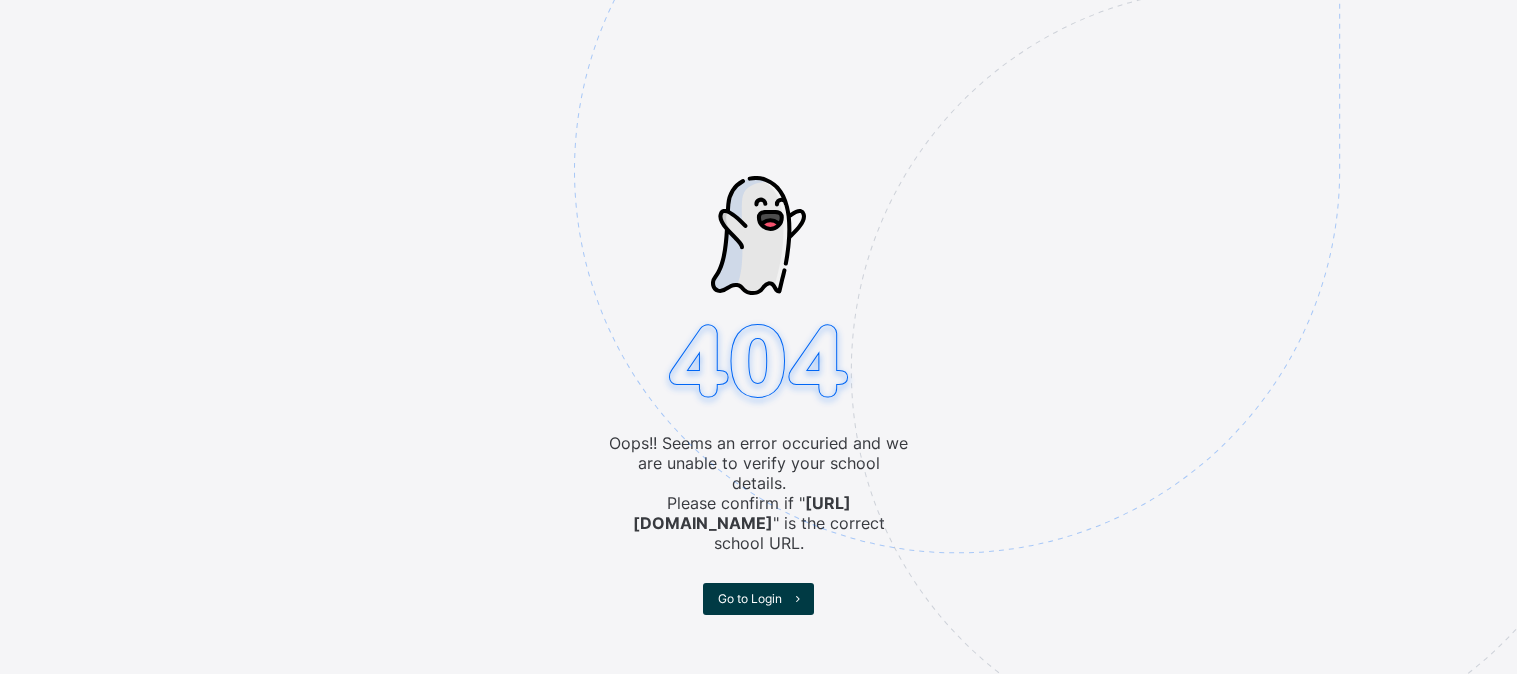 scroll, scrollTop: 0, scrollLeft: 0, axis: both 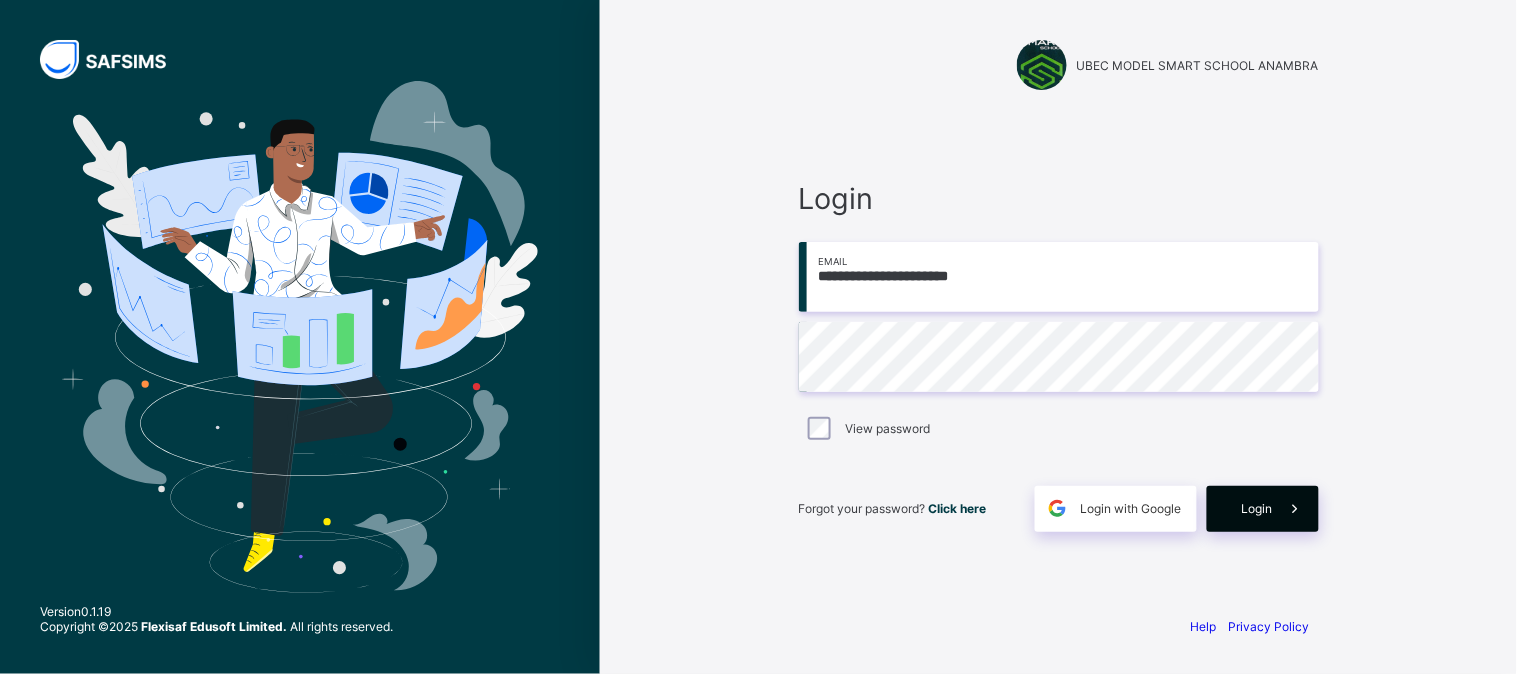 click on "Login" at bounding box center [1263, 509] 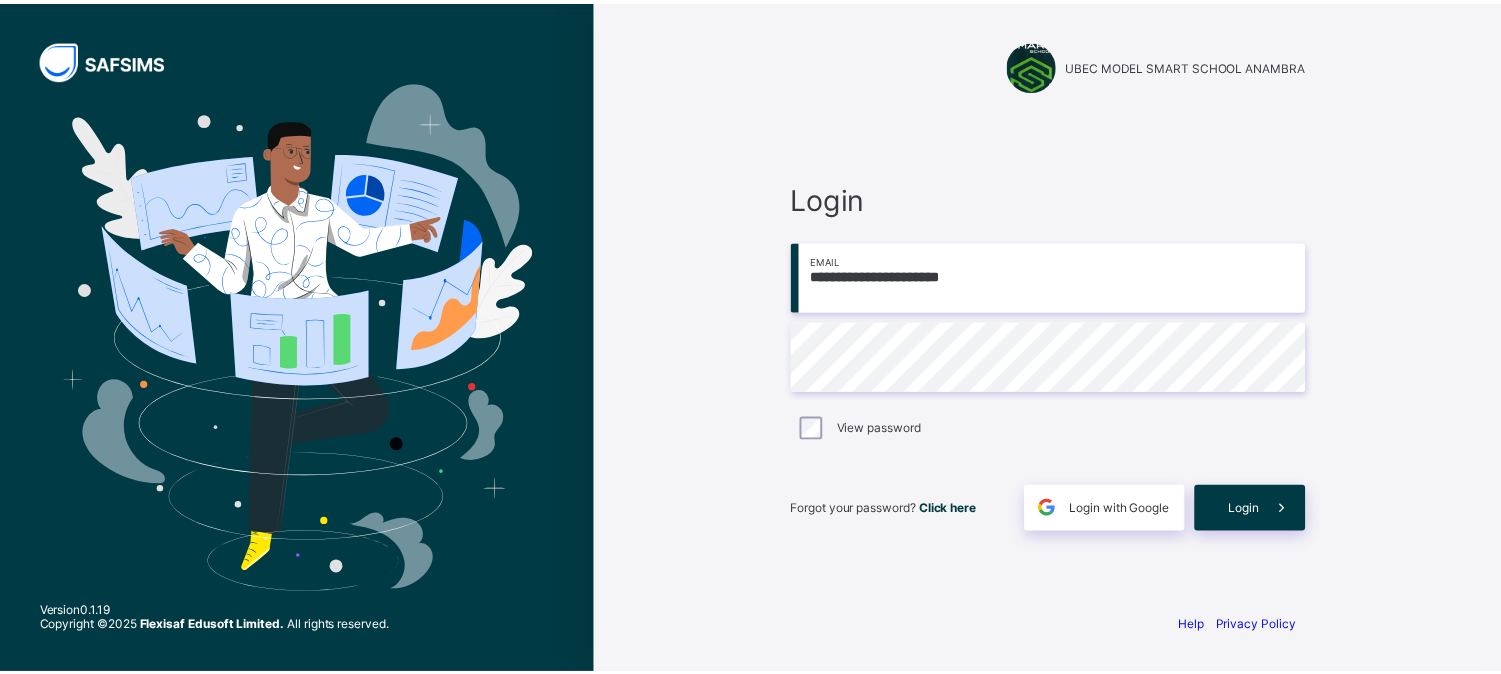 scroll, scrollTop: 0, scrollLeft: 0, axis: both 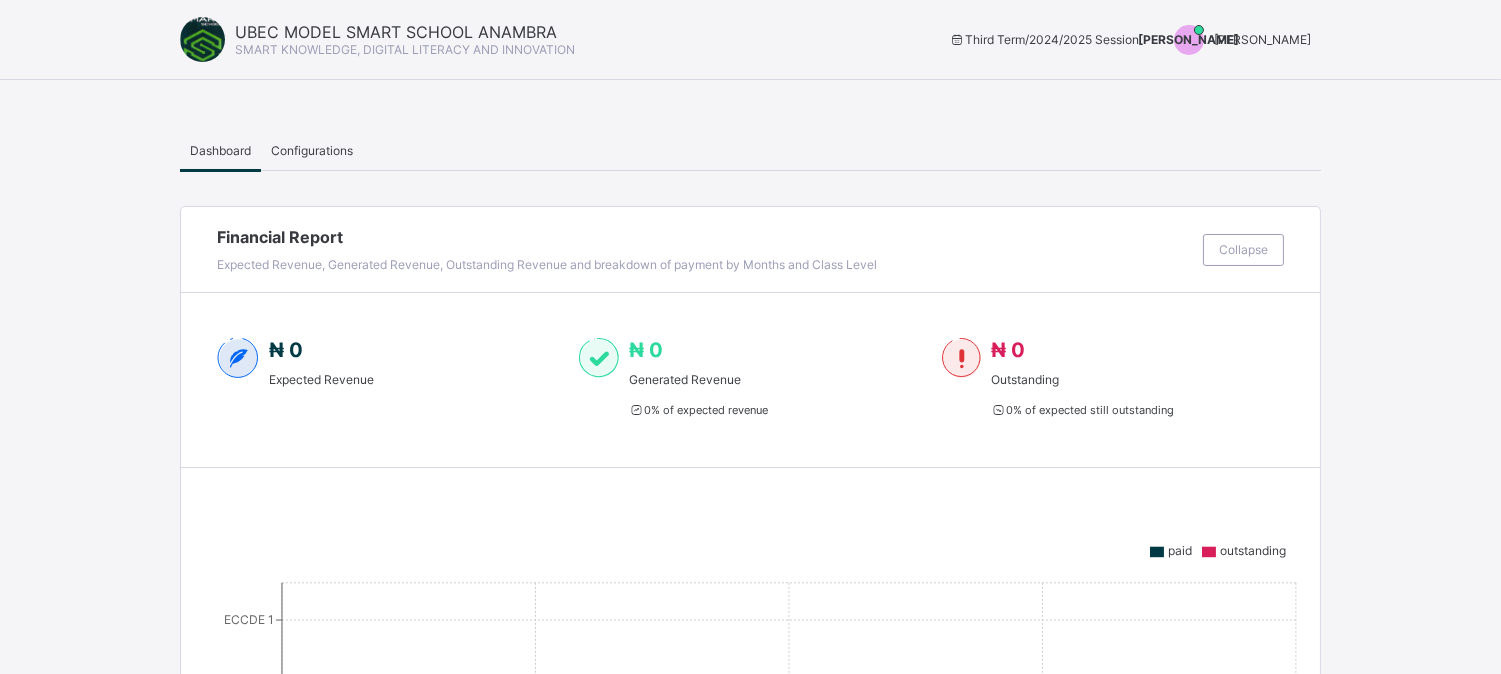 click on "Josephat ONYEKWELU" at bounding box center [1262, 39] 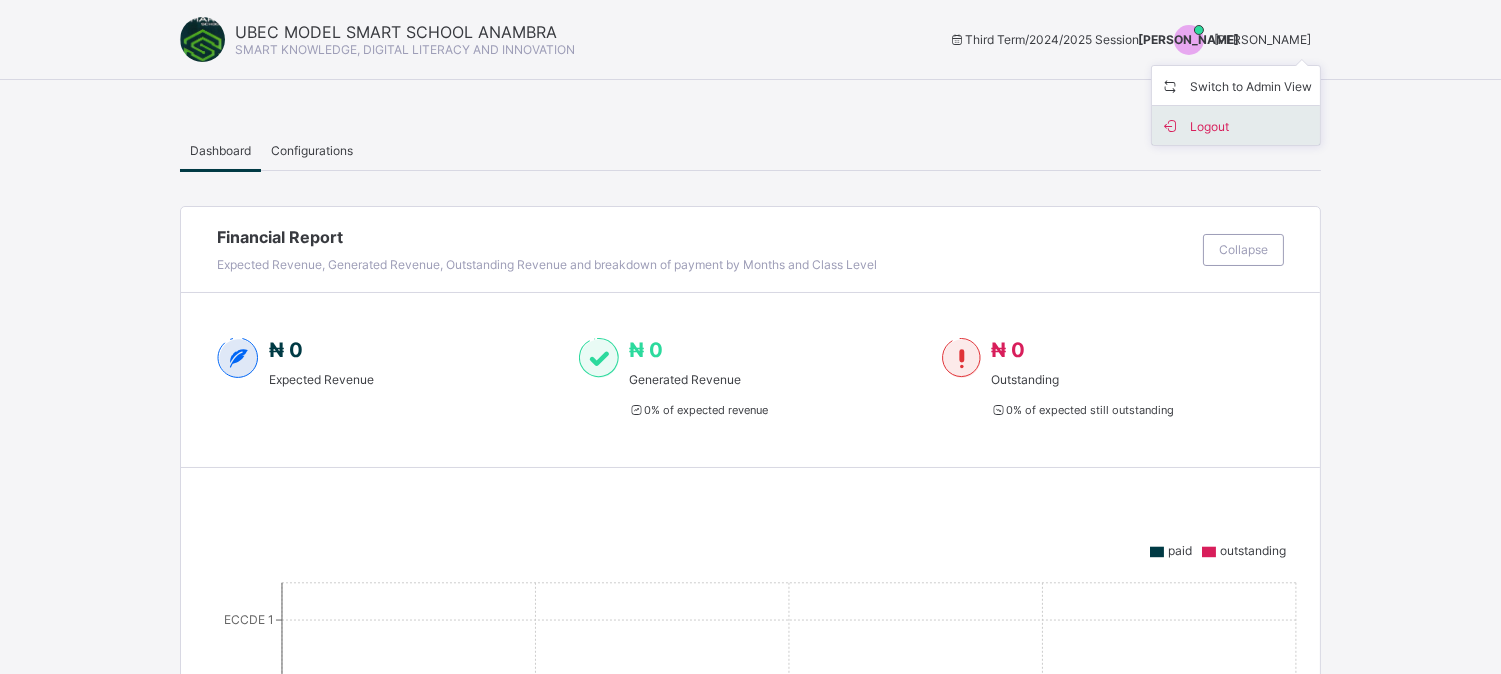 click on "Logout" at bounding box center [1236, 125] 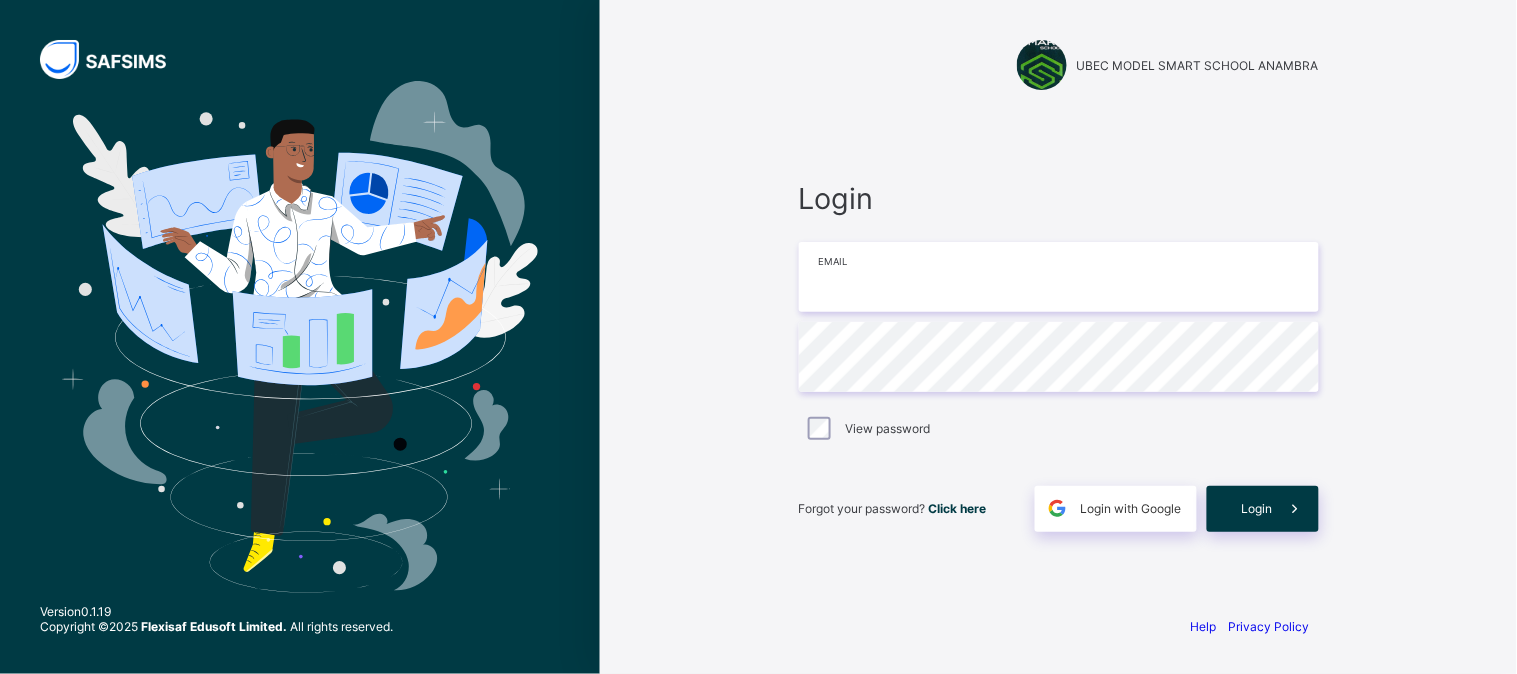 click at bounding box center [1059, 277] 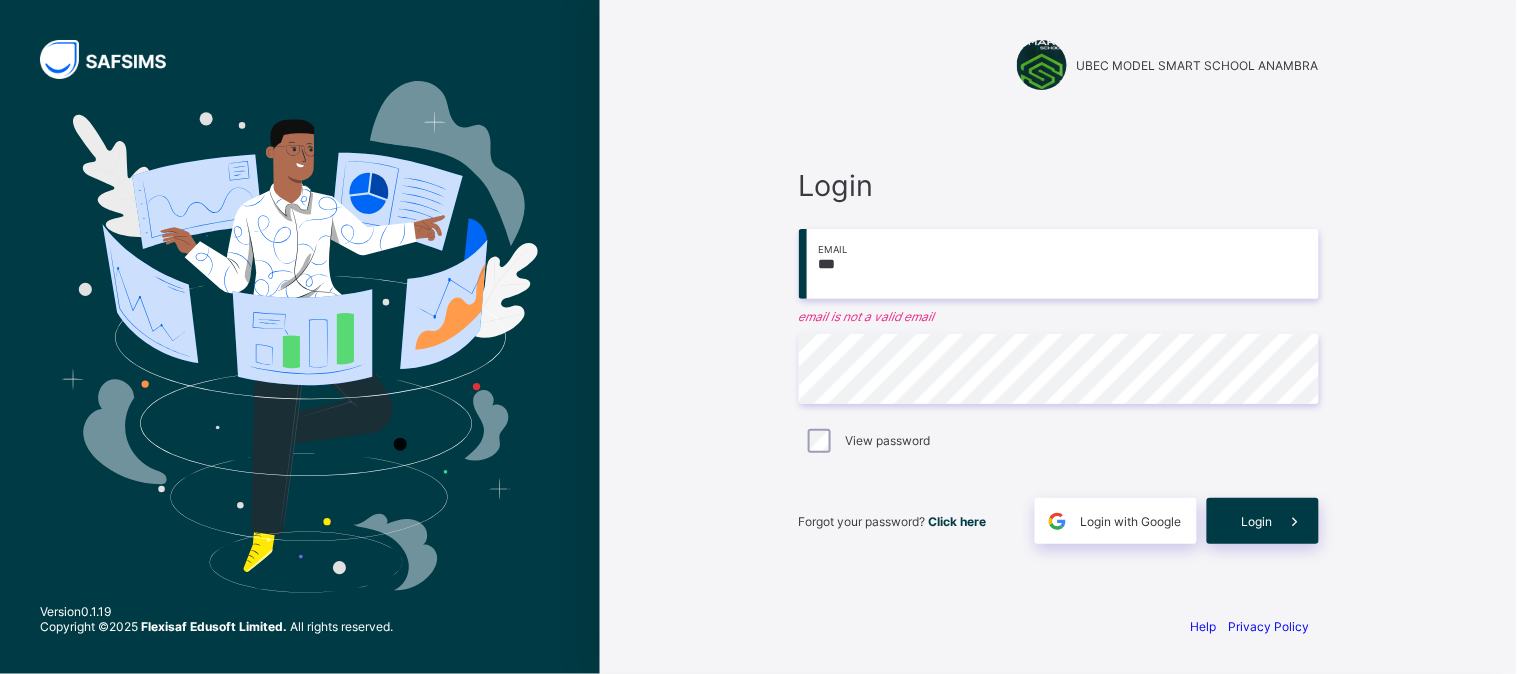 type on "**********" 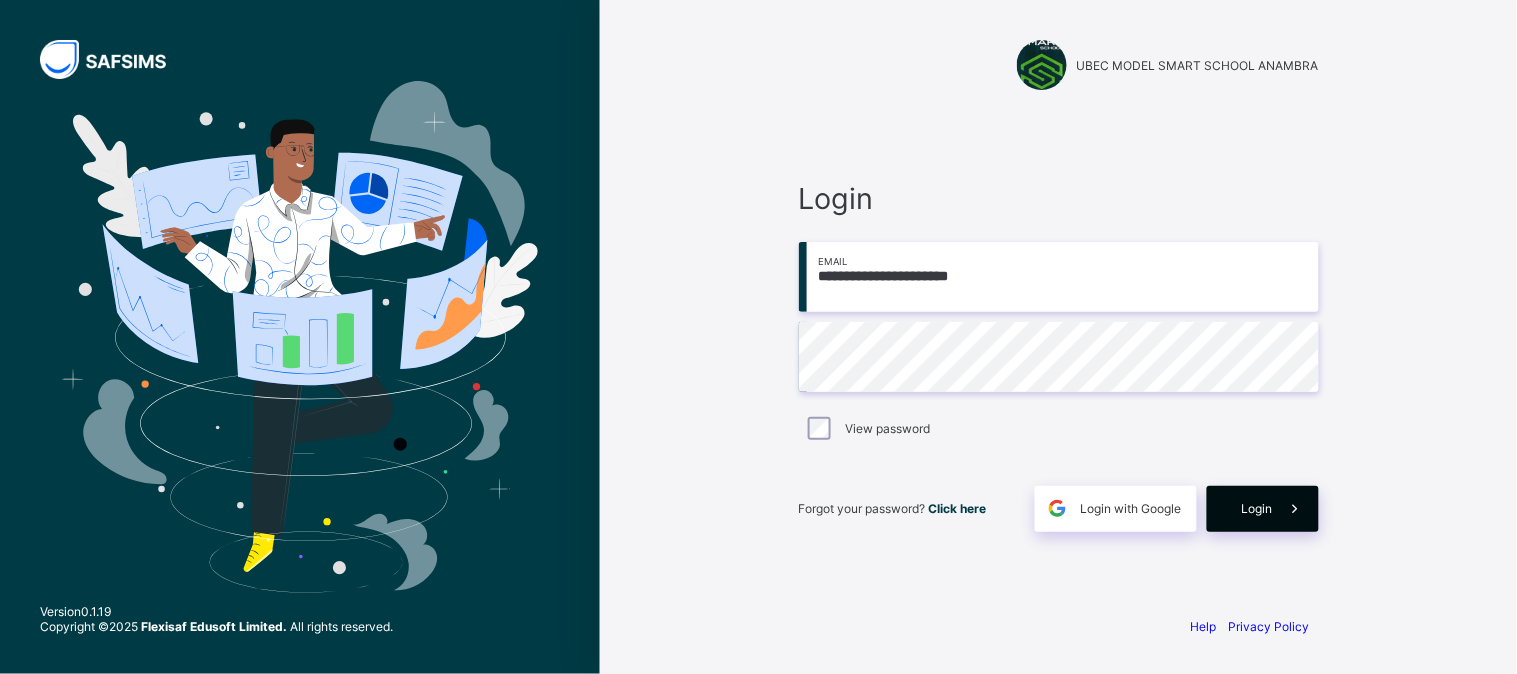 click at bounding box center (1296, 509) 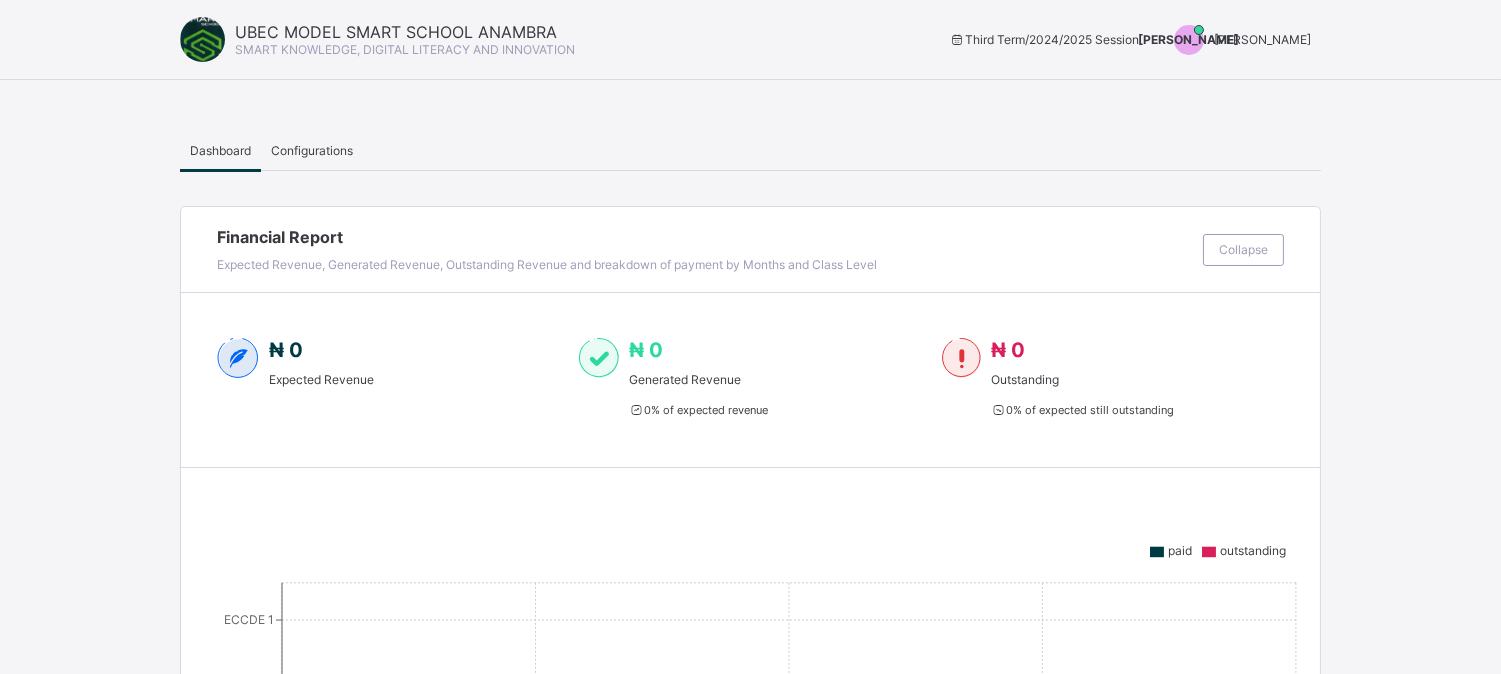 click on "Josephat ONYEKWELU" at bounding box center (1262, 39) 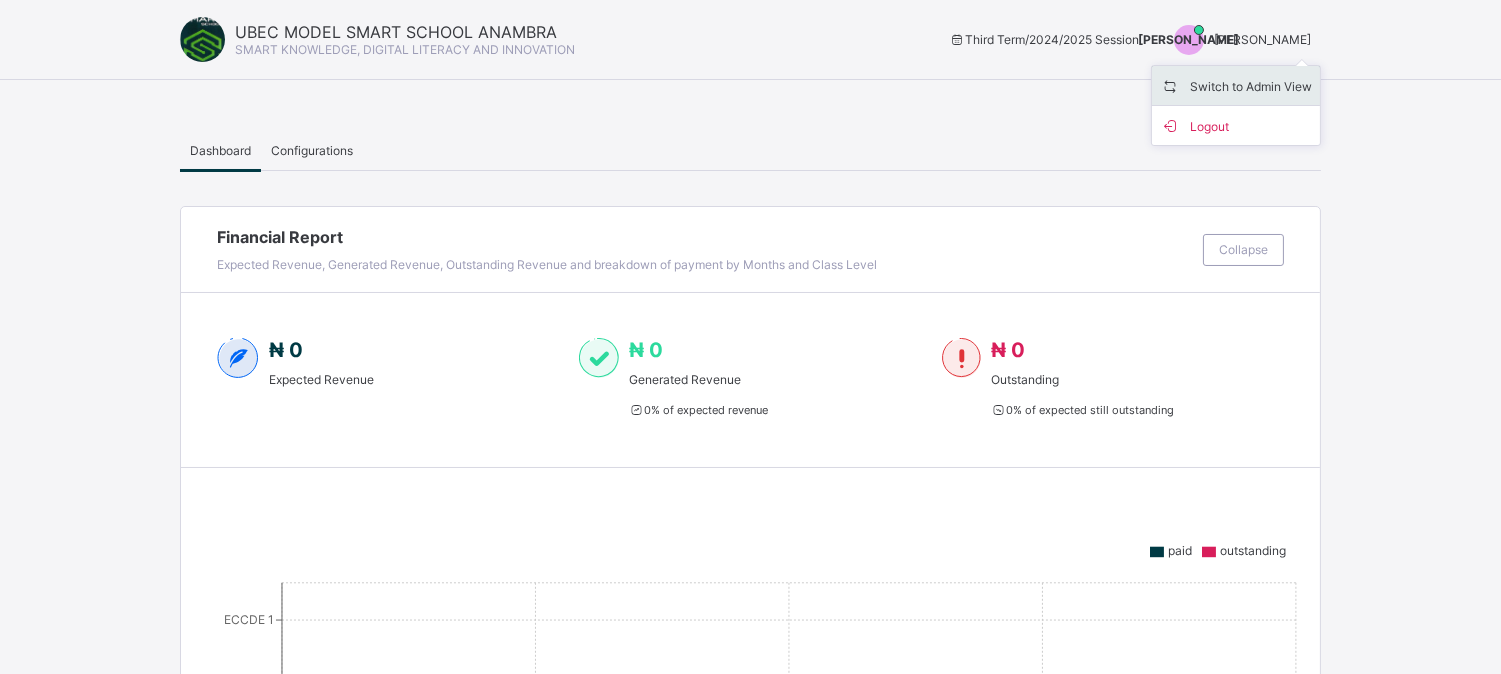 click on "Switch to Admin View" at bounding box center (1236, 85) 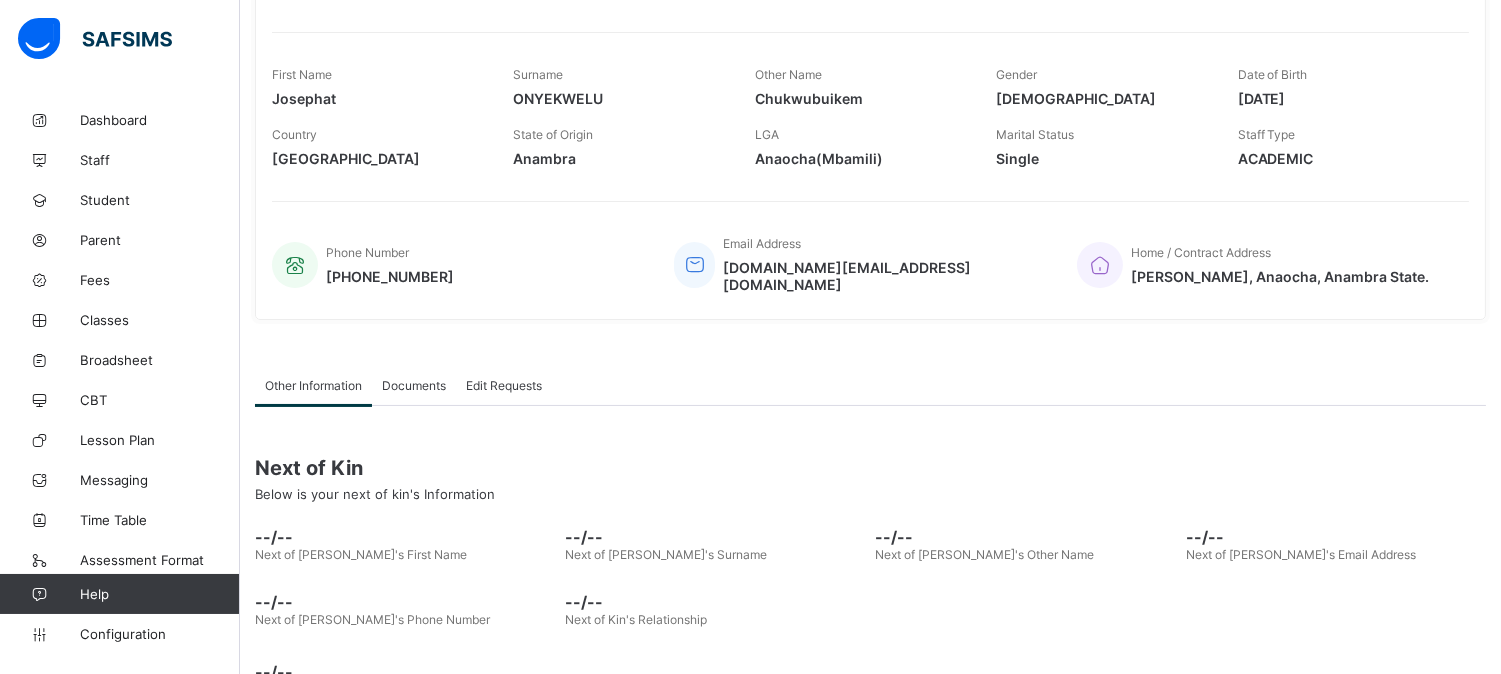scroll, scrollTop: 0, scrollLeft: 0, axis: both 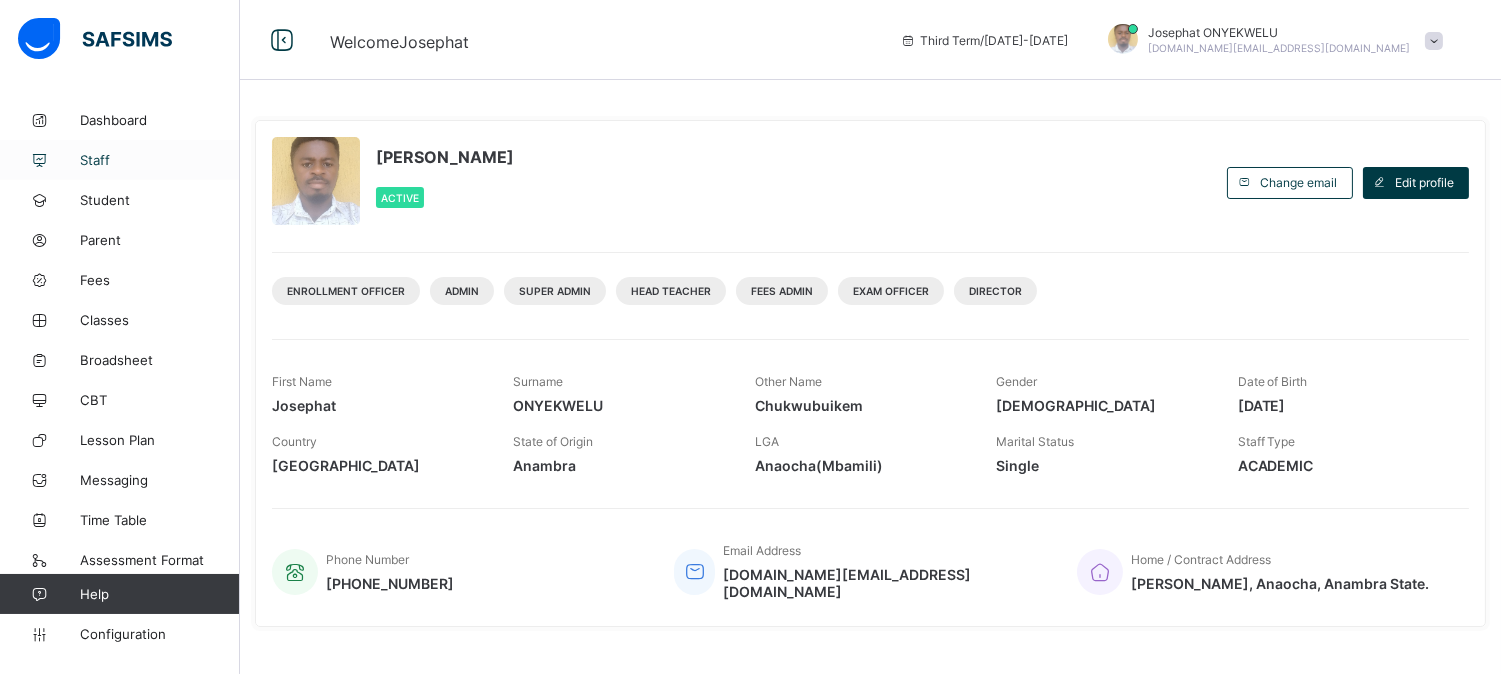 click at bounding box center [40, 160] 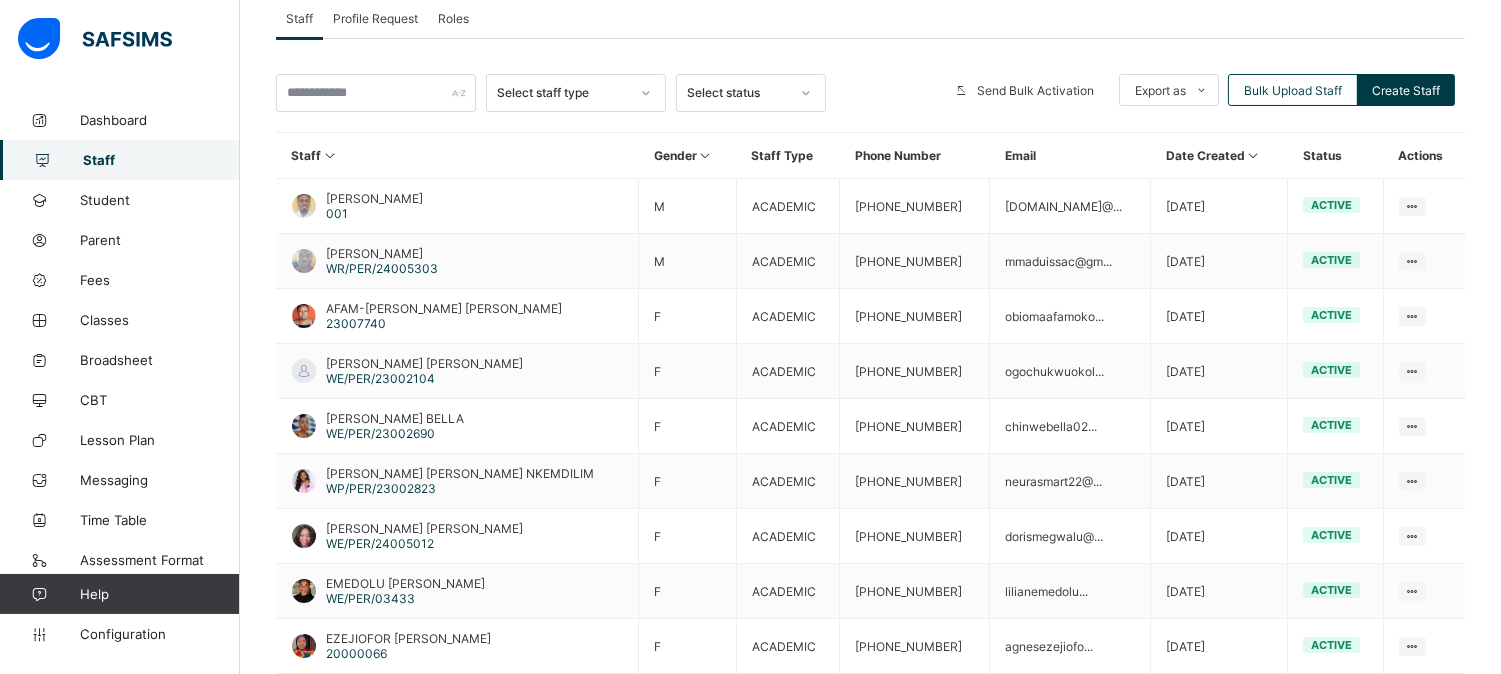 scroll, scrollTop: 358, scrollLeft: 0, axis: vertical 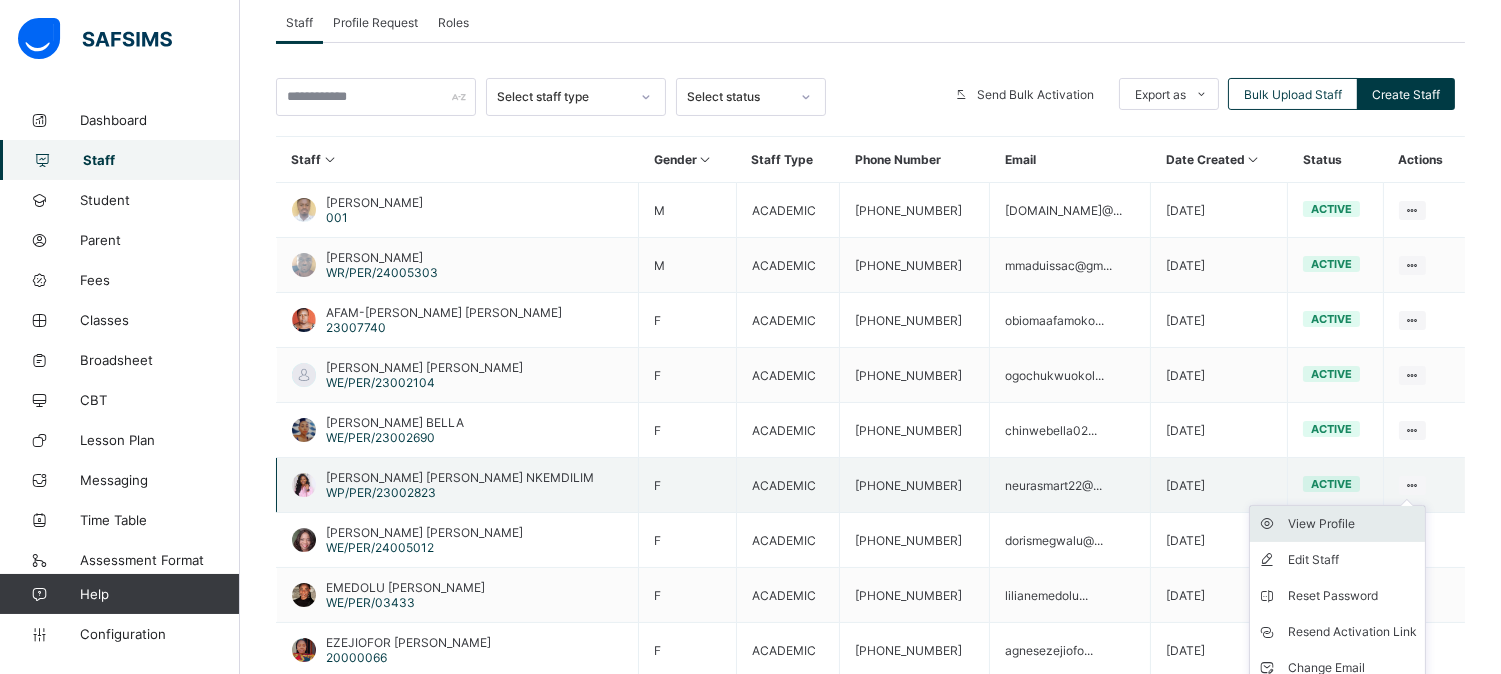 click on "View Profile" at bounding box center (1352, 524) 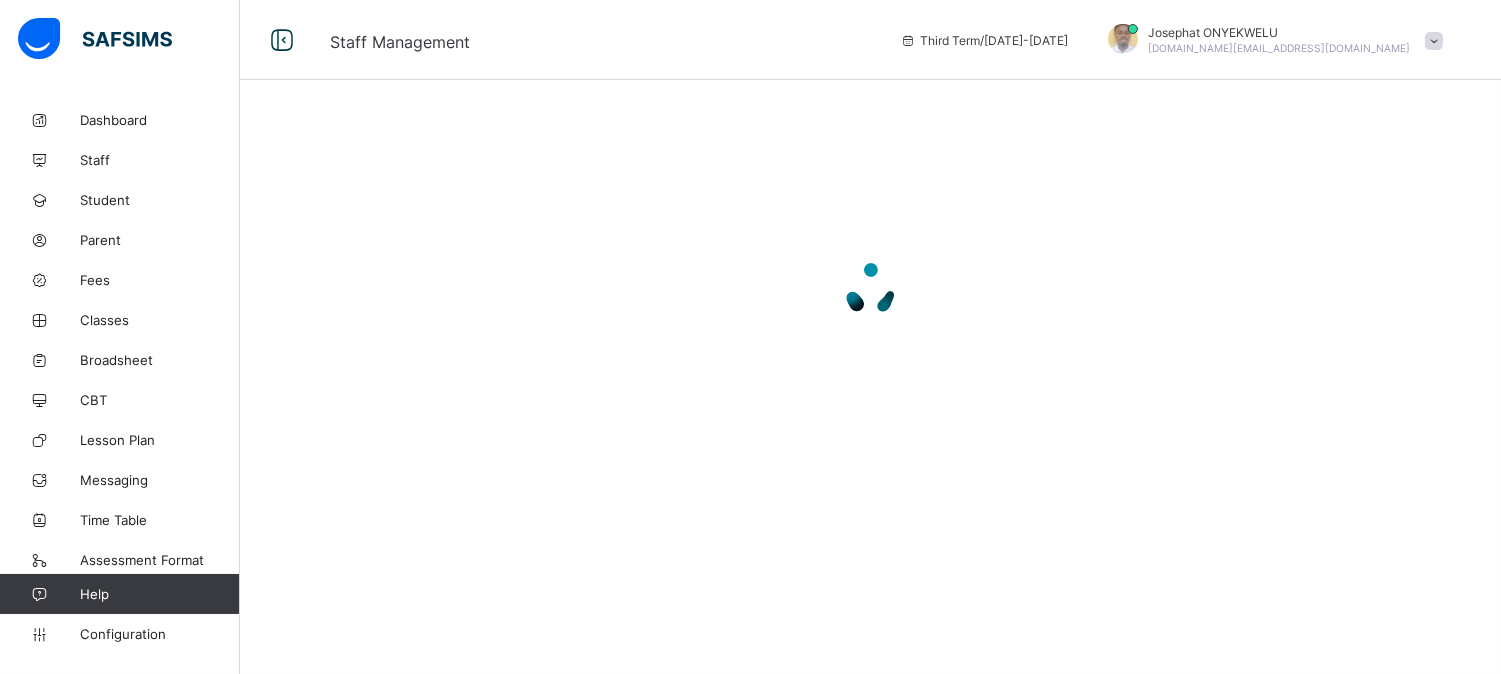 scroll, scrollTop: 0, scrollLeft: 0, axis: both 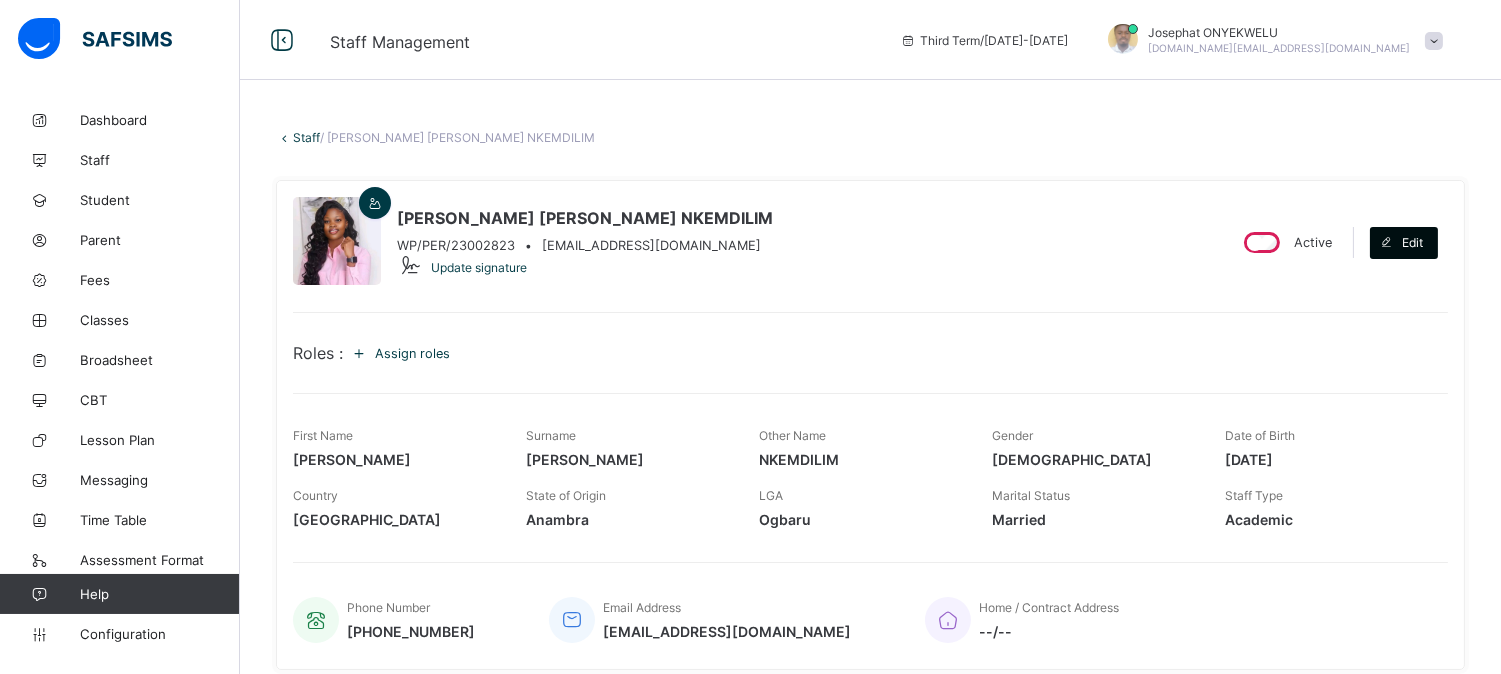 click at bounding box center (1386, 243) 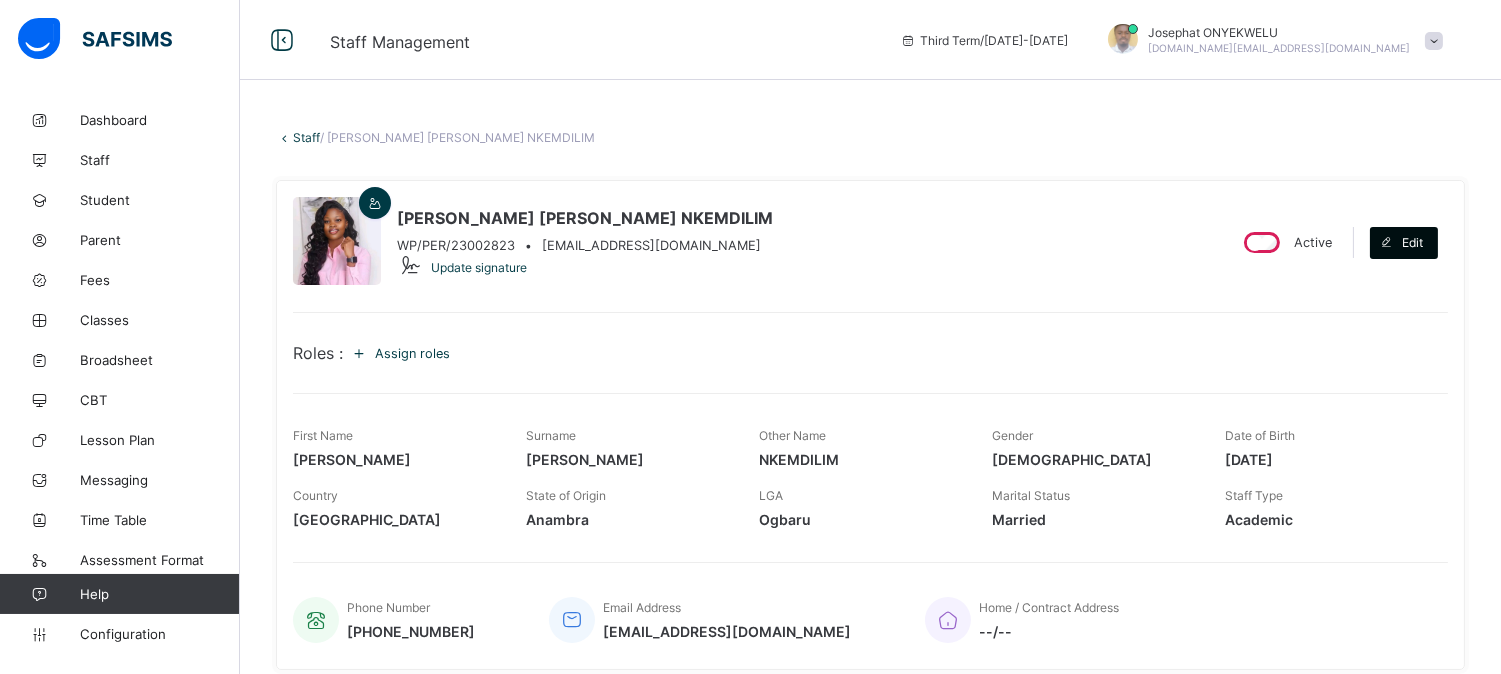 select on "**" 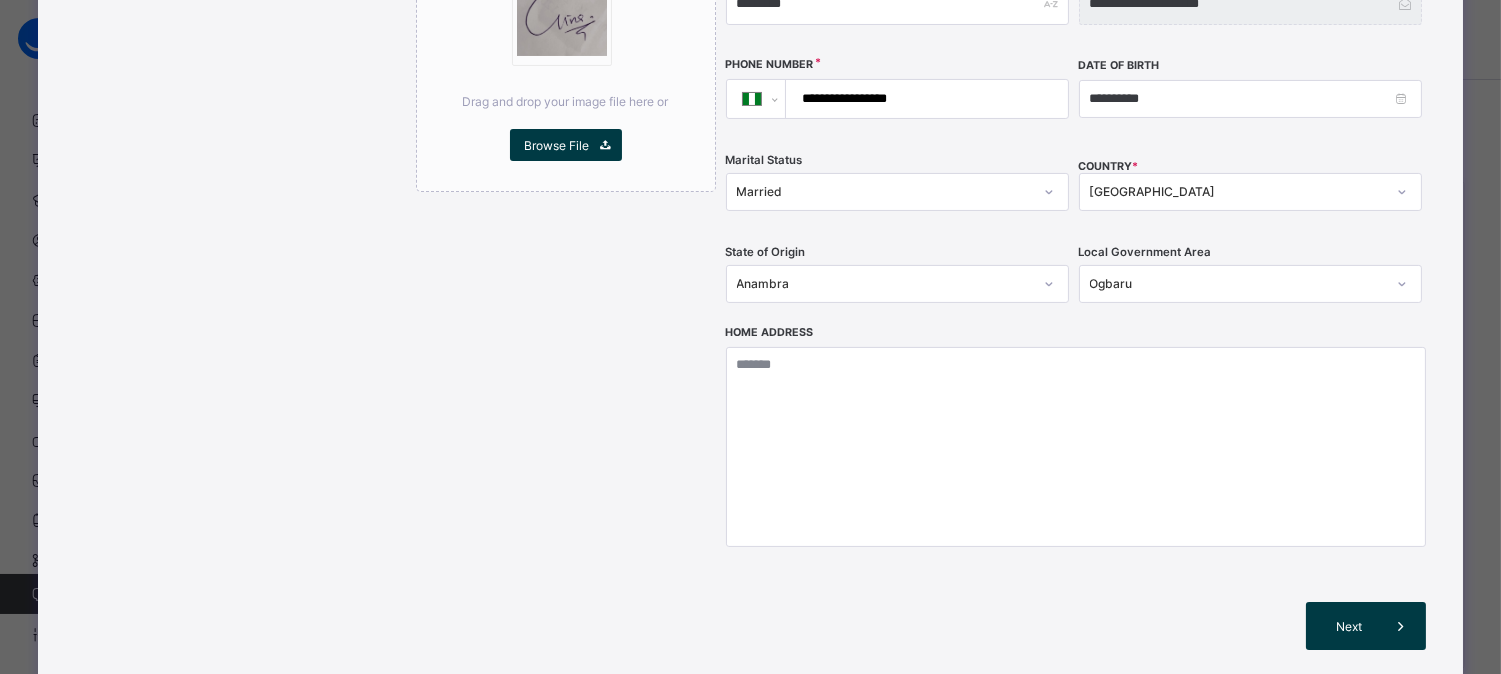 scroll, scrollTop: 570, scrollLeft: 0, axis: vertical 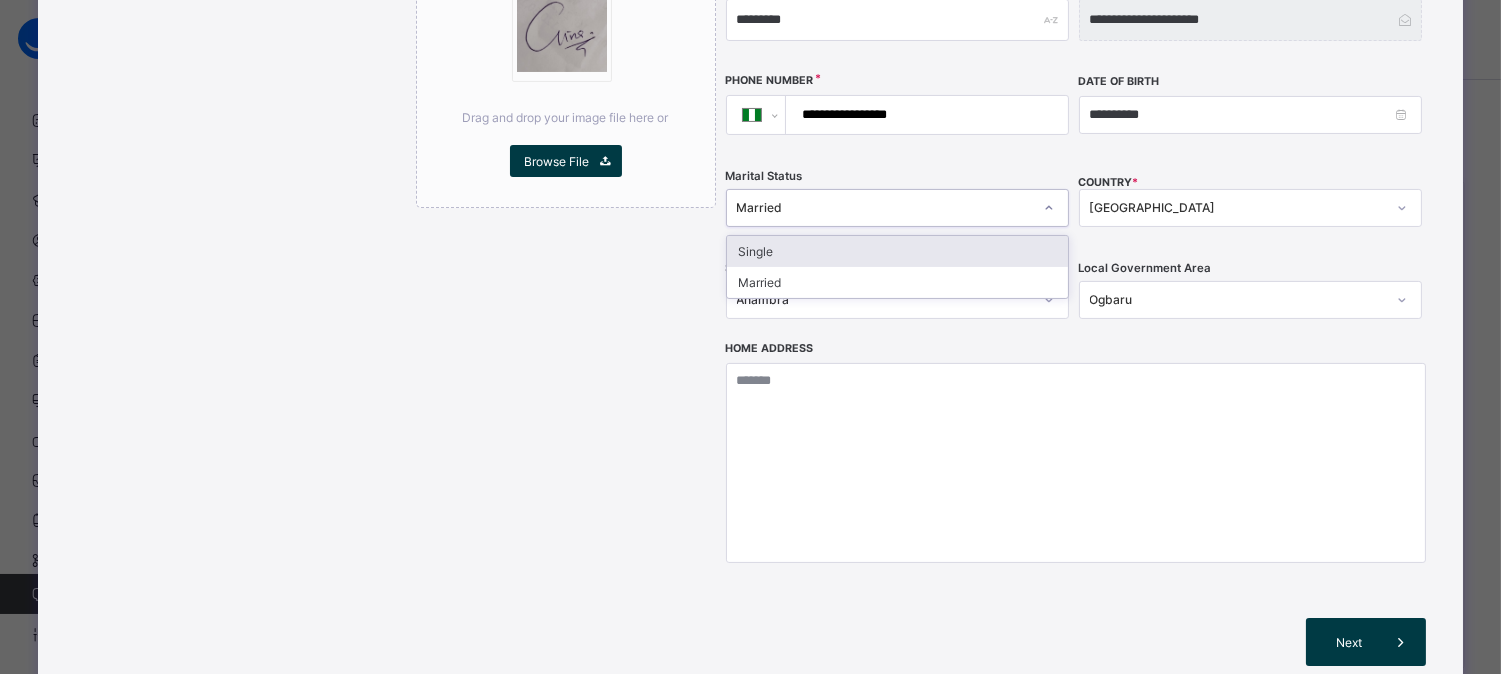 click 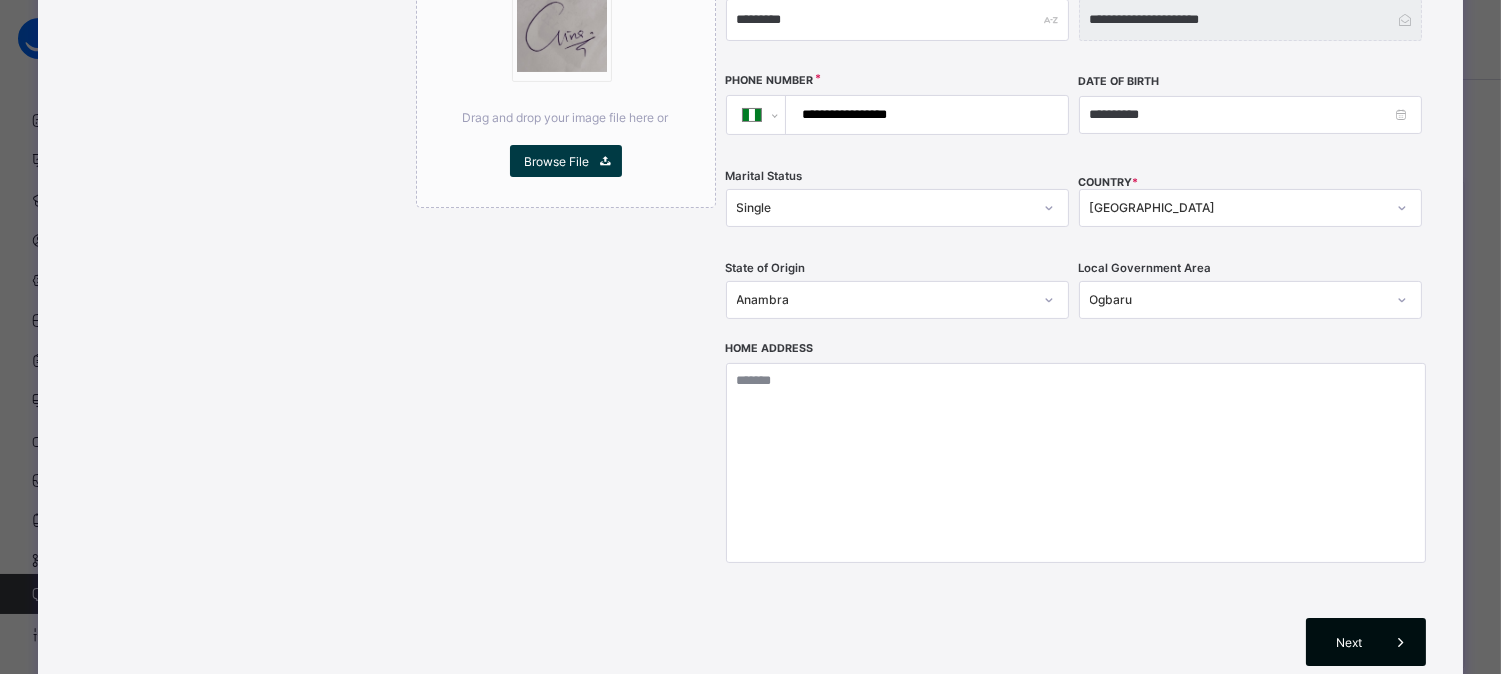 click at bounding box center [1402, 642] 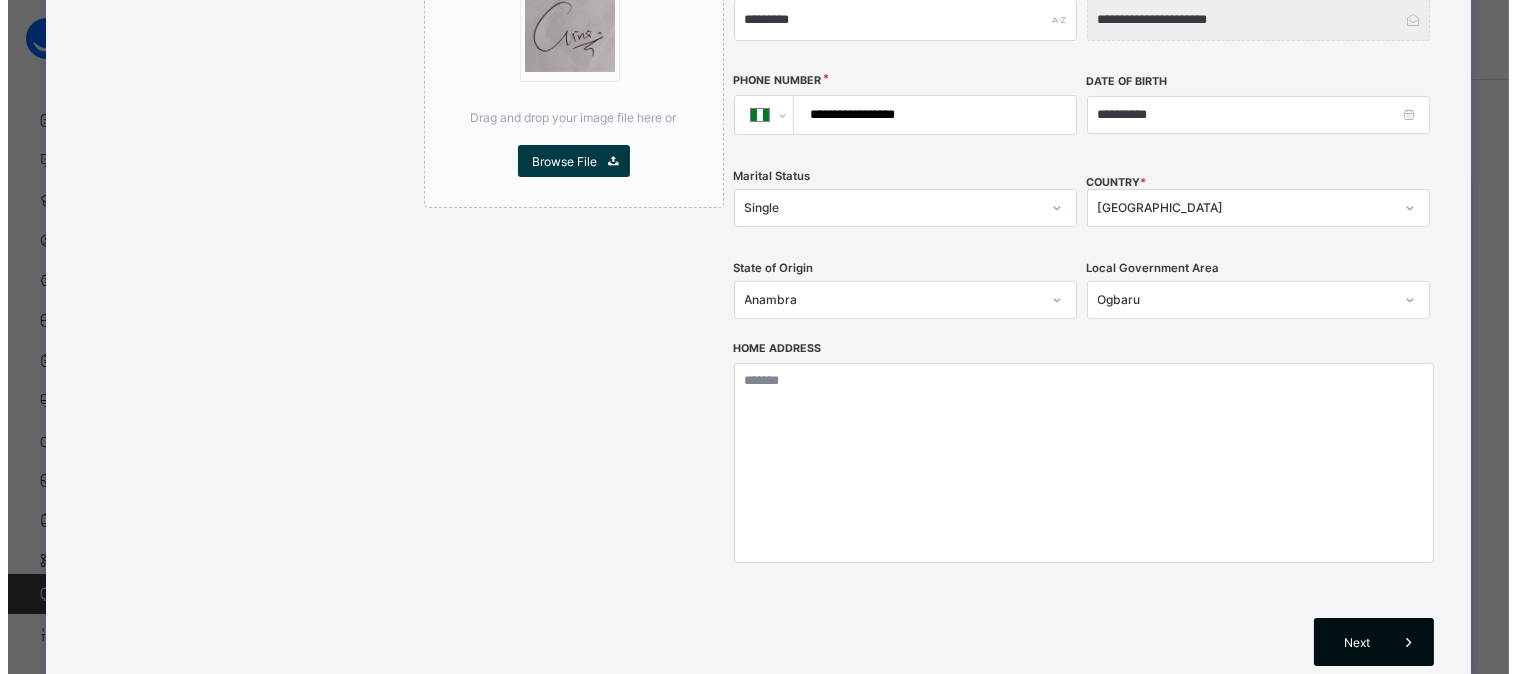 scroll, scrollTop: 366, scrollLeft: 0, axis: vertical 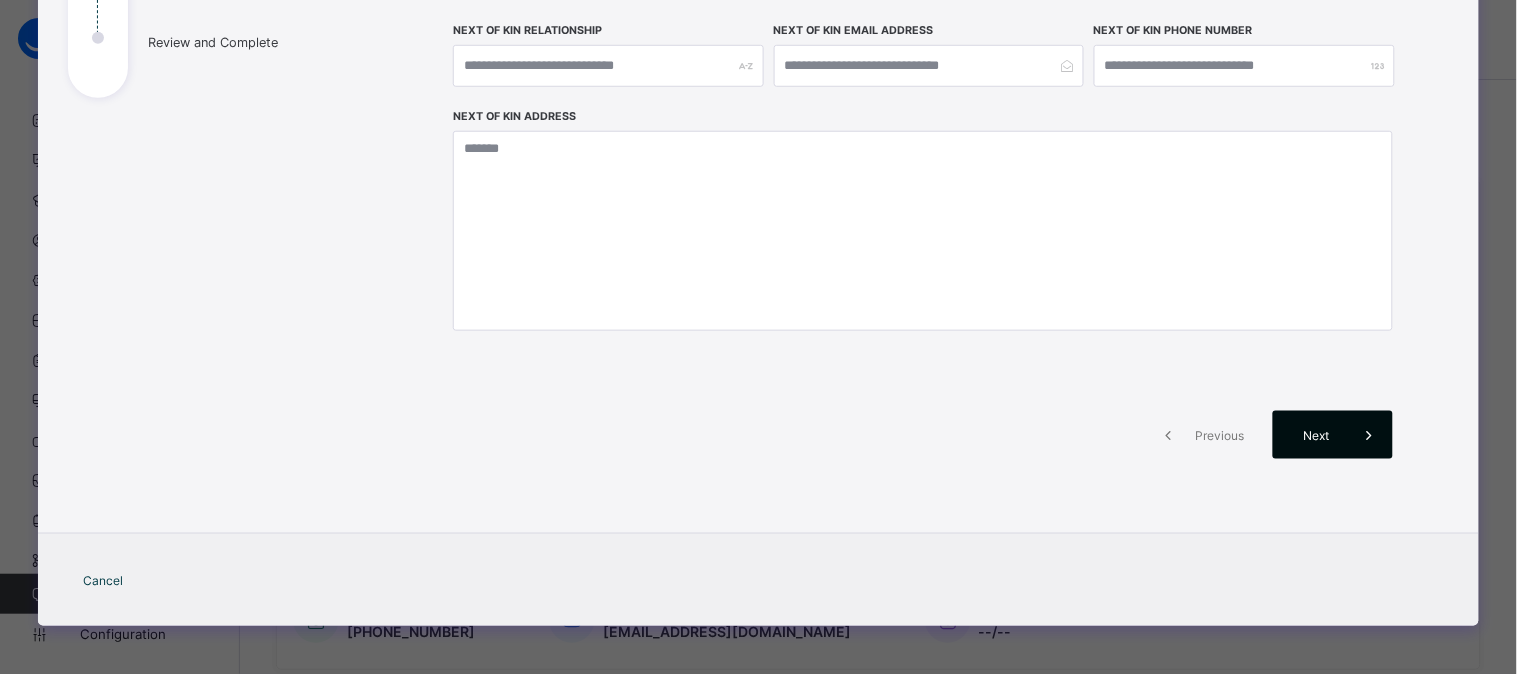 click on "Next" at bounding box center [1333, 435] 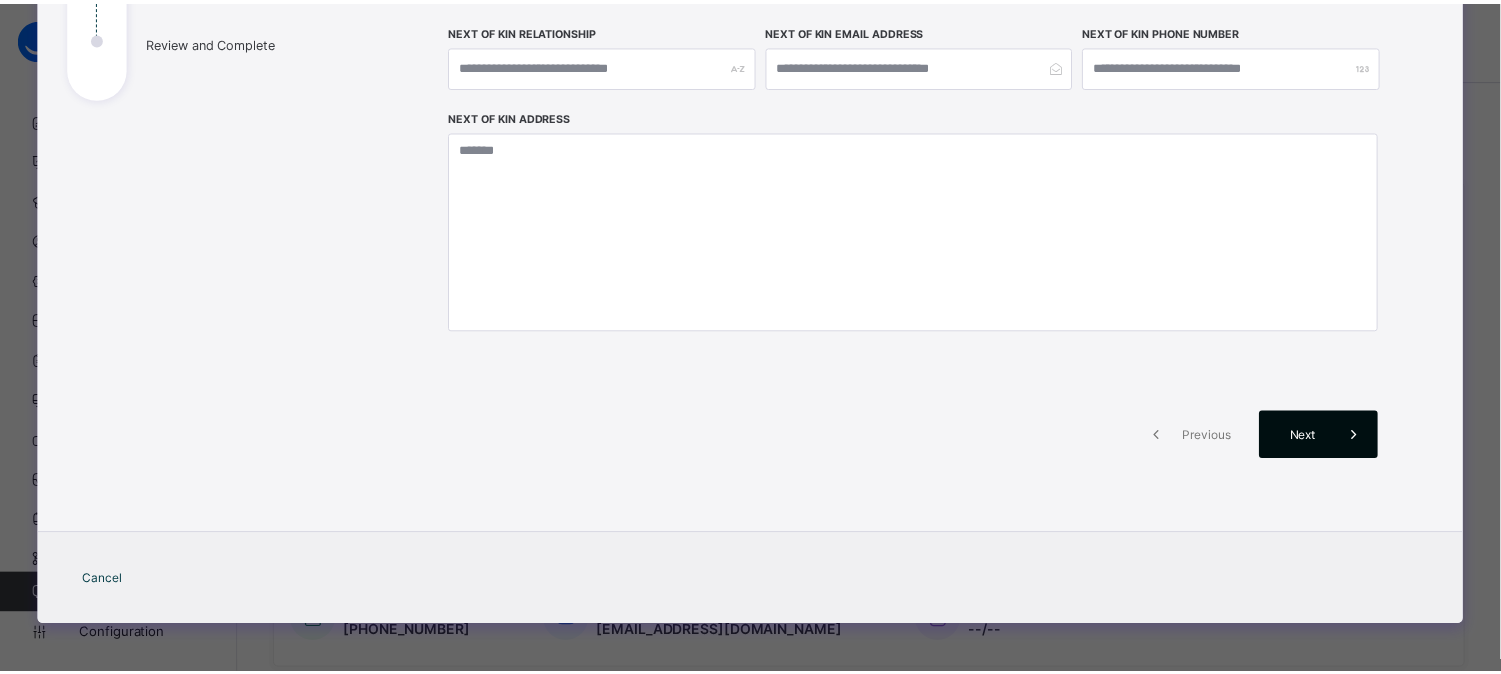 scroll, scrollTop: 570, scrollLeft: 0, axis: vertical 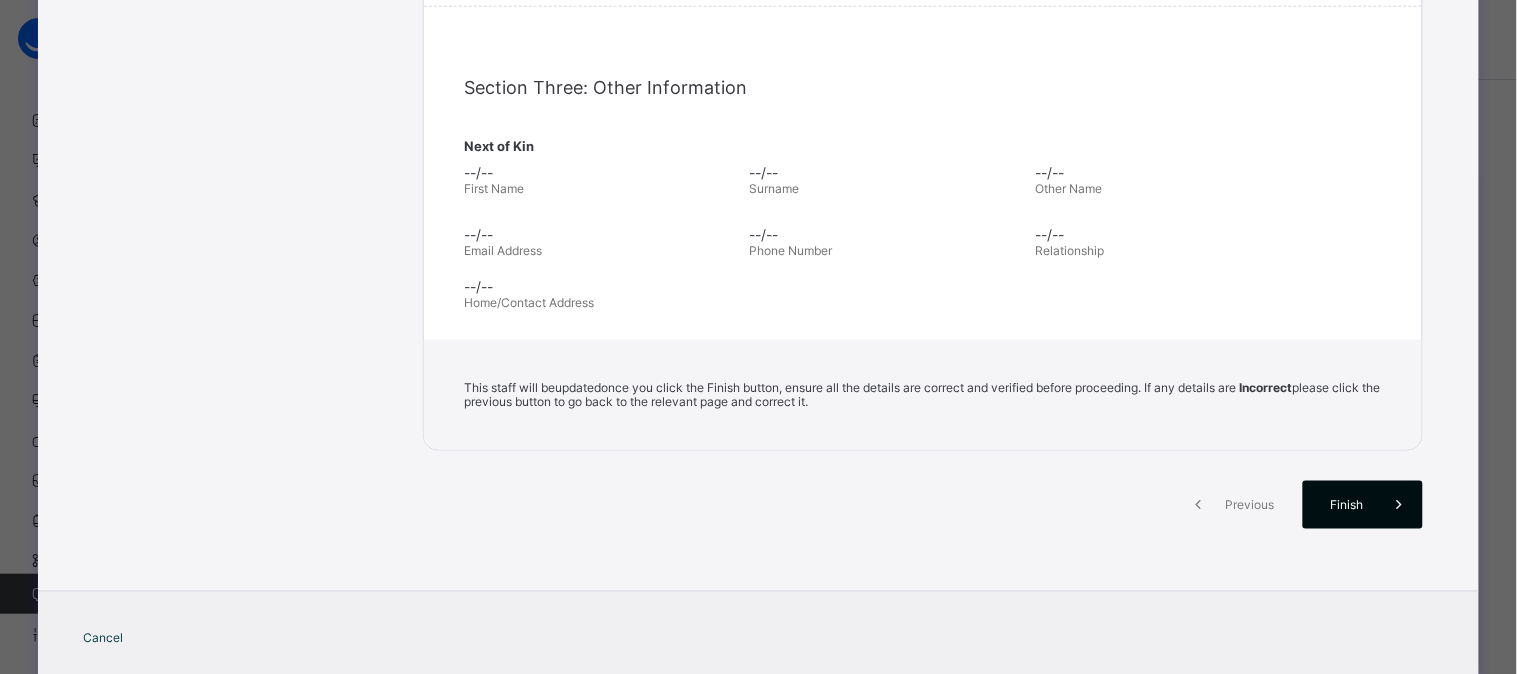 click on "Finish" at bounding box center [1346, 505] 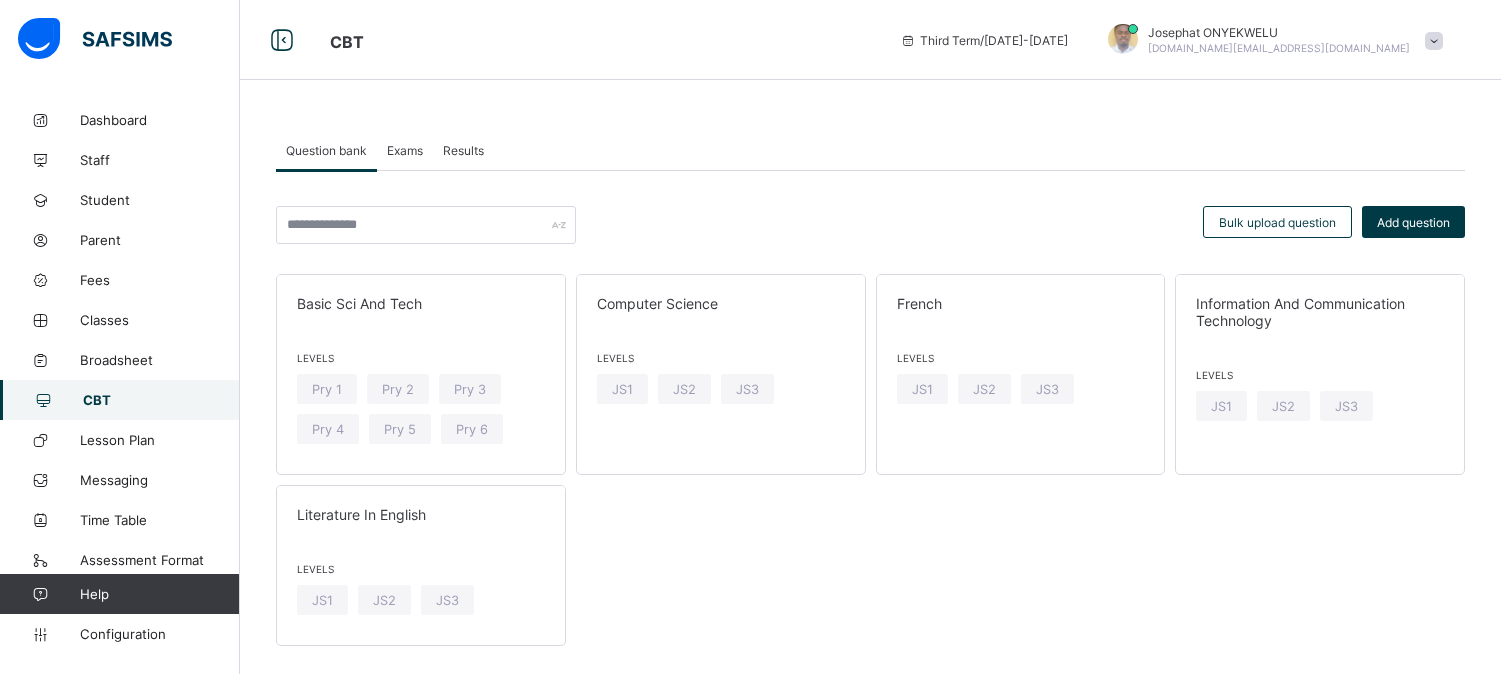 scroll, scrollTop: 0, scrollLeft: 0, axis: both 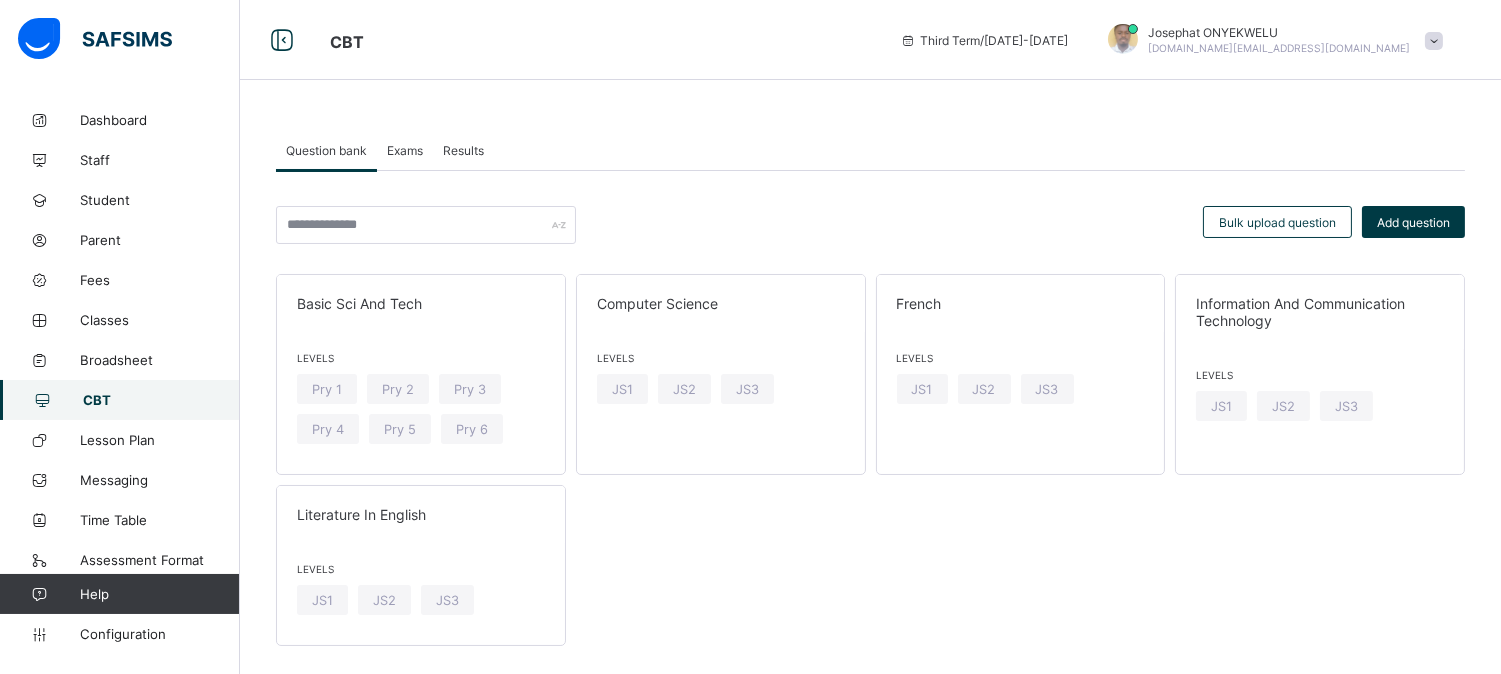 click on "Exams" at bounding box center (405, 150) 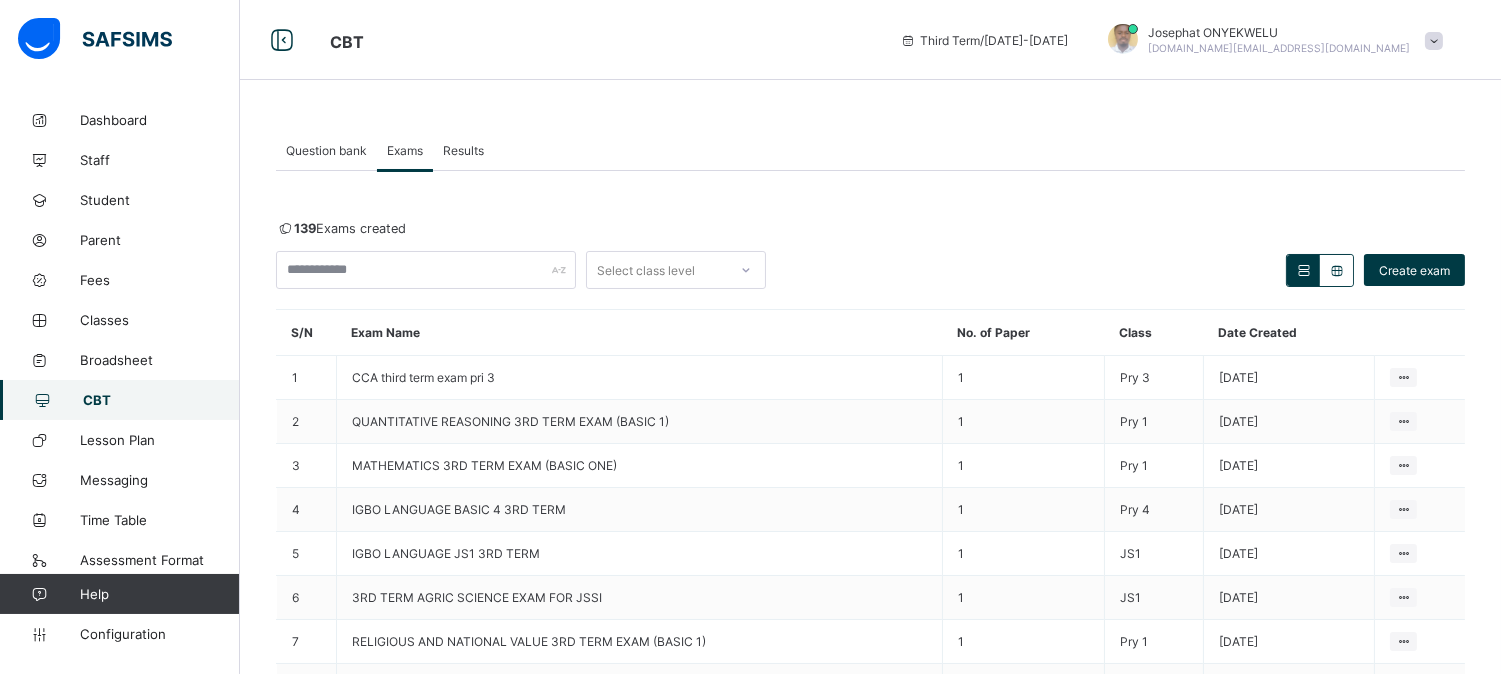 click on "139  Exams created Select class level Create exam S/N Exam Name No. of Paper Class Date Created 1 CCA third term exam pri 3  1 Pry 3 [DATE] View all papers Make actvie 2 QUANTITATIVE REASONING 3RD TERM EXAM (BASIC 1) 1 Pry 1 [DATE] View all papers Make actvie 3 MATHEMATICS 3RD TERM EXAM (BASIC ONE) 1 Pry 1 [DATE] View all papers Make actvie 4 IGBO LANGUAGE BASIC 4 3RD TERM 1 Pry 4 [DATE] View all papers Make actvie 5 IGBO LANGUAGE JS1 3RD TERM 1 JS1 [DATE] View all papers Make actvie 6 3RD TERM AGRIC SCIENCE EXAM FOR JSSI 1 JS1 [DATE] View all papers Make actvie 7 RELIGIOUS AND NATIONAL VALUE 3RD TERM EXAM (BASIC 1) 1 Pry 1 [DATE] View all papers Make actvie 8 PRE-VATIONAL STUDIES 3RD TERM (BASIC 1) 1 Pry 1 [DATE] View all papers Make actvie 9 MORAL INSTRUCTION 3RD TERM EXAM (BASIC 1) 1 Pry 1 [DATE] View all papers Make actvie 10 3RD TERM EXAM ON PREVOCATIONAL FOR PRIMARY 4  1 Pry 4 [DATE] View all papers Make actvie 10 Rows 1 2 3 4 5 14 × Cancel ×" at bounding box center [870, 513] 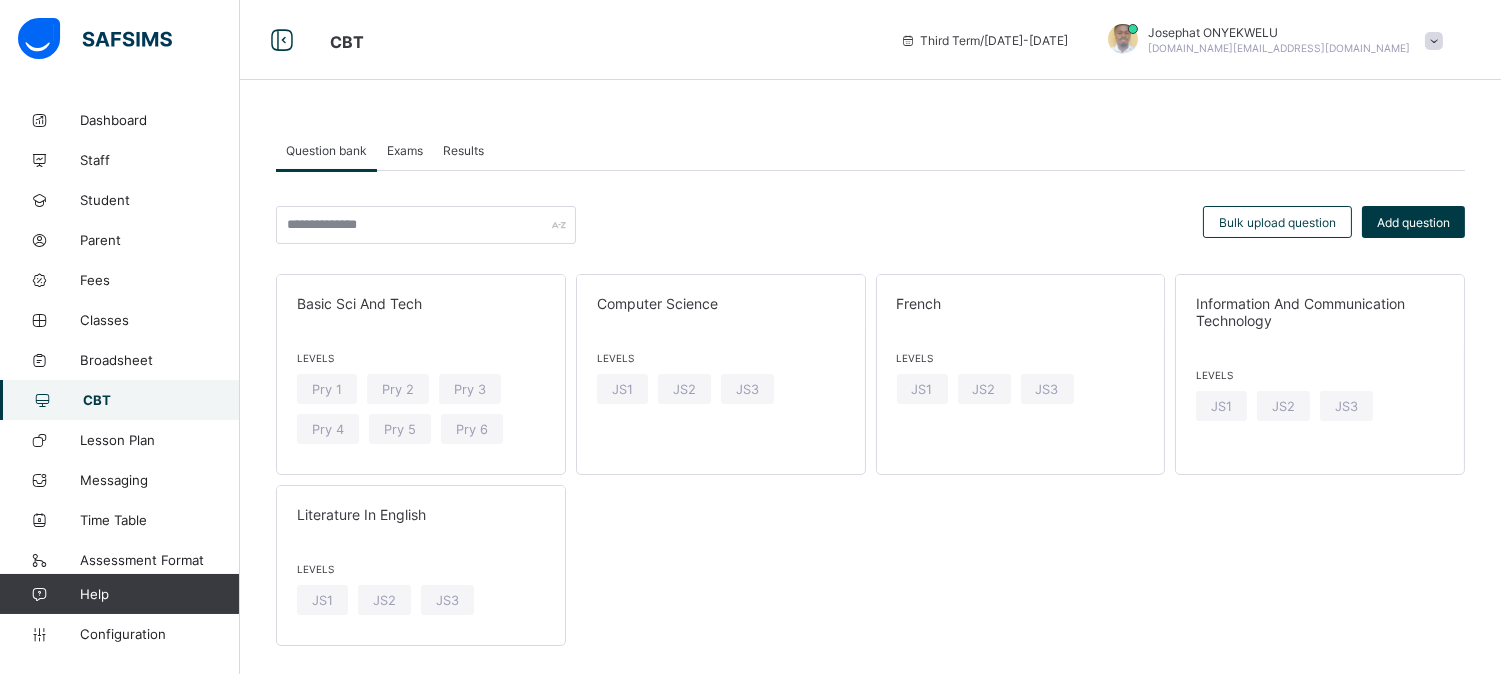 click on "Exams" at bounding box center [405, 150] 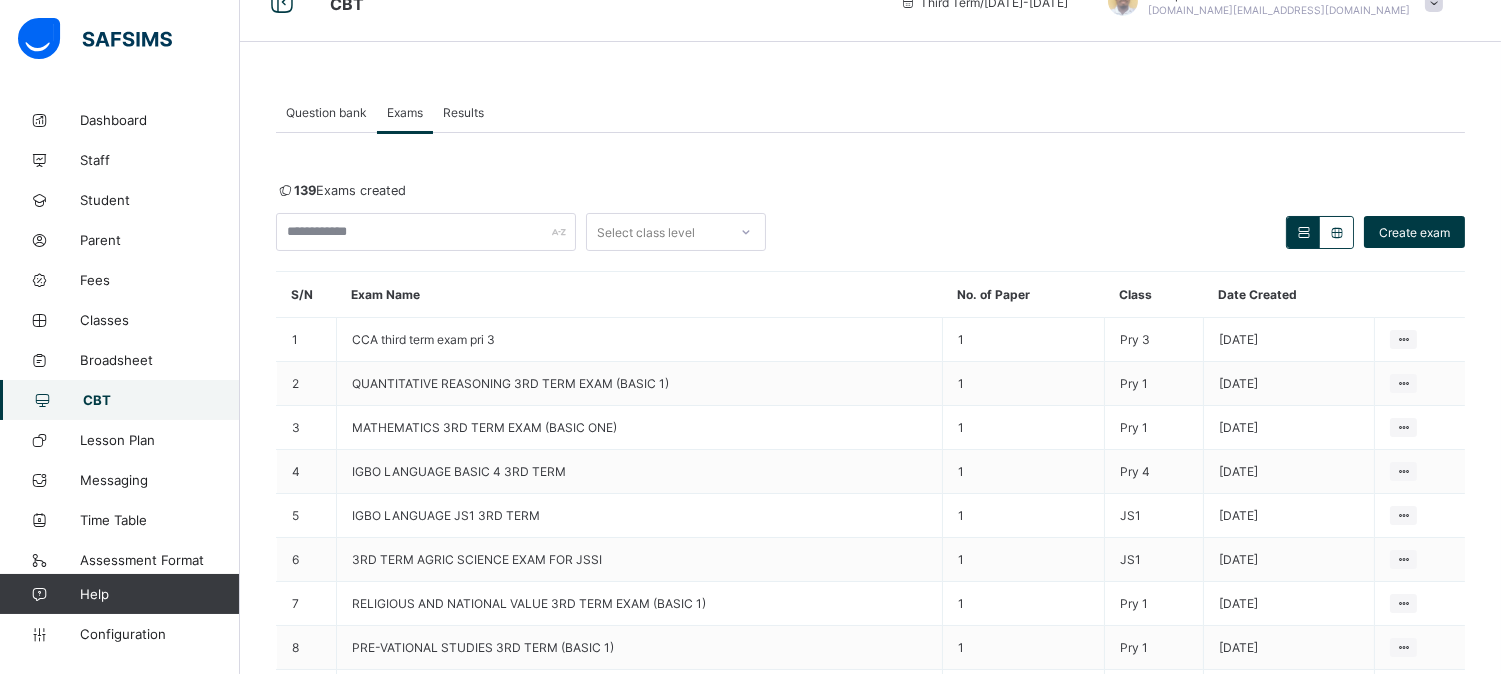 scroll, scrollTop: 18, scrollLeft: 0, axis: vertical 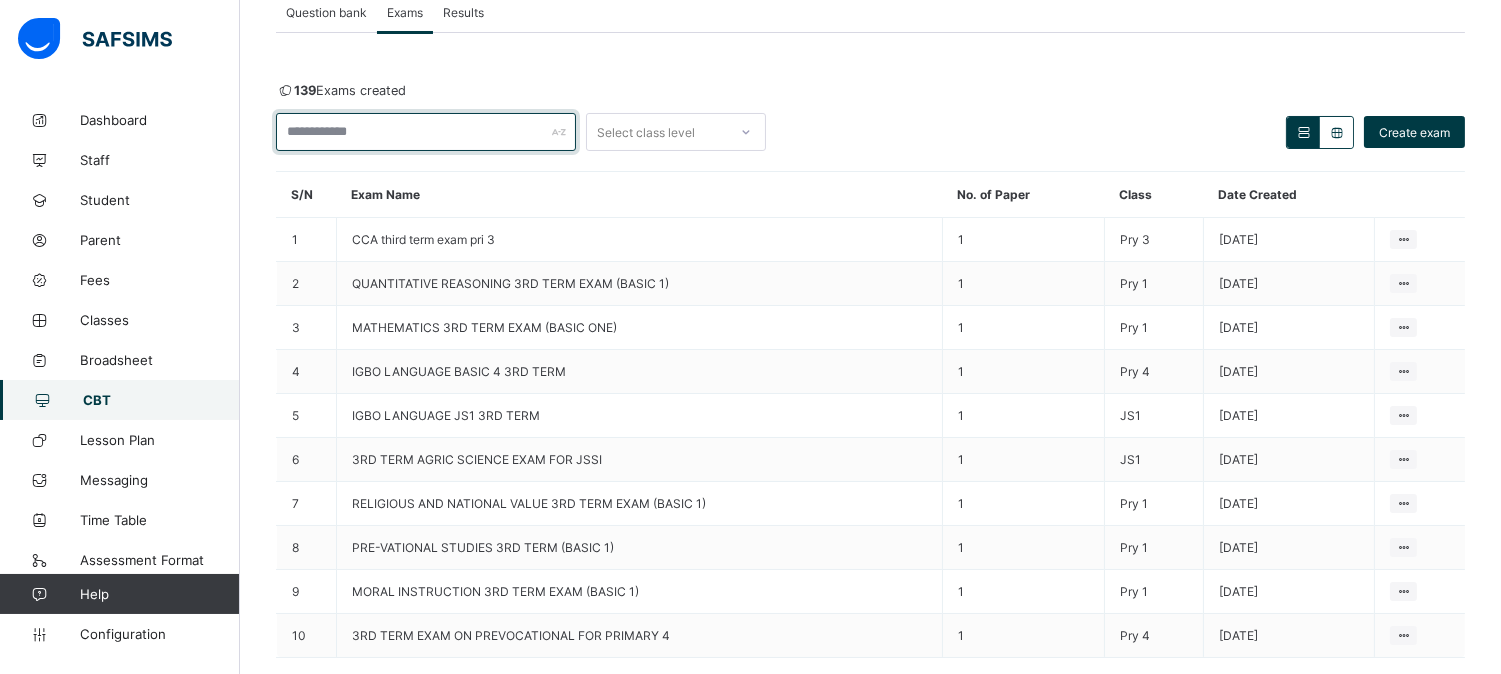 click at bounding box center (426, 132) 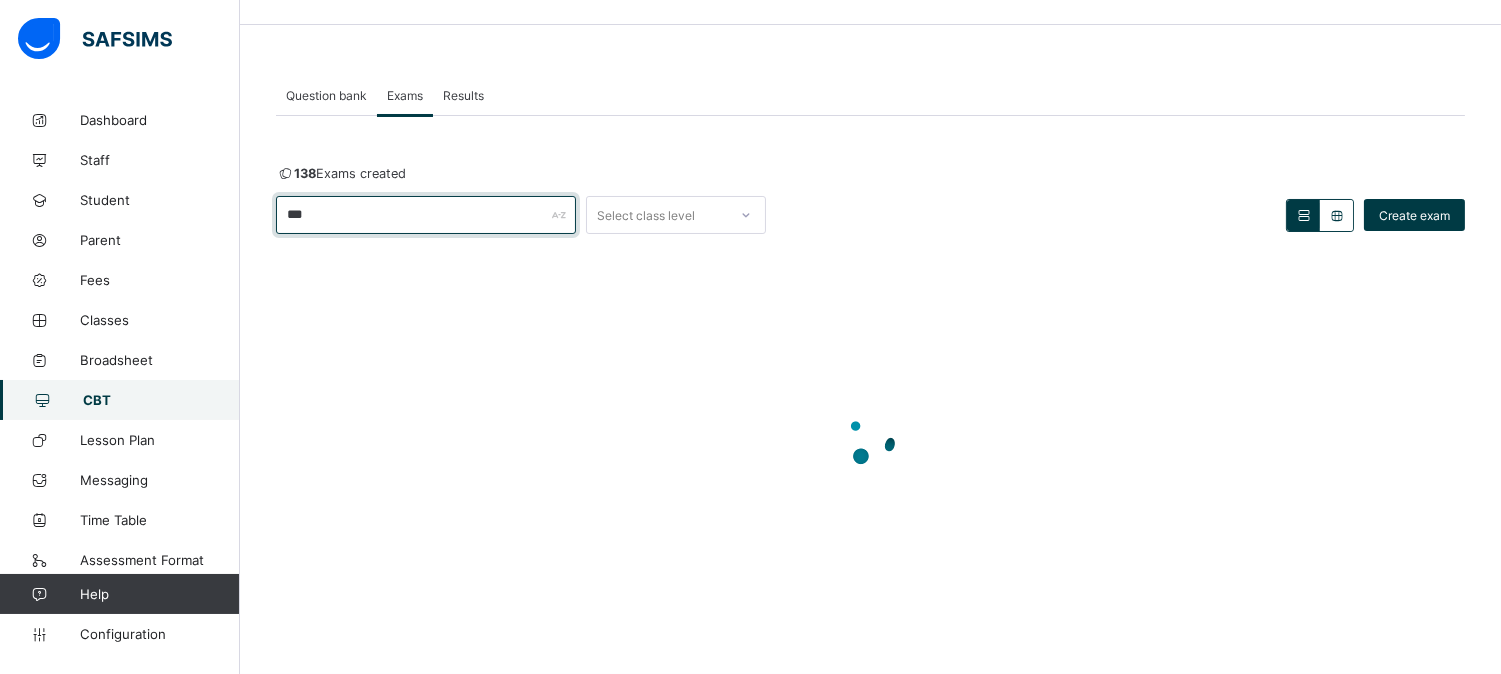 scroll, scrollTop: 138, scrollLeft: 0, axis: vertical 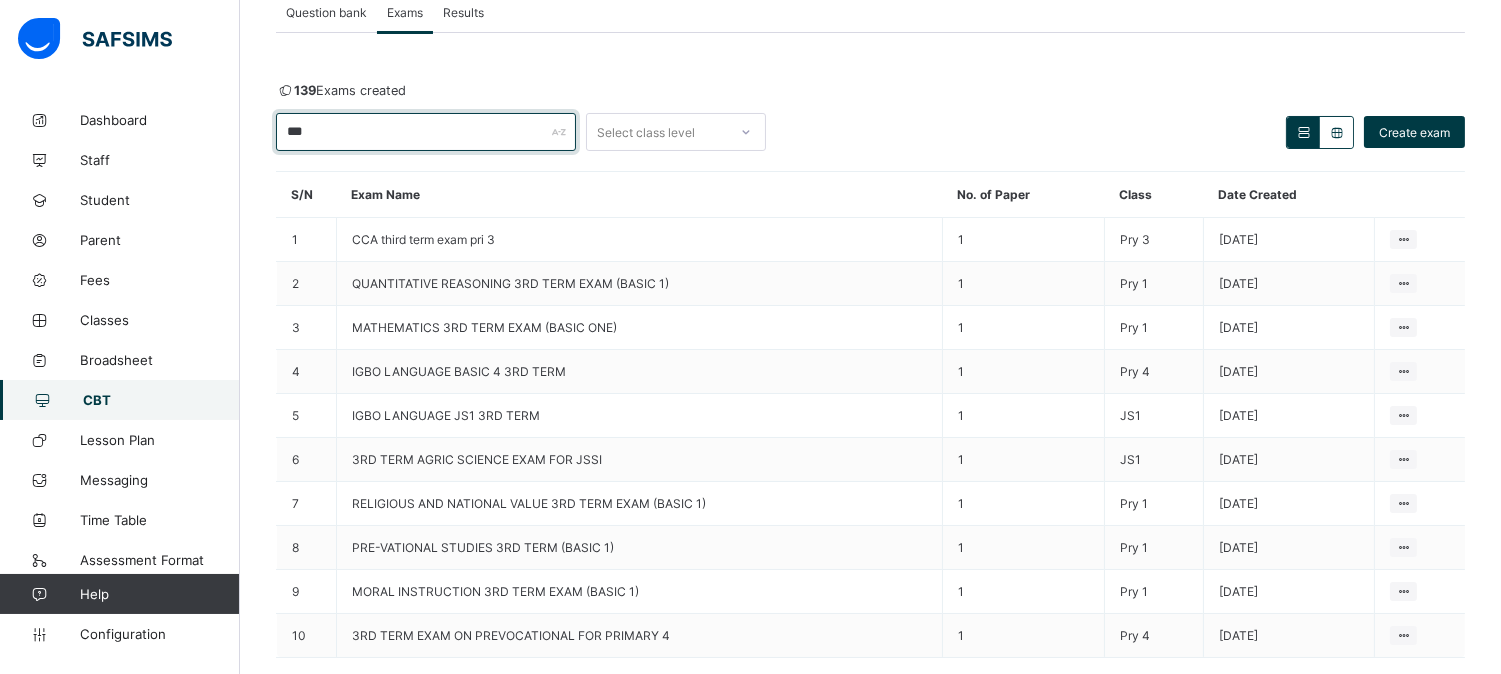 type on "***" 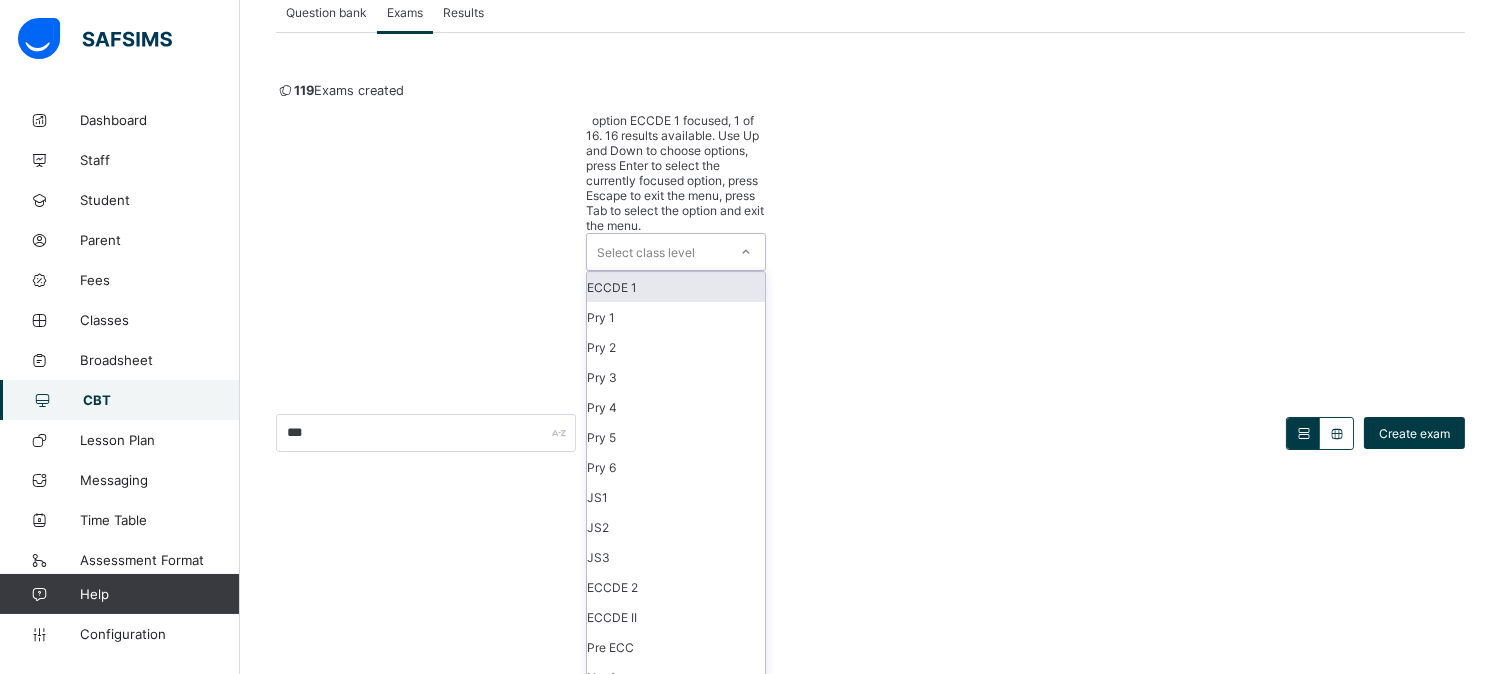 click on "Select class level" at bounding box center [646, 252] 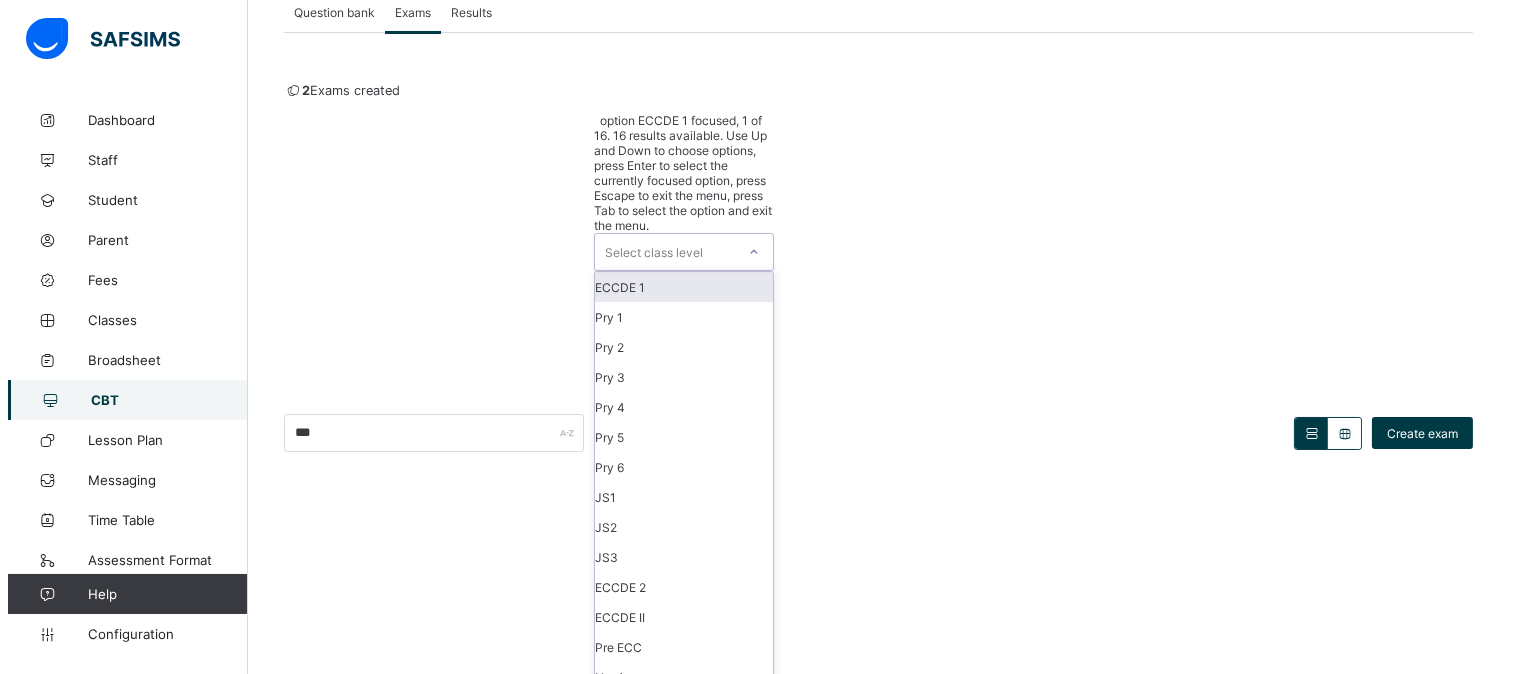 scroll, scrollTop: 0, scrollLeft: 0, axis: both 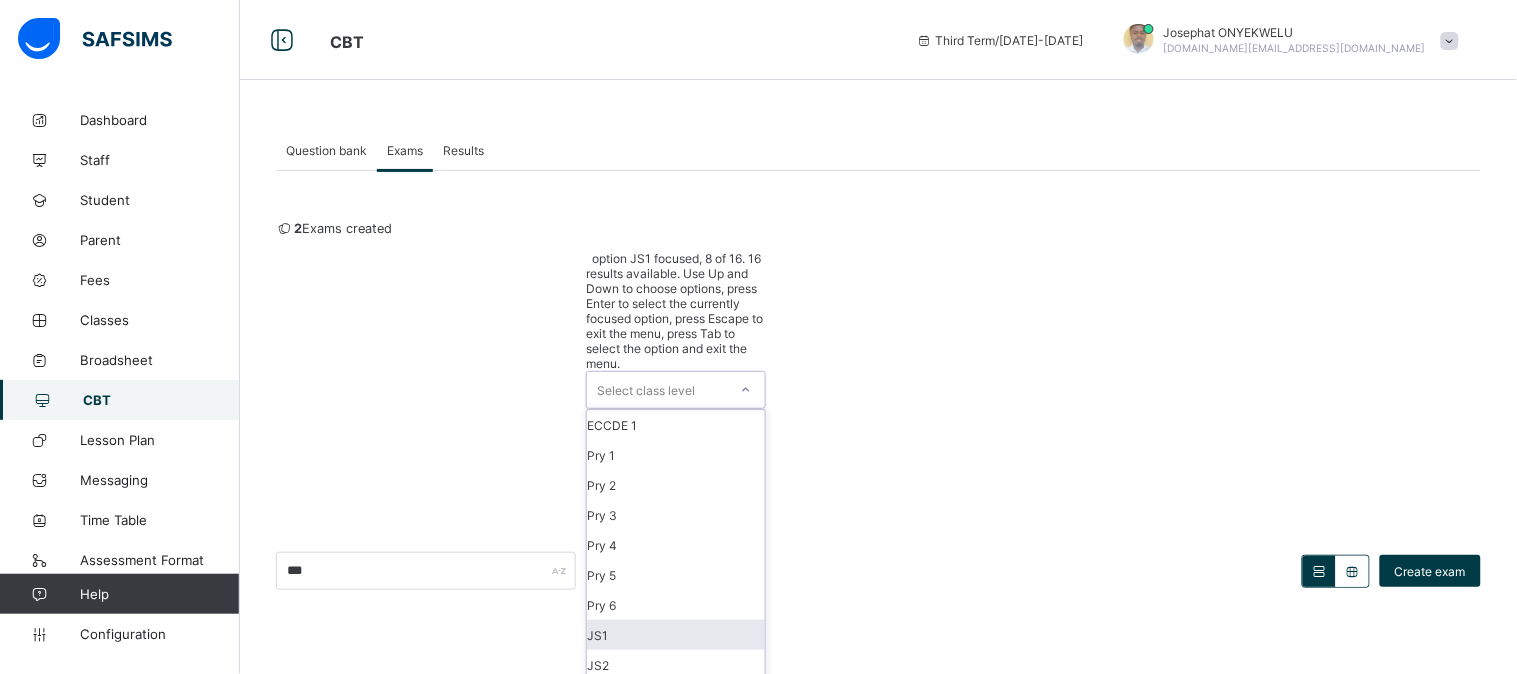 click on "JS1" at bounding box center (676, 635) 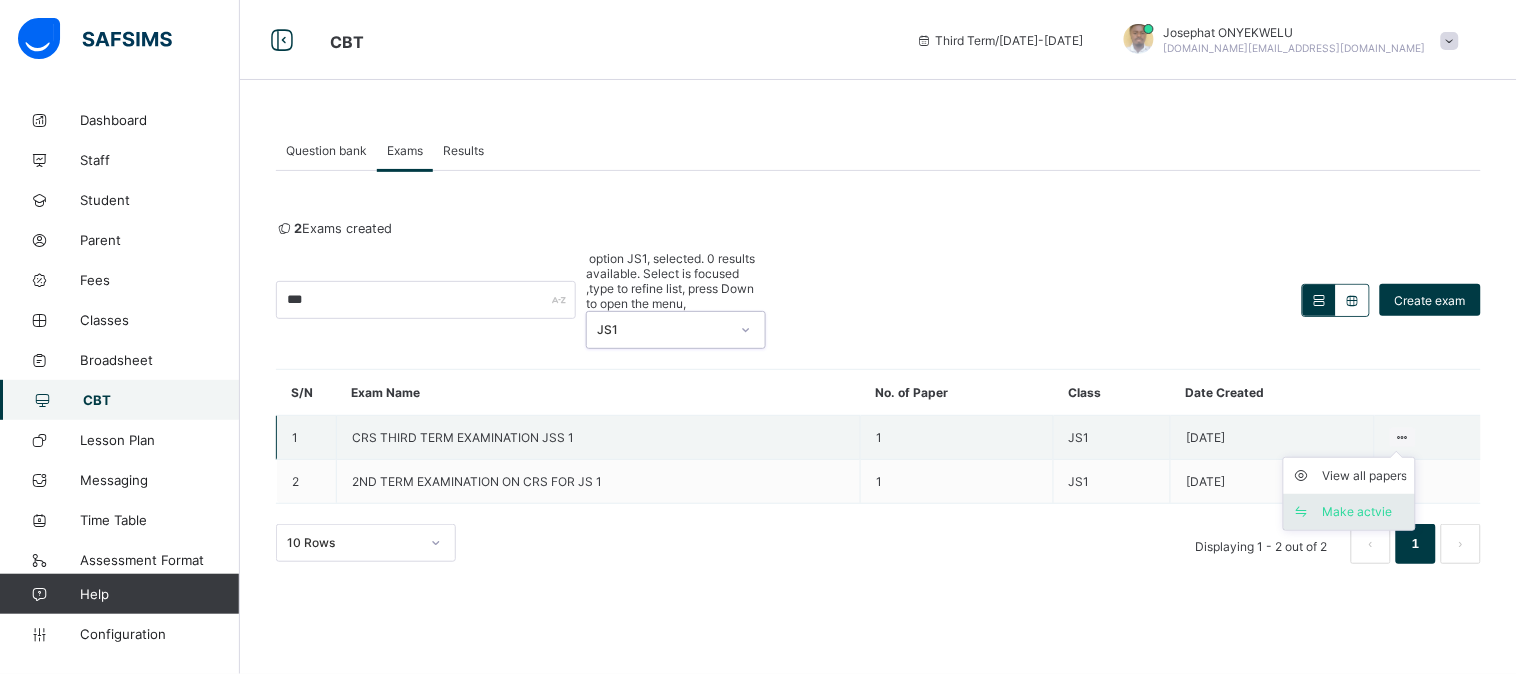 click on "Make actvie" at bounding box center [1364, 512] 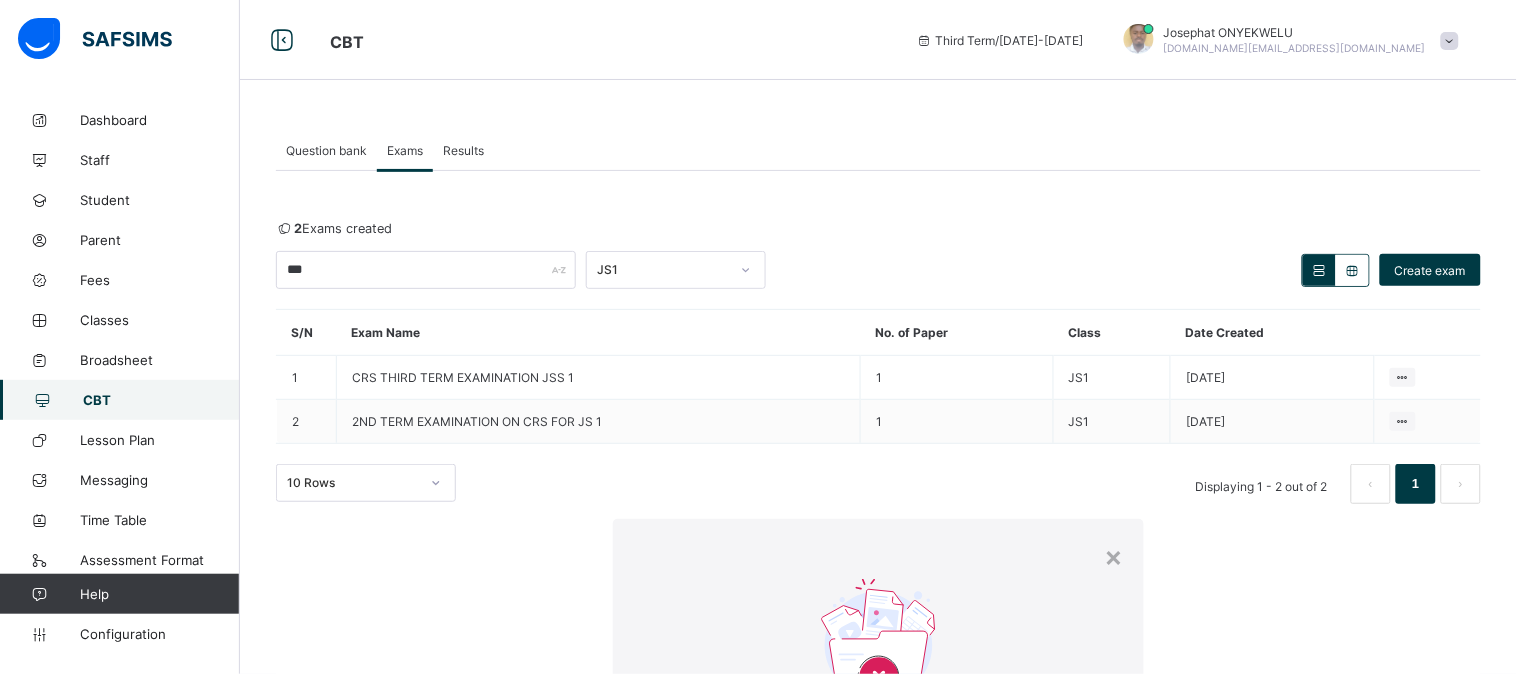 click on "Yes,  Activate" at bounding box center [1074, 859] 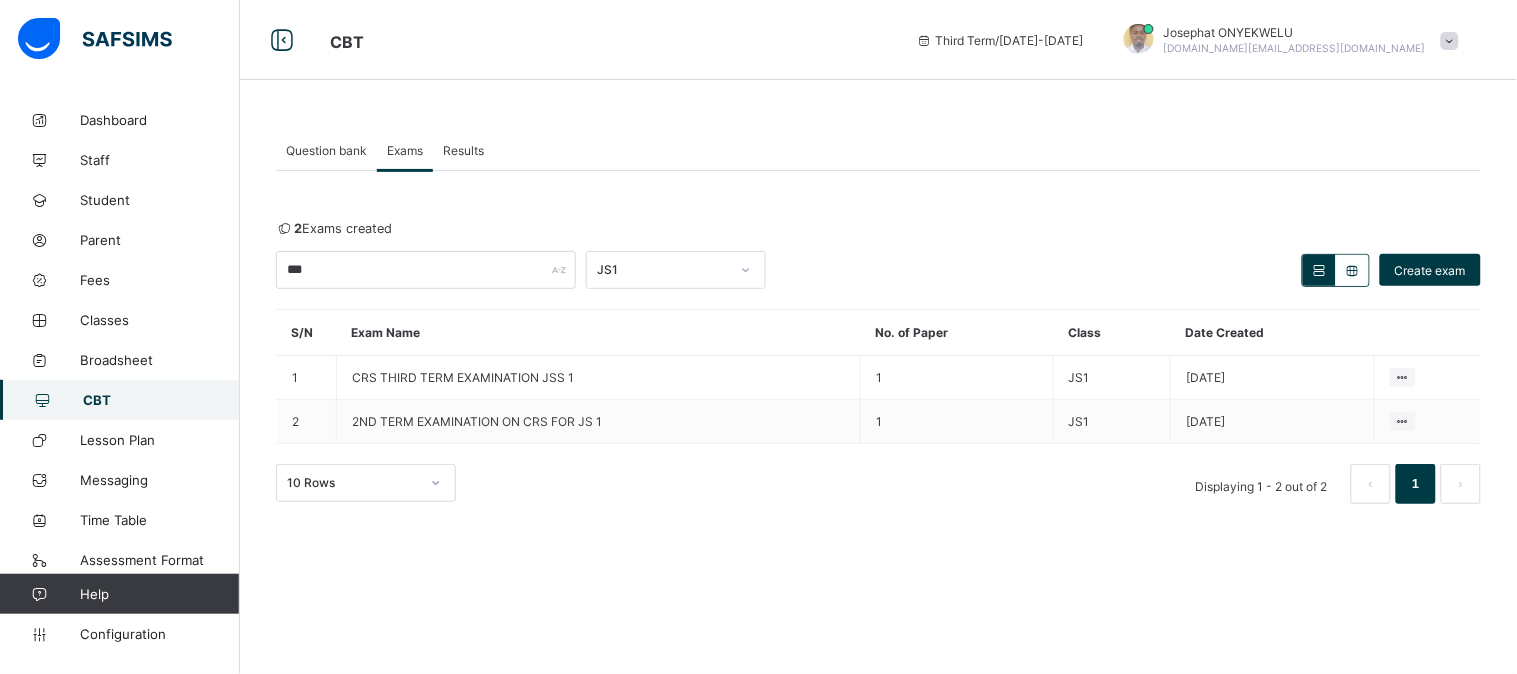 click on "Question bank" at bounding box center [326, 150] 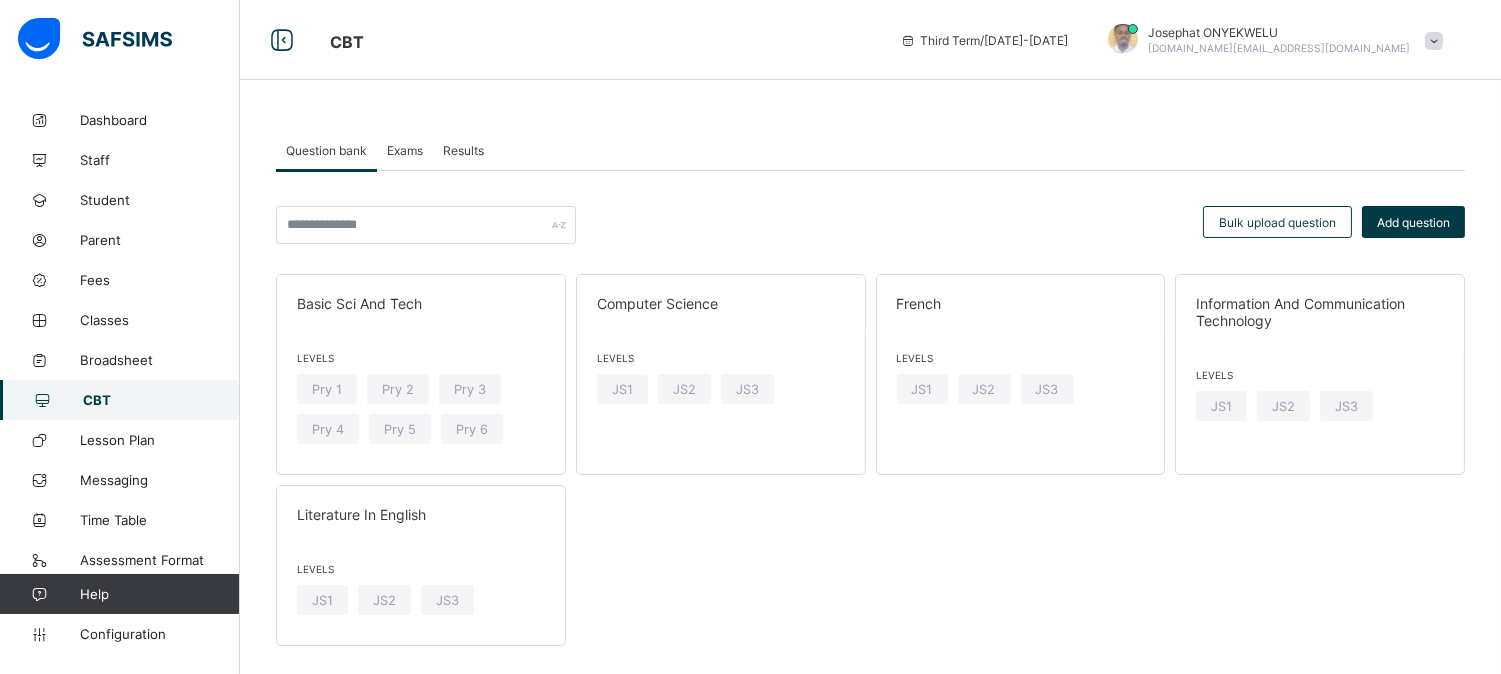 click on "Exams" at bounding box center [405, 150] 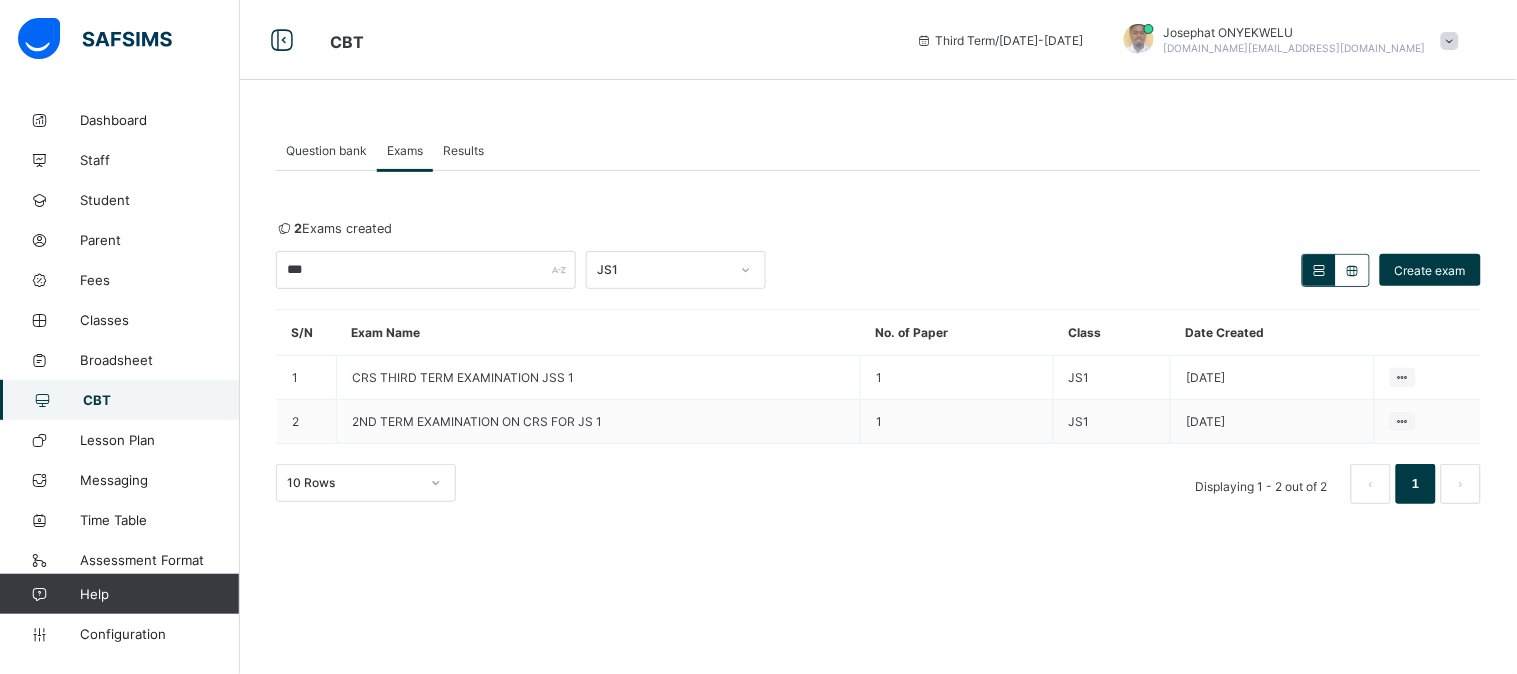 click on "Question bank" at bounding box center (326, 150) 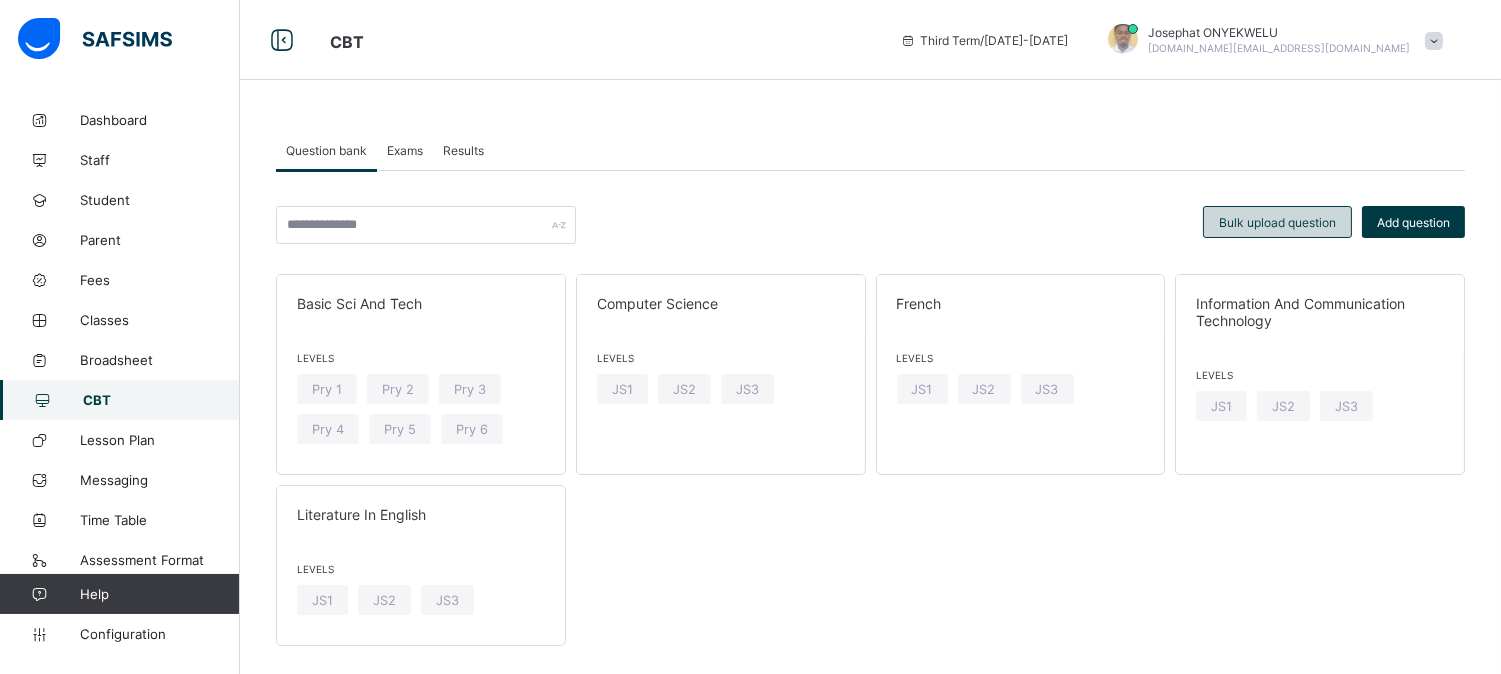 click on "Bulk upload question" at bounding box center [1277, 222] 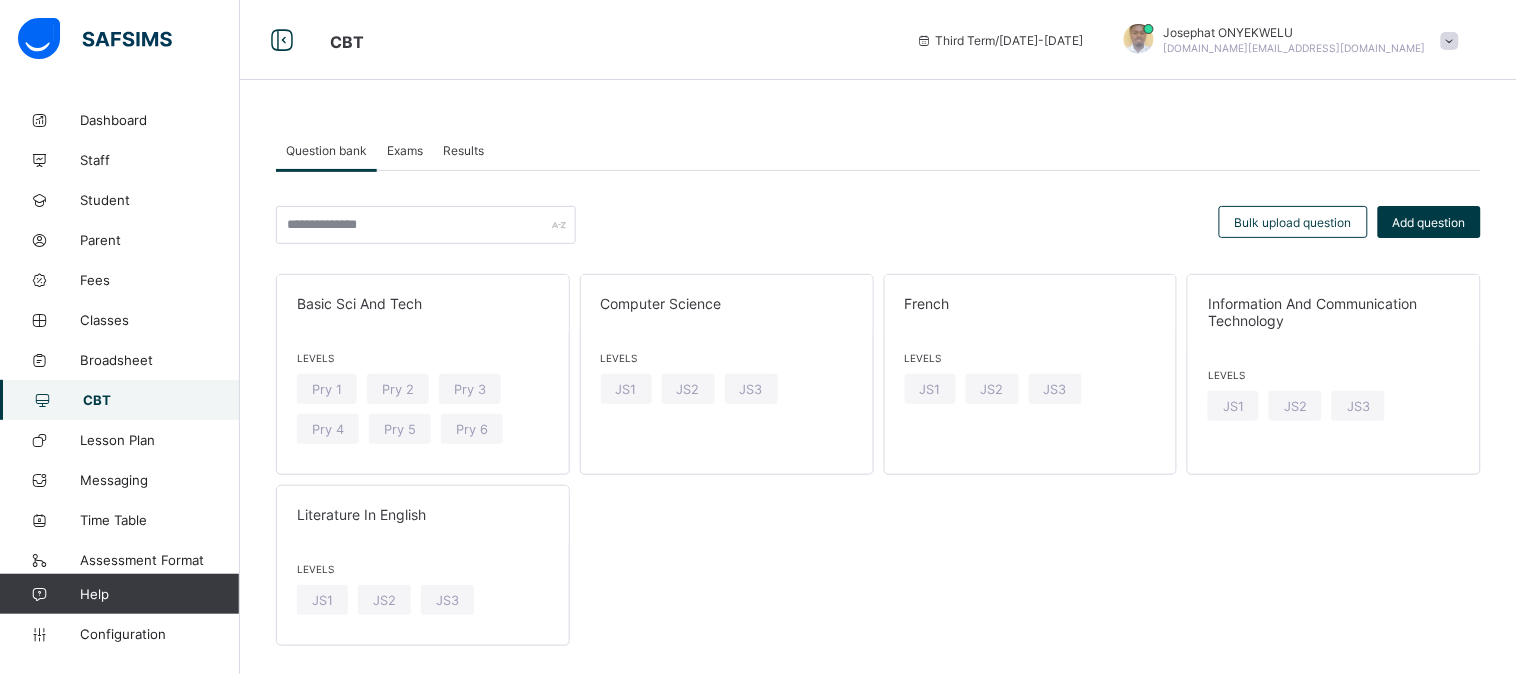 scroll, scrollTop: 305, scrollLeft: 0, axis: vertical 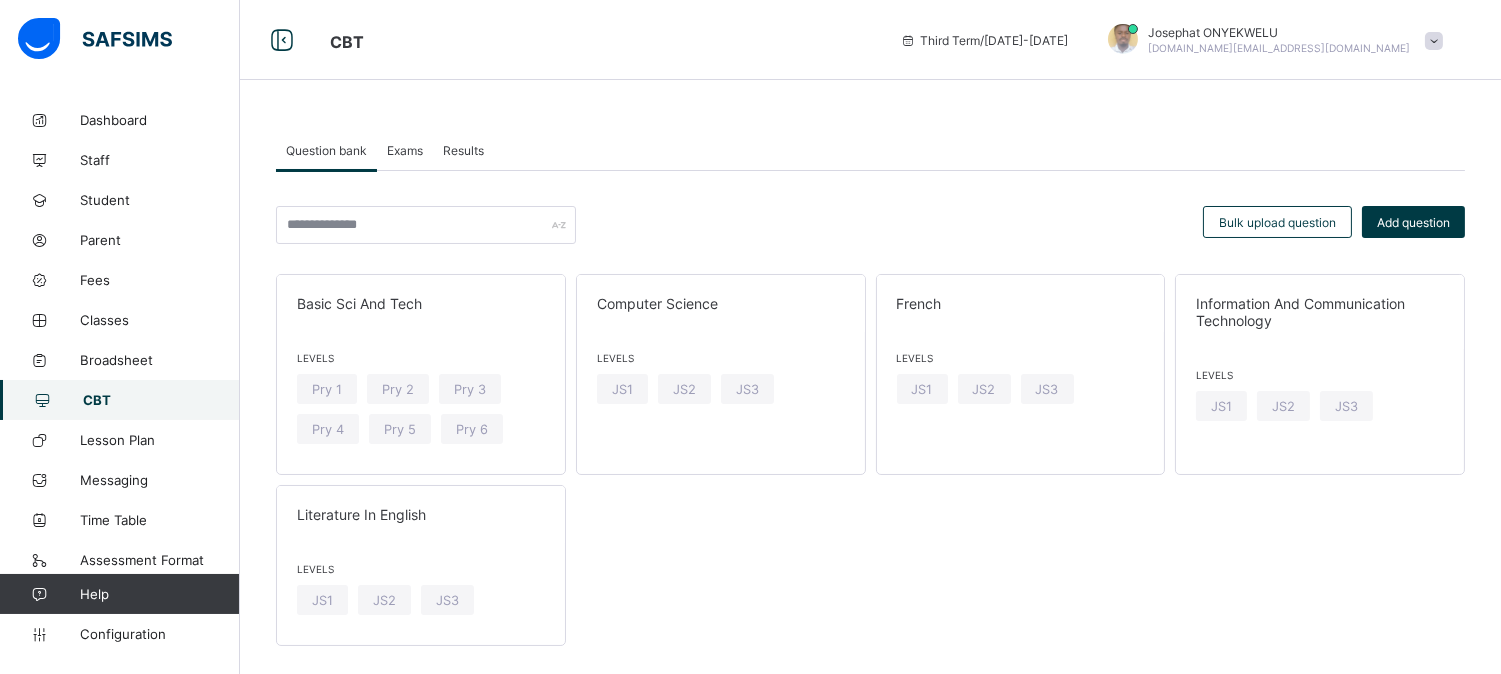 click on "Exams" at bounding box center [405, 150] 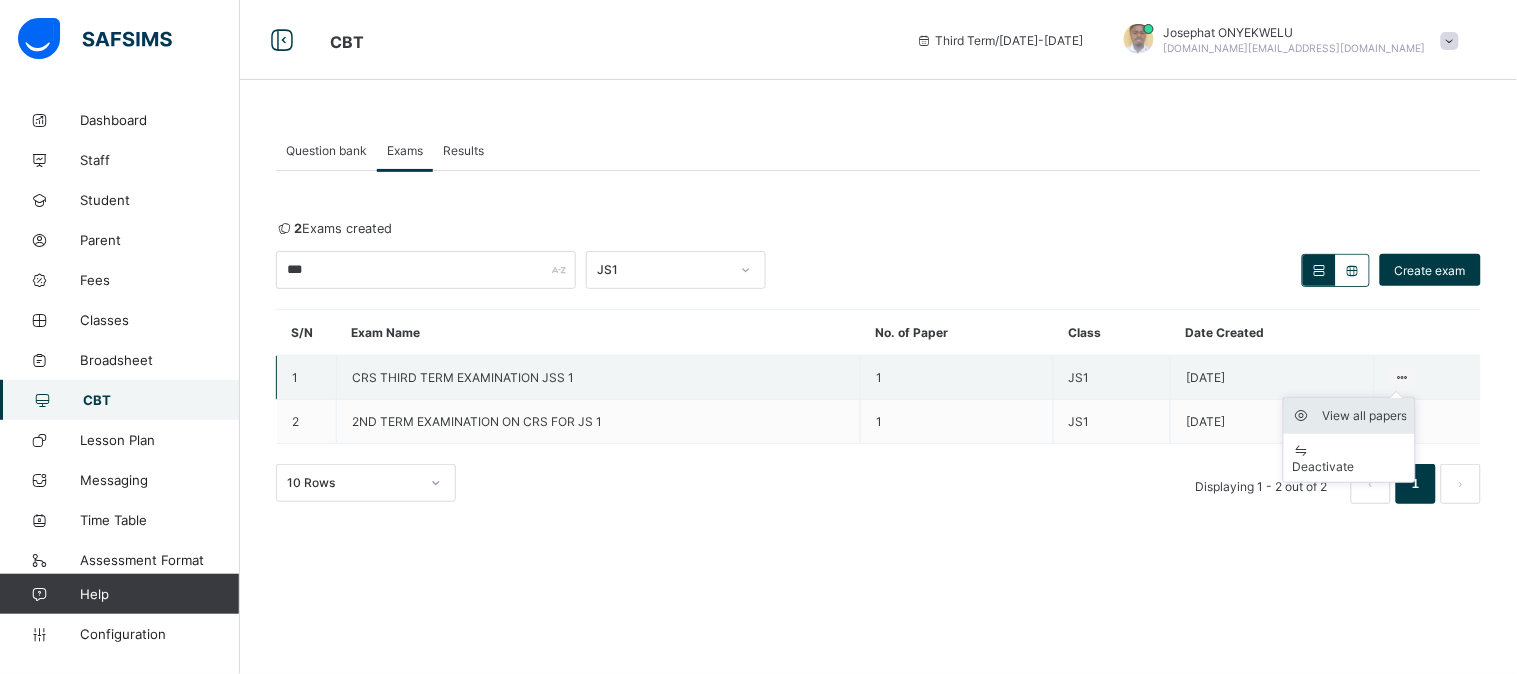 click on "View all papers" at bounding box center (1364, 416) 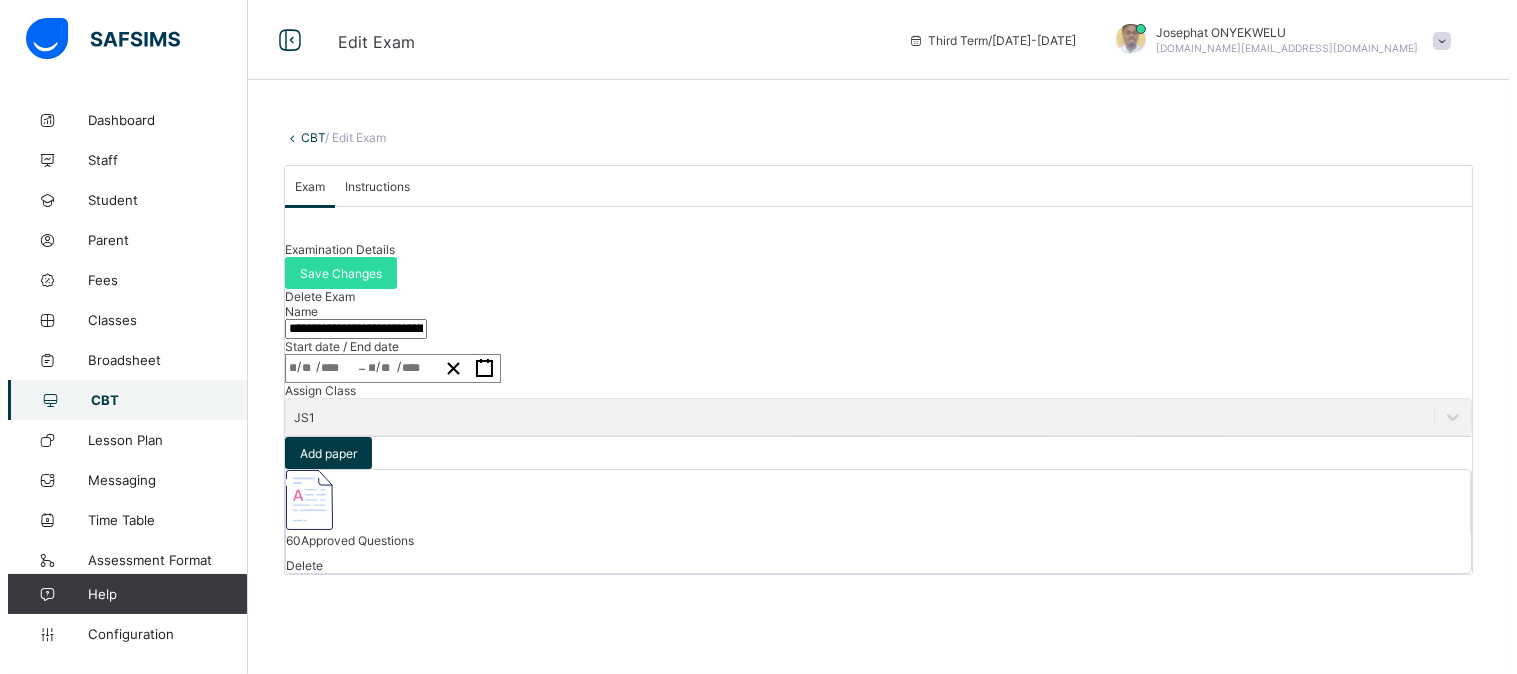 scroll, scrollTop: 217, scrollLeft: 0, axis: vertical 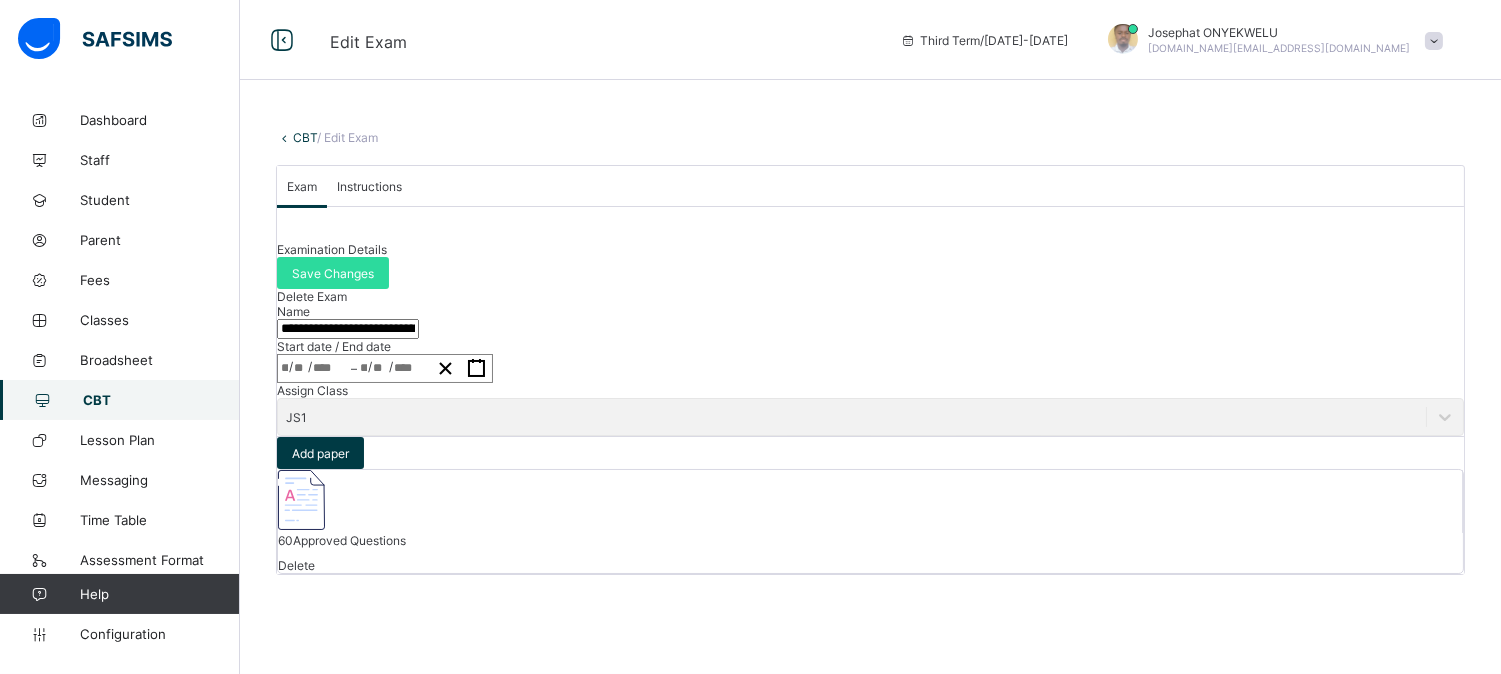 click on "60  Approved Questions" at bounding box center [342, 540] 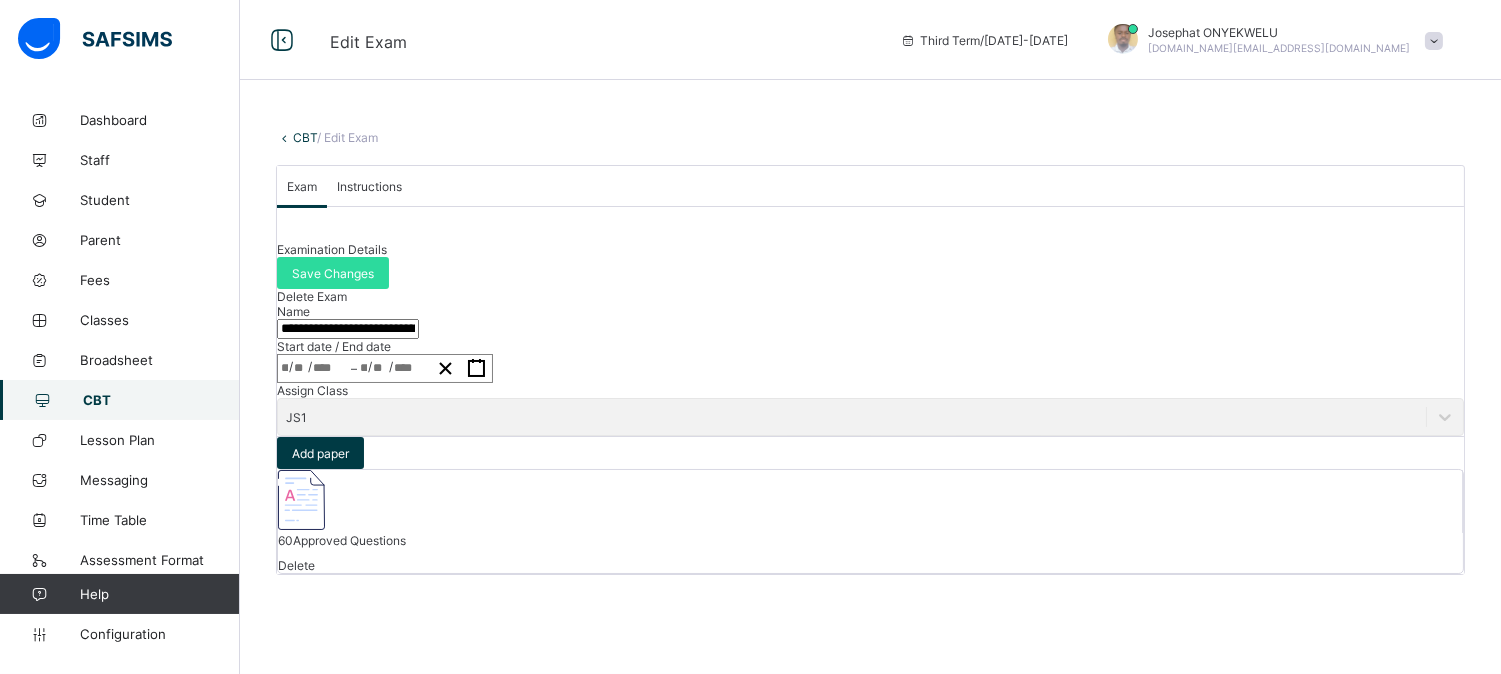 click on "60  Approved Questions Delete" at bounding box center [870, 521] 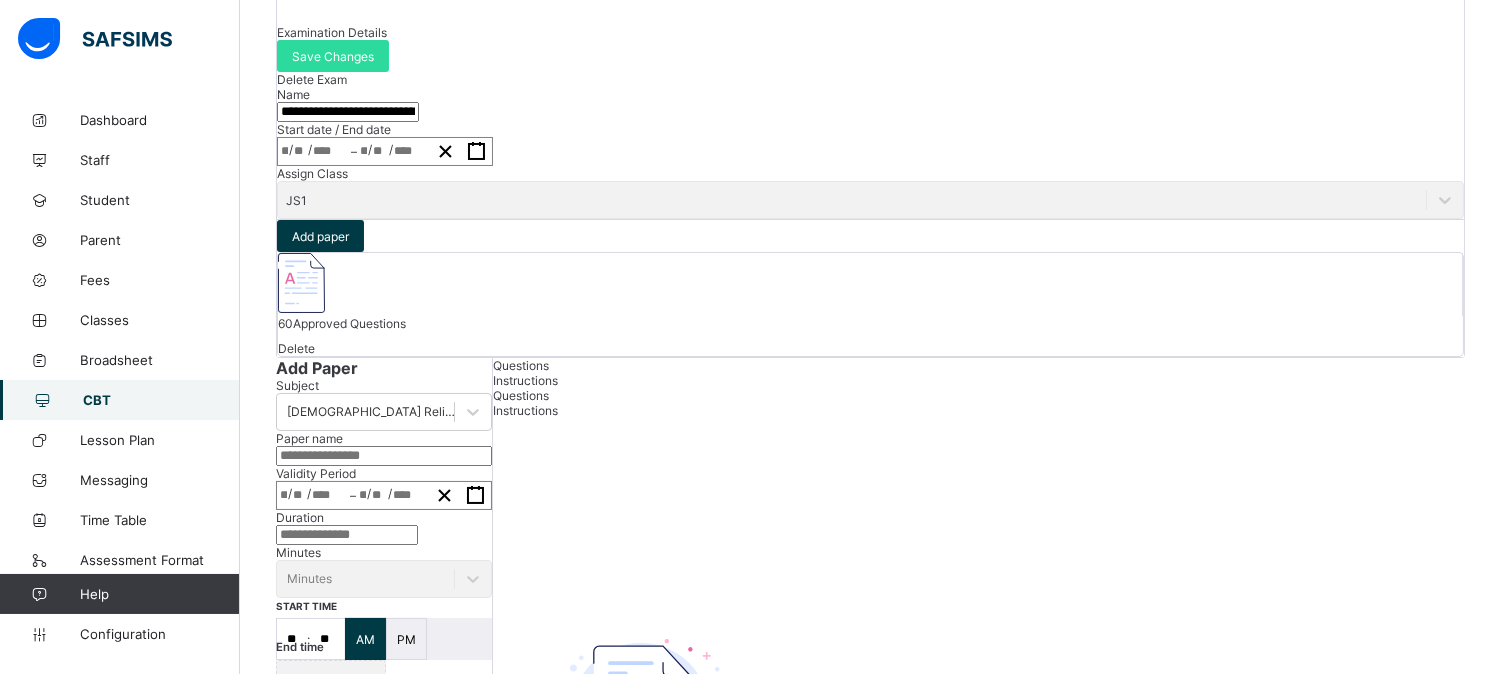 type on "**********" 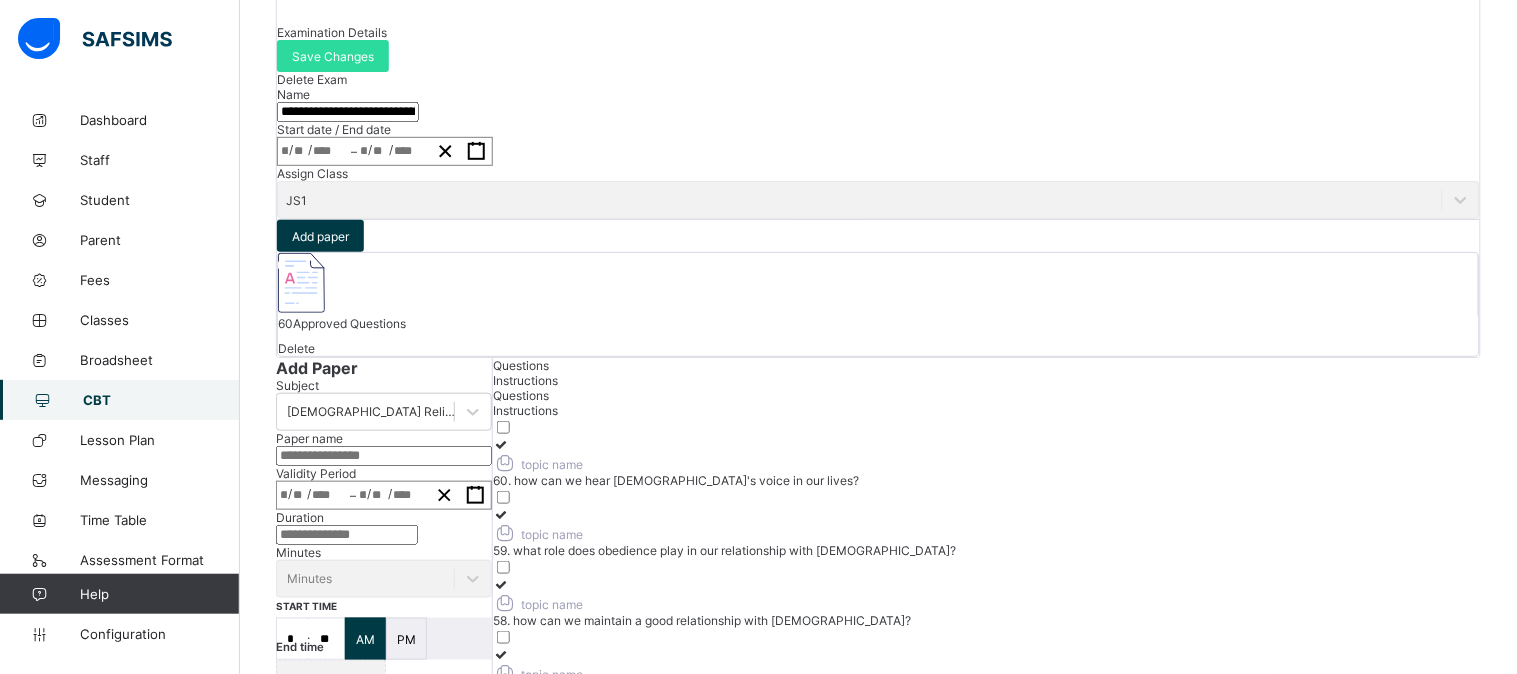 scroll, scrollTop: 187, scrollLeft: 0, axis: vertical 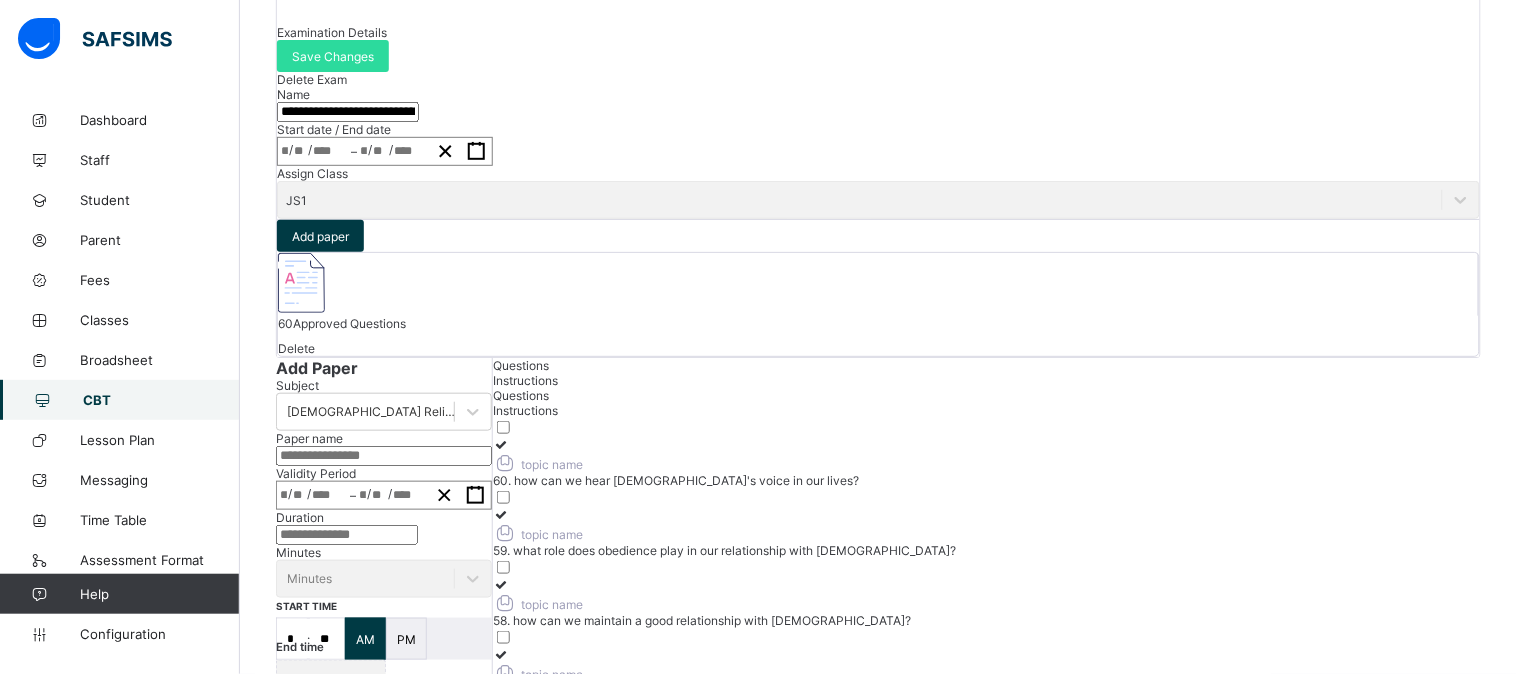 click on "2" at bounding box center [799, 1158] 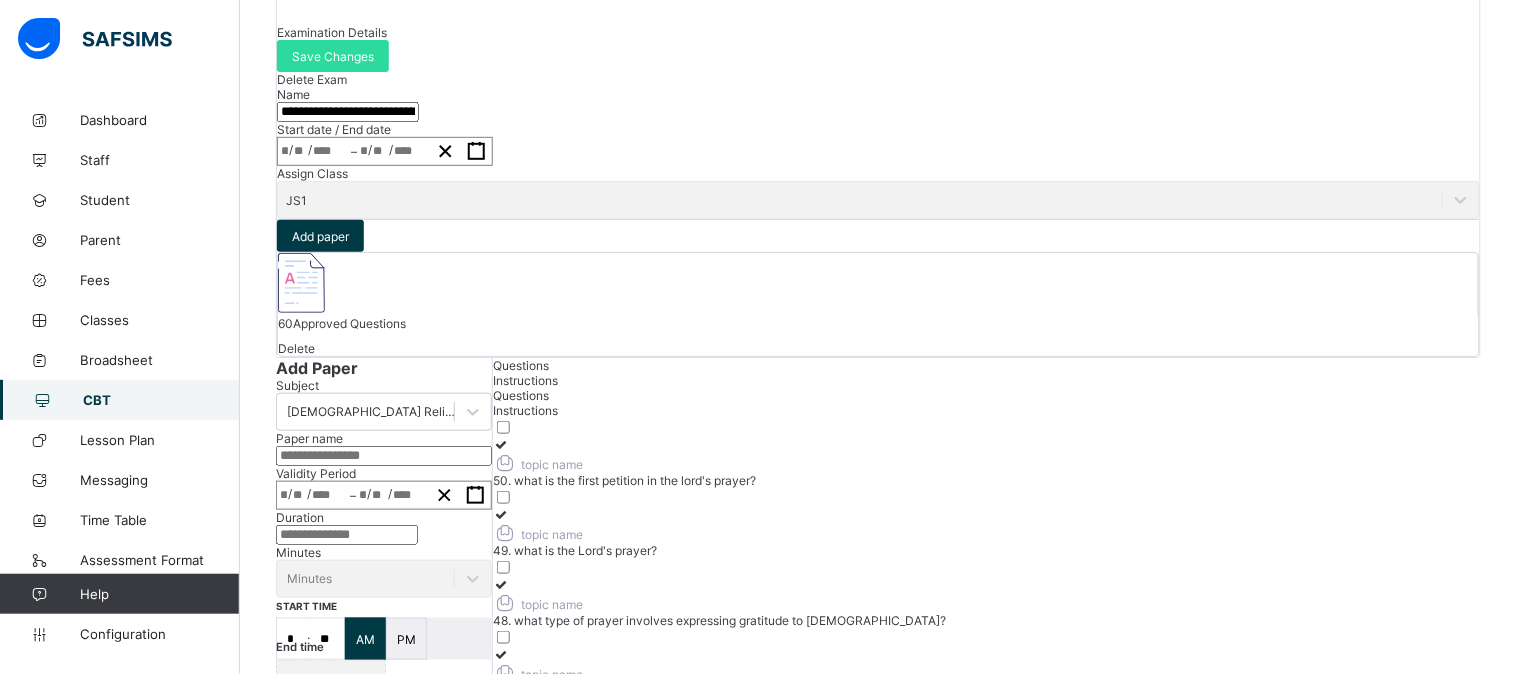 click on "3" at bounding box center (855, 1158) 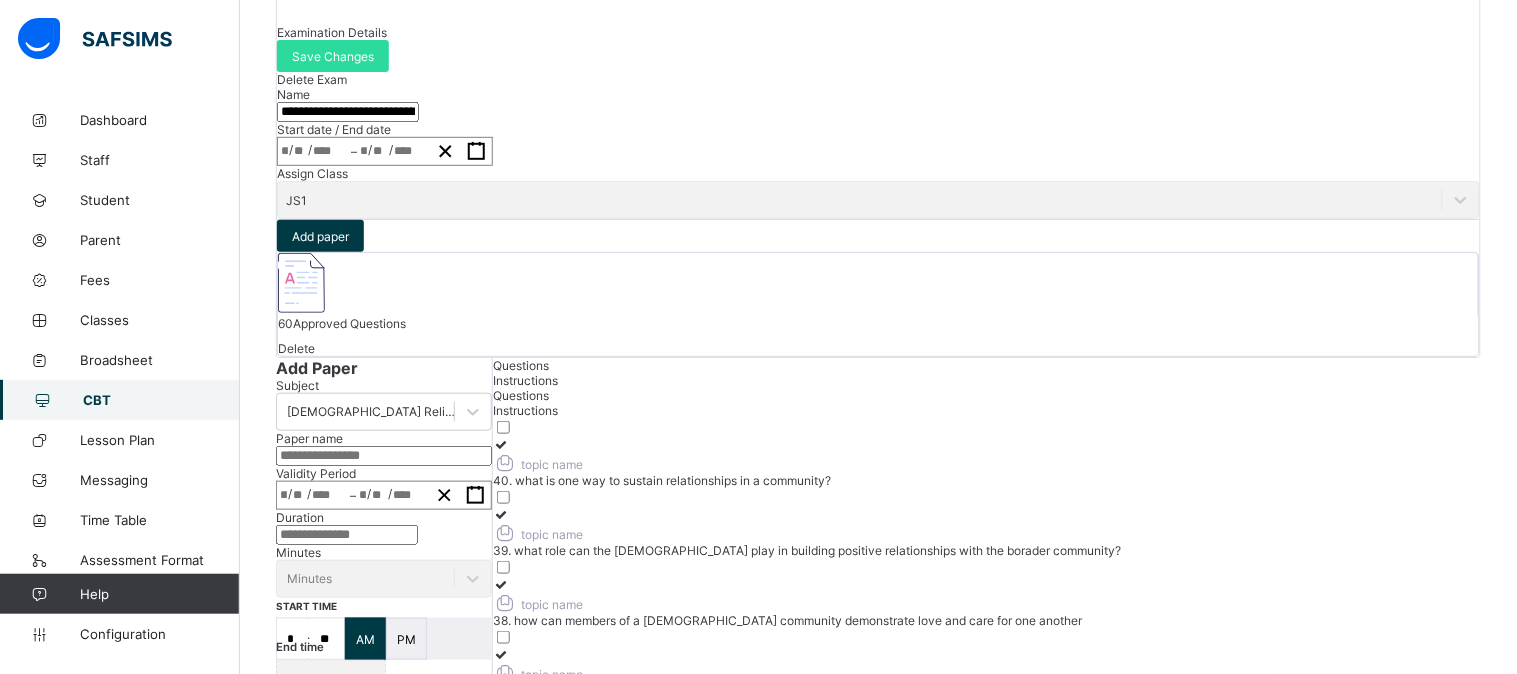 click on "4" at bounding box center (908, 1158) 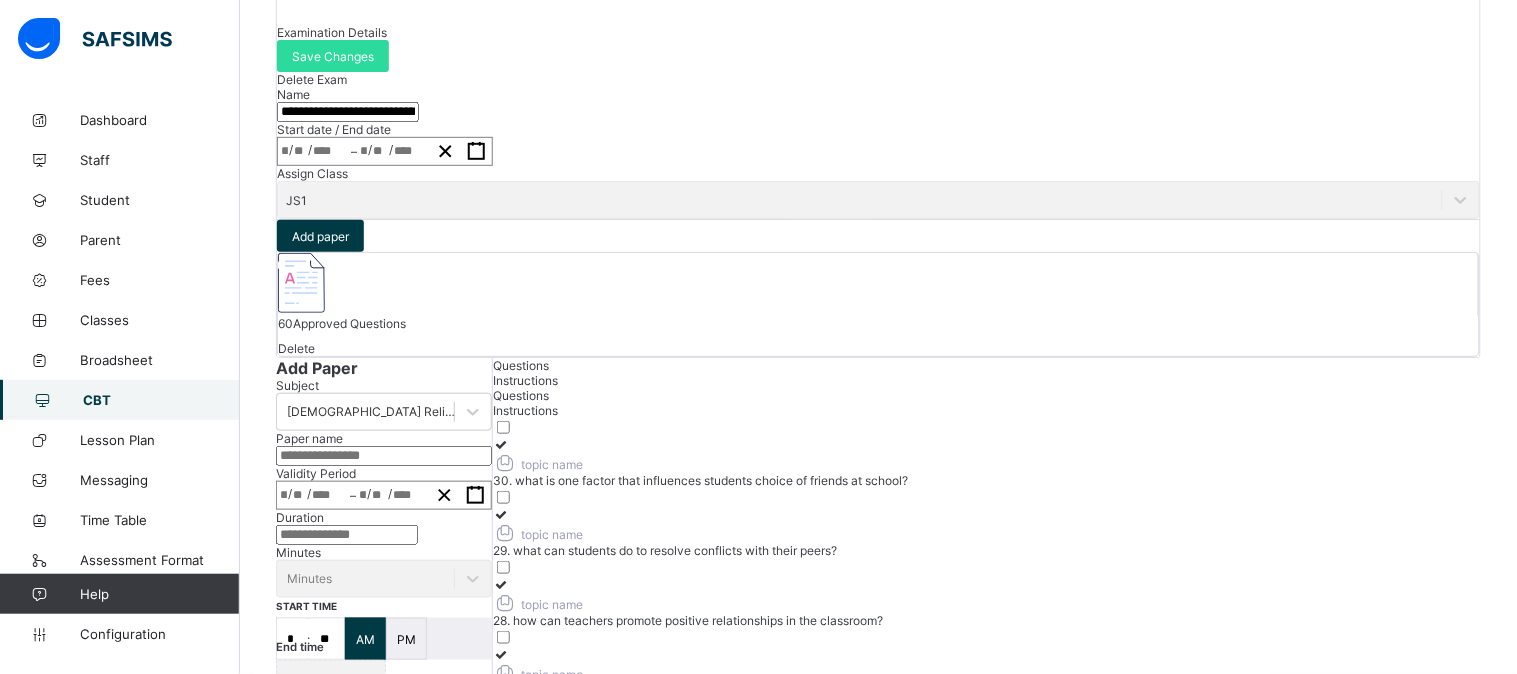 click on "5" at bounding box center [959, 1158] 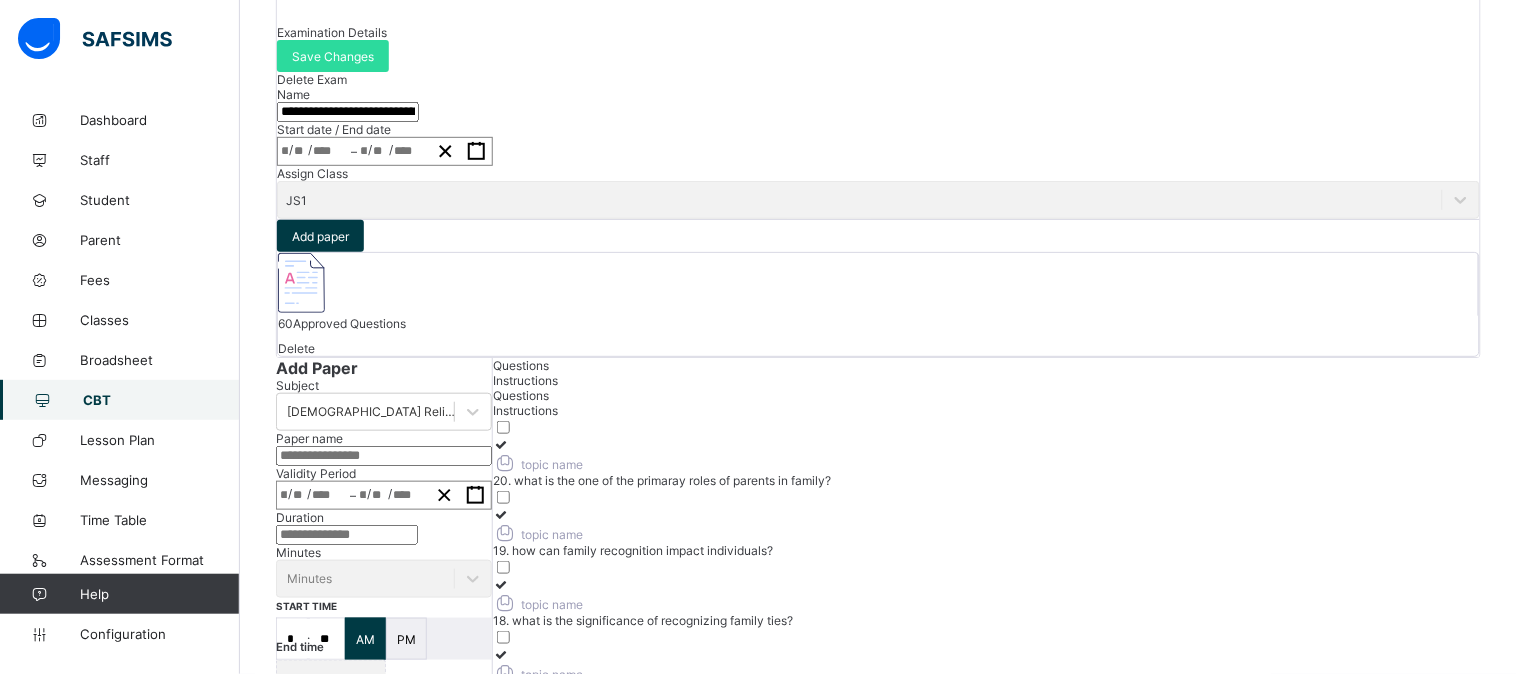 click on "6" at bounding box center [994, 1158] 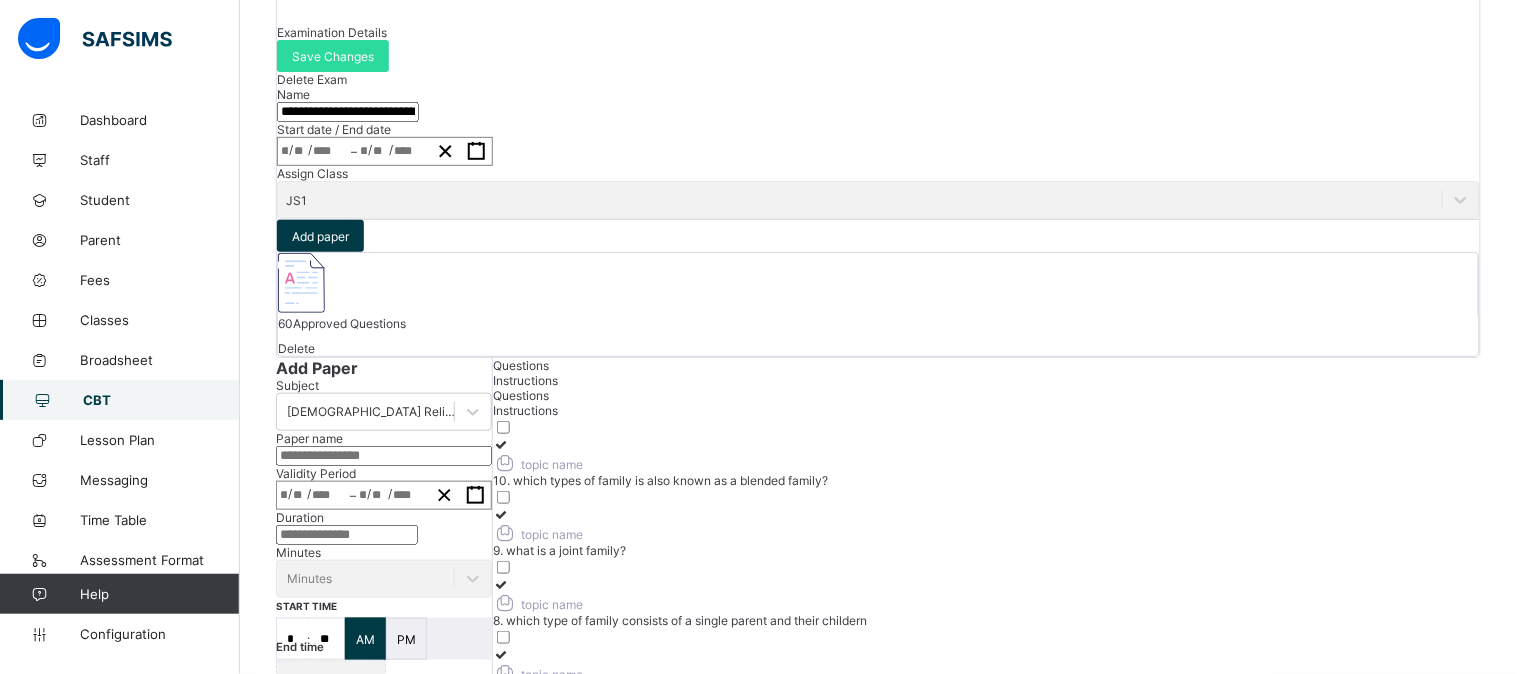 click on "7" at bounding box center [993, 1158] 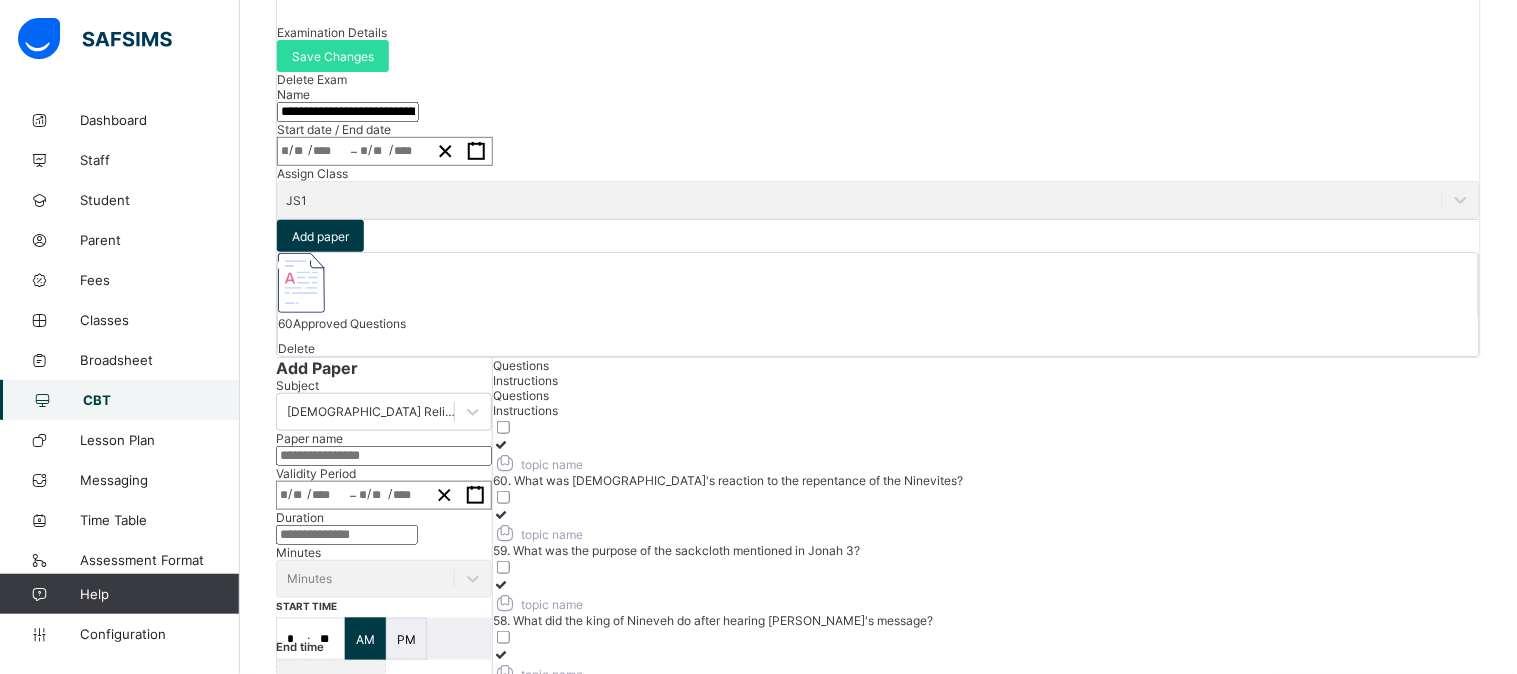 scroll, scrollTop: 0, scrollLeft: 0, axis: both 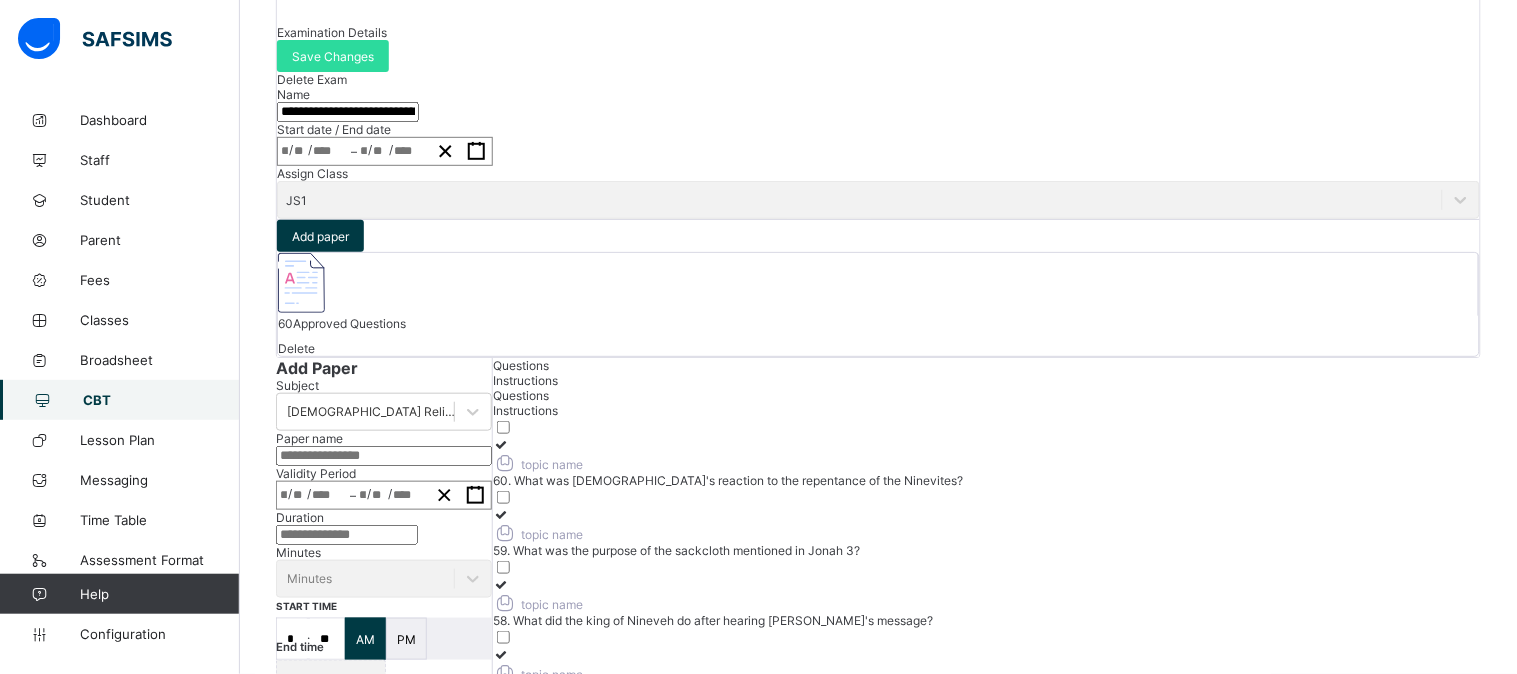 click on "Cancel" at bounding box center [384, 771] 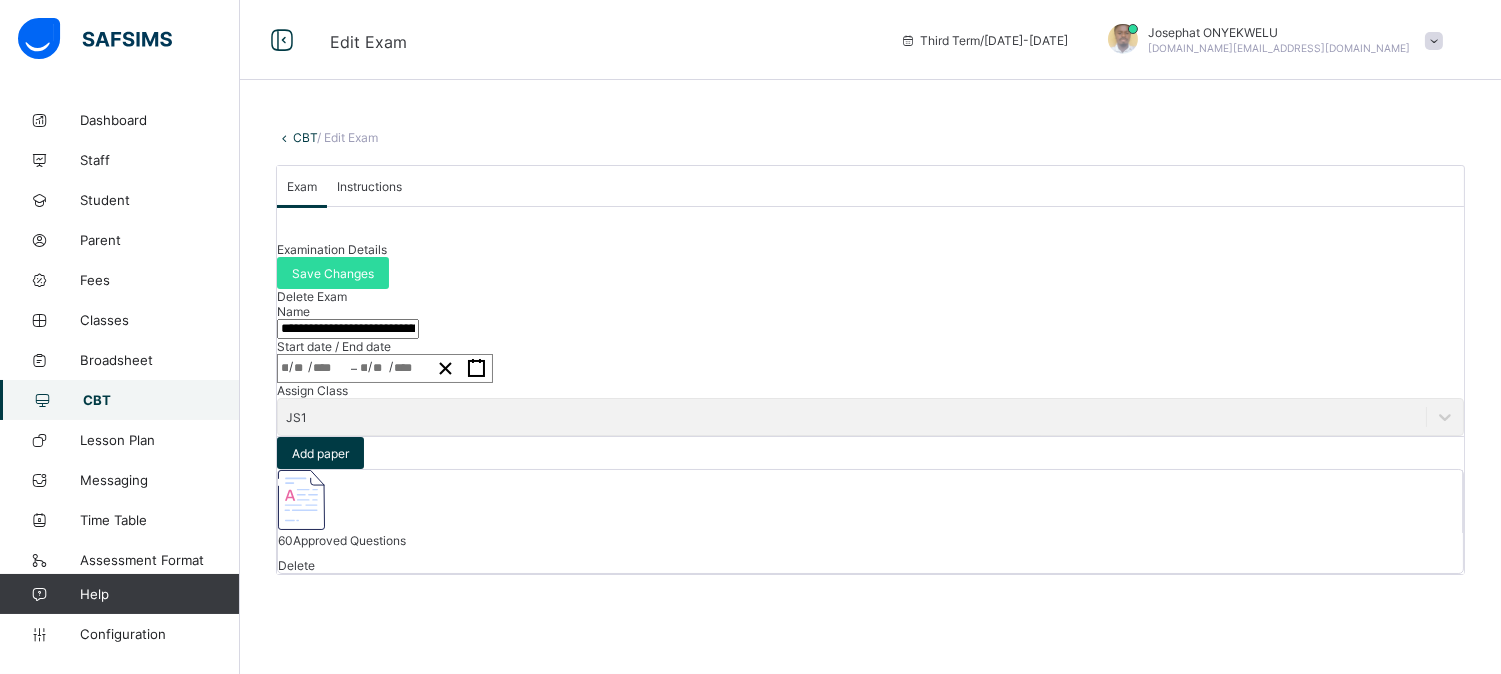 scroll, scrollTop: 133, scrollLeft: 0, axis: vertical 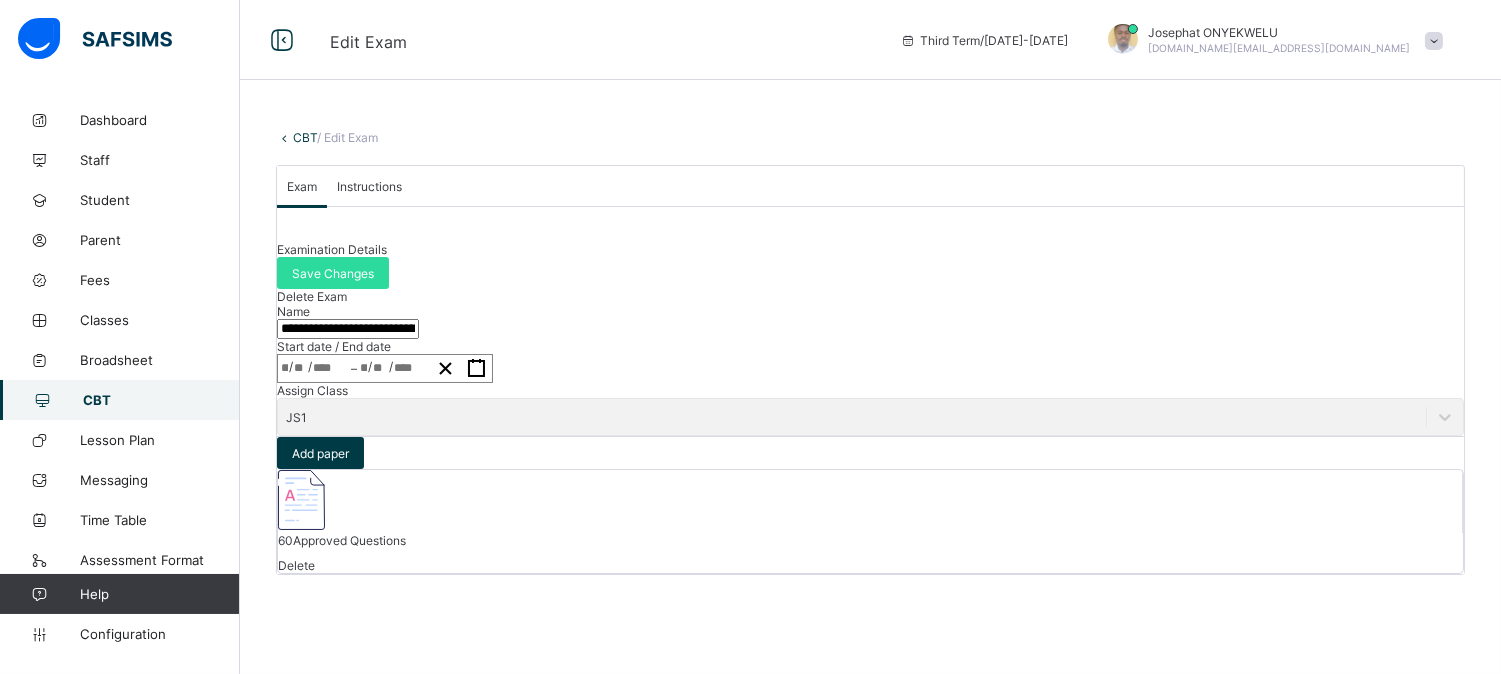 click on "Instructions" at bounding box center (369, 186) 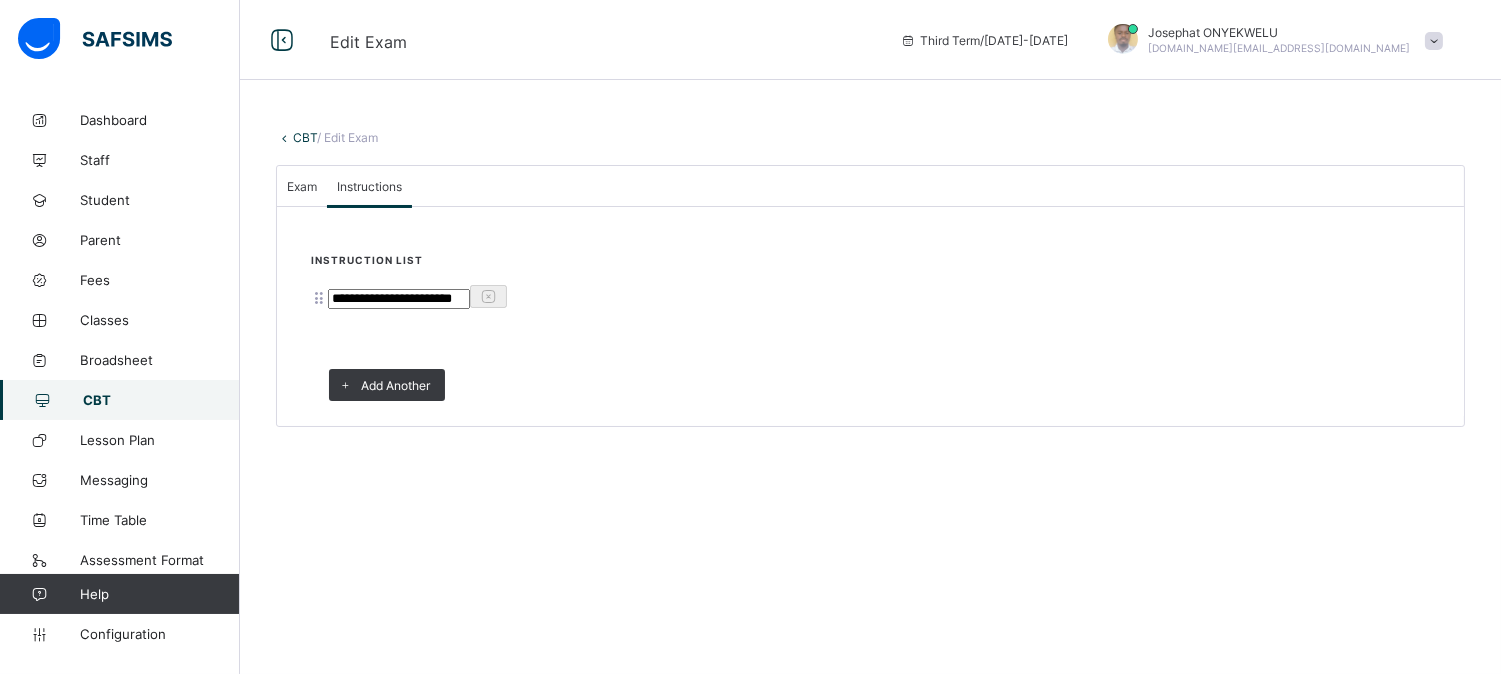 scroll, scrollTop: 0, scrollLeft: 0, axis: both 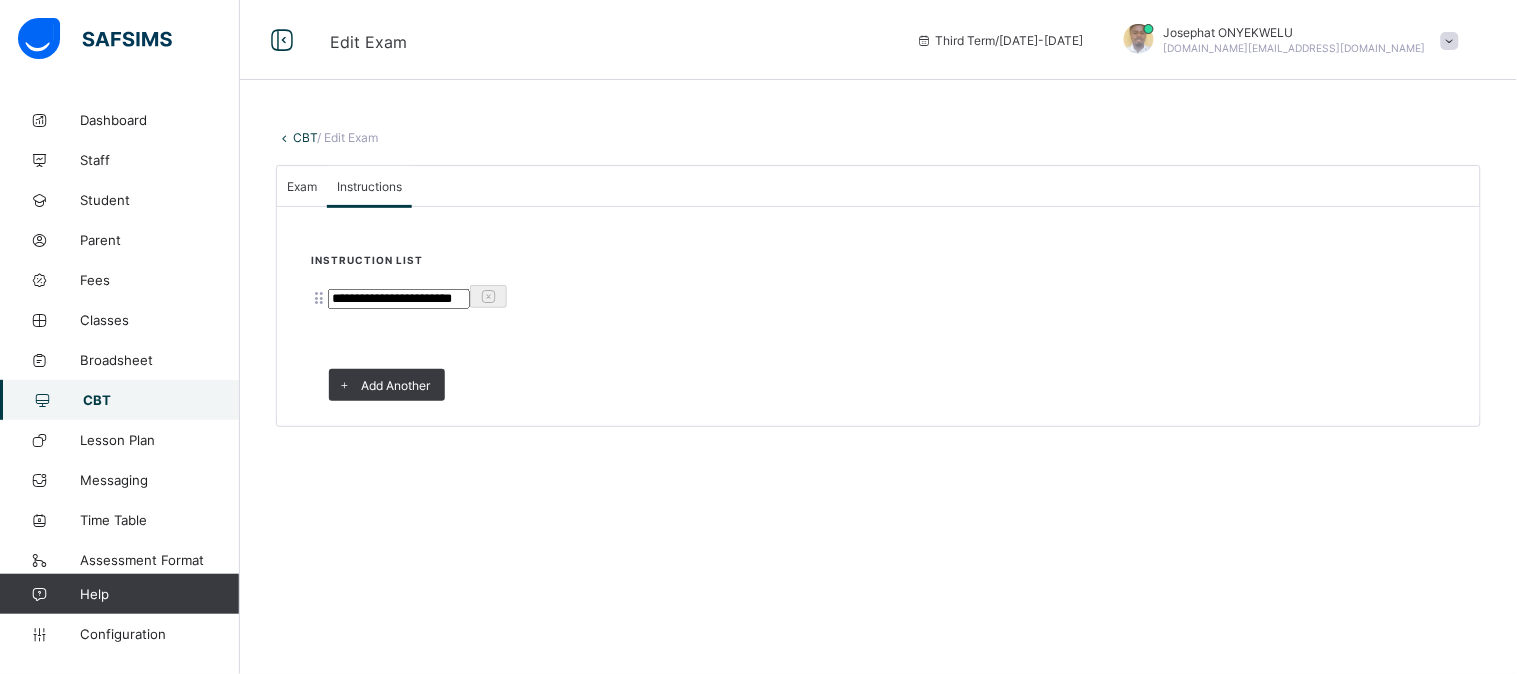 click on "CBT" at bounding box center (305, 137) 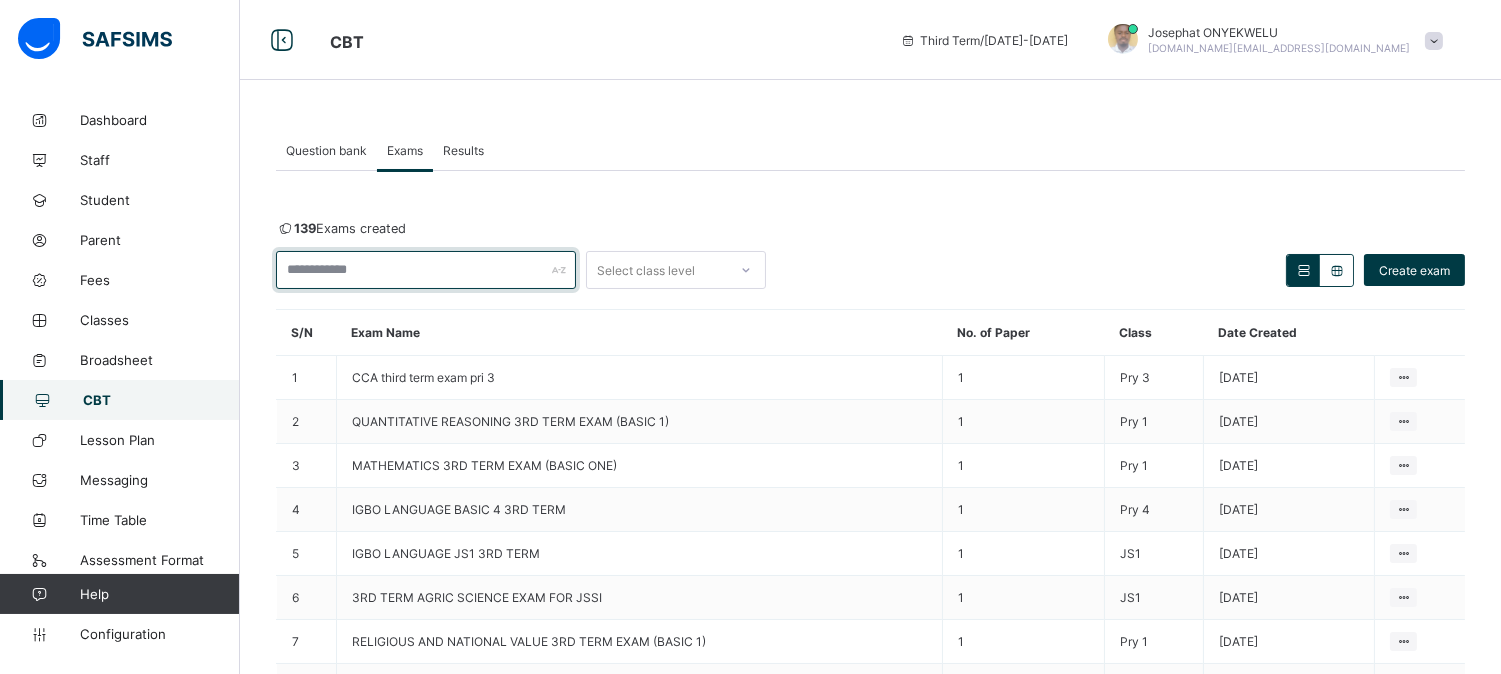 click at bounding box center [426, 270] 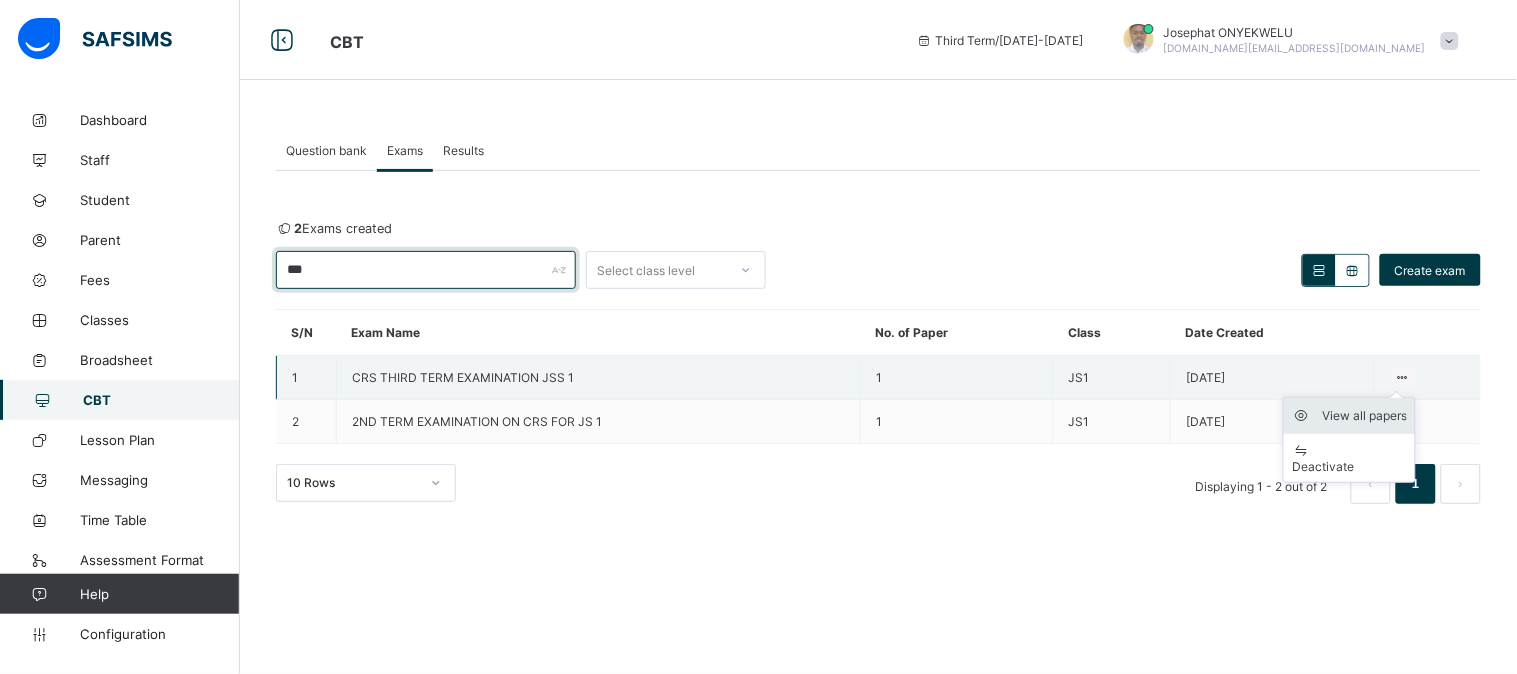 type on "***" 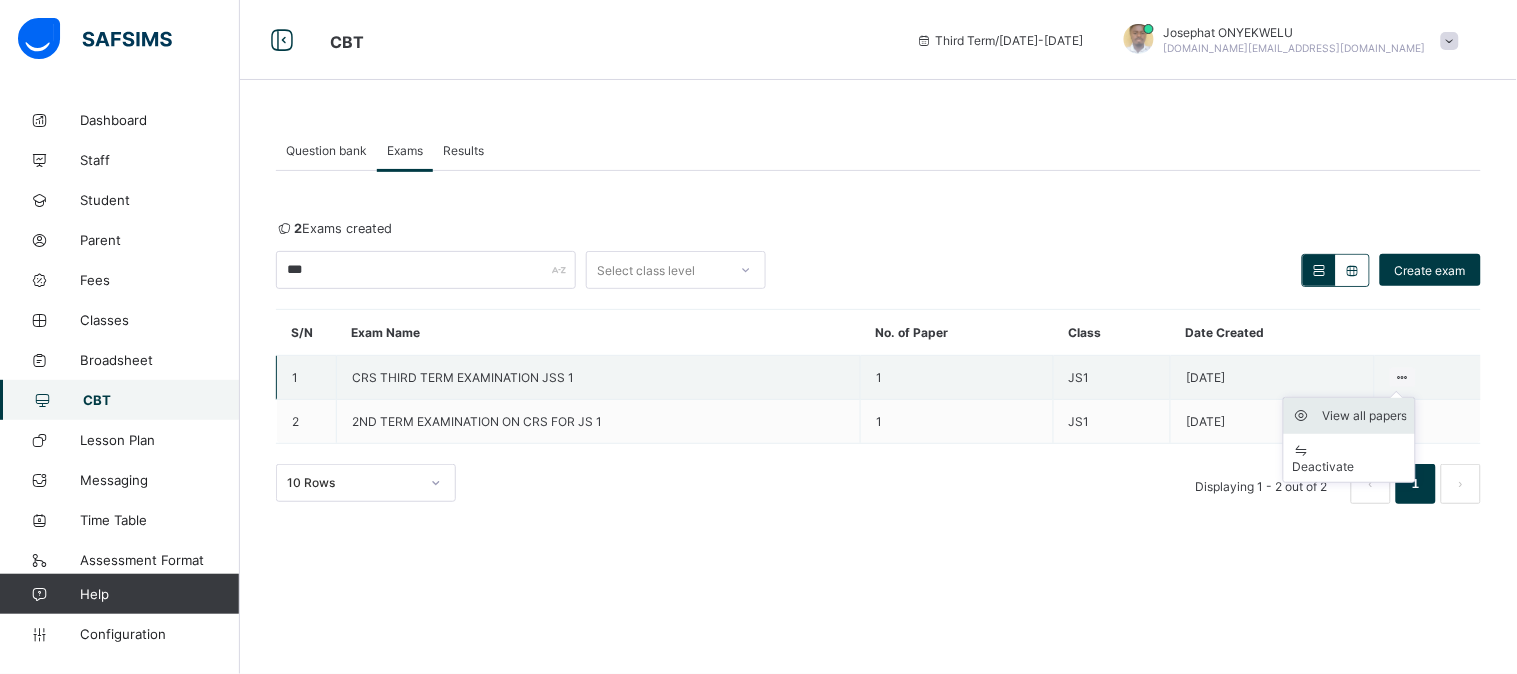 click on "View all papers" at bounding box center (1364, 416) 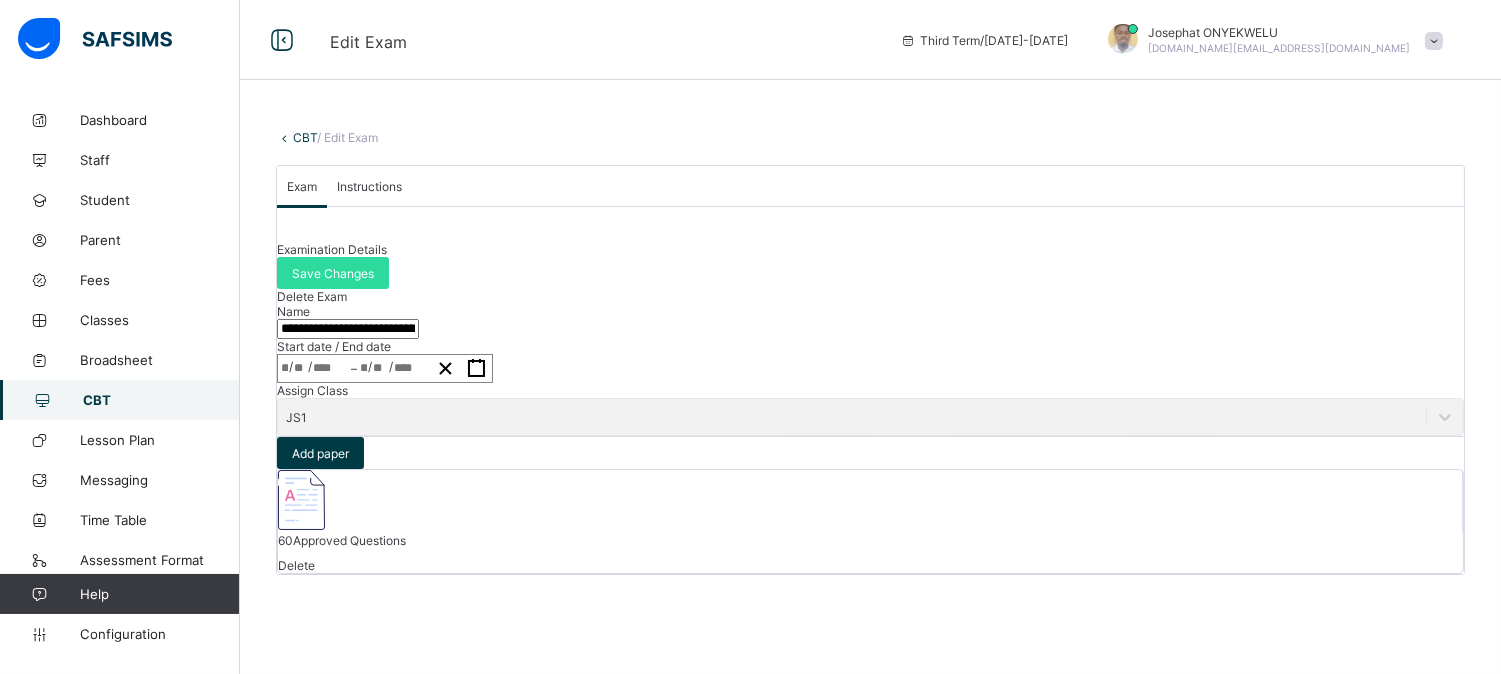 scroll, scrollTop: 217, scrollLeft: 0, axis: vertical 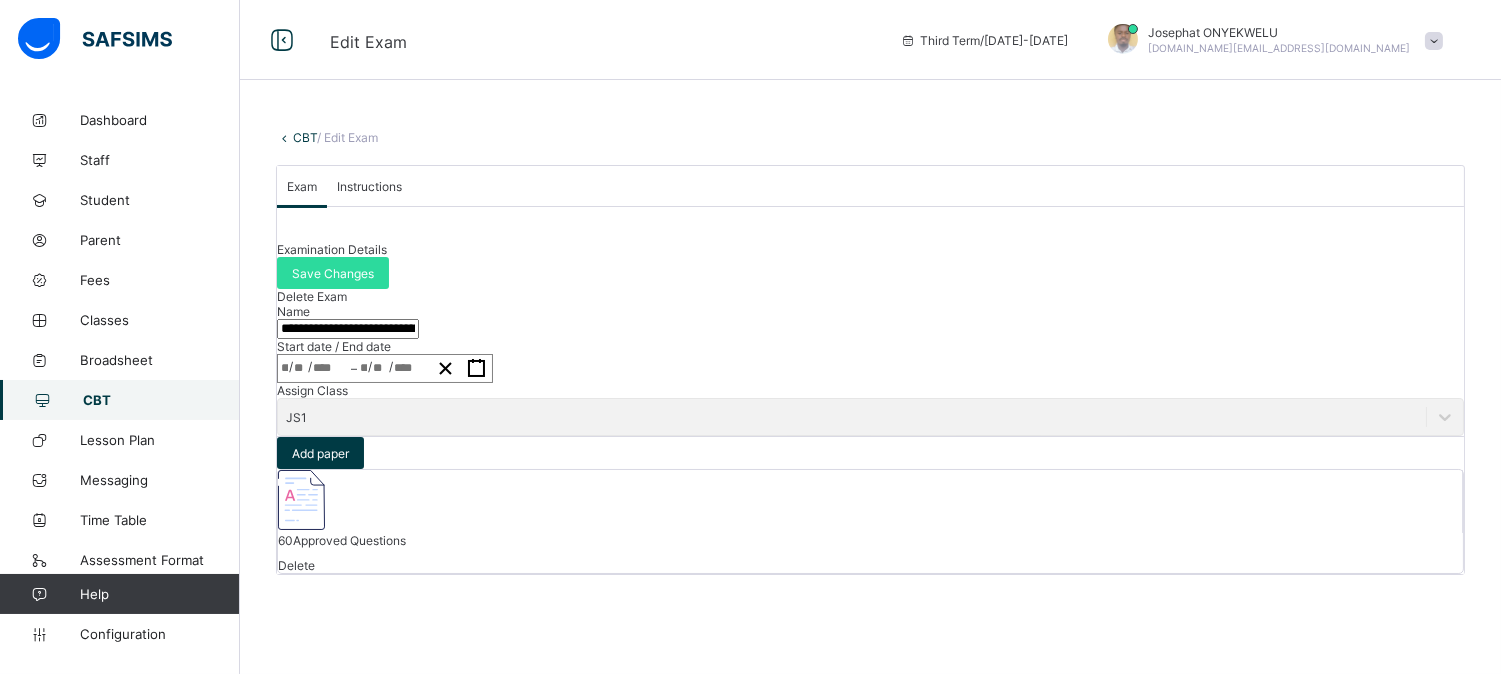 click on "Delete Exam" at bounding box center (312, 296) 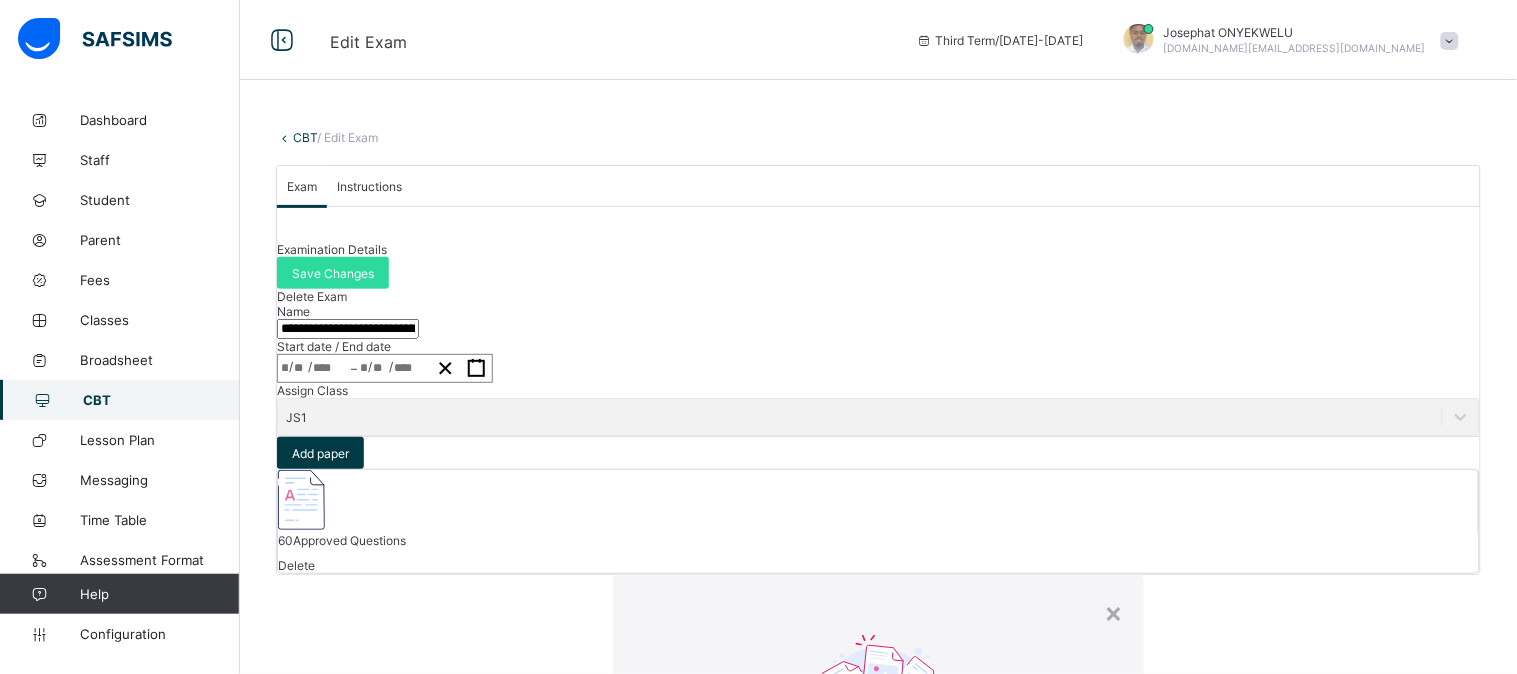 click on "Yes,  Delete" at bounding box center (1079, 895) 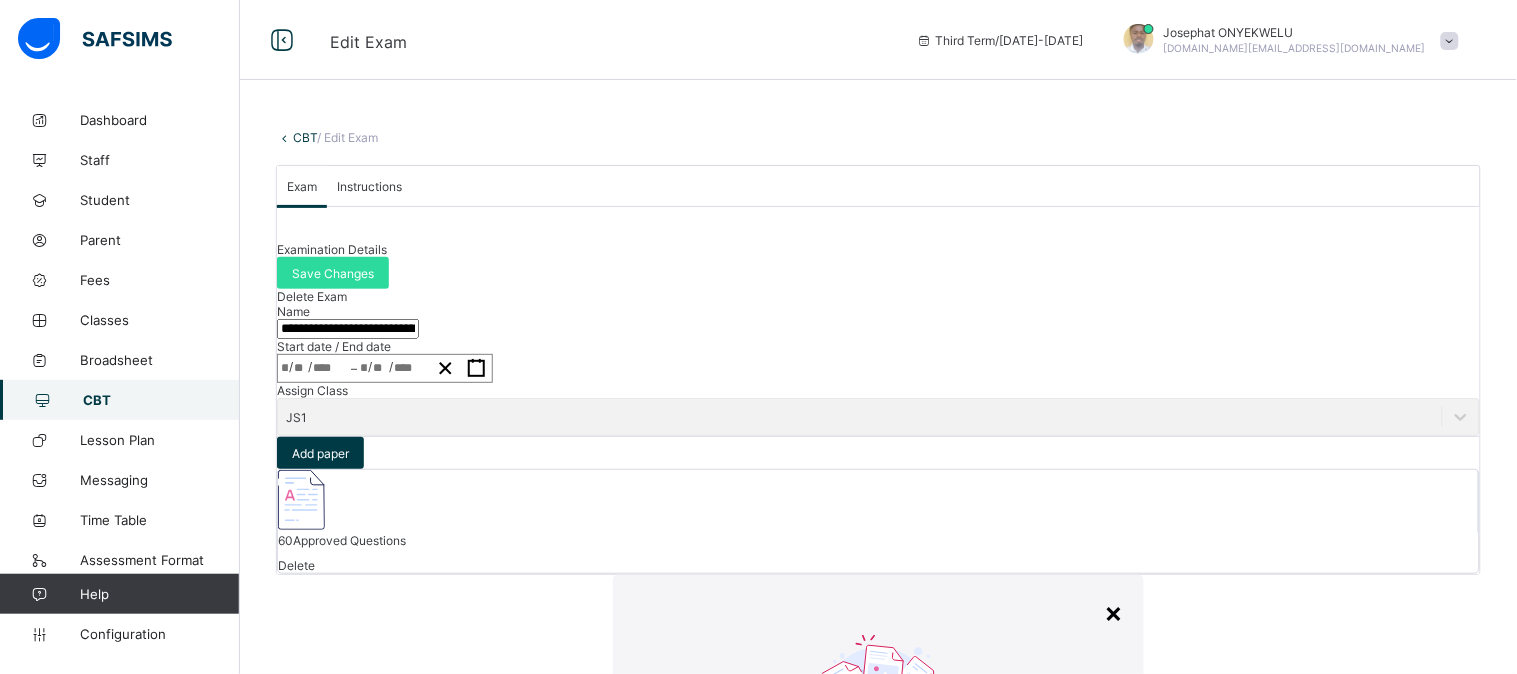 click on "×" at bounding box center [1114, 612] 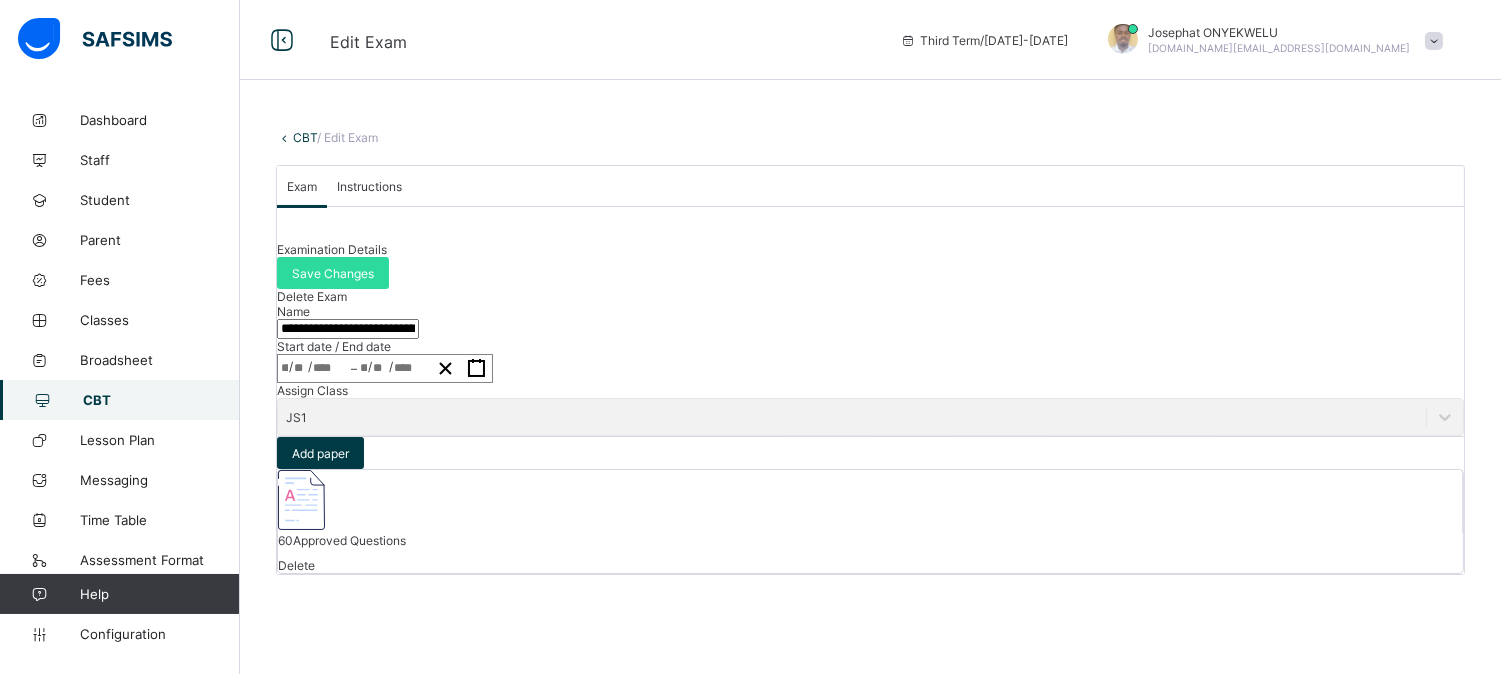 click on "CBT" at bounding box center (305, 137) 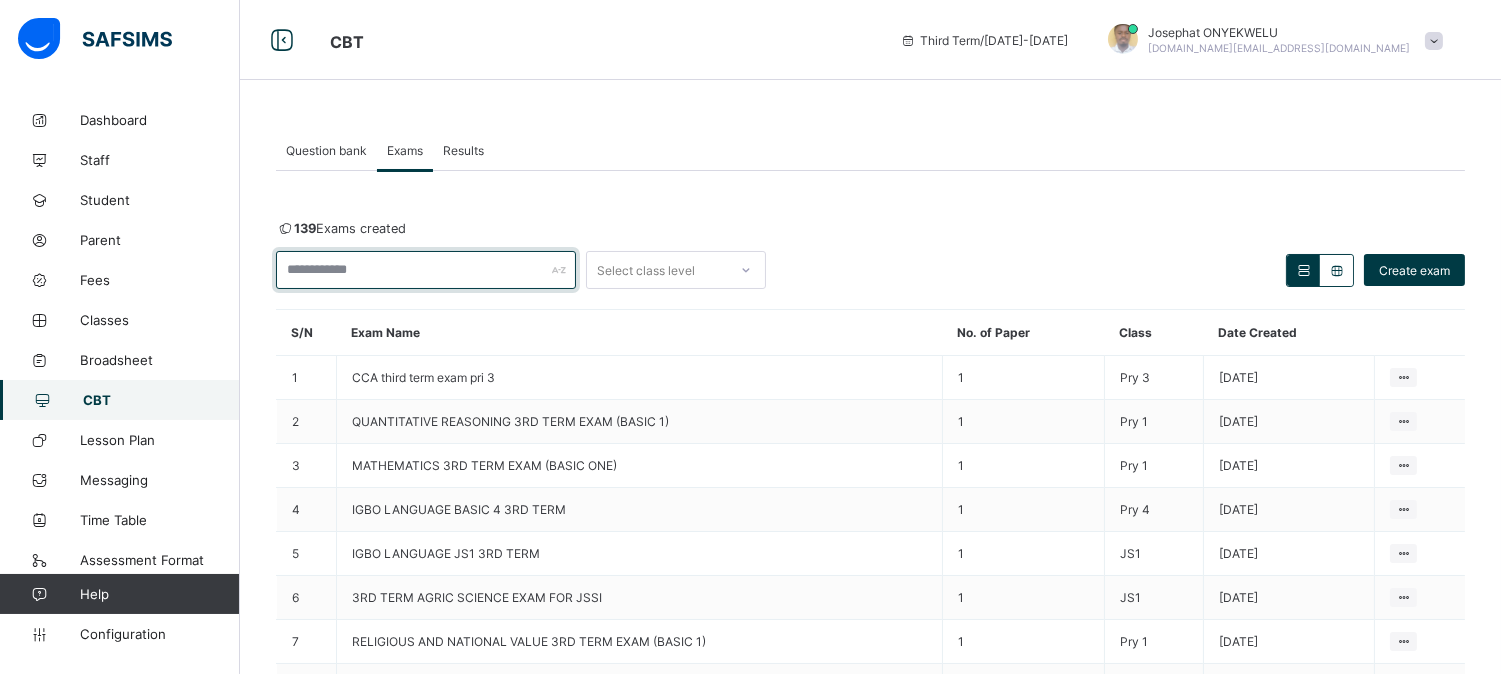 click at bounding box center [426, 270] 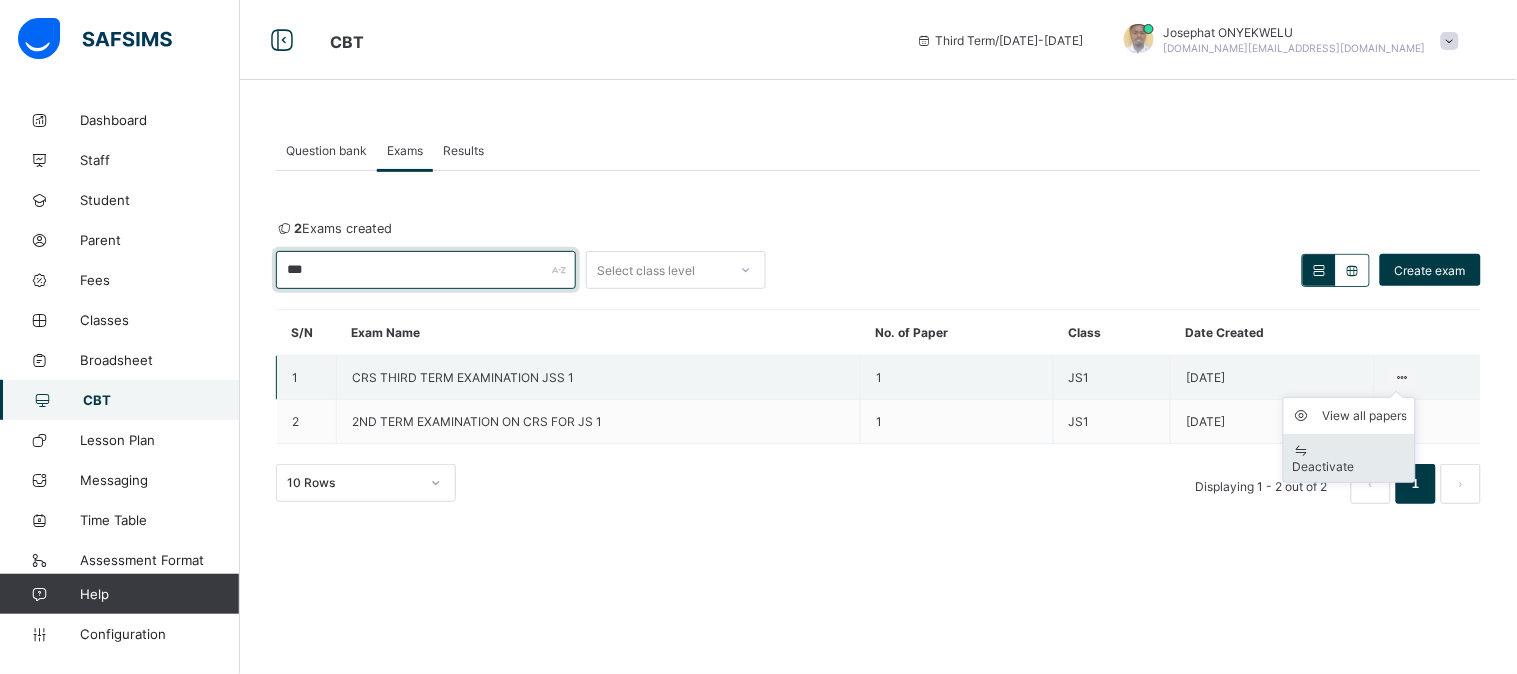 type on "***" 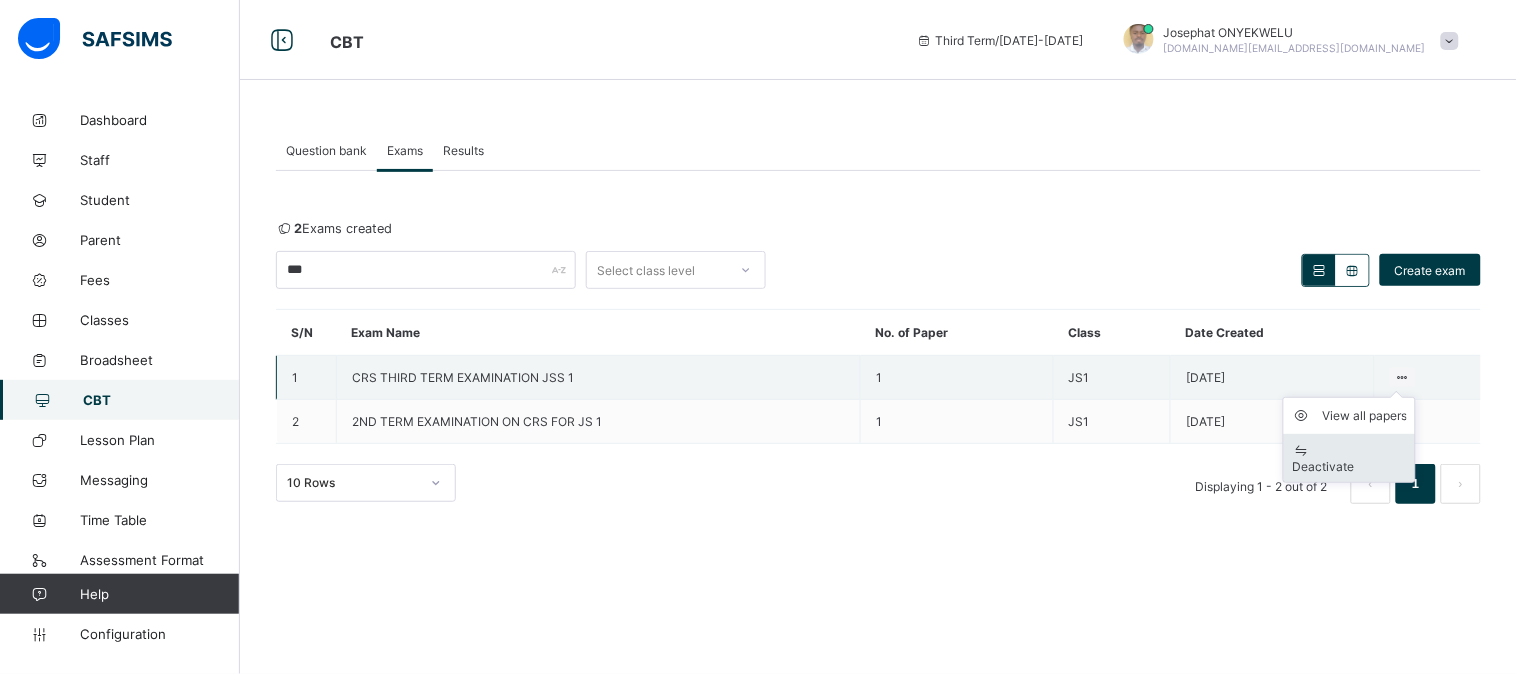 click on "Deactivate" at bounding box center (1349, 466) 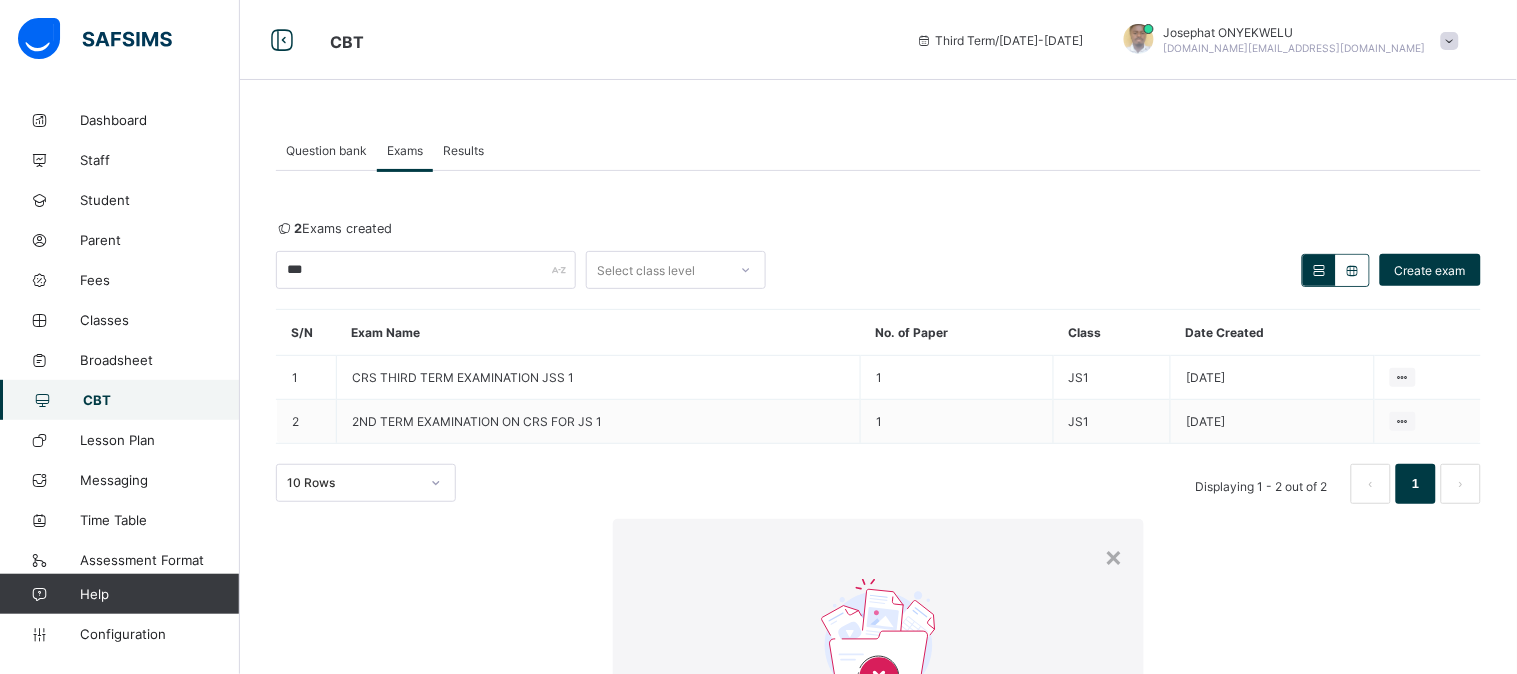click on "Yes,  Deactivate" at bounding box center [1066, 883] 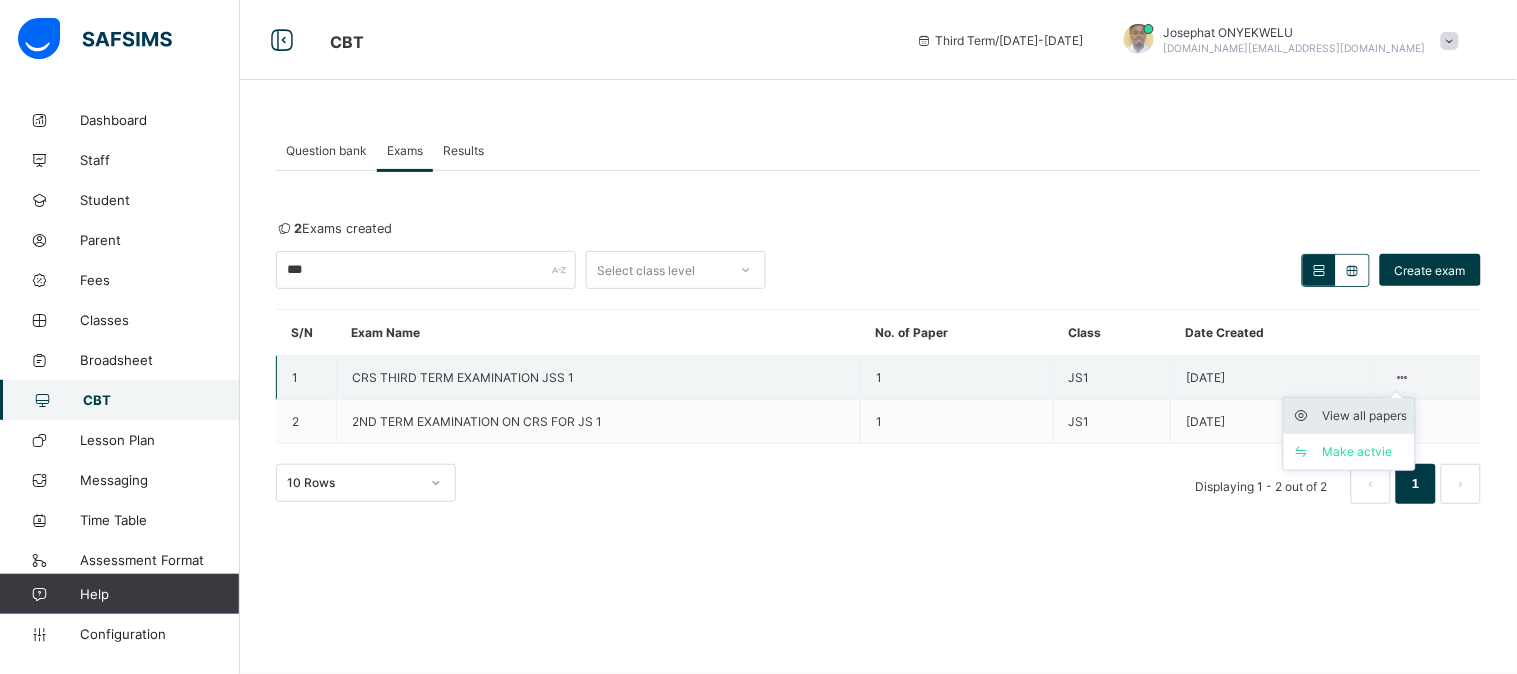 click on "View all papers" at bounding box center [1364, 416] 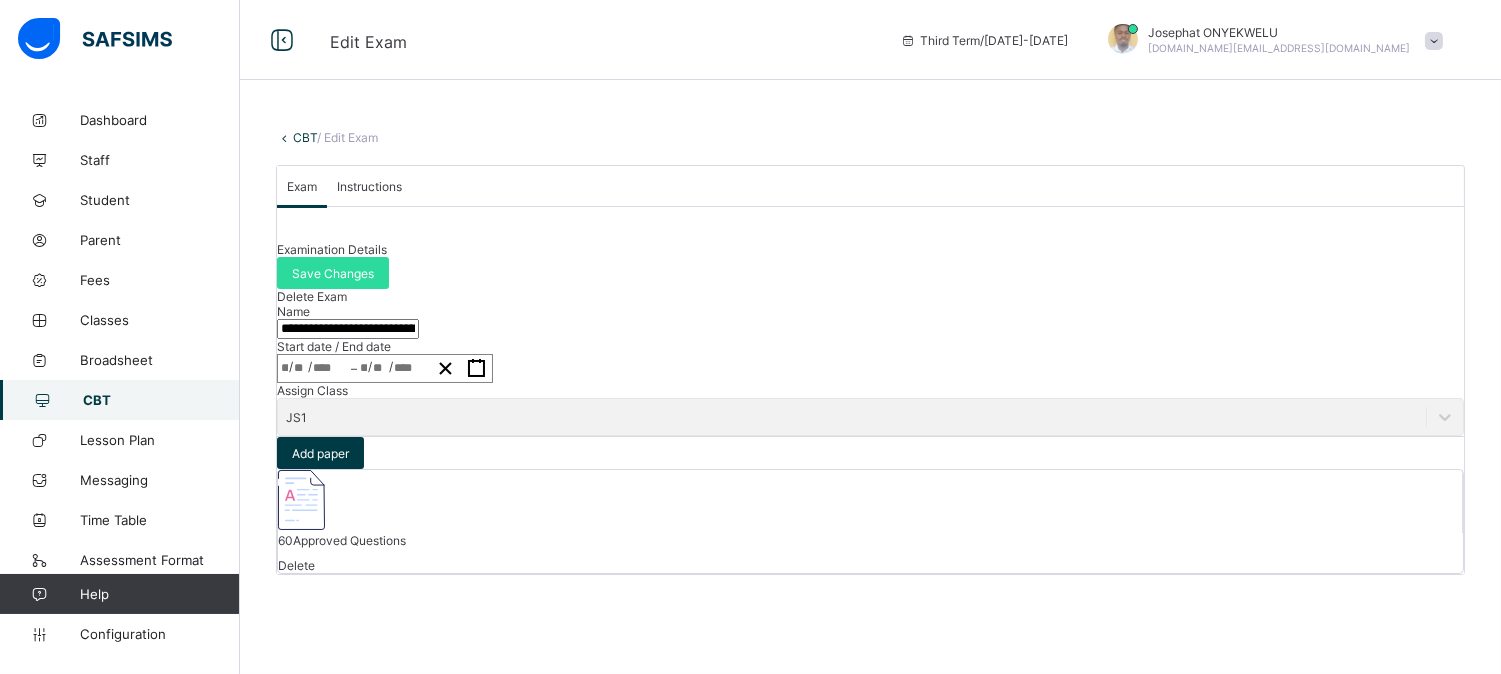 click on "Delete Exam" at bounding box center [870, 296] 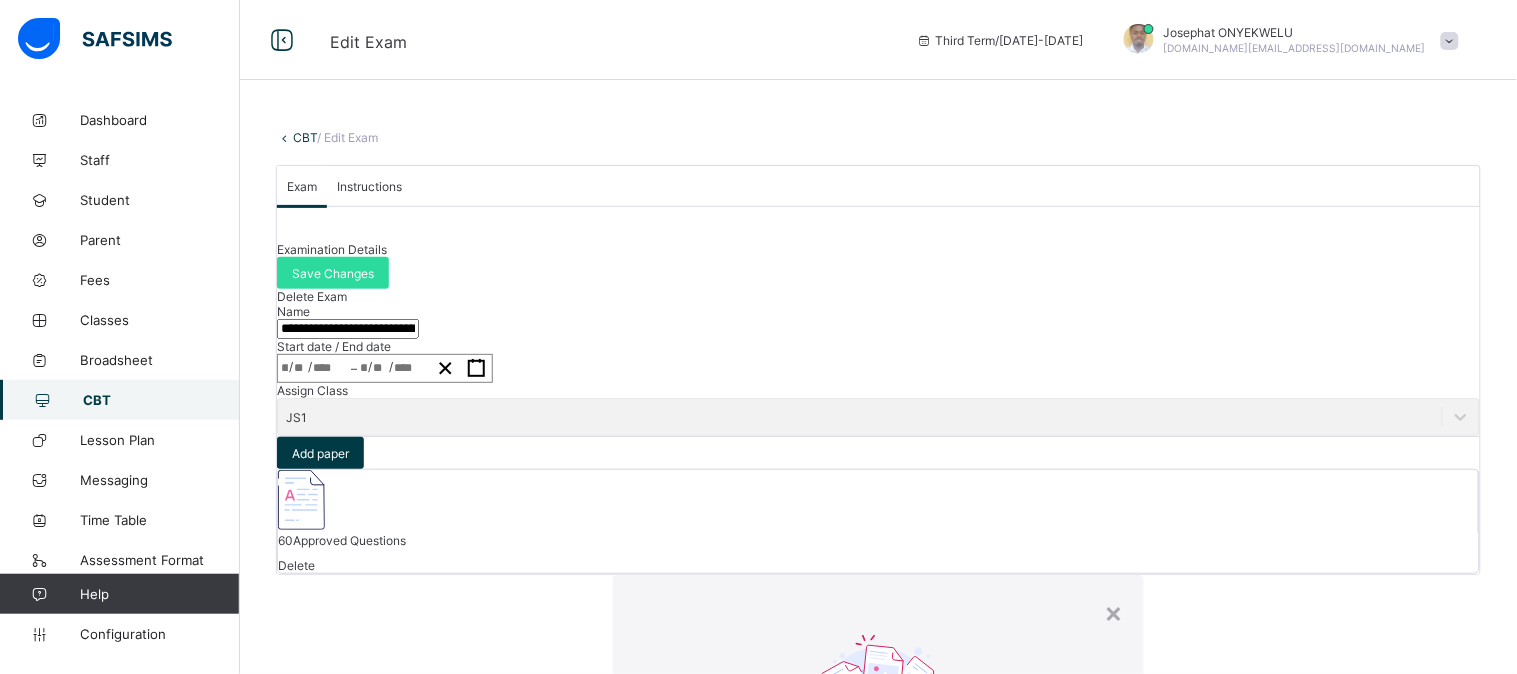 click on "Yes,  Delete" at bounding box center (1079, 895) 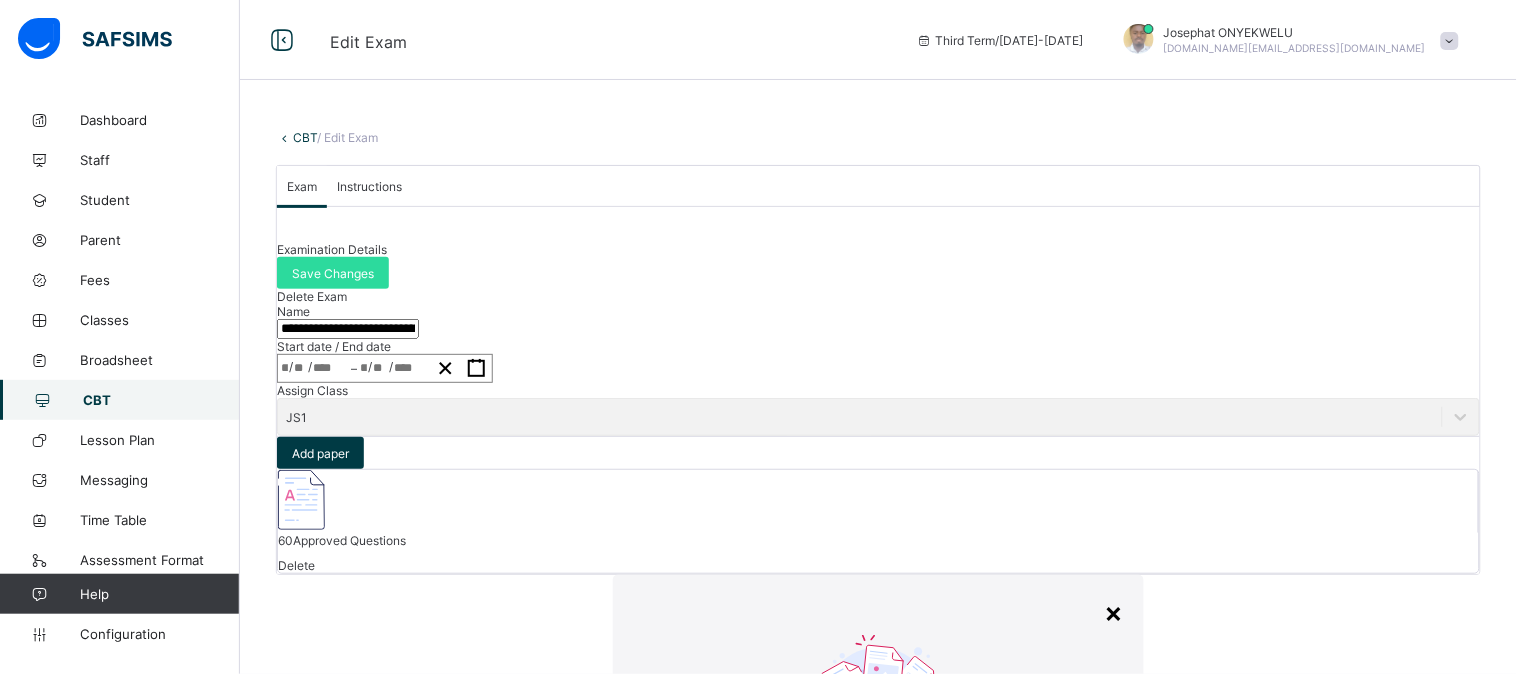 click on "×" at bounding box center (1114, 612) 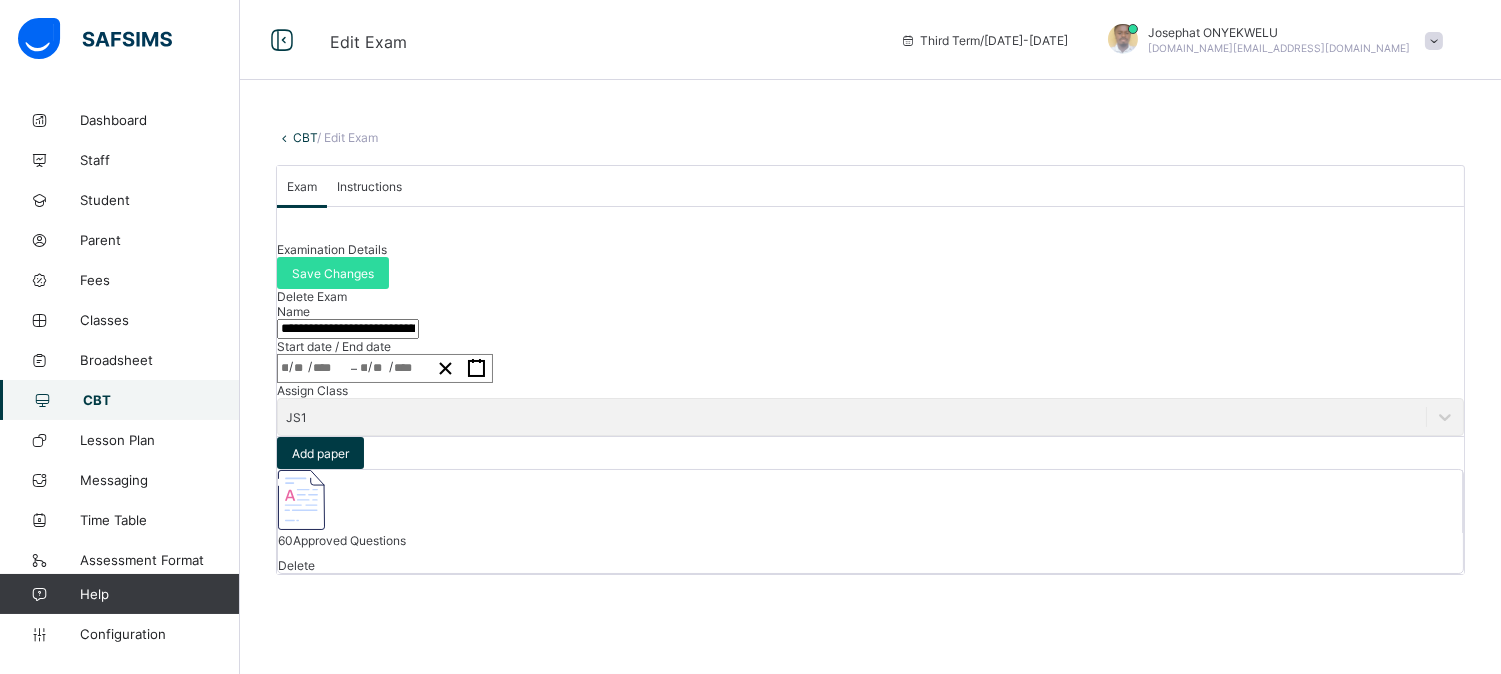 click on "CBT" at bounding box center (305, 137) 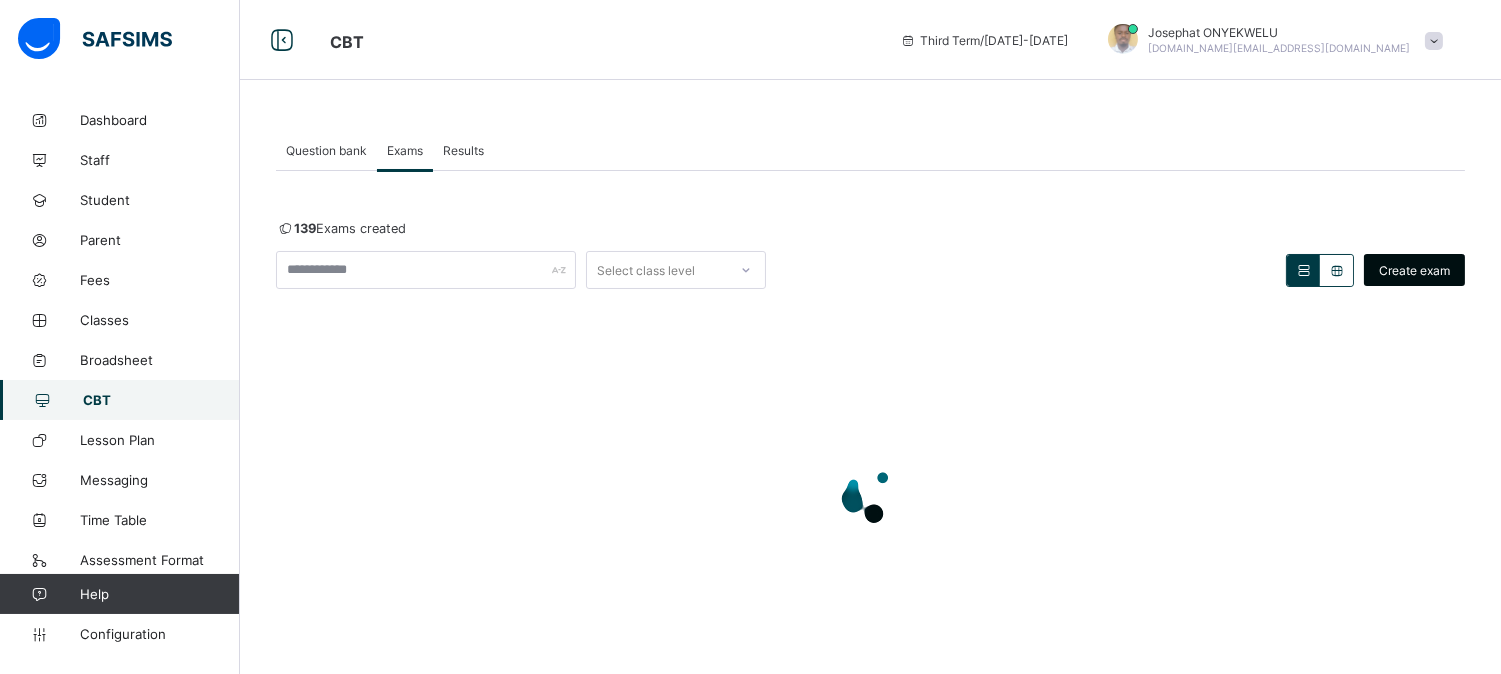 click on "Create exam" at bounding box center (1414, 270) 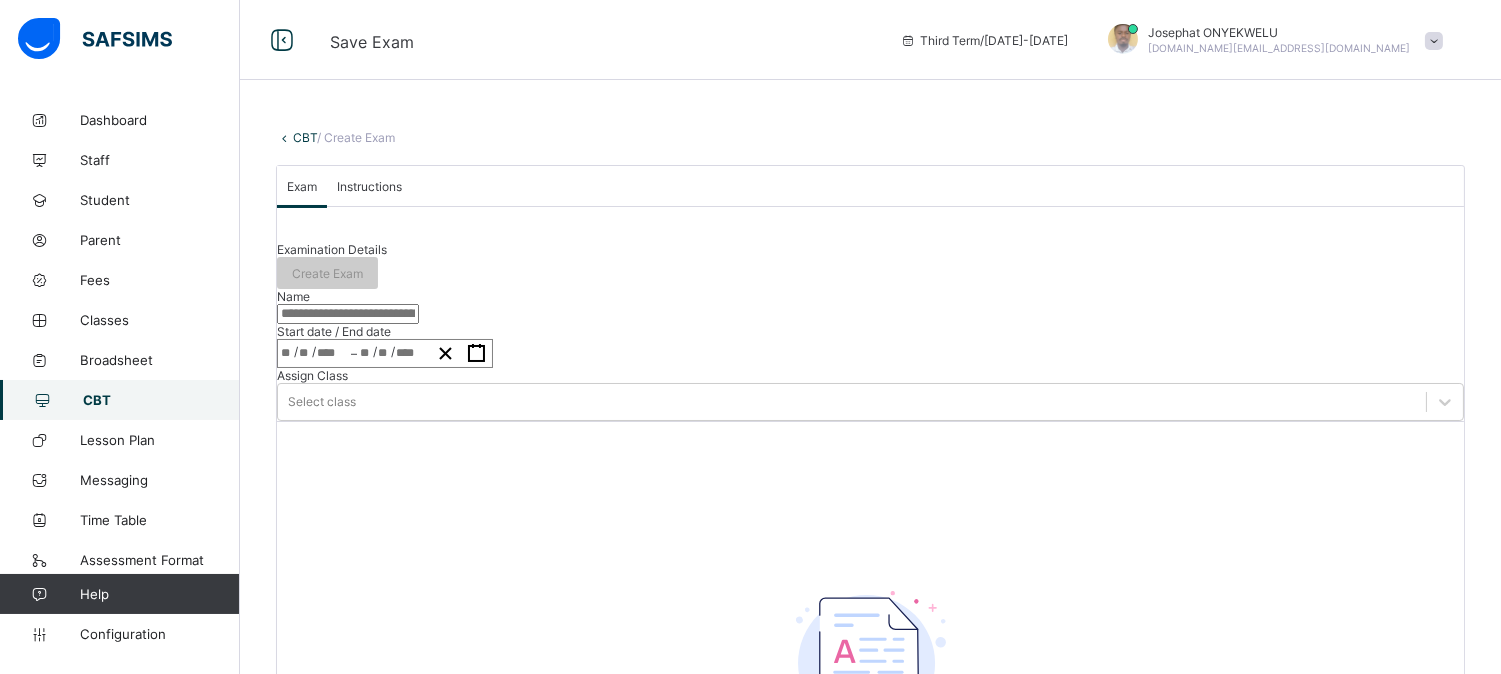 click at bounding box center (348, 314) 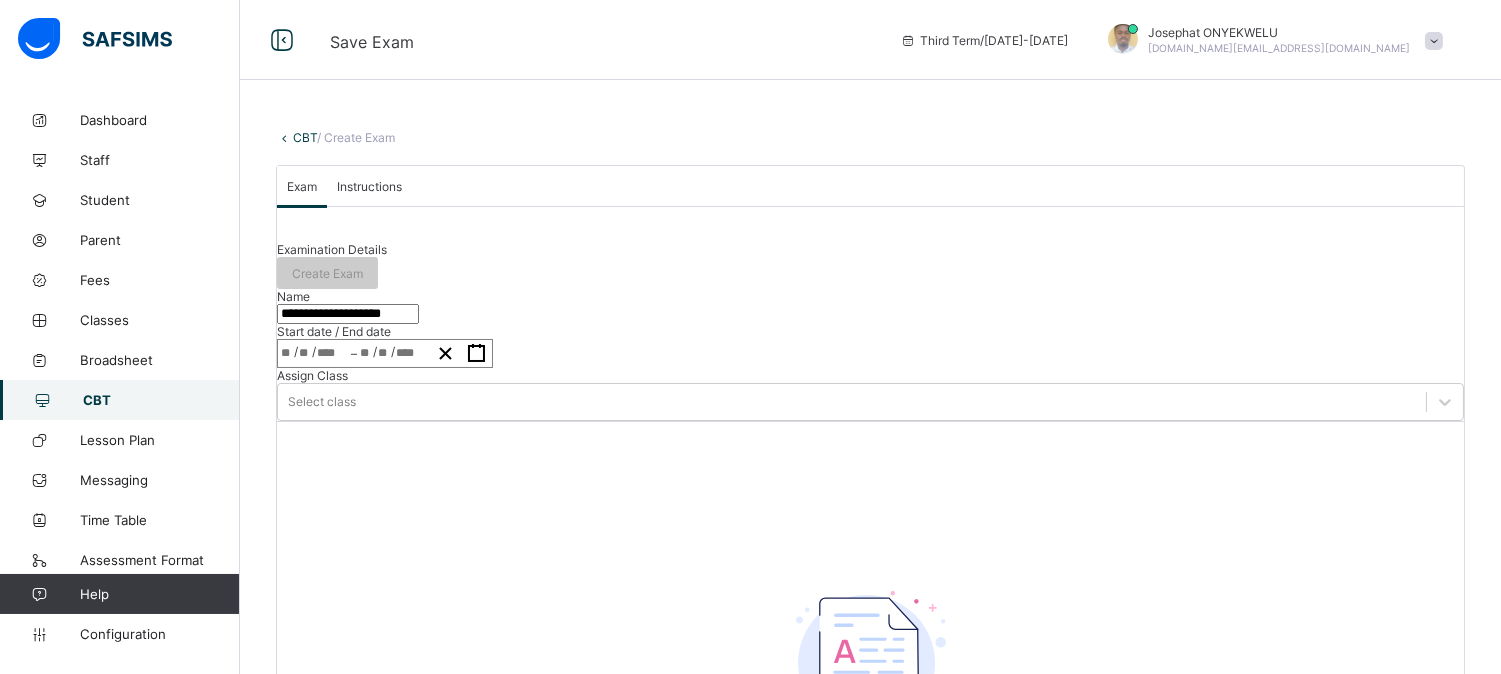 type on "**********" 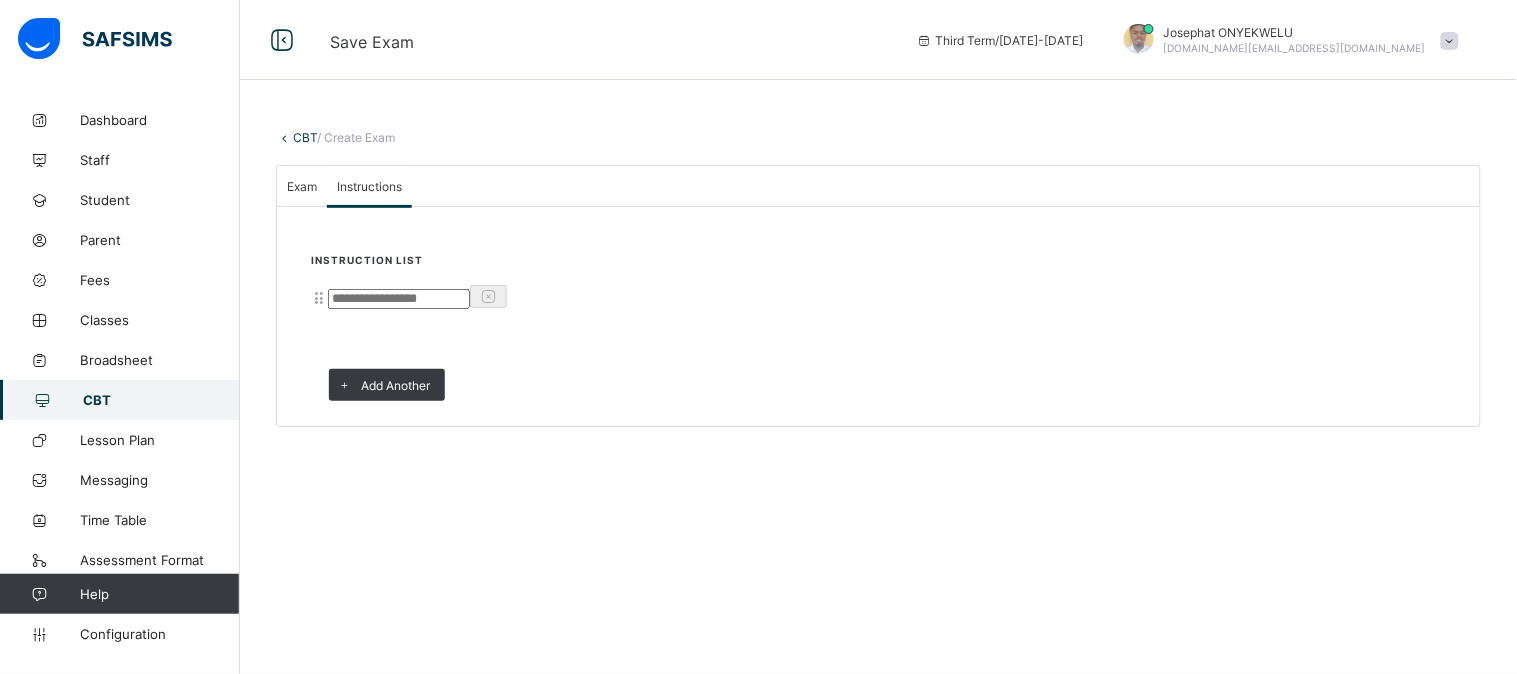 click at bounding box center (399, 299) 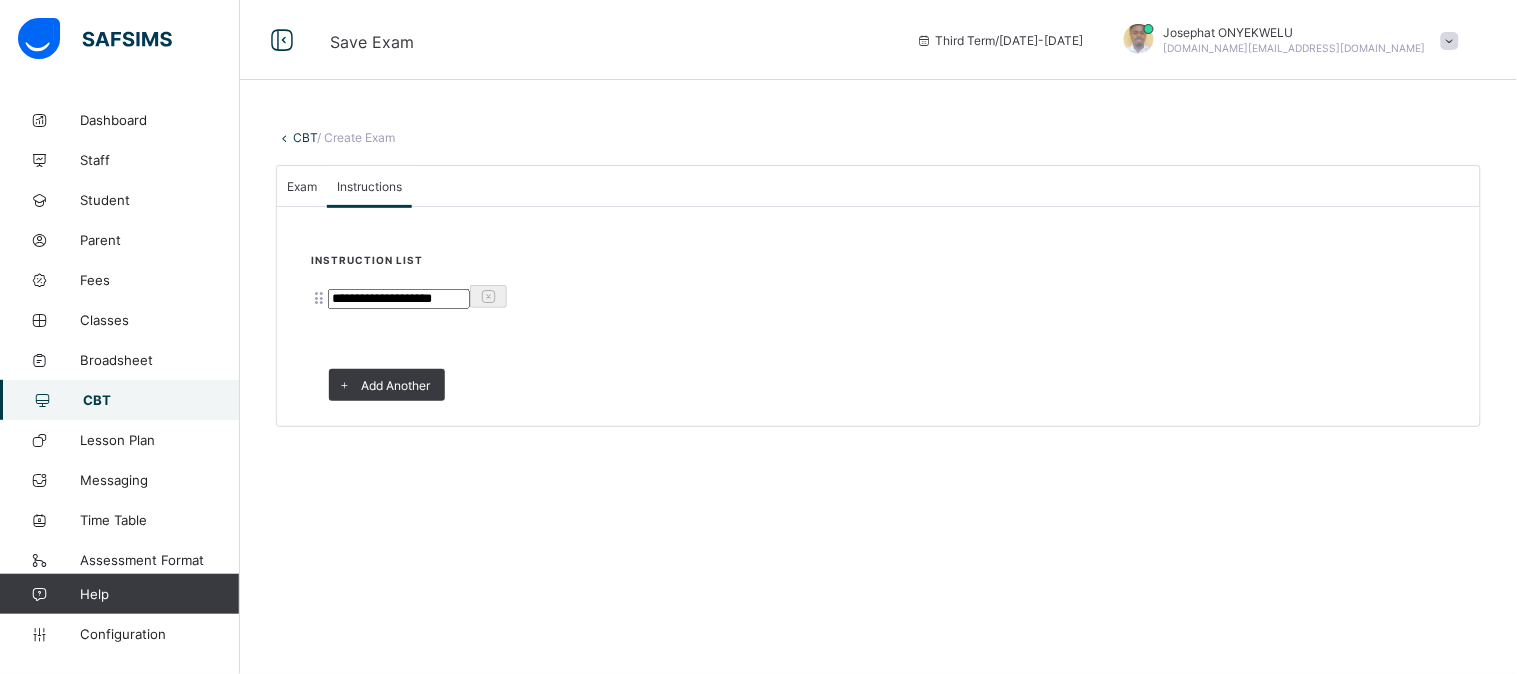 type on "**********" 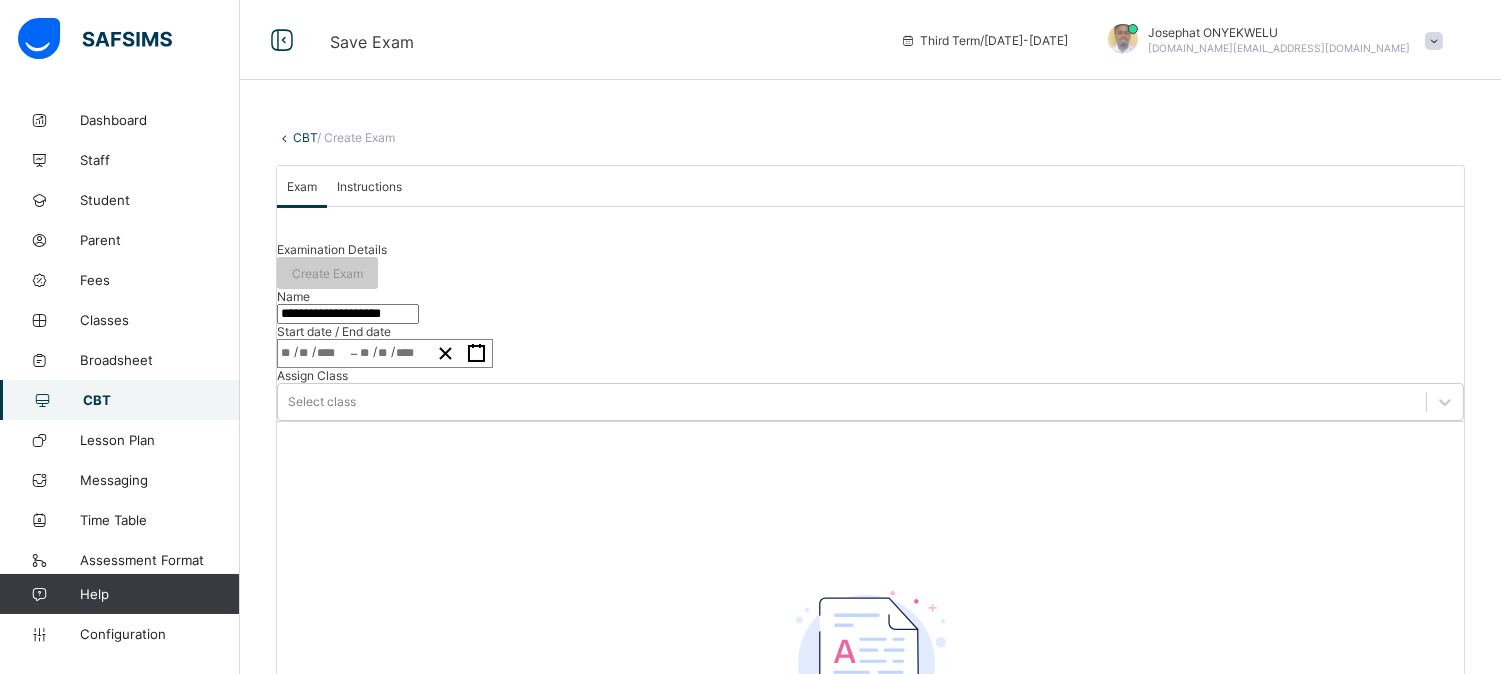 click 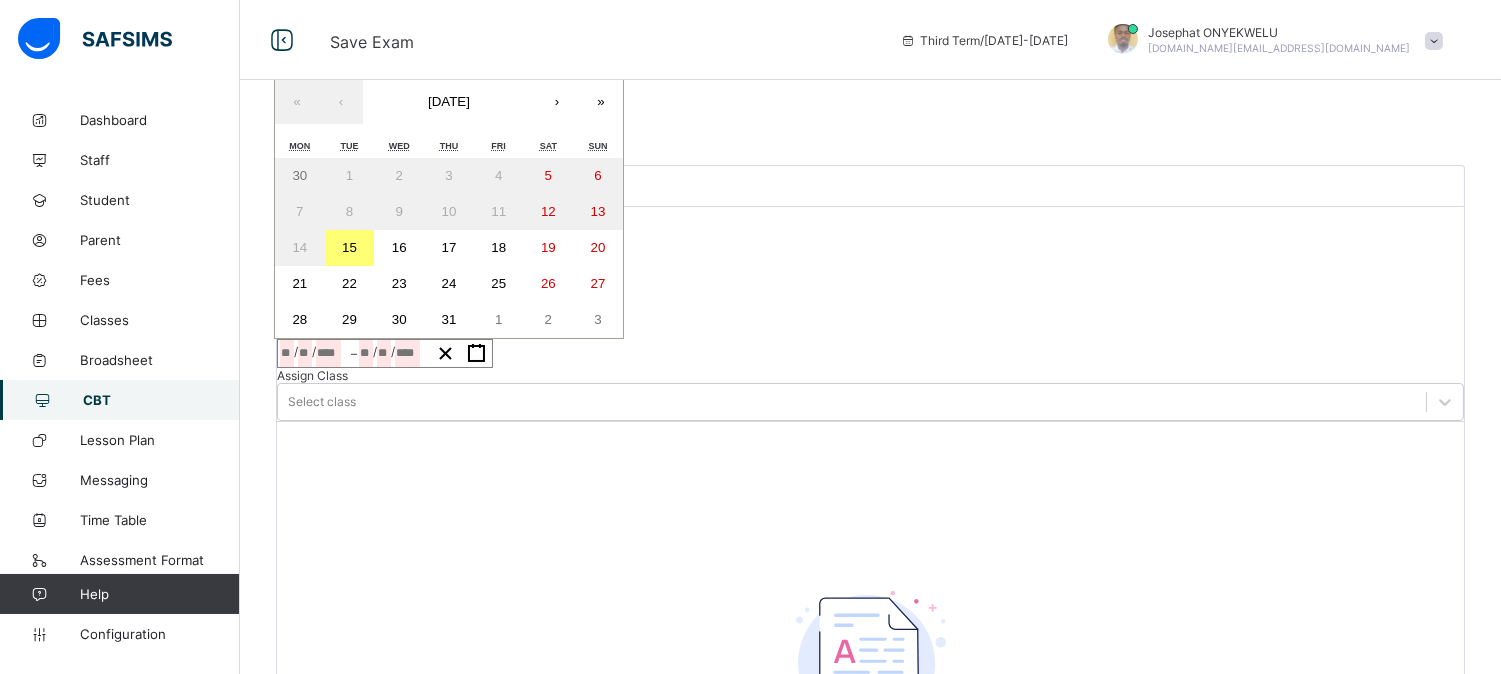 click on "15" at bounding box center (349, 247) 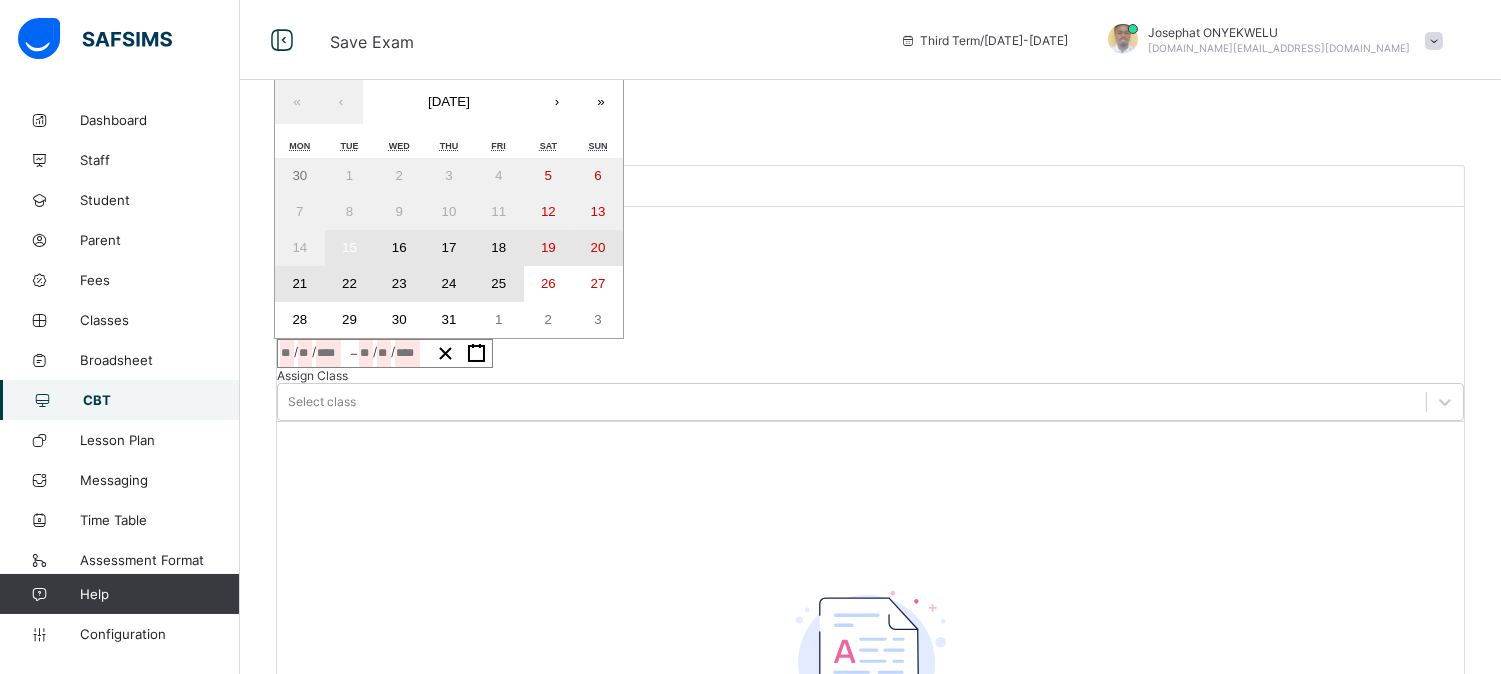 click on "25" at bounding box center (498, 283) 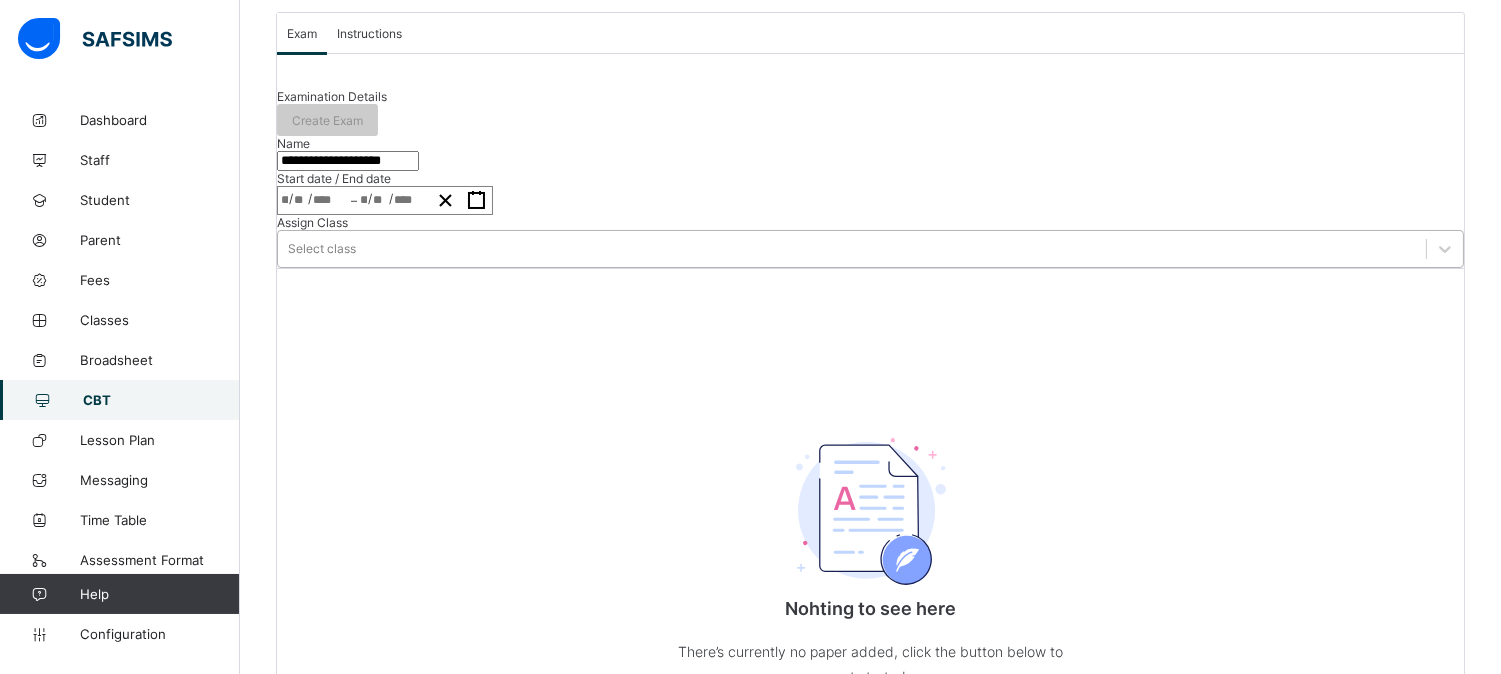 click on "Select class" at bounding box center (870, 249) 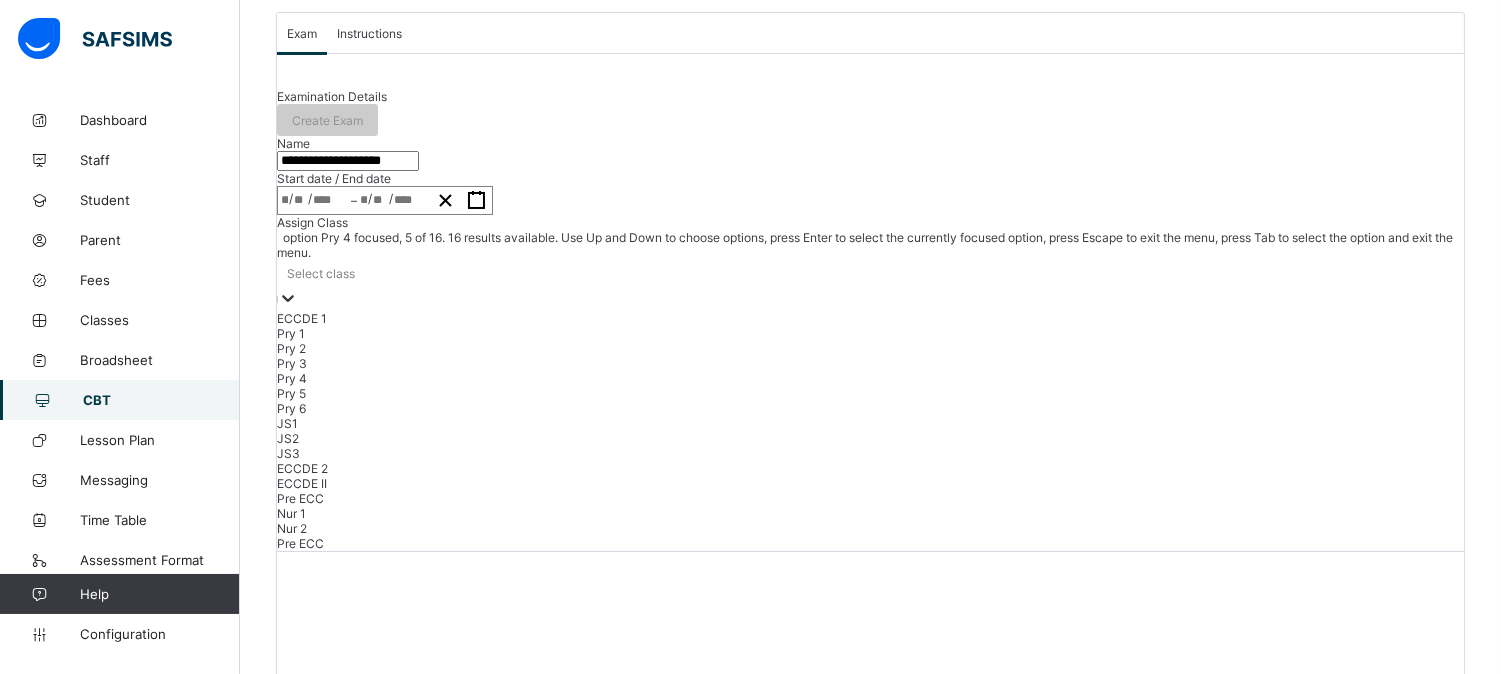 scroll, scrollTop: 167, scrollLeft: 0, axis: vertical 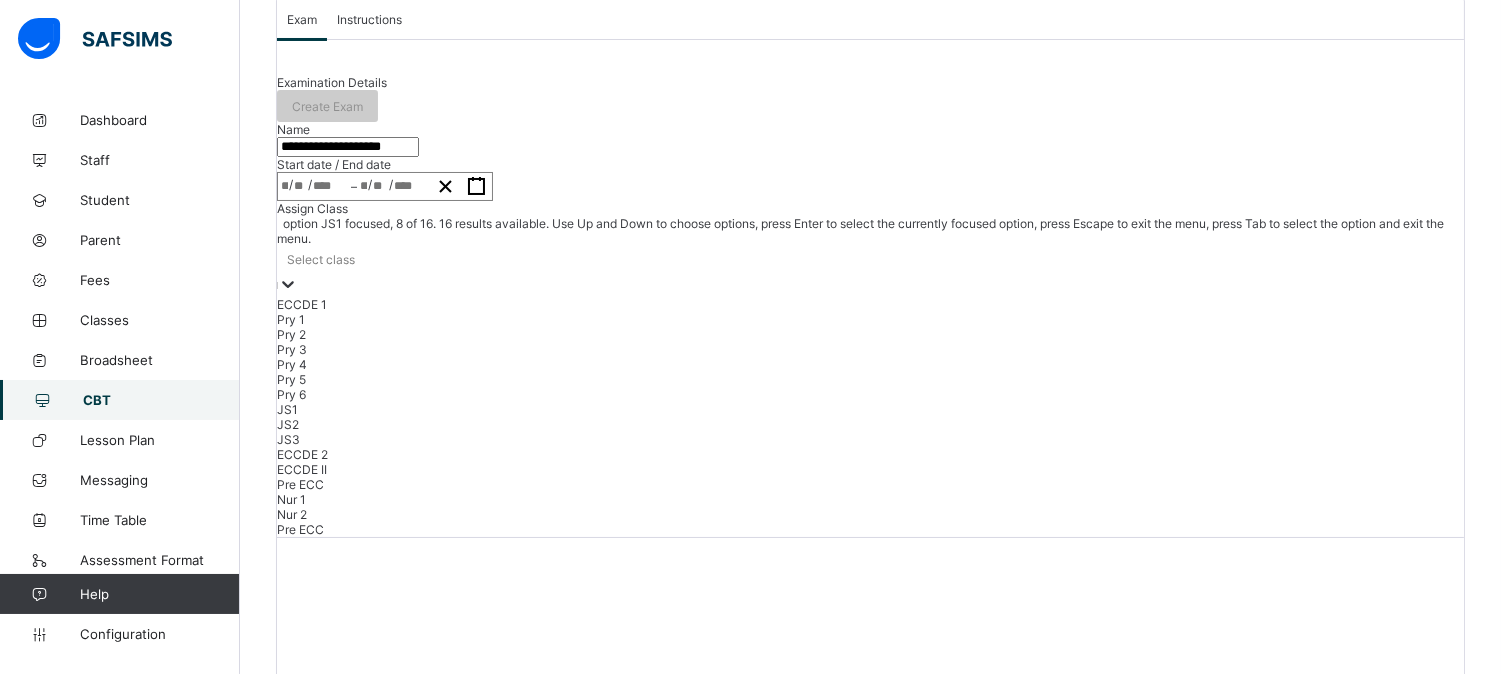 click on "JS1" at bounding box center (870, 409) 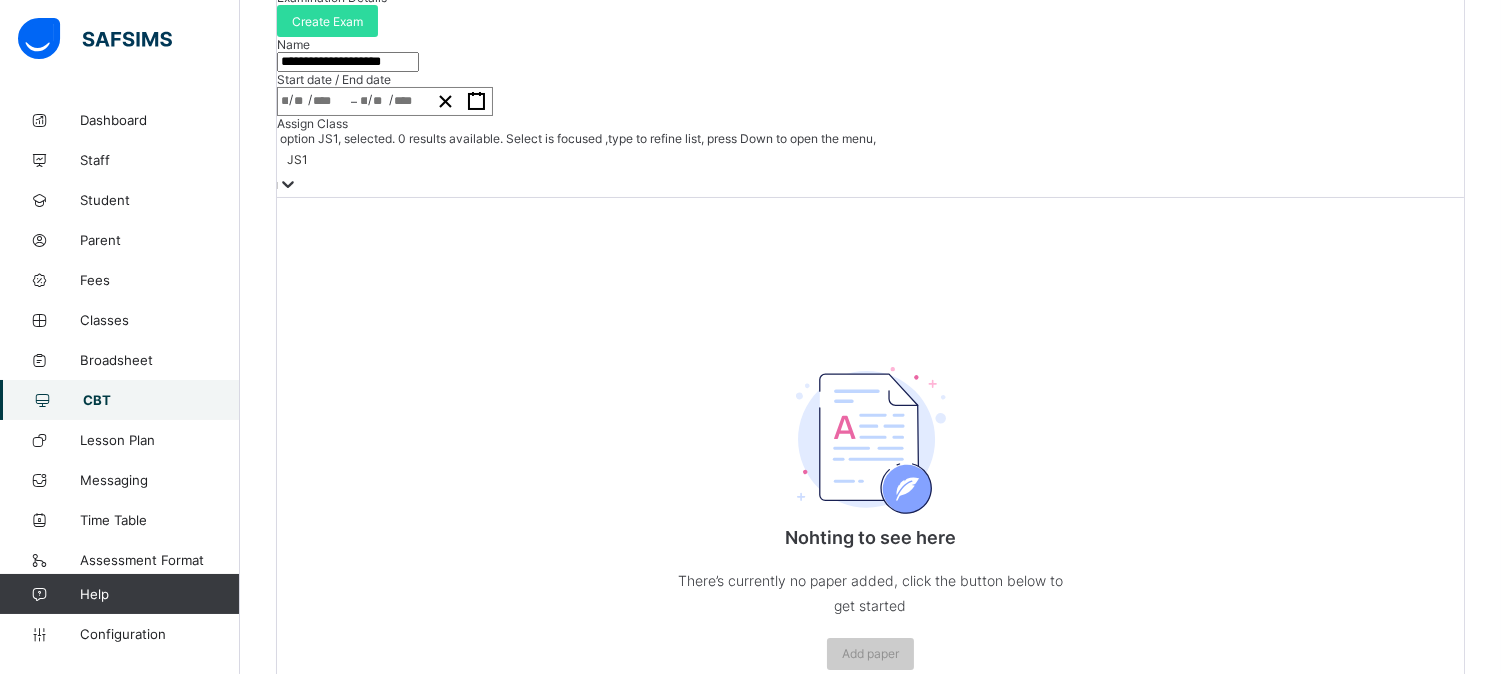scroll, scrollTop: 240, scrollLeft: 0, axis: vertical 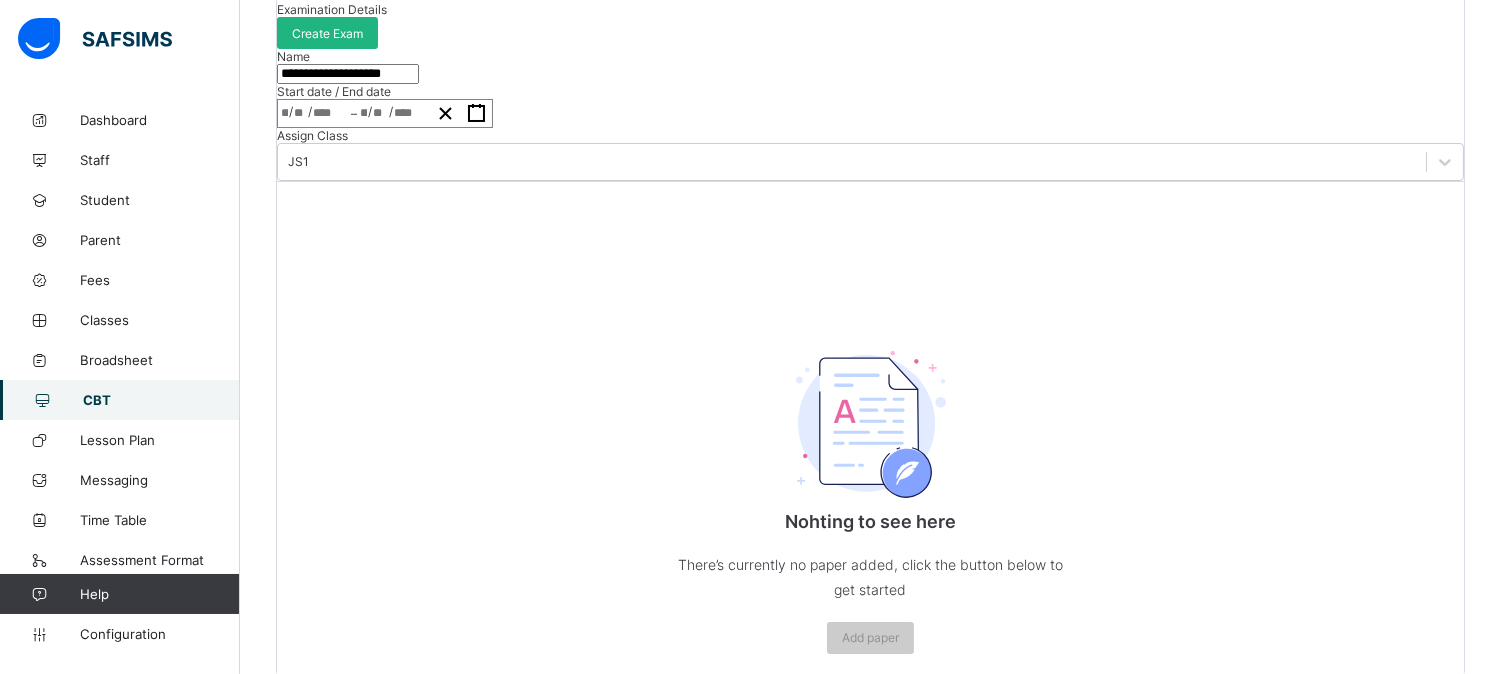 click on "Create Exam" at bounding box center (327, 33) 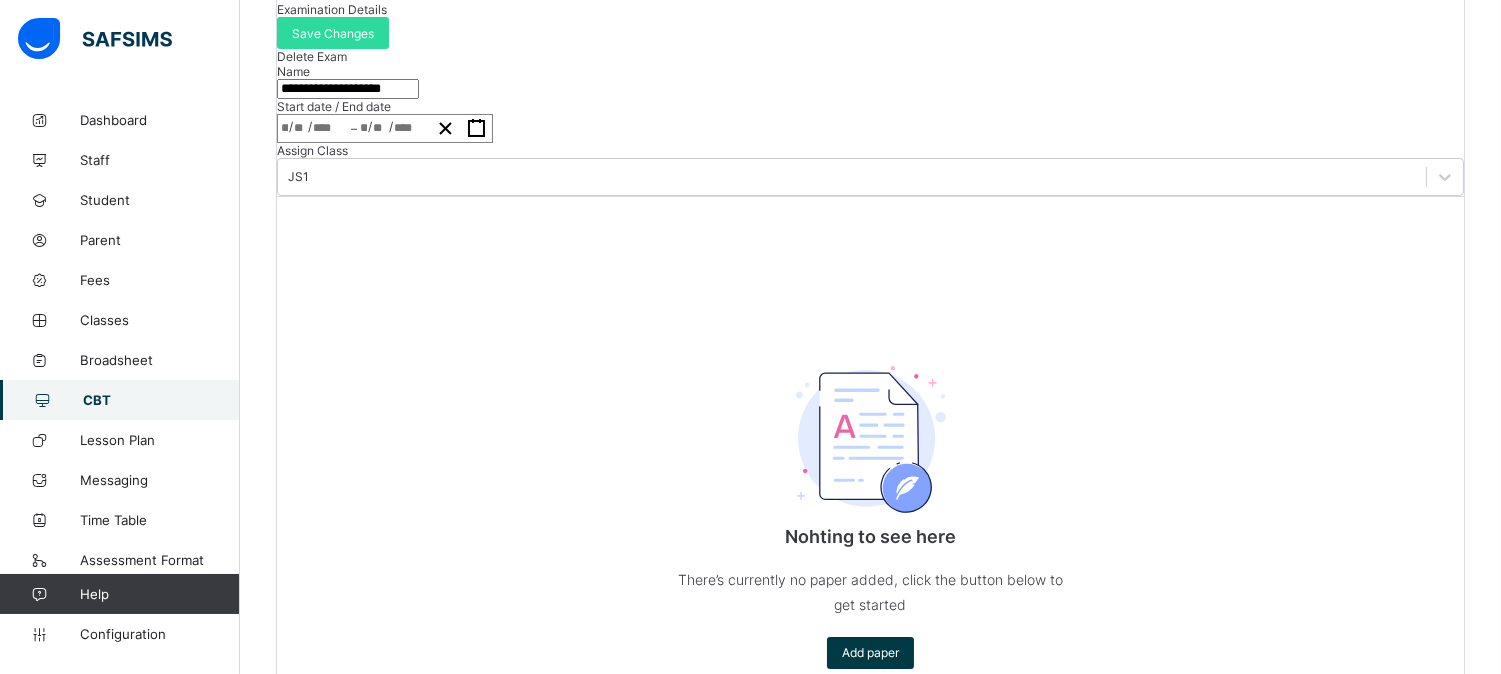 scroll, scrollTop: 472, scrollLeft: 0, axis: vertical 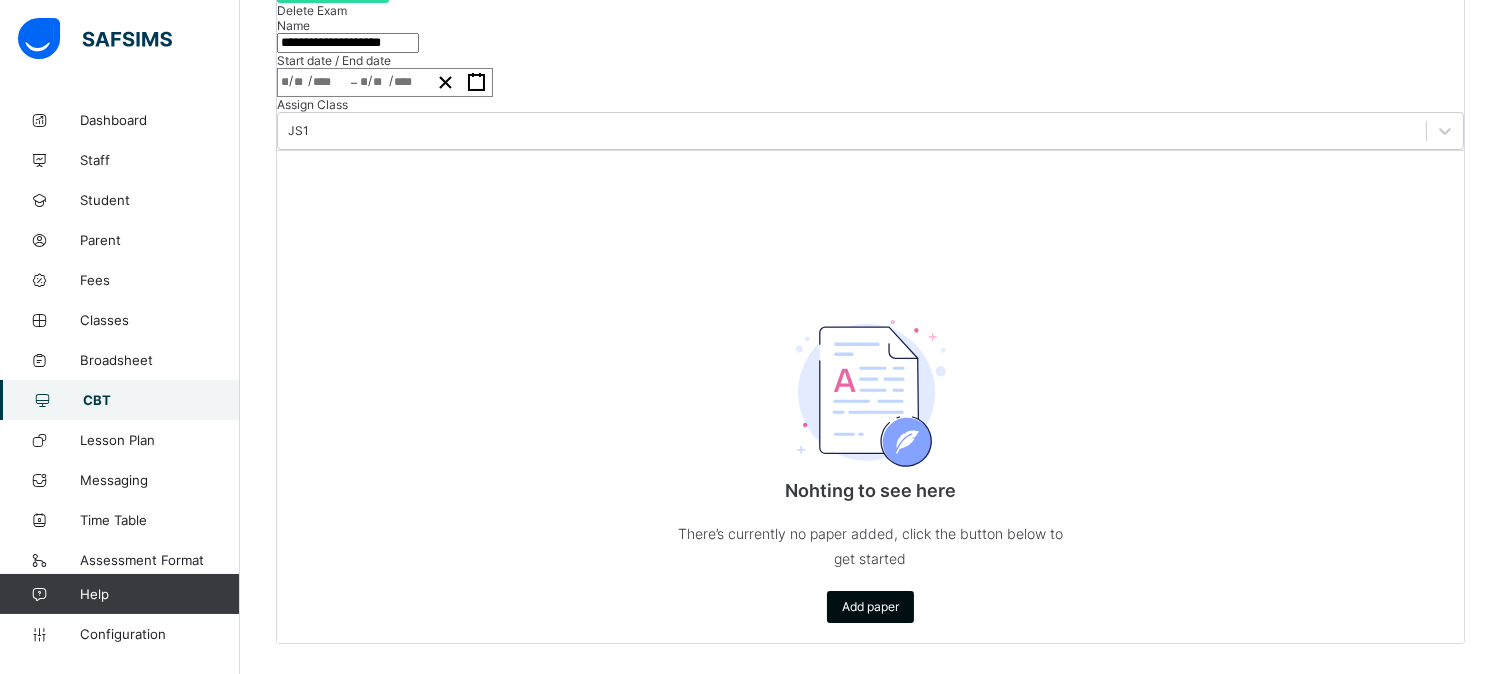 click on "Add paper" at bounding box center [870, 606] 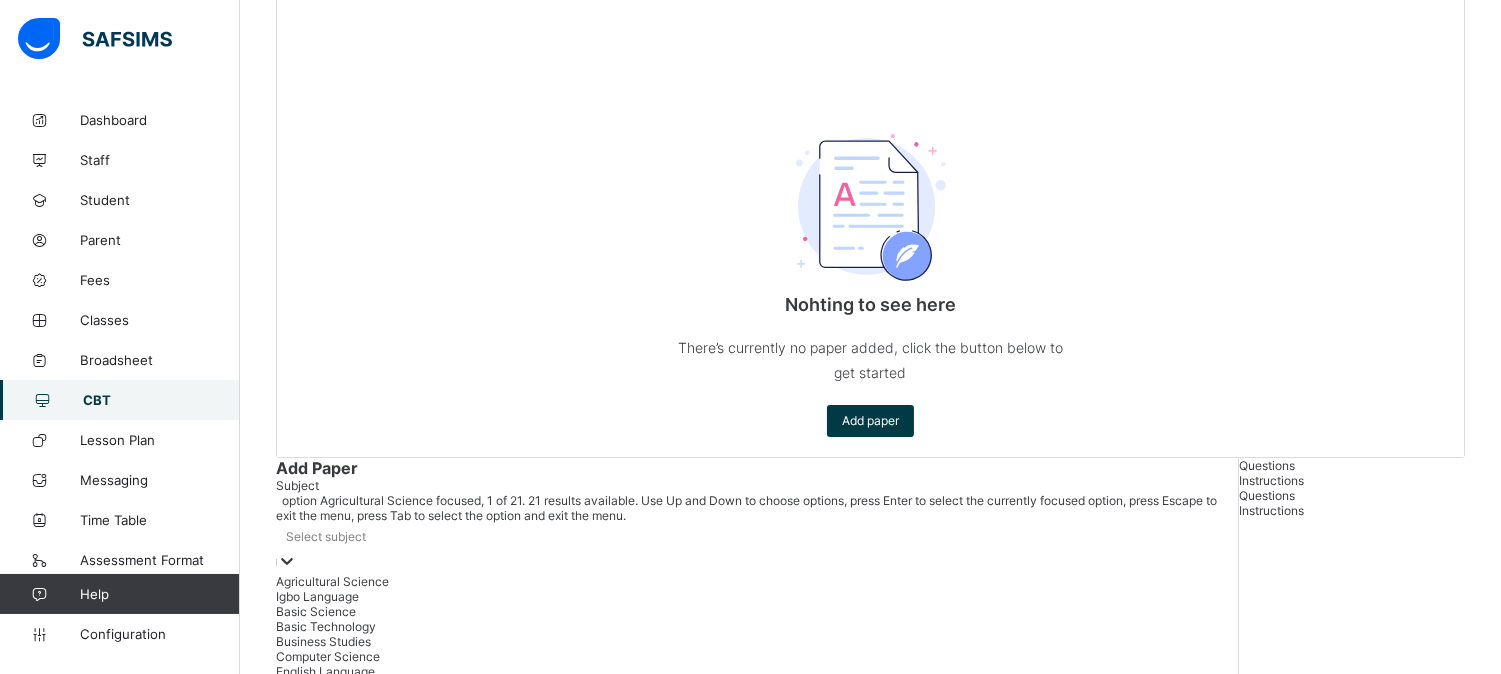 click at bounding box center (287, 562) 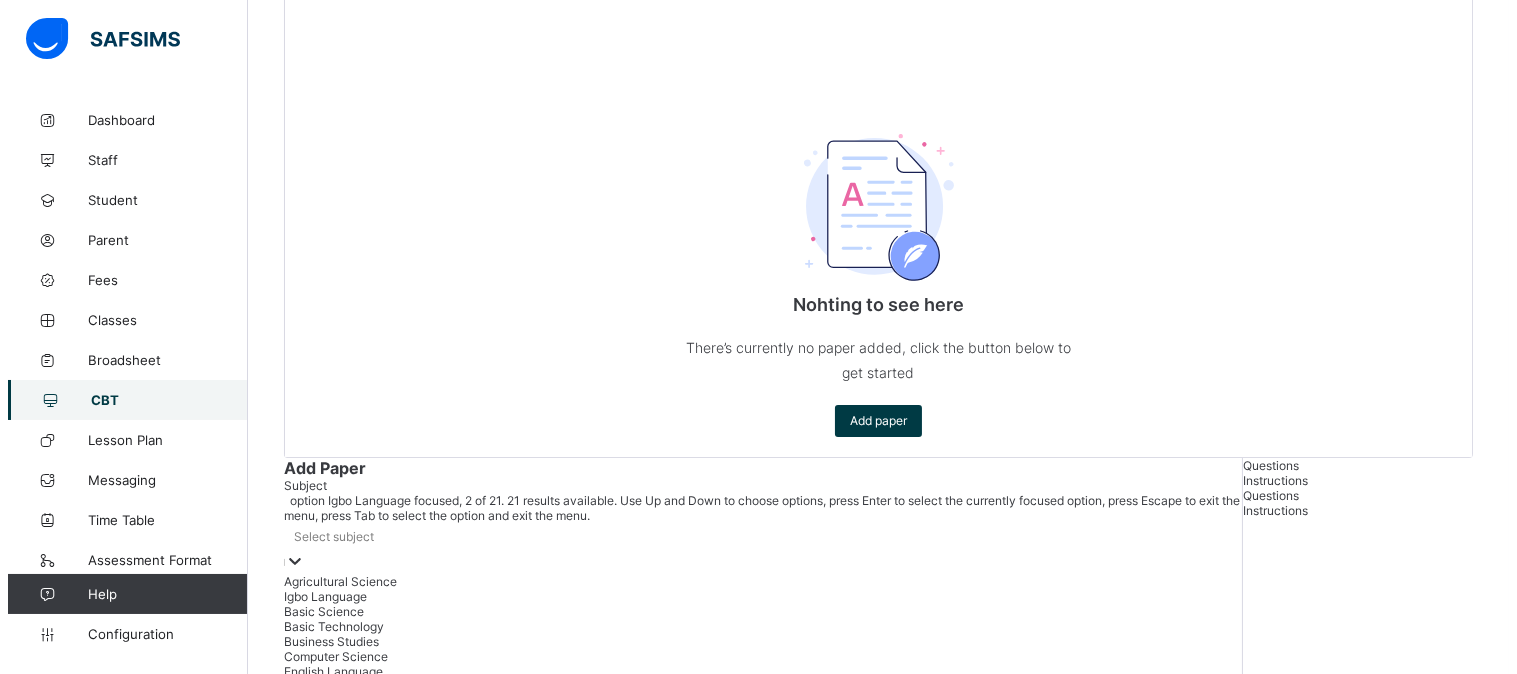 scroll, scrollTop: 353, scrollLeft: 0, axis: vertical 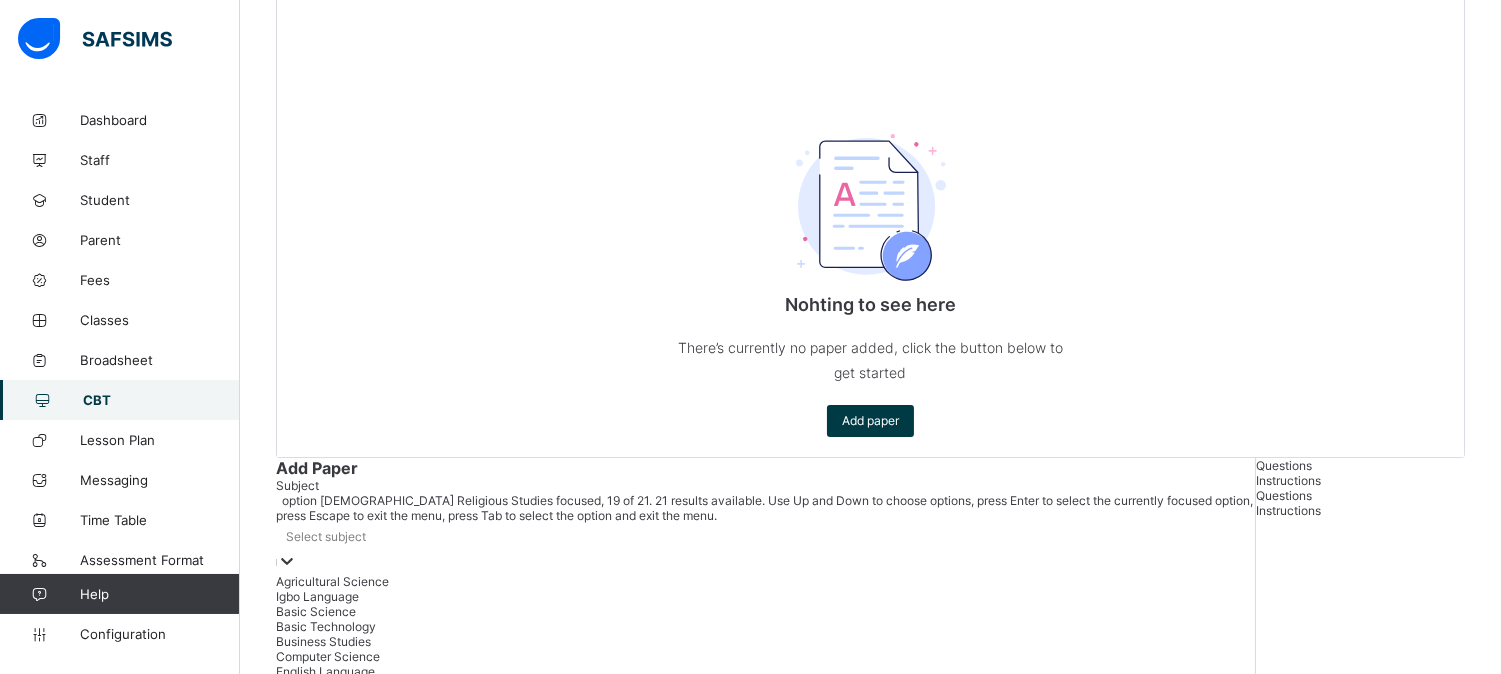 click on "[DEMOGRAPHIC_DATA] Religious Studies" at bounding box center (765, 851) 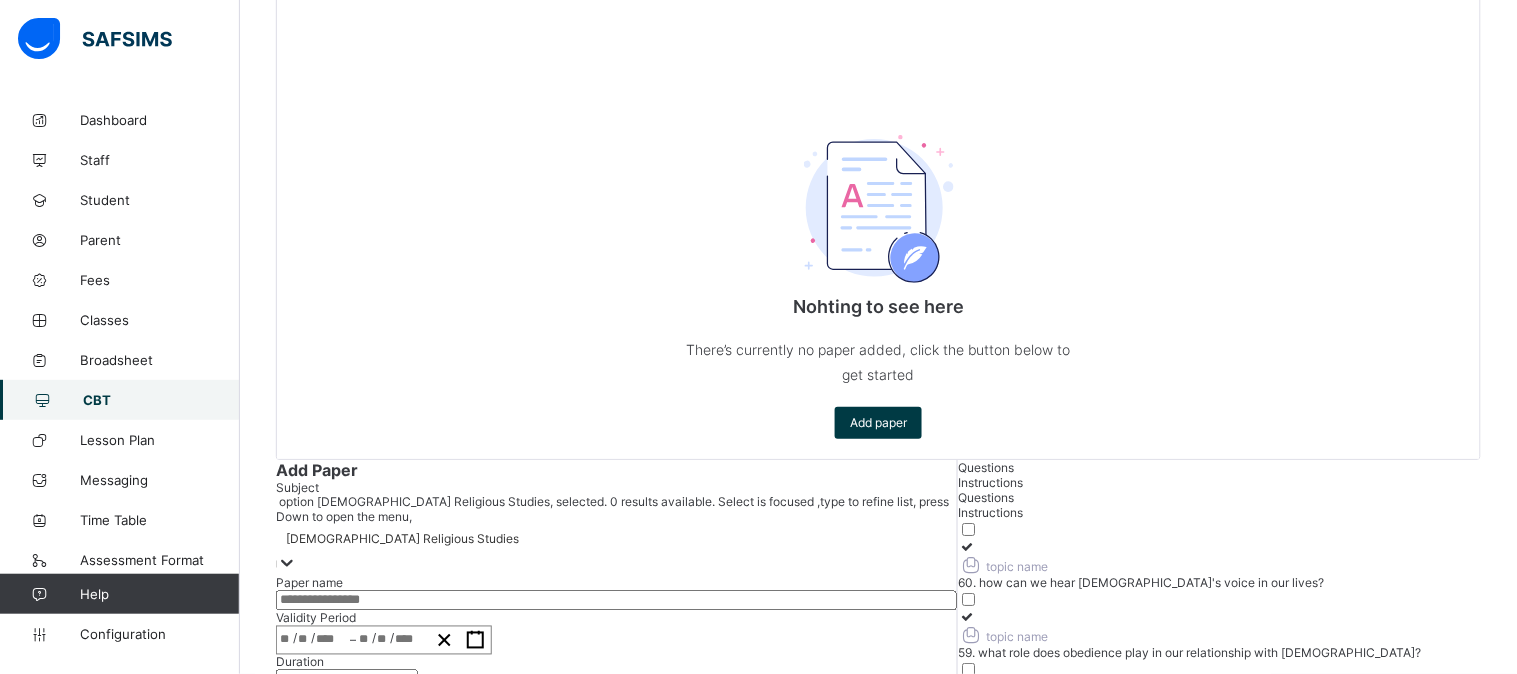 click at bounding box center (616, 601) 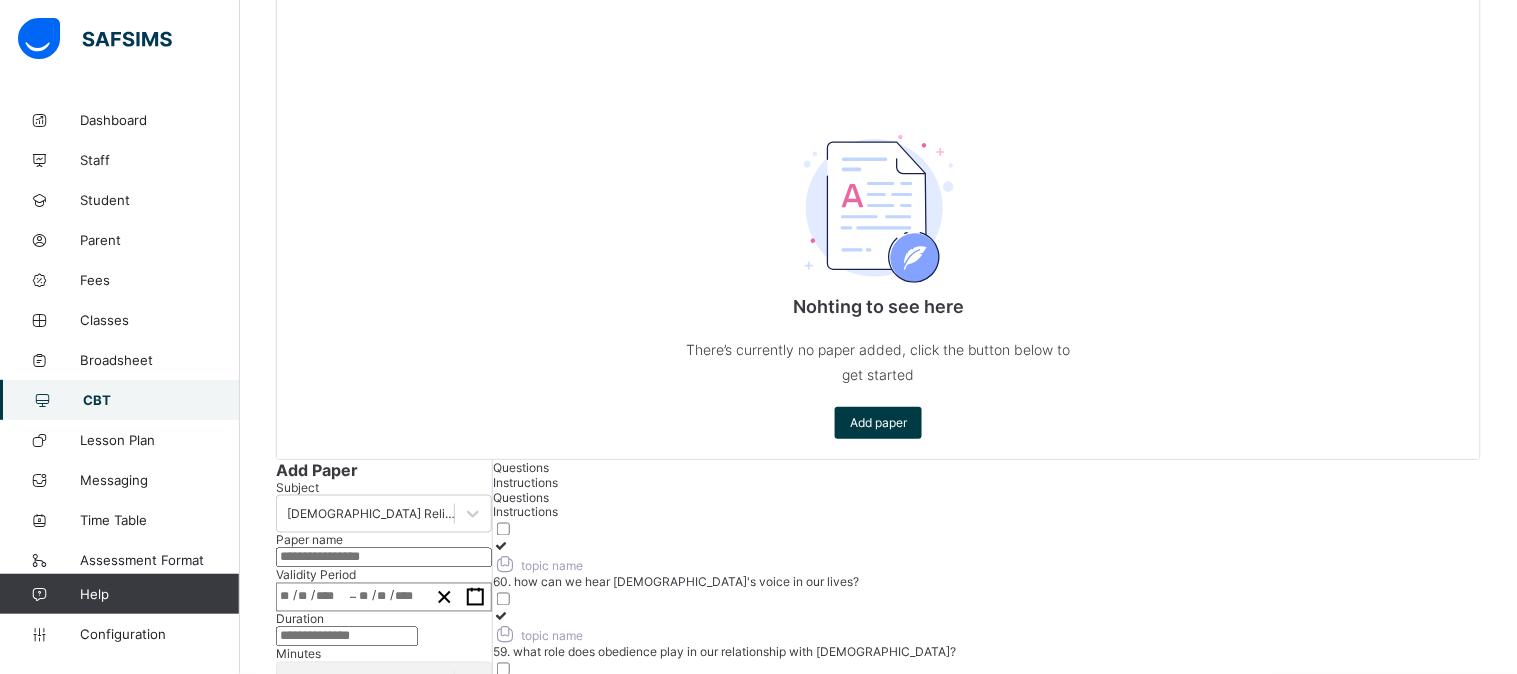 type on "*" 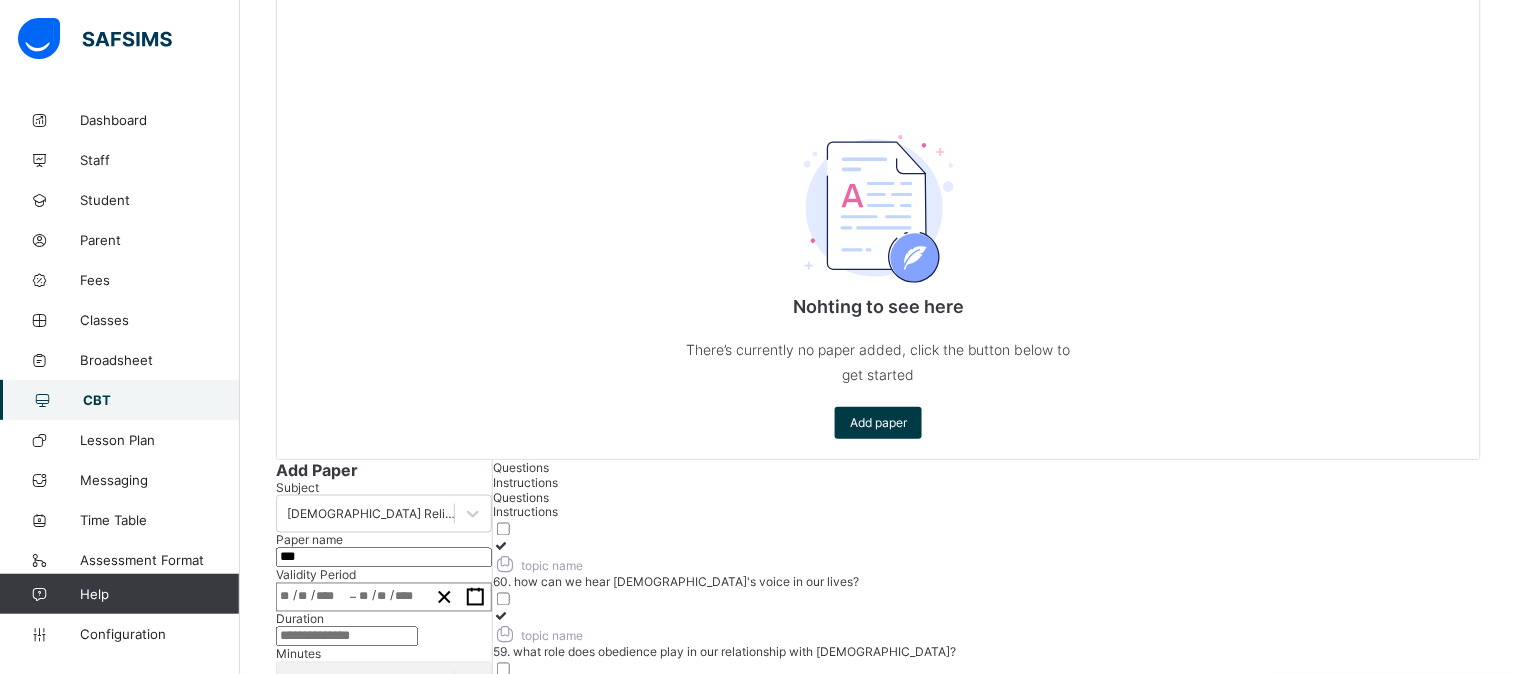 type on "***" 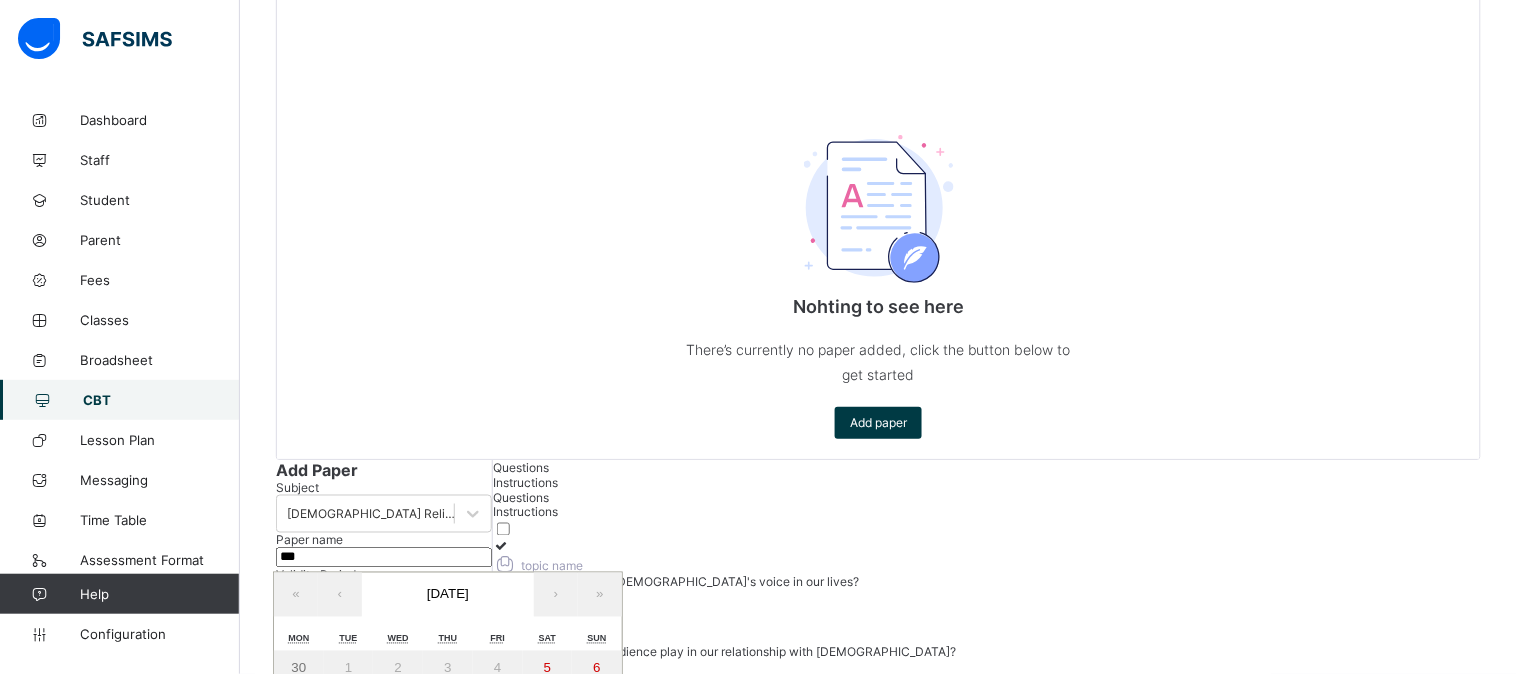 click on "15" at bounding box center [348, 740] 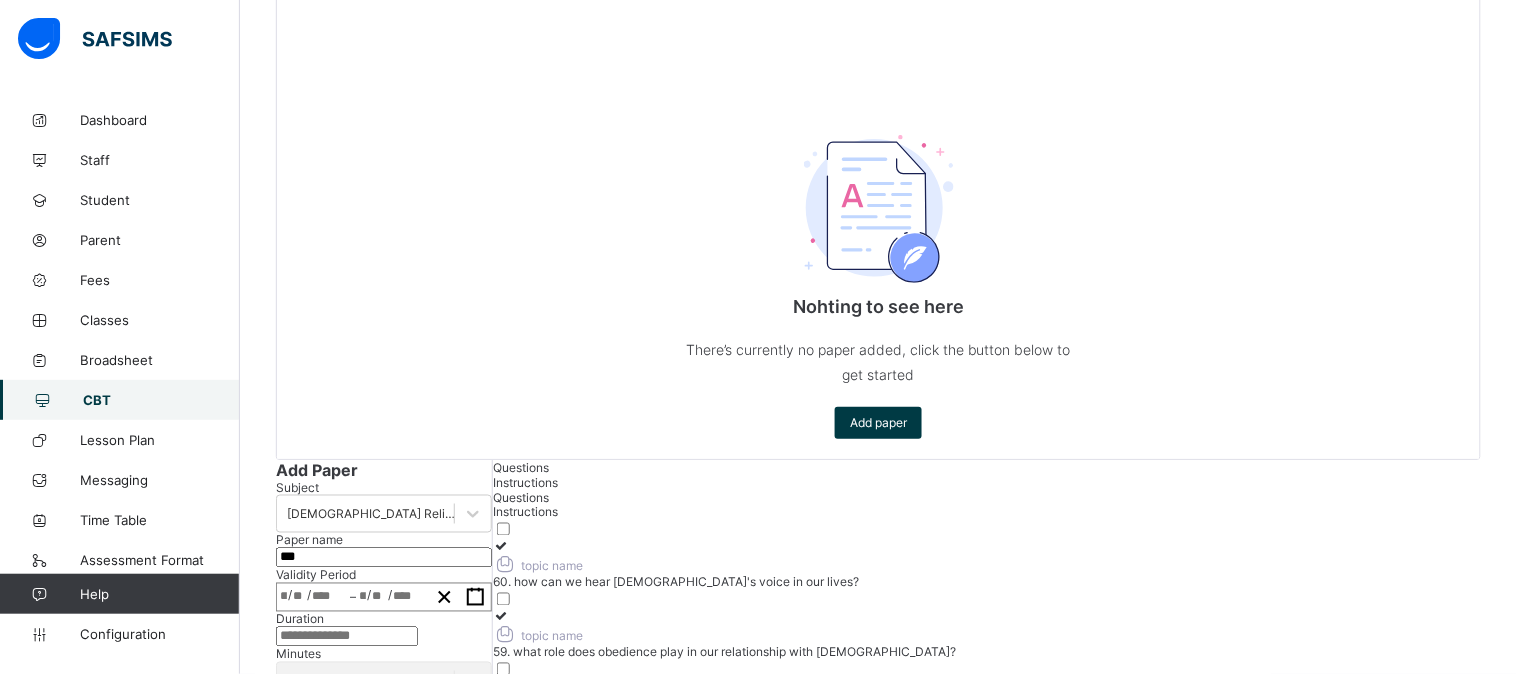 click at bounding box center [347, 637] 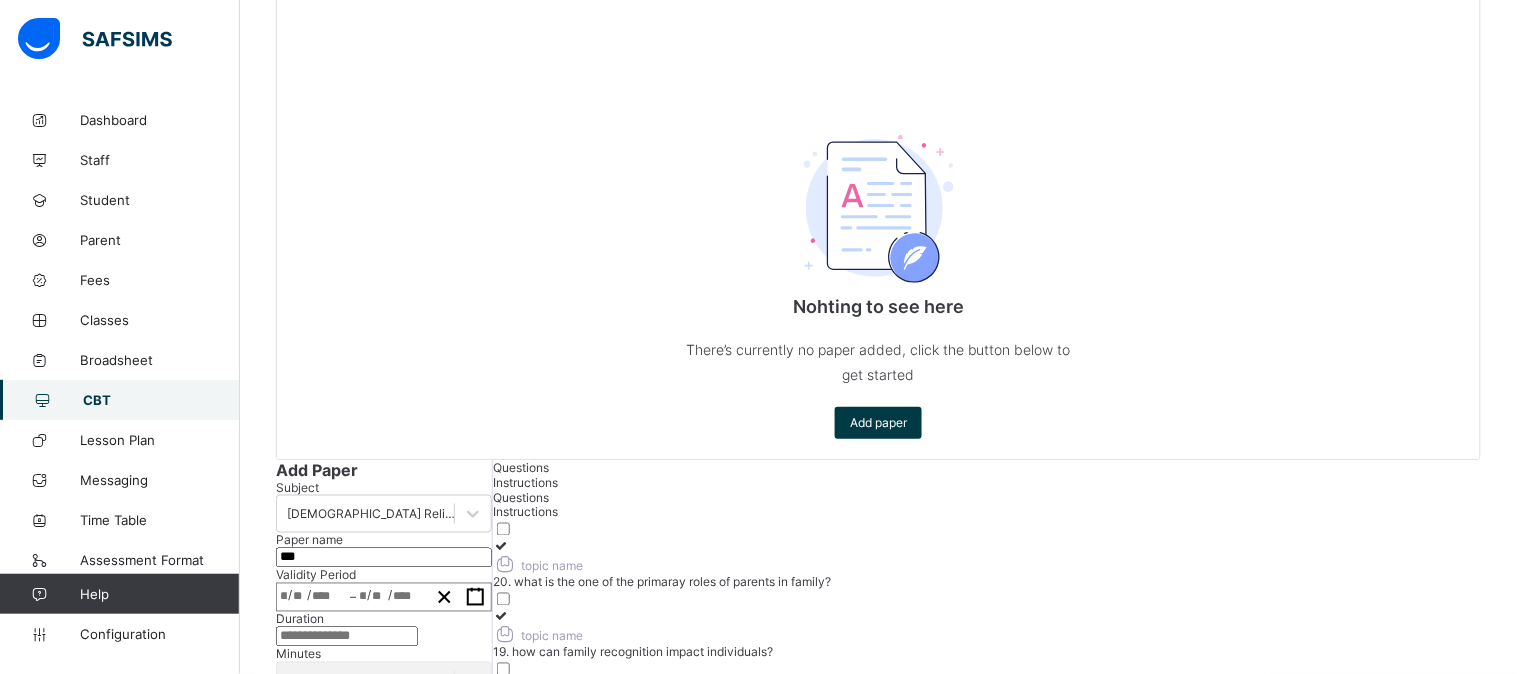 click on "6" at bounding box center [993, 1260] 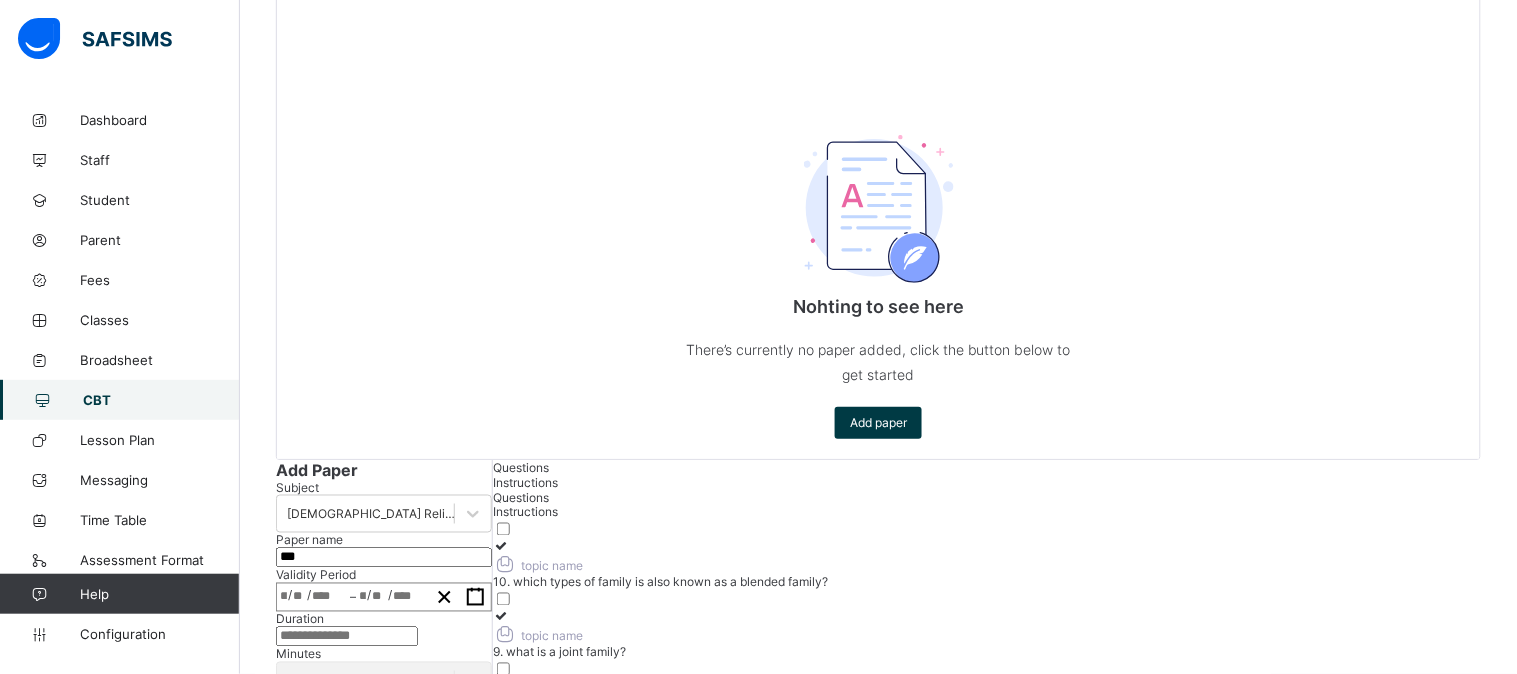 click on "1. What is important for building positive relationships with teachers?" at bounding box center (851, 1212) 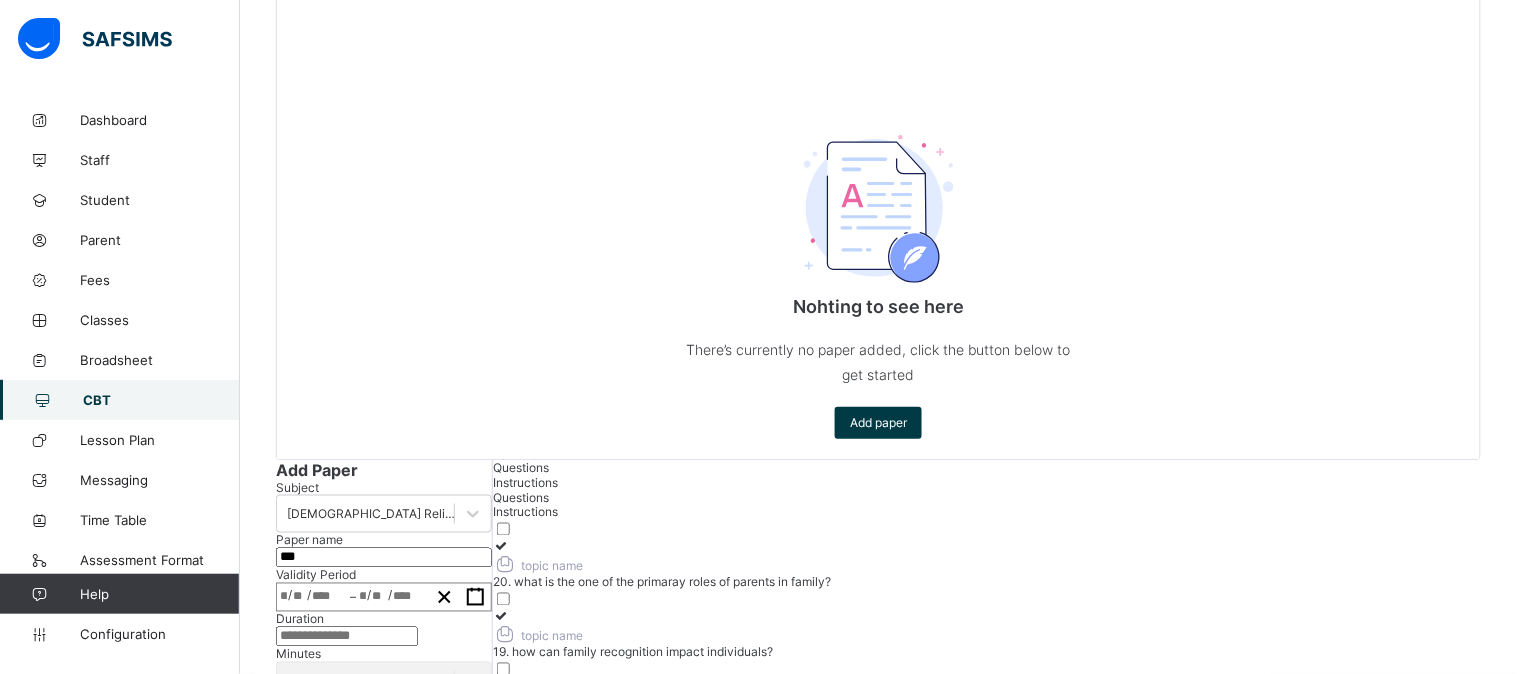 click on "11. what is the important of family in society?" at bounding box center [852, 1212] 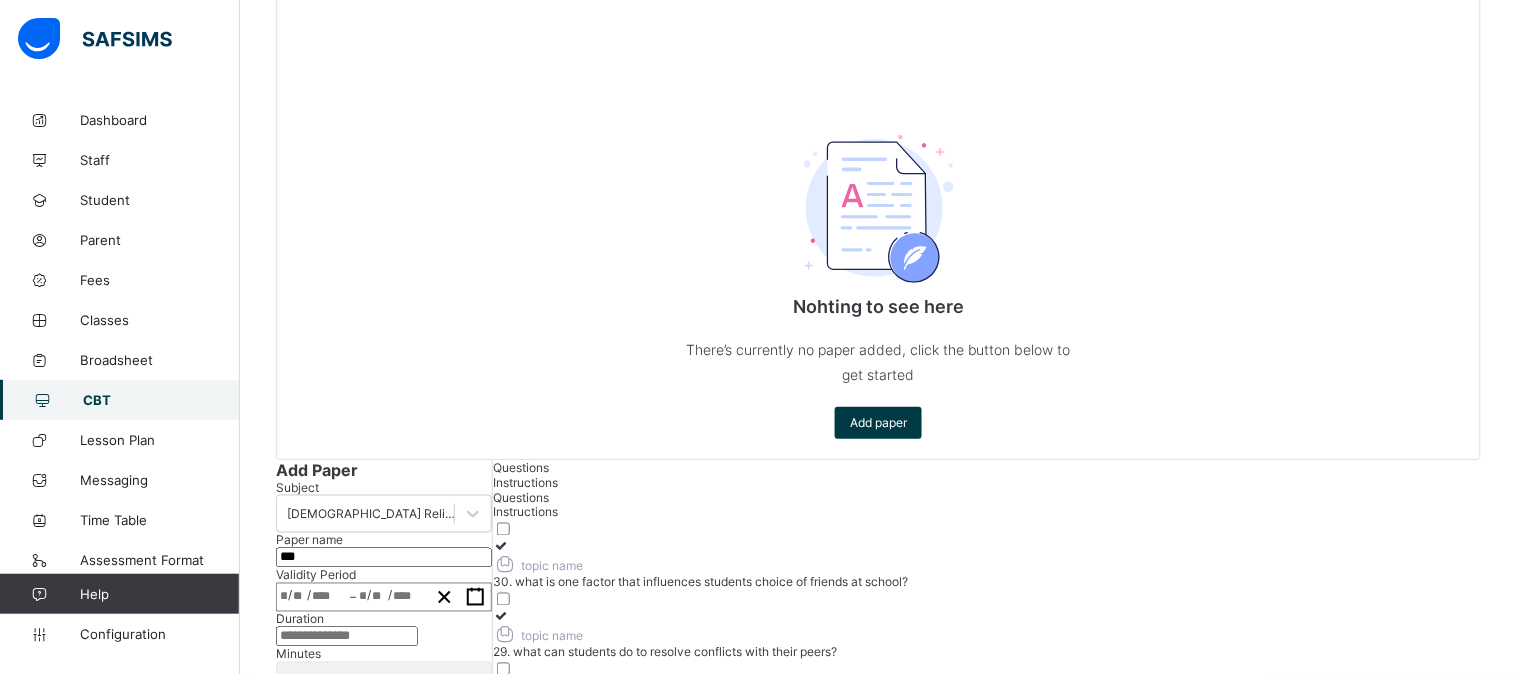 click at bounding box center [834, 1176] 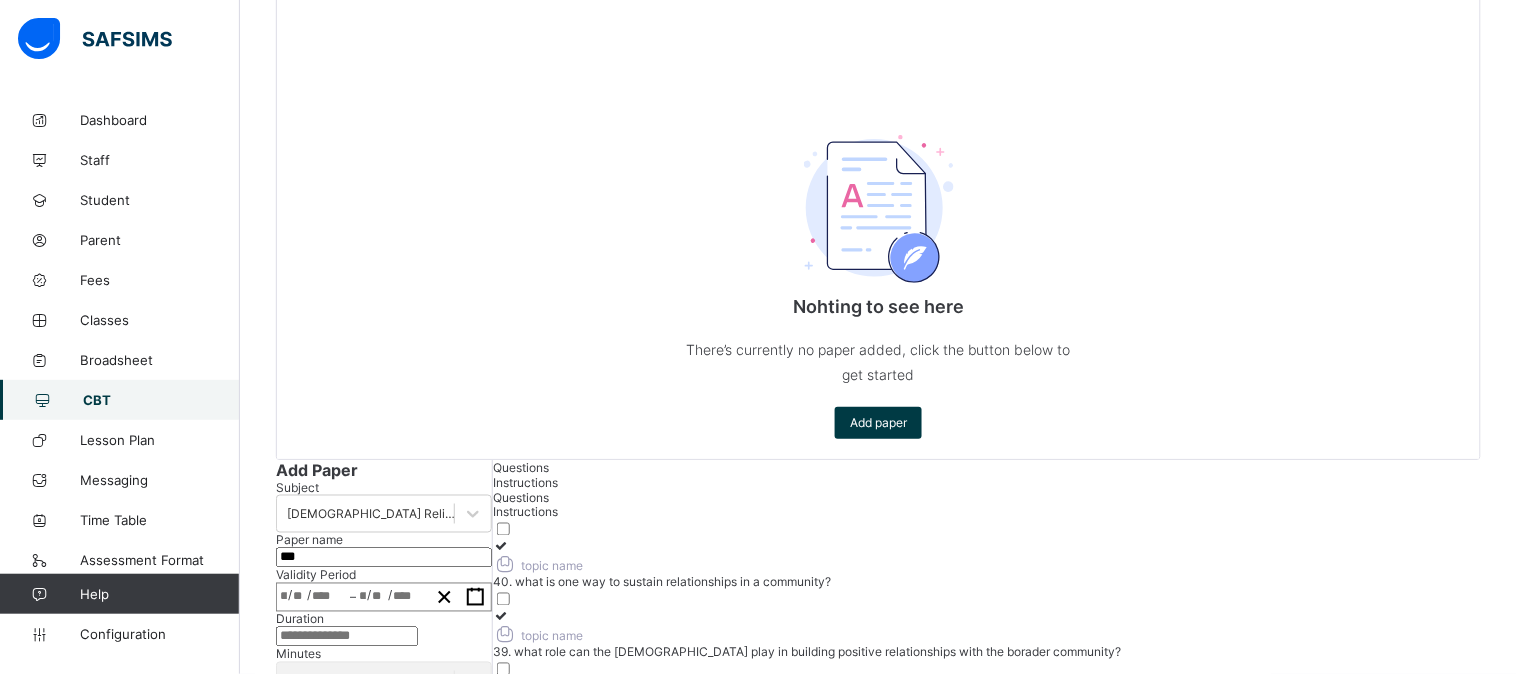 click on "31. why do students often choose friends with similar values and beliefs?" at bounding box center [809, 1212] 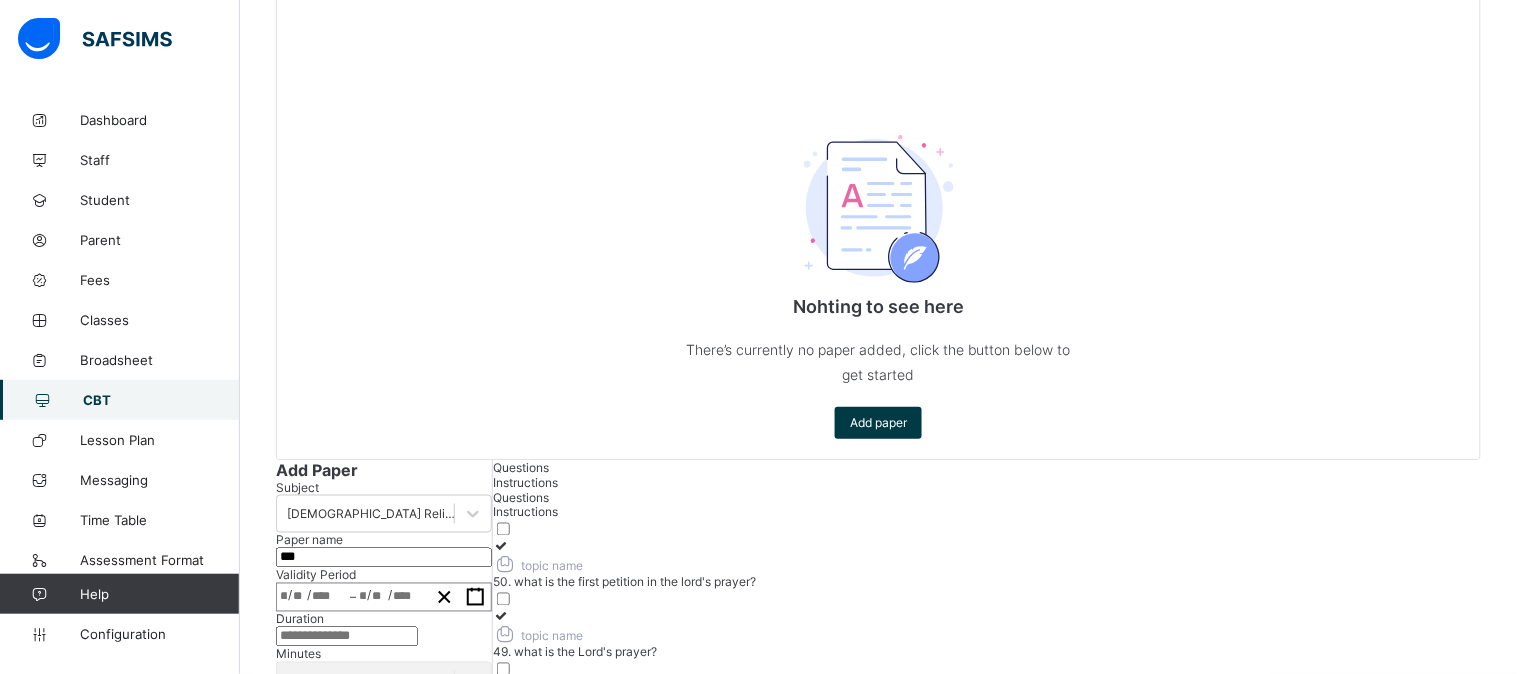 click at bounding box center (808, 1176) 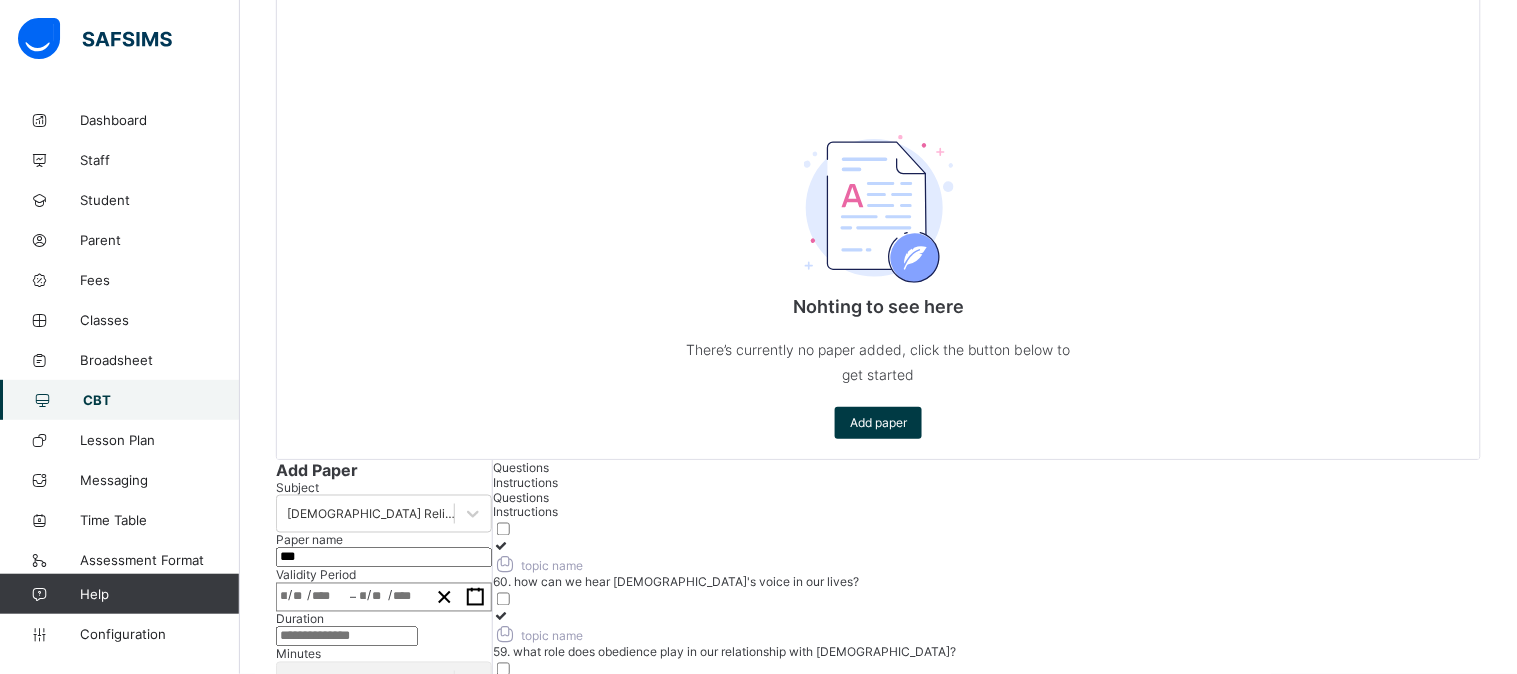 click on "51. what does the phrase Hallowed be thy name'' mean in the lord's prayer?" at bounding box center [804, 1212] 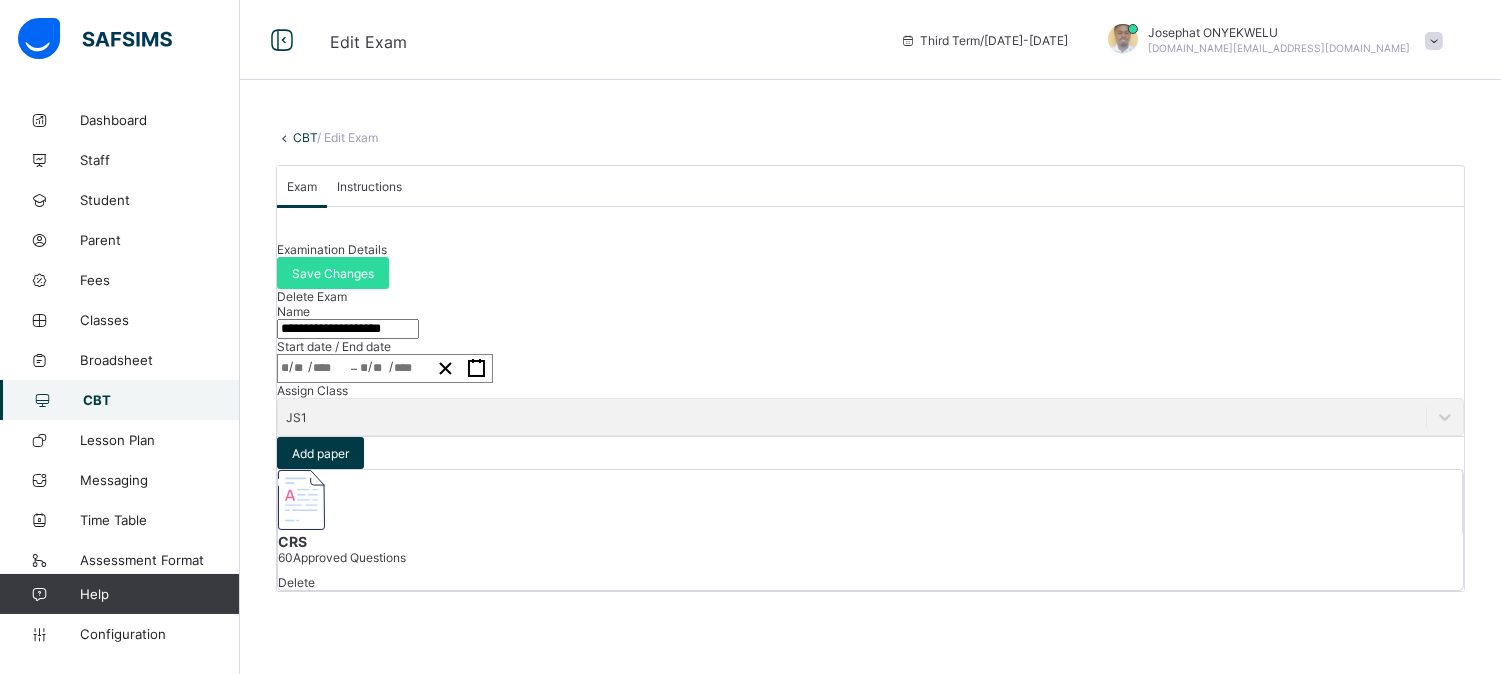 scroll, scrollTop: 0, scrollLeft: 0, axis: both 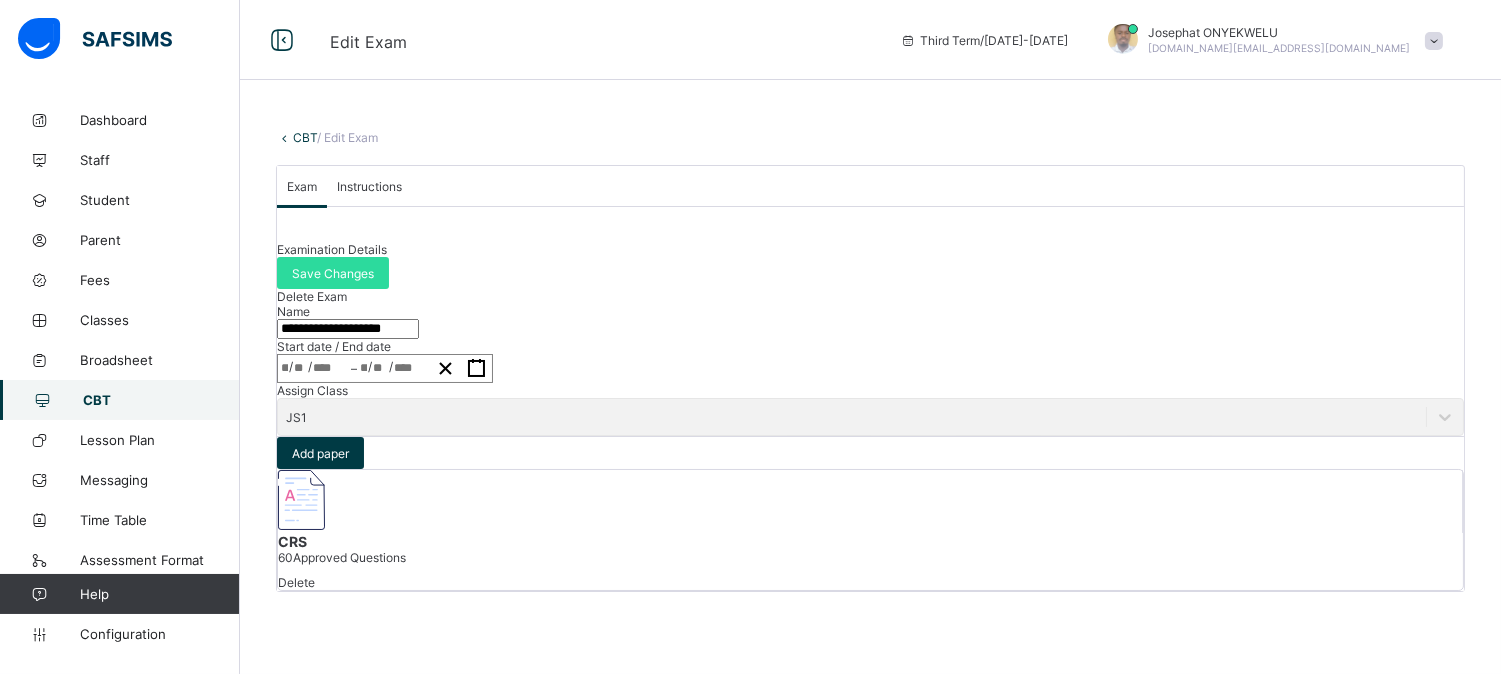 click on "**********" at bounding box center [870, 361] 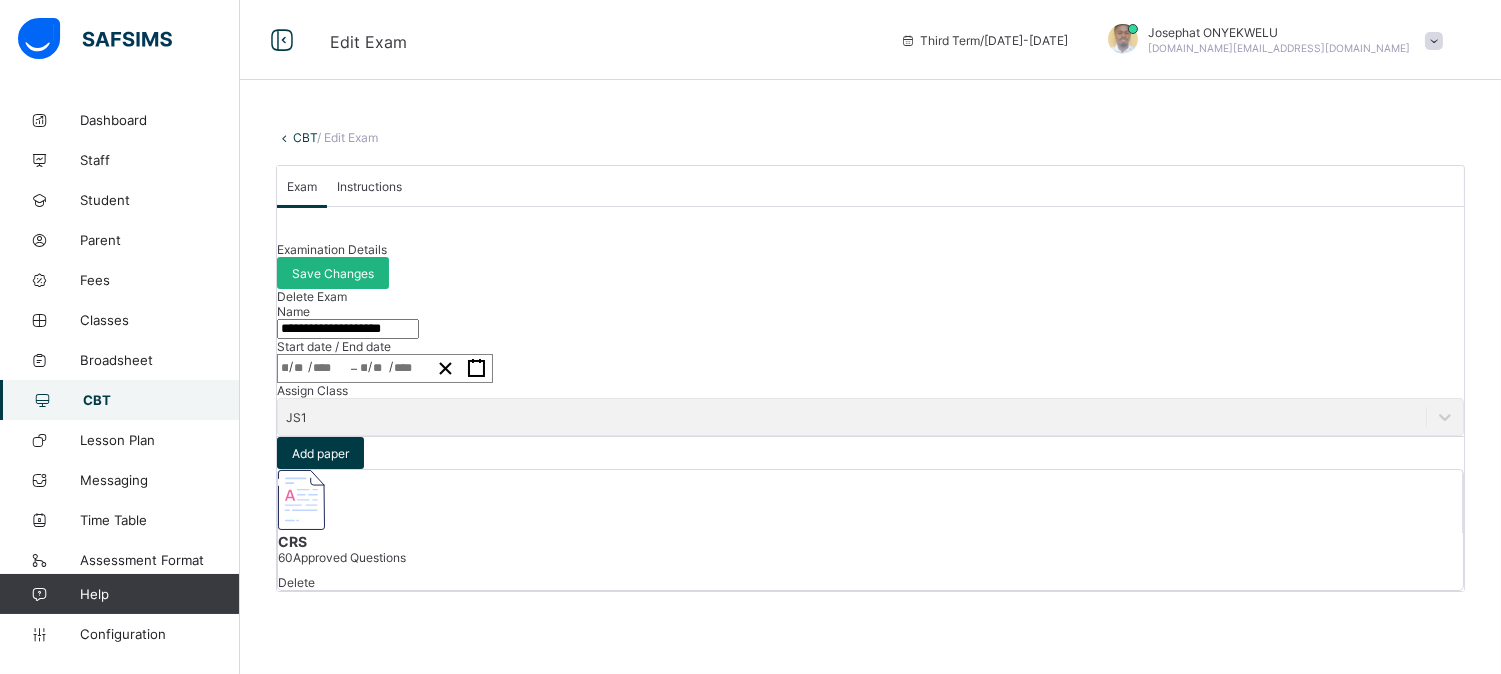 click on "Save Changes" at bounding box center [333, 273] 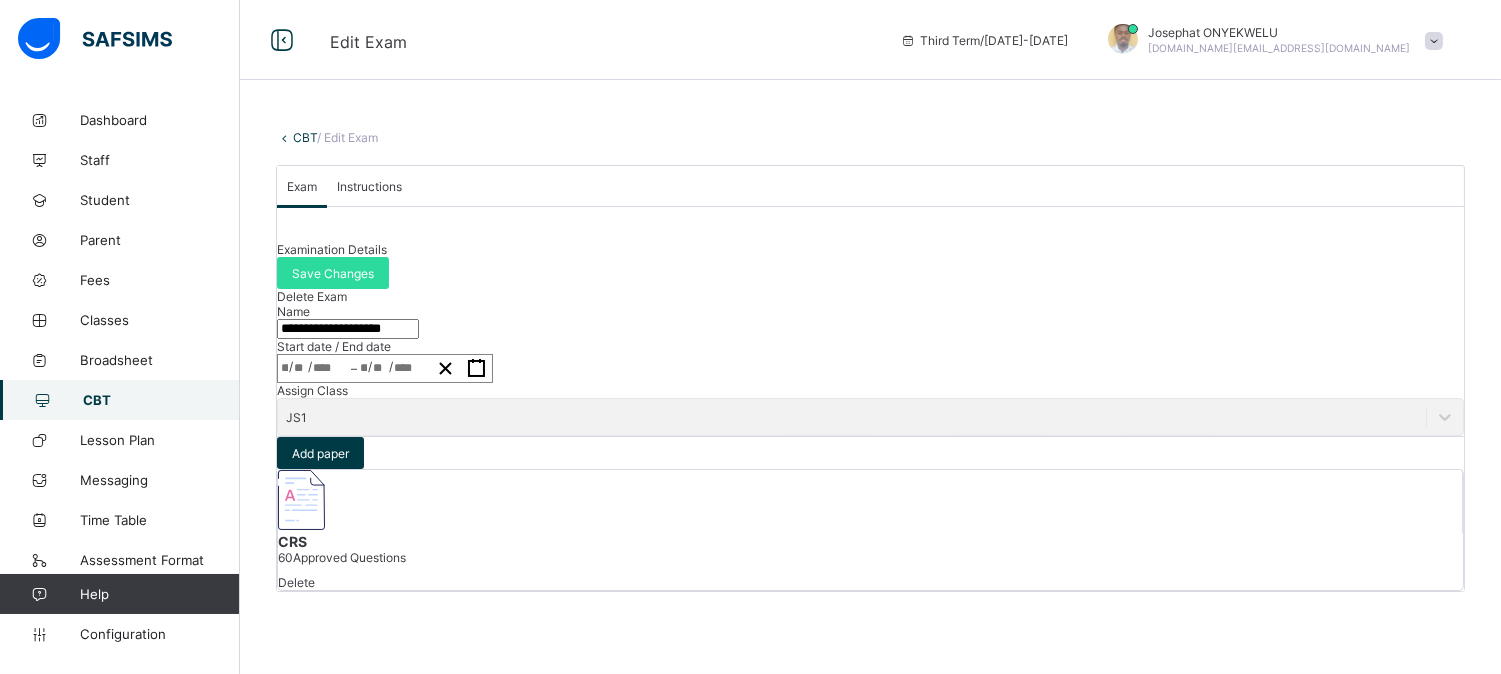 click on "CBT" at bounding box center (305, 137) 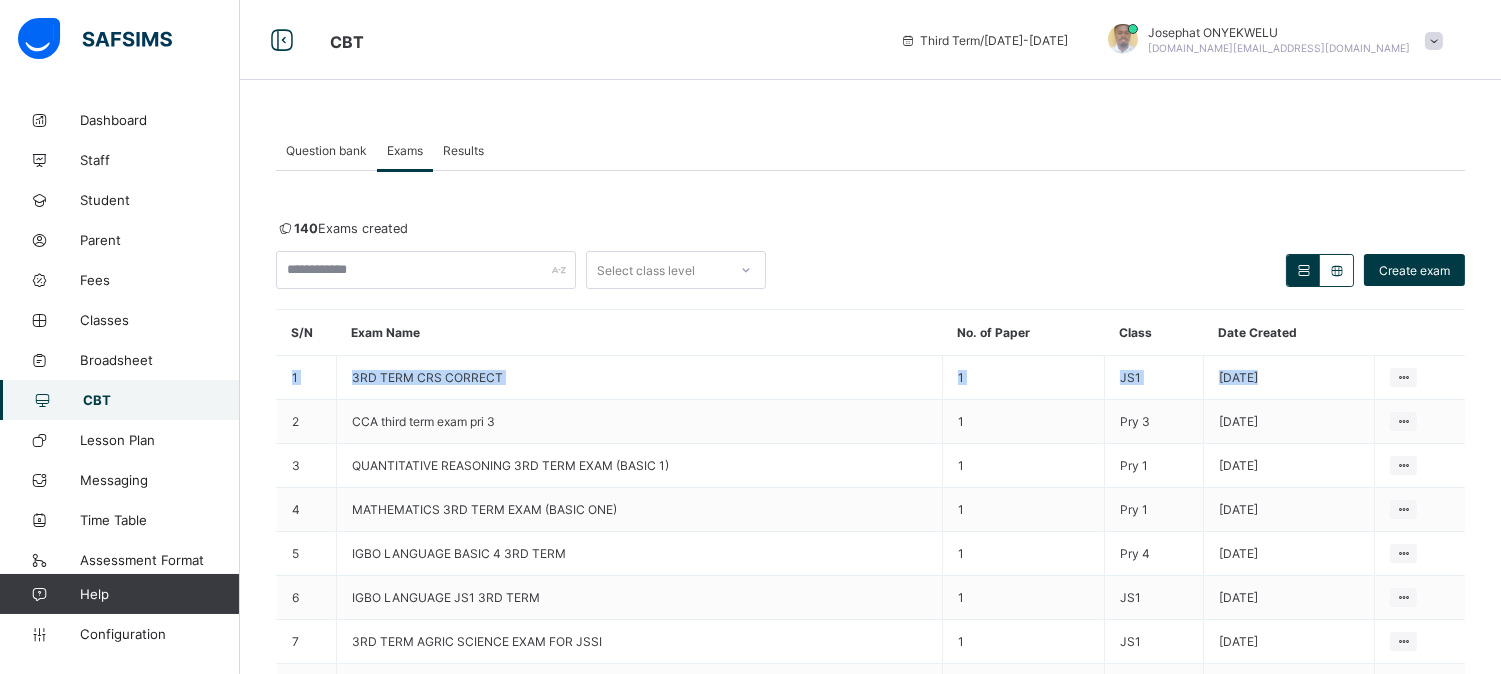 drag, startPoint x: 1423, startPoint y: 374, endPoint x: 1450, endPoint y: 343, distance: 41.109608 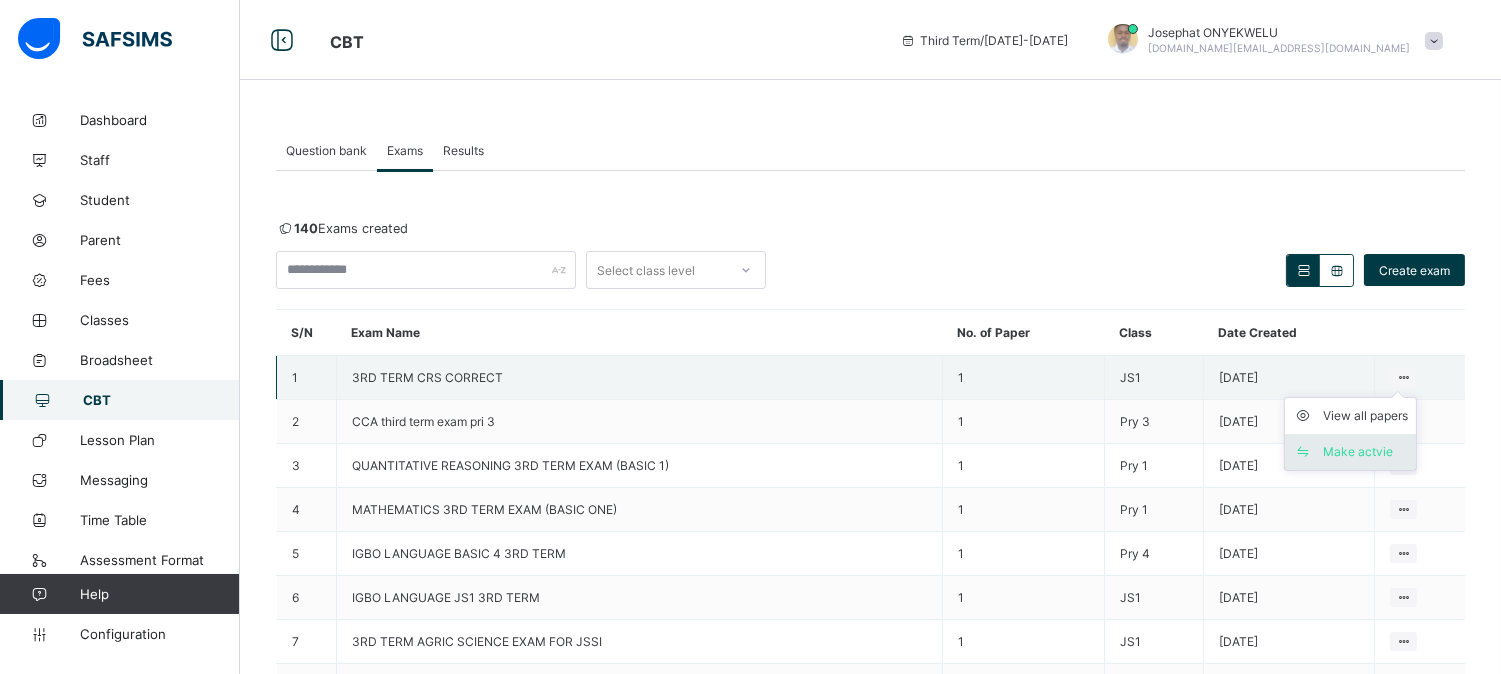 click on "Make actvie" at bounding box center (1365, 452) 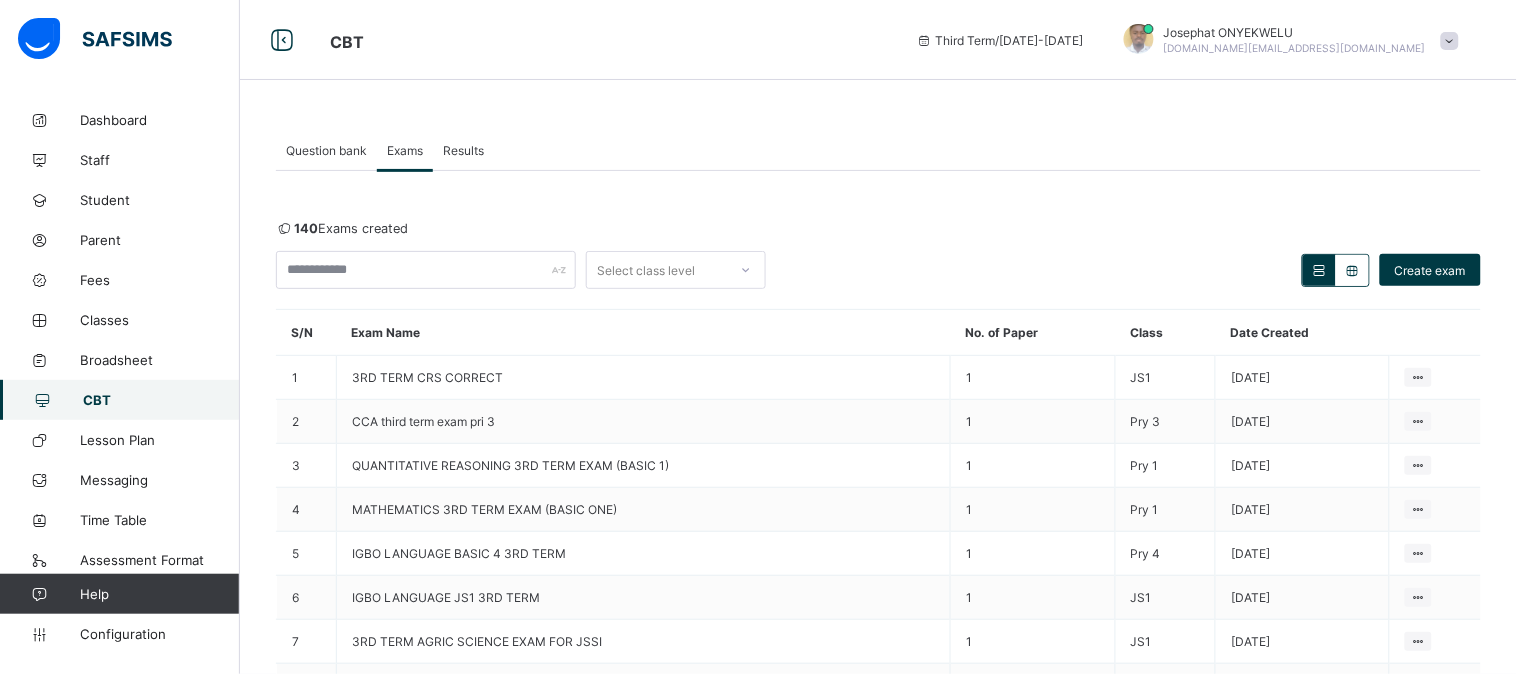 click on "Yes,  Activate" at bounding box center (1074, 1191) 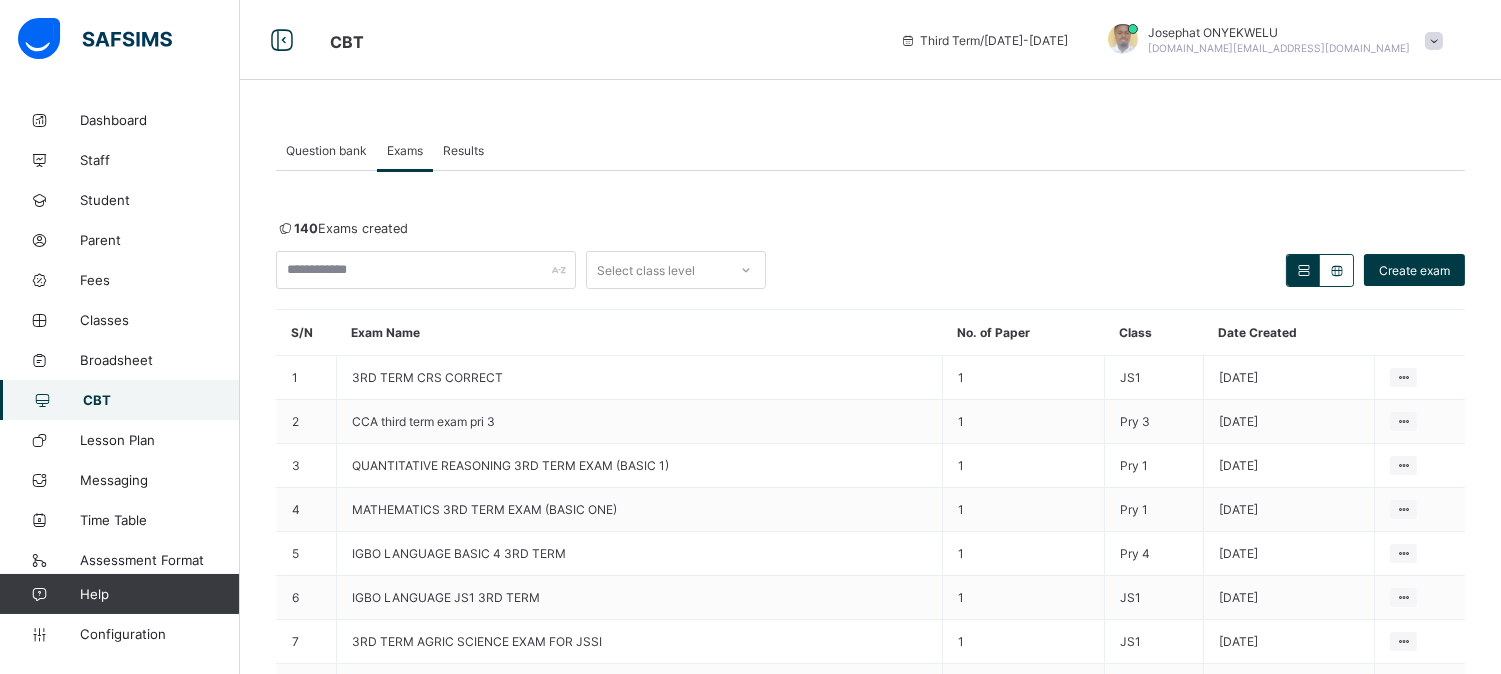 click on "Question bank" at bounding box center (326, 150) 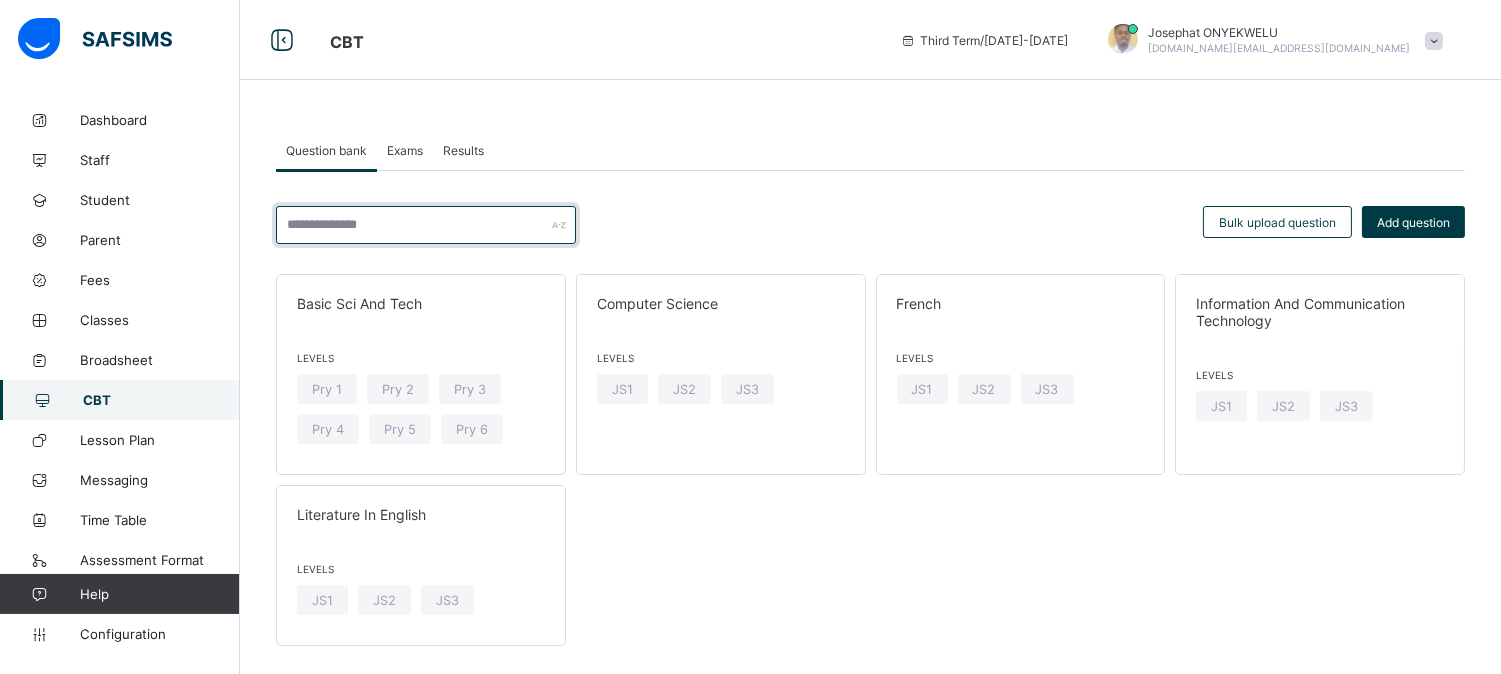 click at bounding box center [426, 225] 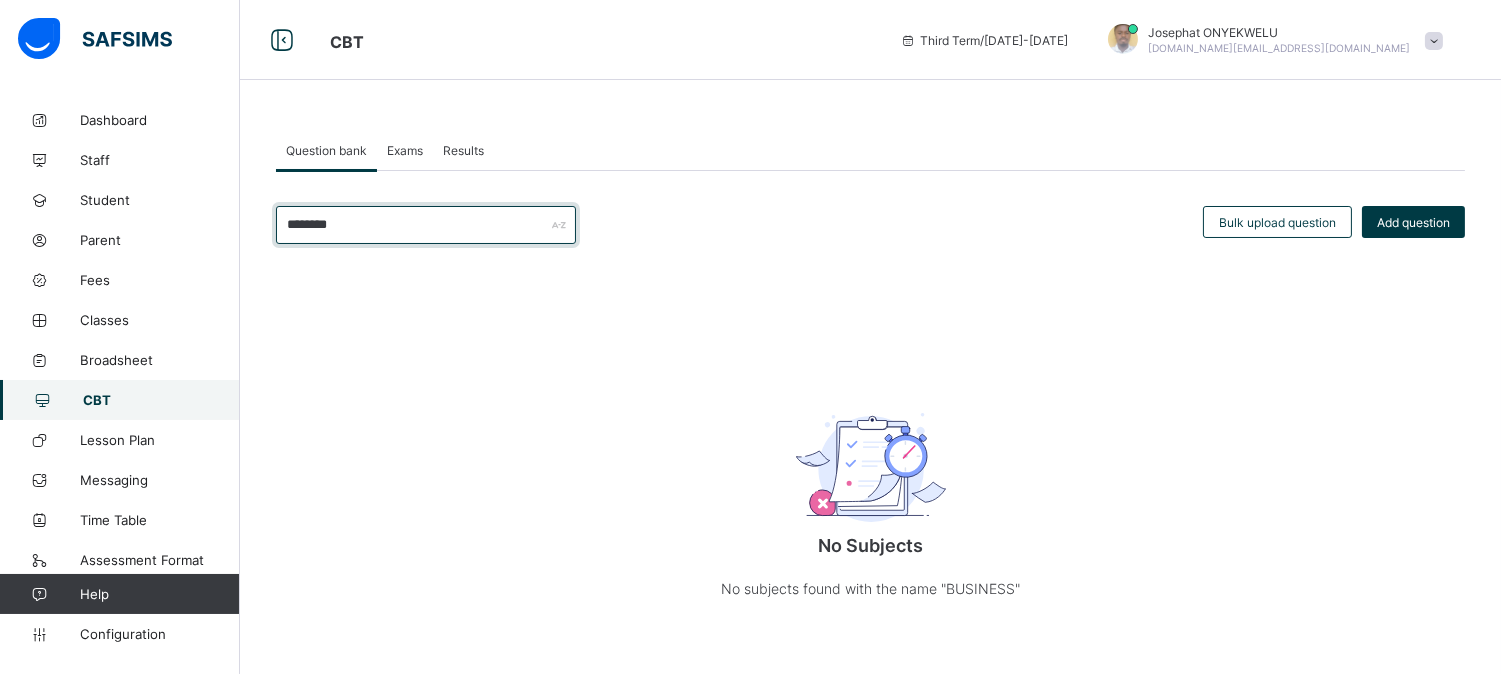 click on "********" at bounding box center [426, 225] 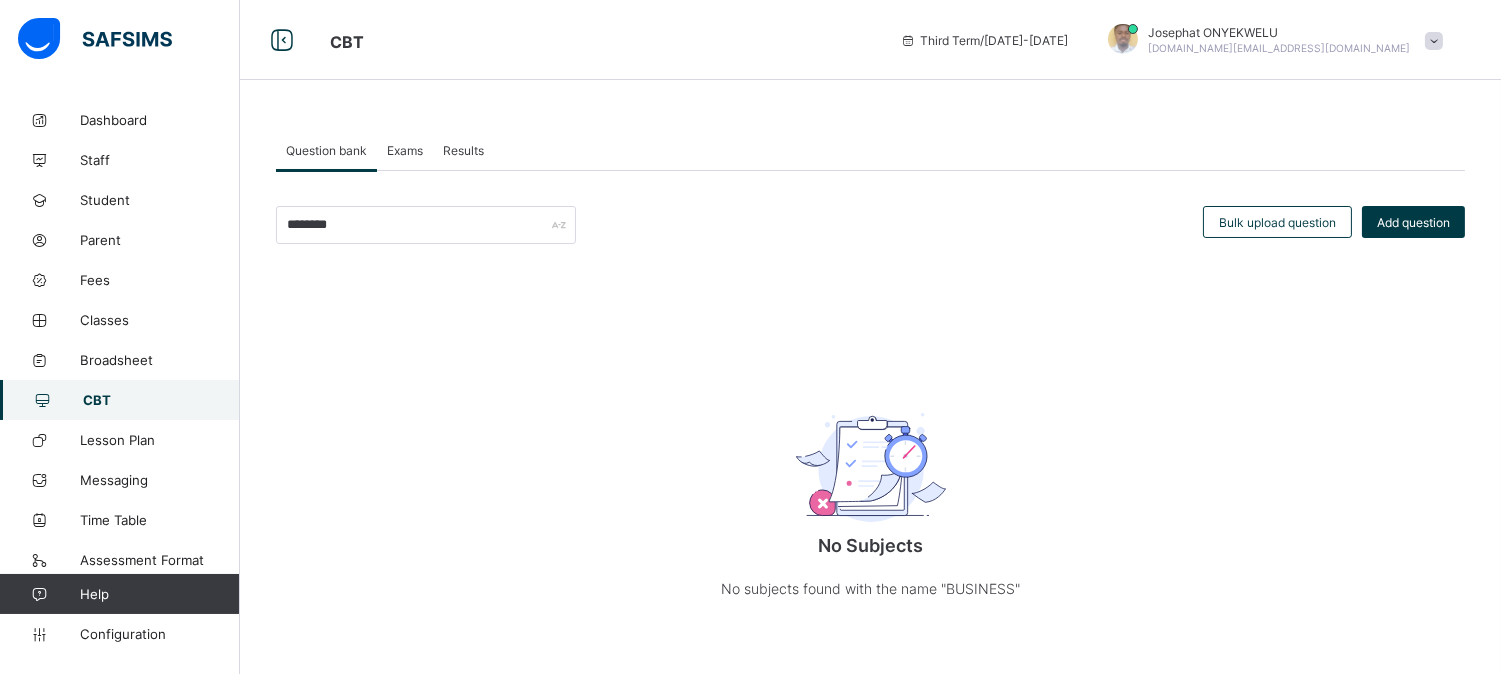 click on "Question bank Exams Results Question bank More Options   ******** Bulk upload question Add question No Subjects No subjects found with the name "BUSINESS" × Create Question subject Select subject class Select class question Undo CTRL+ Z Redo CTRL+ Y  / CTRL+SHIFT+ Z Bold CTRL+ B Underline CTRL+ U Italic CTRL+ I Size Size Font Color Highlight Color Align Horizontal line List Table Link Image Show blocks Code view Align left Align center Align right Align justify (Default) 12 14 16 18 20 Insert Link URL to link Text to display  Open in new window  Download link Submit Insert image Image Link Select from files Image URL Alternative text Width   Height **** x ****  Constrain proportions  Insert description URL to link Text to display  Open in new window  Download link Basic Left Center Right Submit Insert Video Media embed URL, YouTube/Vimeo Width   Height (Ratio) x * **** *** ****  Constrain proportions Basic Left Center Right Submit Insert Audio Audio URL Submit   Edit Unlink Remove 100% Resize 100%" at bounding box center (870, 400) 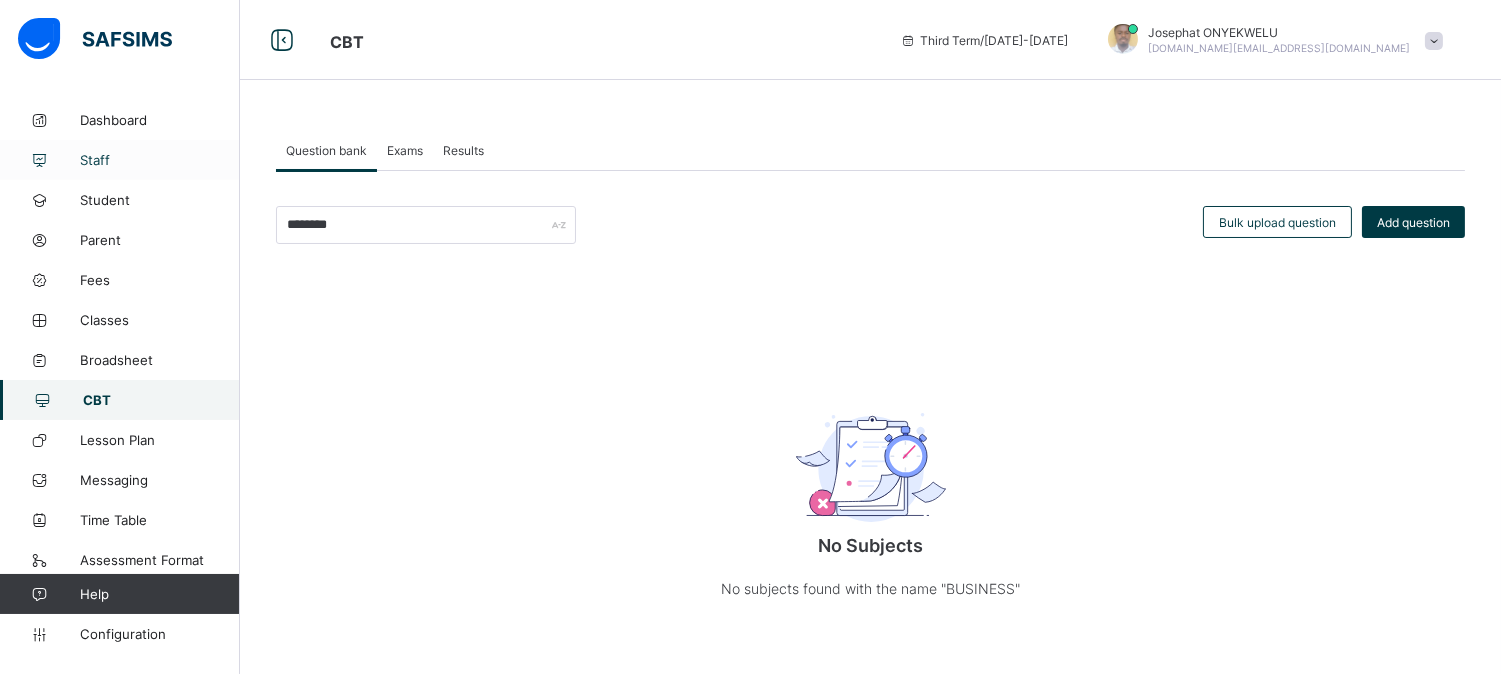 click on "Staff" at bounding box center [160, 160] 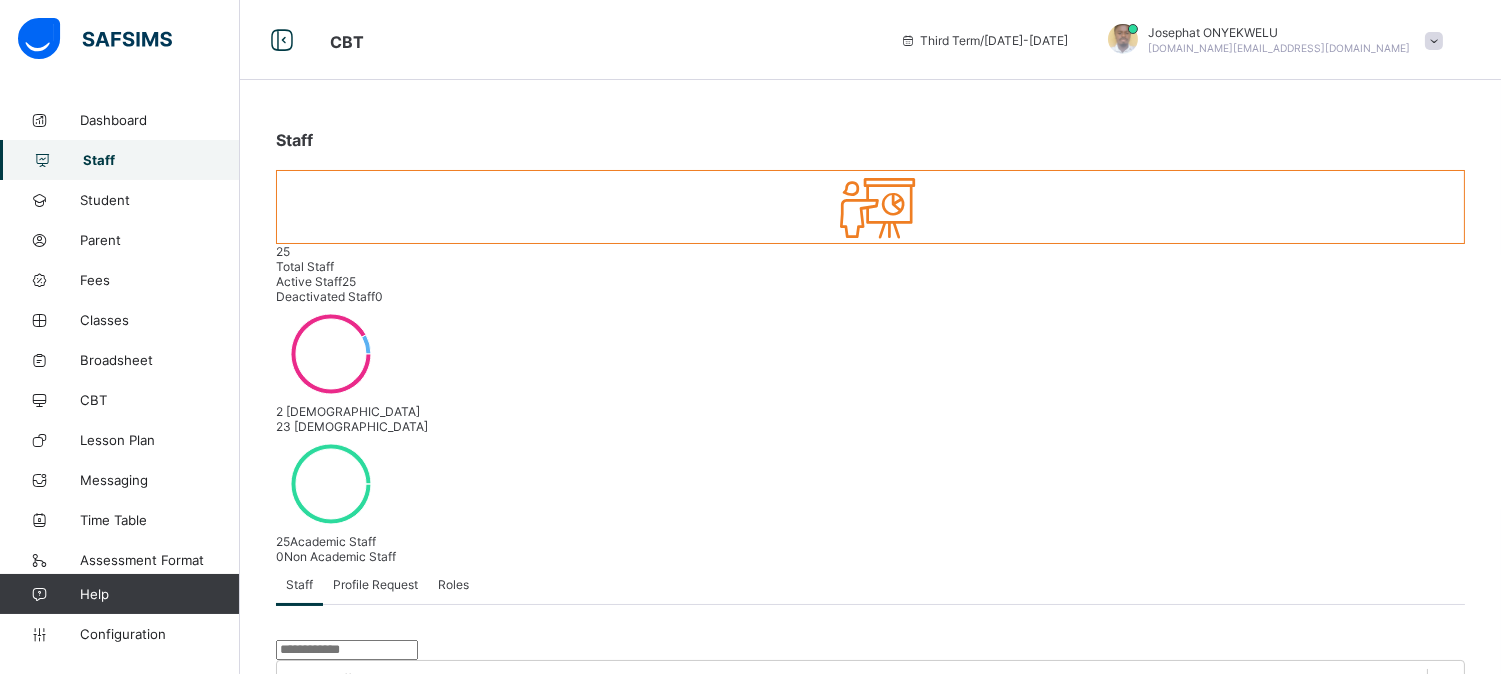 scroll, scrollTop: 123, scrollLeft: 0, axis: vertical 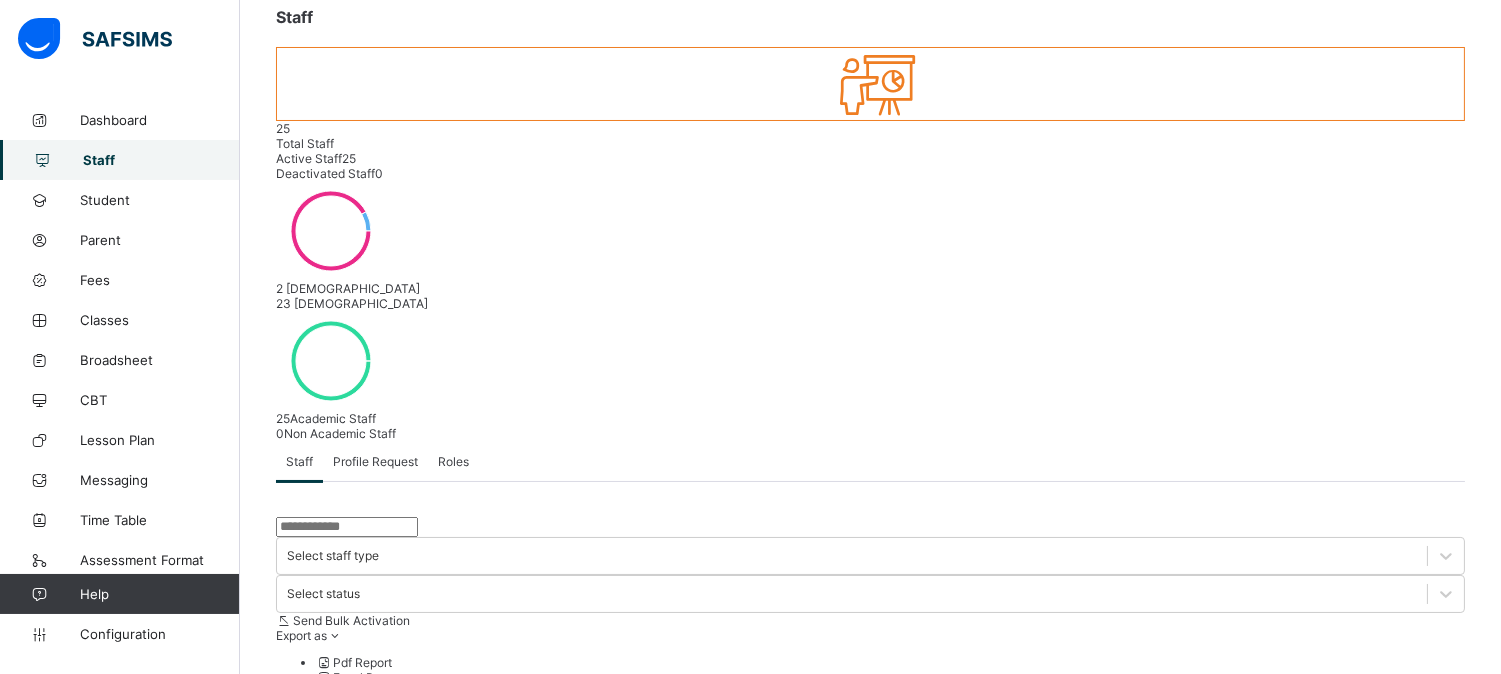 click at bounding box center [347, 527] 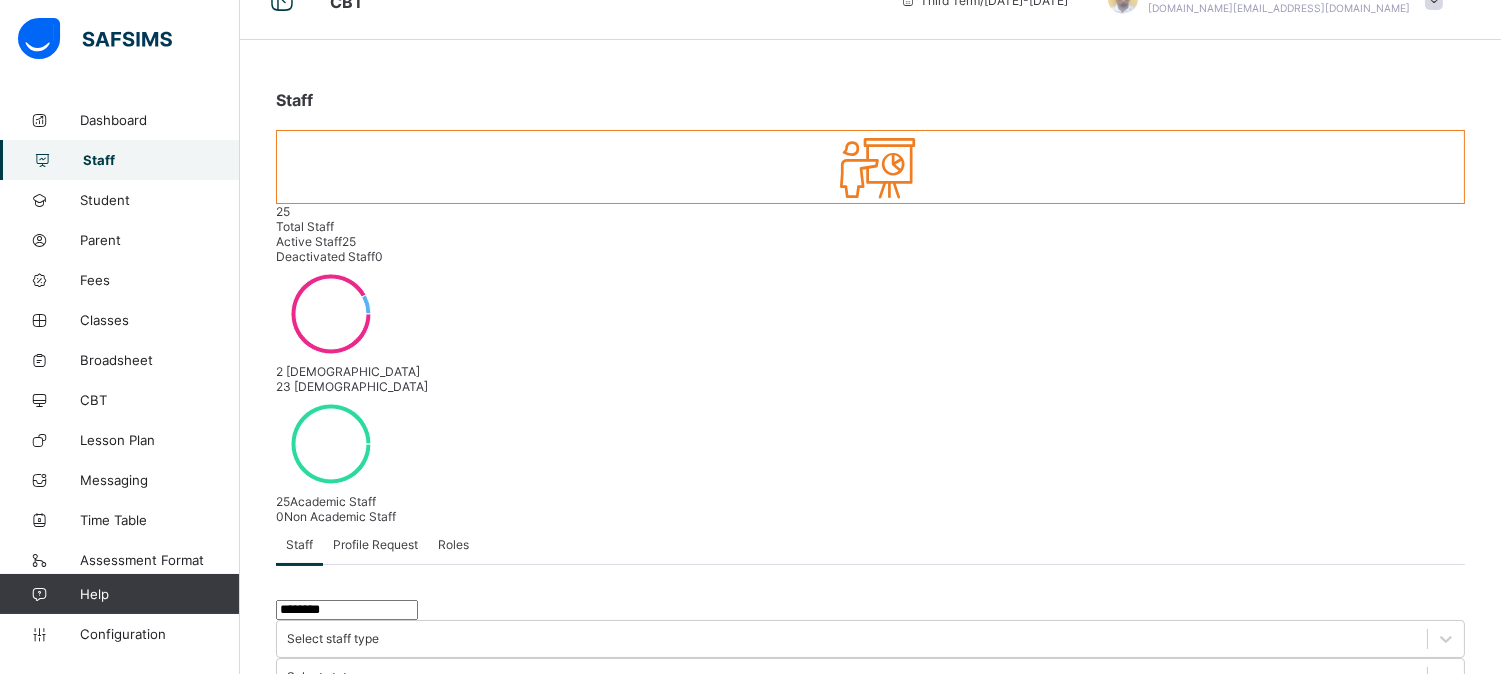 scroll, scrollTop: 123, scrollLeft: 0, axis: vertical 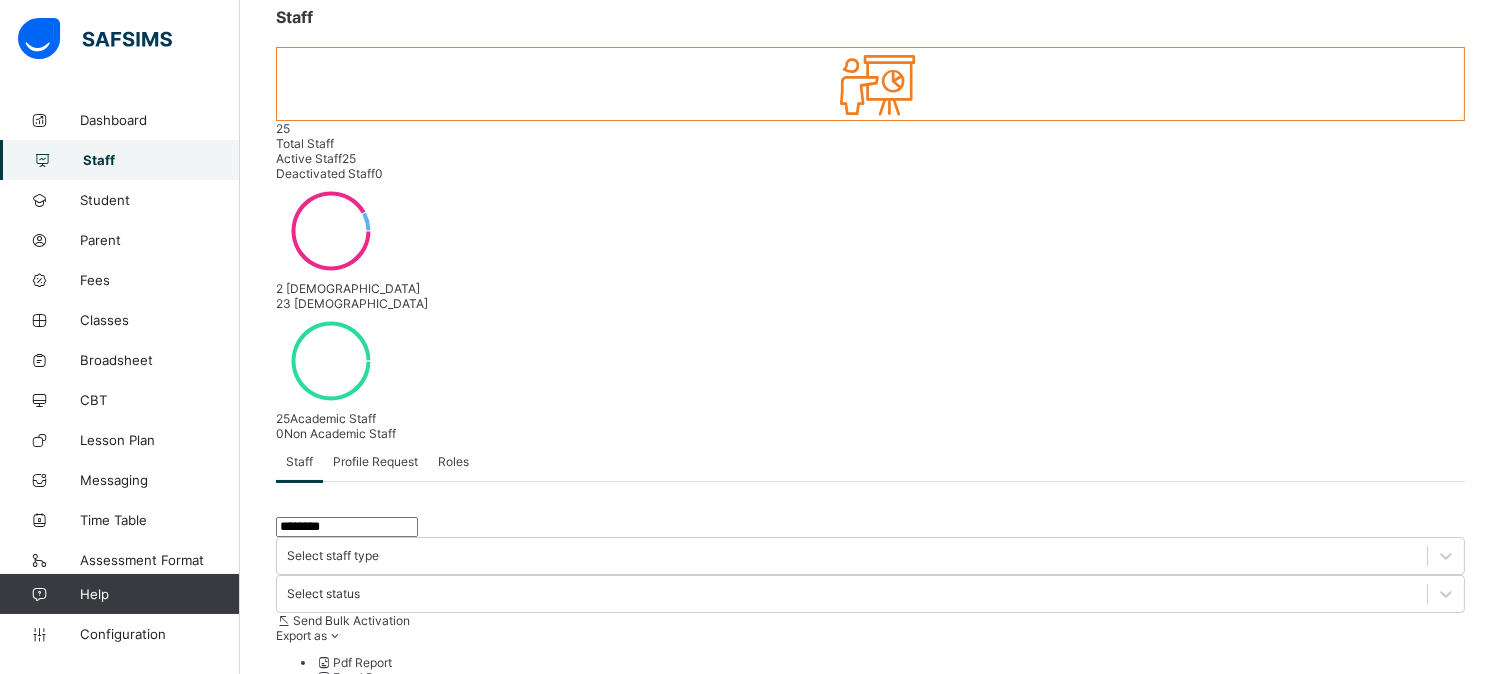 type on "********" 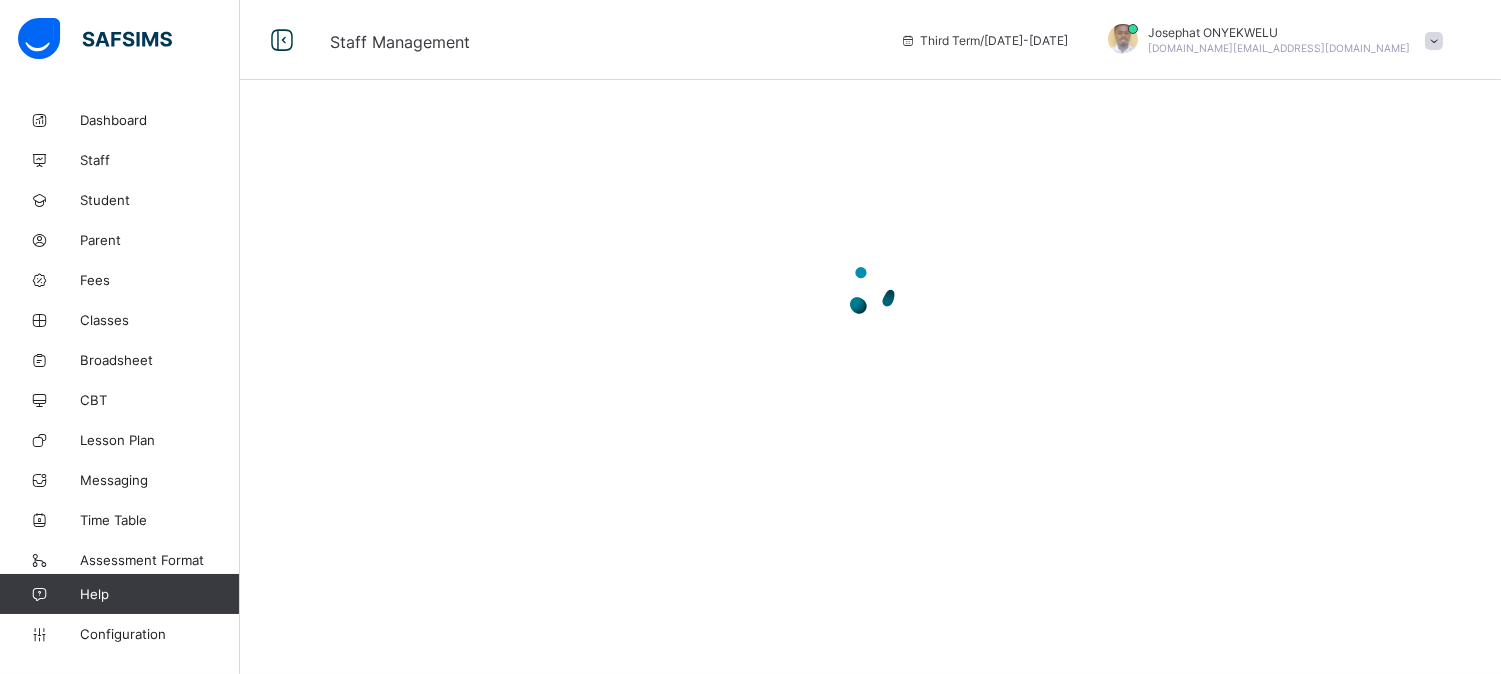 scroll, scrollTop: 0, scrollLeft: 0, axis: both 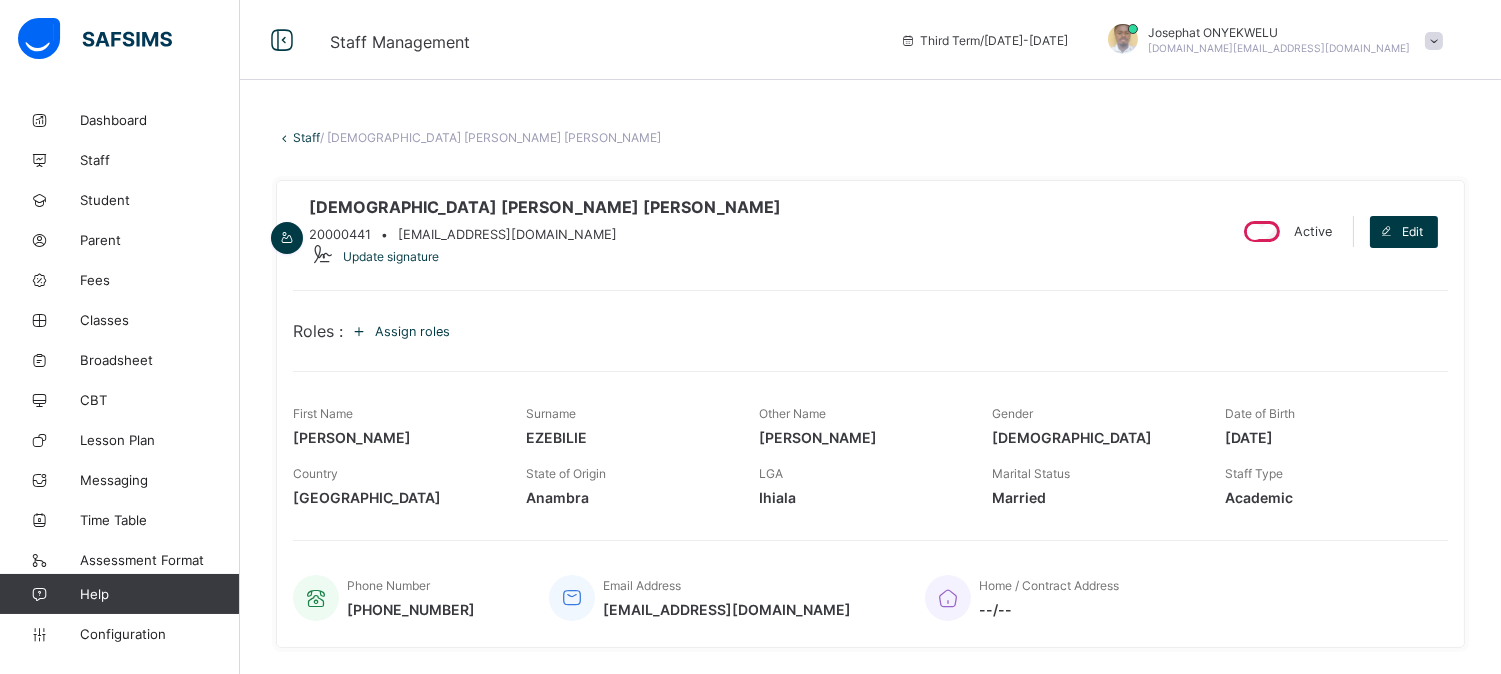 click on "Assign roles" at bounding box center (412, 331) 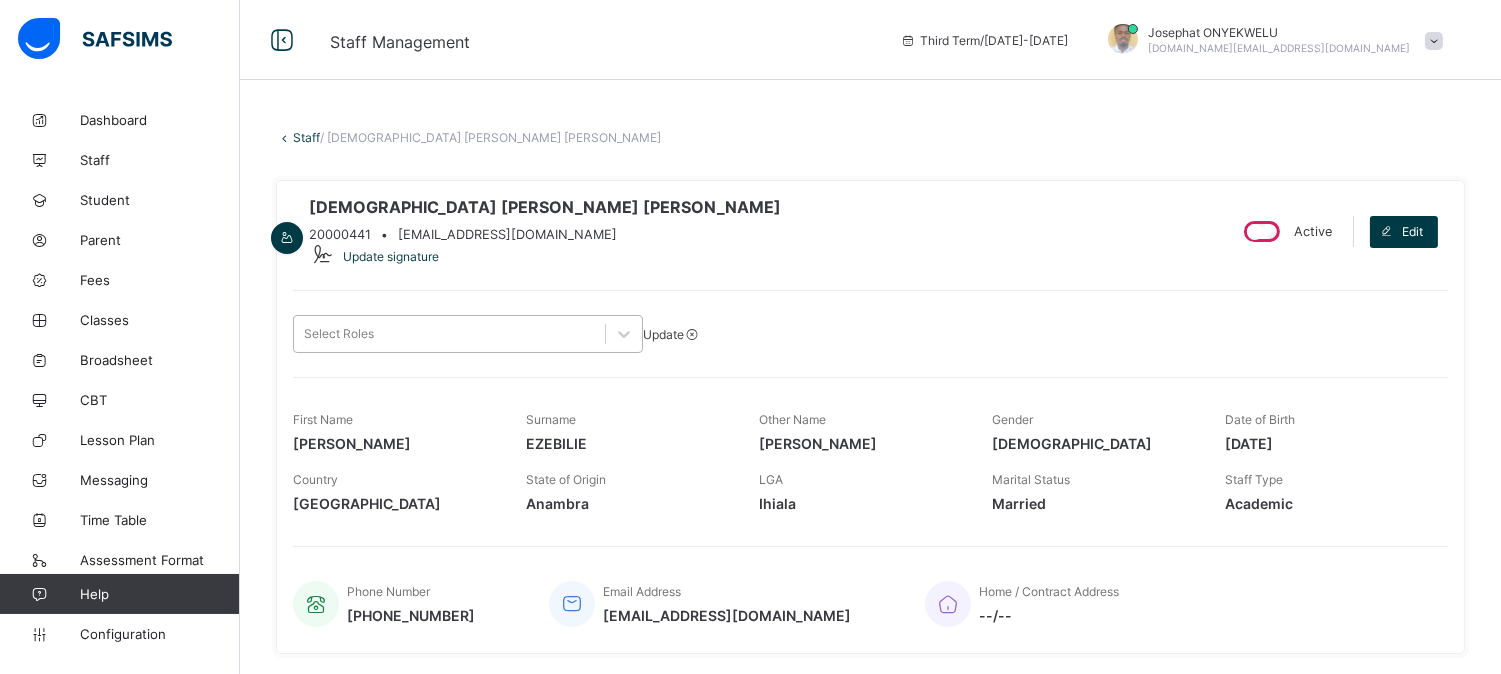 click on "Select Roles" at bounding box center (449, 334) 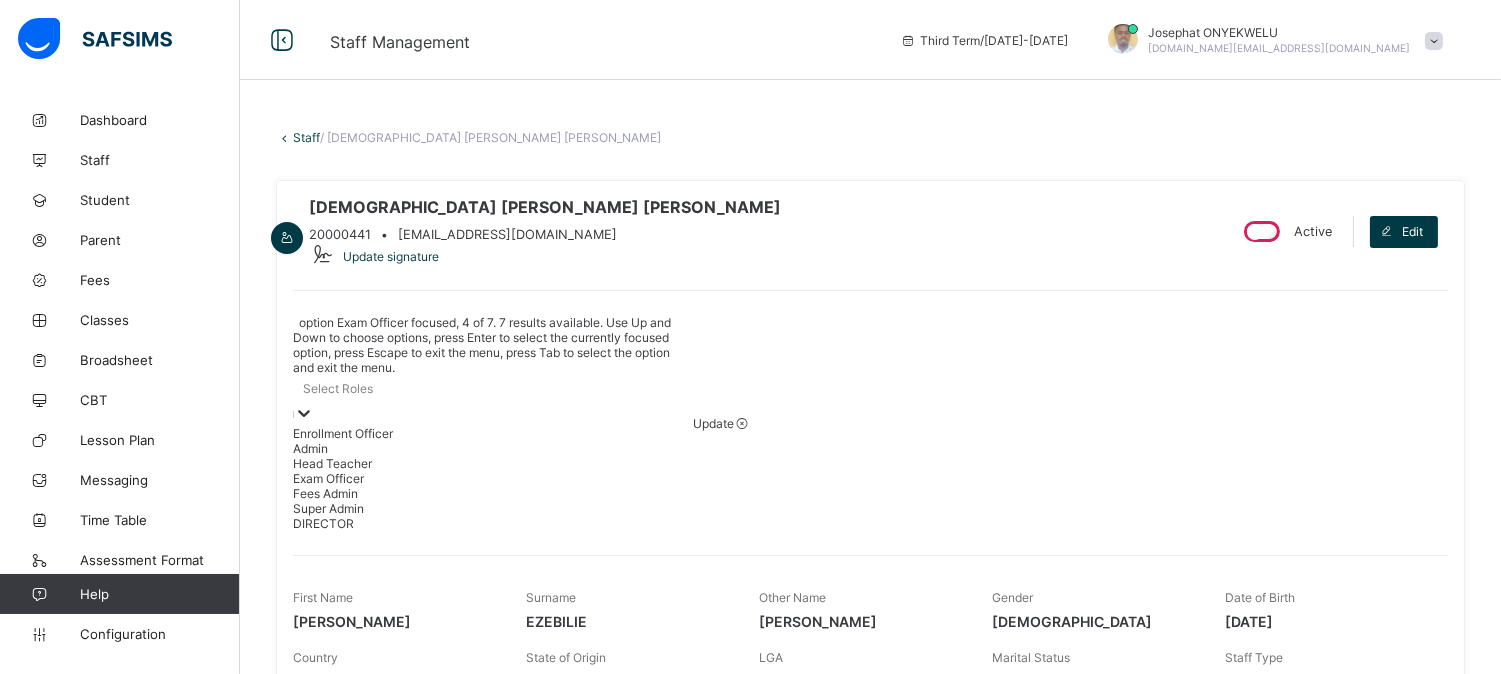 click on "Exam Officer" at bounding box center (493, 478) 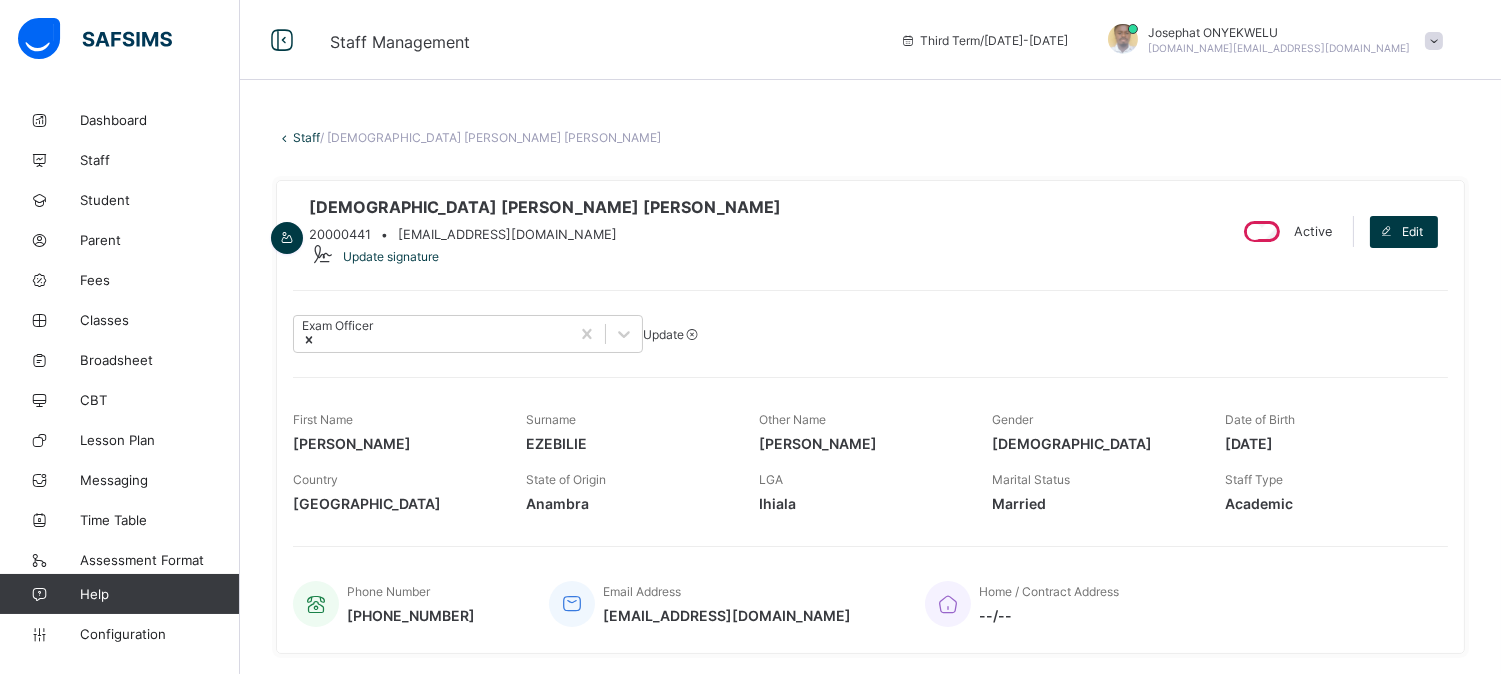 click on "Update" at bounding box center [663, 334] 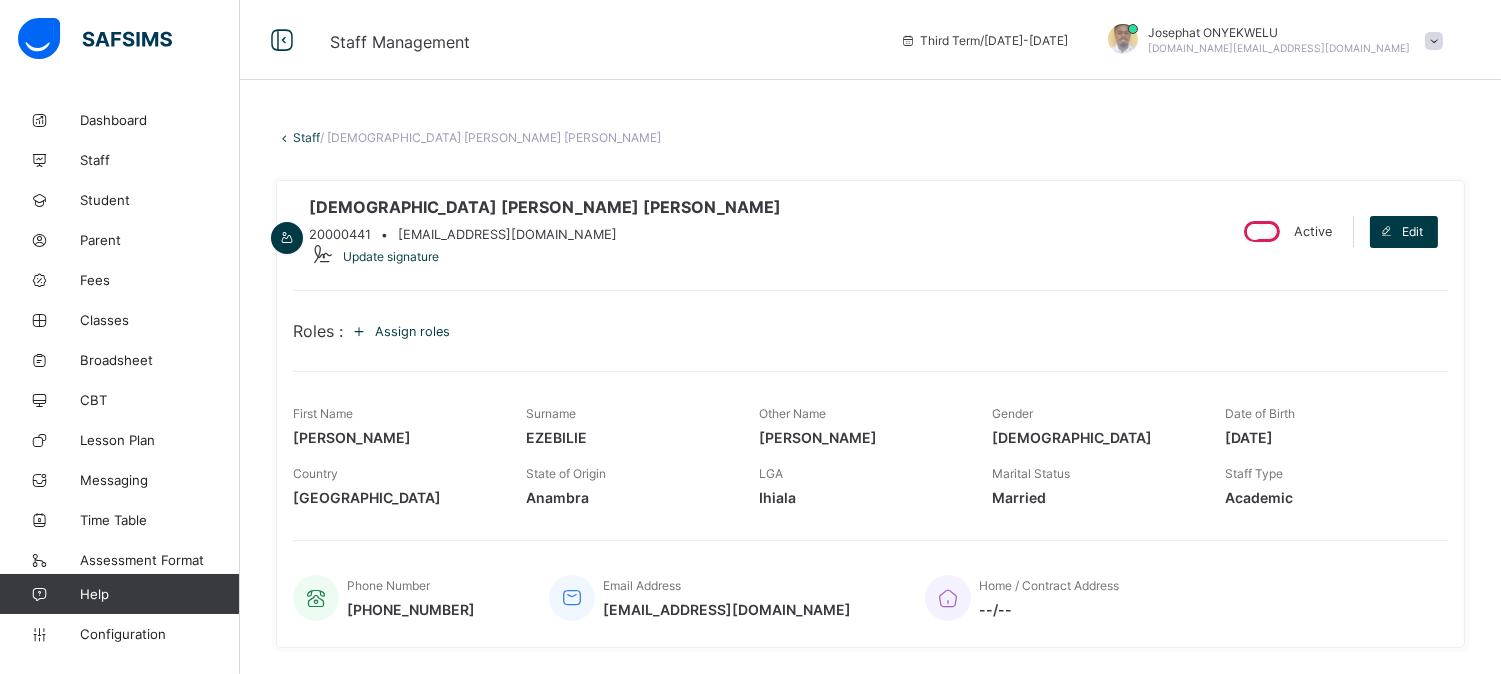 click at bounding box center [1434, 41] 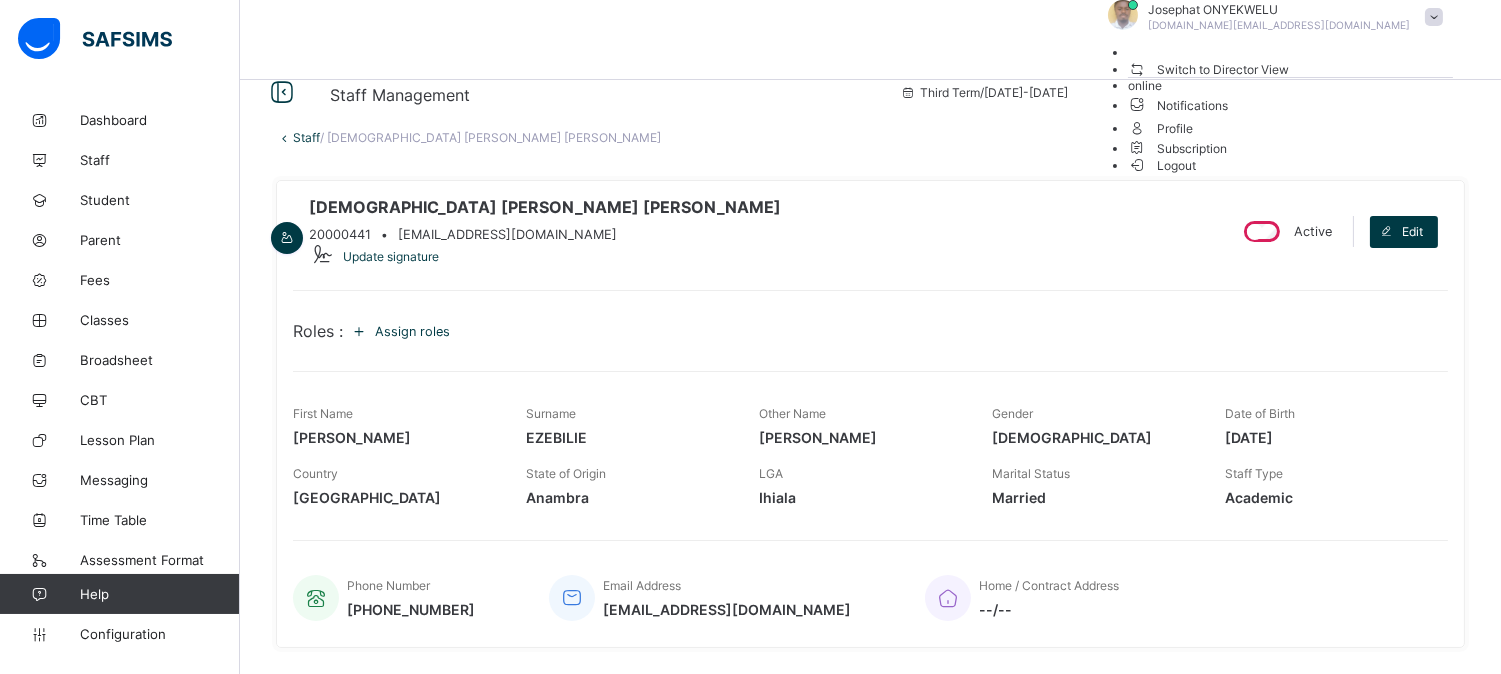 click on "Logout" at bounding box center [1290, 164] 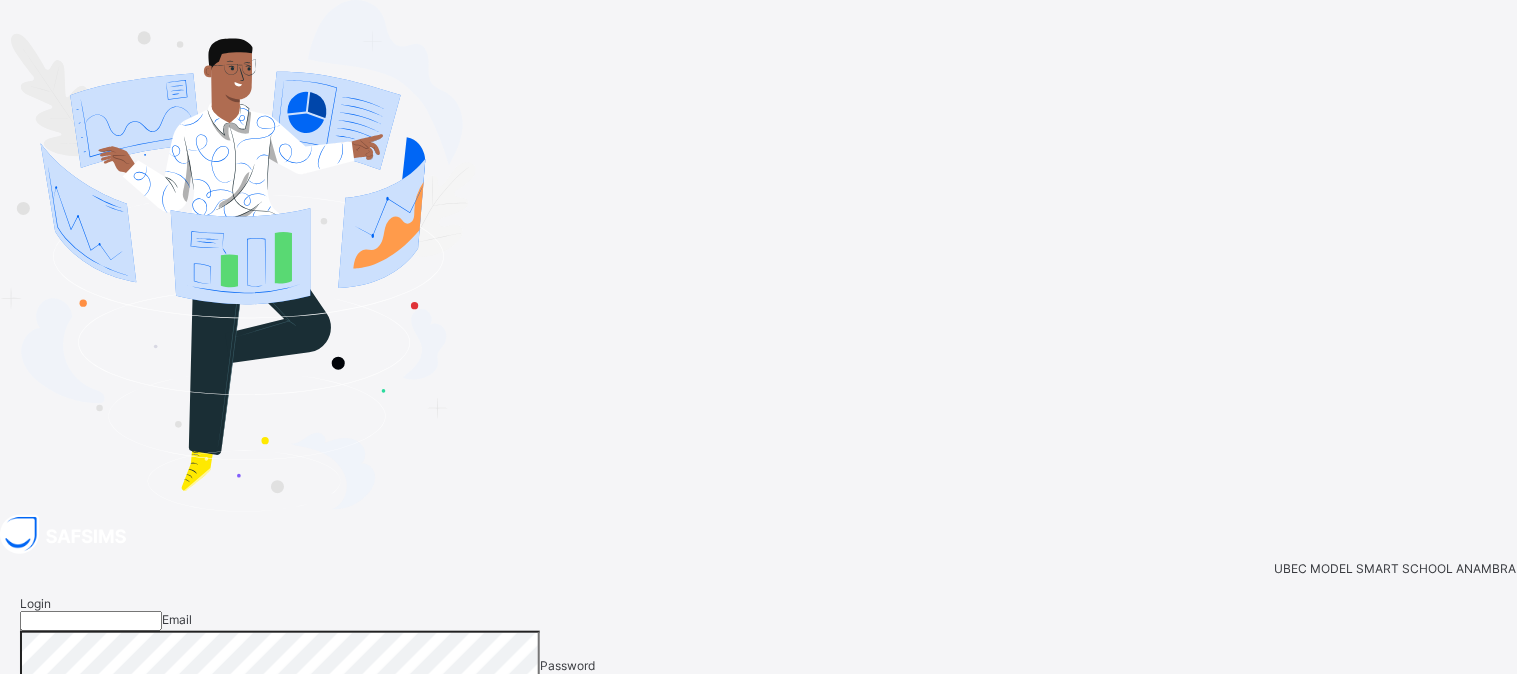 click on "Login Email Password View password Forgot your password?   Click here Login with Google Login" at bounding box center (758, 723) 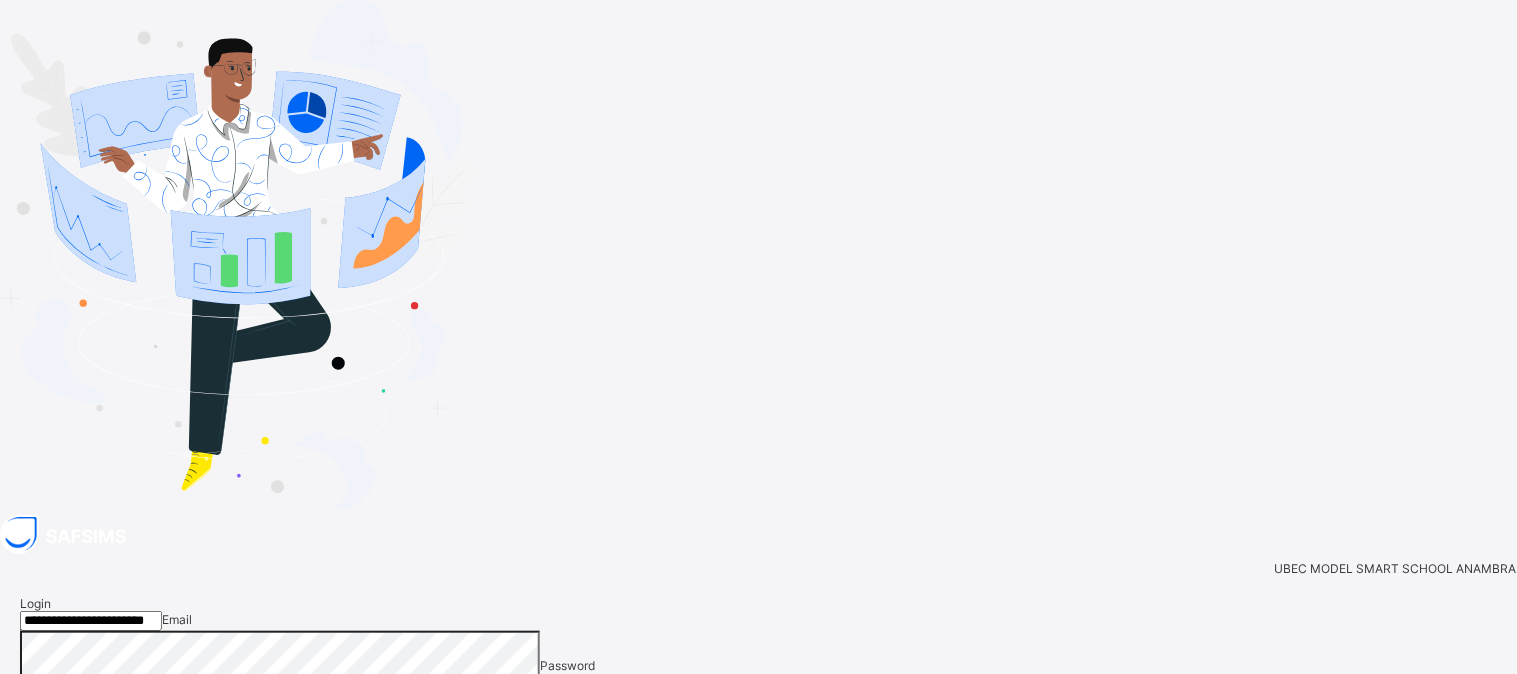 type on "**********" 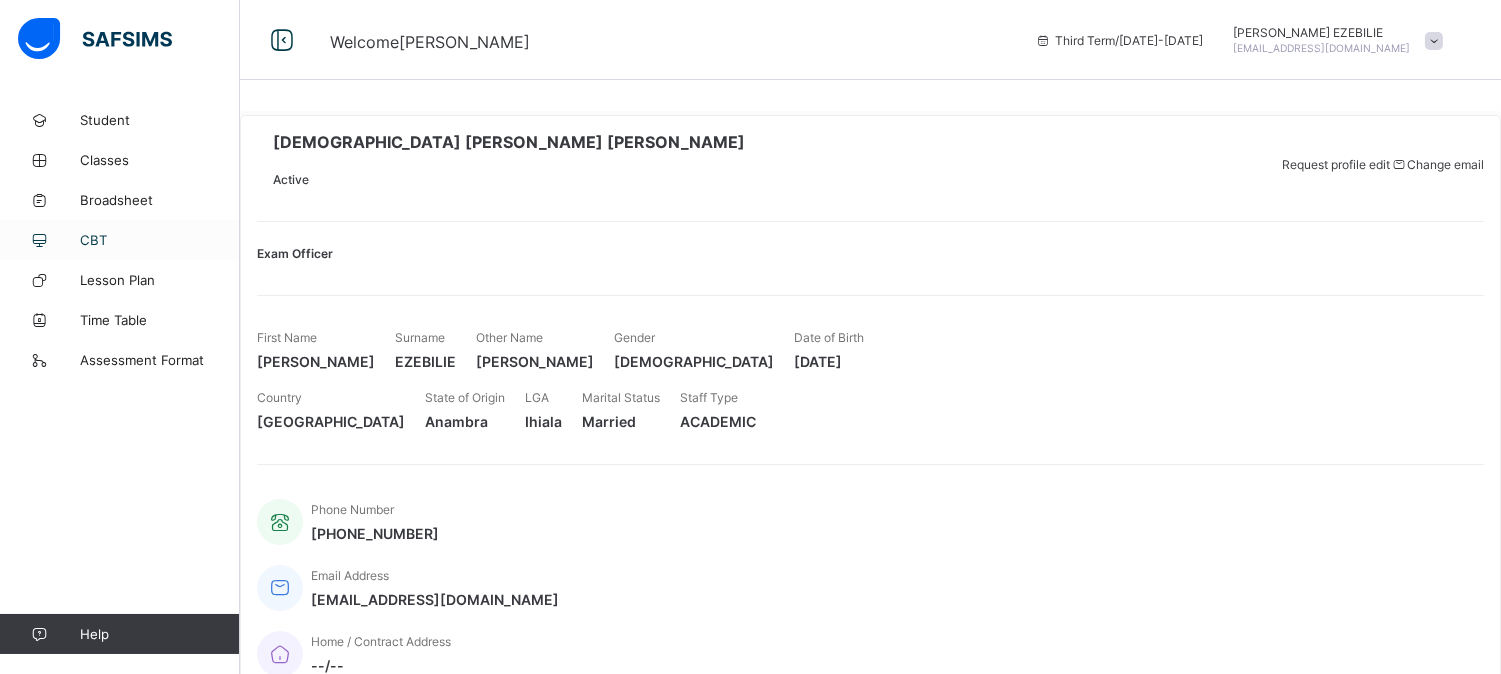 click at bounding box center [40, 240] 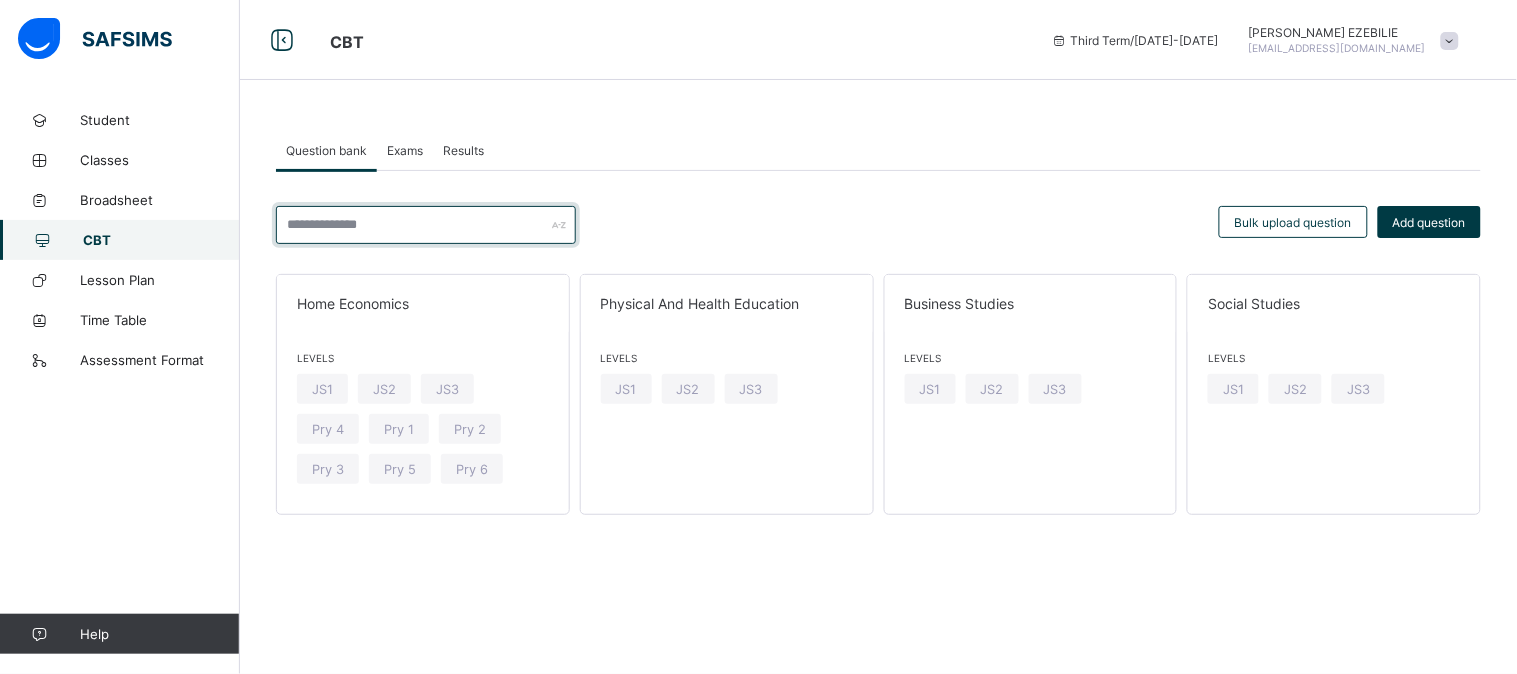 click at bounding box center [426, 225] 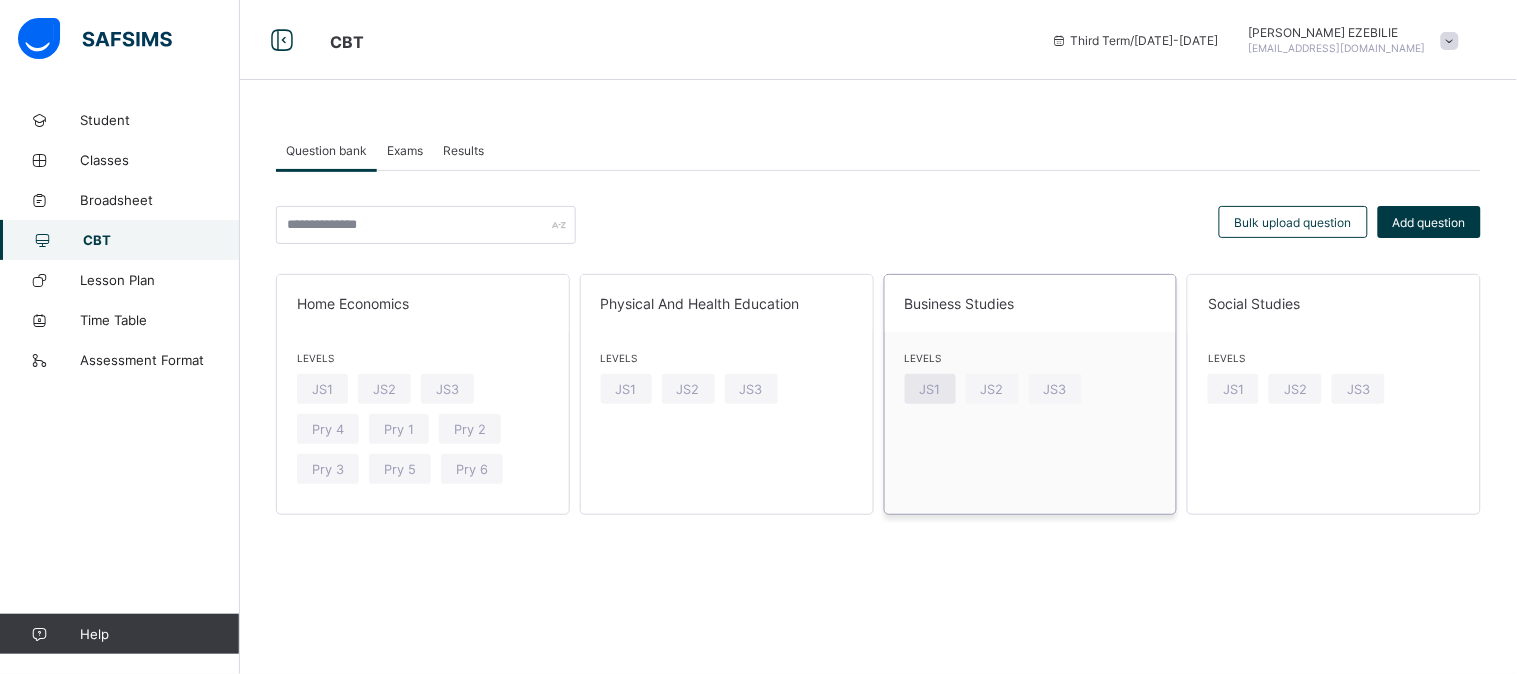 click on "JS1" at bounding box center (930, 389) 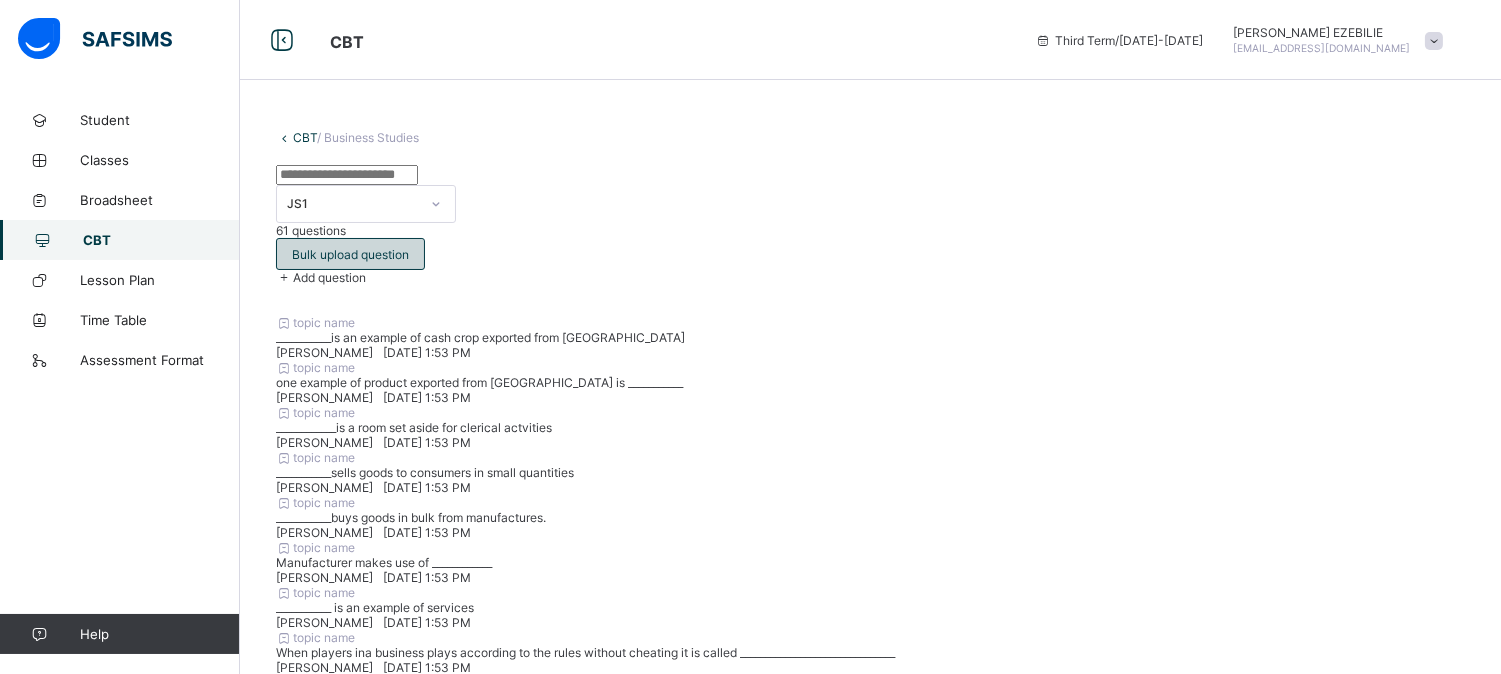 click on "Bulk upload question" at bounding box center (350, 254) 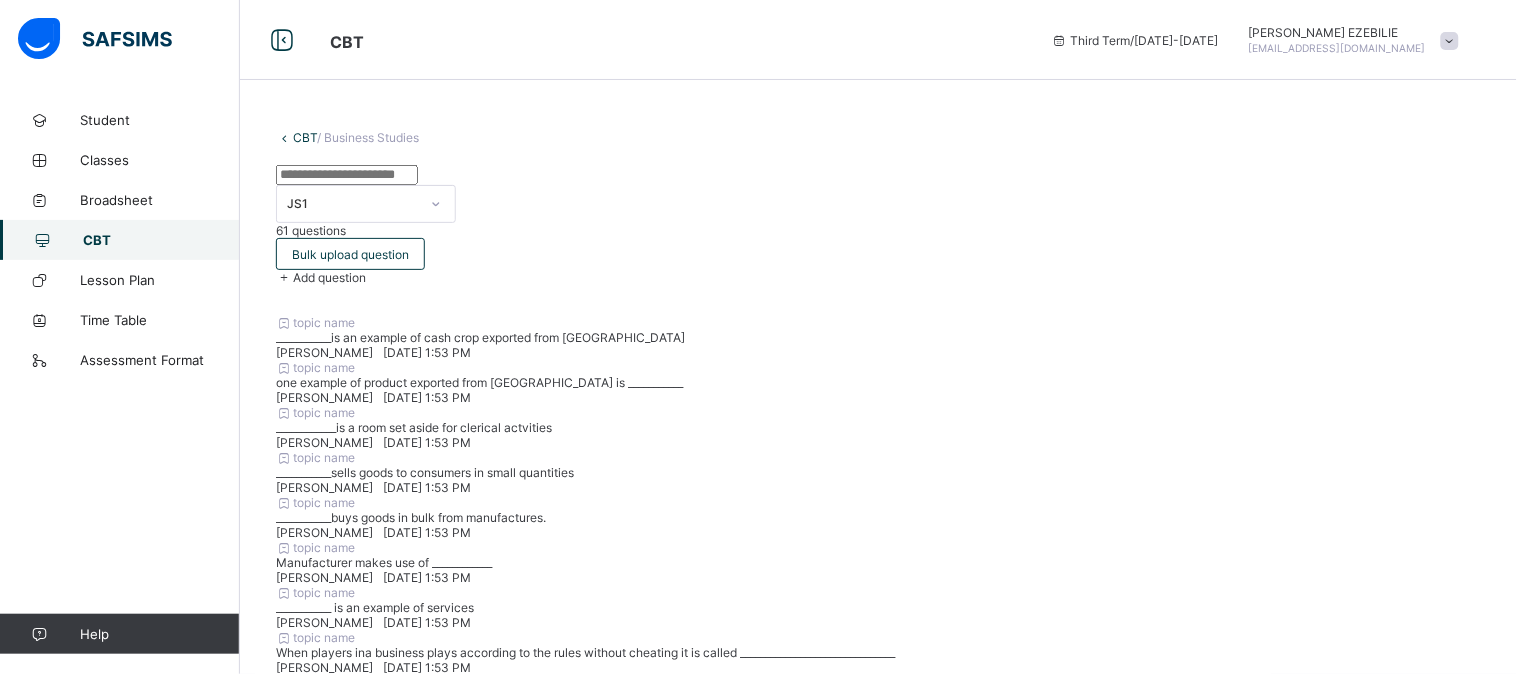 click at bounding box center [805, 1071] 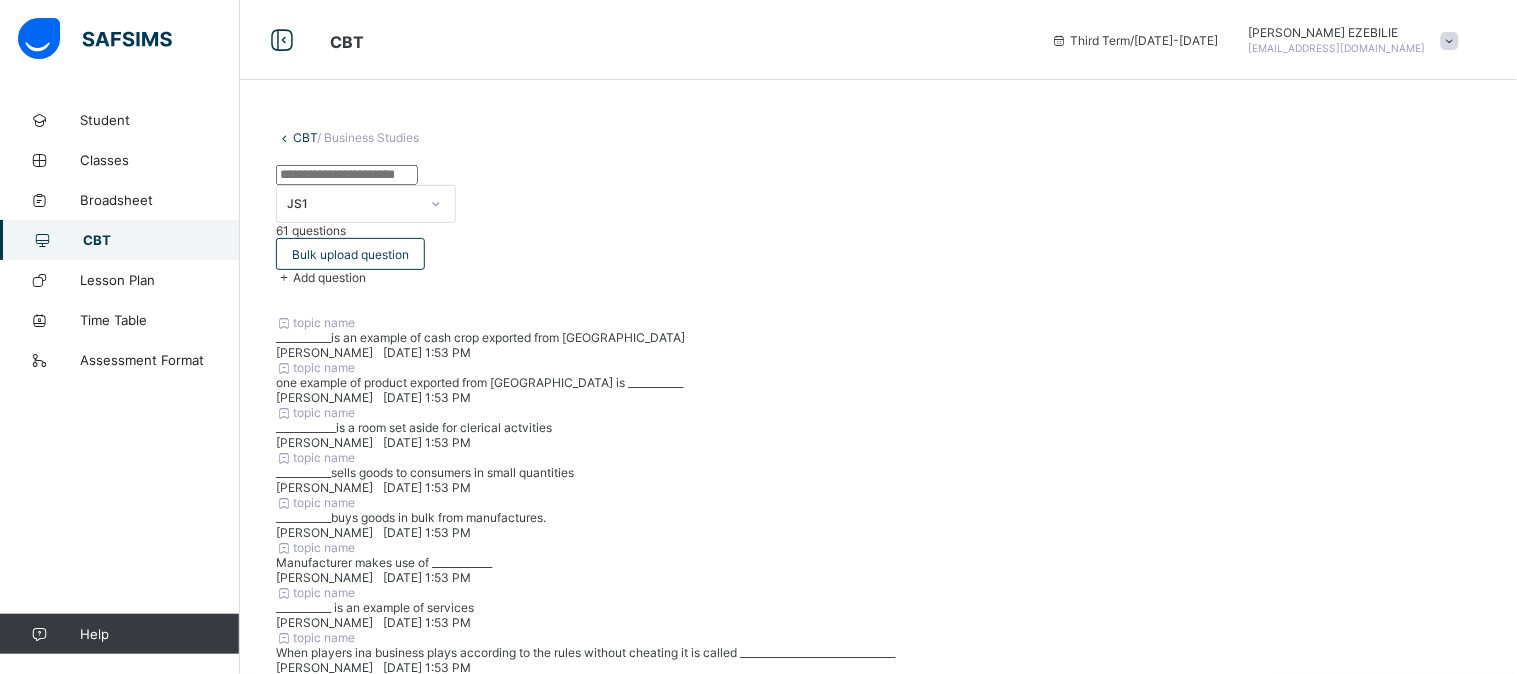click on "Browse file" at bounding box center [878, 1343] 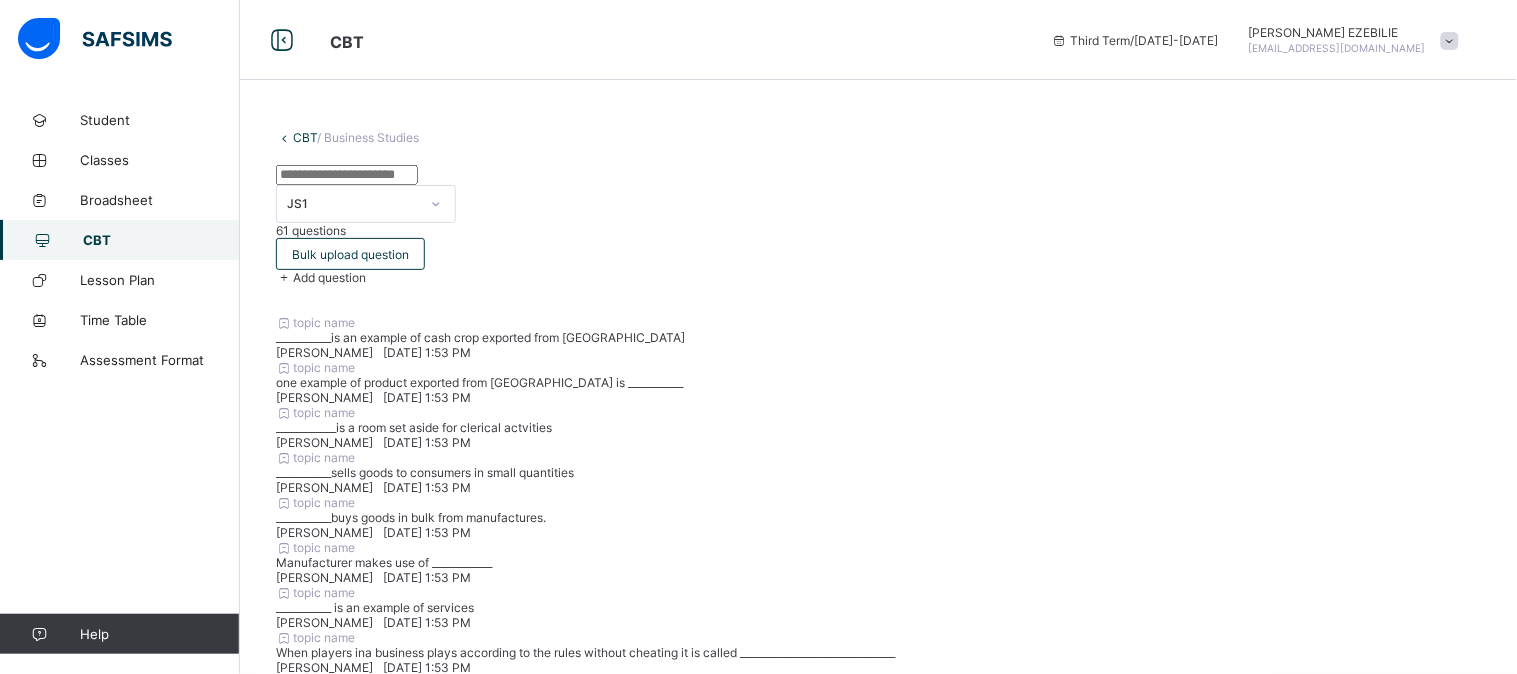 type on "**********" 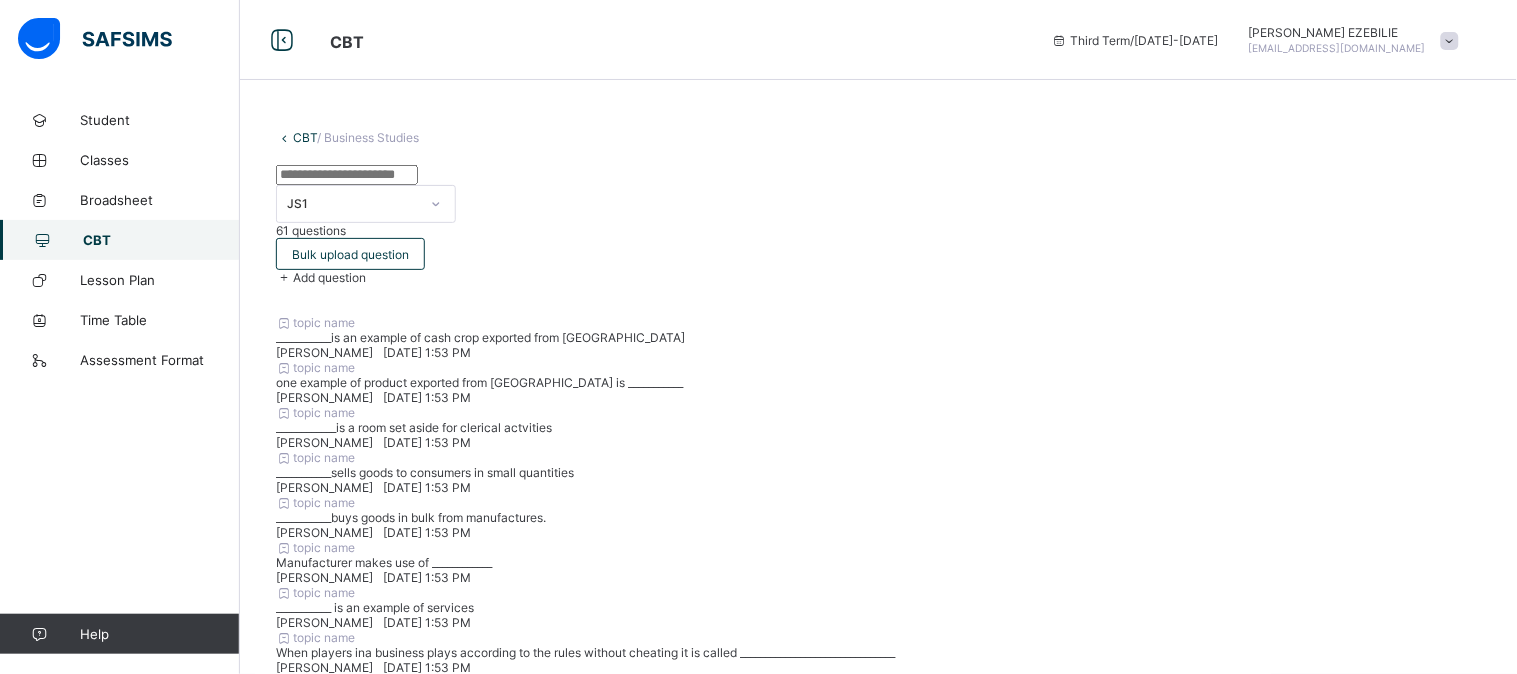click on "Upload Excel File" at bounding box center (668, 1486) 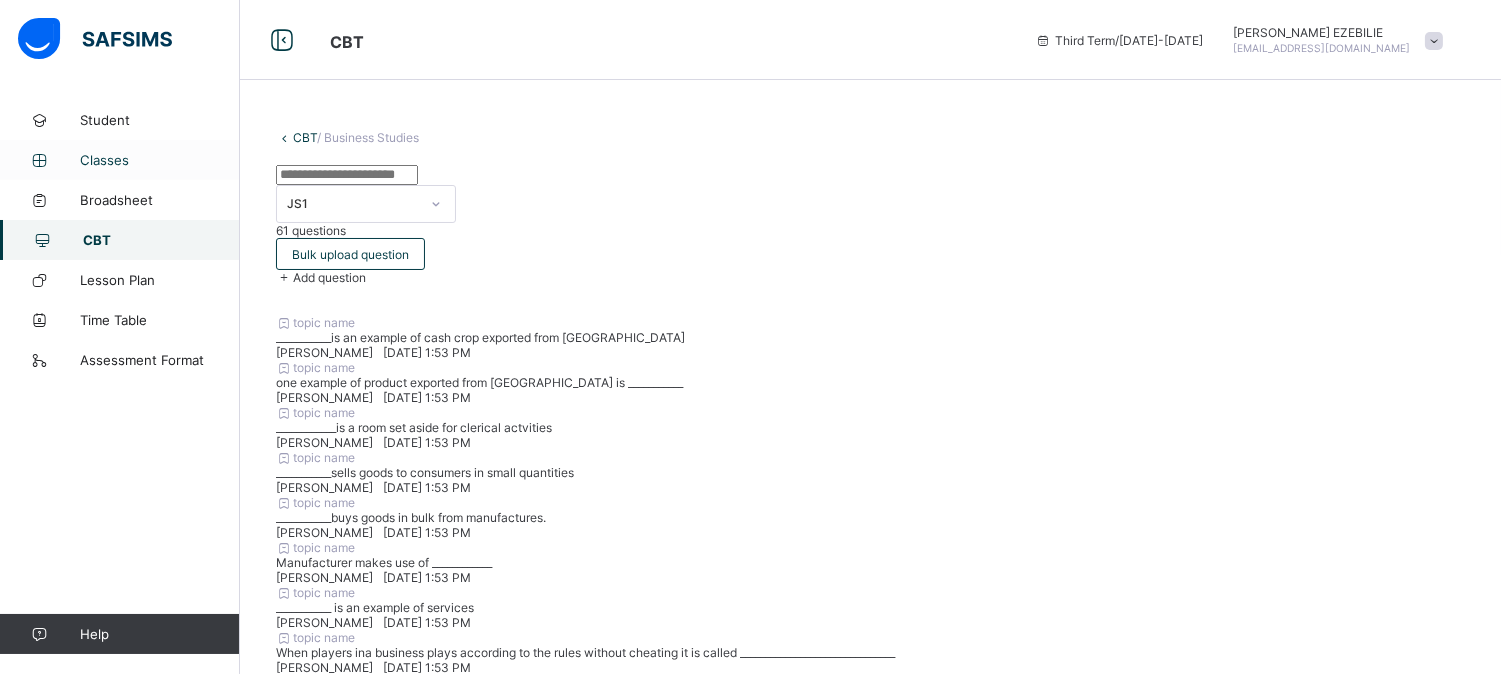 click on "Classes" at bounding box center [160, 160] 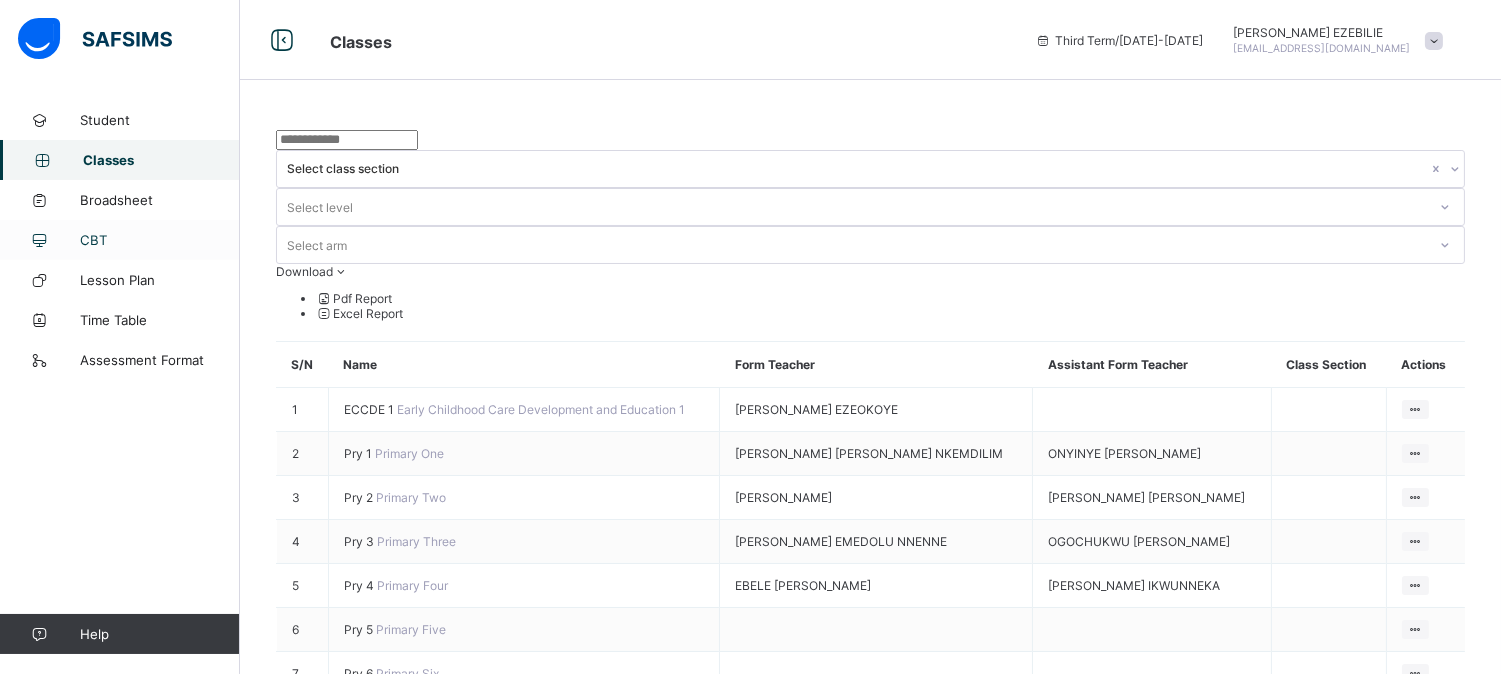 click on "CBT" at bounding box center [160, 240] 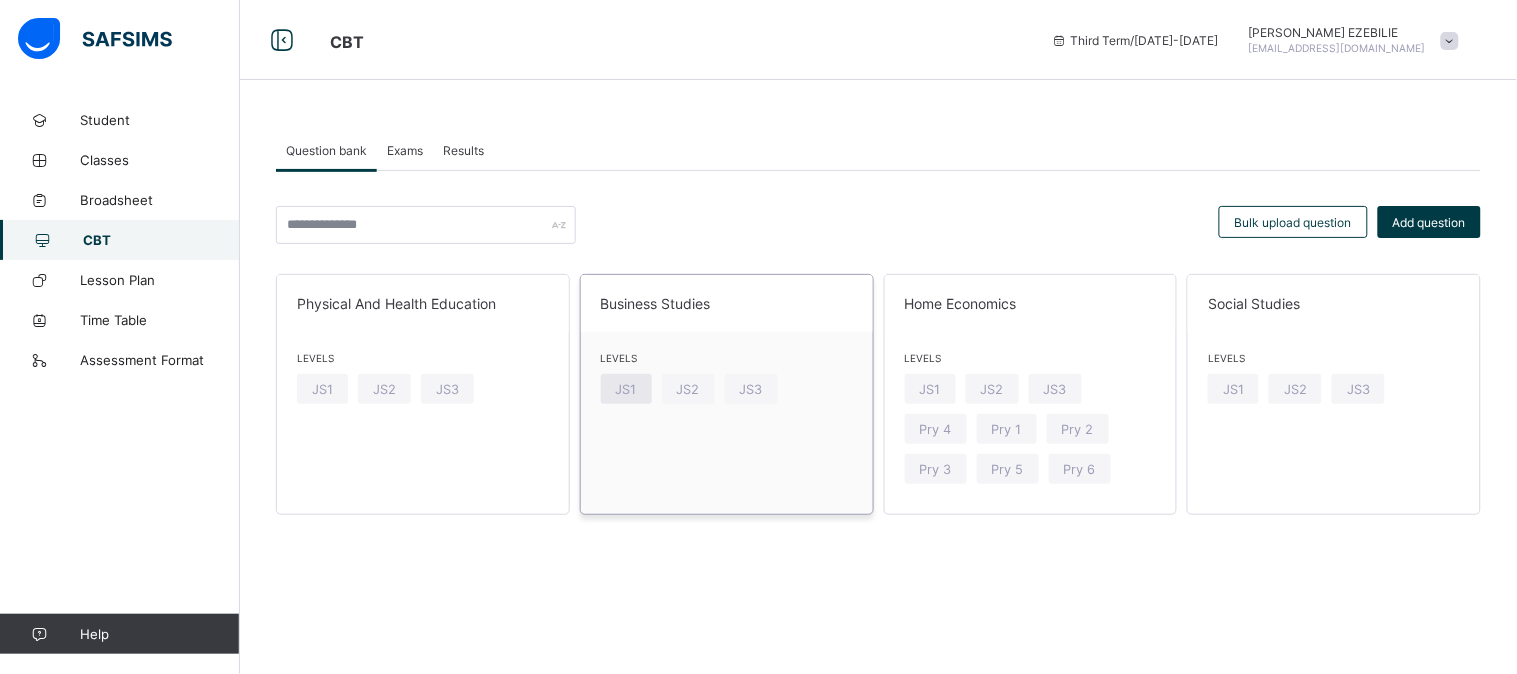 click on "JS1" at bounding box center (626, 389) 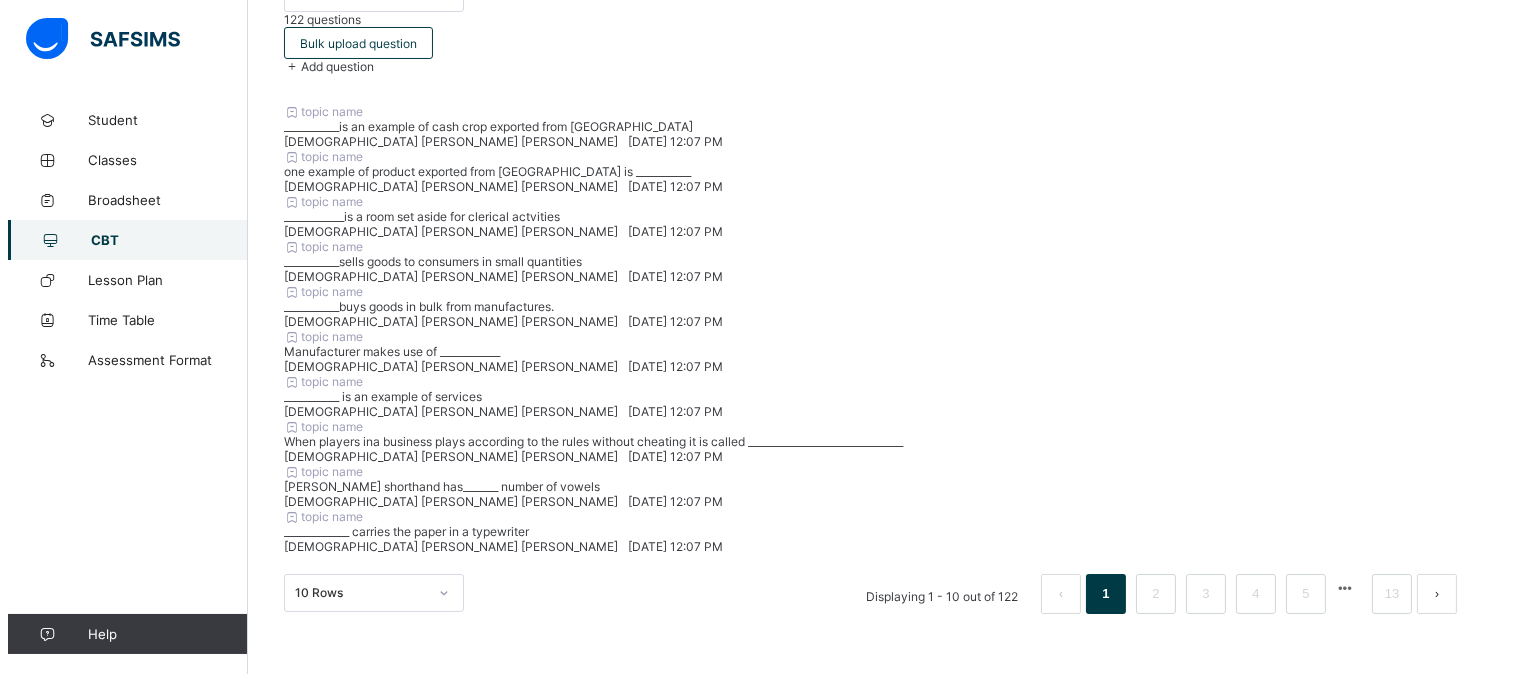 scroll, scrollTop: 0, scrollLeft: 0, axis: both 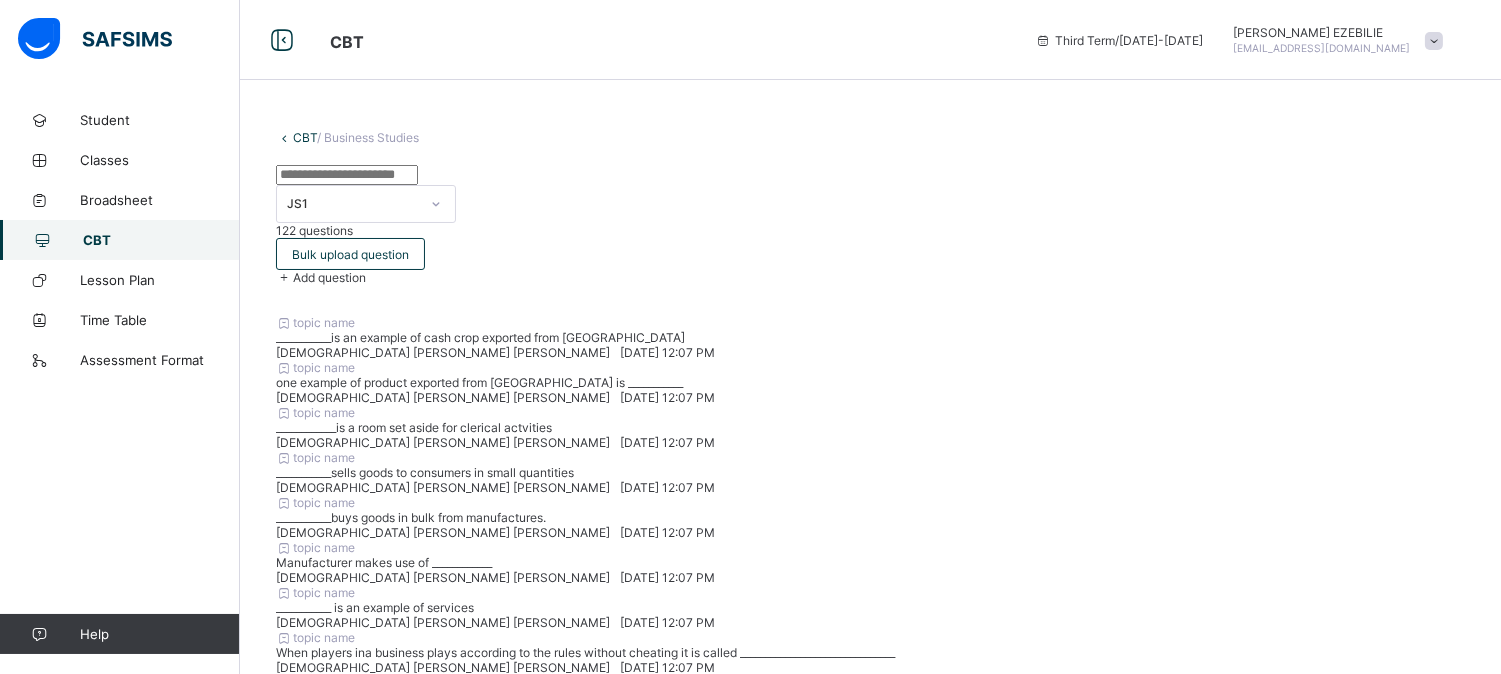 click on "CBT" at bounding box center [161, 240] 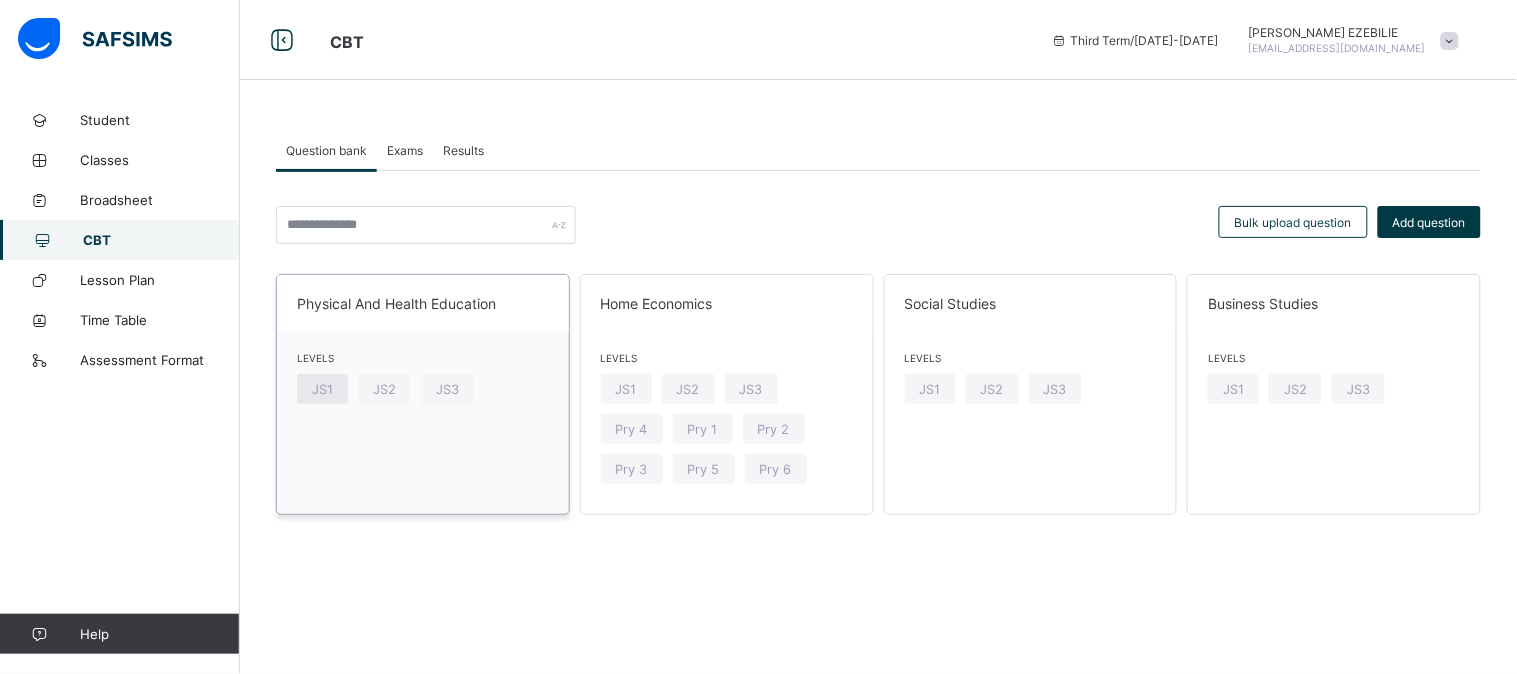 click on "JS1" at bounding box center [322, 389] 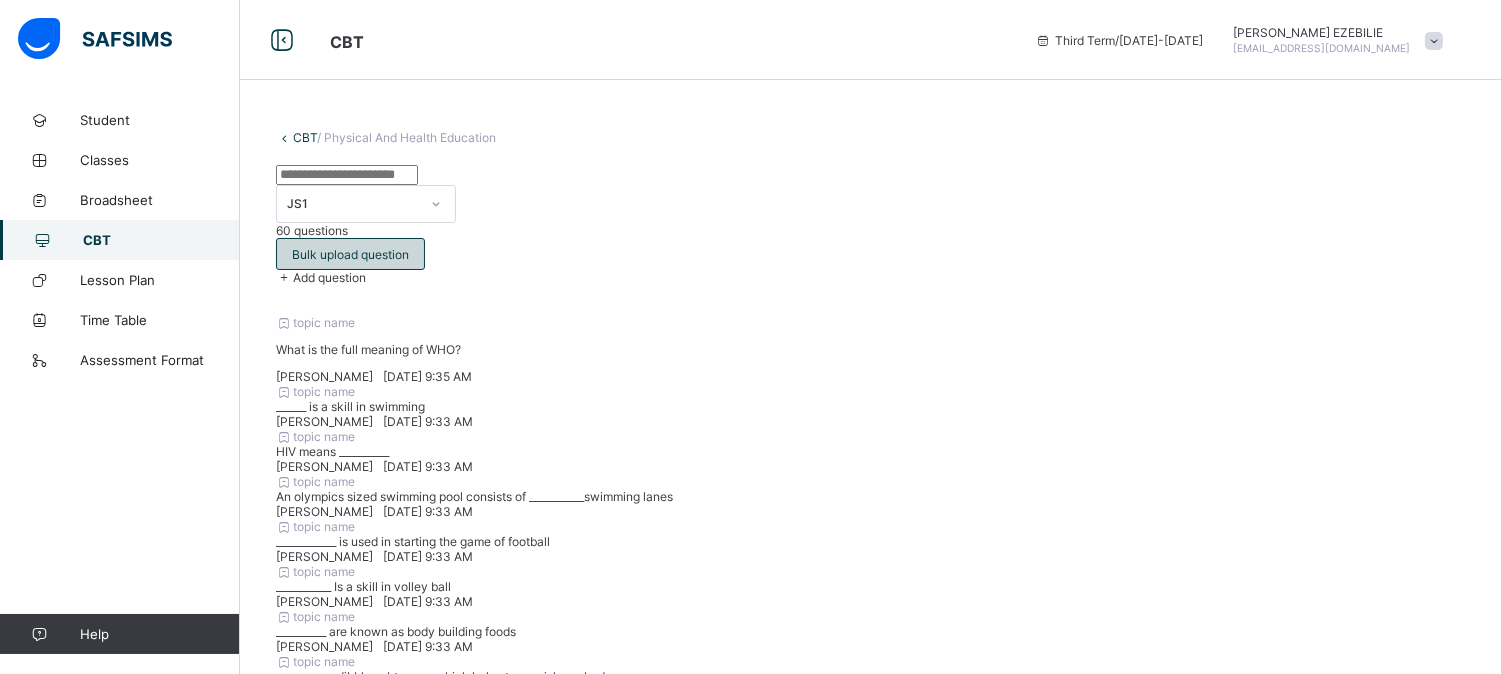 click on "Bulk upload question" at bounding box center [350, 254] 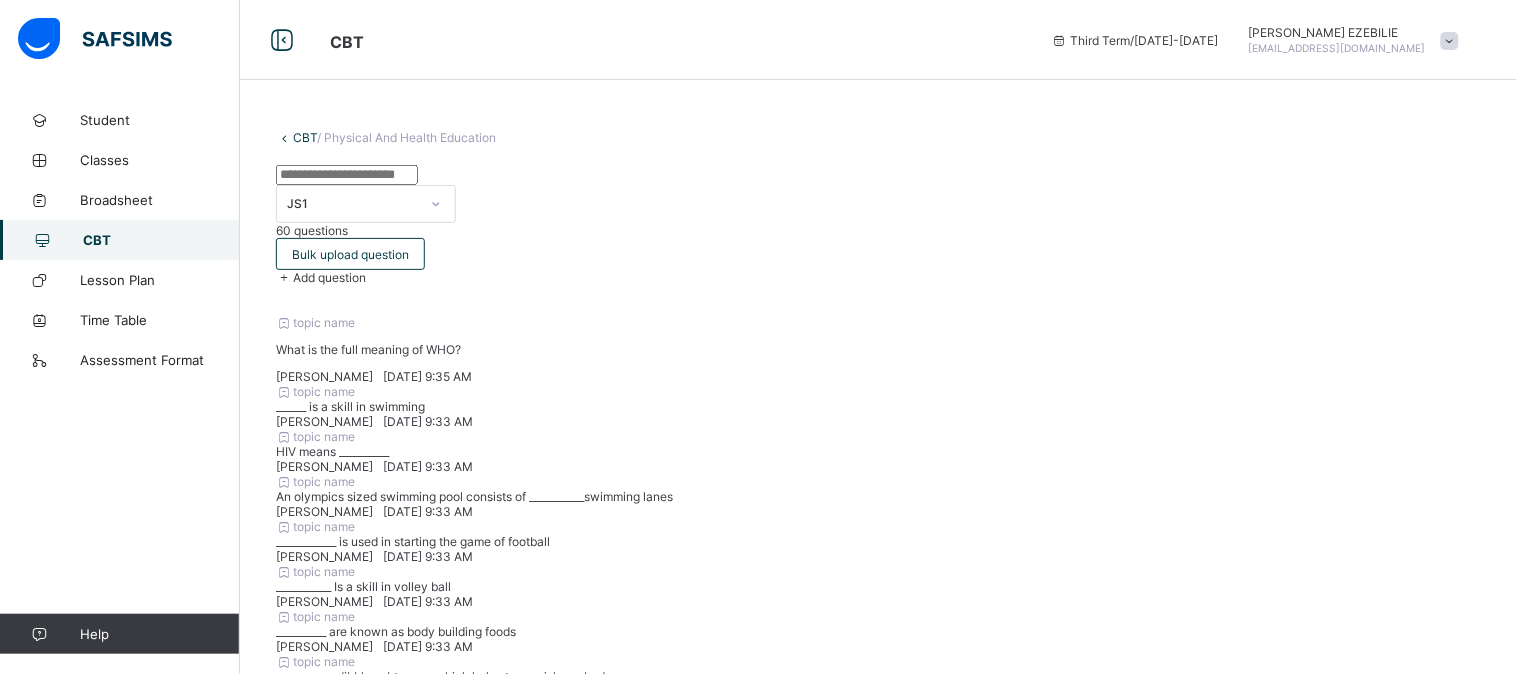 click at bounding box center [805, 1185] 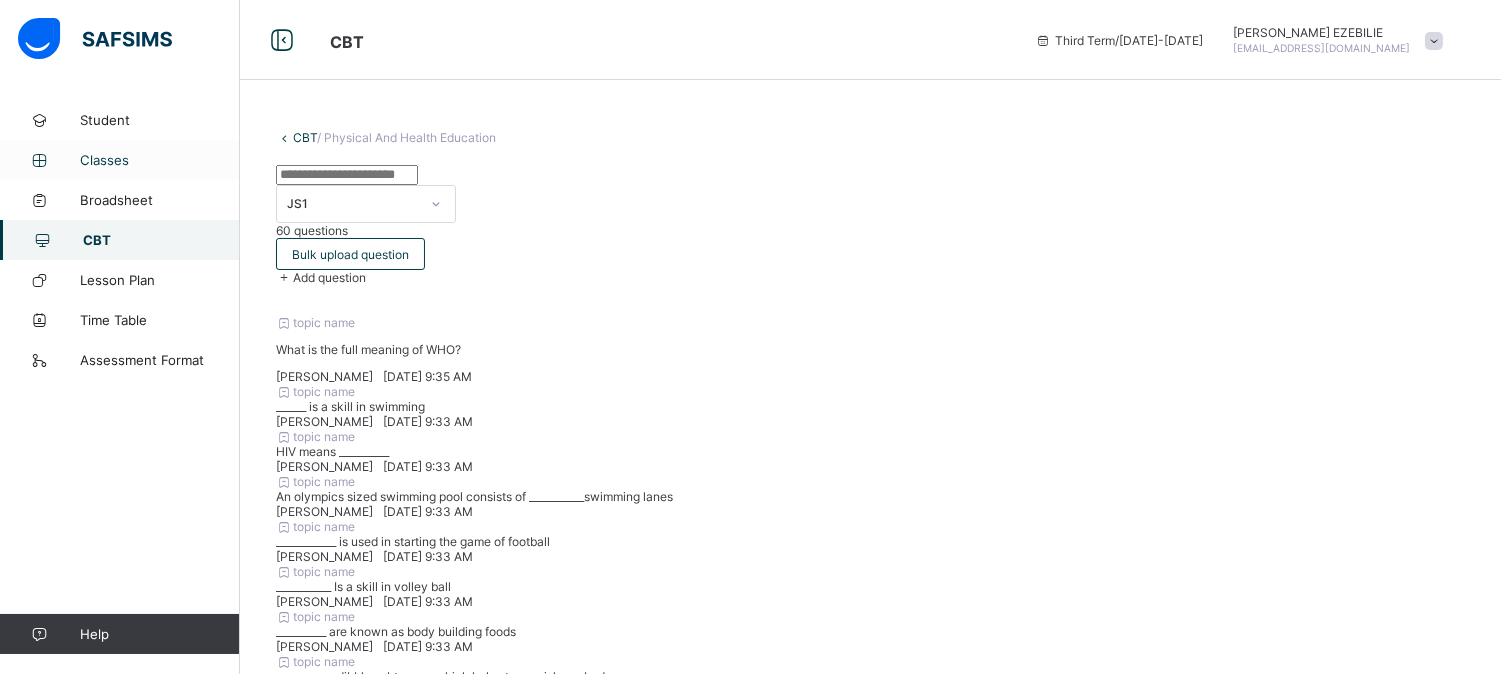 click on "Classes" at bounding box center [120, 160] 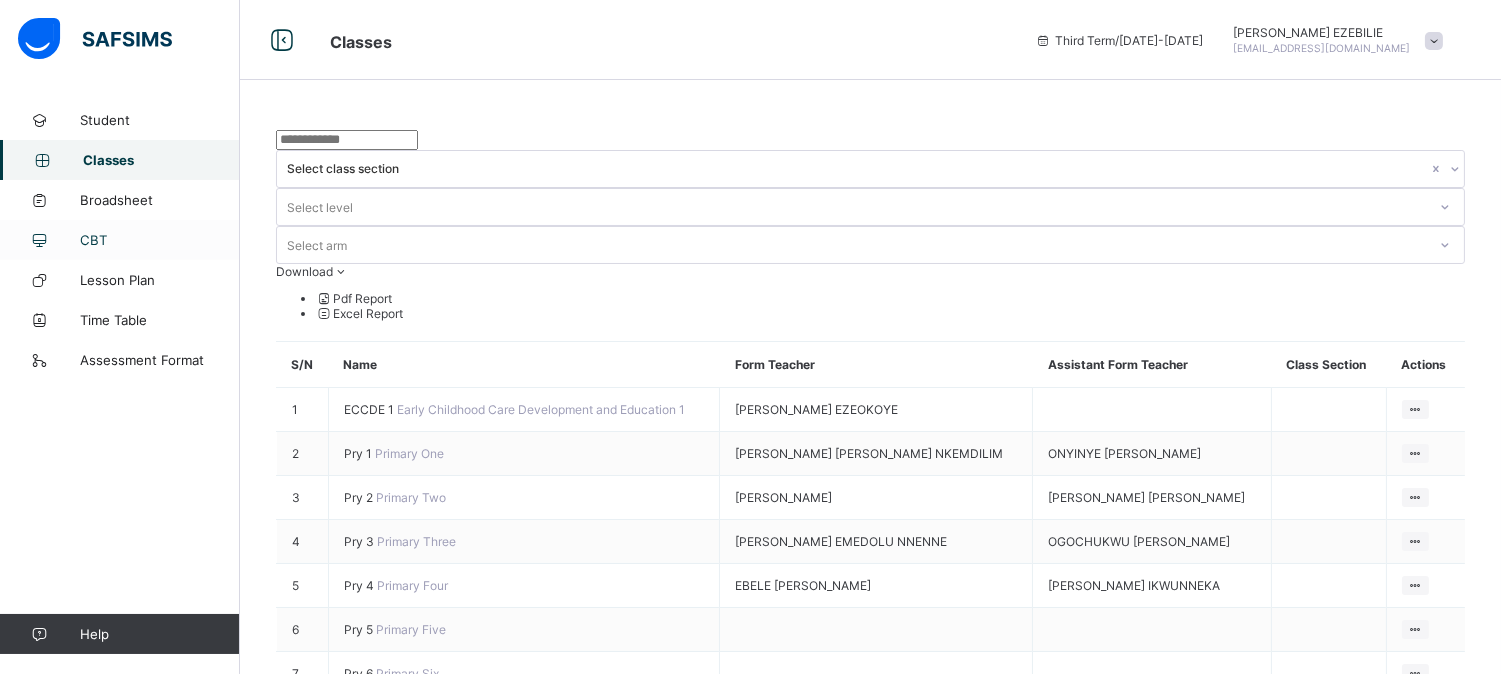click on "CBT" at bounding box center [160, 240] 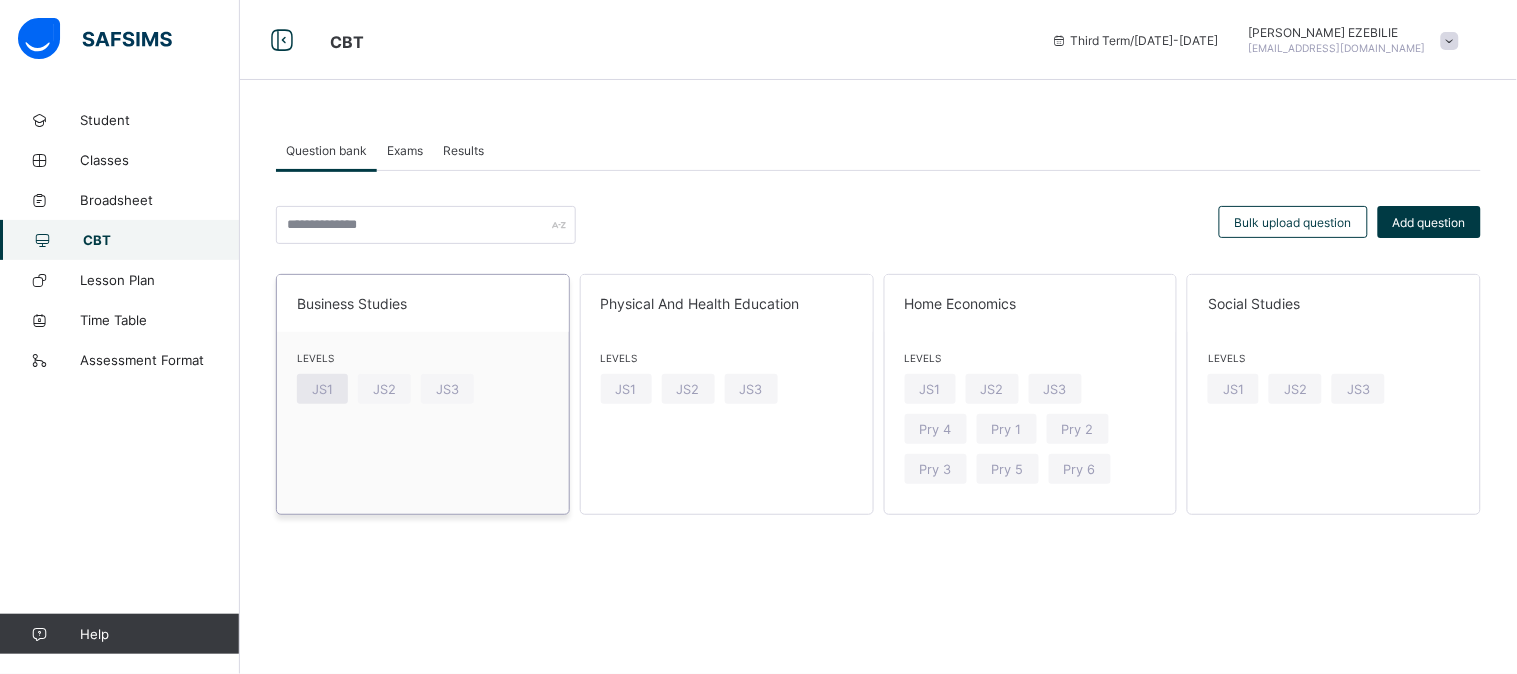 click on "JS1" at bounding box center (322, 389) 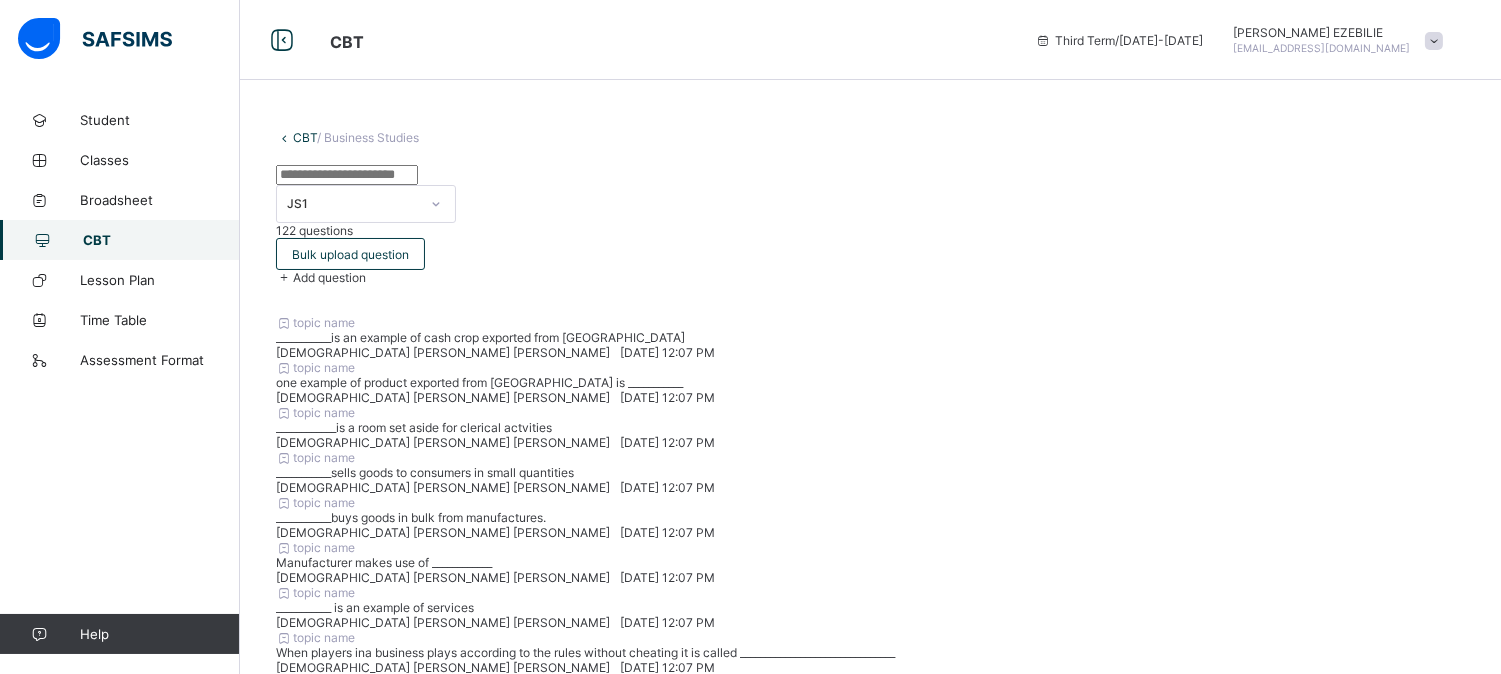 click on "CBT" at bounding box center [305, 137] 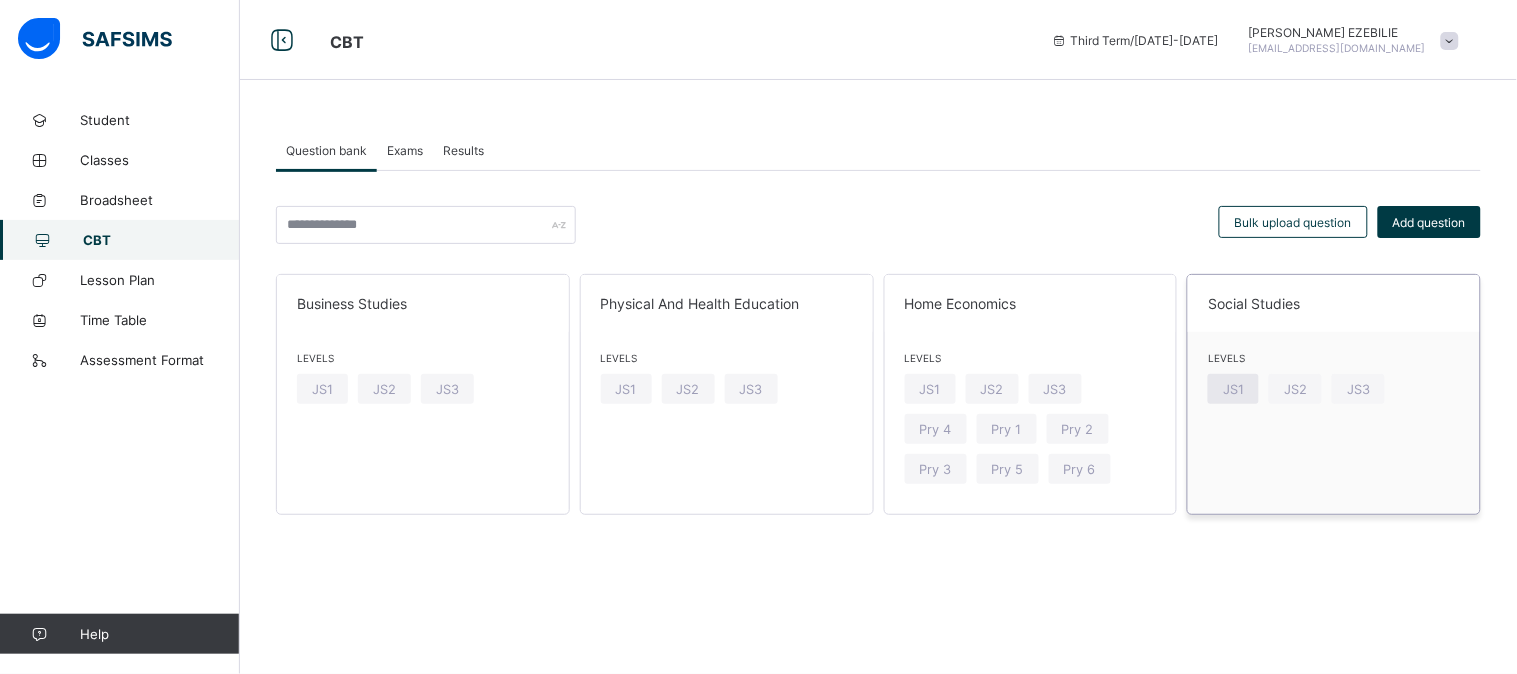 click on "JS1" at bounding box center (1233, 389) 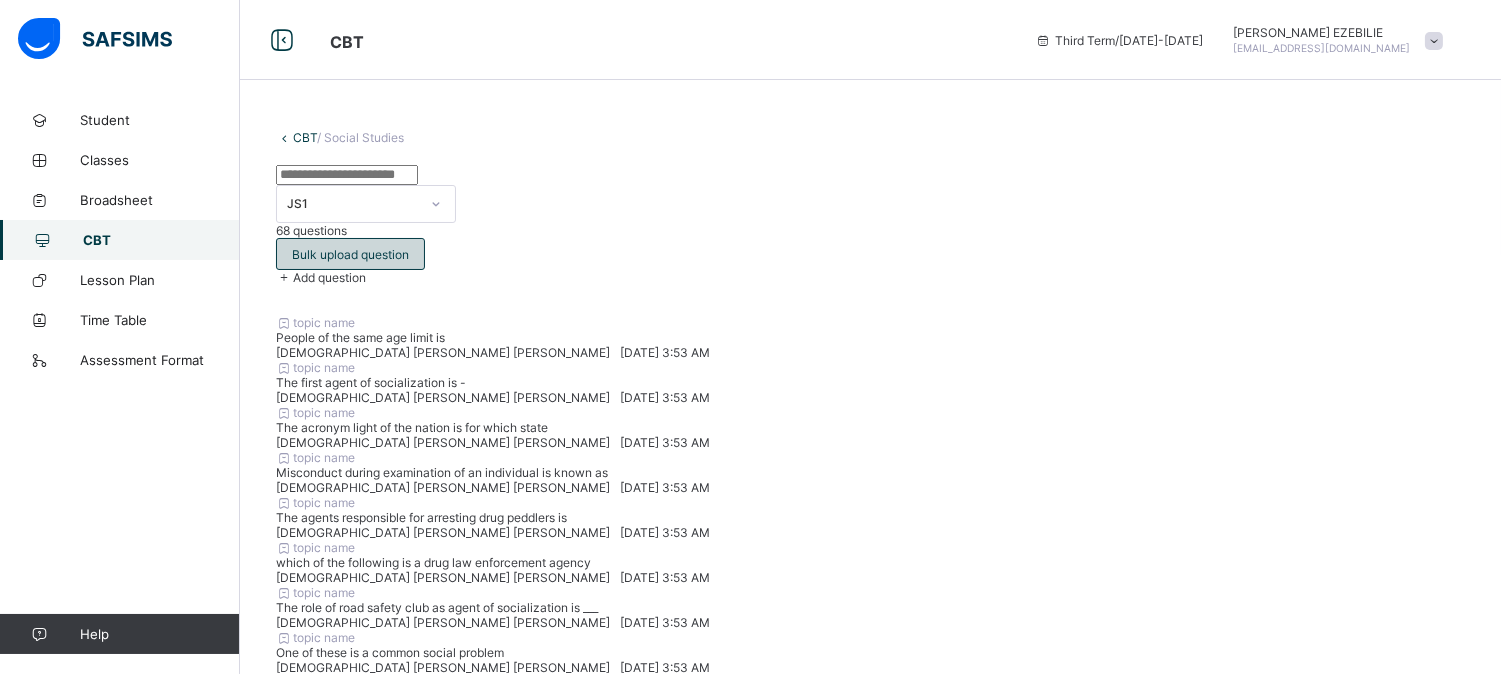 click on "Bulk upload question" at bounding box center [350, 254] 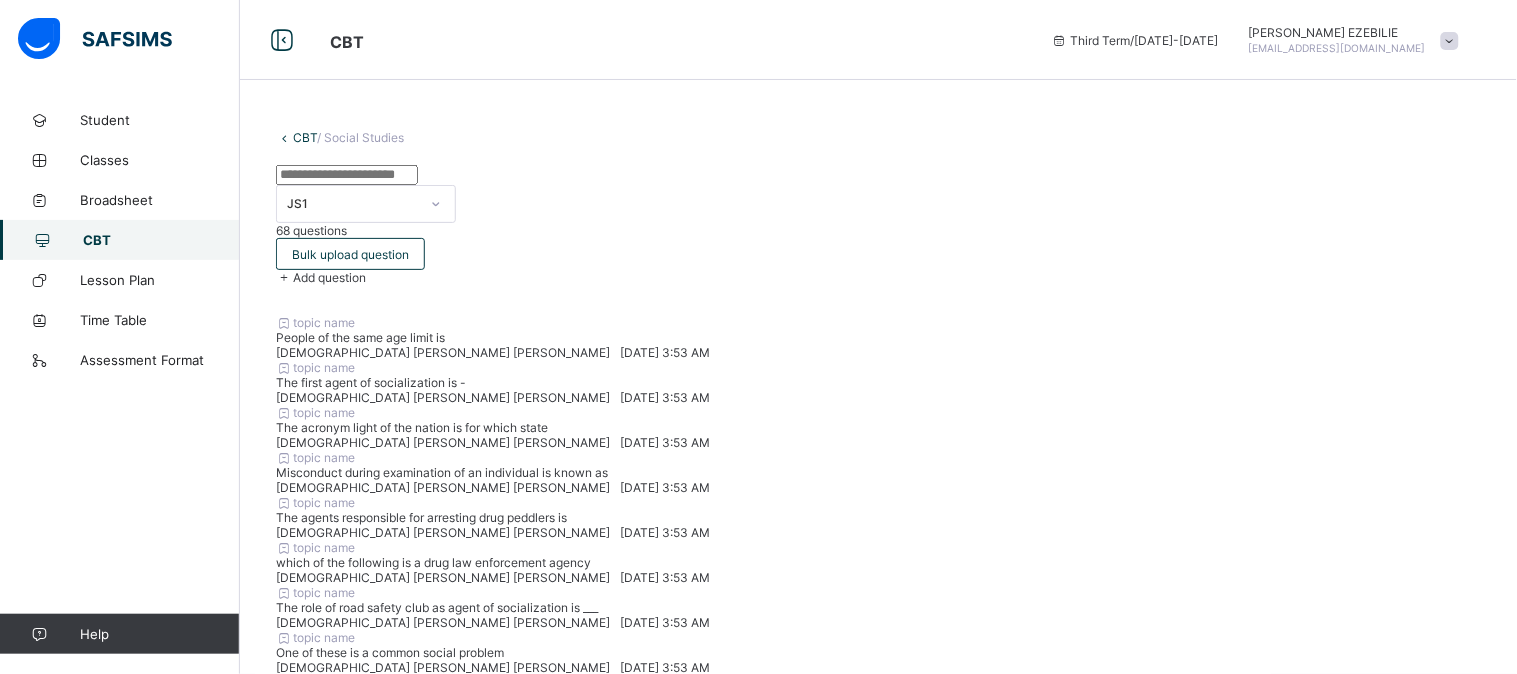 click at bounding box center (805, 1161) 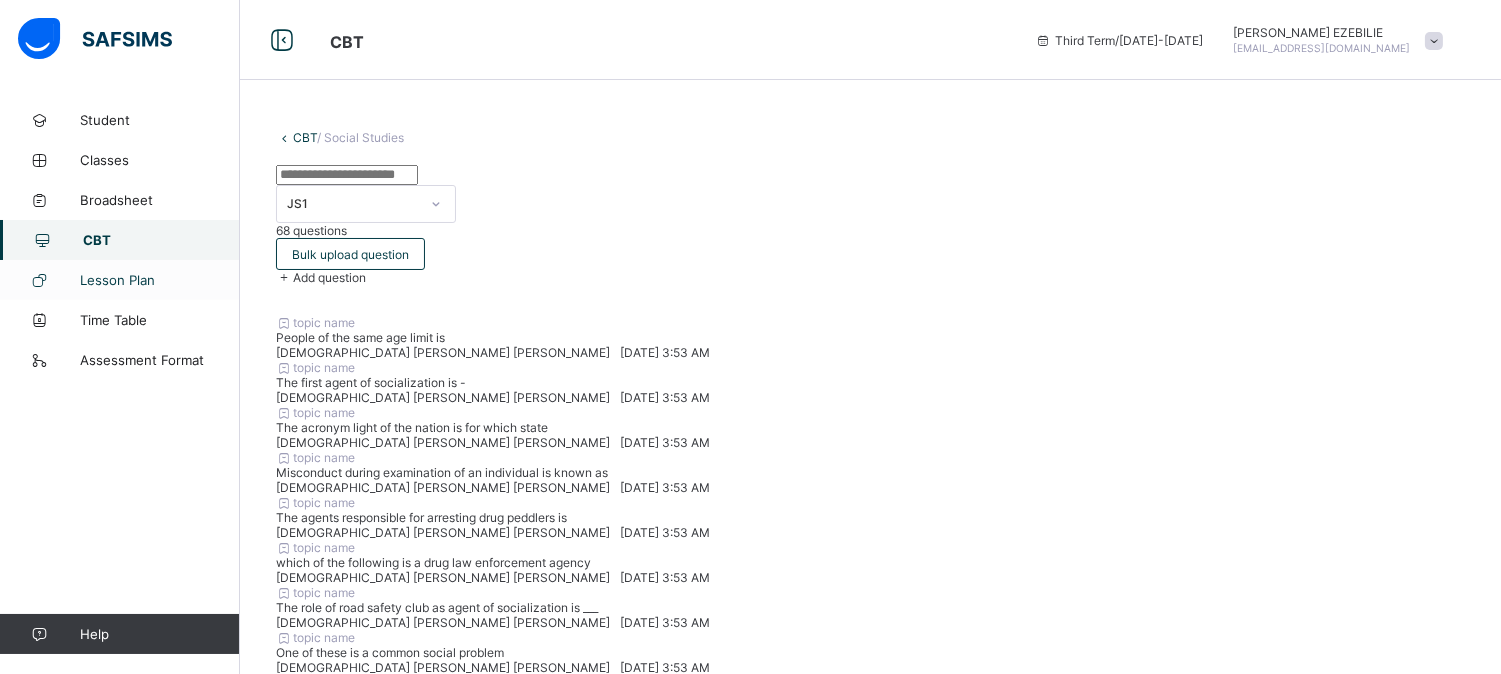 click on "Lesson Plan" at bounding box center (120, 280) 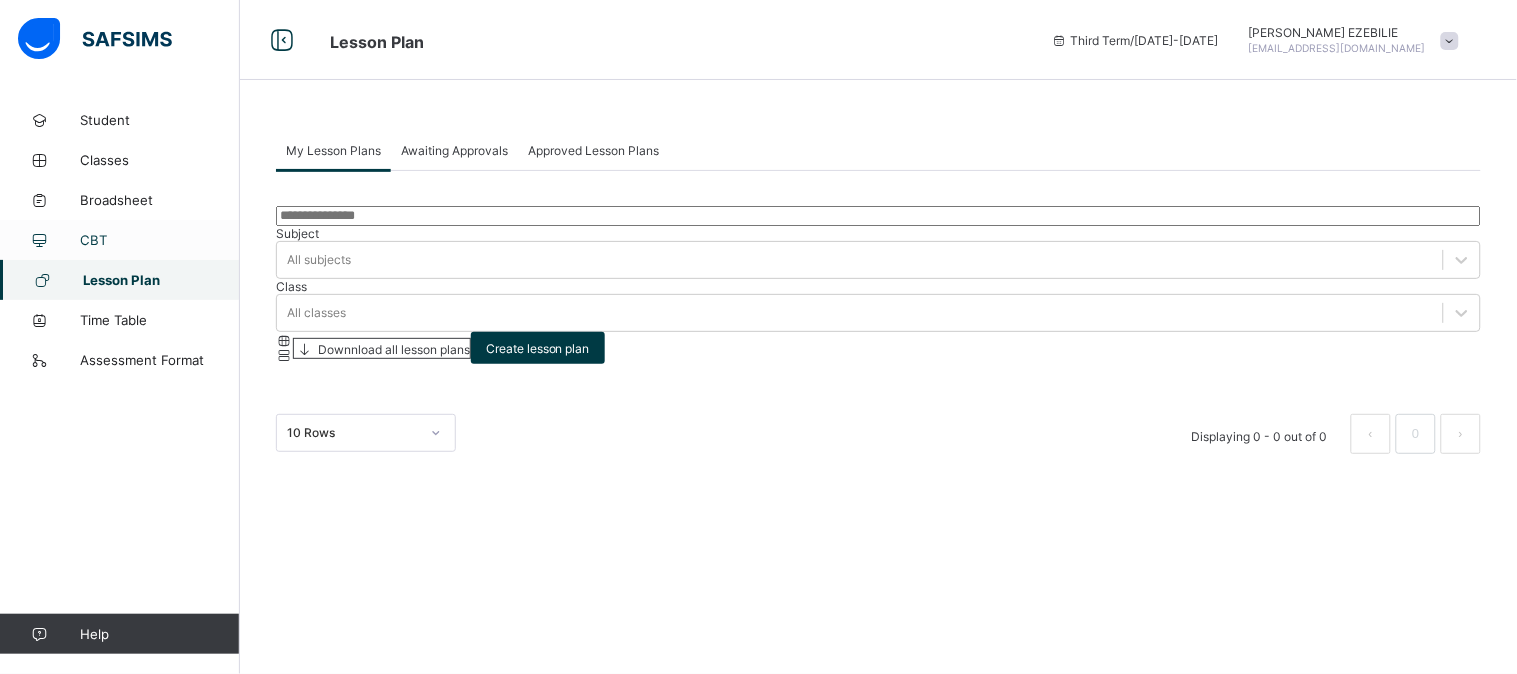 click on "CBT" at bounding box center (160, 240) 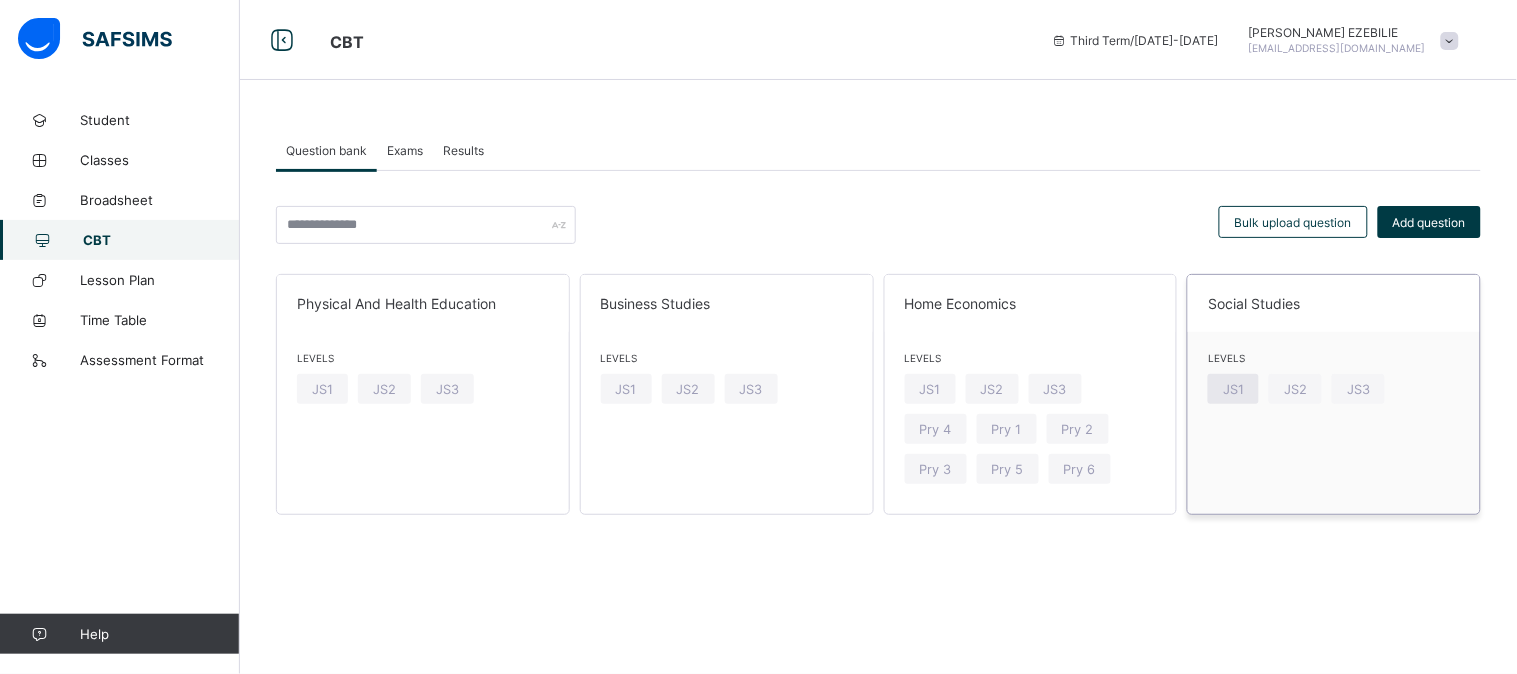 click on "JS1" at bounding box center [1233, 389] 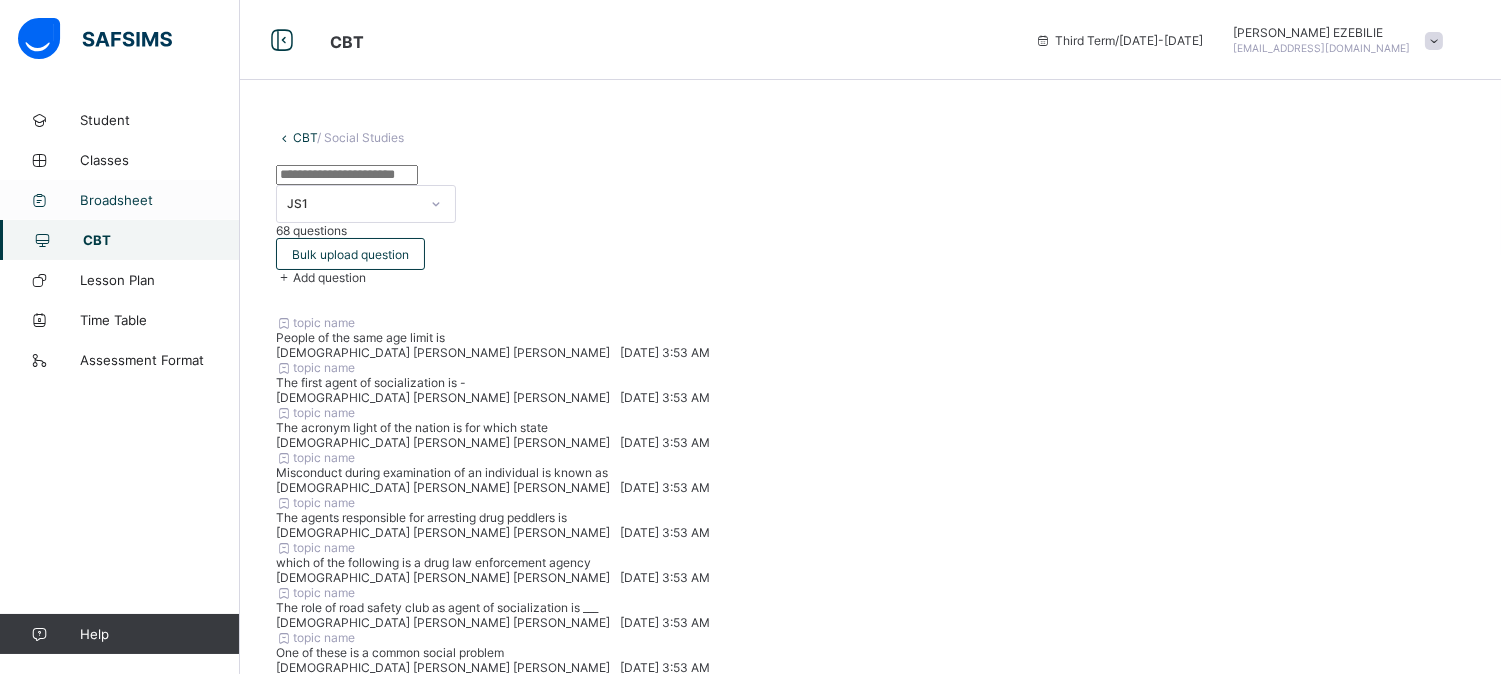 click on "Broadsheet" at bounding box center [120, 200] 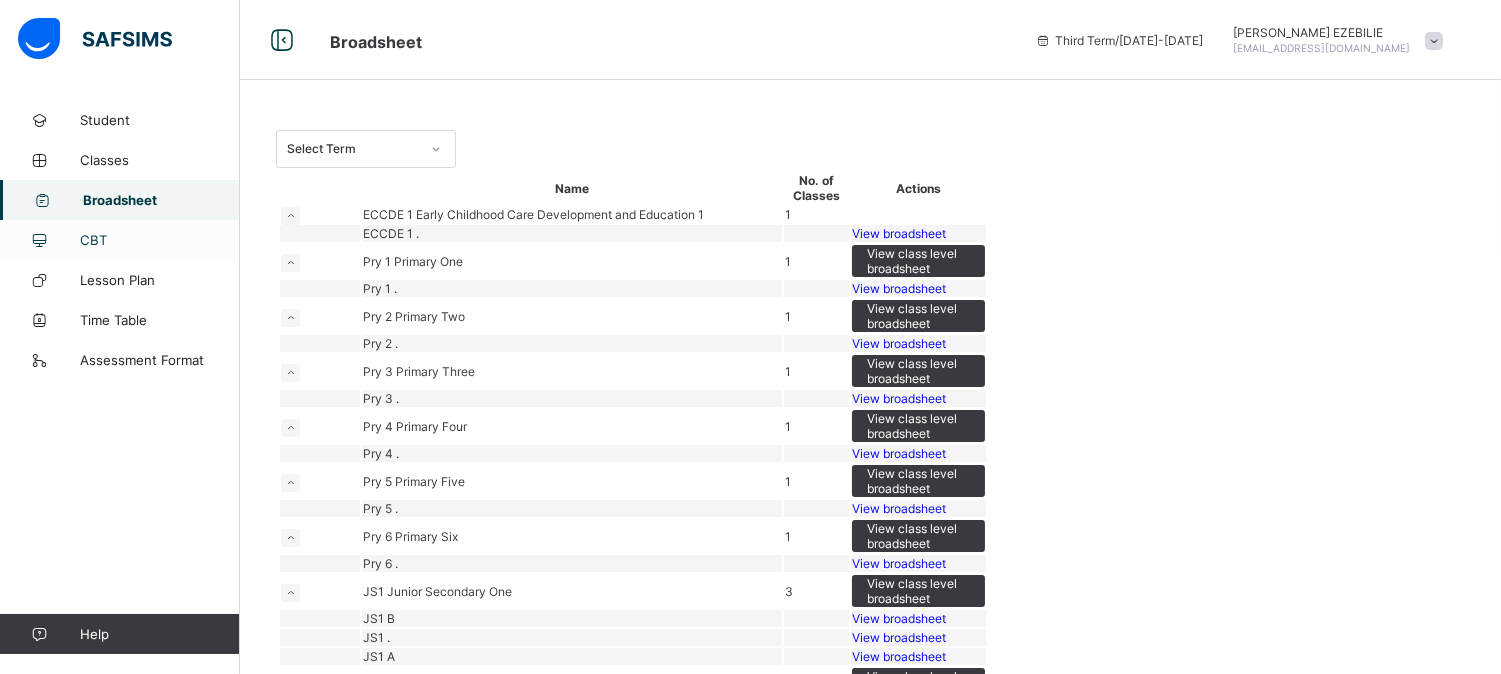 click on "CBT" at bounding box center [160, 240] 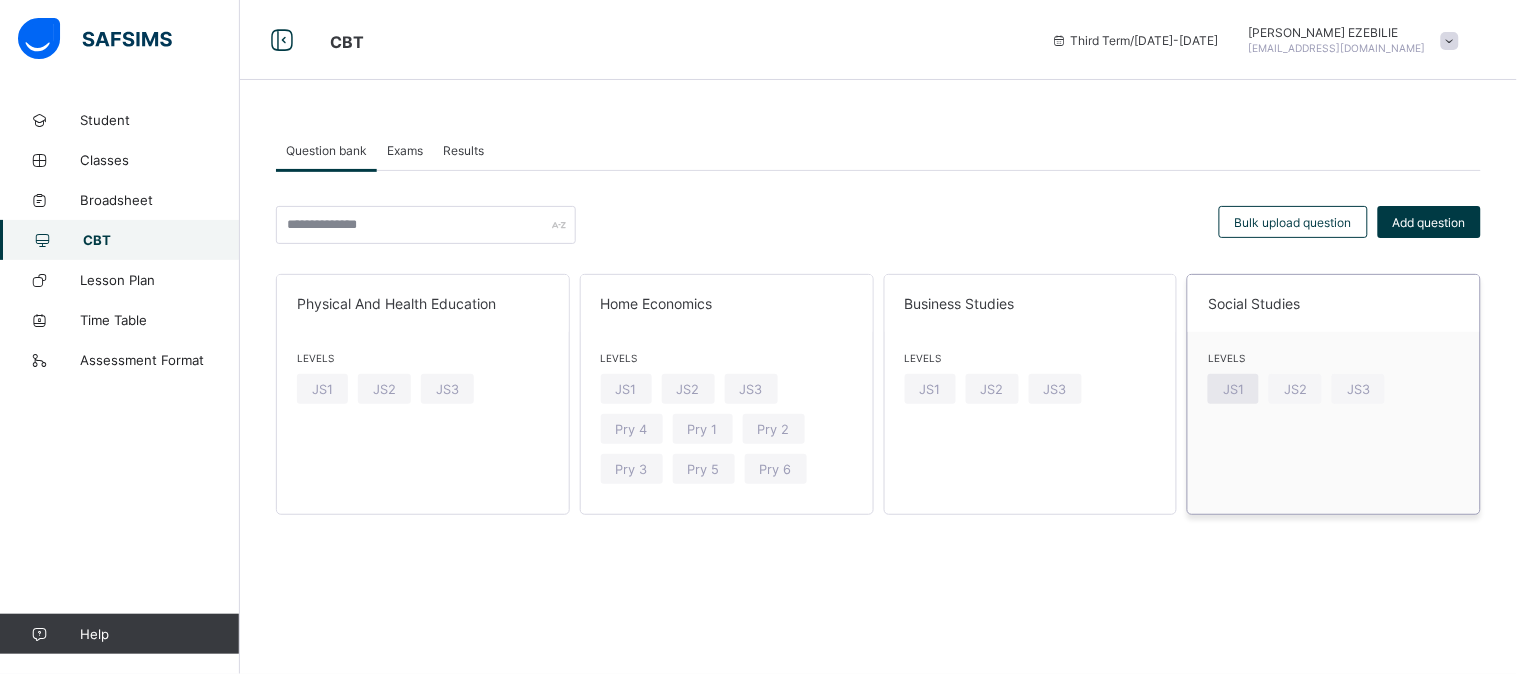 click on "JS1" at bounding box center (1233, 389) 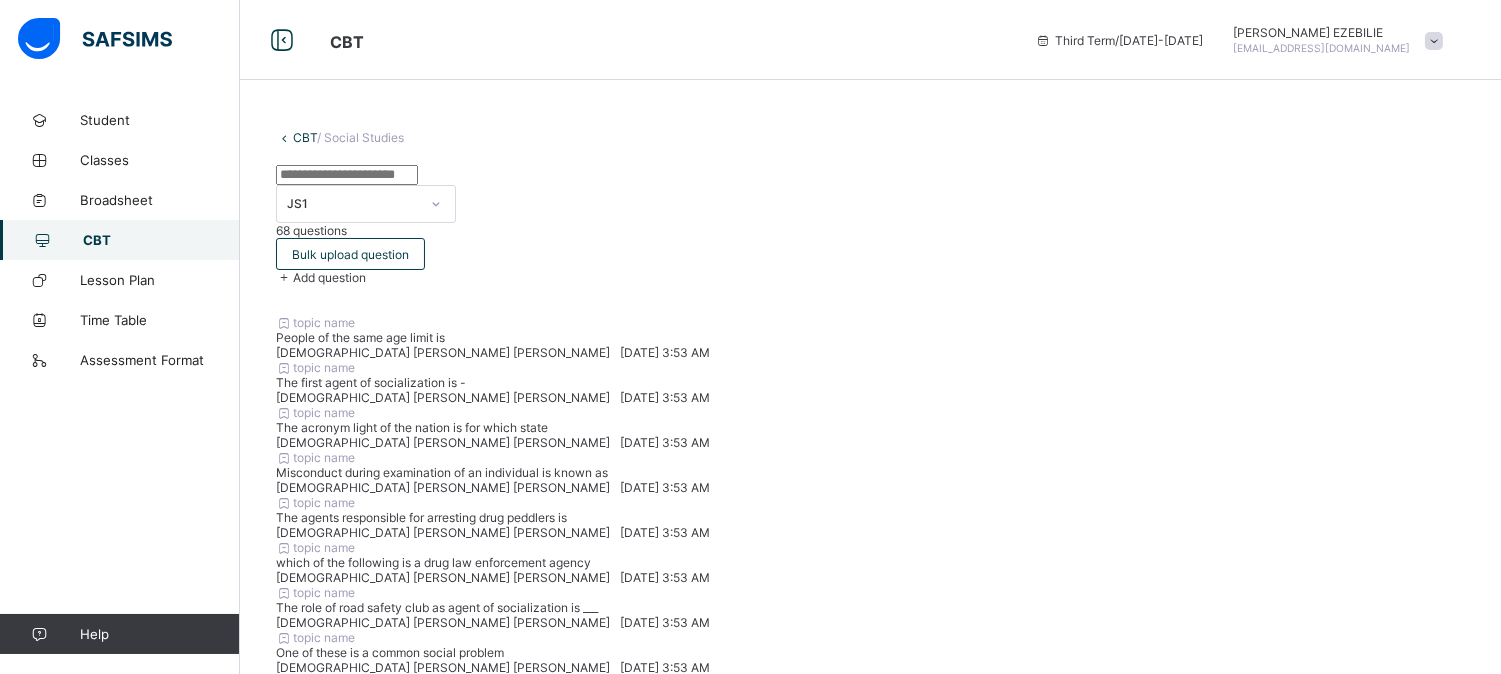 click on "CBT" at bounding box center (120, 240) 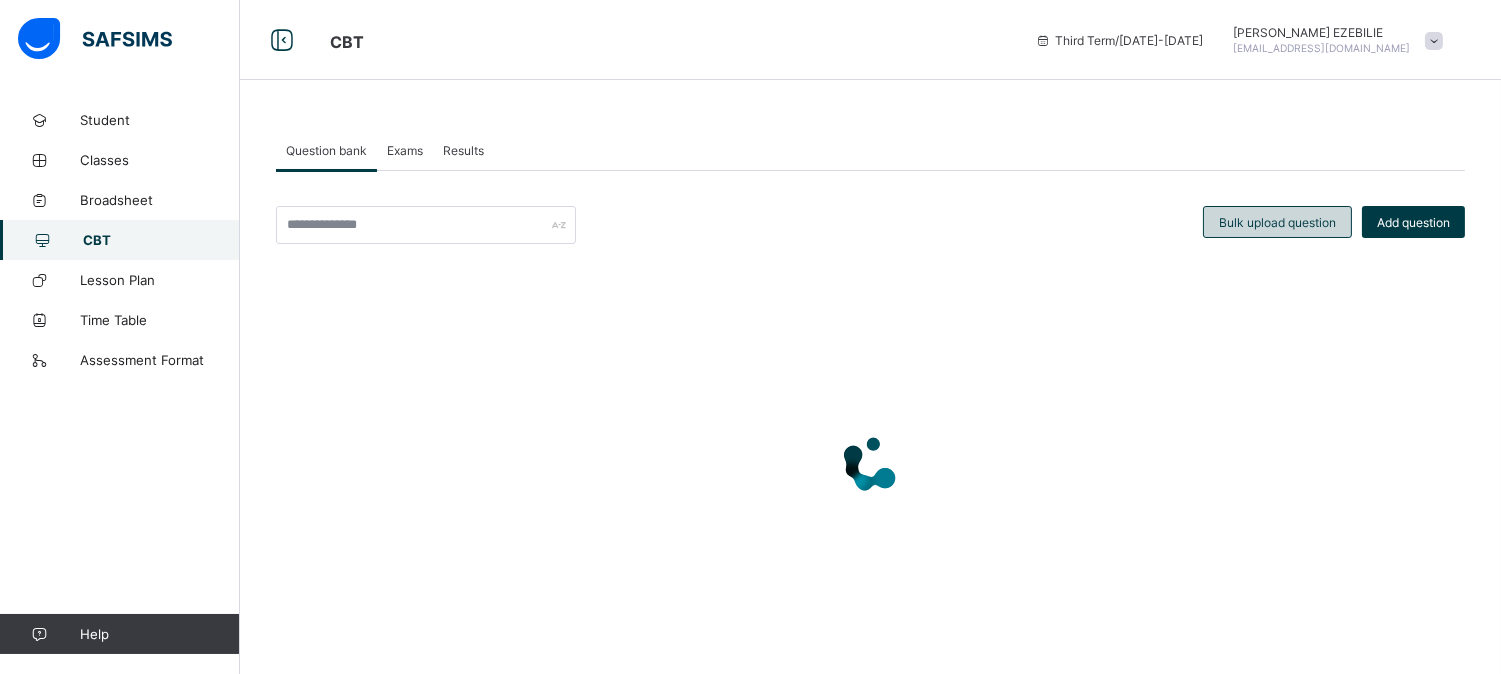 click on "Bulk upload question" at bounding box center [1277, 222] 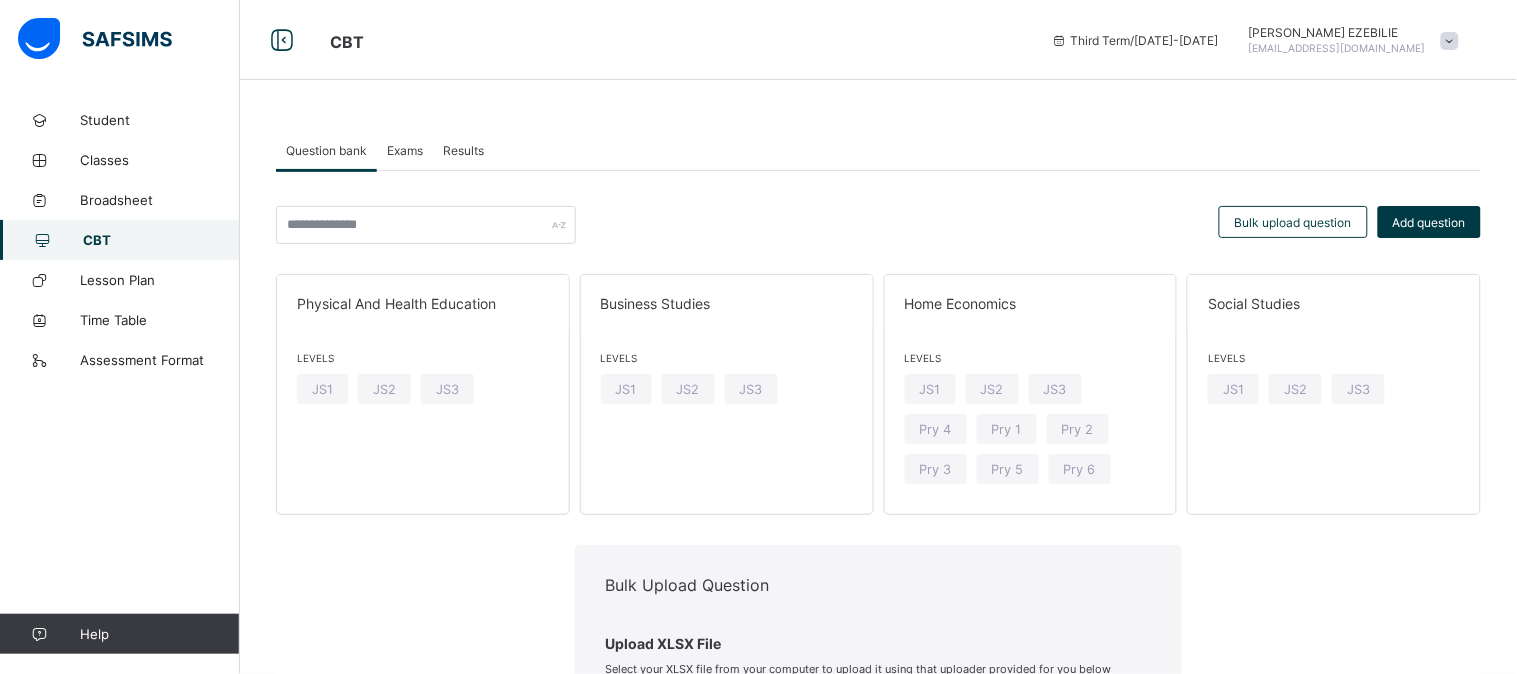 click on "Bulk Upload Question Upload XLSX File    Select your XLSX file from your computer to upload it using that uploader provided for you below   Select subject Select... Select class Select... Drag and Drop files here Select your Excel file Browse file Maximum size 2.5mb   Upload Excel File   Download XLSX file   Follow the steps below to download and use the excel file effectively    Step 1:  Click the button below to download the student bulk create excel file Download XLSX File  Step 2:  Open the file on your computer  Step 3:  Skip sample Data and start filling from the next line  Step 4:  Fill all sections provided in the specified format using the sample provided as a guide, then save  Step 5:  Click on the 'Browse File' button to select the filled template saved on your computer  Step 6:  To add all the students in the file to a particular class, select a class above, else skip to Step 7  Step 7:  Click on the 'Upload Excel File' button to upload Cancel" at bounding box center [878, 1176] 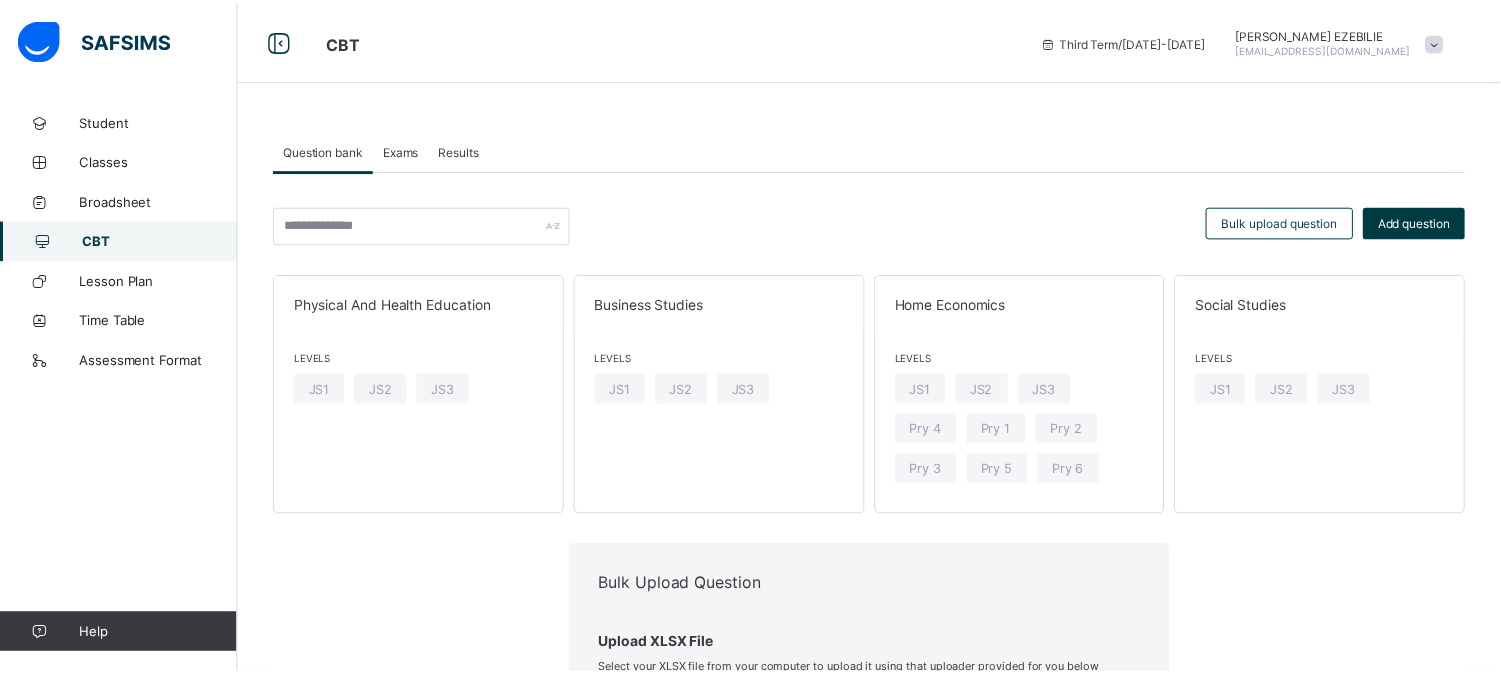 scroll, scrollTop: 681, scrollLeft: 0, axis: vertical 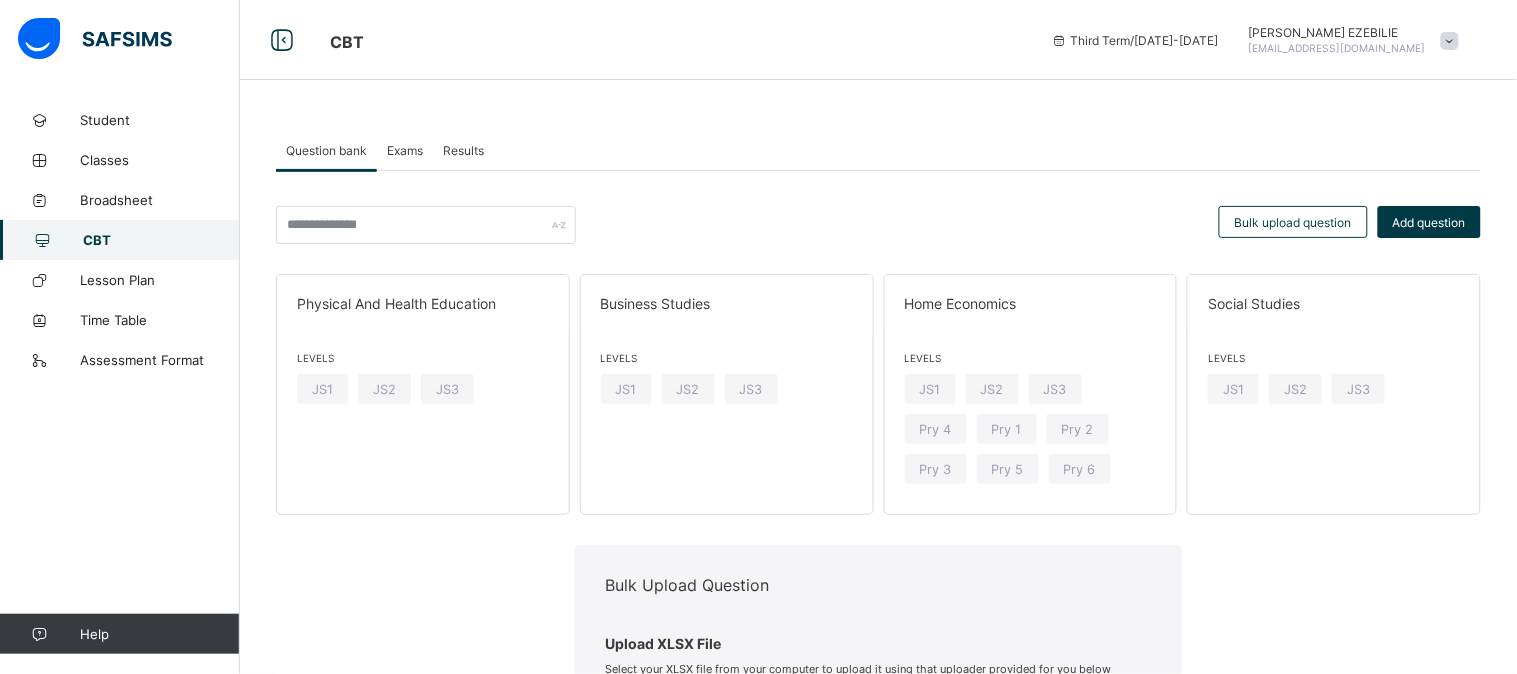 click on "Cancel" at bounding box center [1126, 1771] 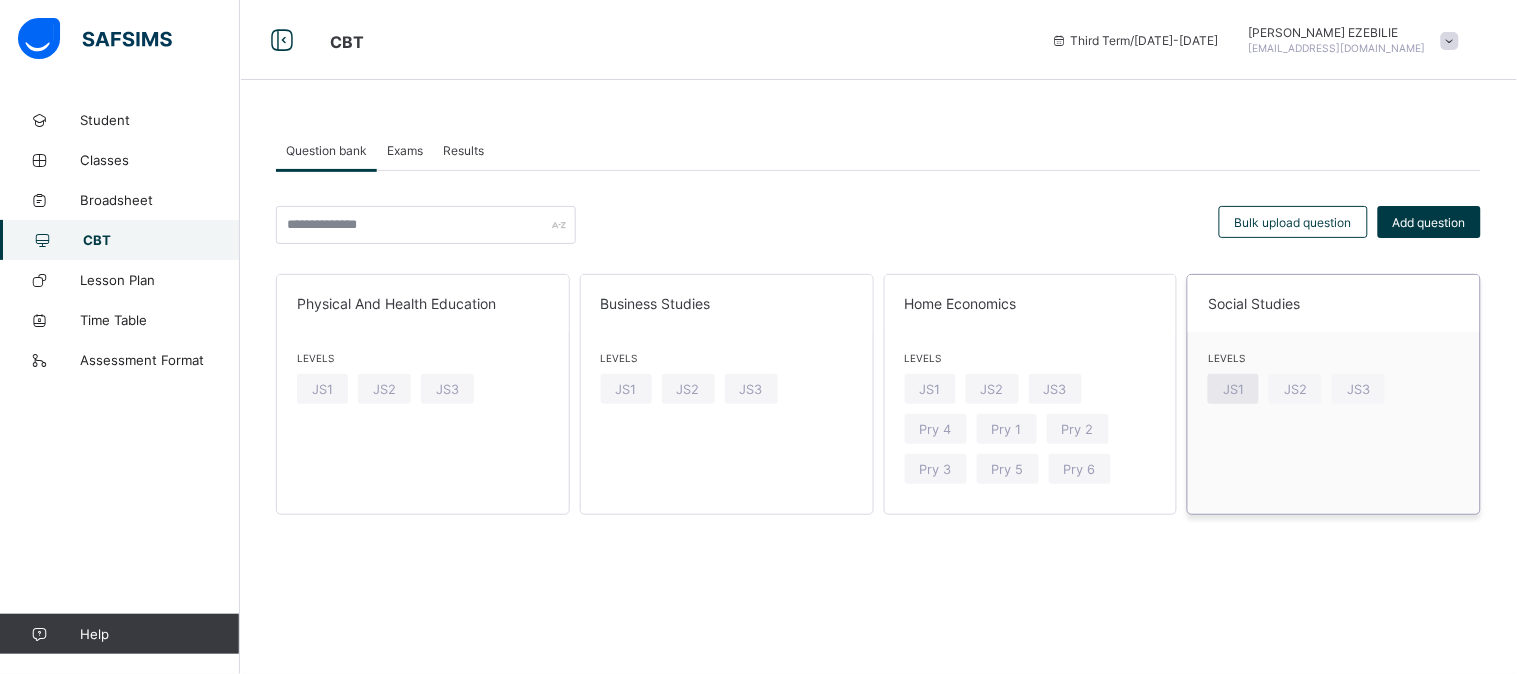click on "JS1" at bounding box center (1233, 389) 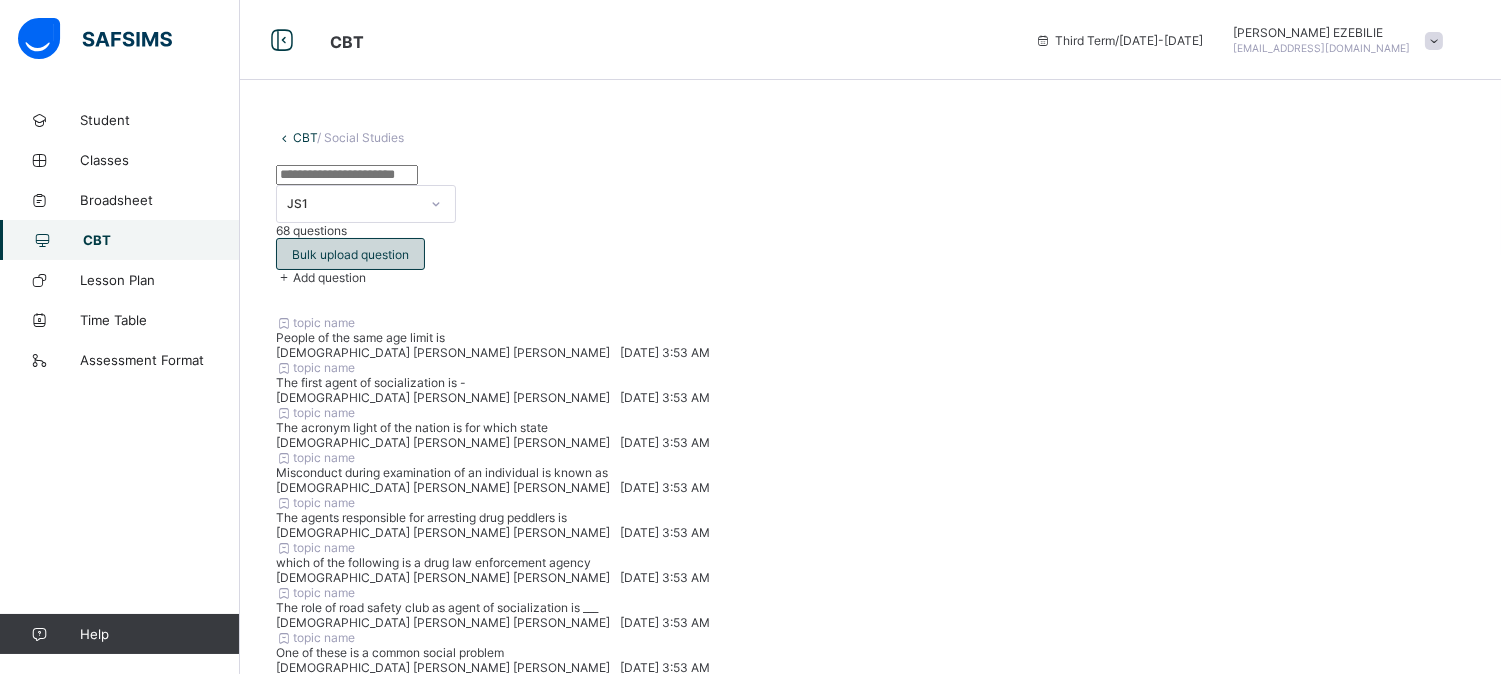 click on "Bulk upload question" at bounding box center [350, 254] 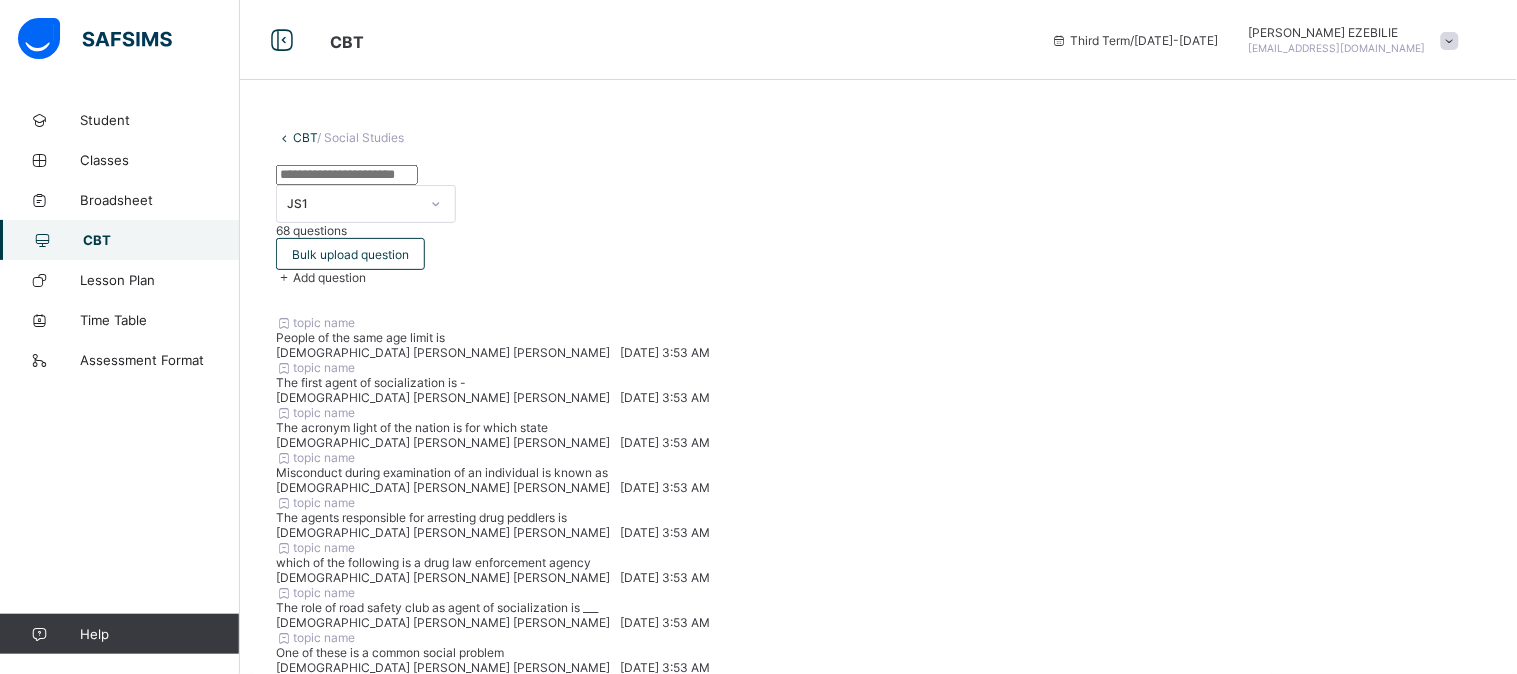 click at bounding box center [805, 1161] 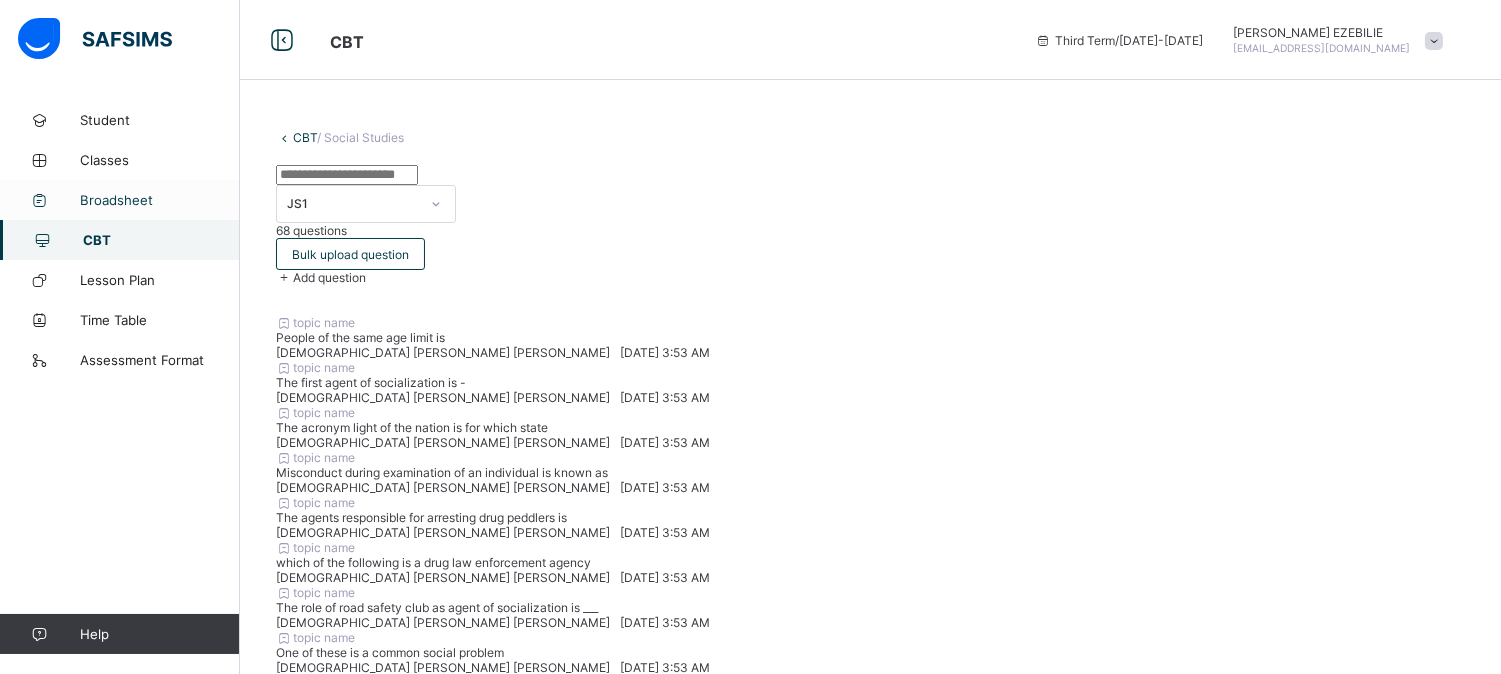 click on "Broadsheet" at bounding box center [160, 200] 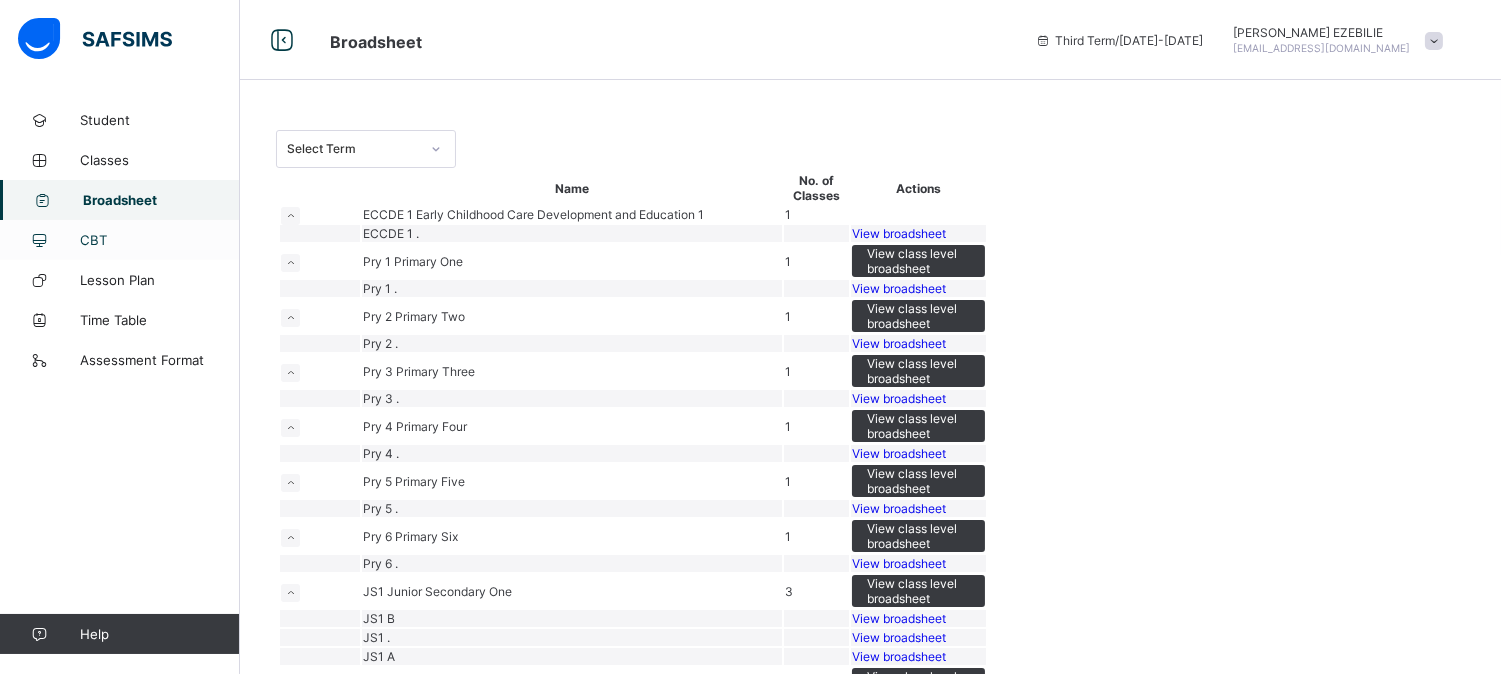 click on "CBT" at bounding box center [120, 240] 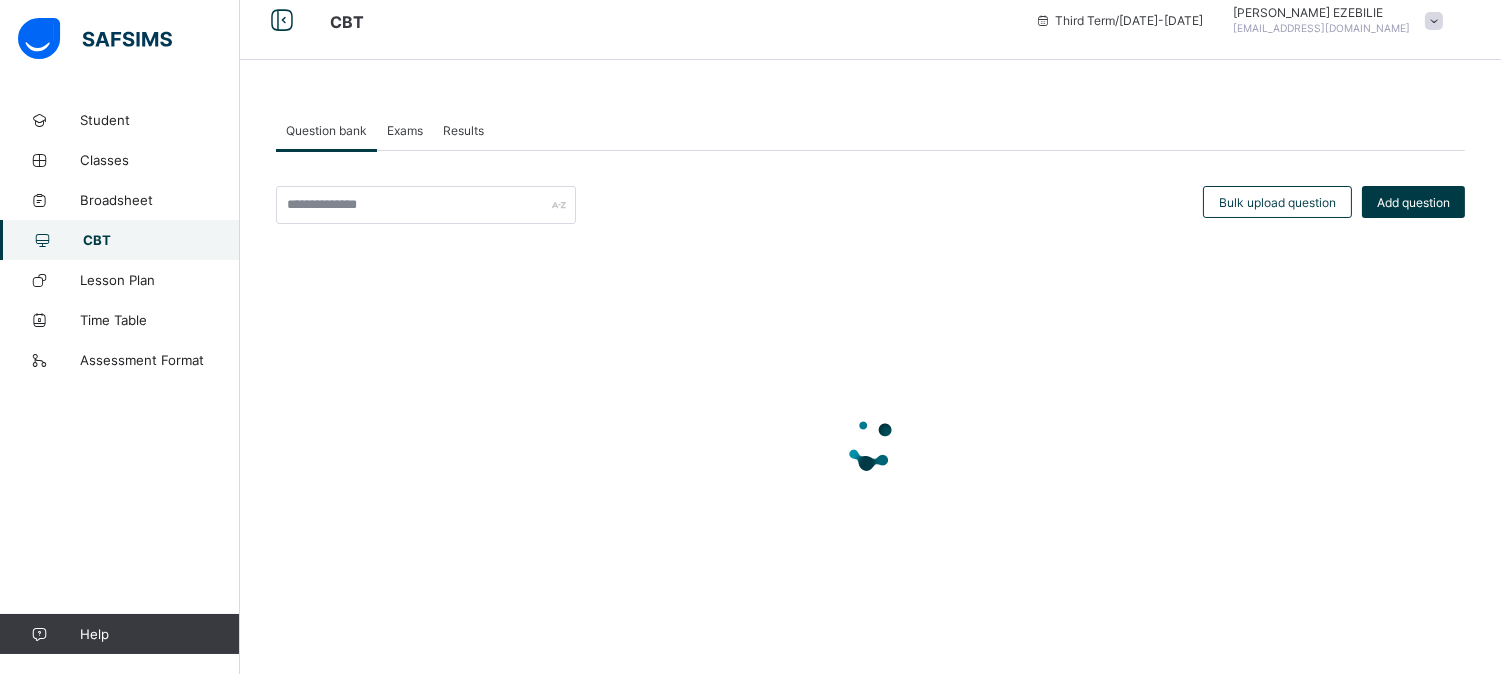 scroll, scrollTop: 33, scrollLeft: 0, axis: vertical 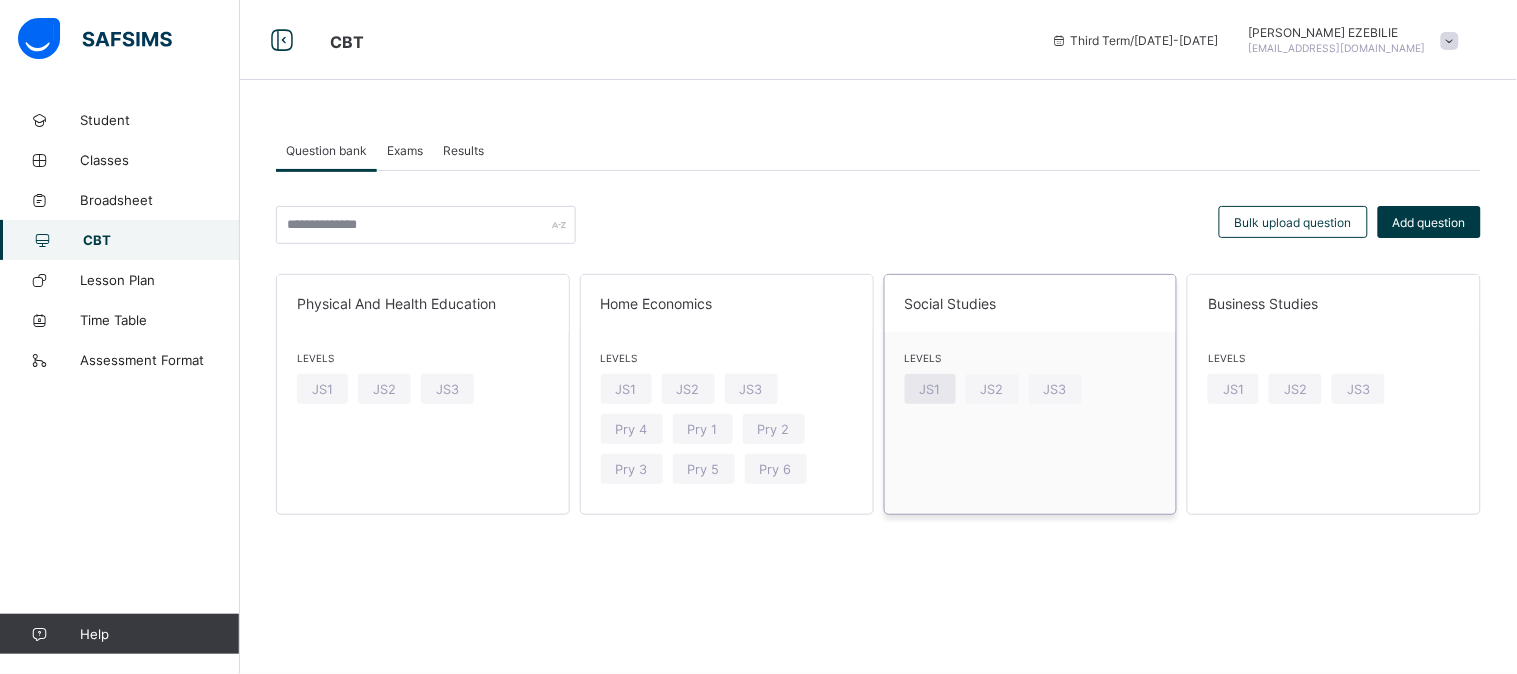 click on "JS1" at bounding box center [930, 389] 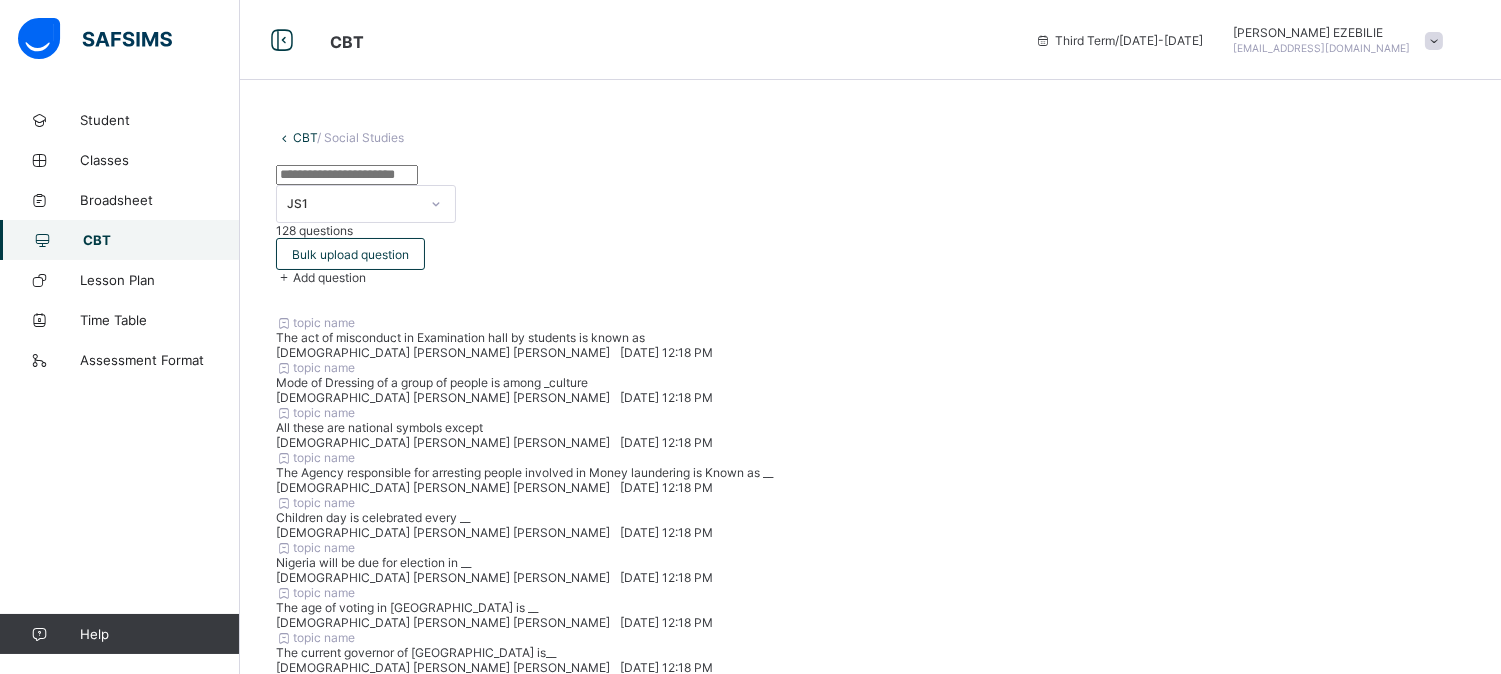 click on "CBT" at bounding box center [161, 240] 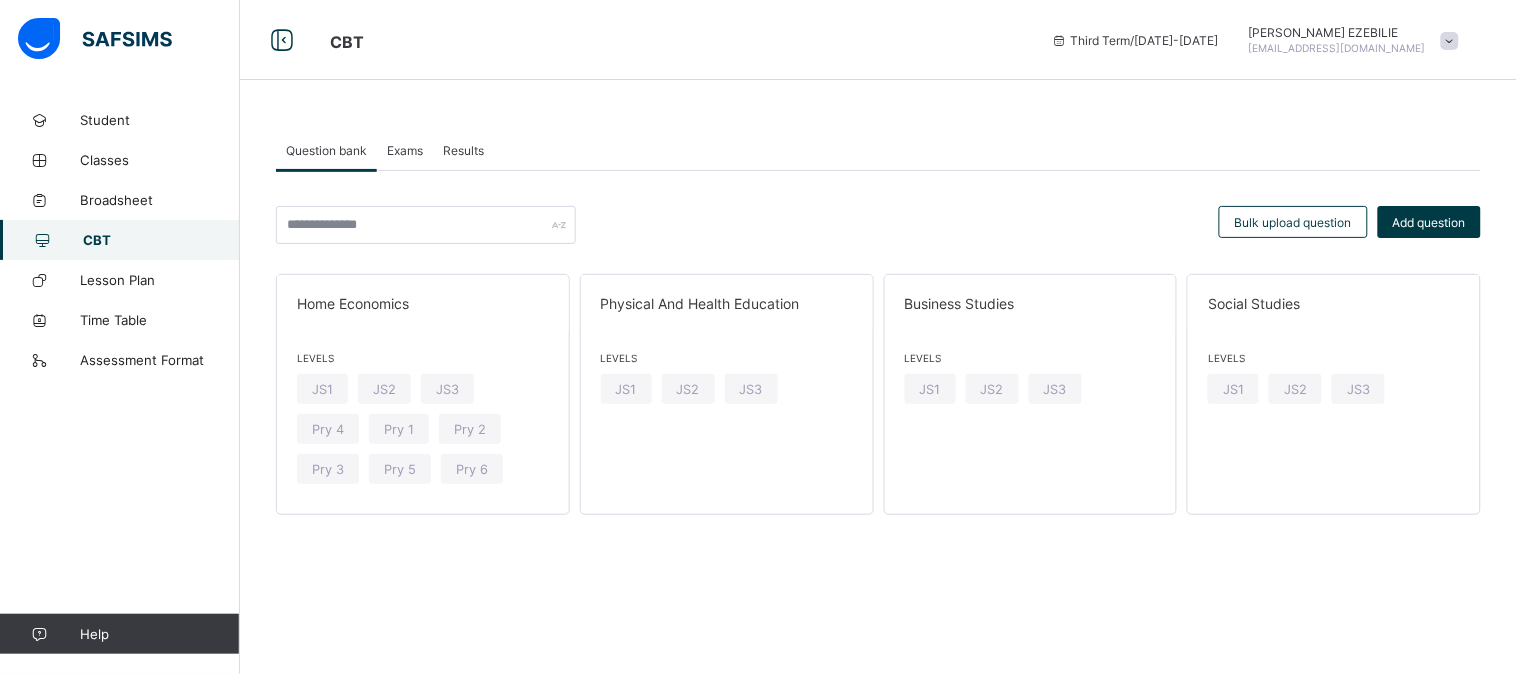 click on "Bulk upload question Add question Home Economics Levels JS1 JS2 JS3 Pry 4 Pry 1 Pry 2 Pry 3 Pry 5 Pry 6 Physical And Health Education Levels JS1 JS2 JS3 Business Studies Levels JS1 JS2 JS3 Social Studies Levels JS1 JS2 JS3 × Create Question subject Select subject class Select class question Undo CTRL+ Z Redo CTRL+ Y  / CTRL+SHIFT+ Z Bold CTRL+ B Underline CTRL+ U Italic CTRL+ I Size Size Font Color Highlight Color Align Horizontal line List Table Link Image Show blocks Code view Align left Align center Align right Align justify (Default) 12 14 16 18 20 Insert Link URL to link Text to display  Open in new window  Download link Submit Insert image Image Link Select from files Image URL Alternative text Width   Height **** x ****  Constrain proportions  Insert description URL to link Text to display  Open in new window  Download link Basic Left Center Right Submit Insert Video Media embed URL, YouTube/Vimeo Width   Height (Ratio) x * **** *** ****  Constrain proportions Basic Left Center Right Submit" at bounding box center [878, 343] 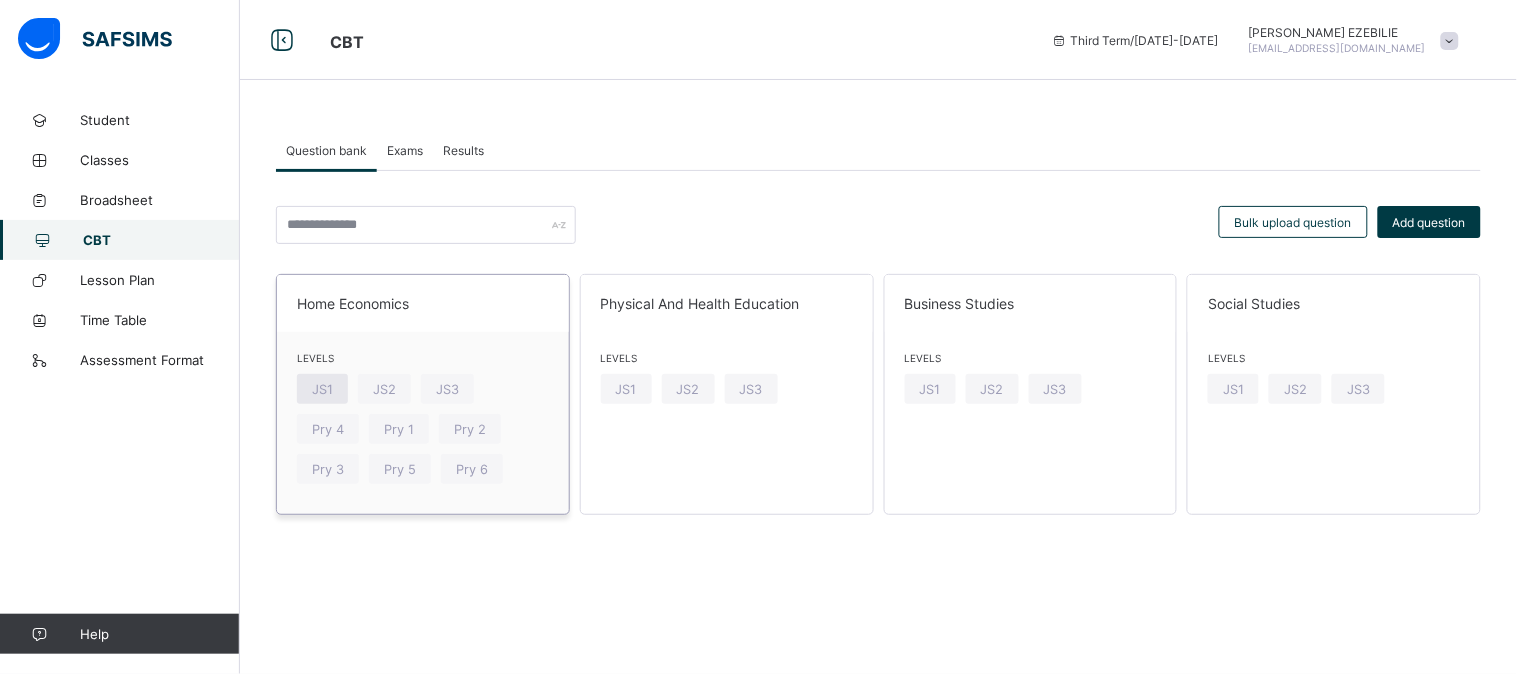click on "JS1" at bounding box center [322, 389] 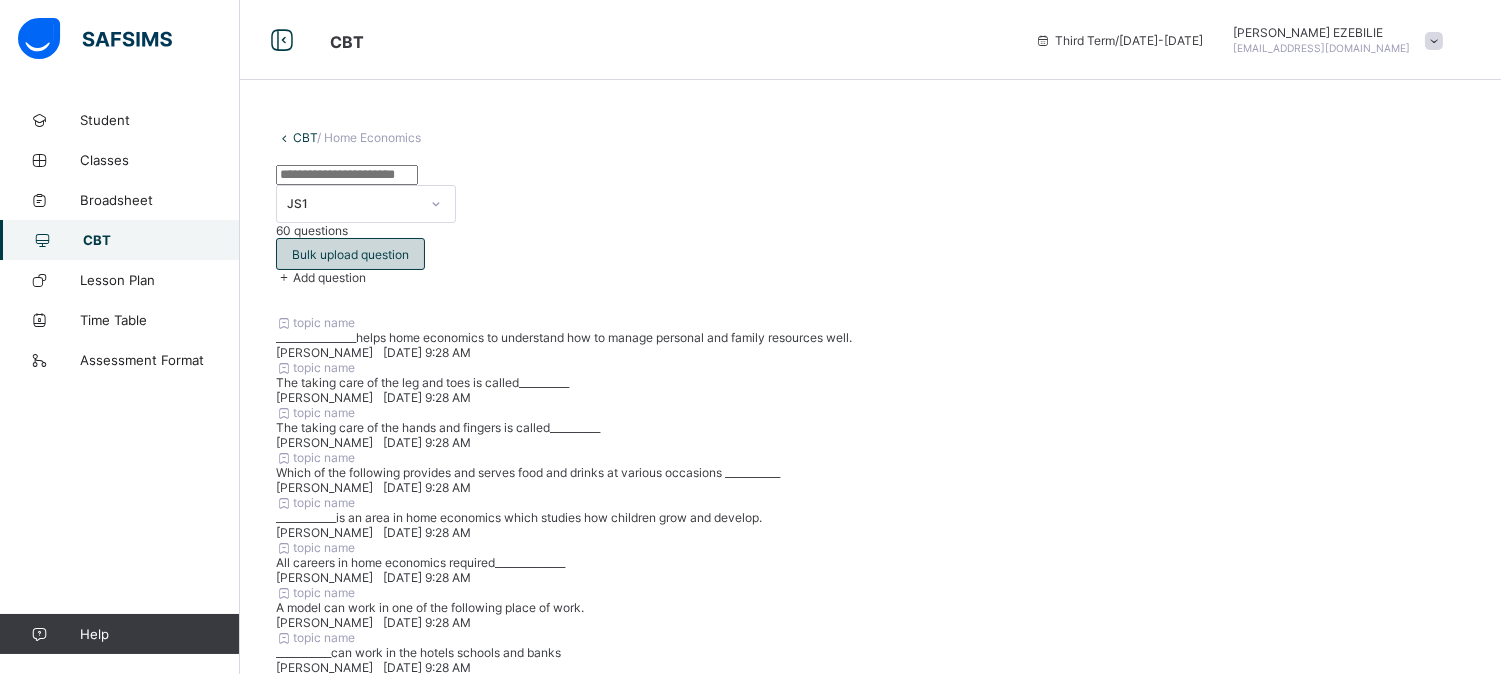 click on "Bulk upload question" at bounding box center [350, 254] 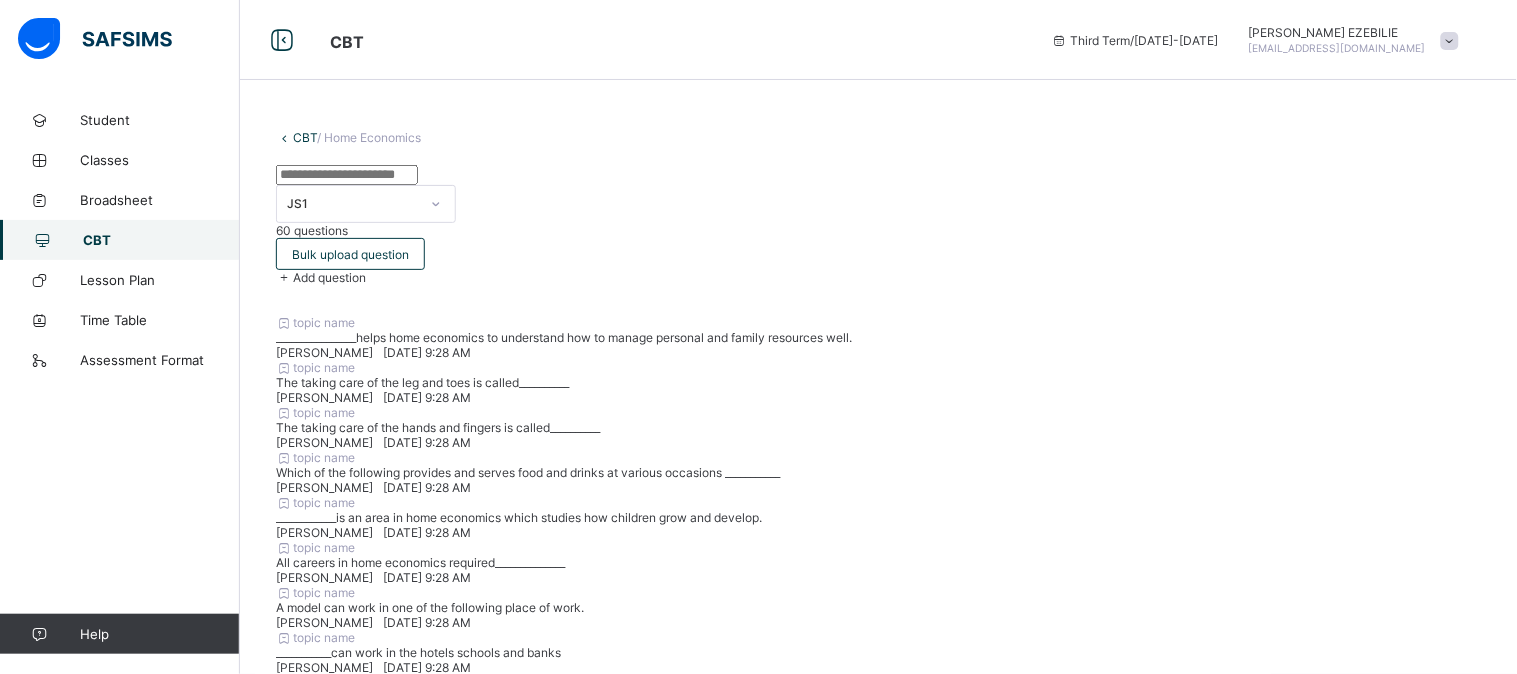 click at bounding box center (805, 1161) 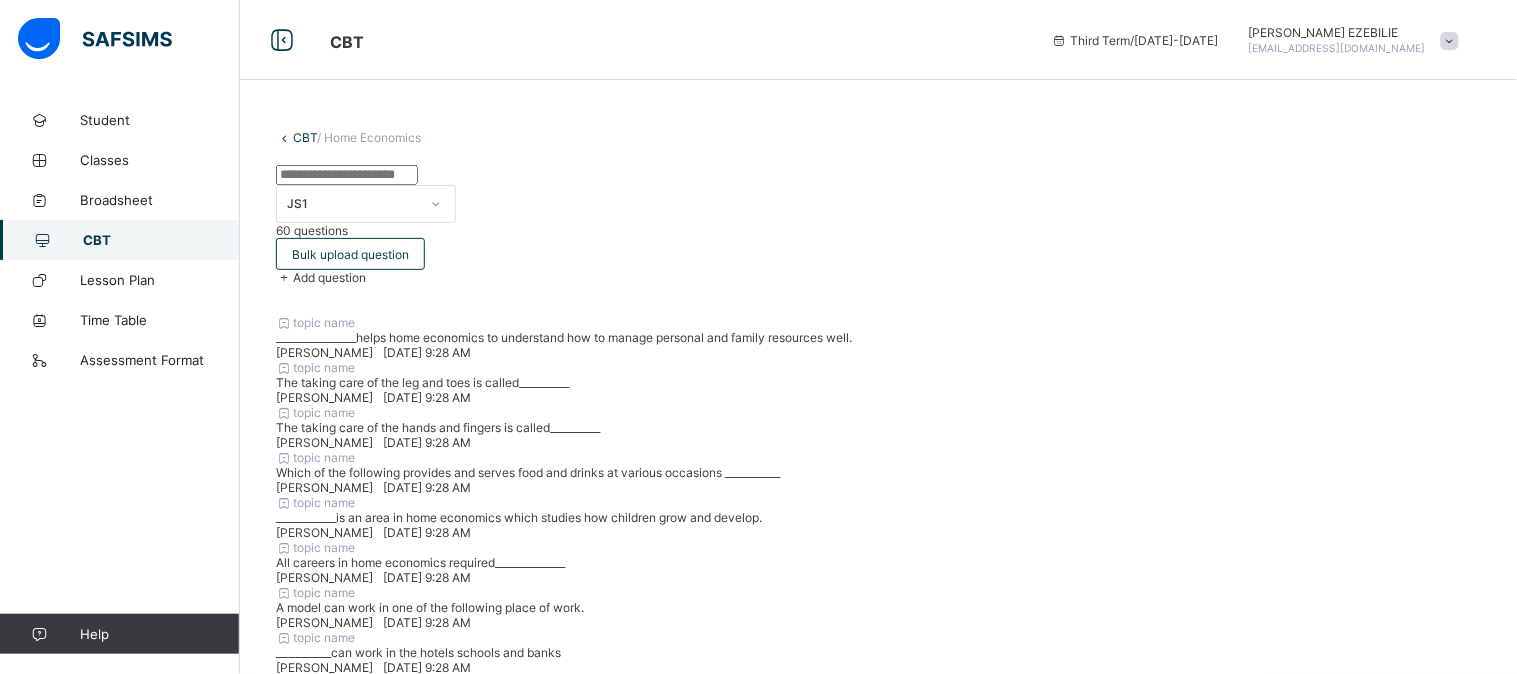 click on "Browse file" at bounding box center (878, 1343) 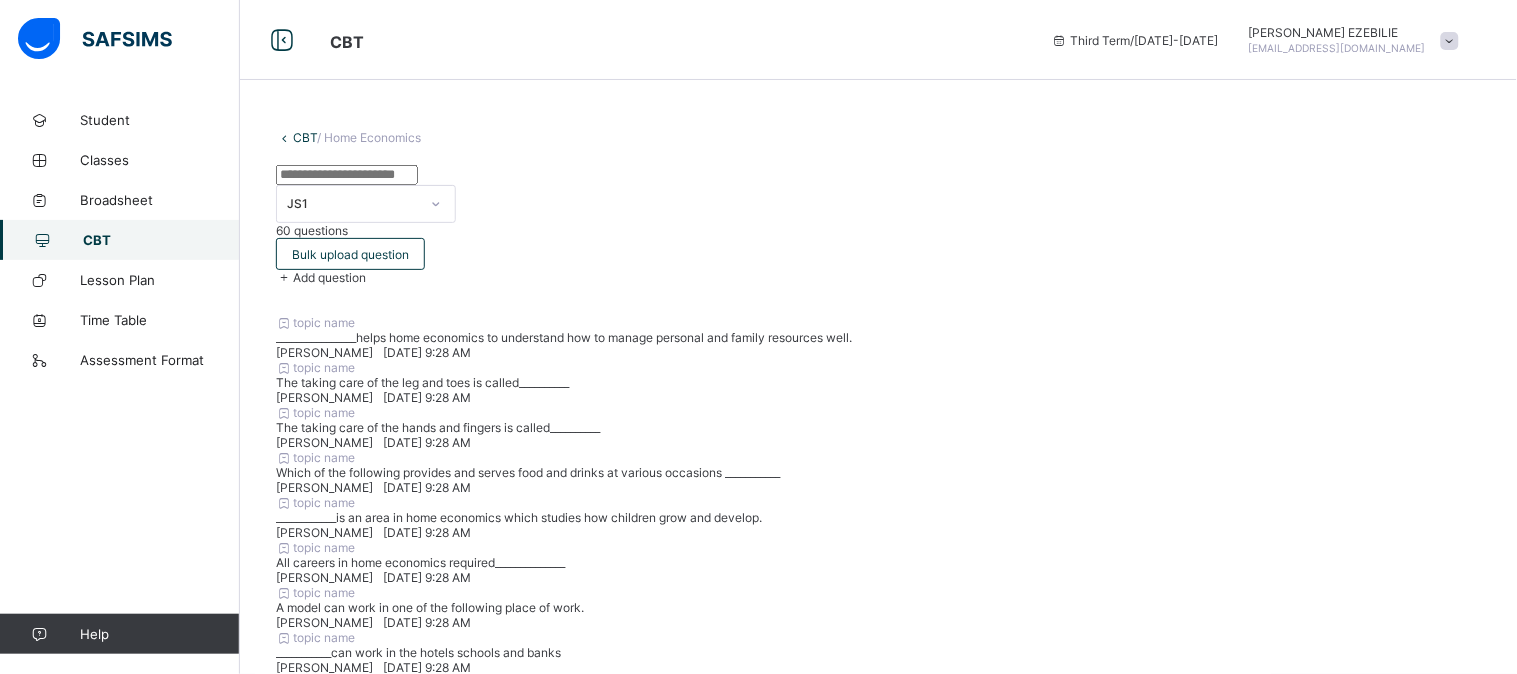 type on "**********" 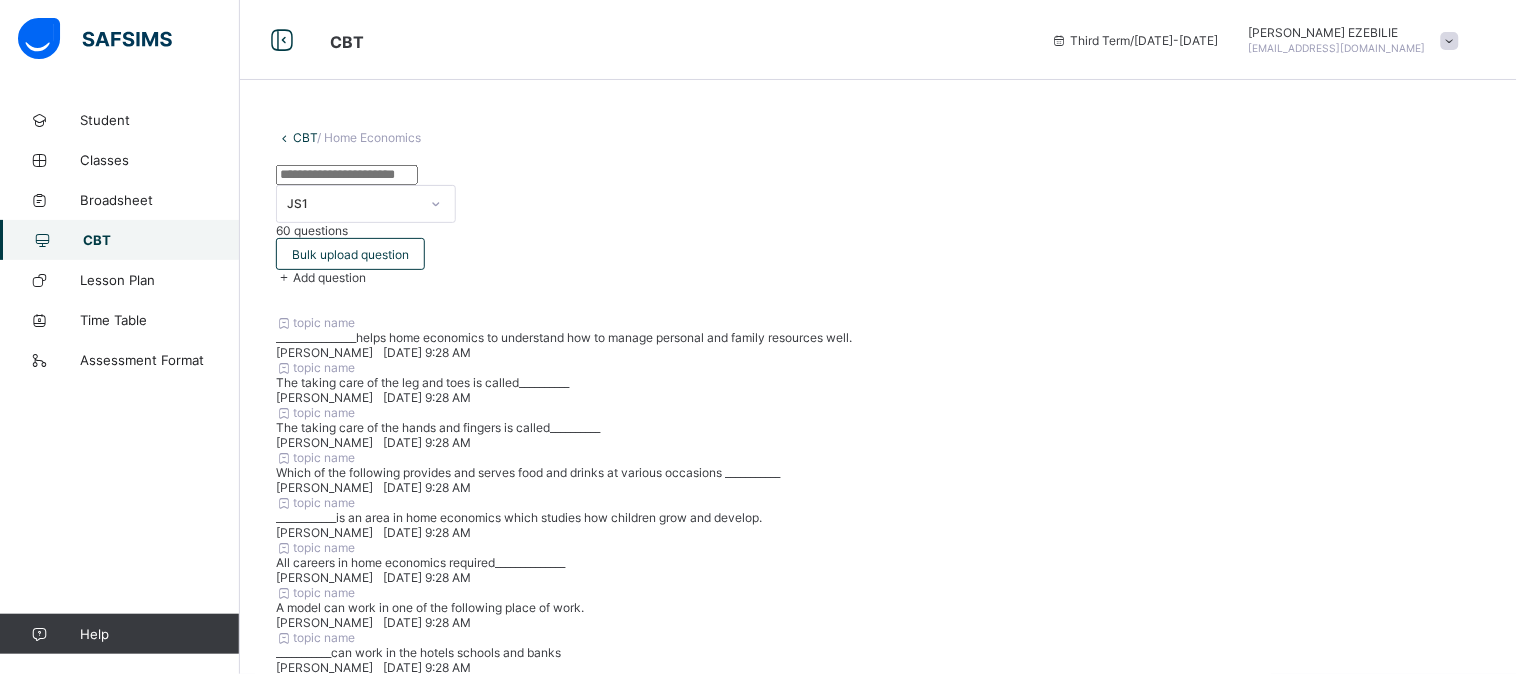 click on "Upload Excel File" at bounding box center [668, 1486] 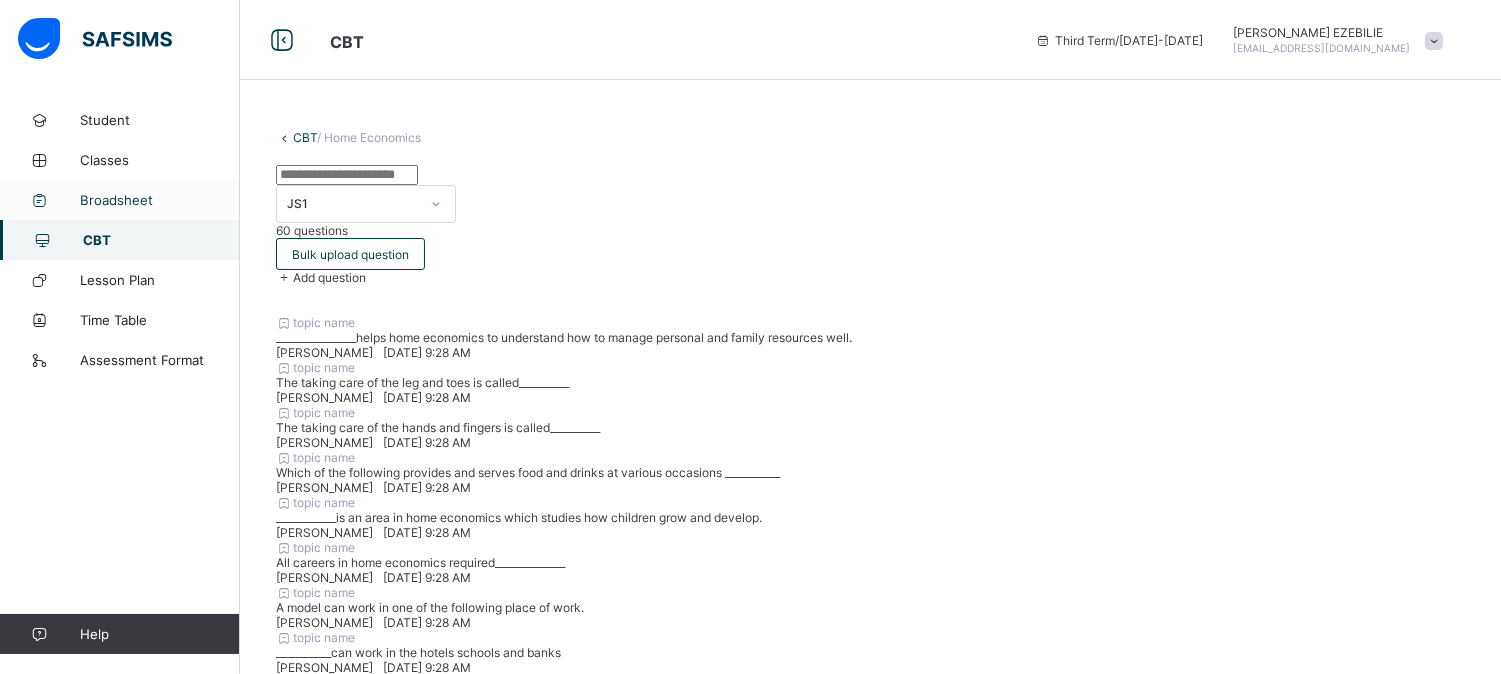 click on "Broadsheet" at bounding box center [160, 200] 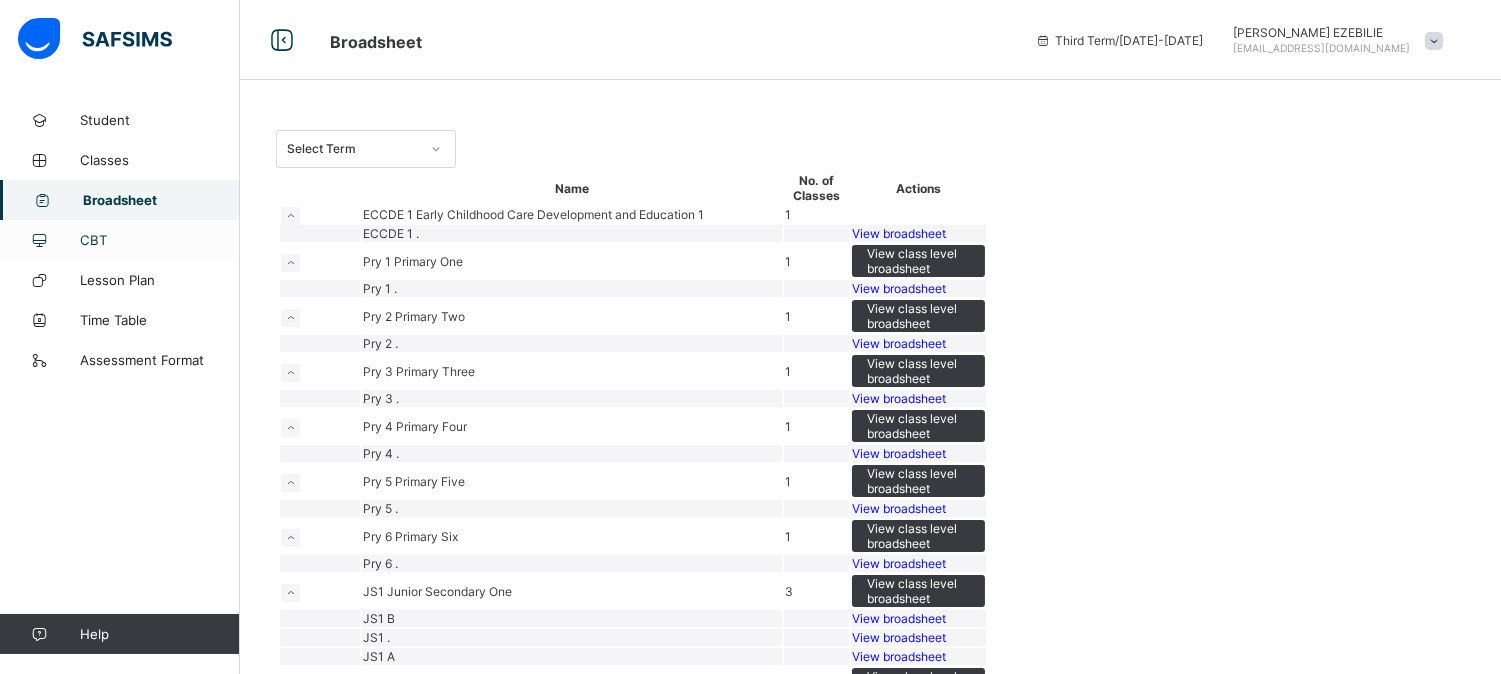 click on "CBT" at bounding box center (160, 240) 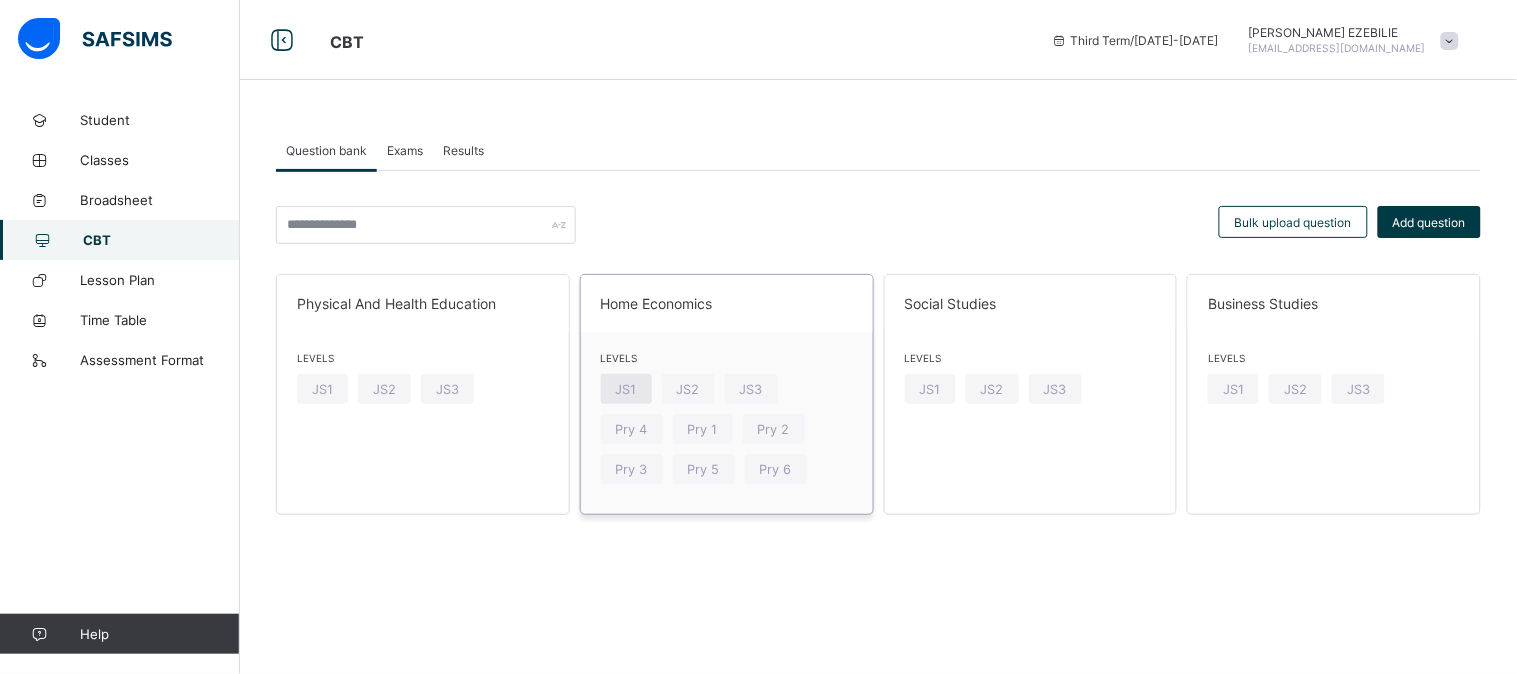 click on "JS1" at bounding box center [626, 389] 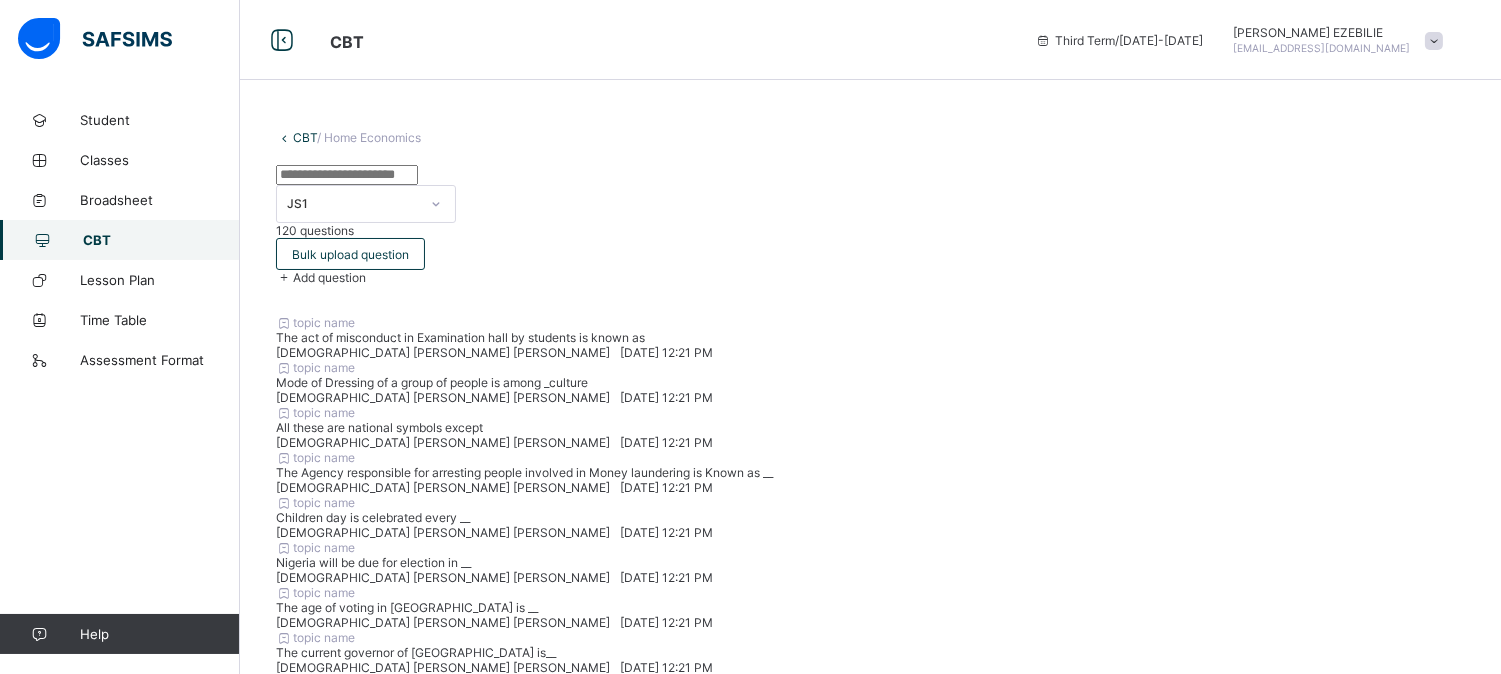 click on "CBT" at bounding box center (161, 240) 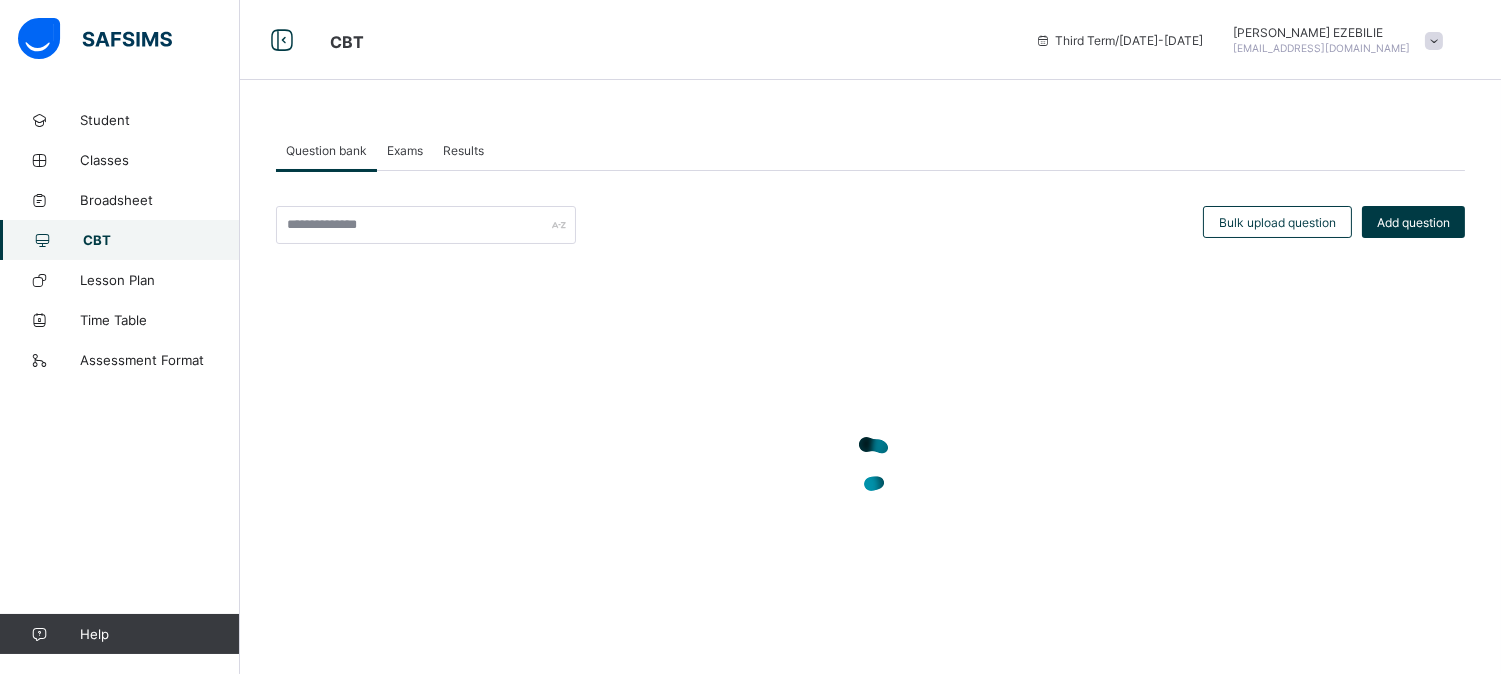 click on "Exams" at bounding box center (405, 150) 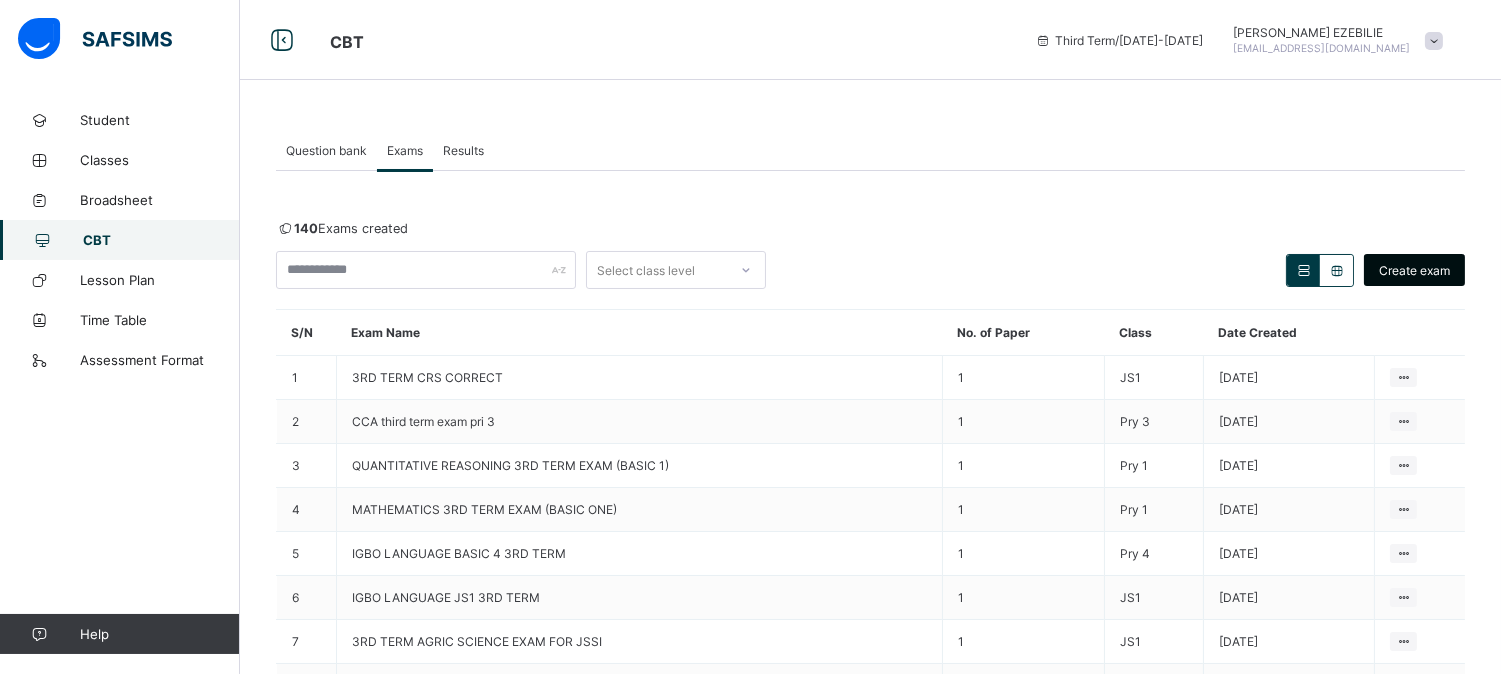 click on "Create exam" at bounding box center (1414, 270) 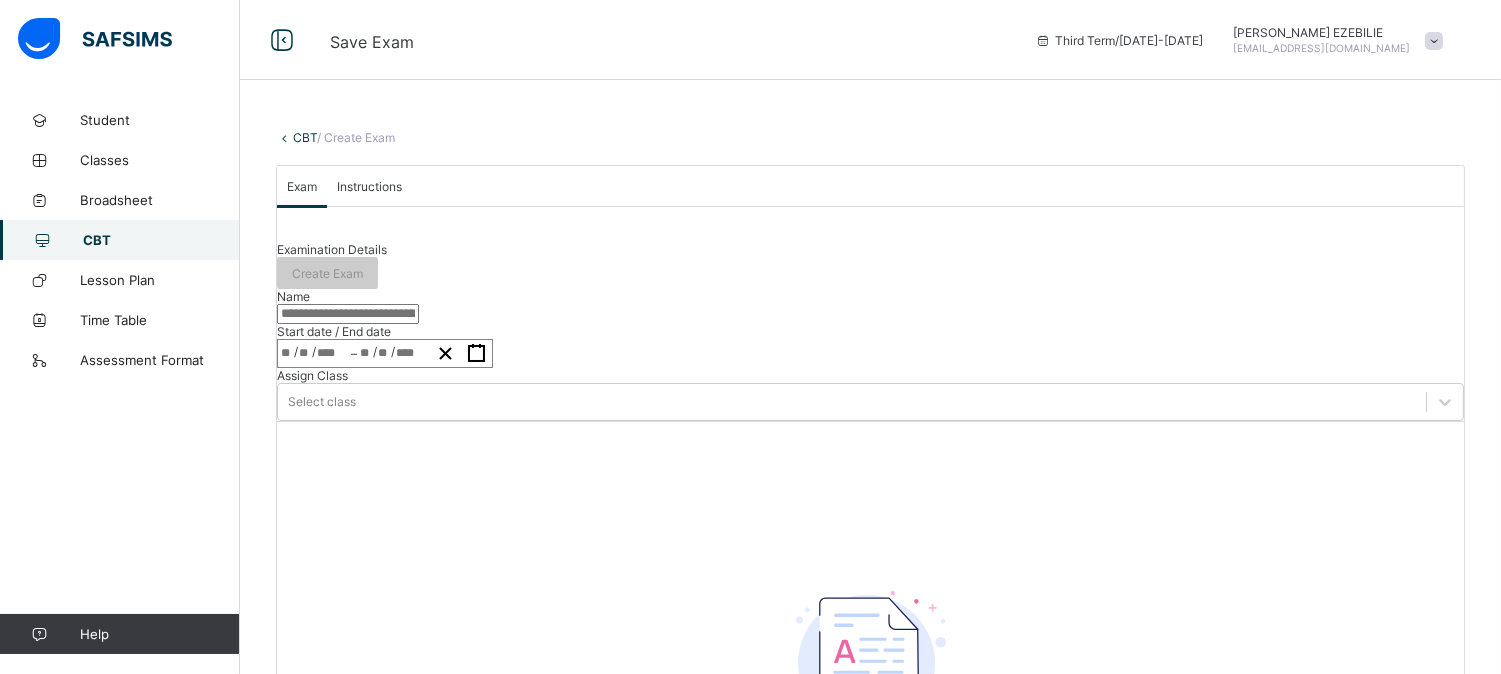 click at bounding box center [348, 314] 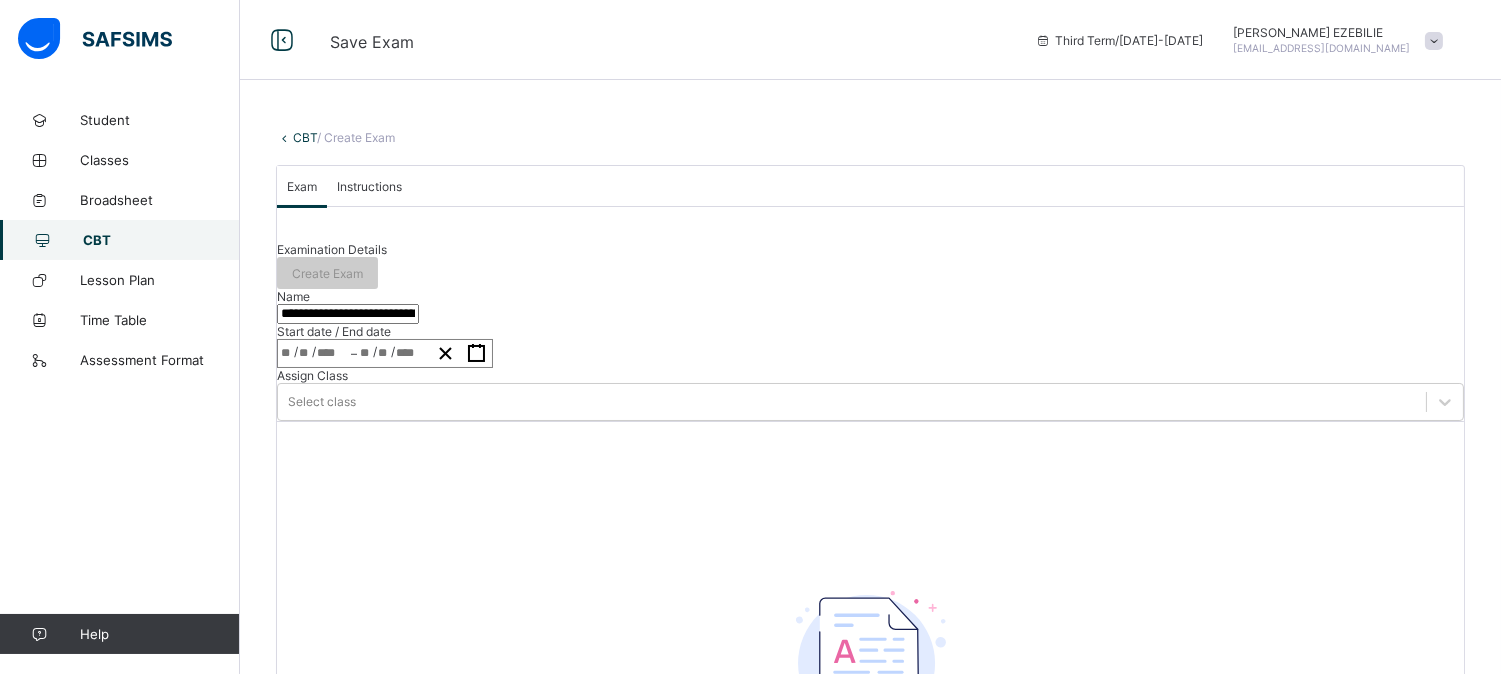 type on "**********" 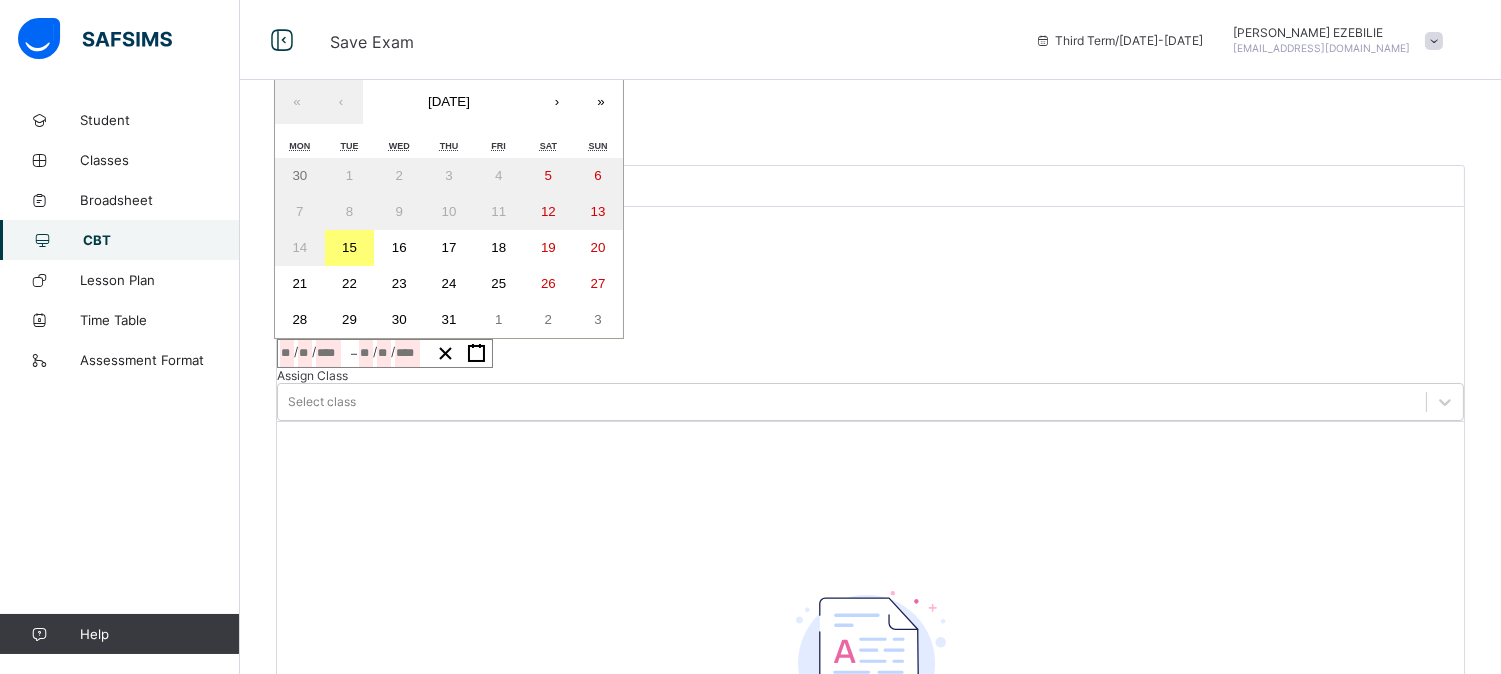 click on "15" at bounding box center [349, 247] 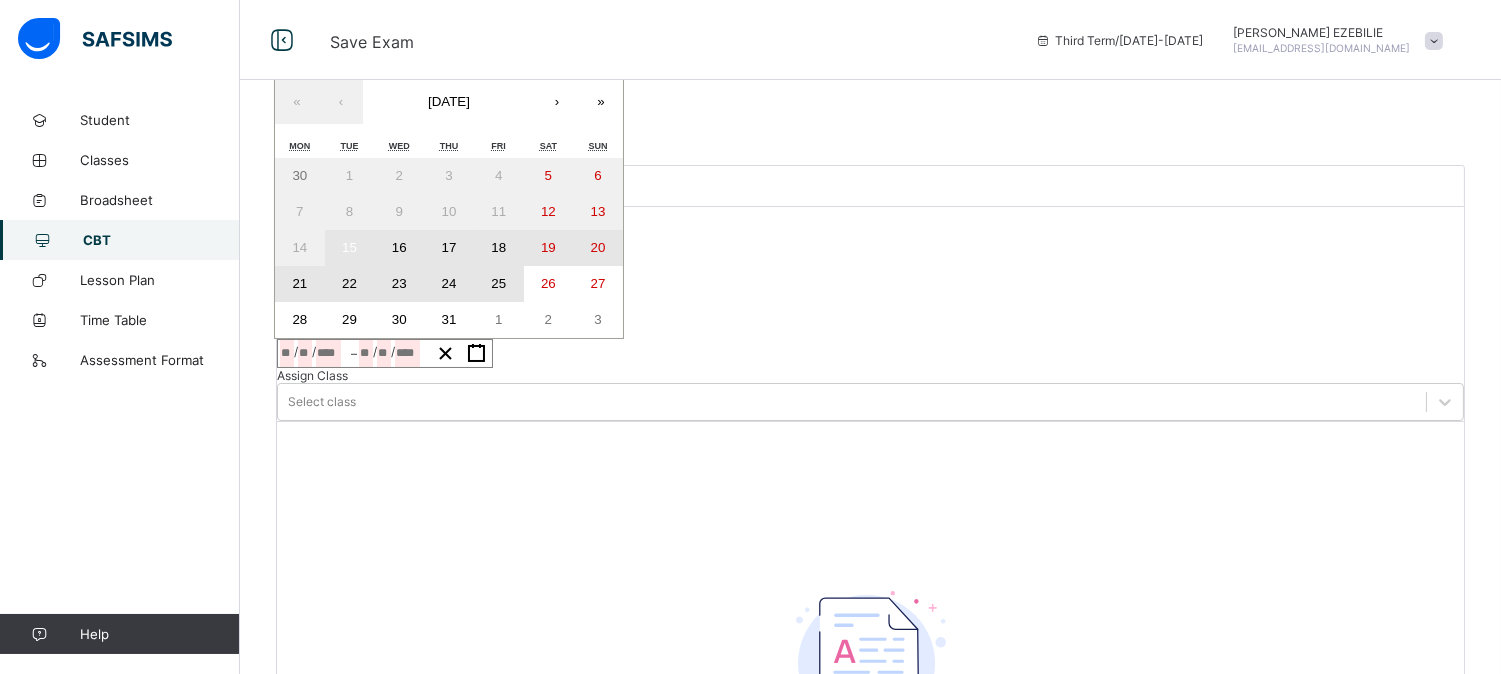 click on "25" at bounding box center (498, 283) 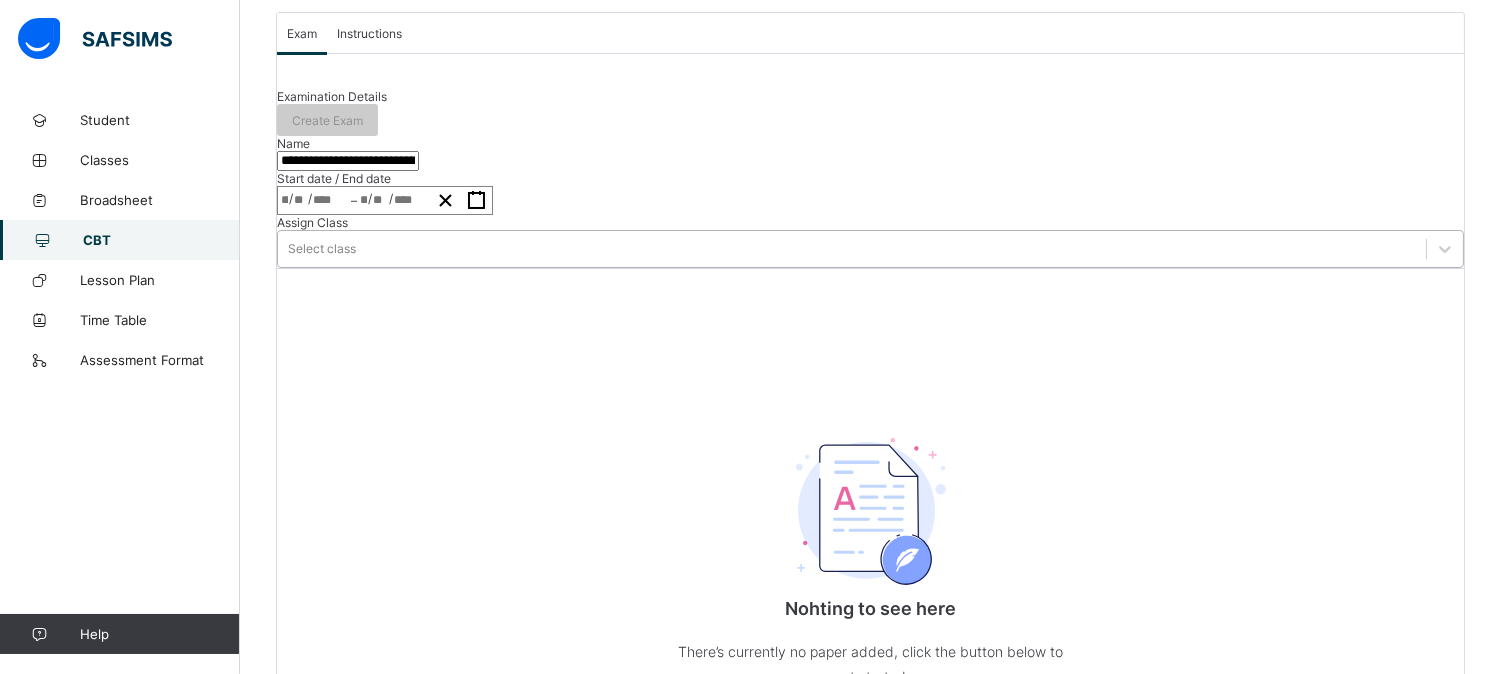 click on "Select class" at bounding box center [870, 249] 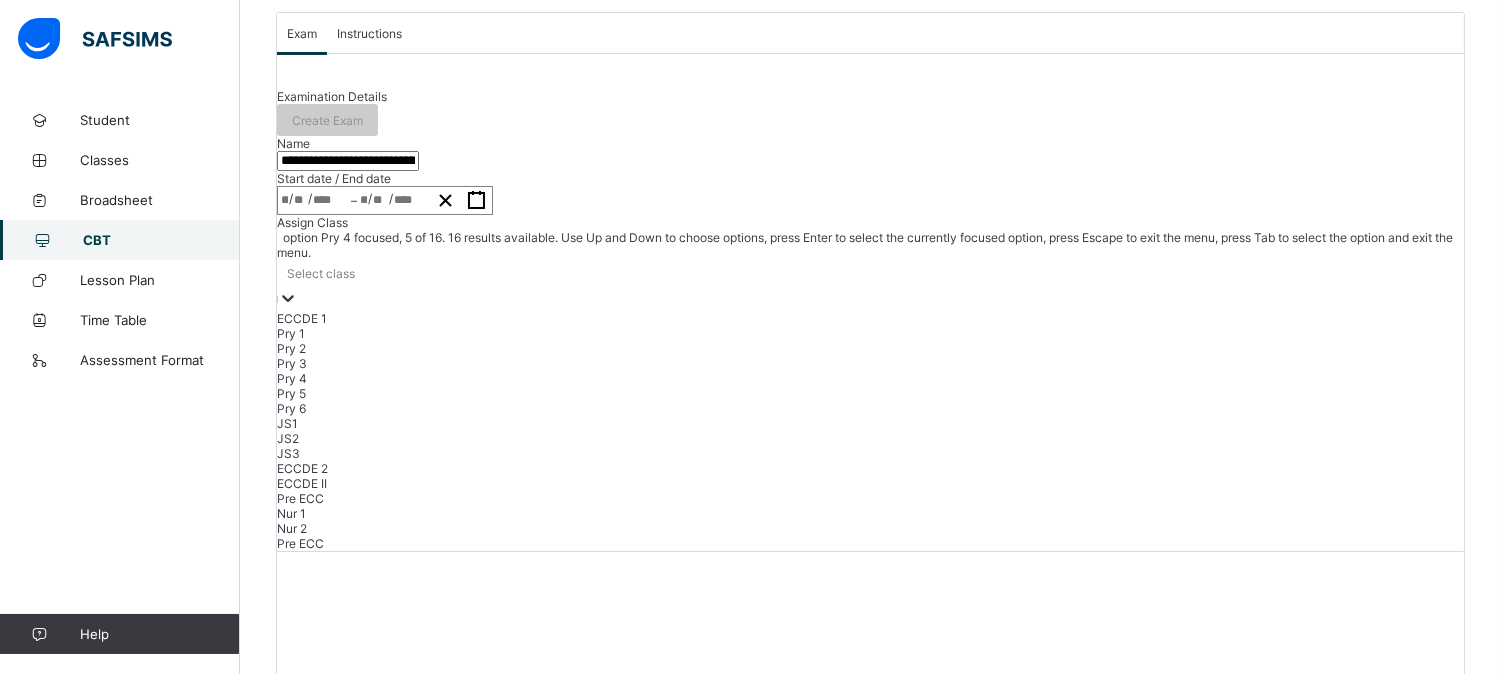 scroll, scrollTop: 167, scrollLeft: 0, axis: vertical 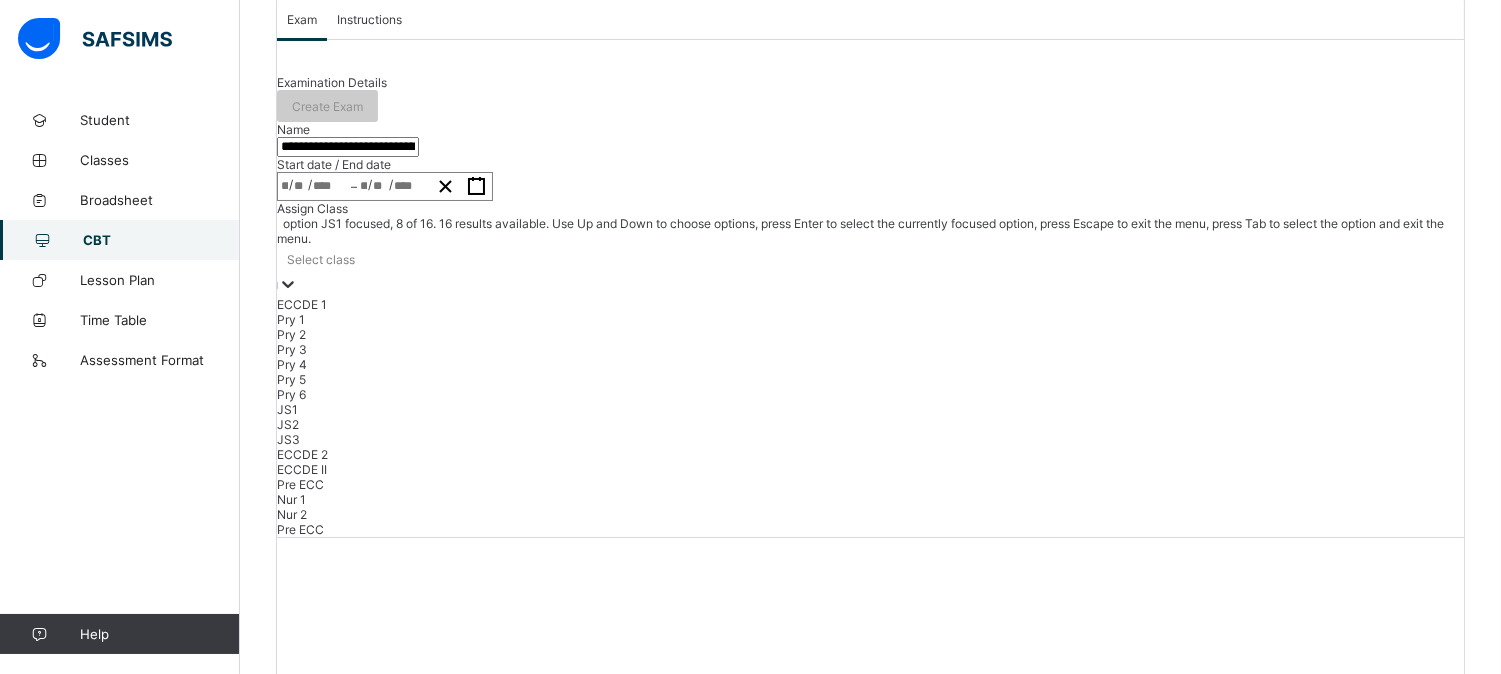 click on "JS1" at bounding box center (870, 409) 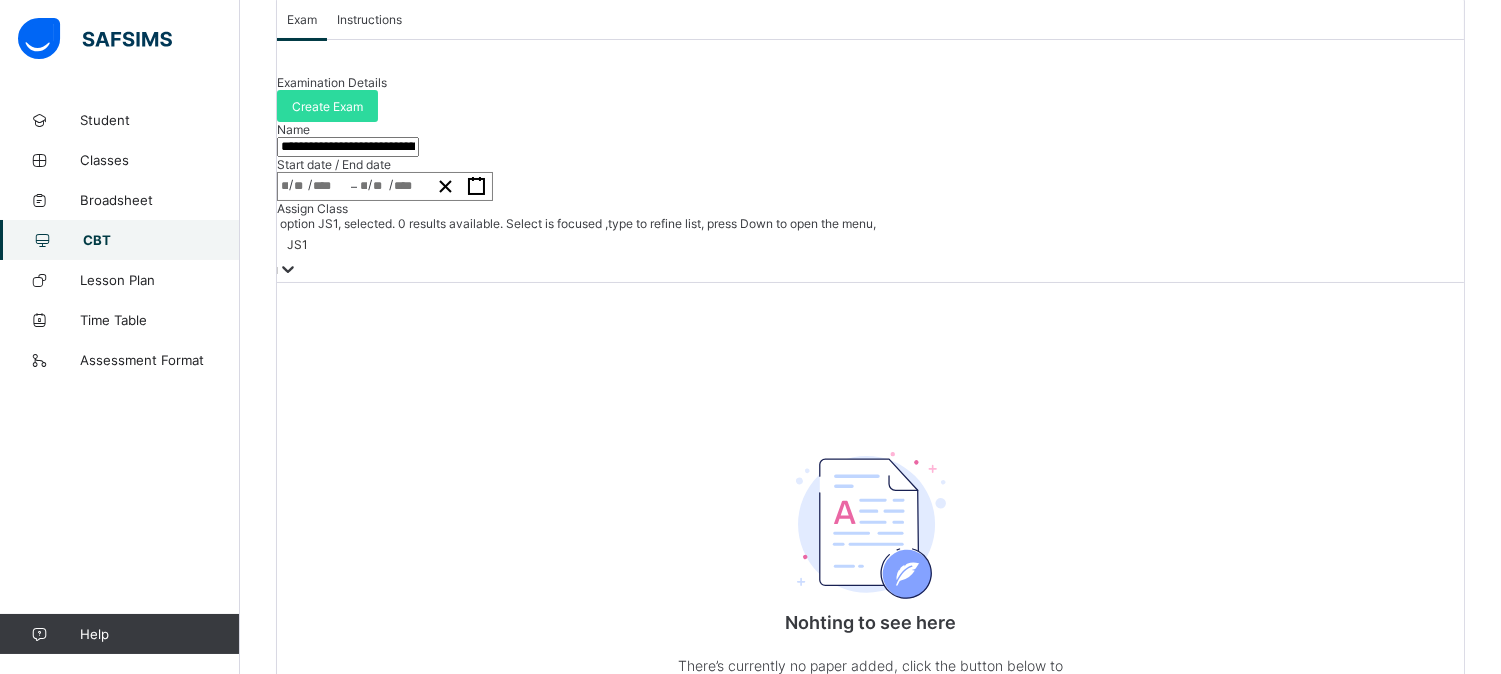 click on "Instructions" at bounding box center [369, 19] 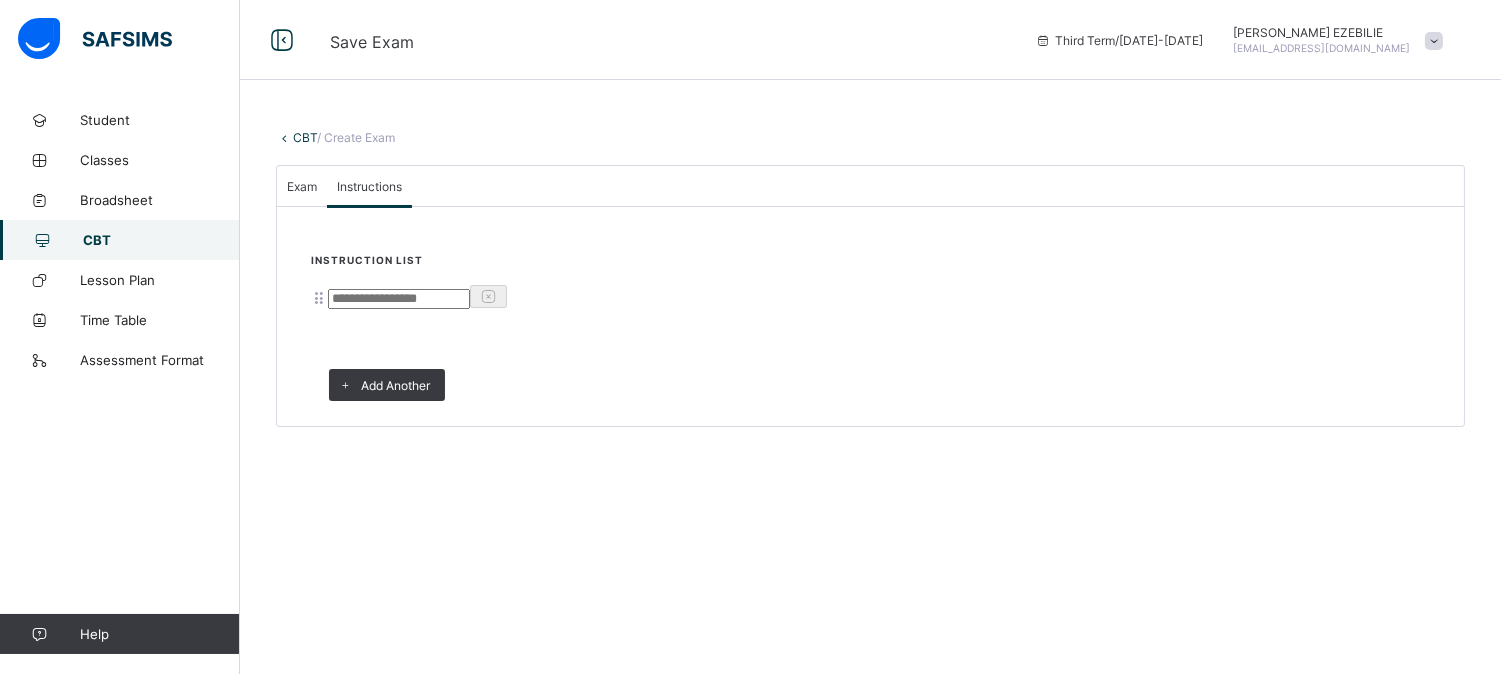 scroll, scrollTop: 0, scrollLeft: 0, axis: both 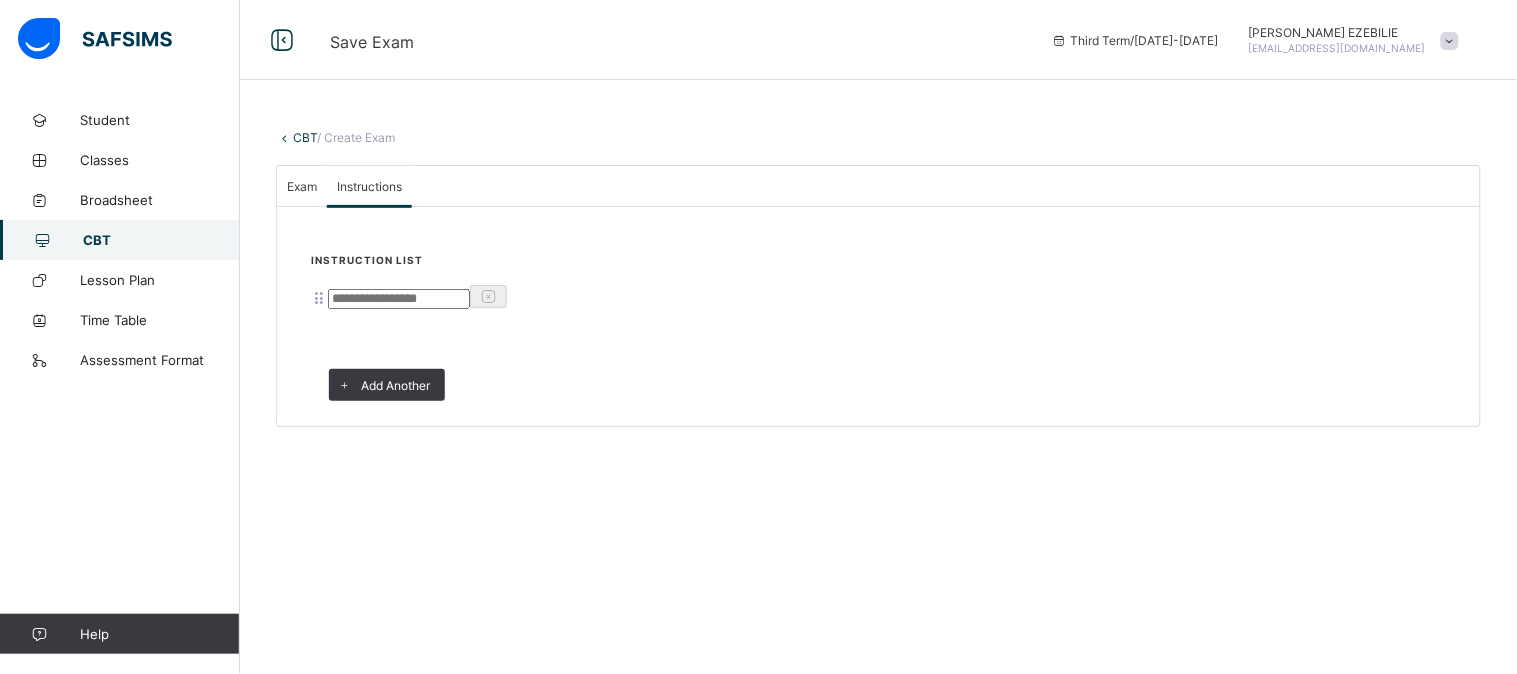 click at bounding box center (399, 299) 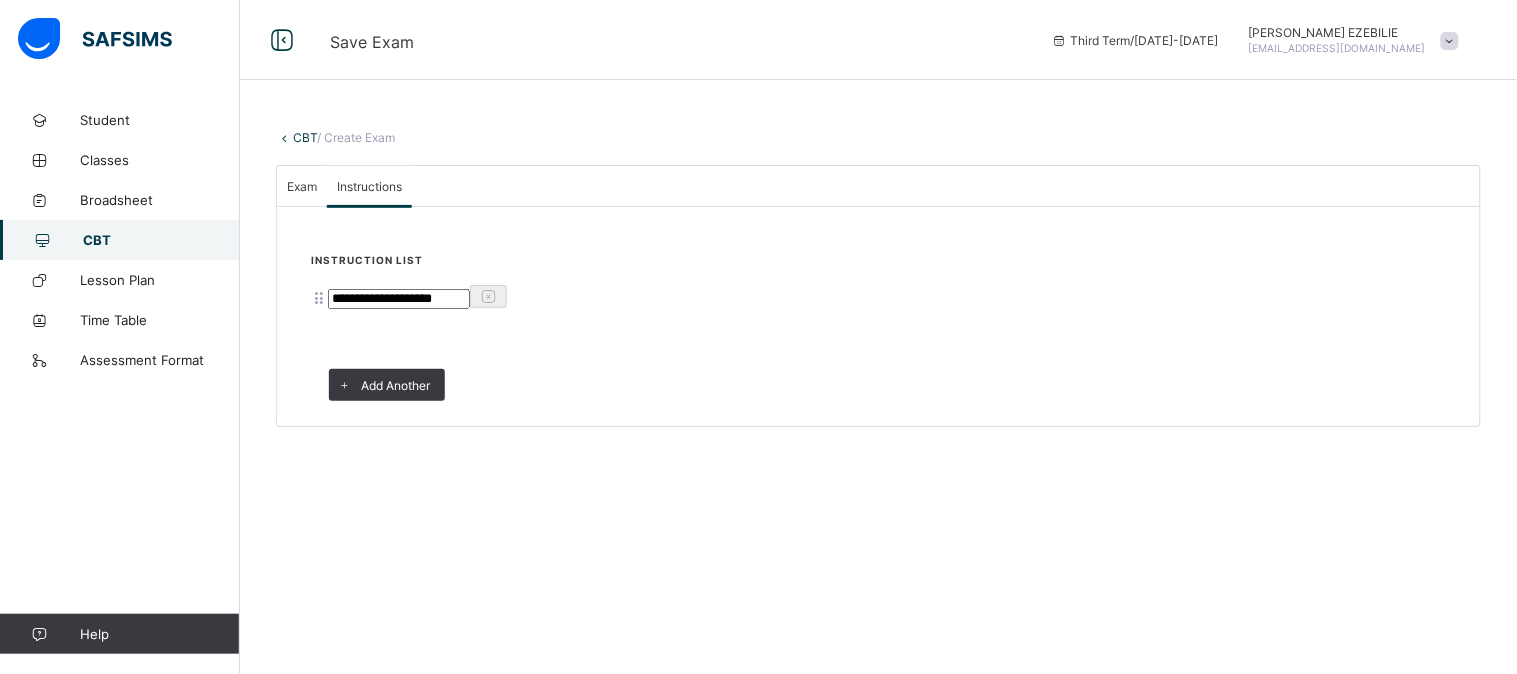 type on "**********" 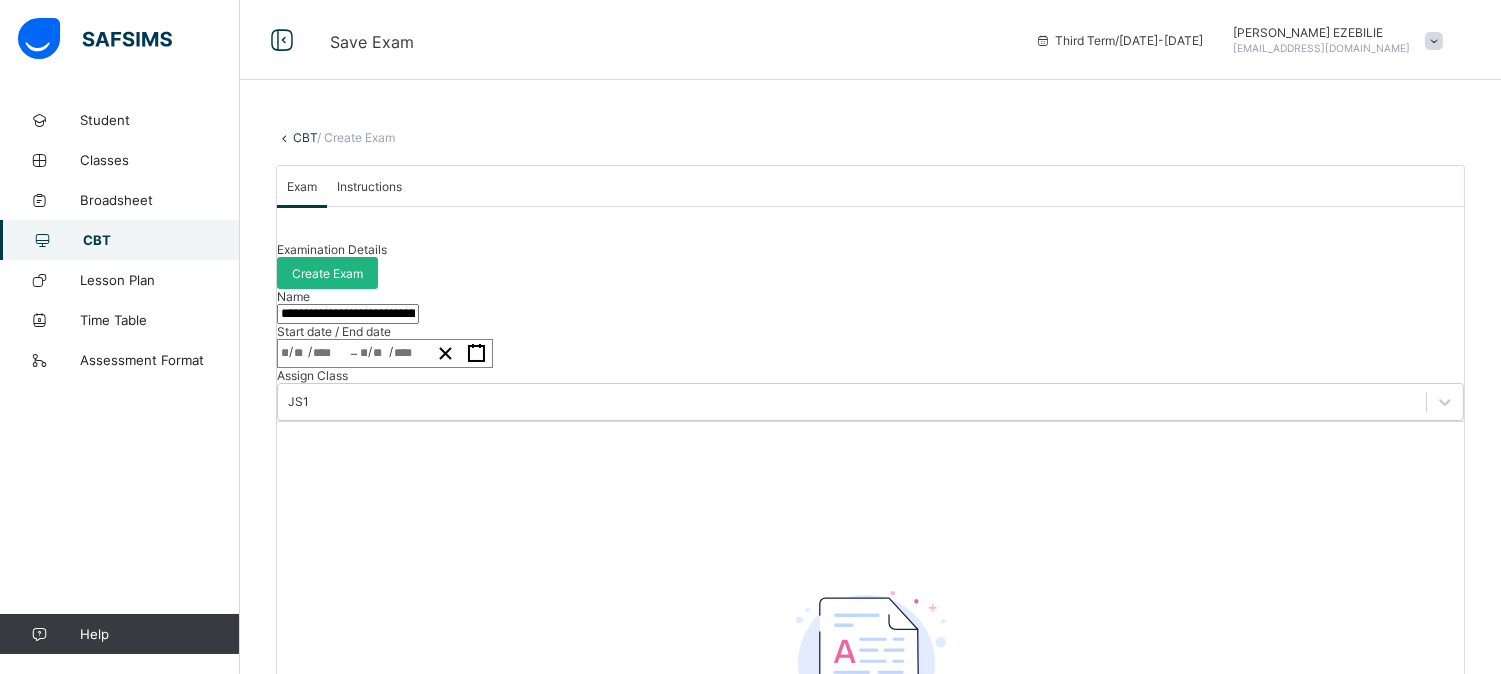 click on "Create Exam" at bounding box center [327, 273] 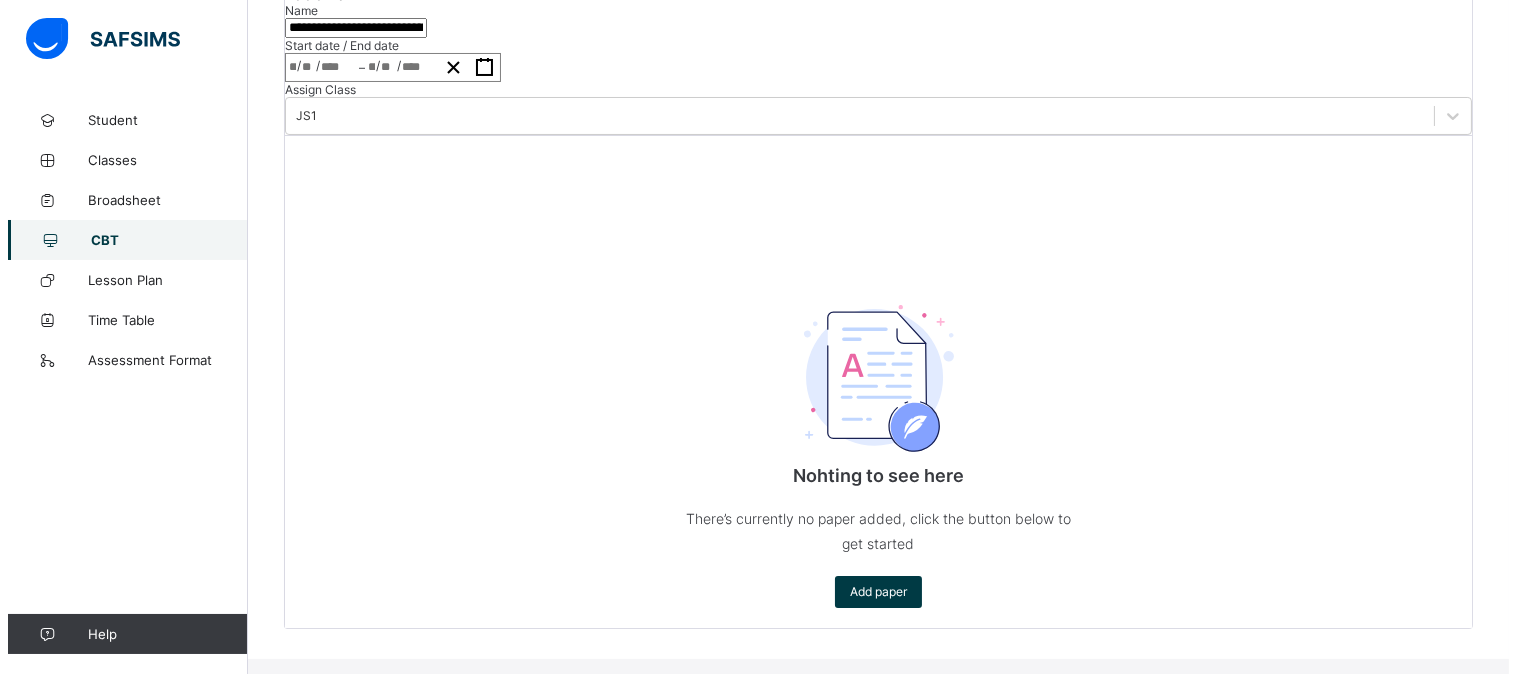 scroll, scrollTop: 472, scrollLeft: 0, axis: vertical 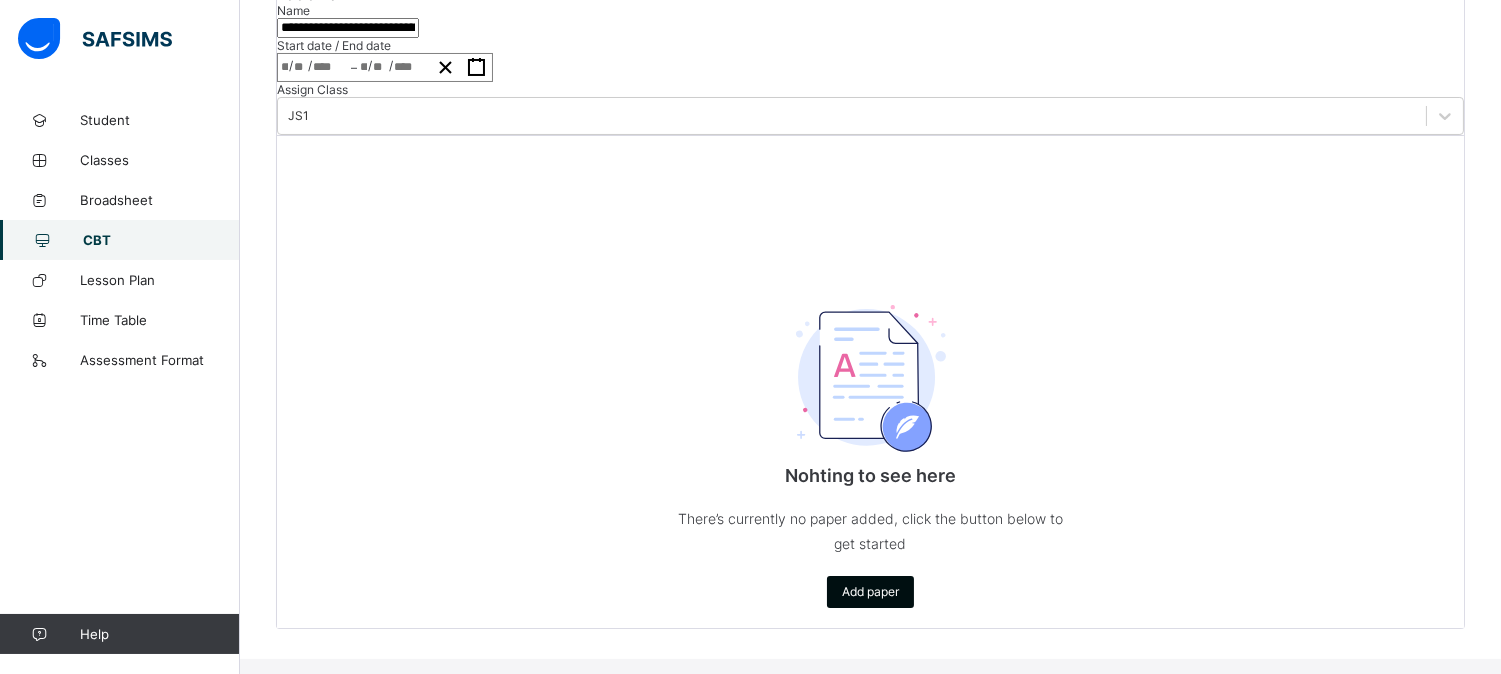 click on "Add paper" at bounding box center [870, 592] 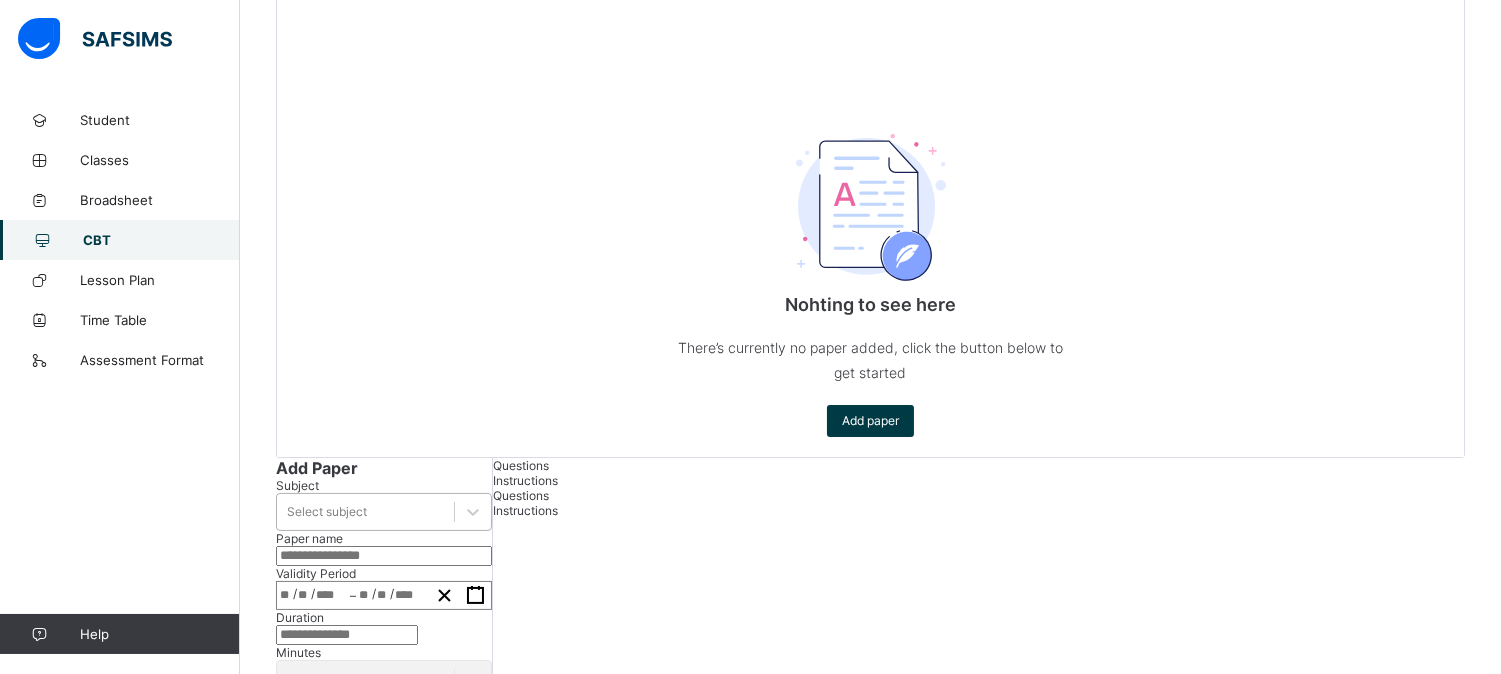 click on "Select subject" at bounding box center [365, 512] 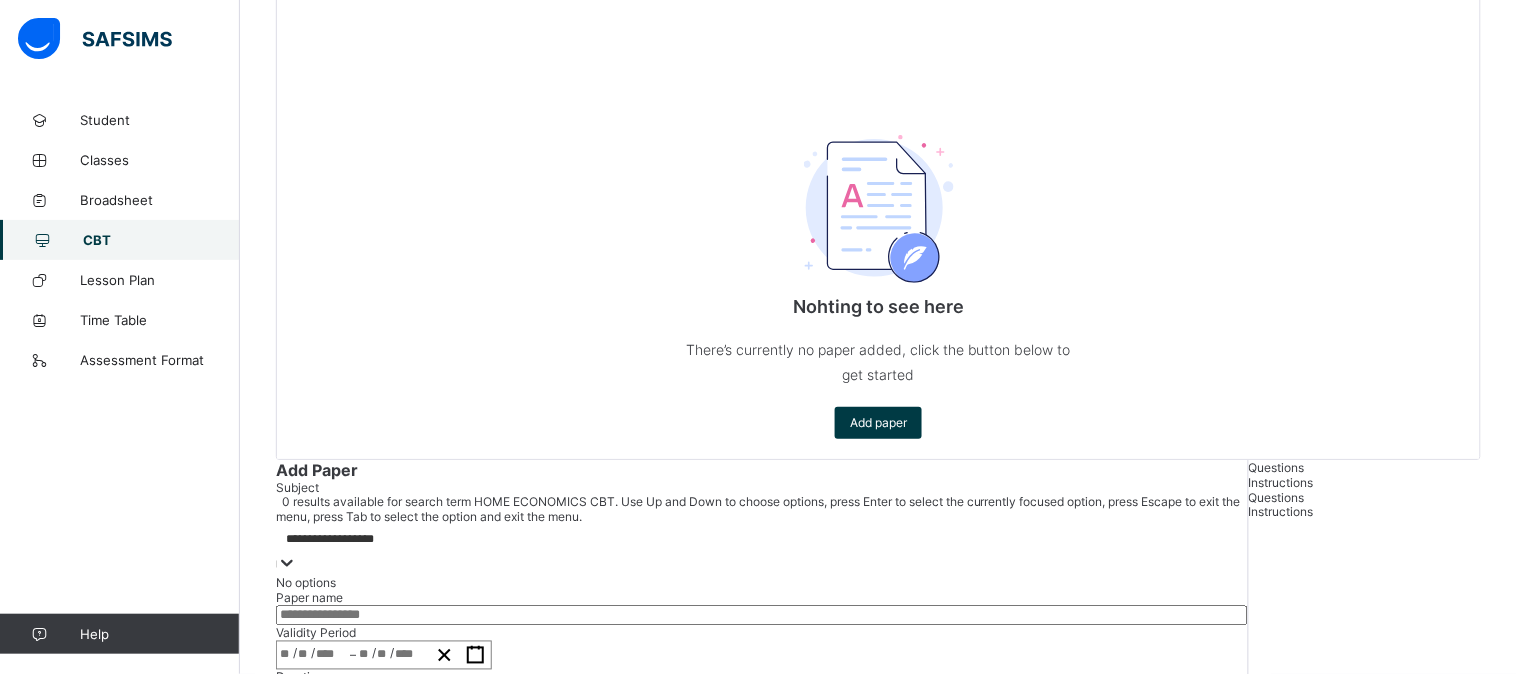 type on "**********" 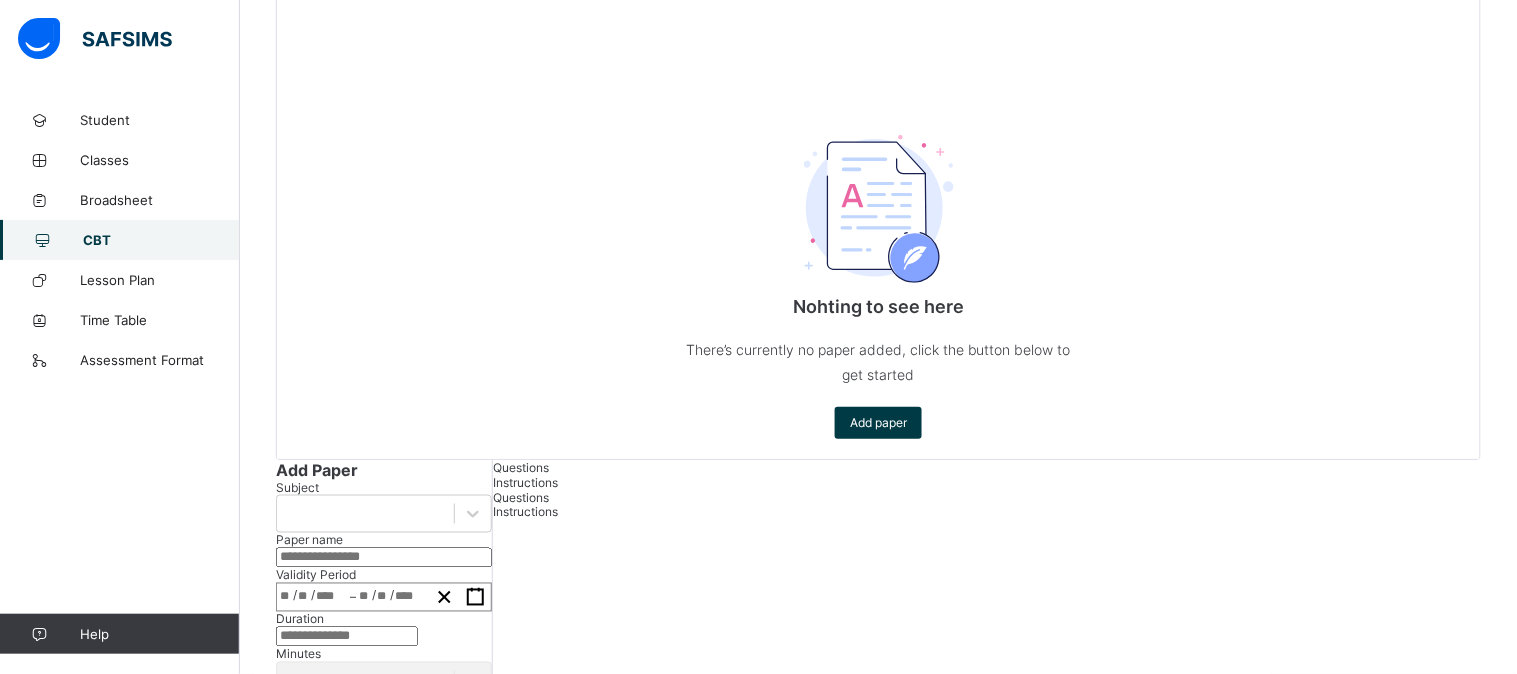 click on "Paper name" at bounding box center (384, 550) 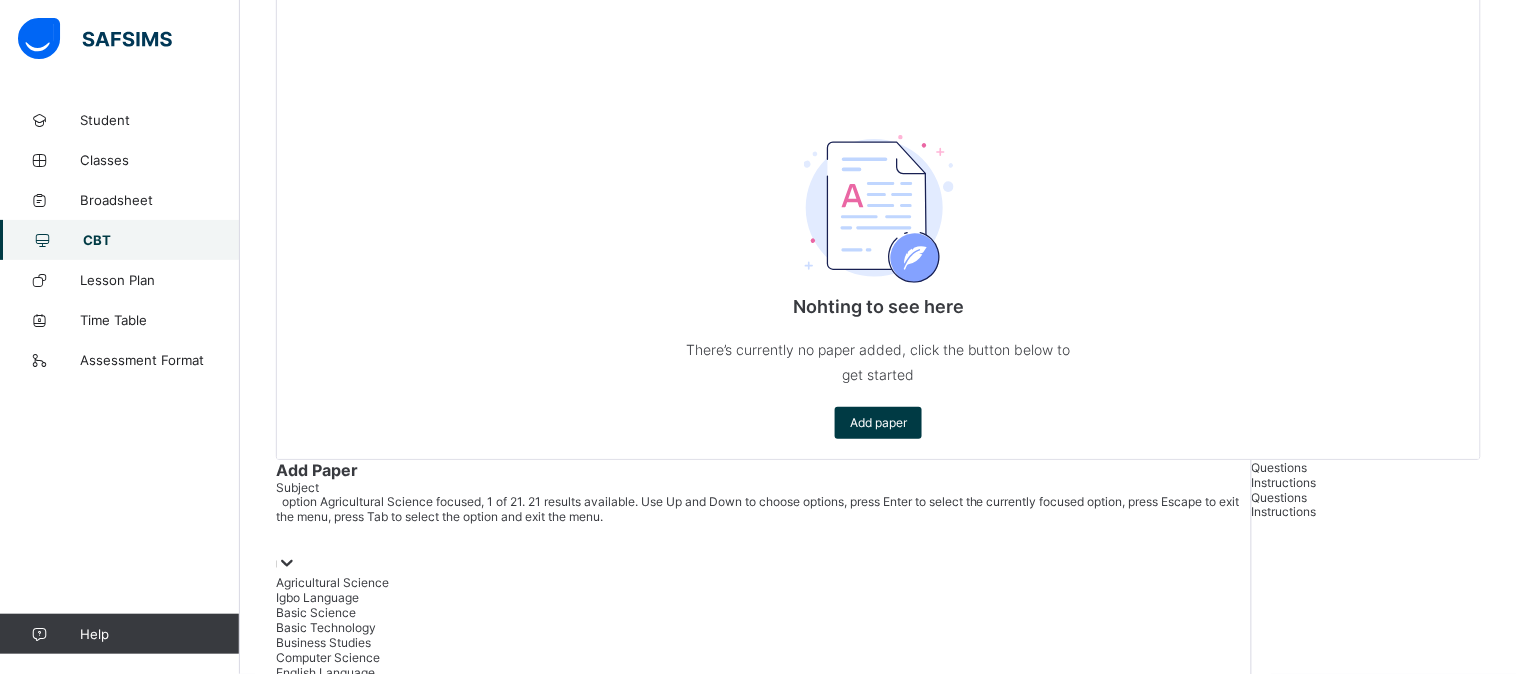 click at bounding box center [763, 550] 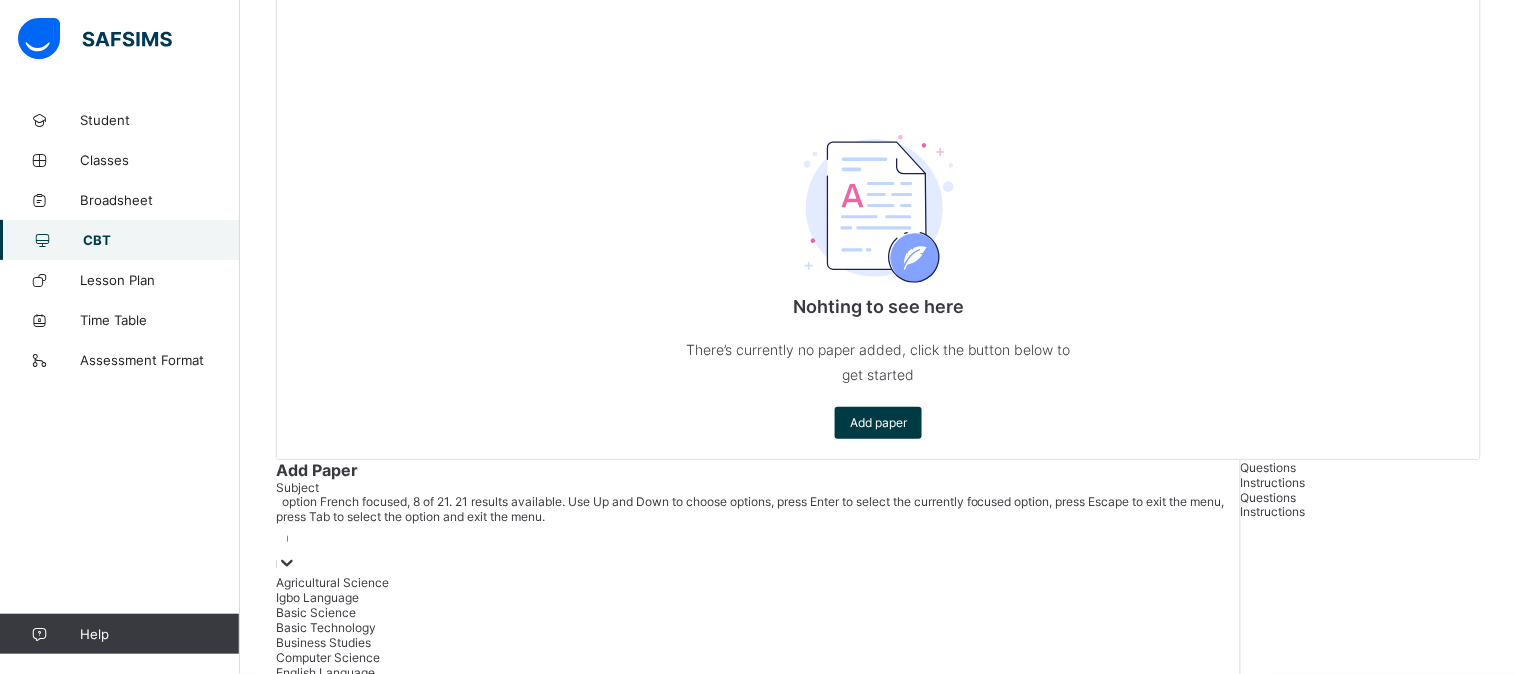 type on "**" 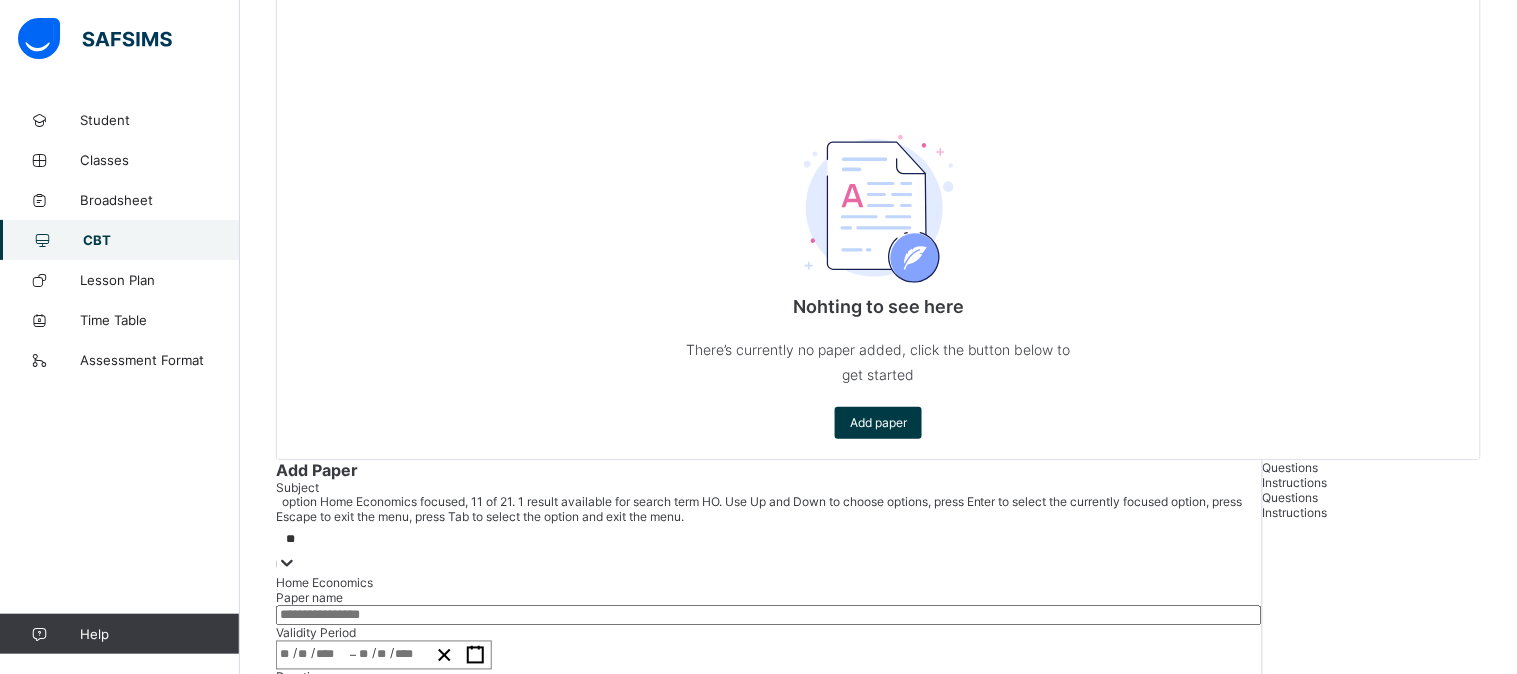 click on "Home Economics" at bounding box center [769, 583] 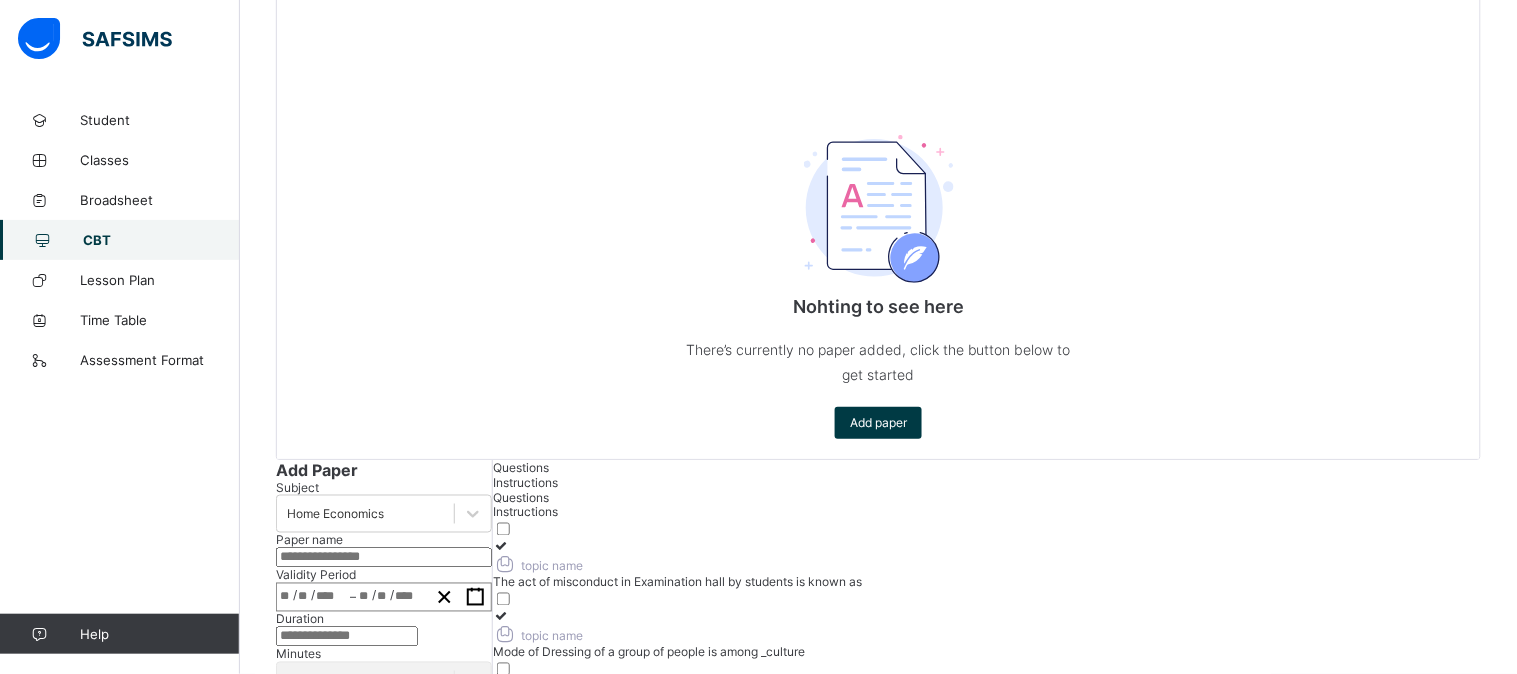 click at bounding box center (384, 558) 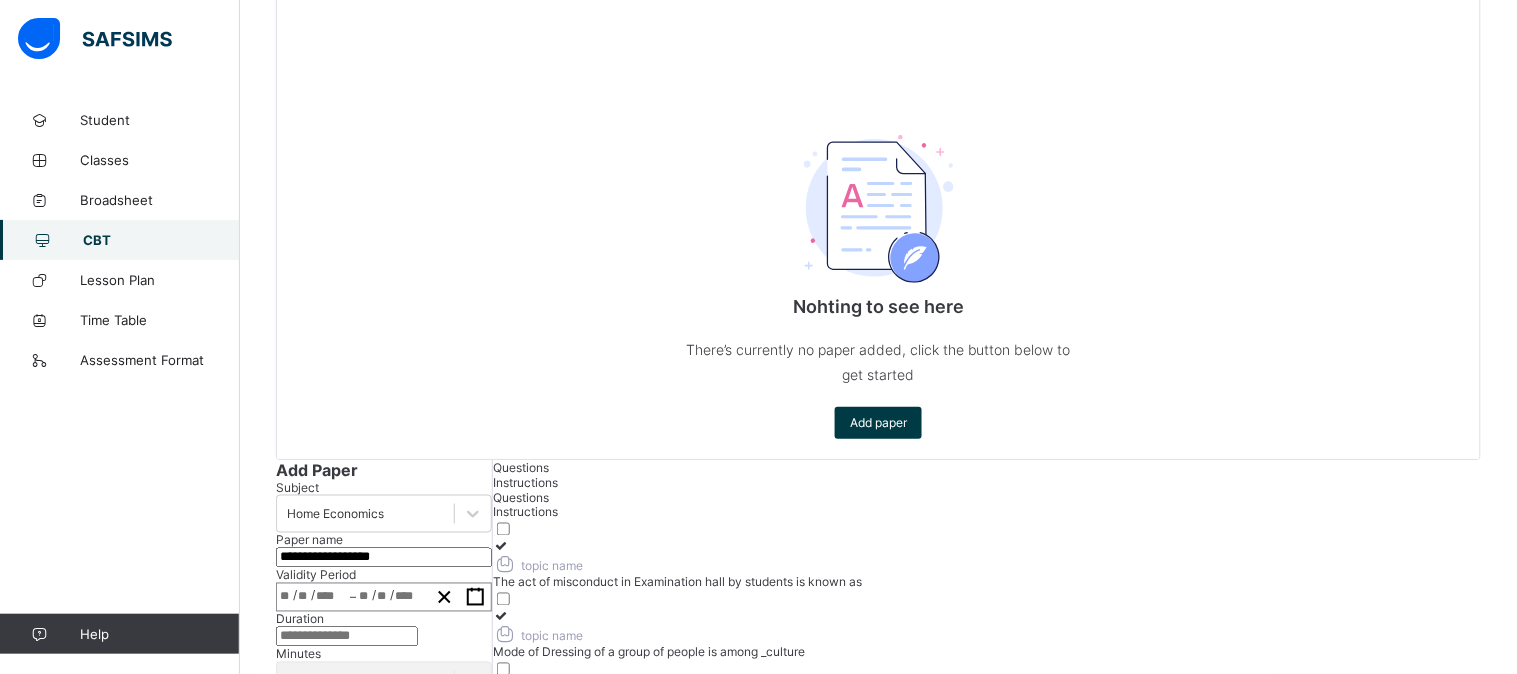 type on "**********" 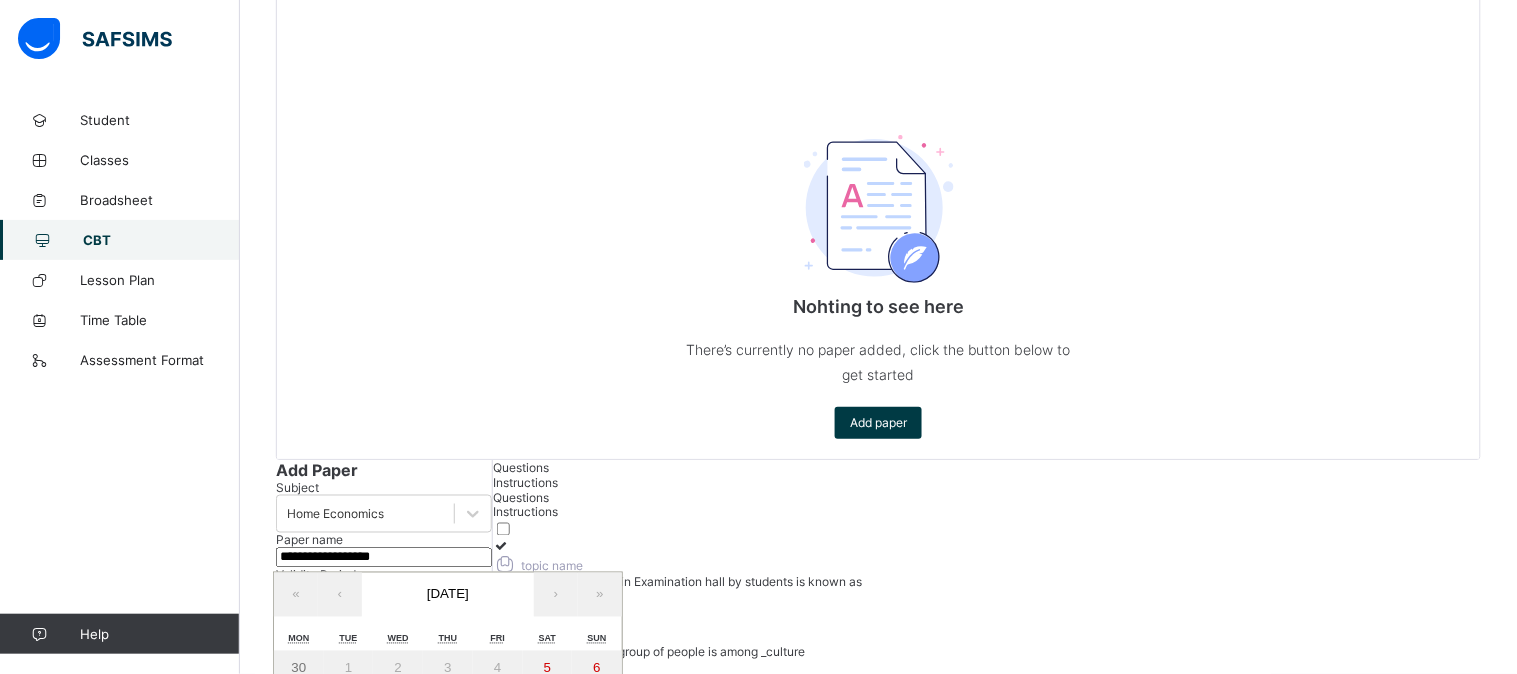 click on "15" at bounding box center (348, 740) 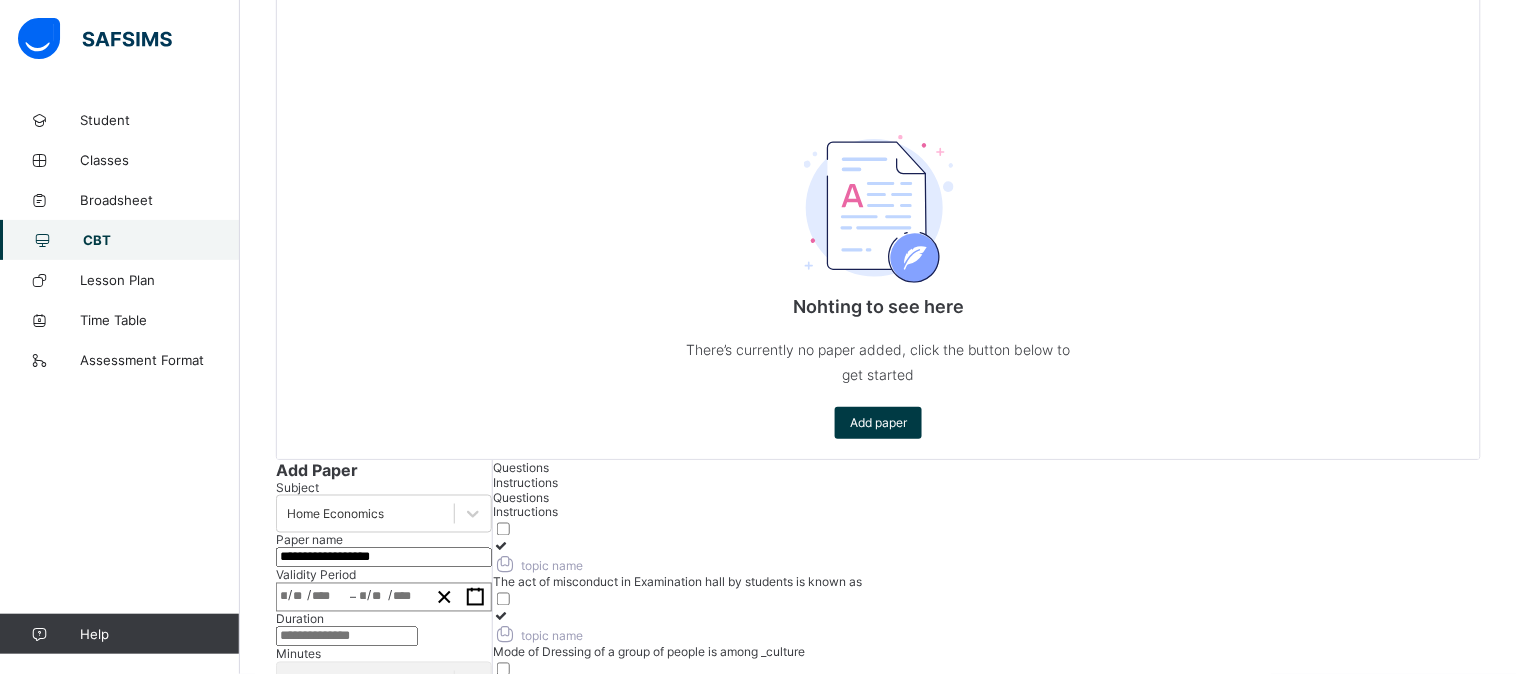 click at bounding box center [347, 637] 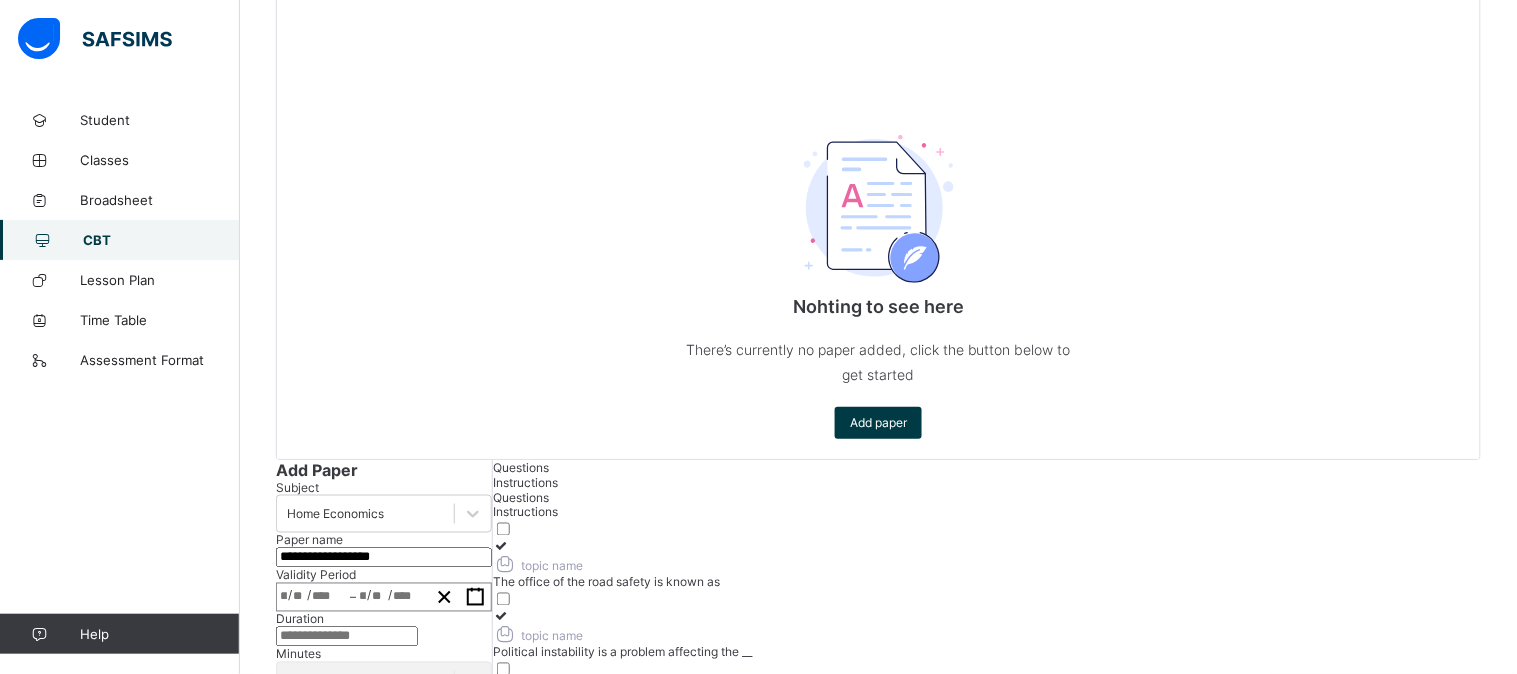 scroll, scrollTop: 228, scrollLeft: 0, axis: vertical 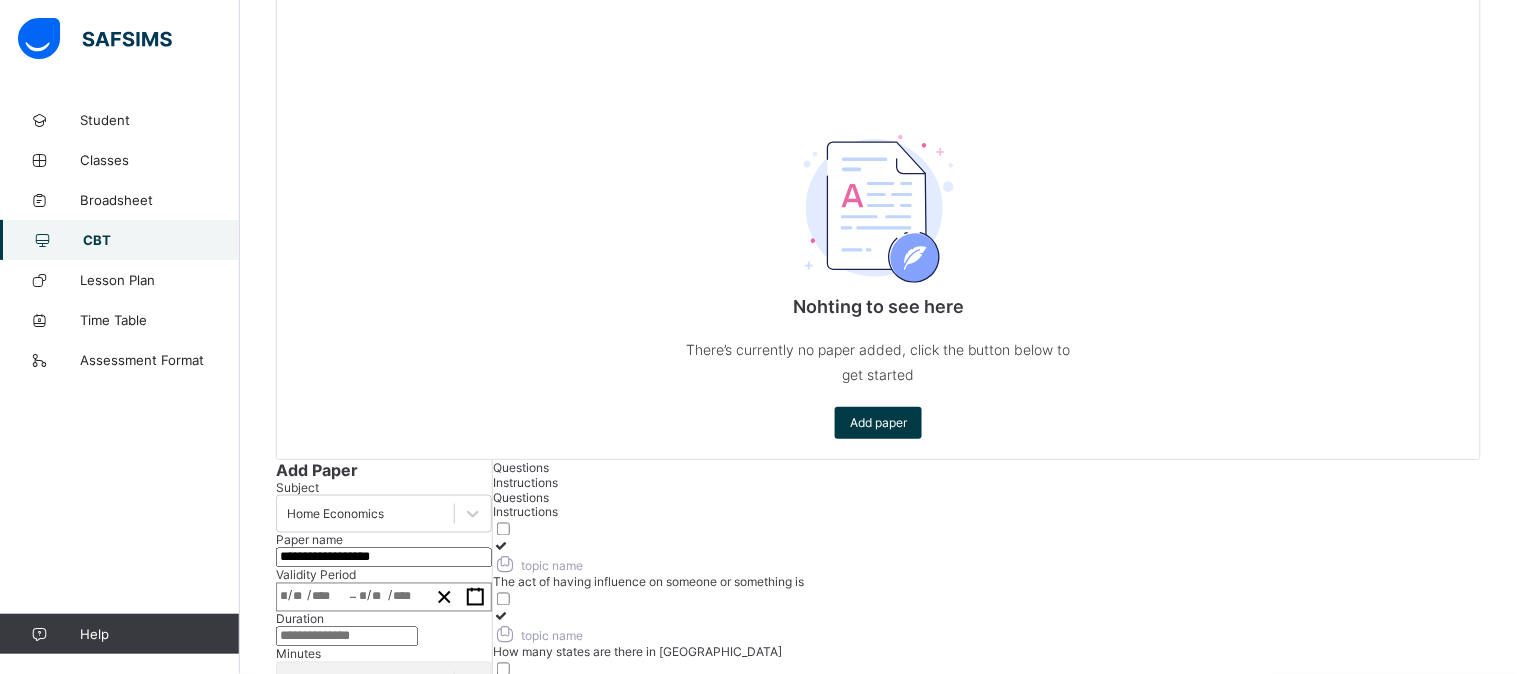 click on "topic name   The  act of having influence on someone or something is       topic name   How many states are there in [GEOGRAPHIC_DATA]        topic name   People of the same age limit is        topic name   The first agent of socialization is -       topic name   The acronym light of the nation is for which state        topic name   Misconduct during examination of an individual is known as        topic name   The agents responsible for arresting drug peddlers is       topic name   which of the following is a drug law enforcement agency        topic name   The role of road safety club as agent of socialization is ___        topic name   One of these is a common social problem" at bounding box center [851, 870] 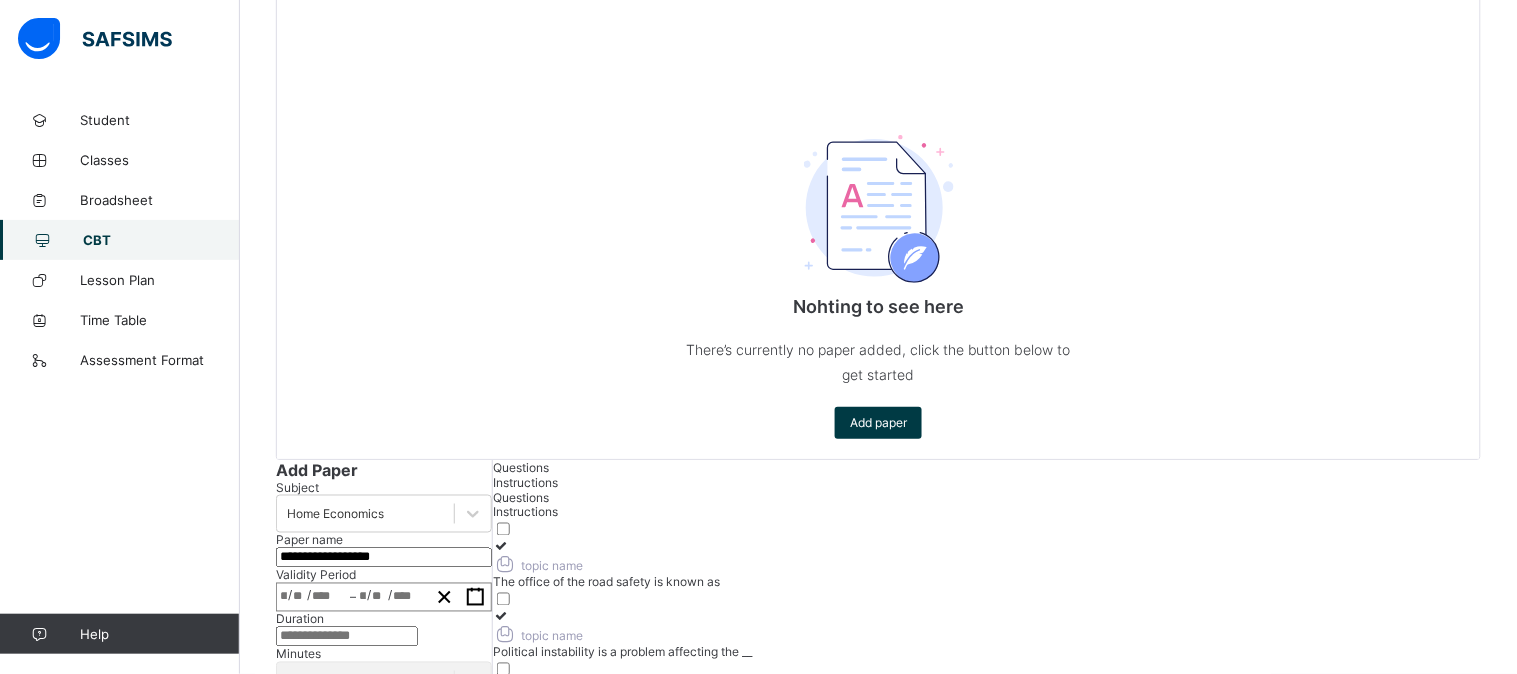 click on "The act of learning our social beliefs, facts and technical skills is called __" at bounding box center [852, 1212] 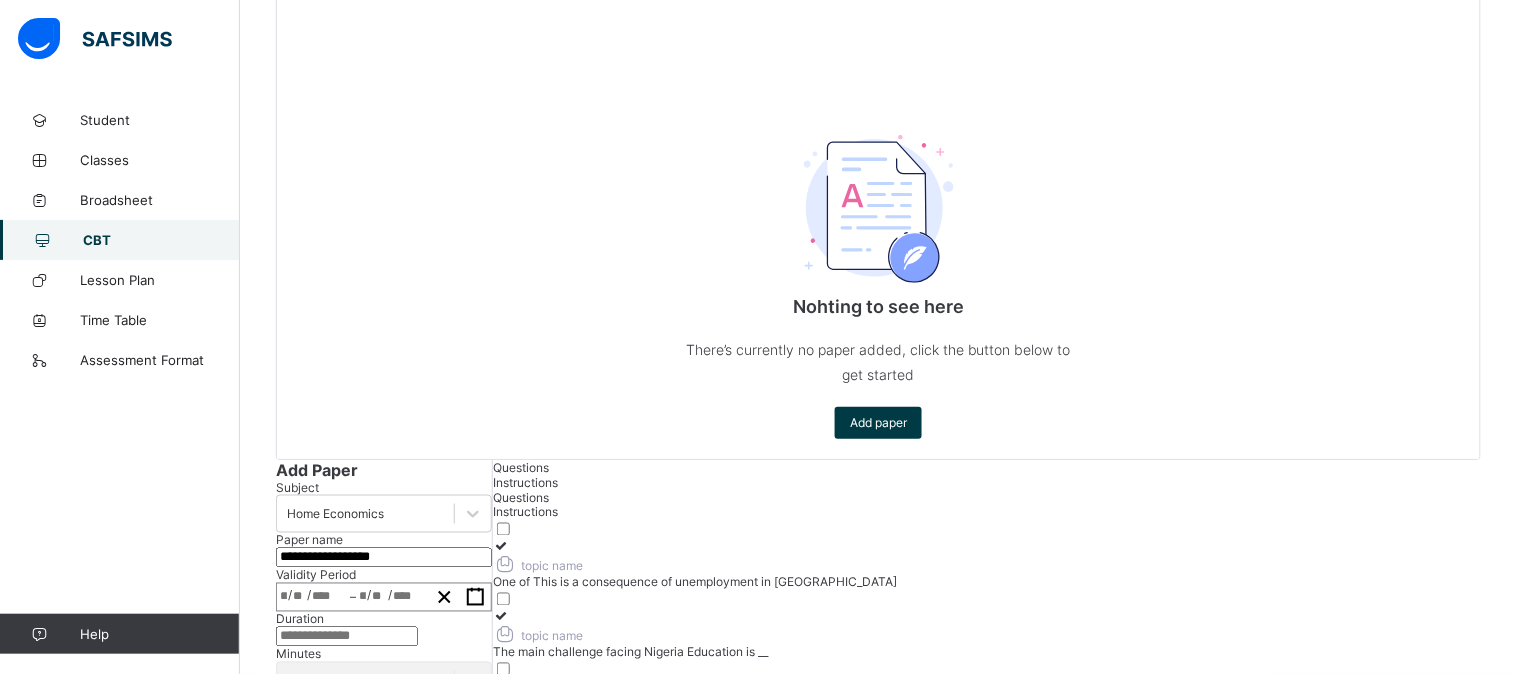 click on "topic name" at bounding box center (834, 1124) 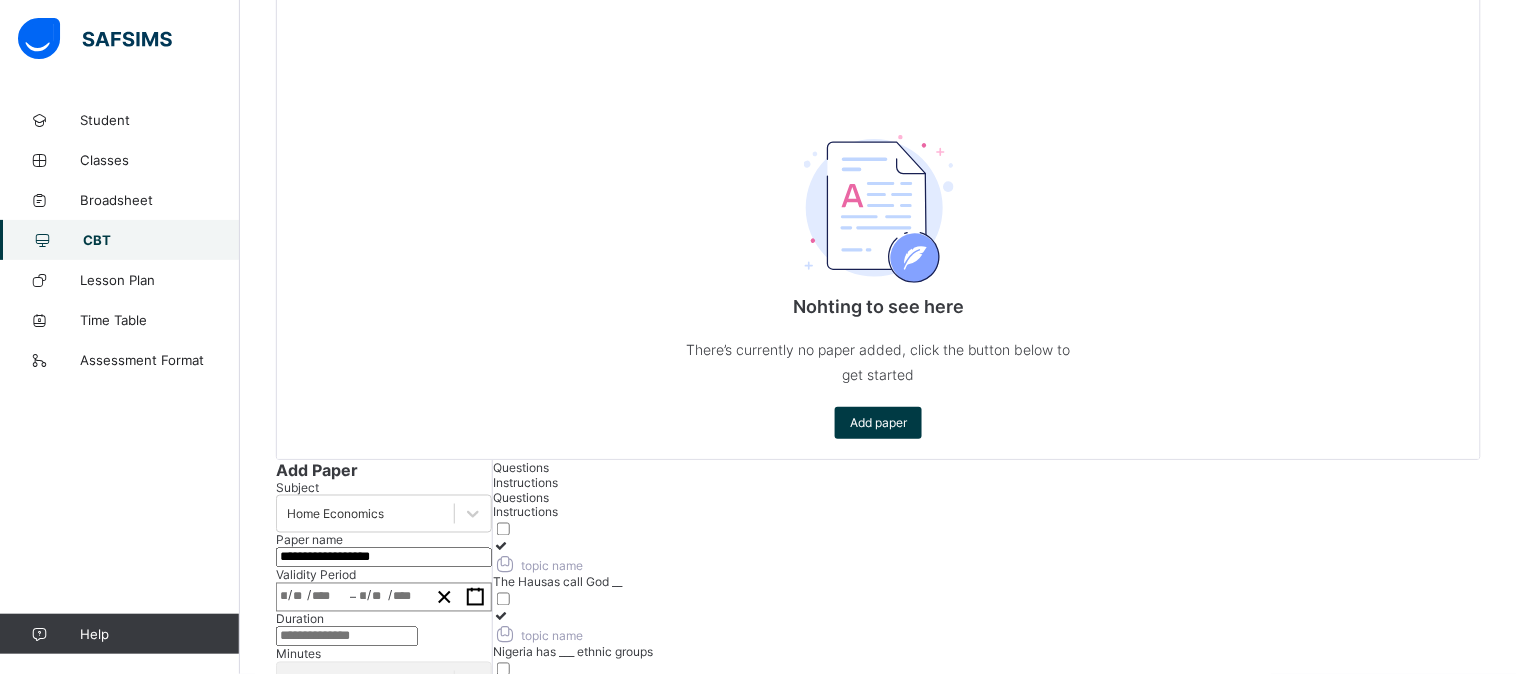 click on "topic name" at bounding box center [809, 1194] 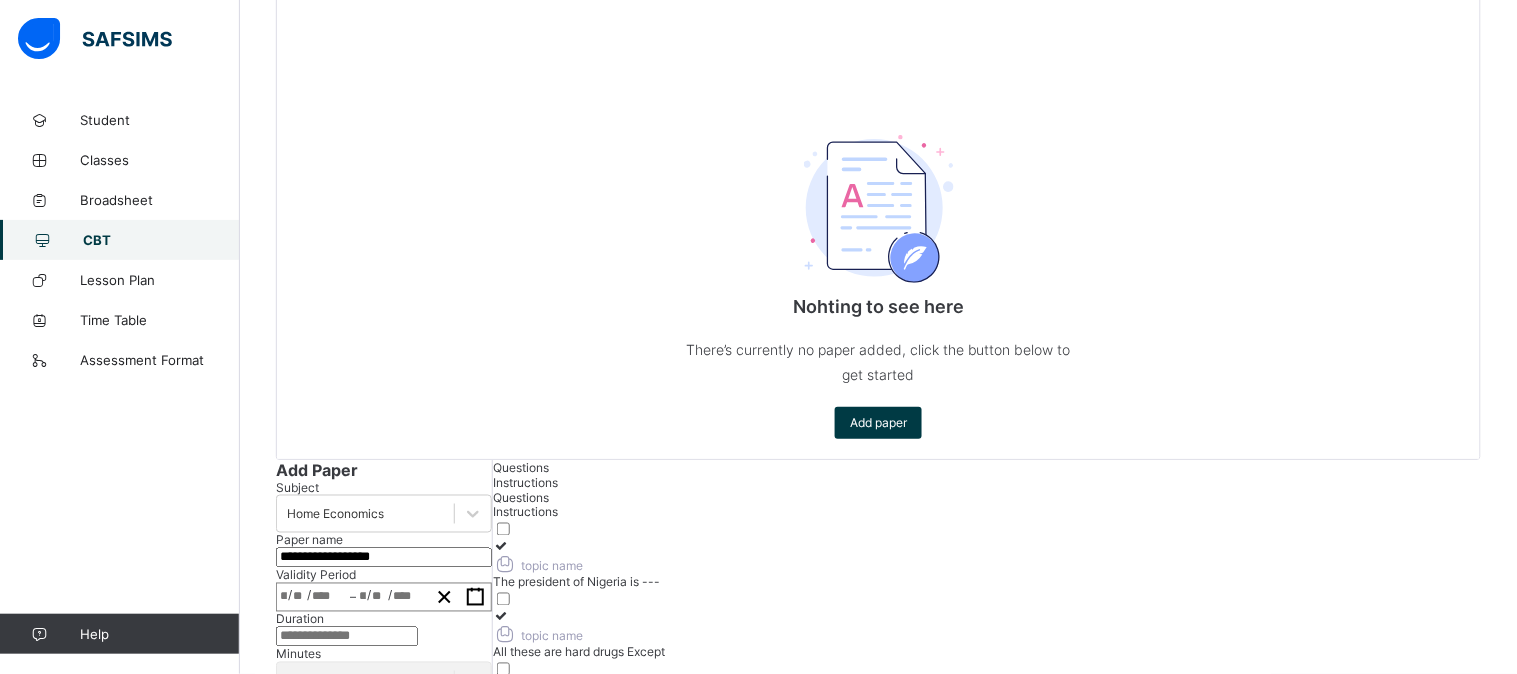 click on "topic name   ____ are  moral principles within a society" at bounding box center (808, 1194) 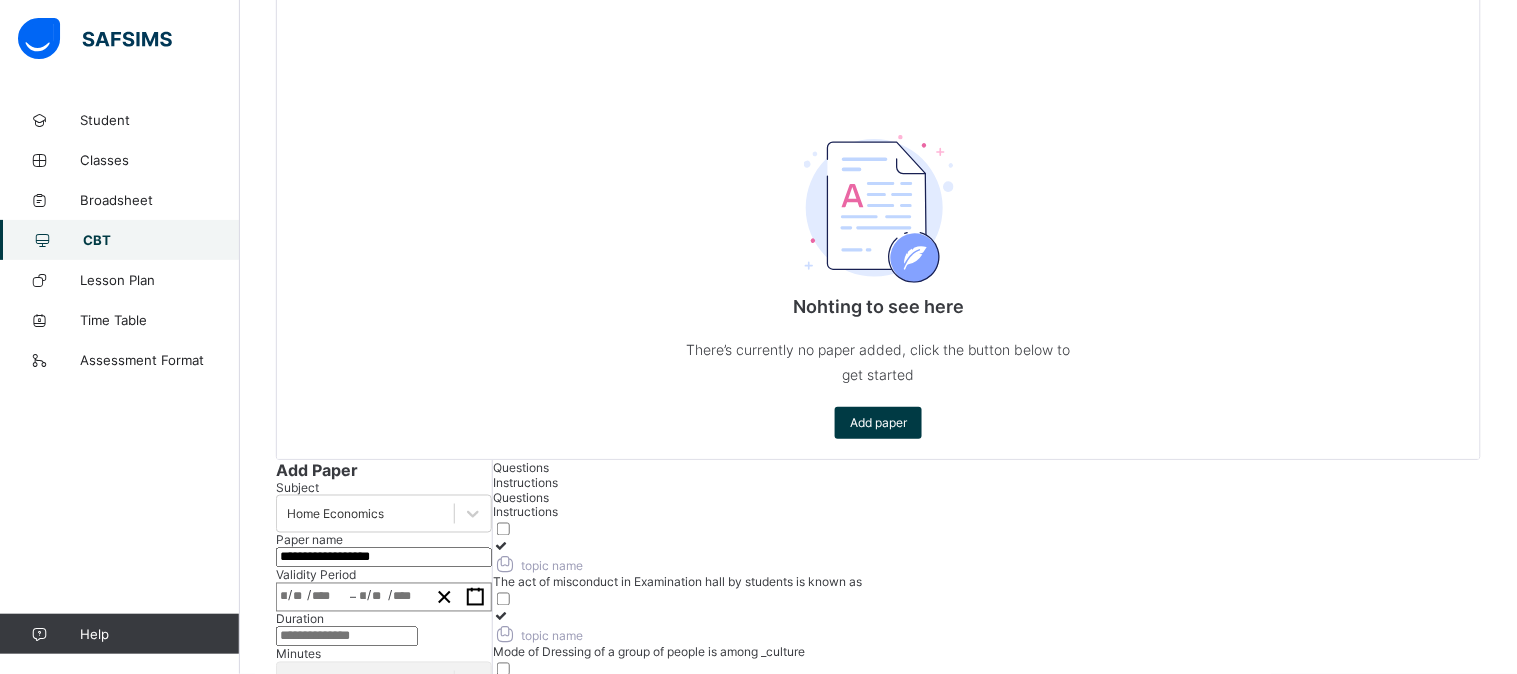 click on "topic name   Healthy living club is an initiative of -- in An" at bounding box center (804, 1194) 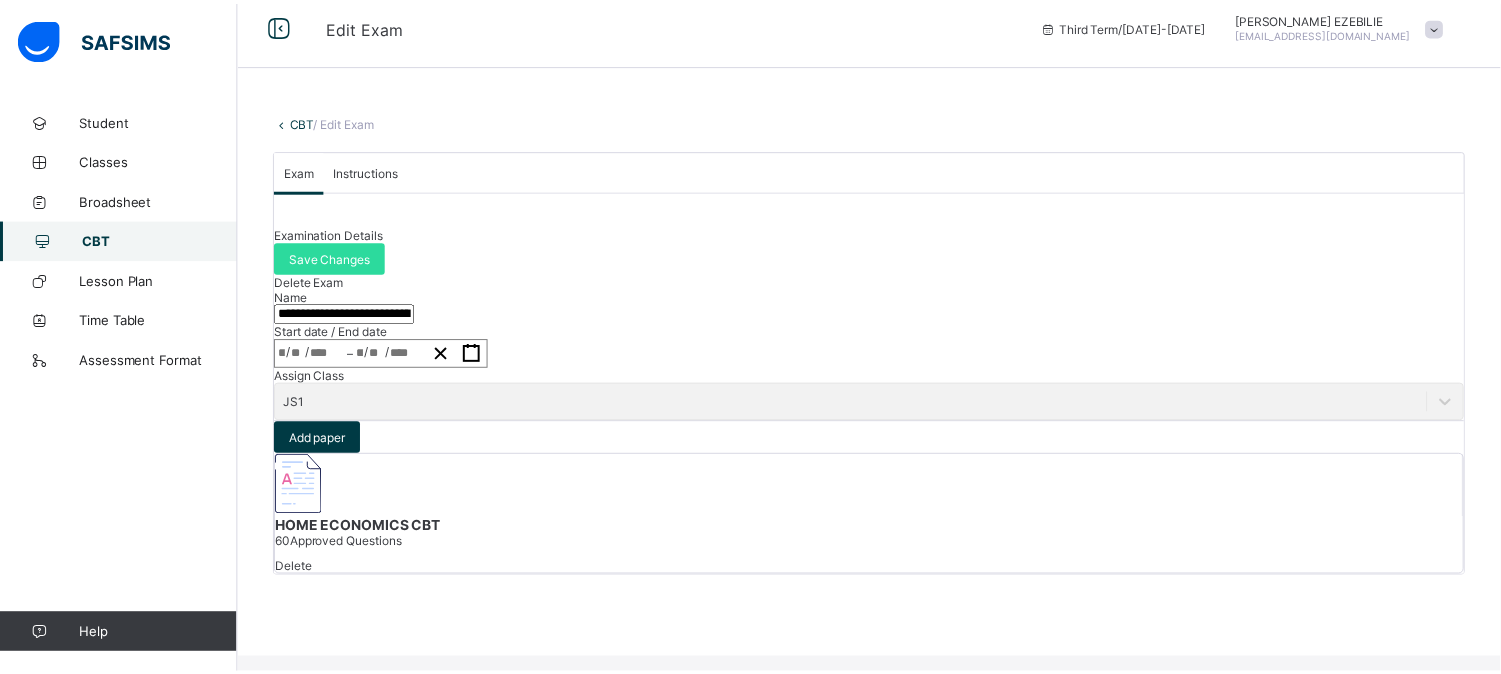 scroll, scrollTop: 217, scrollLeft: 0, axis: vertical 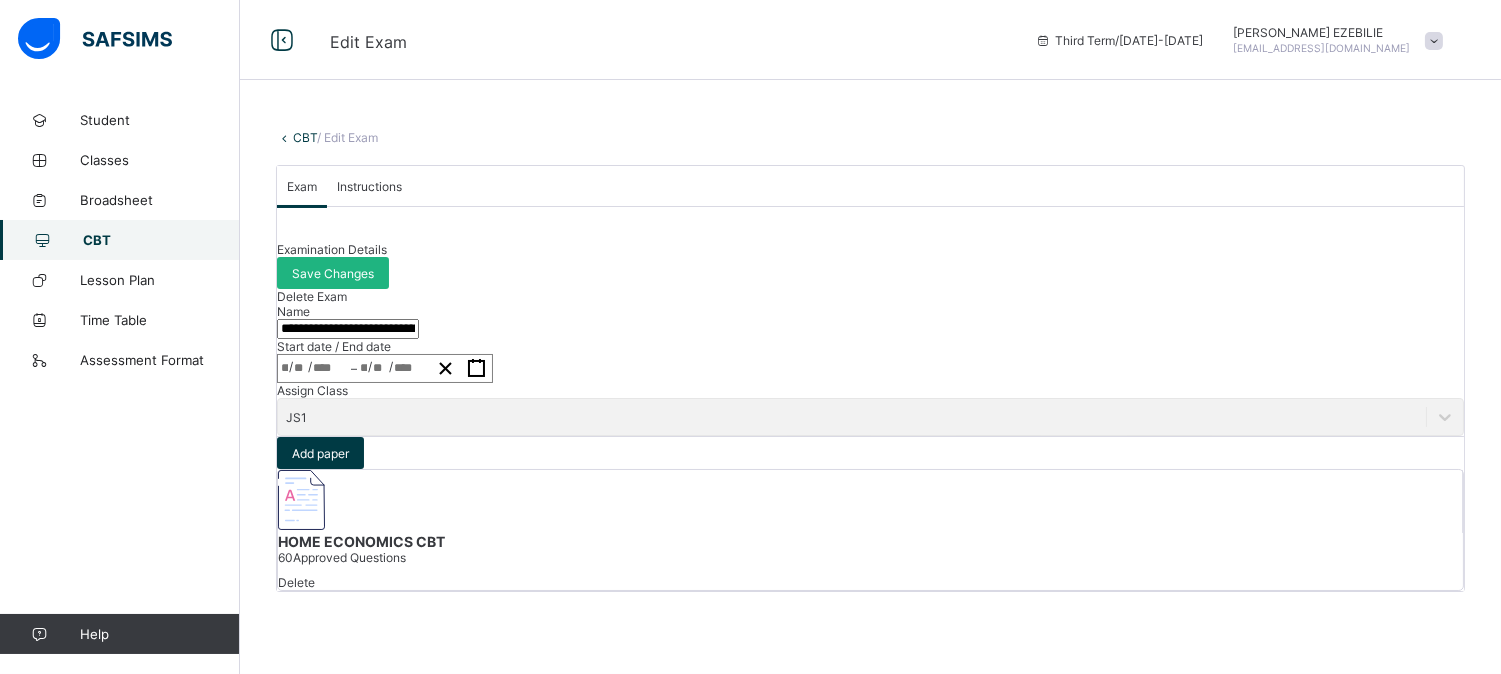 click on "Save Changes" at bounding box center (333, 273) 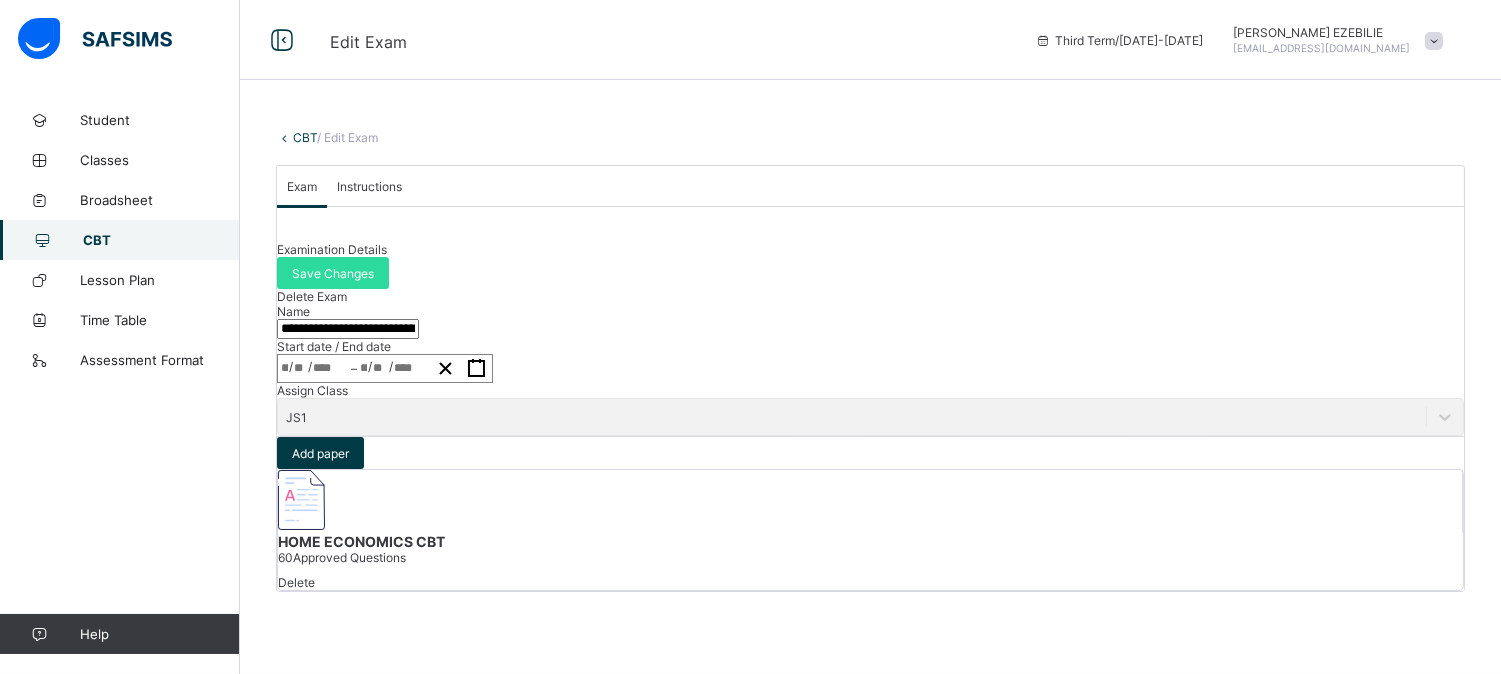 scroll, scrollTop: 20, scrollLeft: 0, axis: vertical 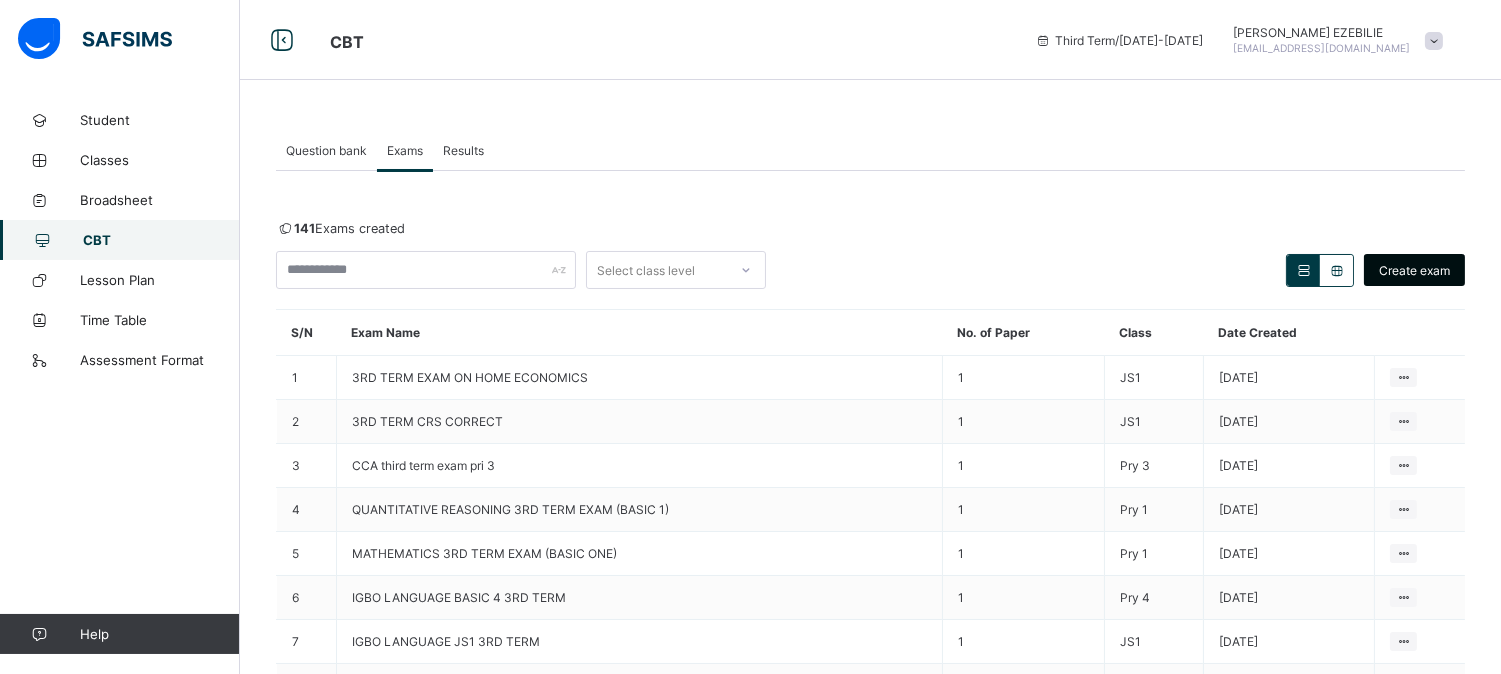 click on "Create exam" at bounding box center [1414, 270] 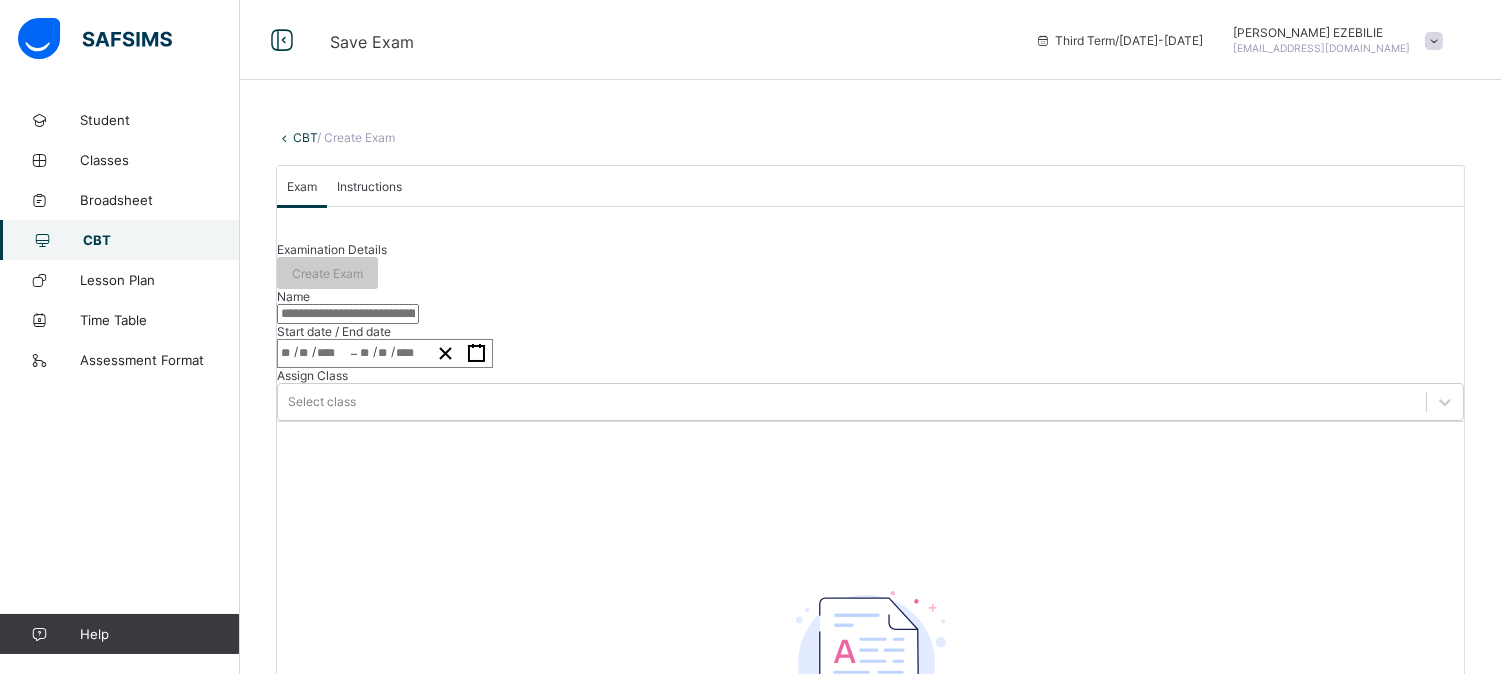 click at bounding box center [348, 314] 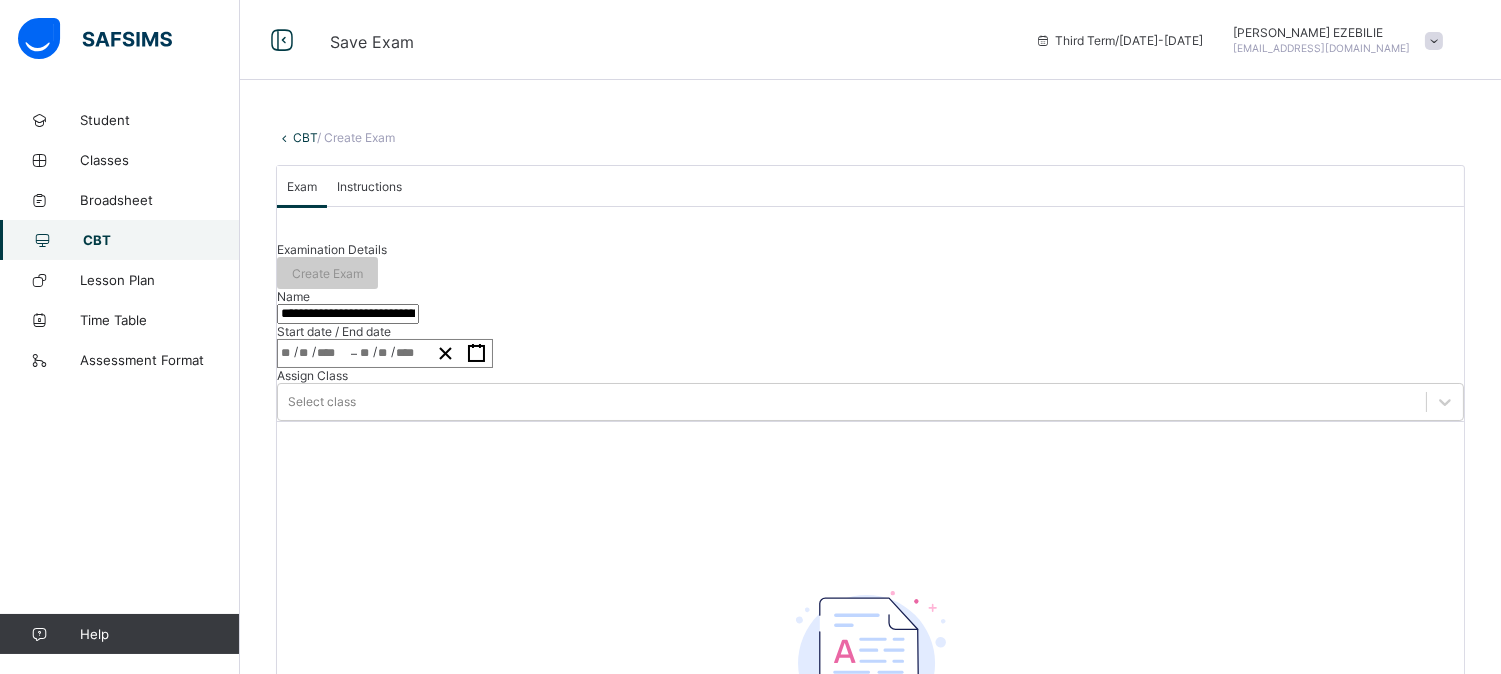 type on "**********" 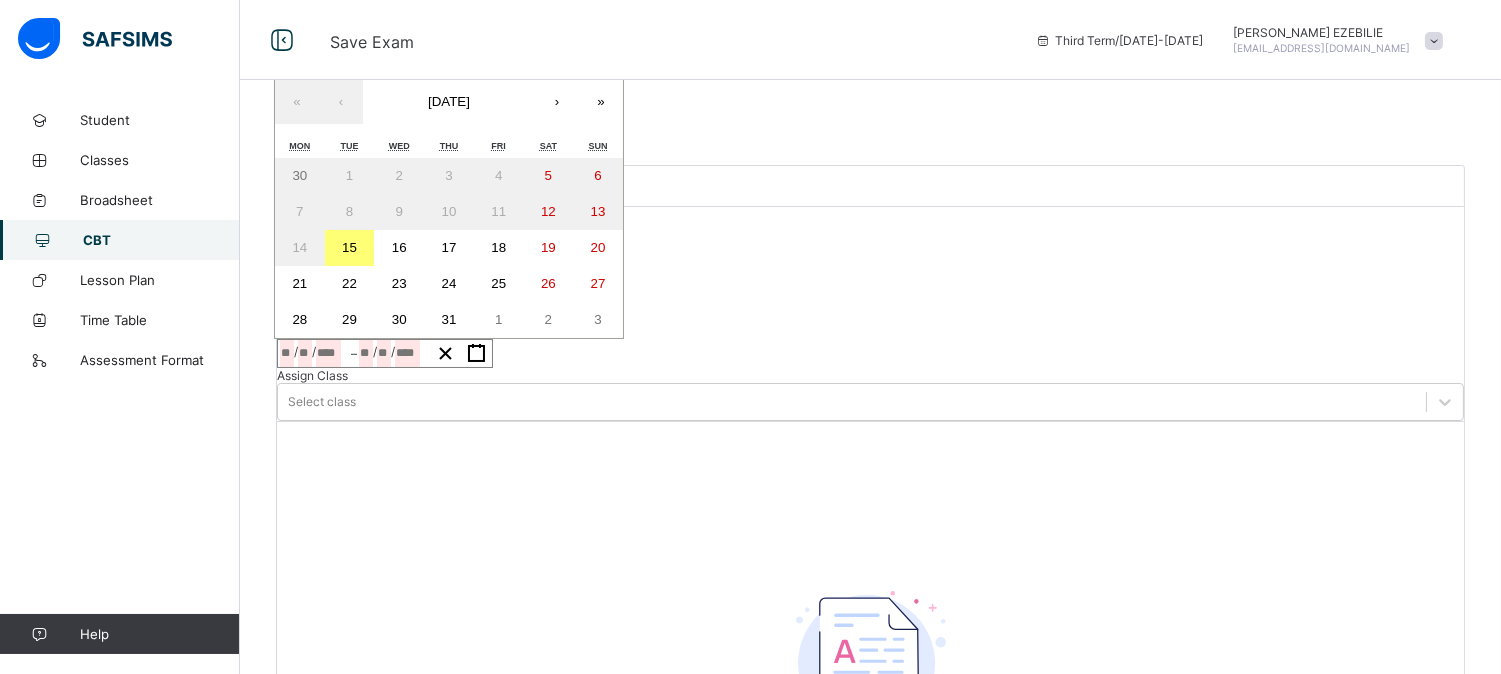 click on "15" at bounding box center [350, 248] 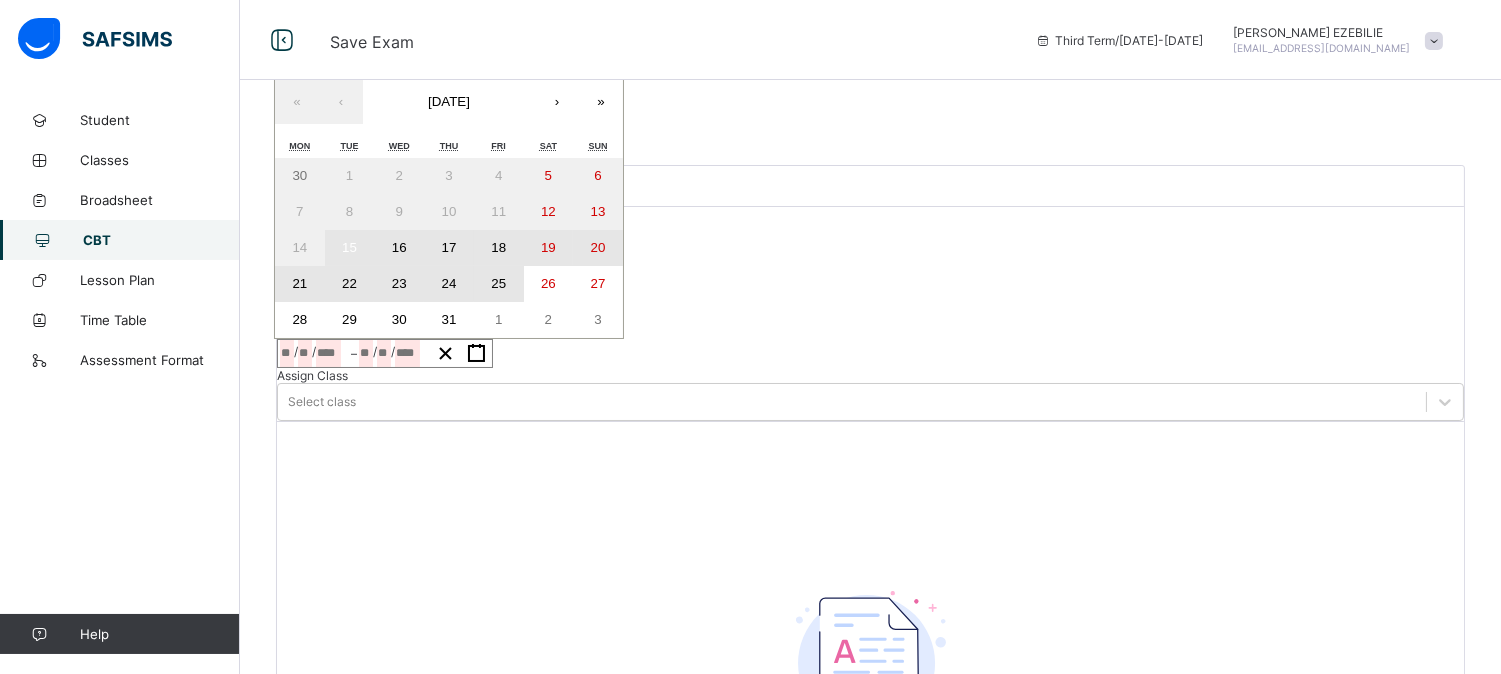 click on "25" at bounding box center [498, 283] 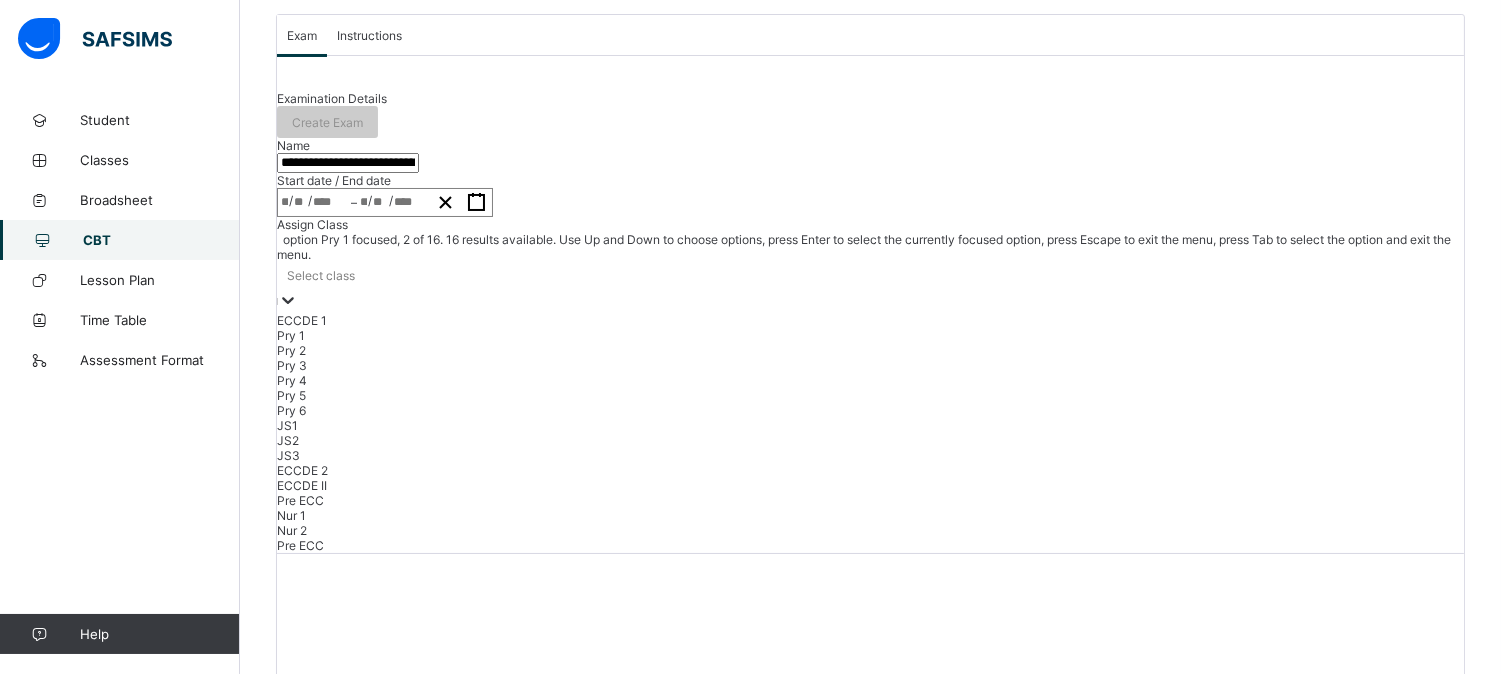 click on "option Pry 1 focused, 2 of 16. 16 results available. Use Up and Down to choose options, press Enter to select the currently focused option, press Escape to exit the menu, press Tab to select the option and exit the menu. Select class ECCDE 1 Pry 1 Pry 2 Pry 3 Pry 4 Pry 5 Pry 6 JS1 JS2 JS3 ECCDE 2 ECCDE II Pre ECC Nur 1 Nur 2 Pre ECC" at bounding box center (870, 392) 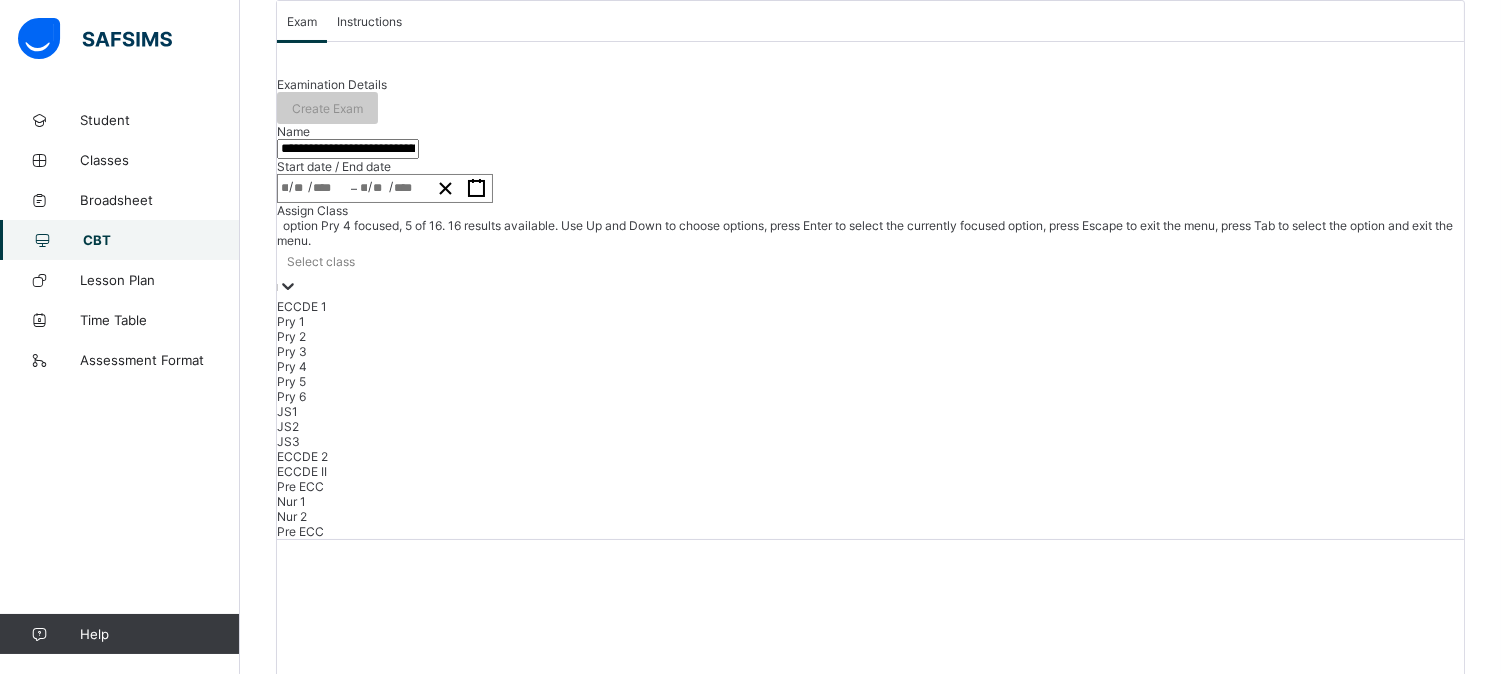 scroll, scrollTop: 167, scrollLeft: 0, axis: vertical 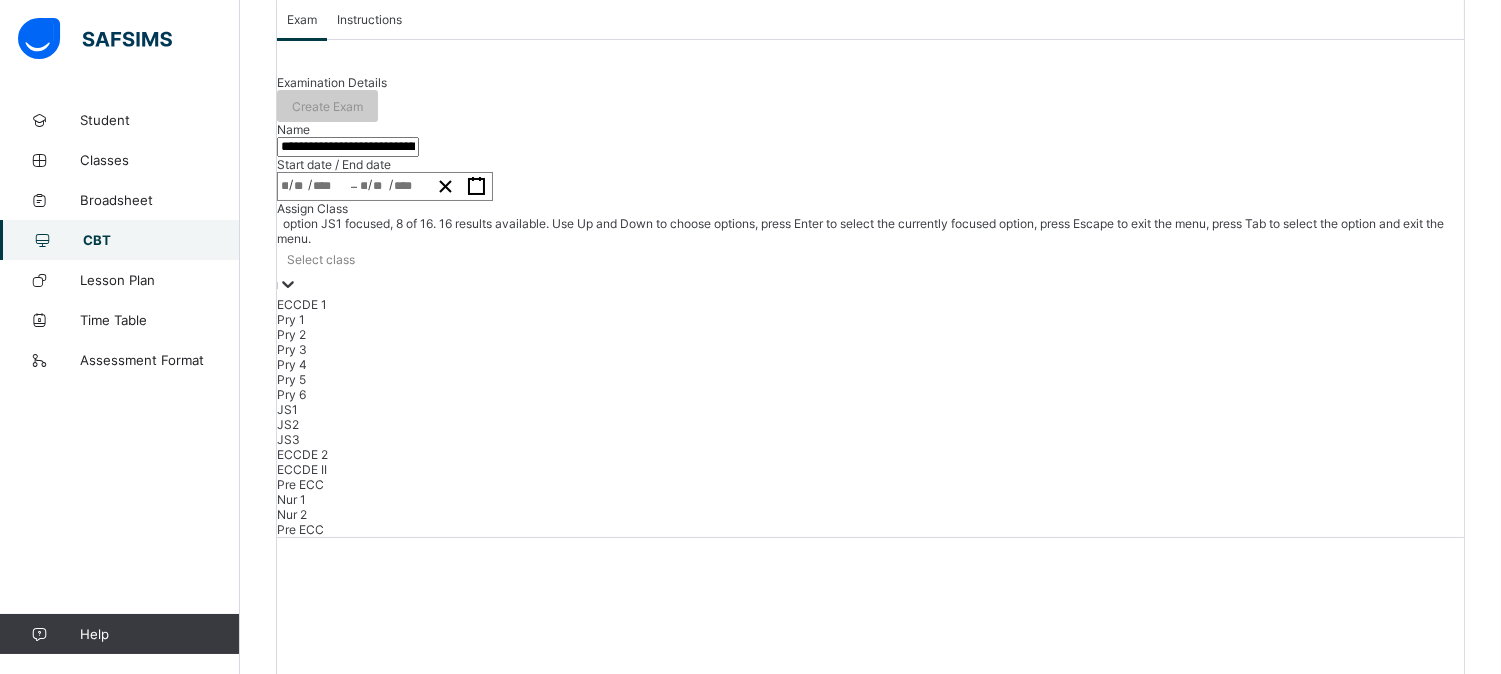 click on "JS1" at bounding box center (870, 409) 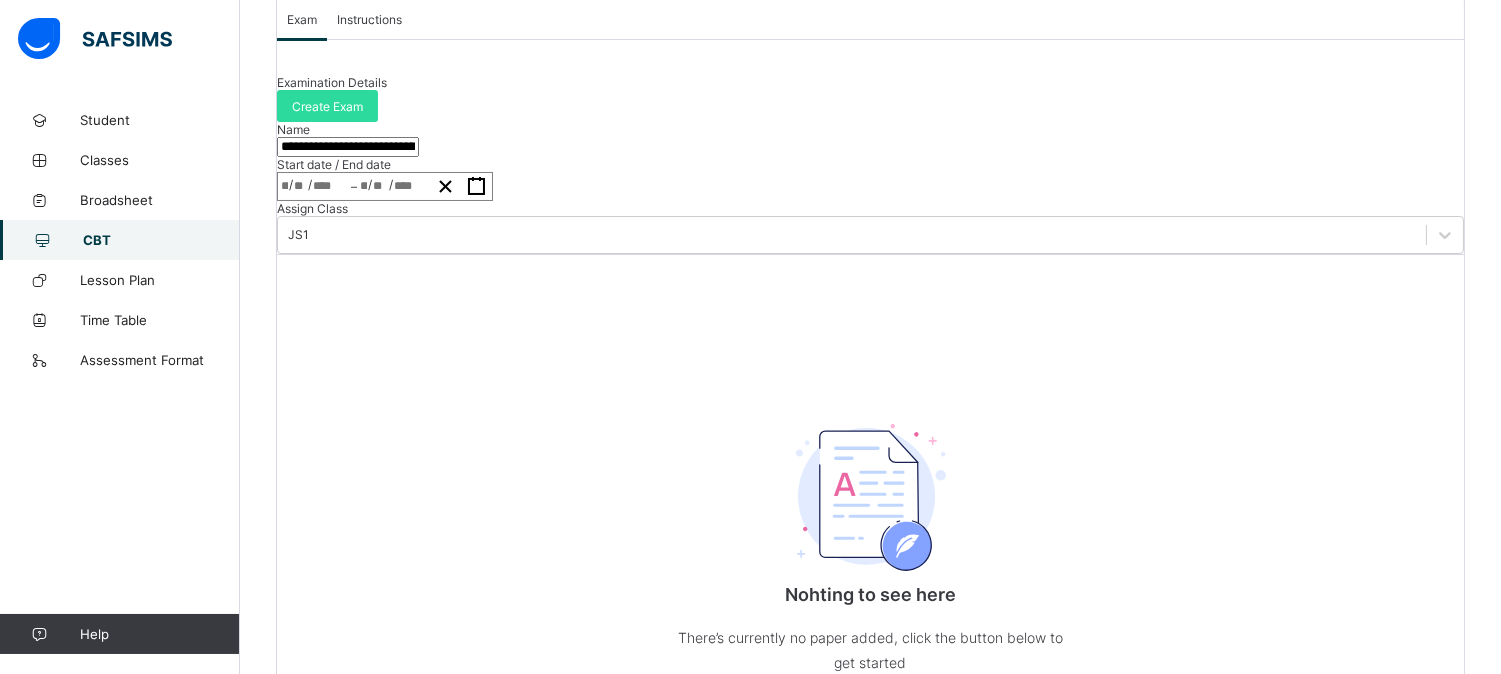 click on "Instructions" at bounding box center [369, 19] 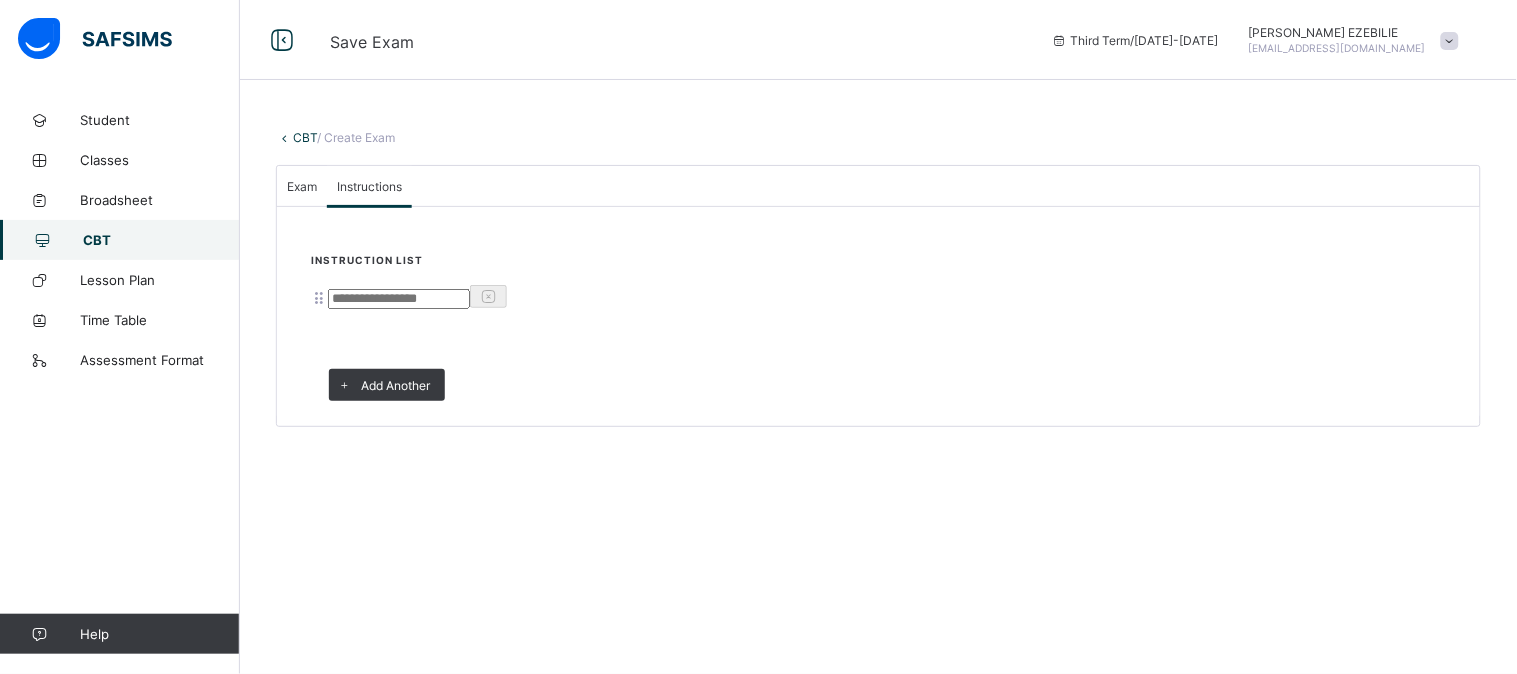 click at bounding box center (399, 299) 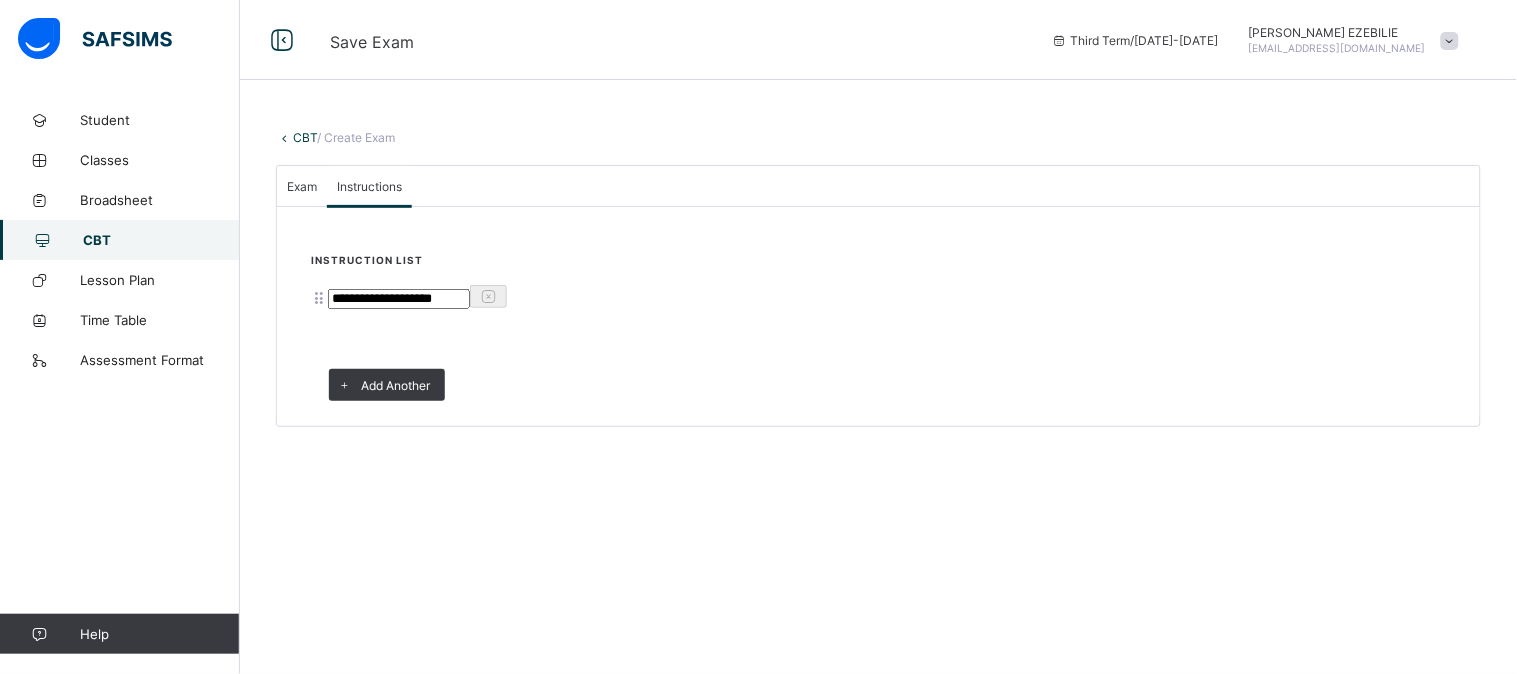 type on "**********" 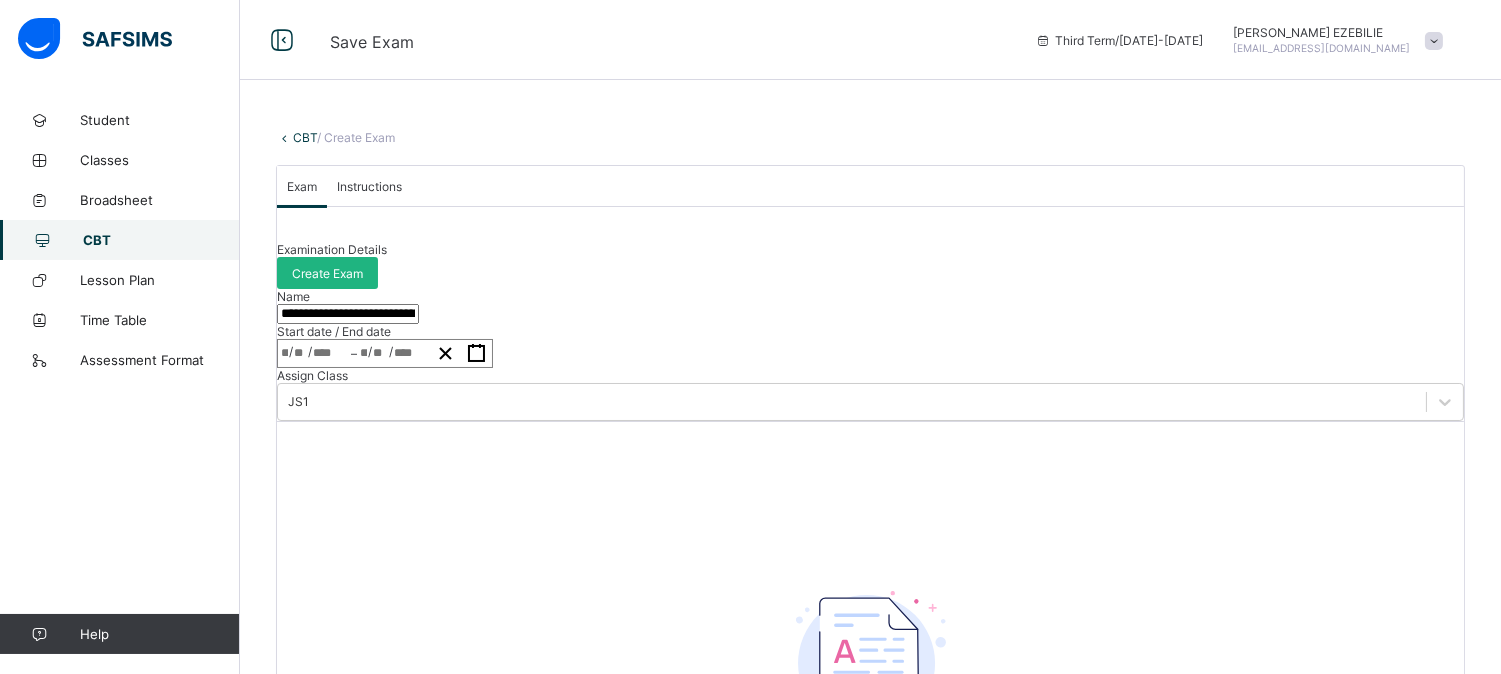 click on "Create Exam" at bounding box center [327, 273] 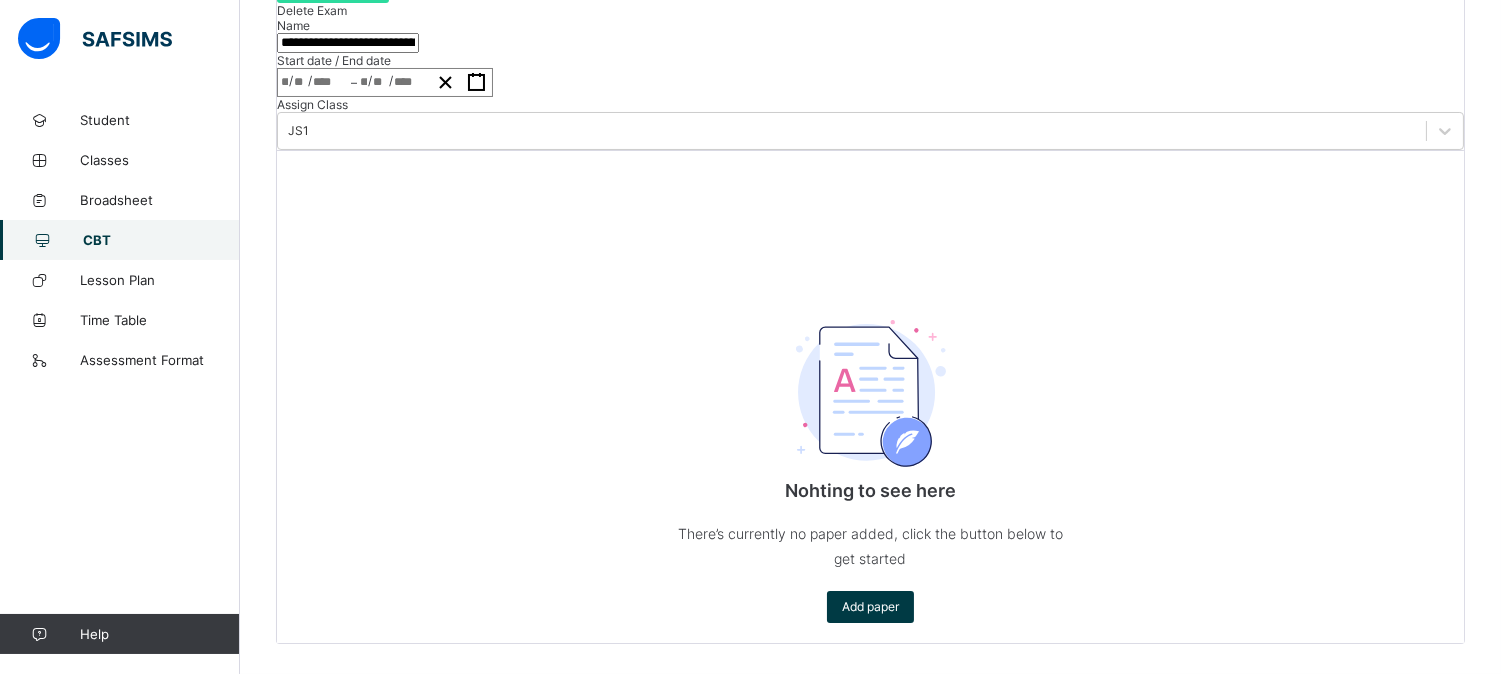 scroll, scrollTop: 472, scrollLeft: 0, axis: vertical 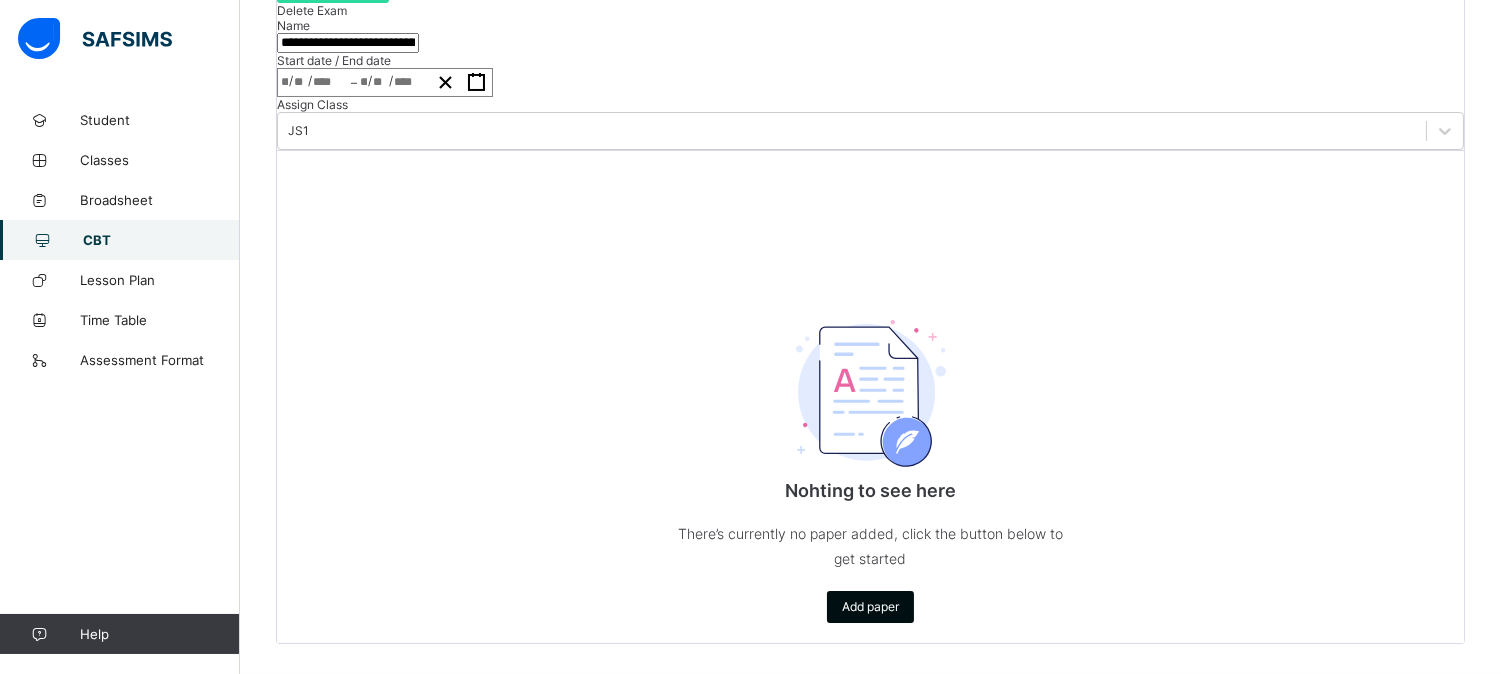 click on "Add paper" at bounding box center [870, 606] 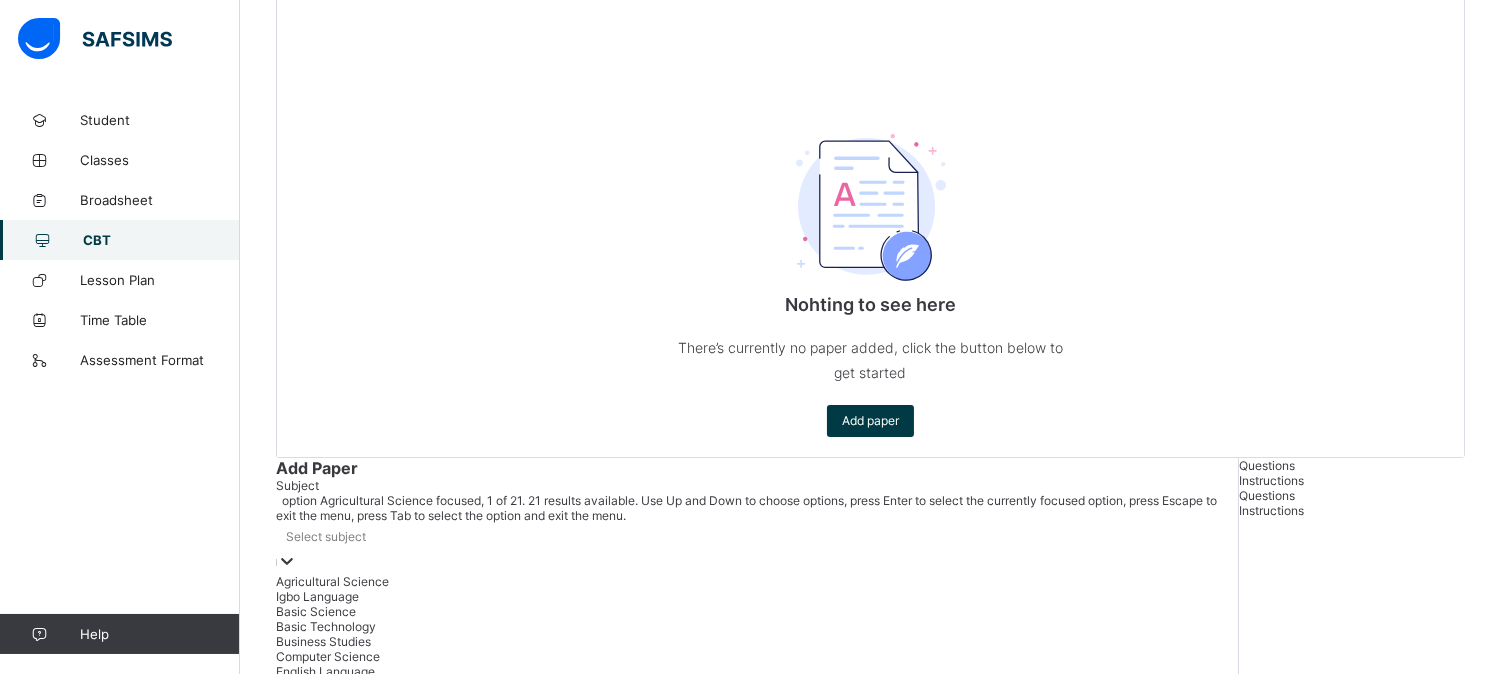 click on "Select subject" at bounding box center (757, 537) 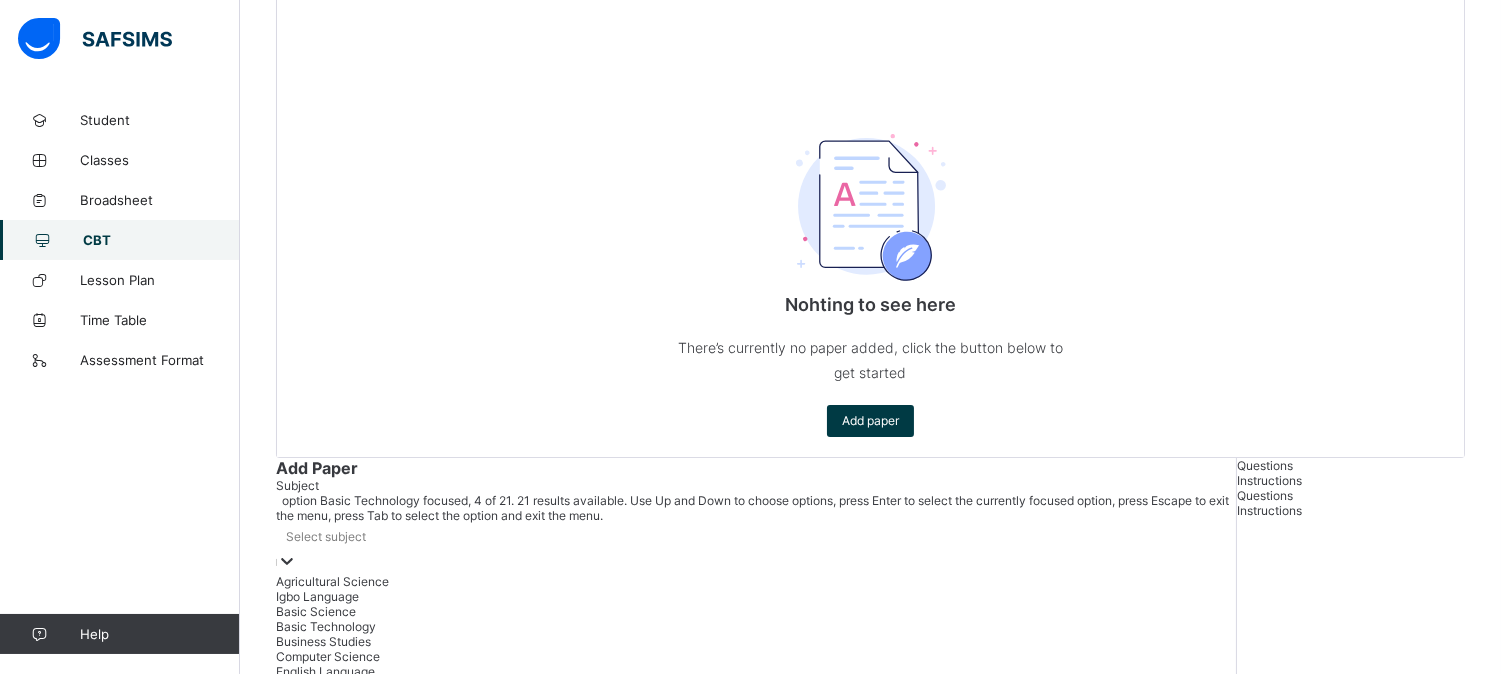 scroll, scrollTop: 353, scrollLeft: 0, axis: vertical 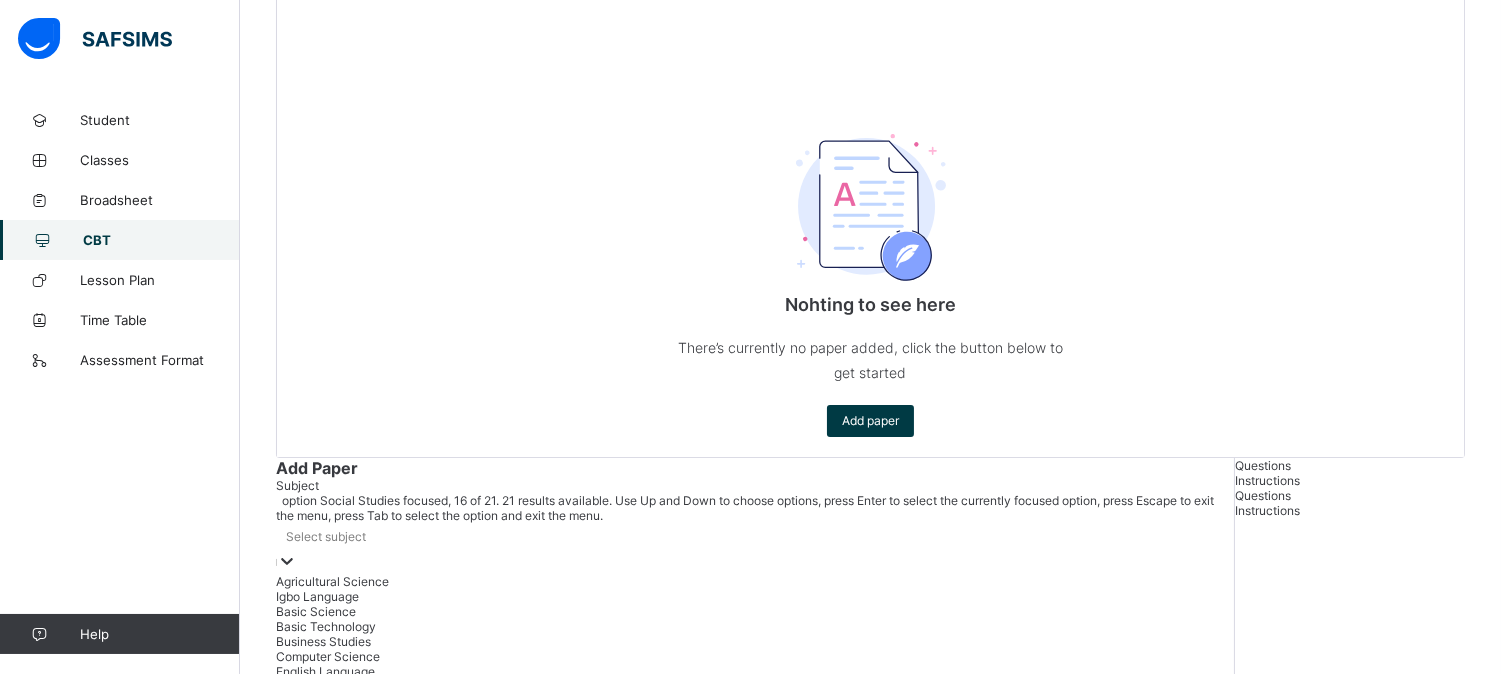 click on "Social Studies" at bounding box center (755, 806) 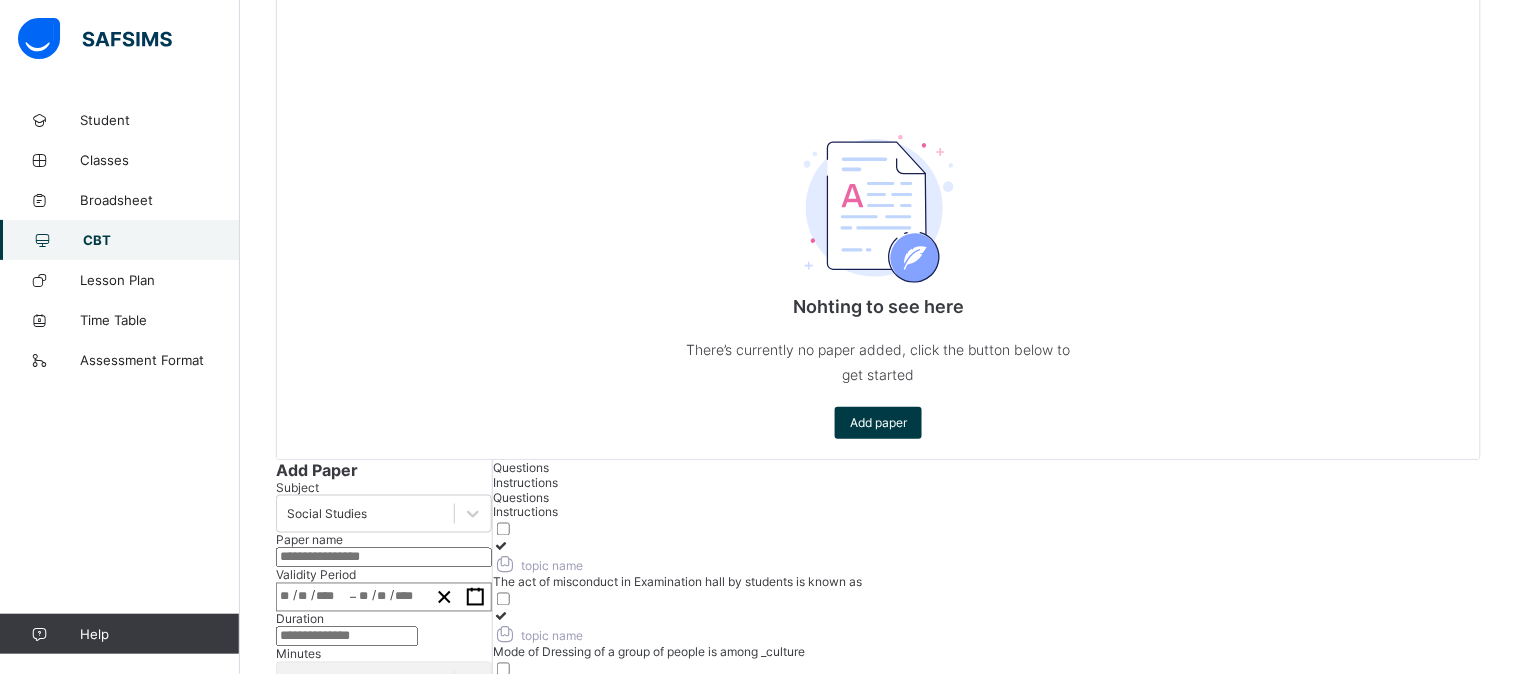 click at bounding box center [384, 558] 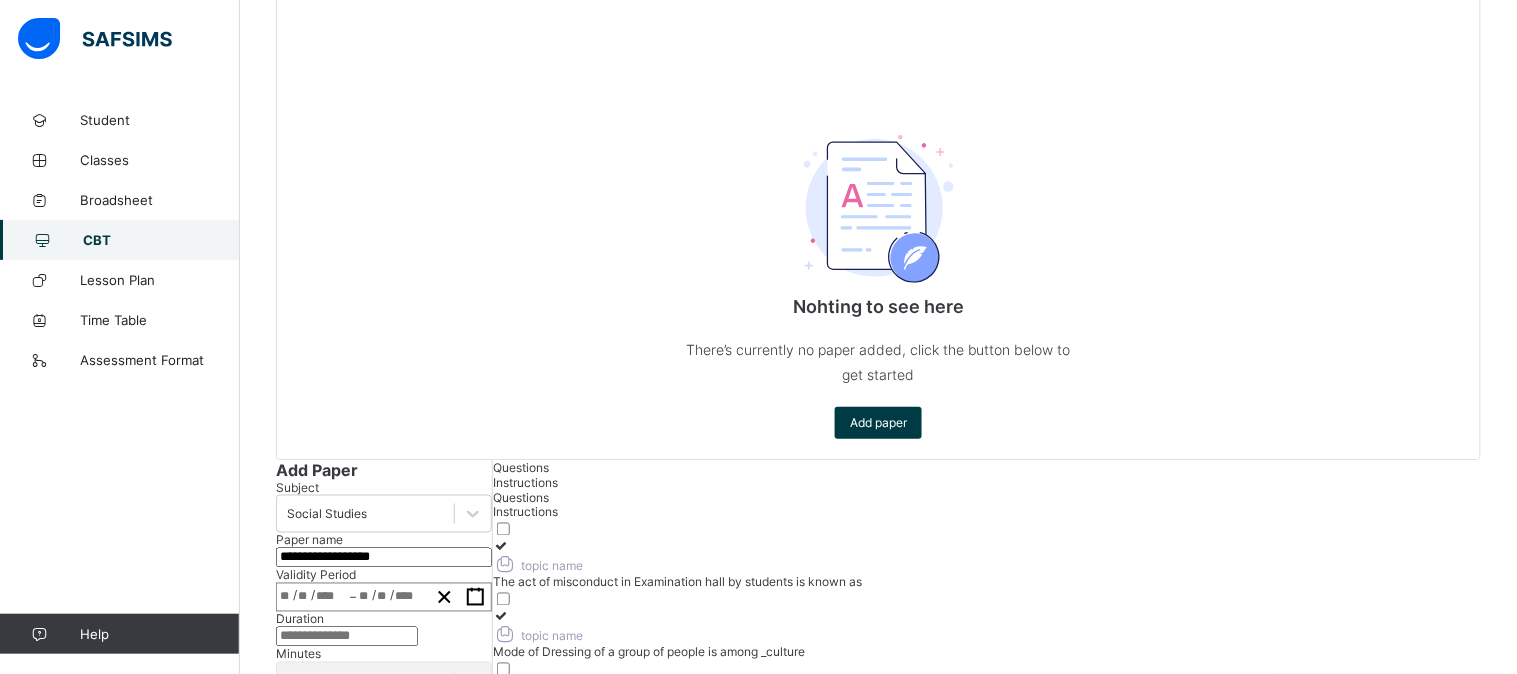type on "**********" 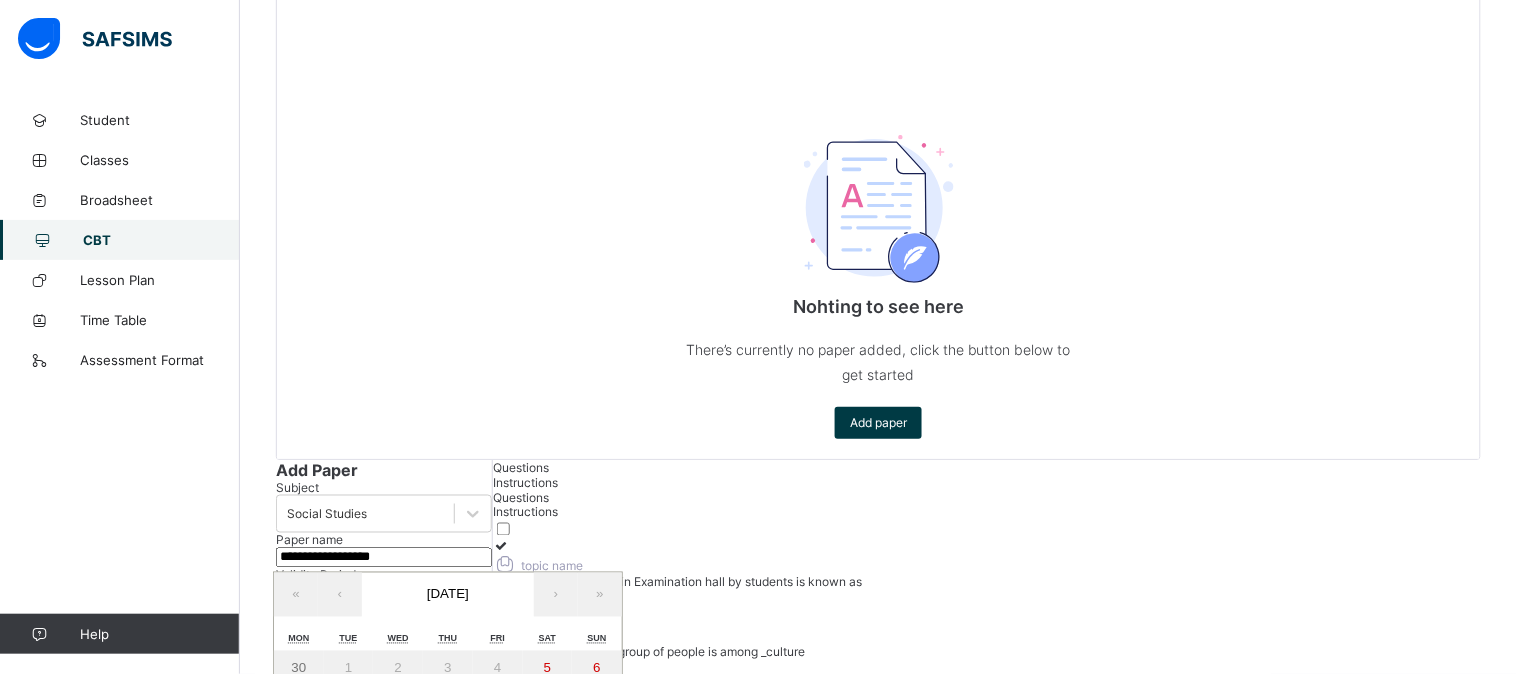 click on "15" at bounding box center (349, 741) 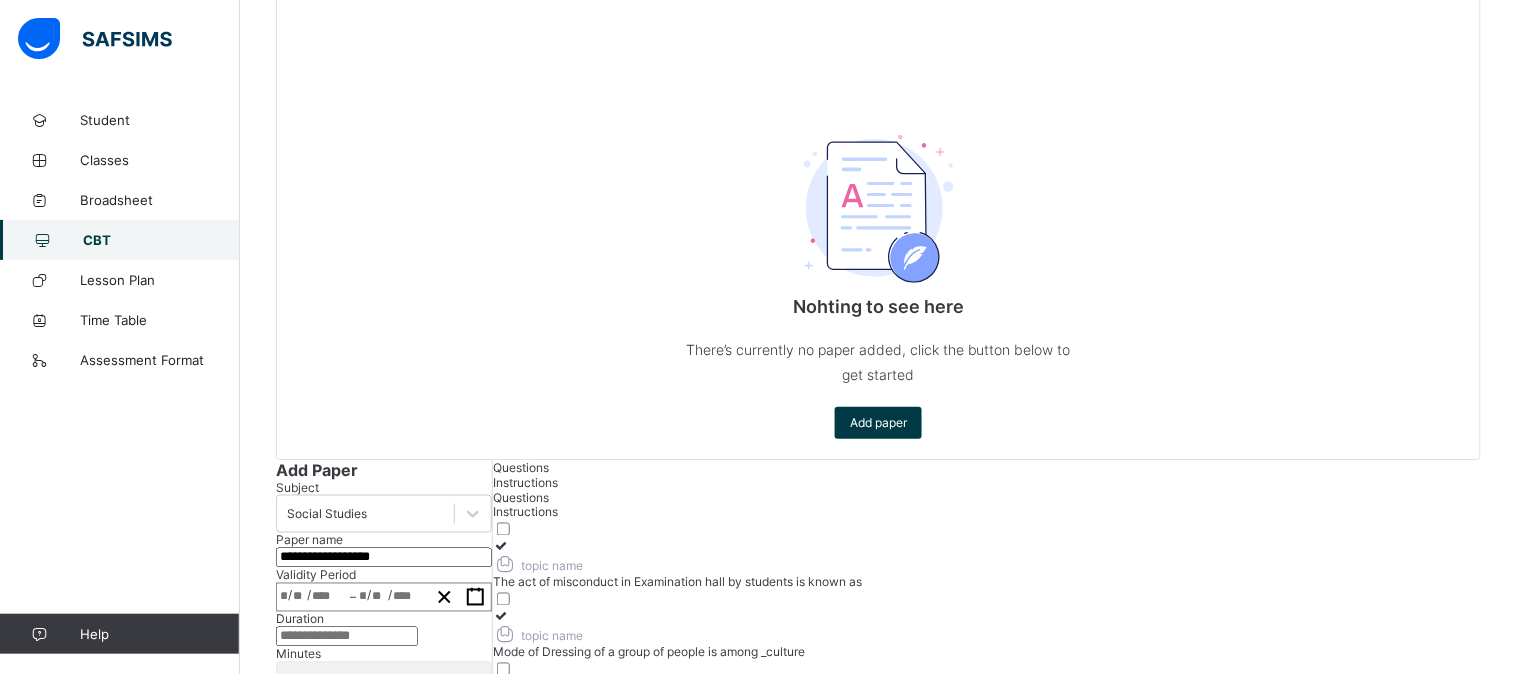 click at bounding box center [347, 637] 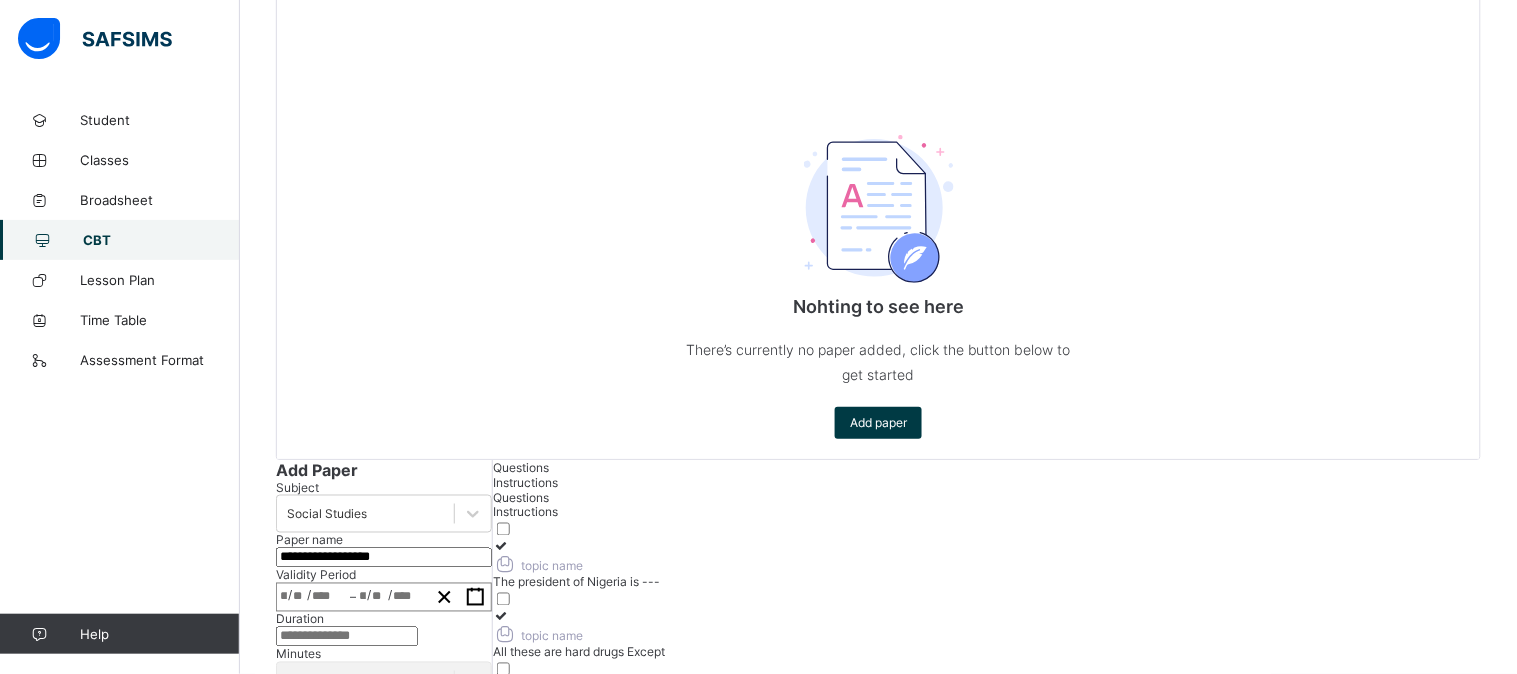 click on "topic name" at bounding box center (807, 1194) 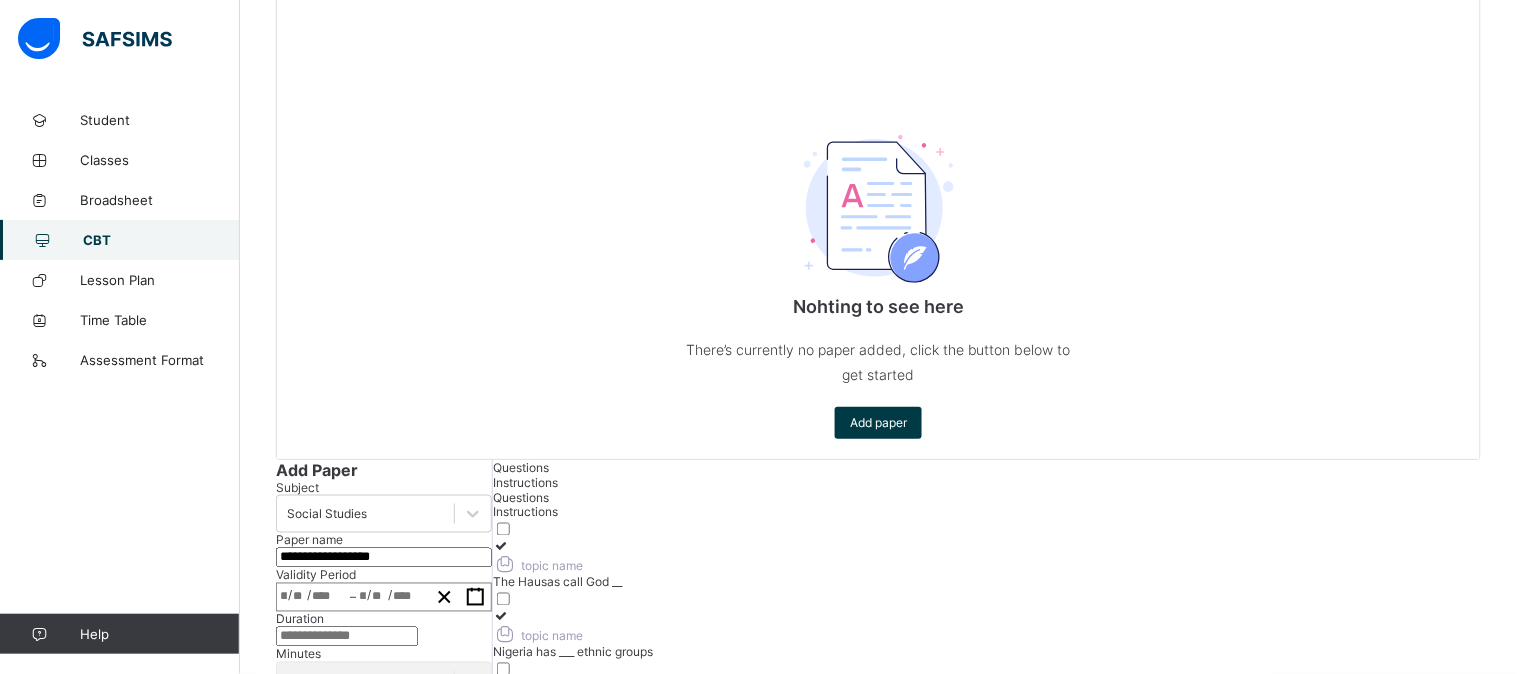 click on "The main factor contributing to gender inequality in [GEOGRAPHIC_DATA] is" at bounding box center (808, 1212) 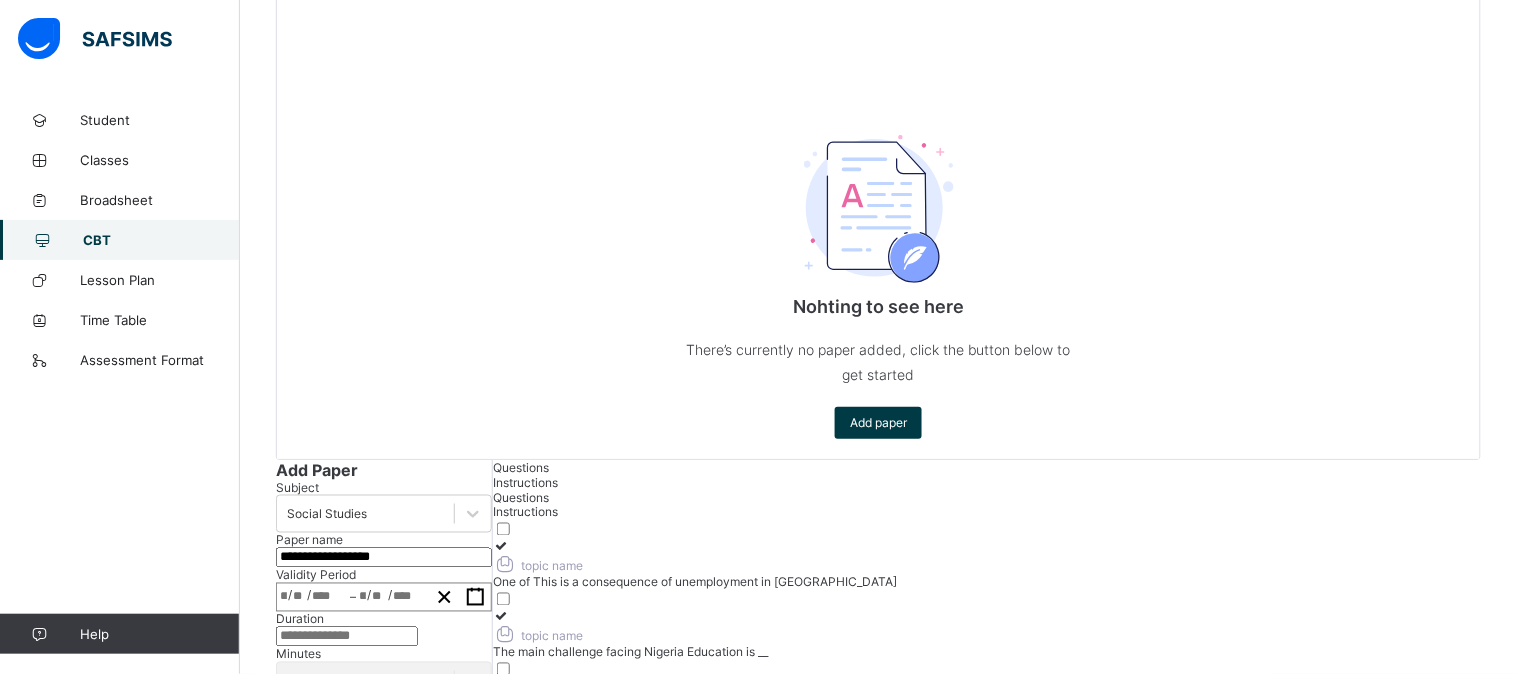 click on "The place where people learn organized knowledge is __" at bounding box center (834, 1212) 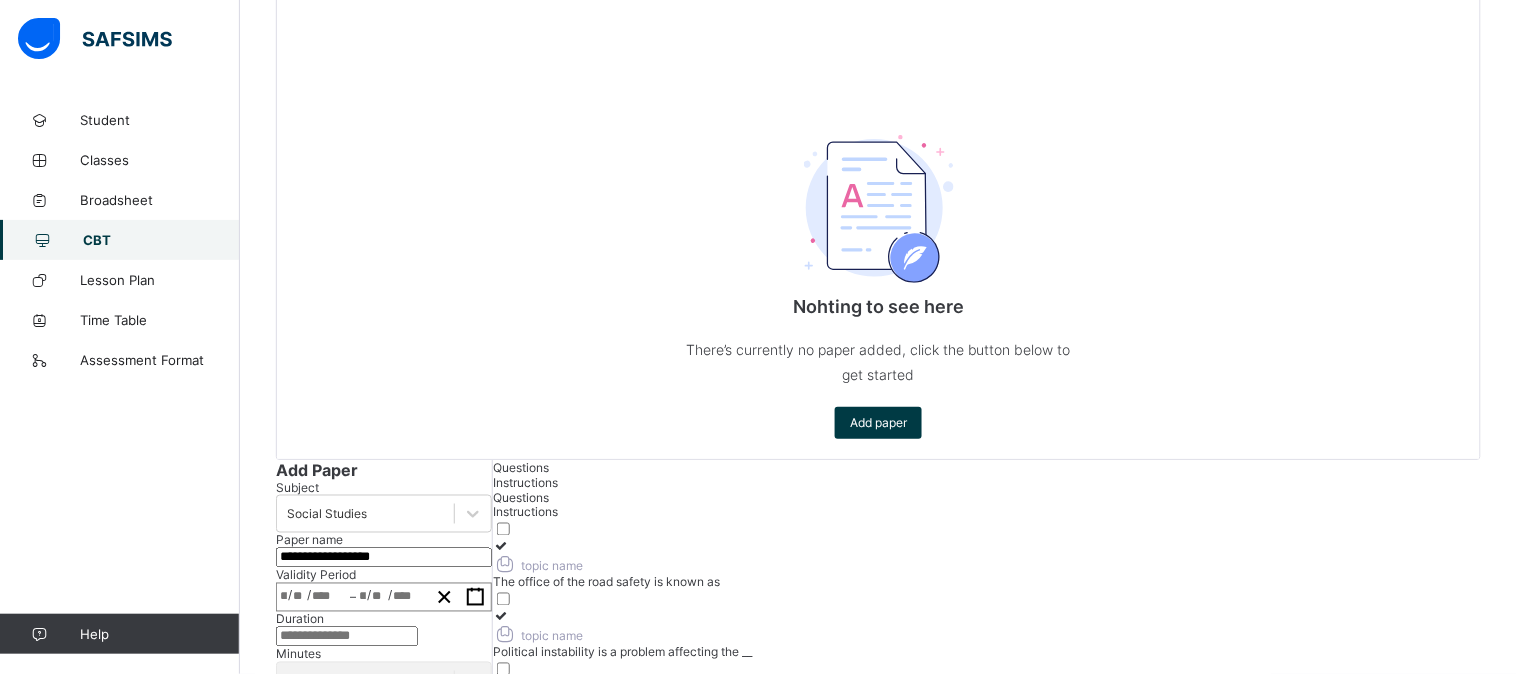 click on "topic name" at bounding box center [851, 564] 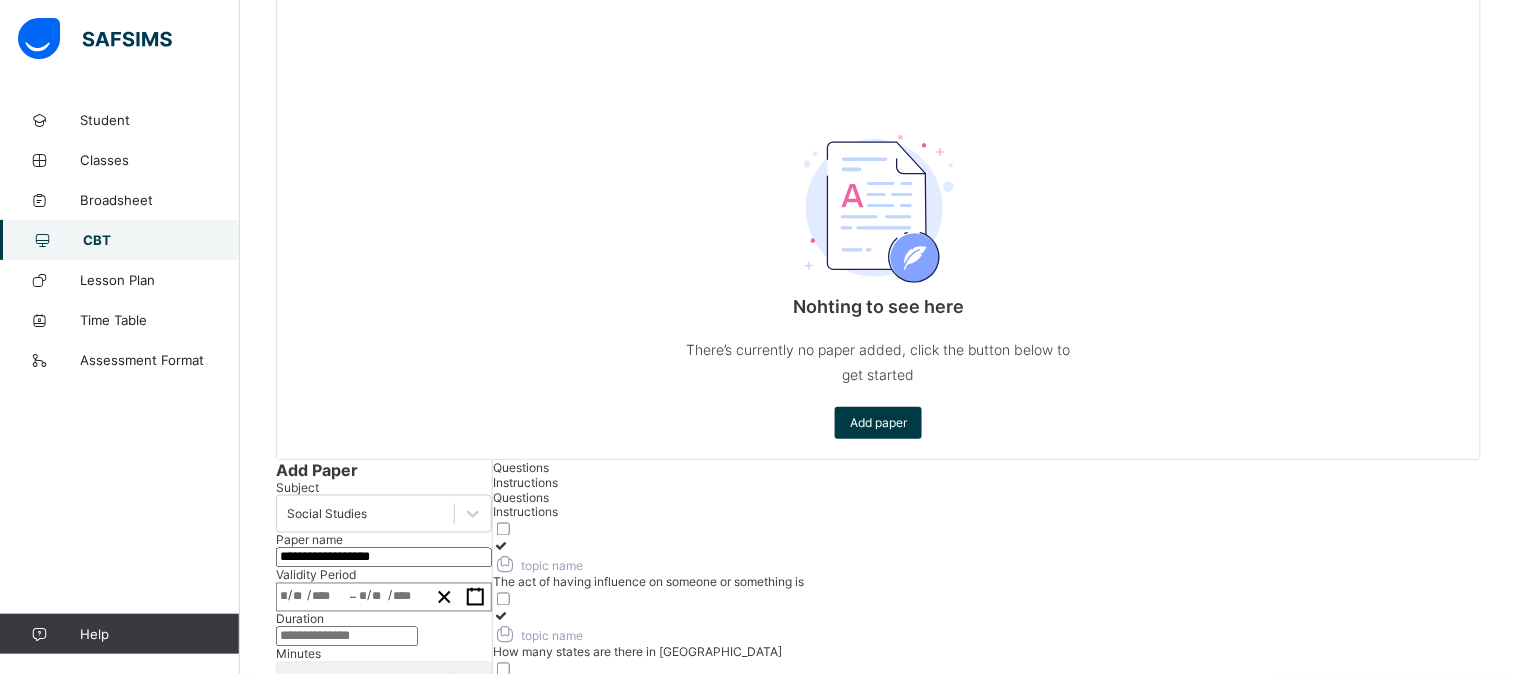 click on "The role of road safety club as agent of socialization is ___" at bounding box center (851, 1142) 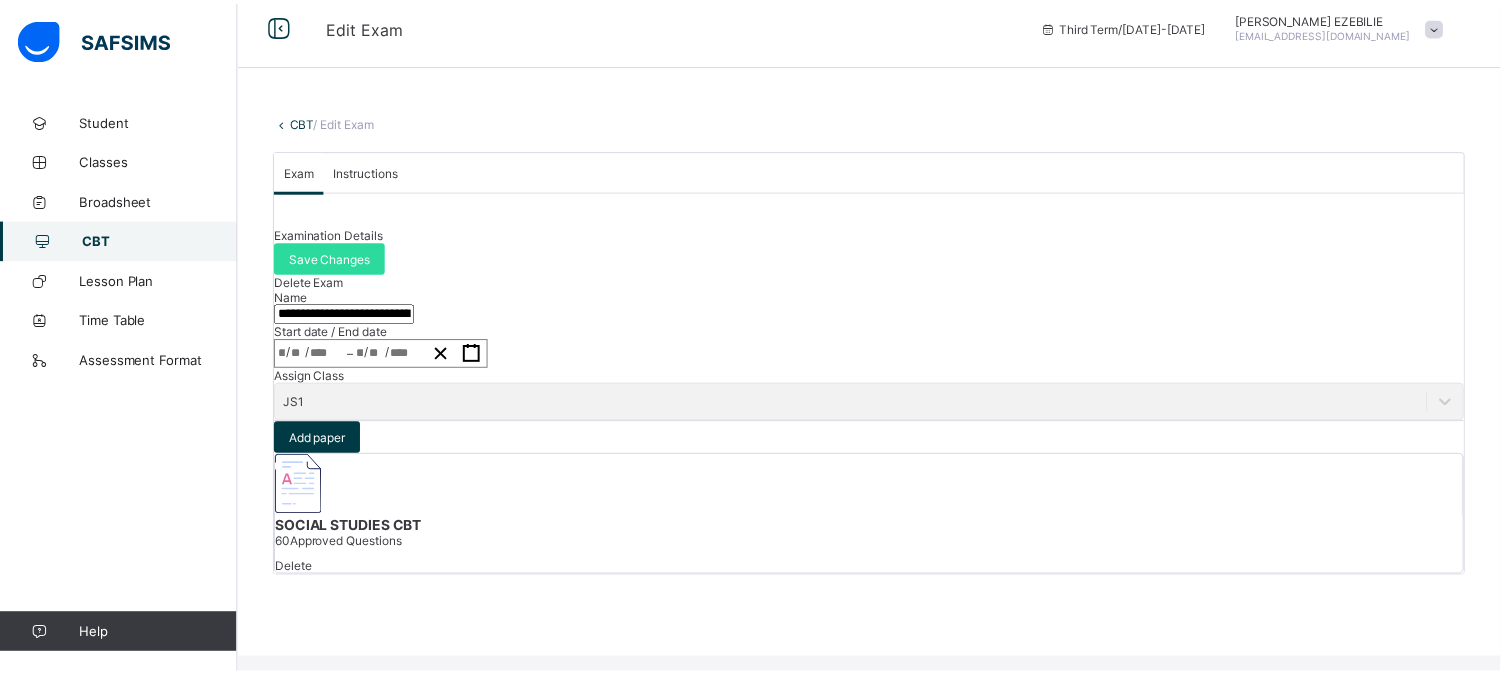 scroll, scrollTop: 217, scrollLeft: 0, axis: vertical 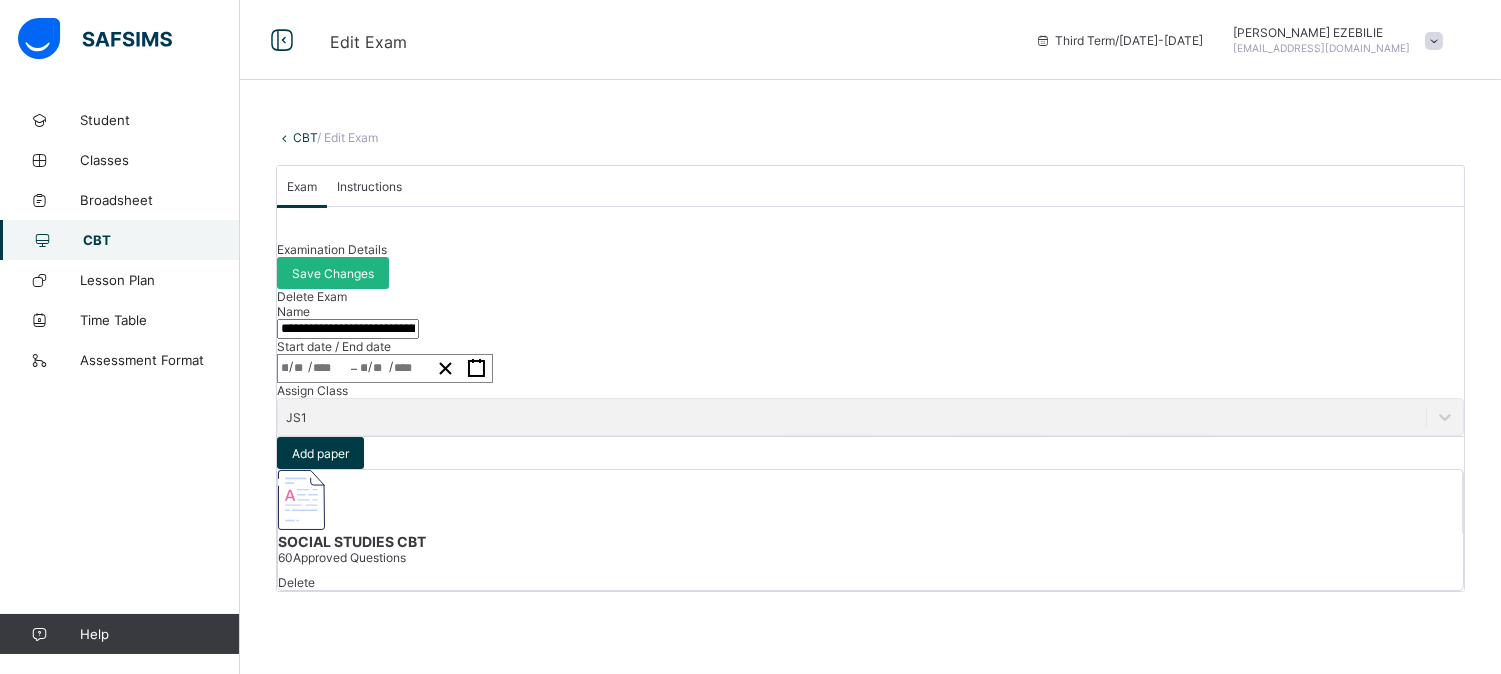 click on "Save Changes" at bounding box center (333, 273) 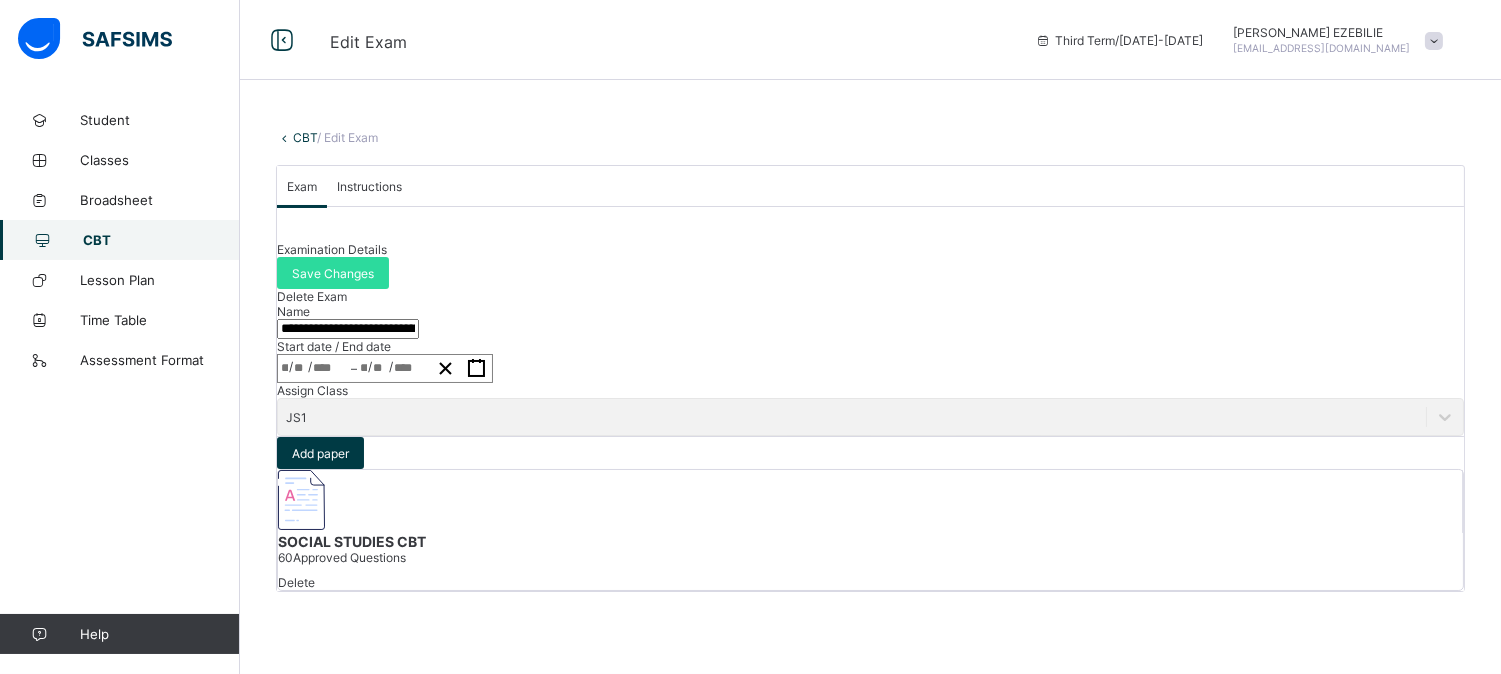click on "CBT" at bounding box center (161, 240) 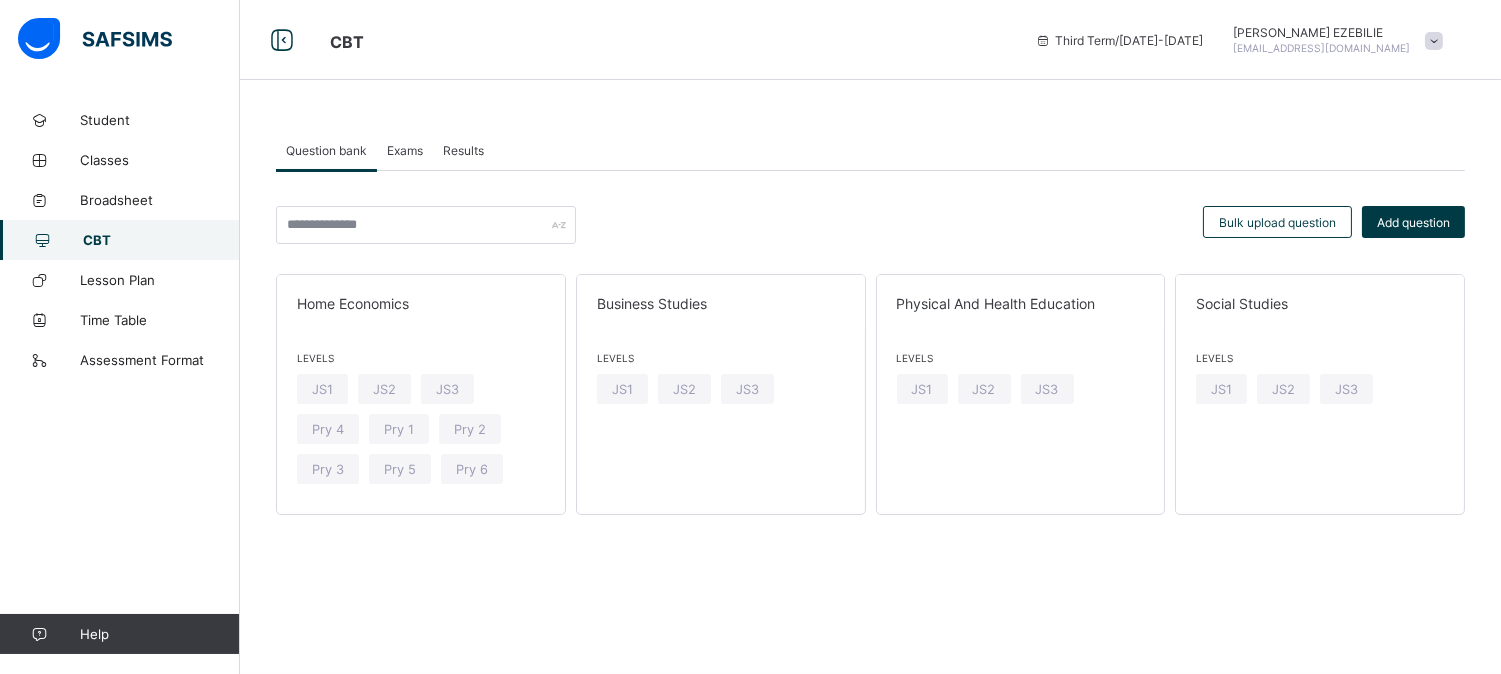 scroll, scrollTop: 0, scrollLeft: 0, axis: both 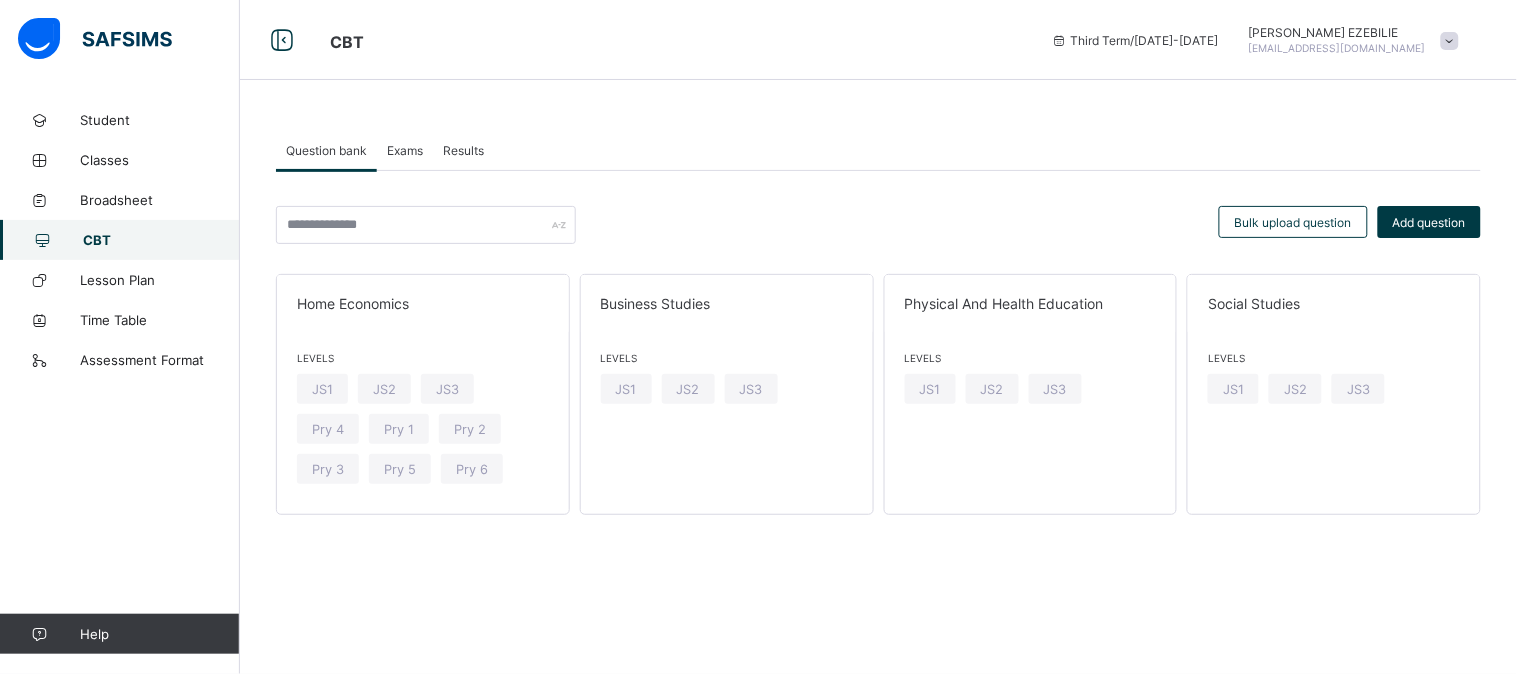 click on "Exams" at bounding box center [405, 150] 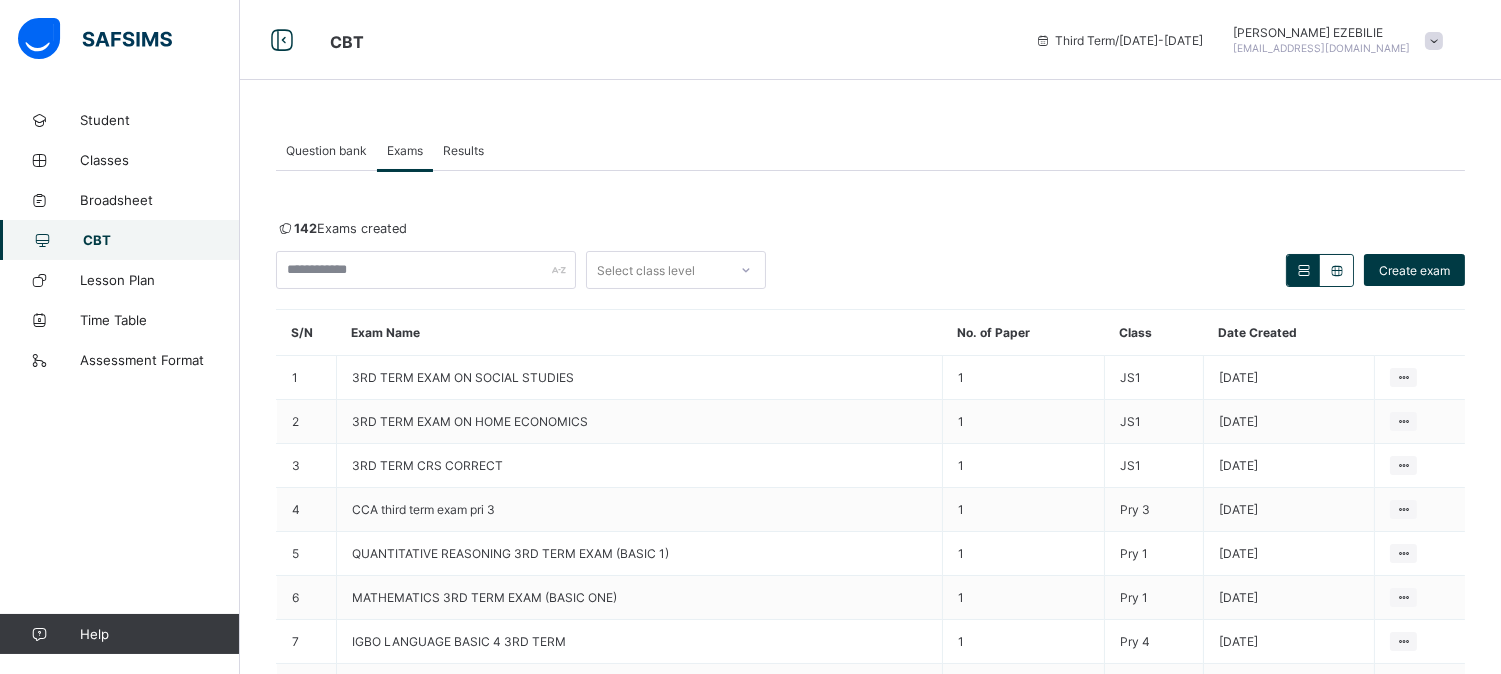 click on "Question bank" at bounding box center (326, 150) 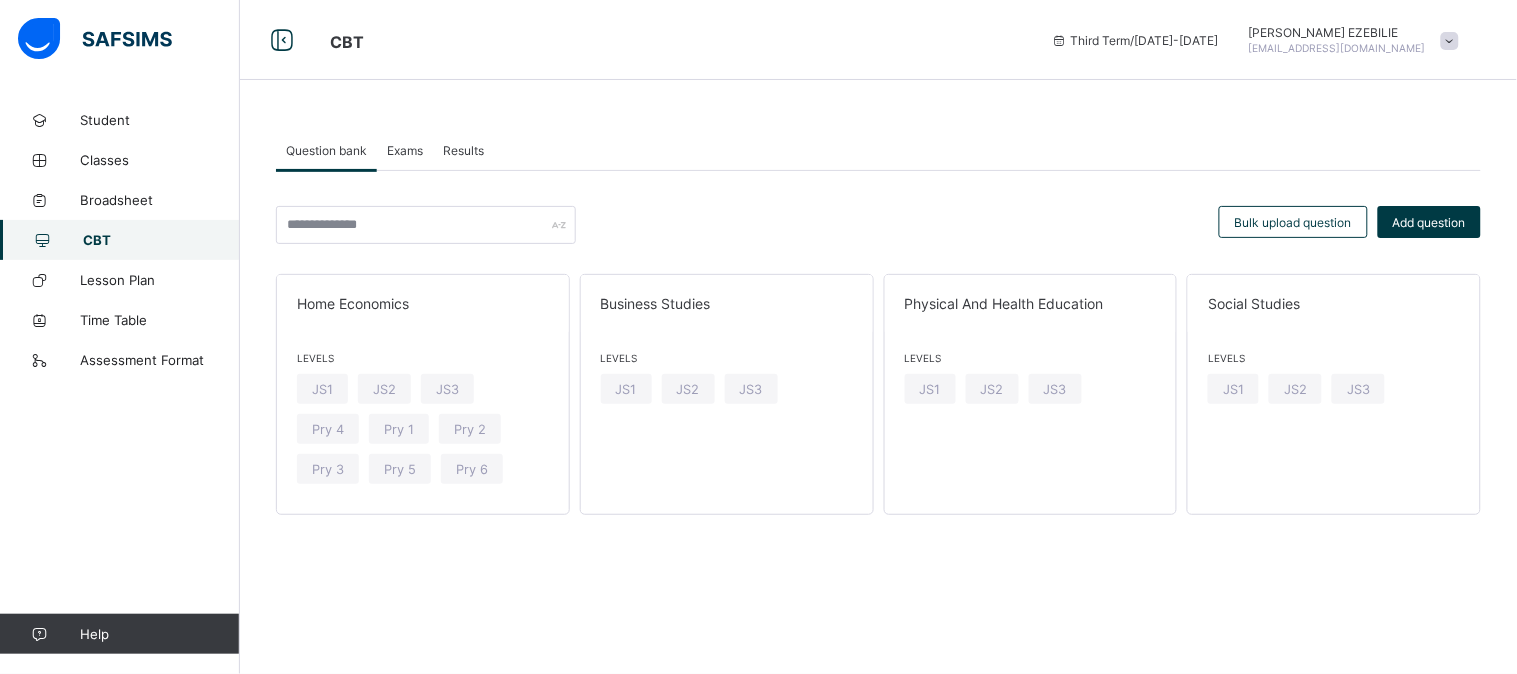 click on "Exams" at bounding box center [405, 150] 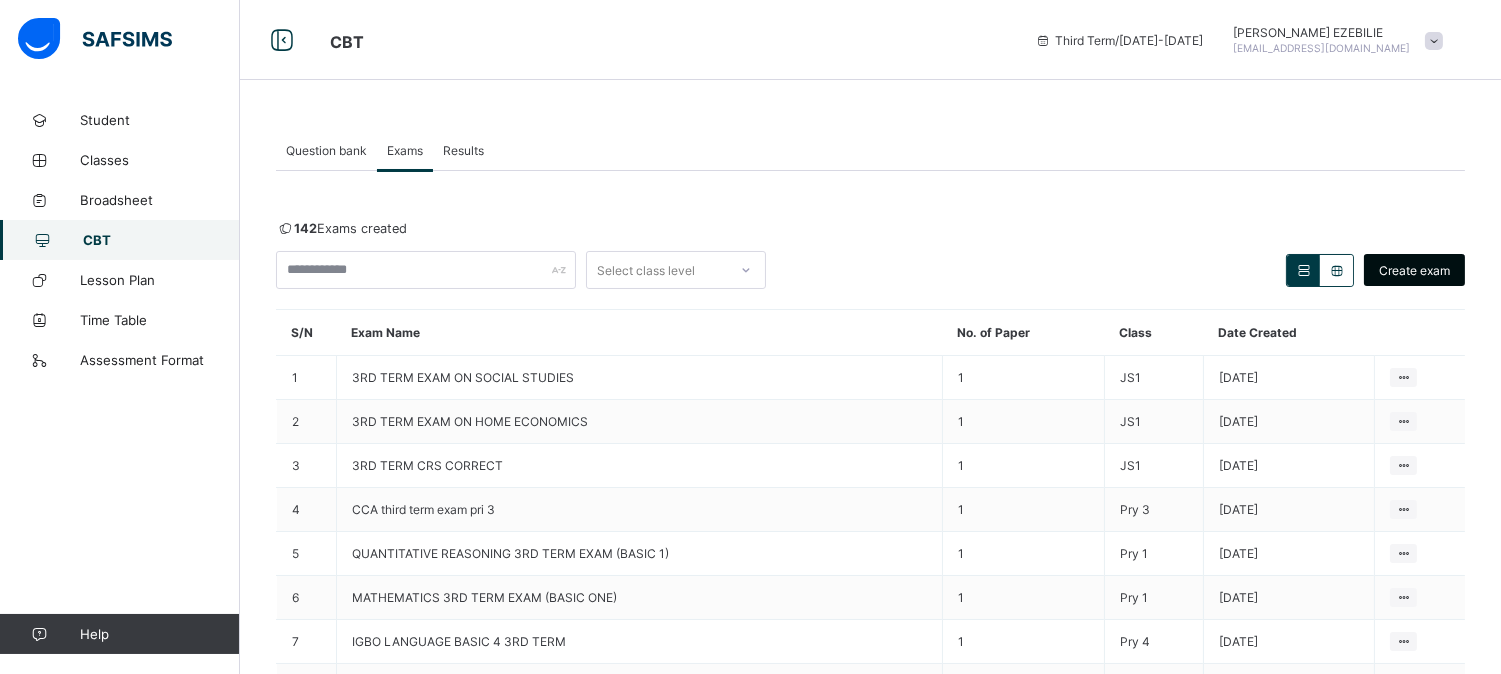 click on "Create exam" at bounding box center [1414, 270] 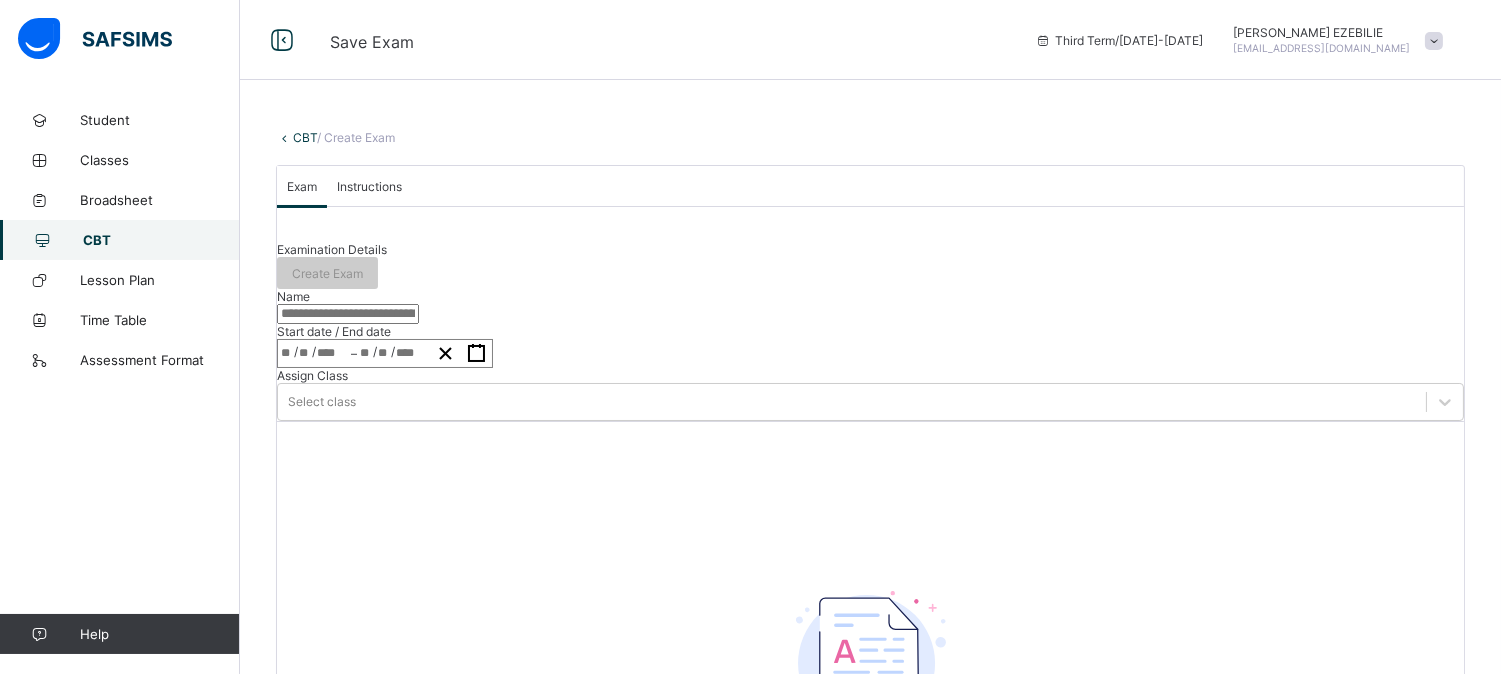 click at bounding box center [348, 314] 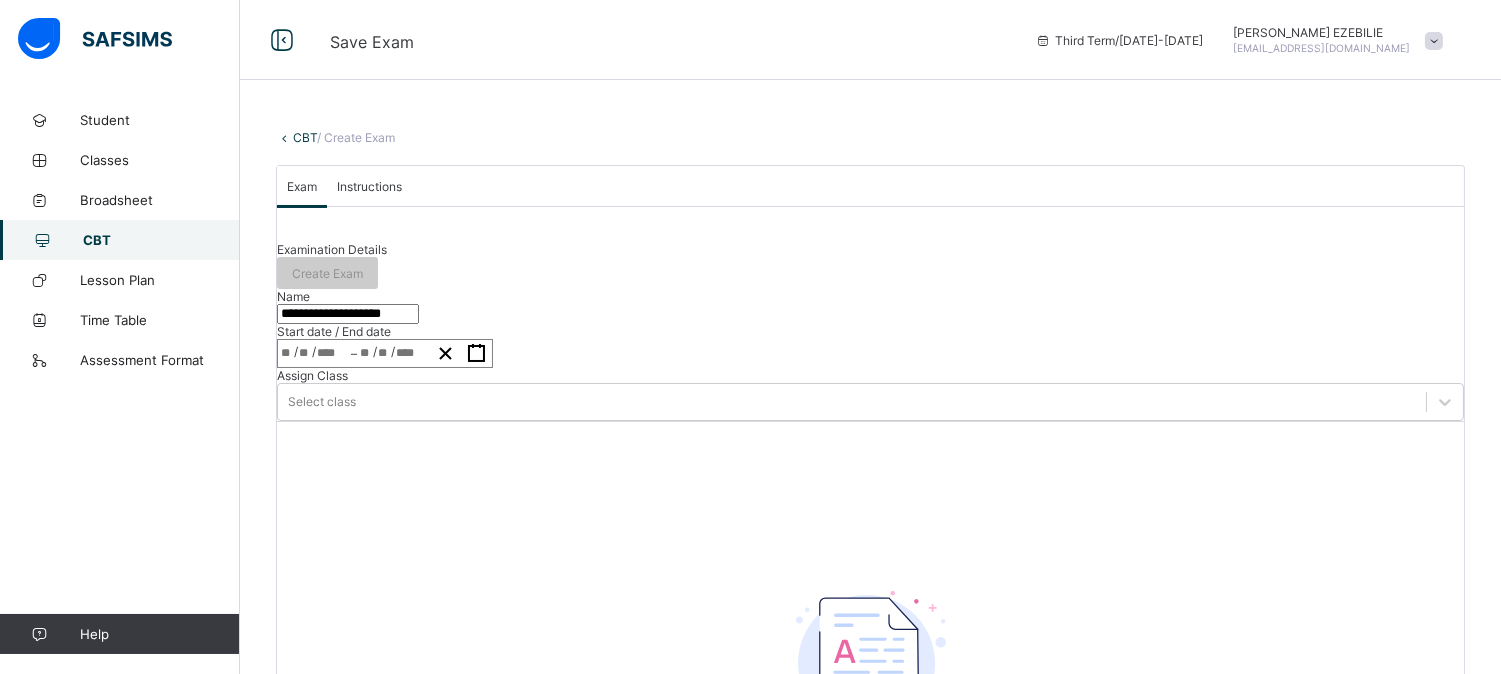 type on "**********" 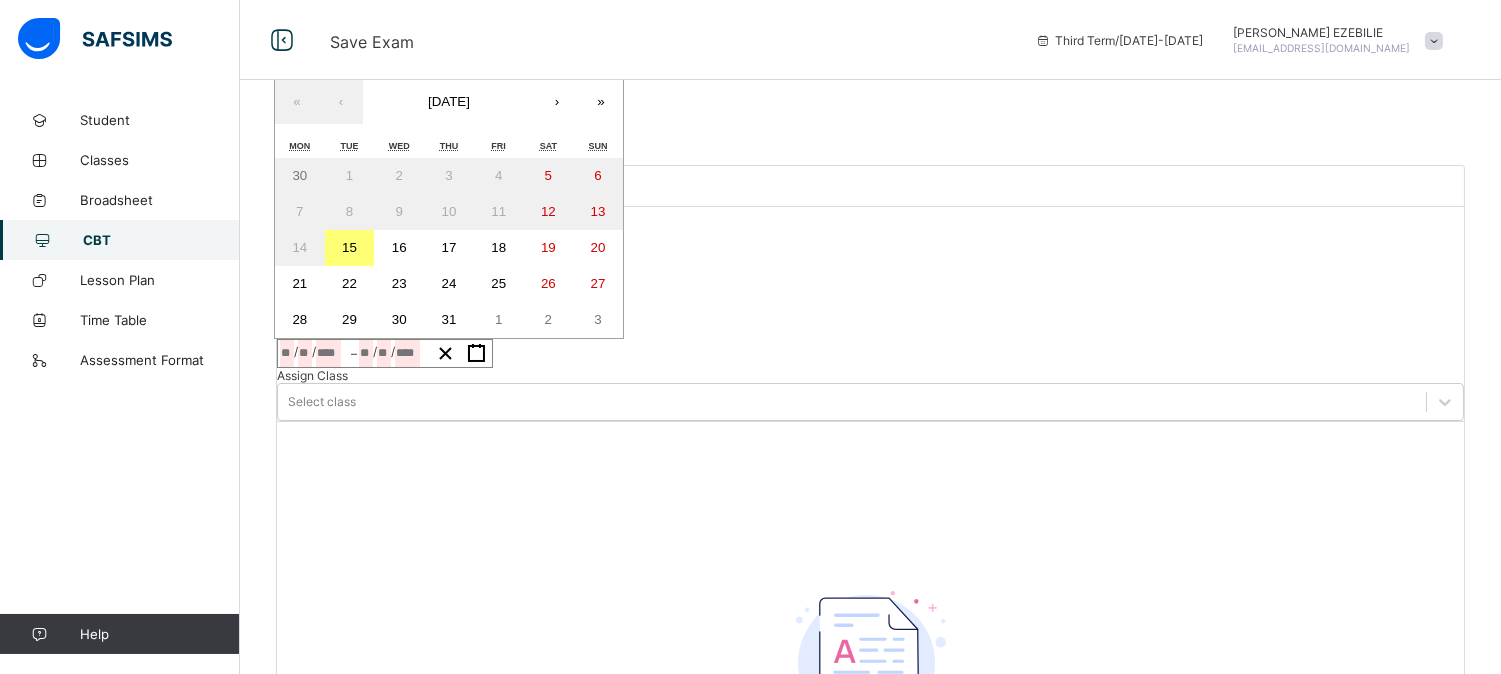 click 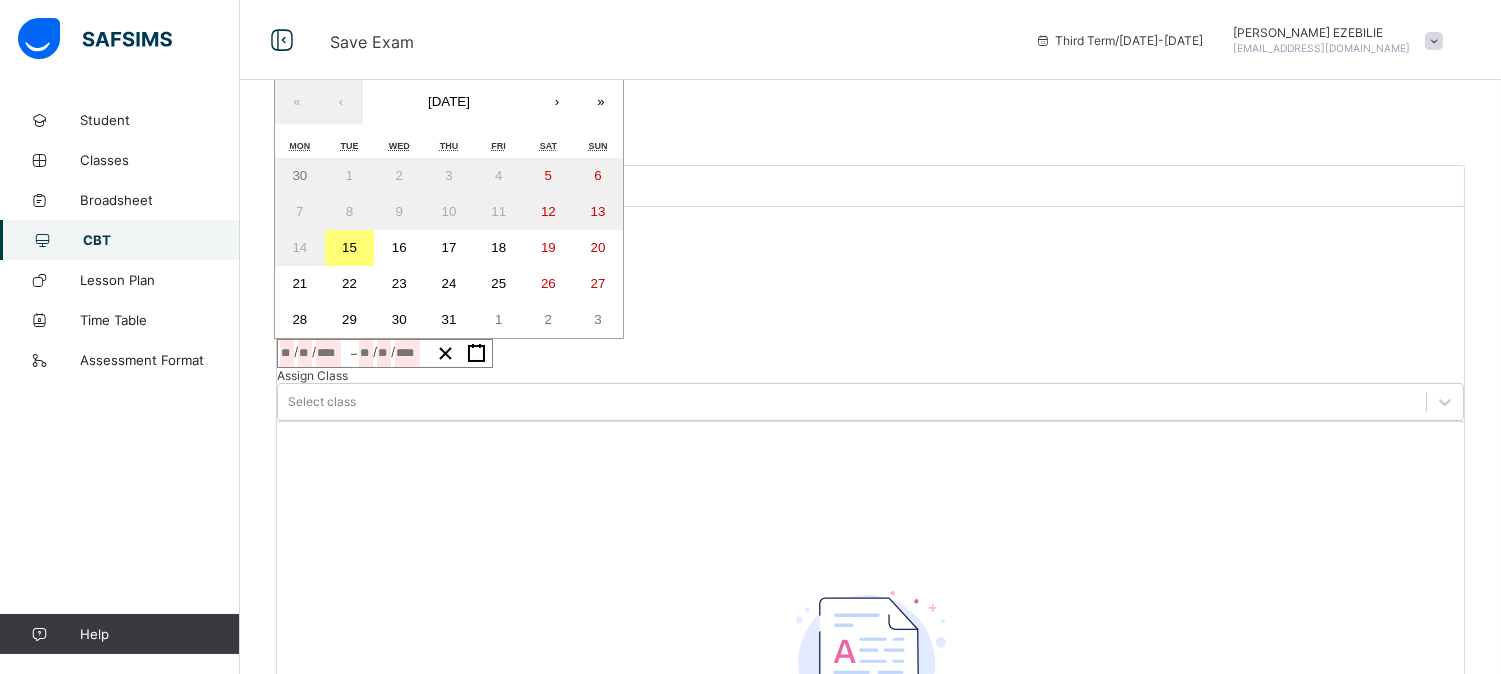 click on "15" at bounding box center [350, 248] 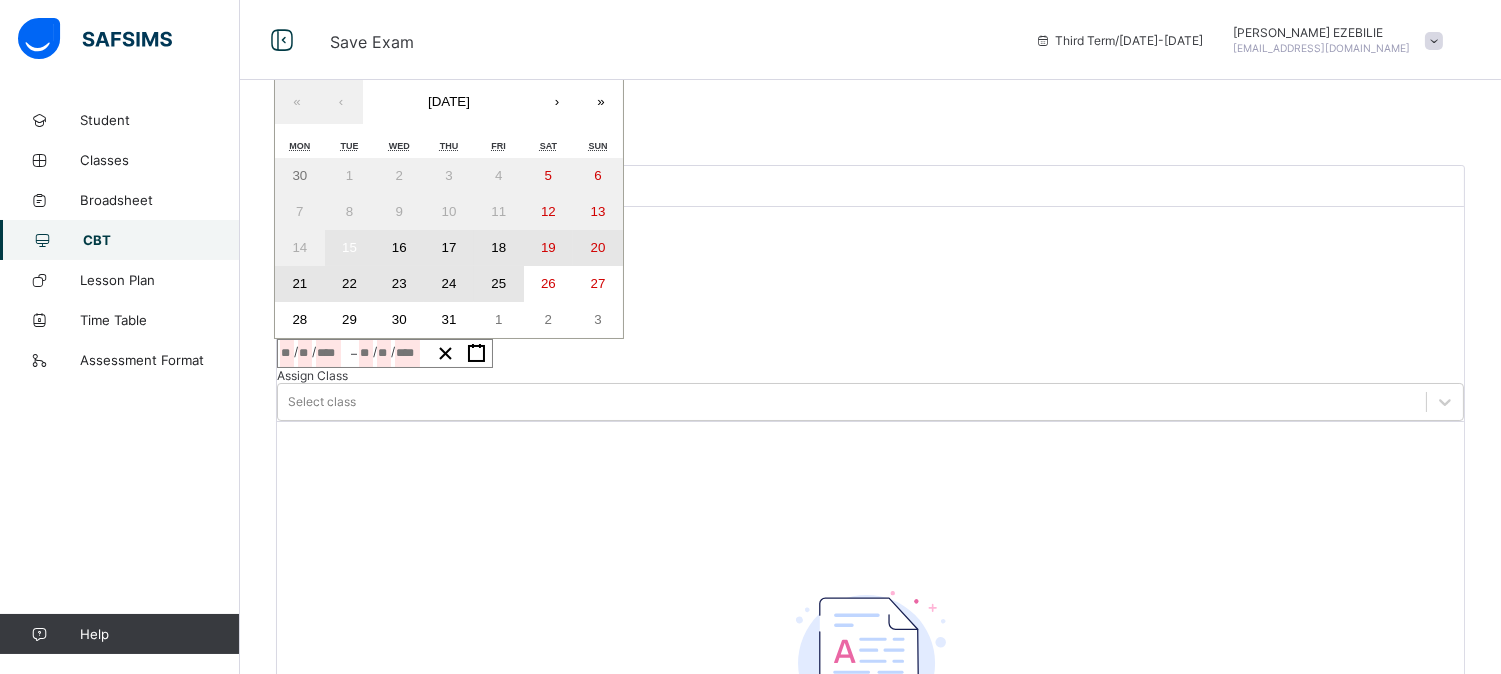 click on "25" at bounding box center (499, 284) 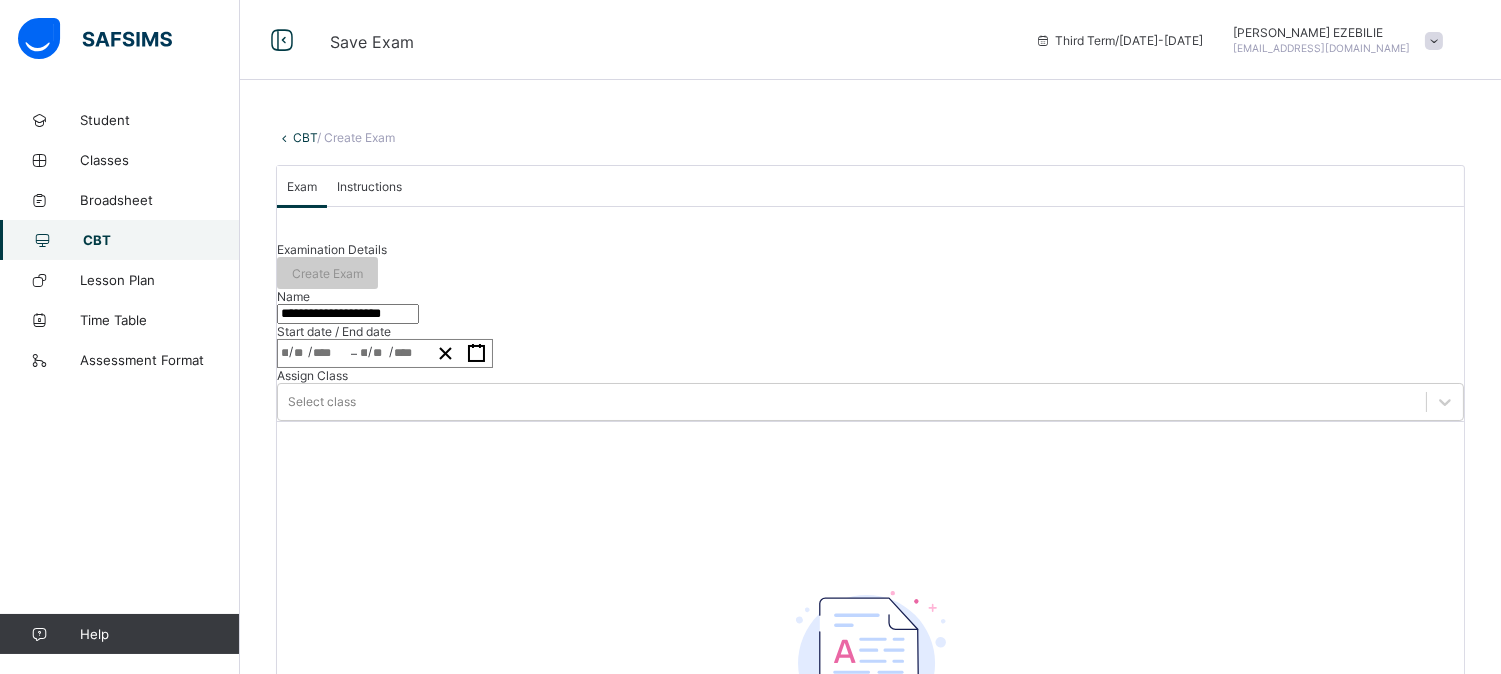 click on "Instructions" at bounding box center [369, 186] 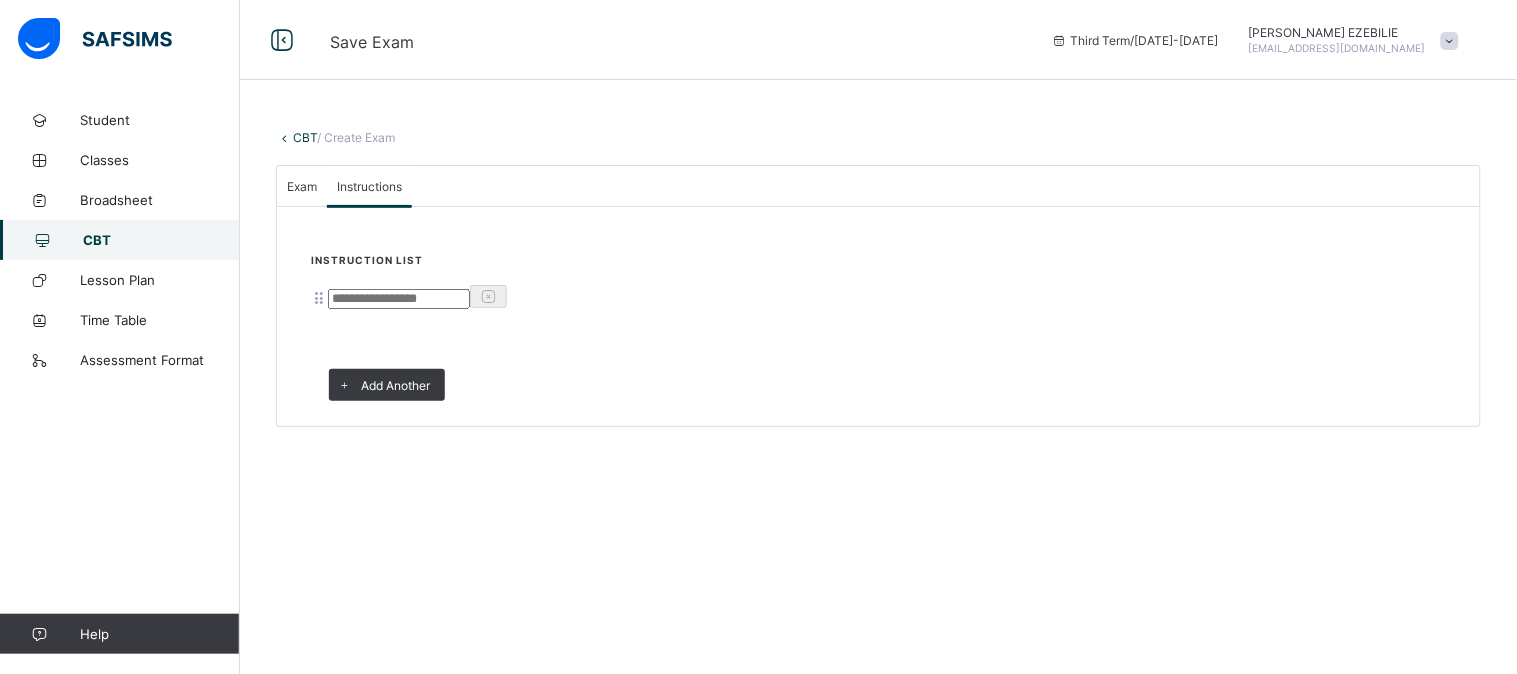 click at bounding box center (399, 299) 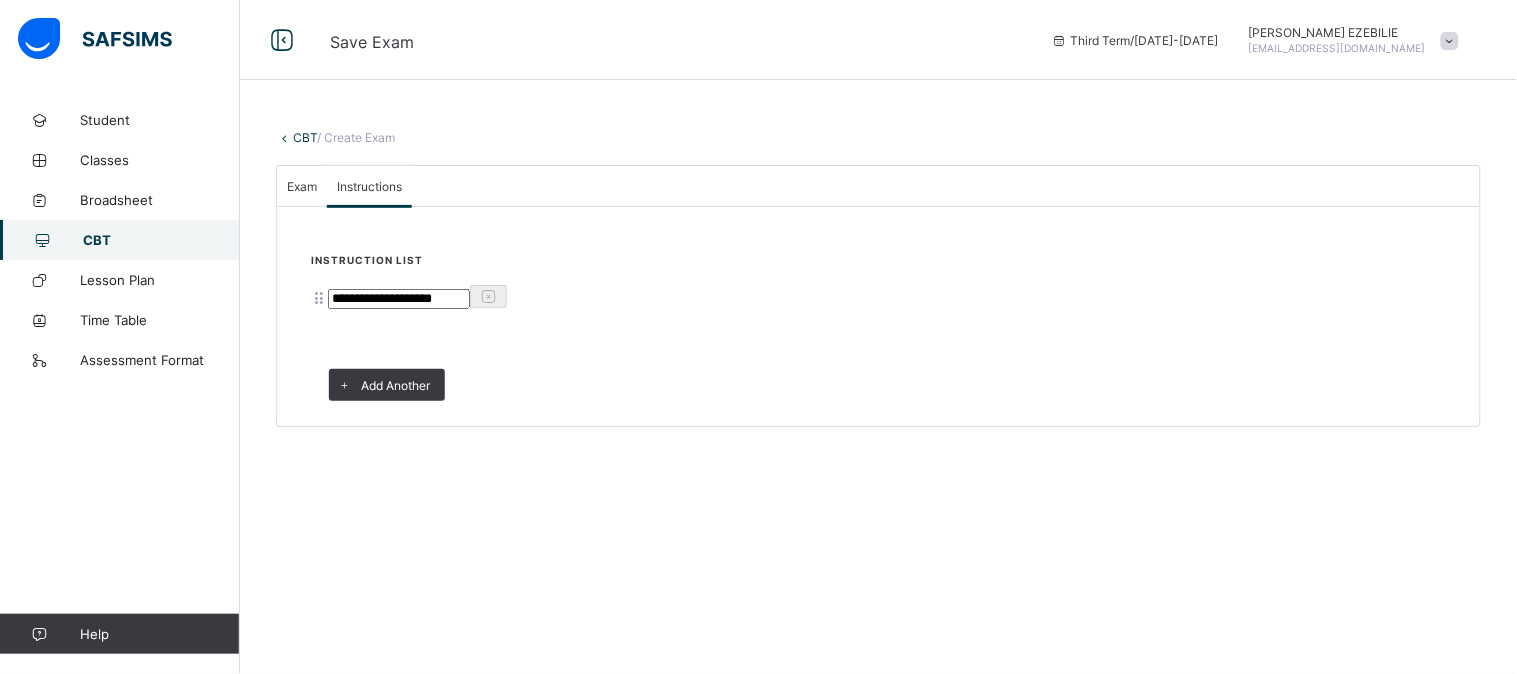 type on "**********" 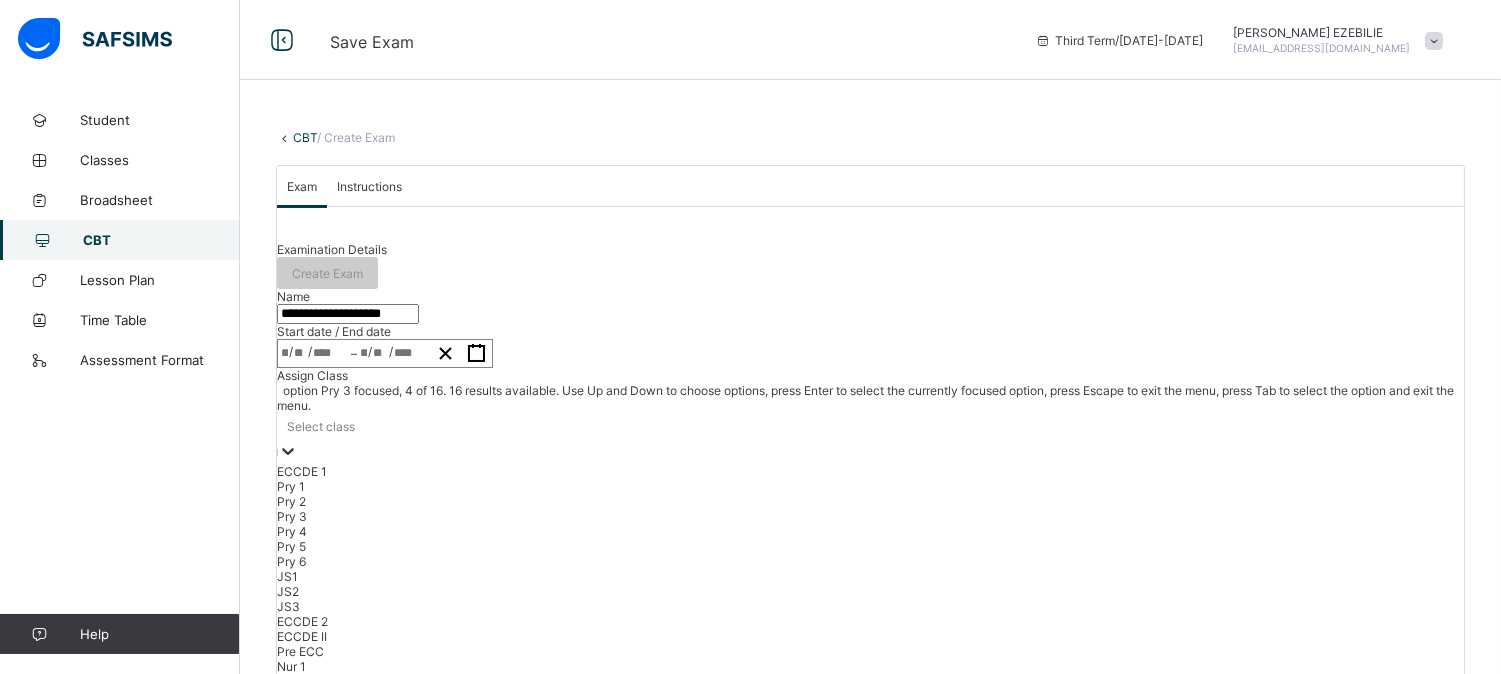 scroll, scrollTop: 167, scrollLeft: 0, axis: vertical 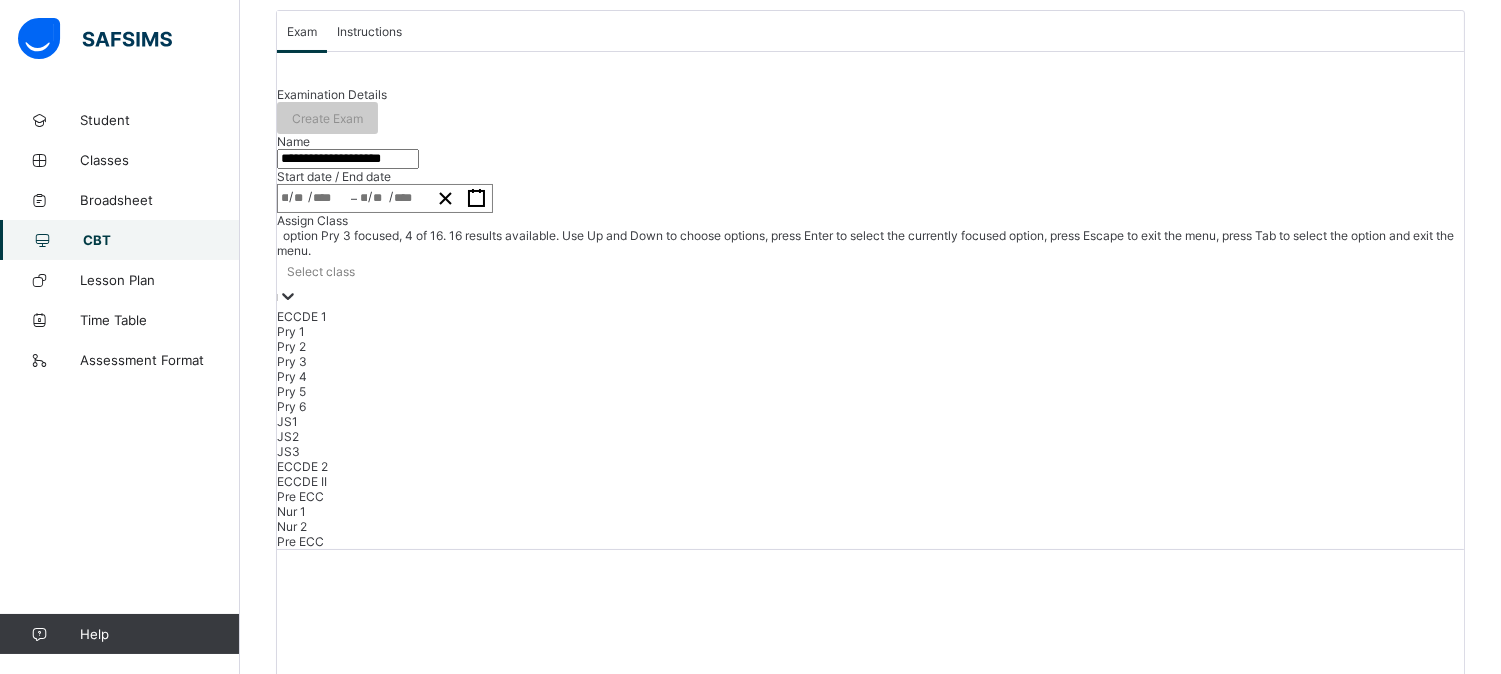 click on "option Pry 3 focused, 4 of 16. 16 results available. Use Up and Down to choose options, press Enter to select the currently focused option, press Escape to exit the menu, press Tab to select the option and exit the menu. Select class ECCDE 1 Pry 1 Pry 2 Pry 3 Pry 4 Pry 5 Pry 6 JS1 JS2 JS3 ECCDE 2 ECCDE II Pre ECC Nur 1 Nur 2 Pre ECC" at bounding box center [870, 388] 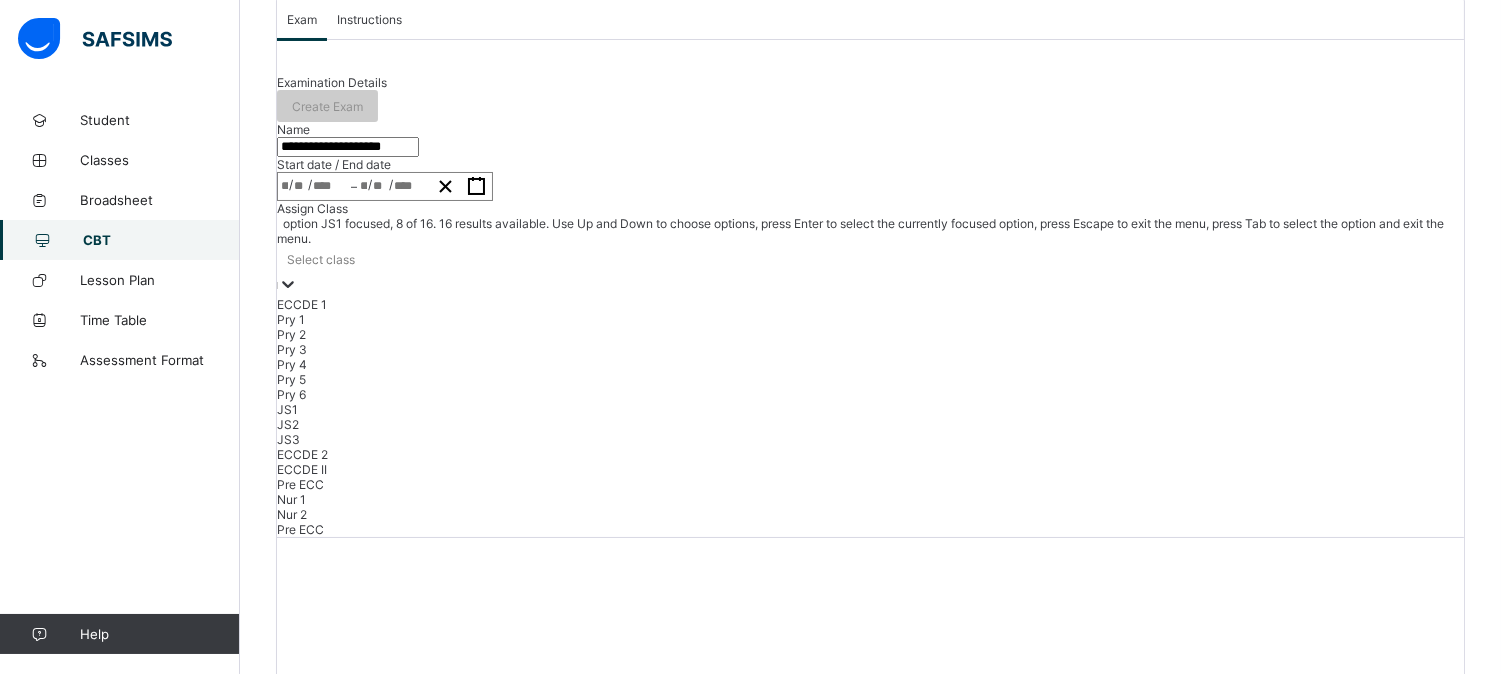 click on "JS1" at bounding box center (870, 409) 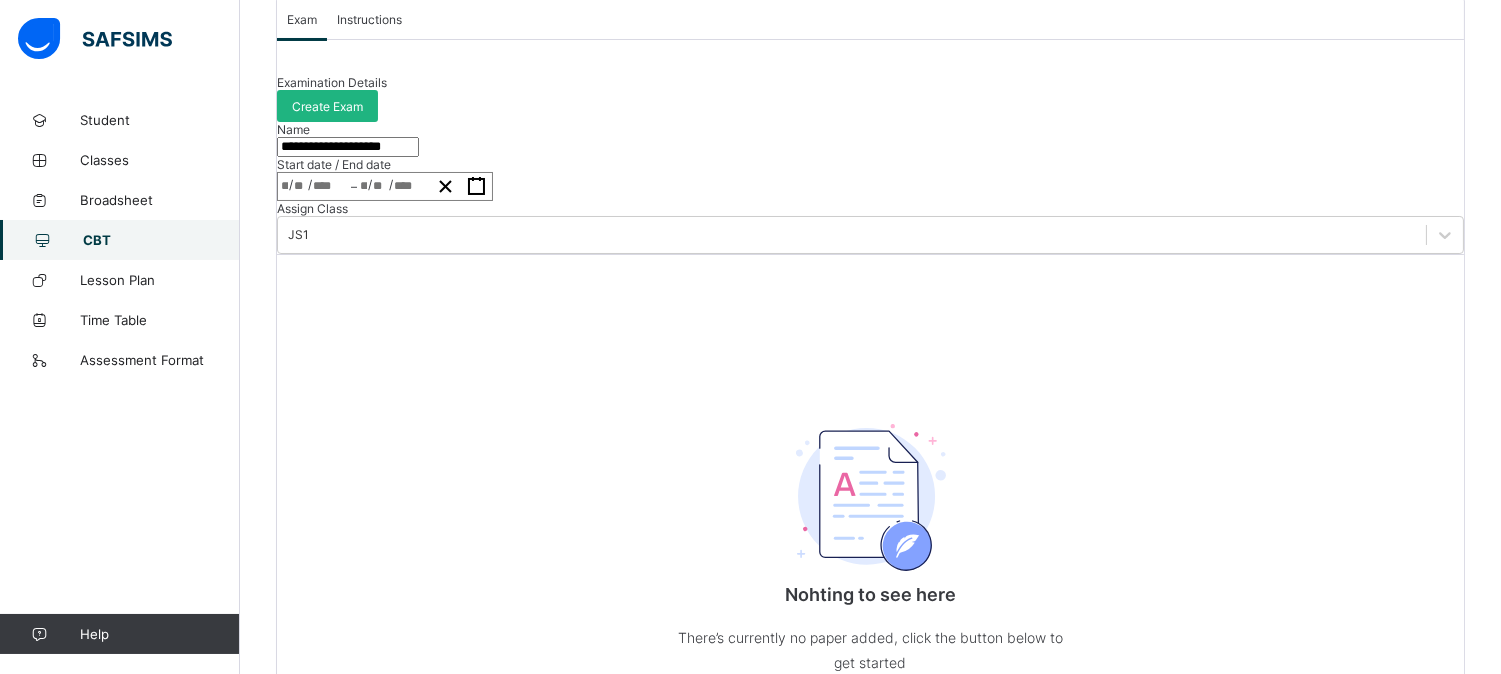 click on "Create Exam" at bounding box center [327, 106] 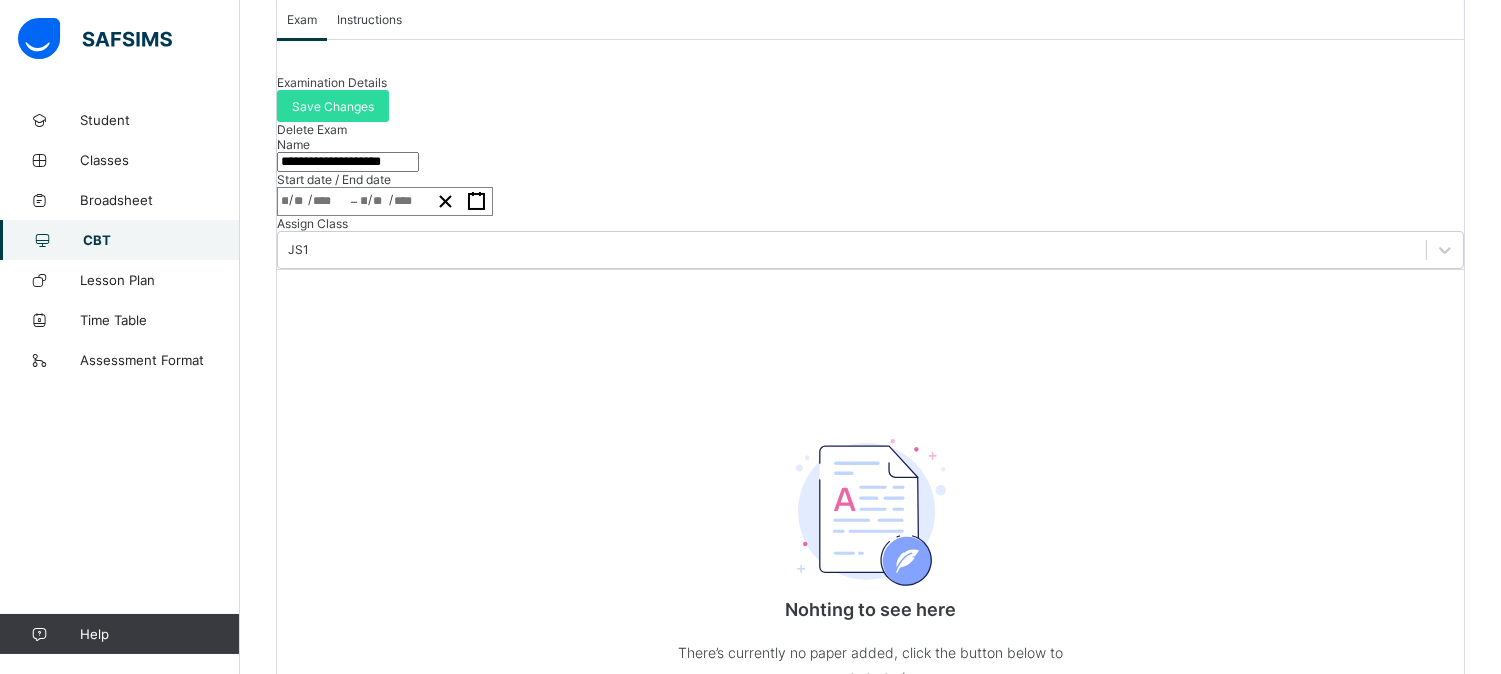 scroll, scrollTop: 472, scrollLeft: 0, axis: vertical 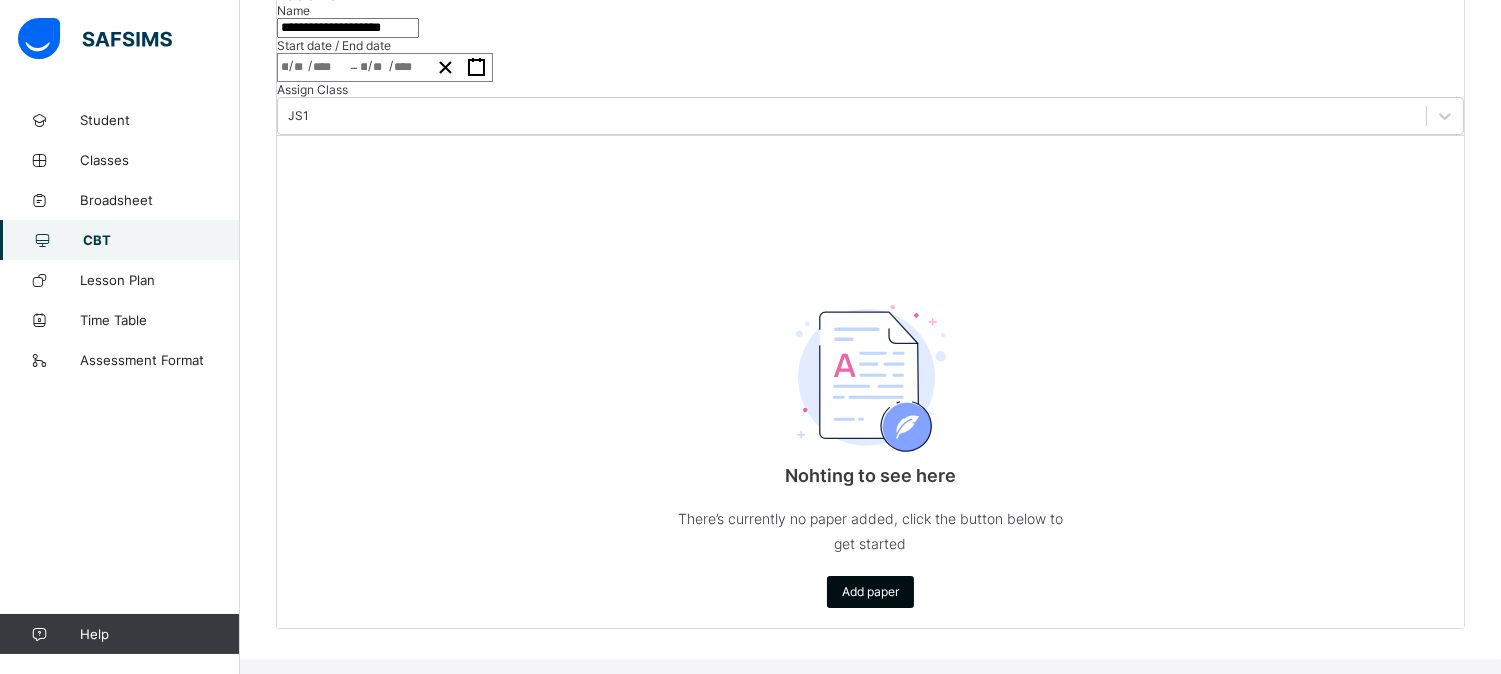 click on "Add paper" at bounding box center [870, 591] 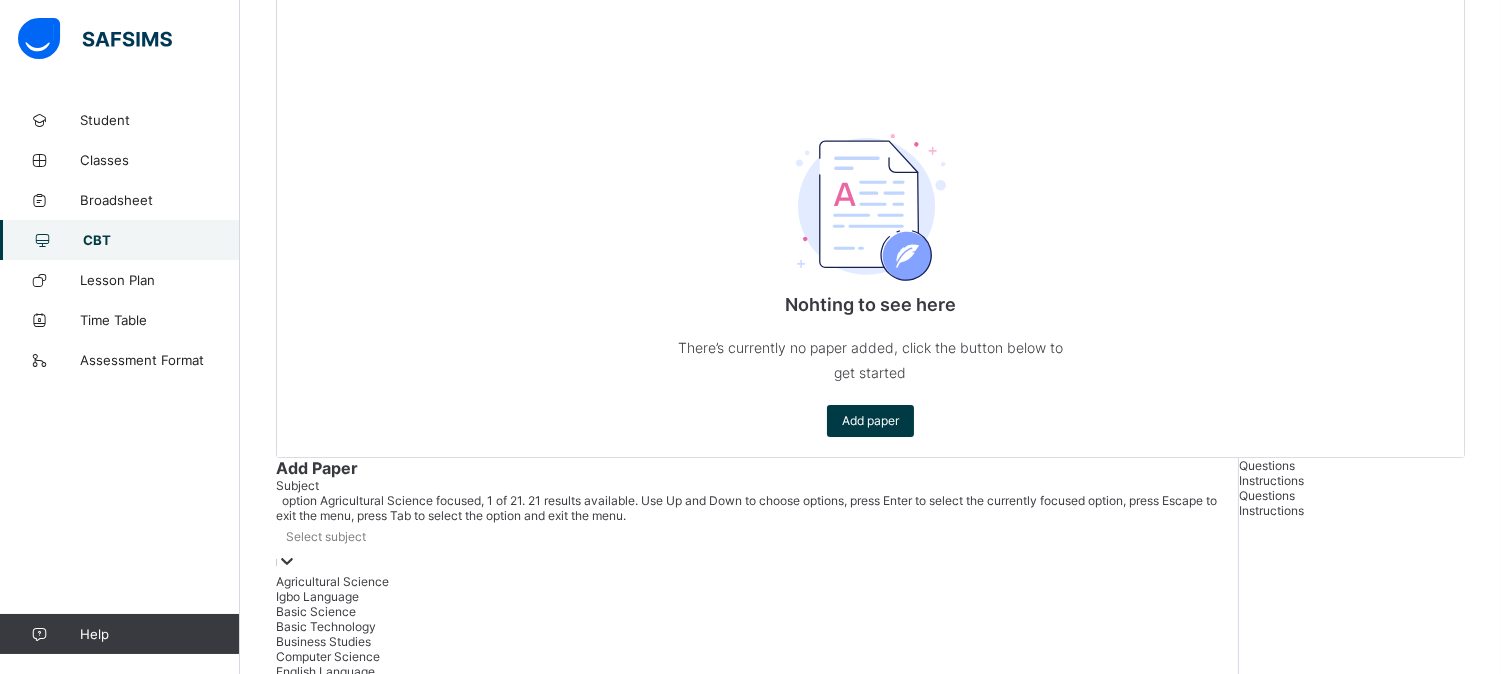 click on "Select subject" at bounding box center [757, 537] 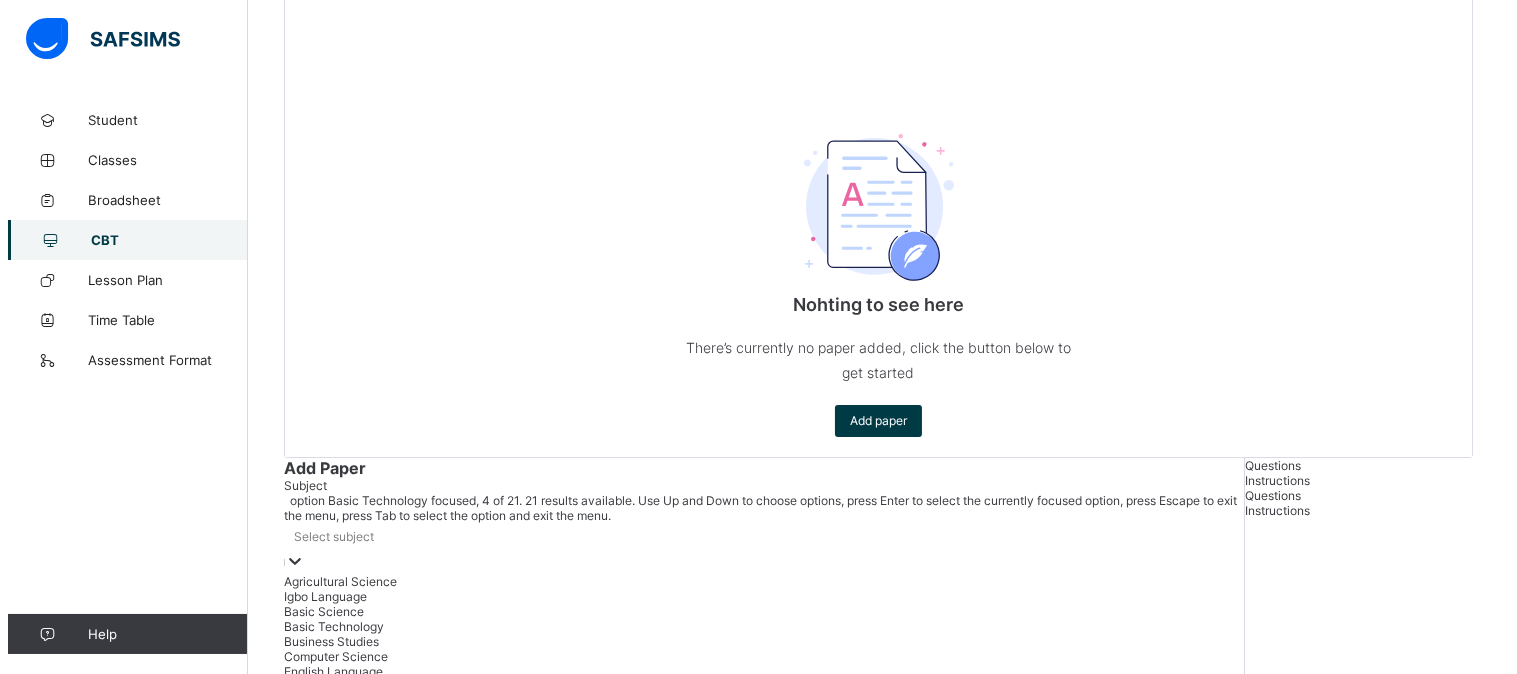 scroll, scrollTop: 353, scrollLeft: 0, axis: vertical 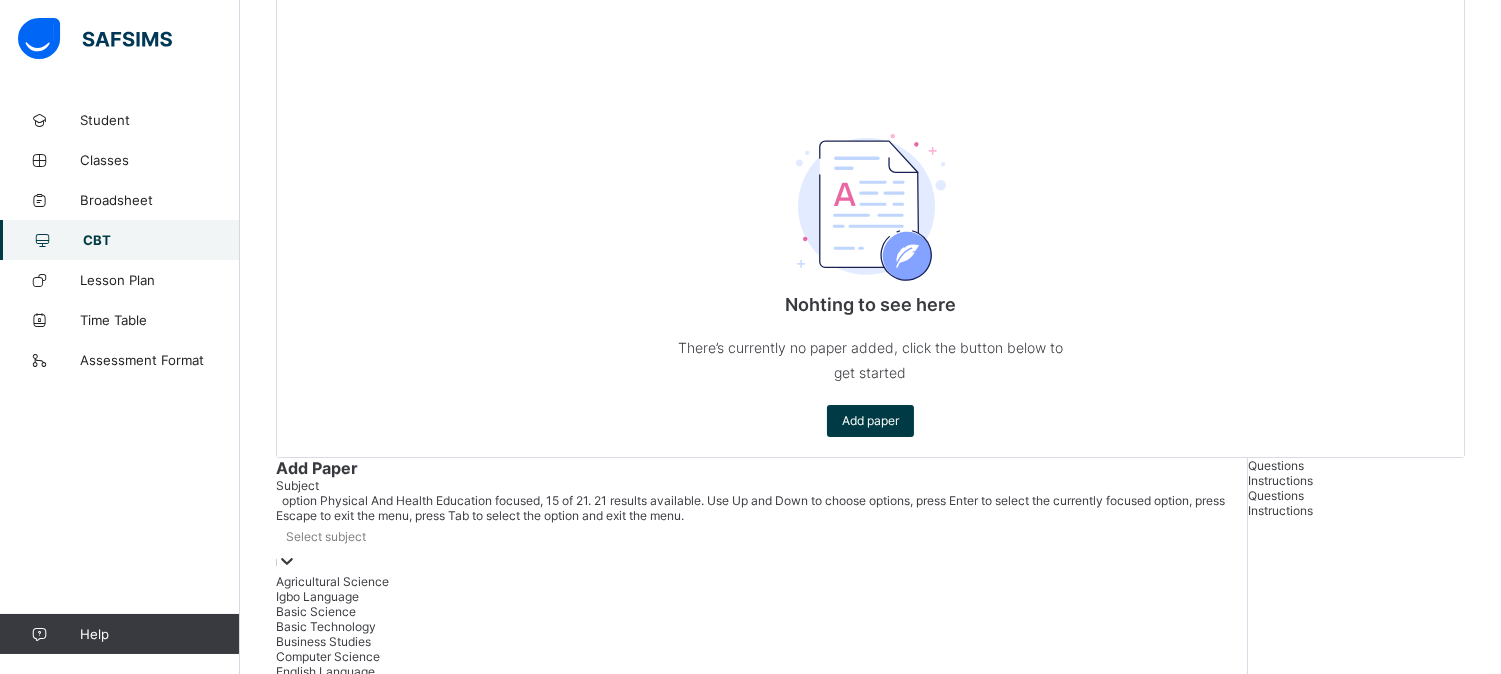click on "Physical And Health Education" at bounding box center [761, 791] 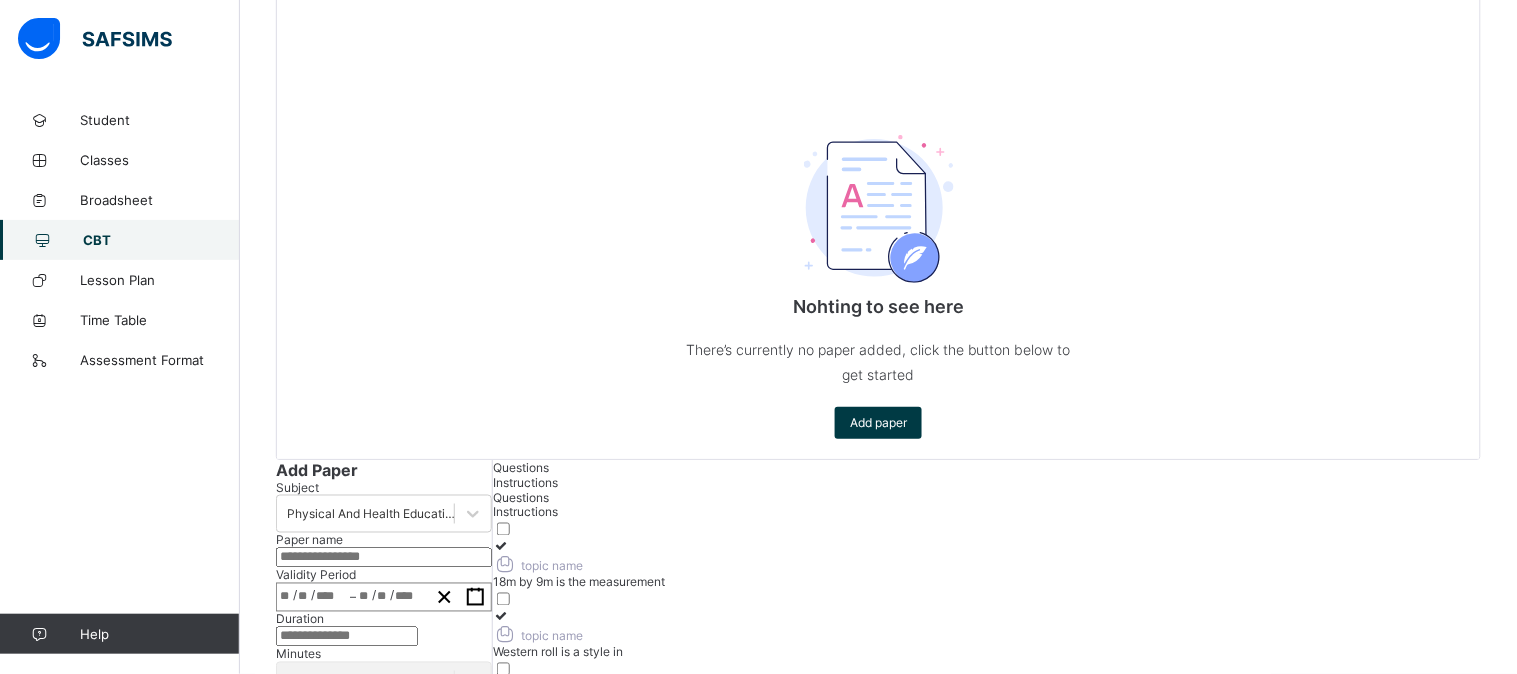 click on "Instructions" at bounding box center [525, 482] 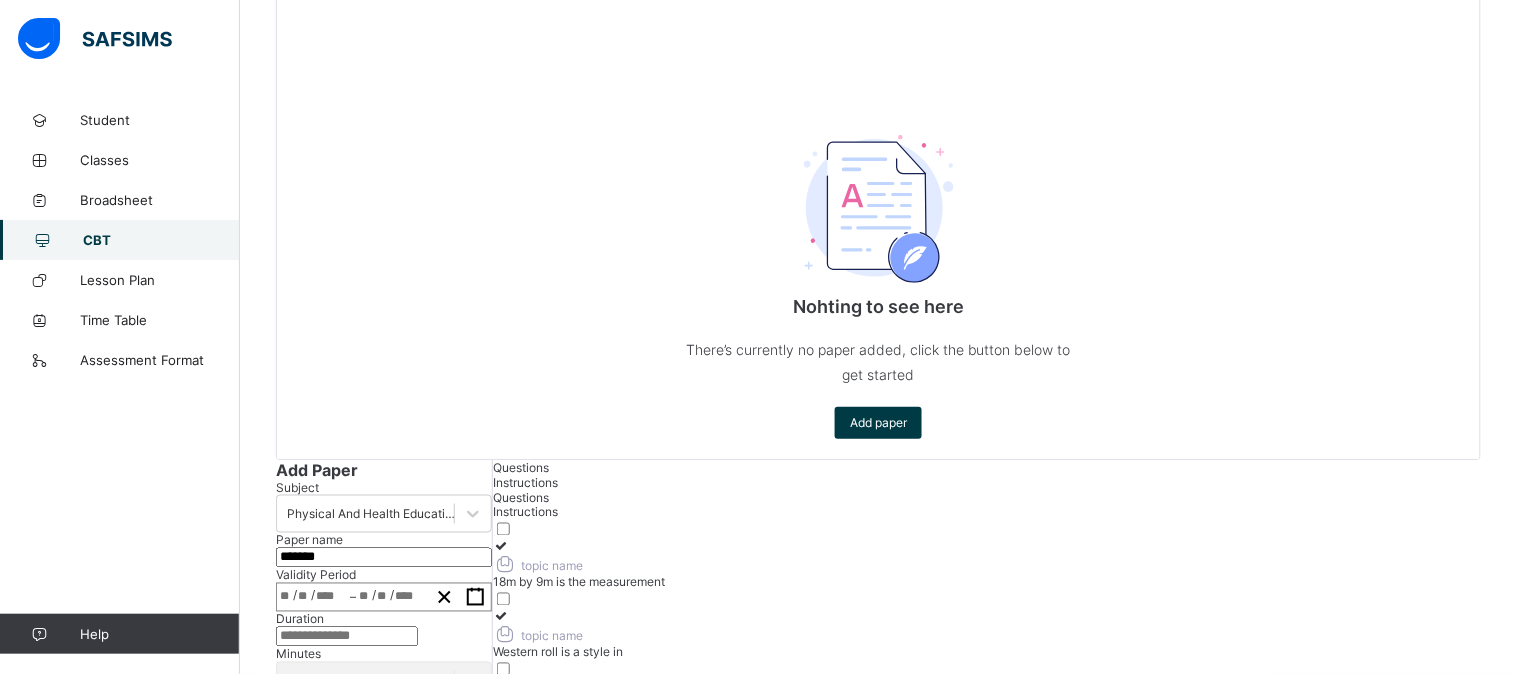 type on "*******" 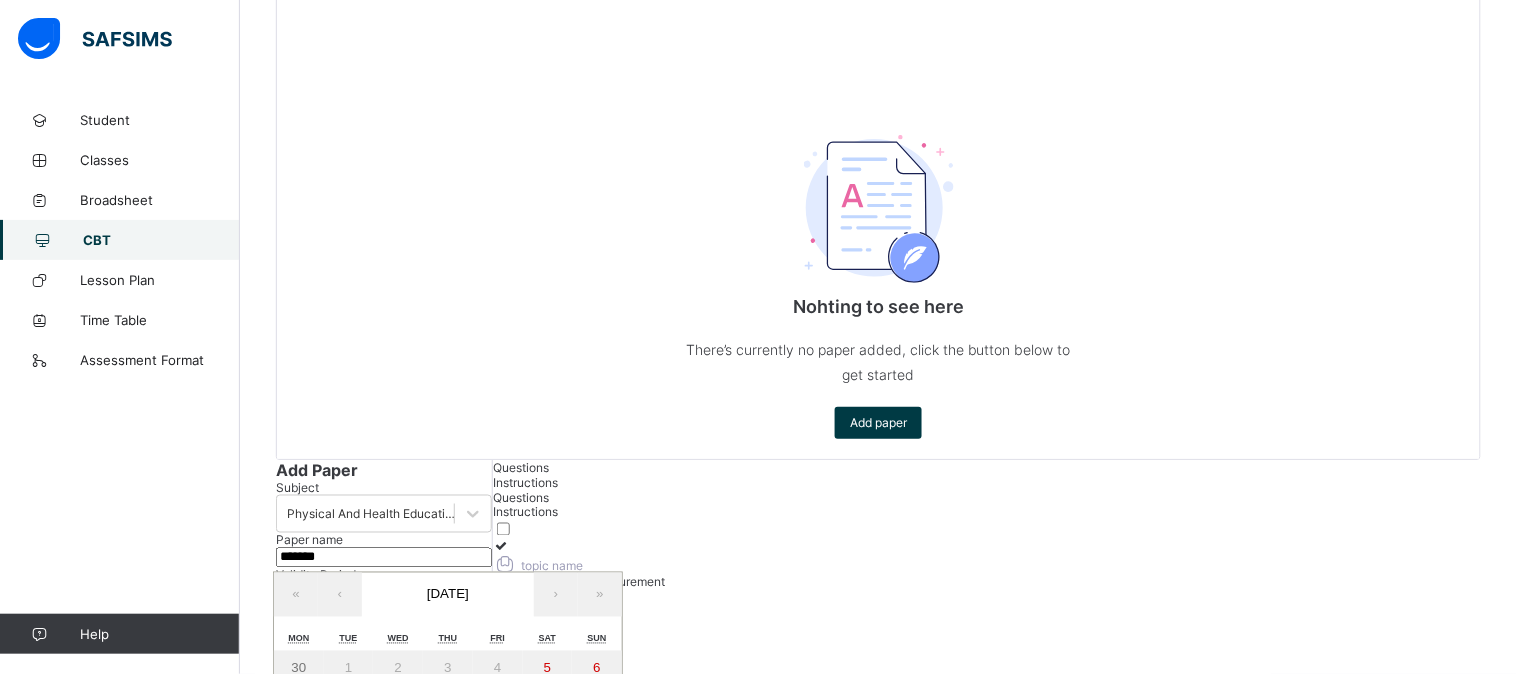 click on "/ / – / / « ‹ [DATE] › » Mon Tue Wed Thu Fri Sat Sun 30 1 2 3 4 5 6 7 8 9 10 11 12 13 14 15 16 17 18 19 20 21 22 23 24 25 26 27 28 29 30 31 1 2 3" at bounding box center [384, 597] 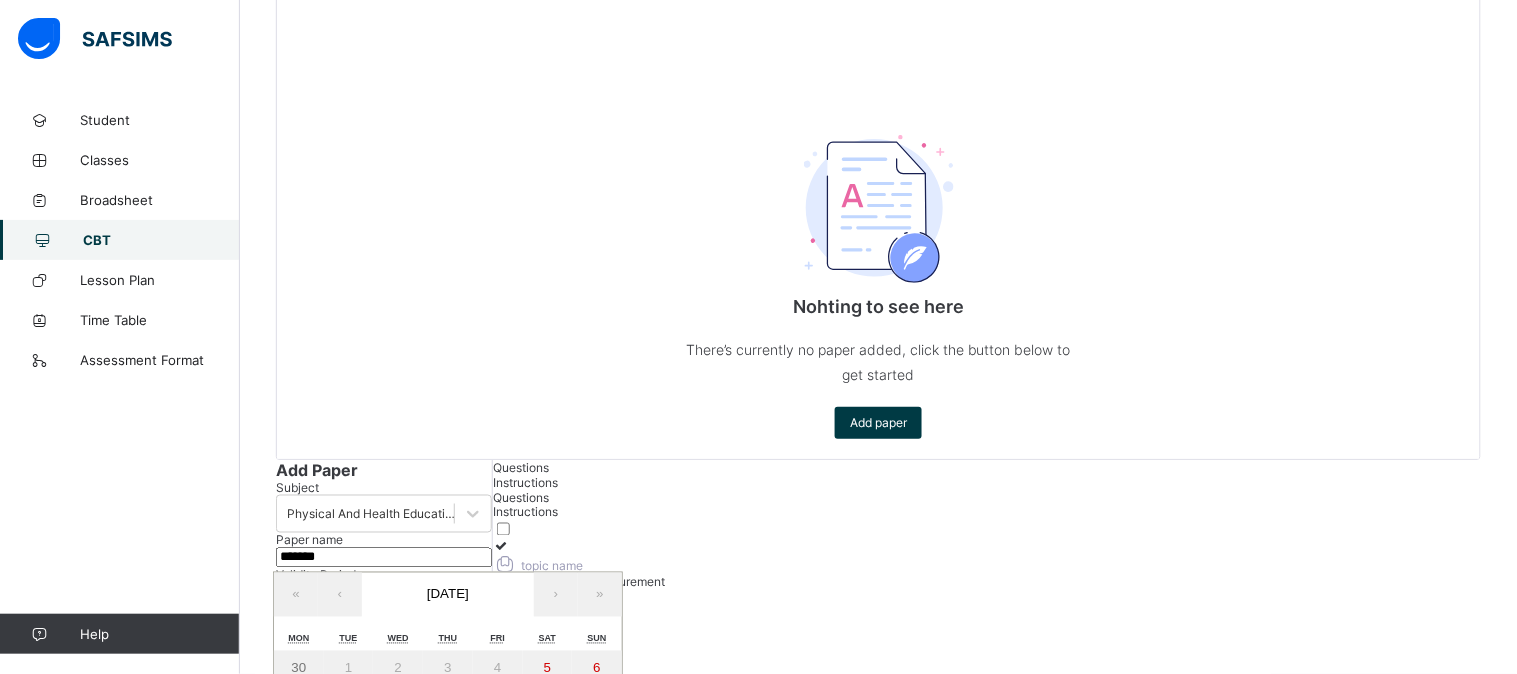 click on "15" at bounding box center [348, 740] 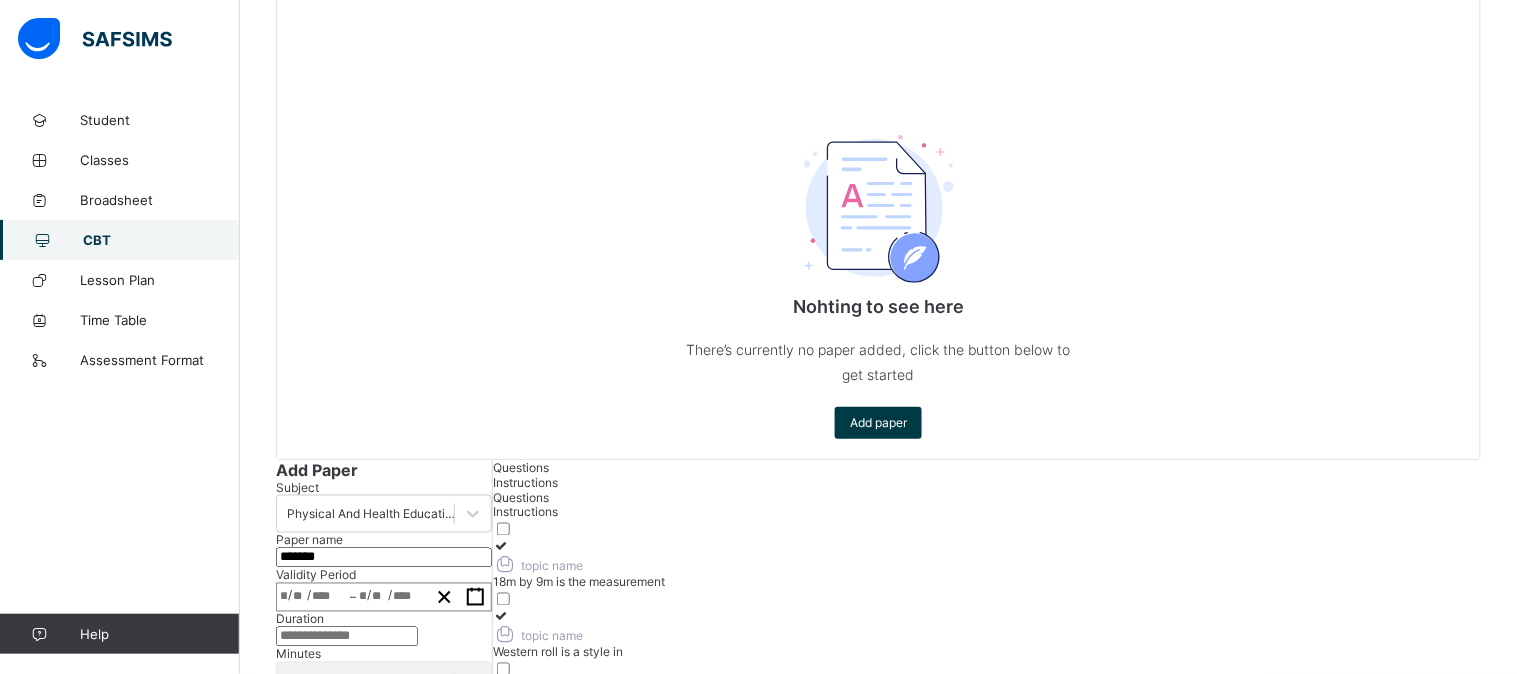 click at bounding box center (347, 637) 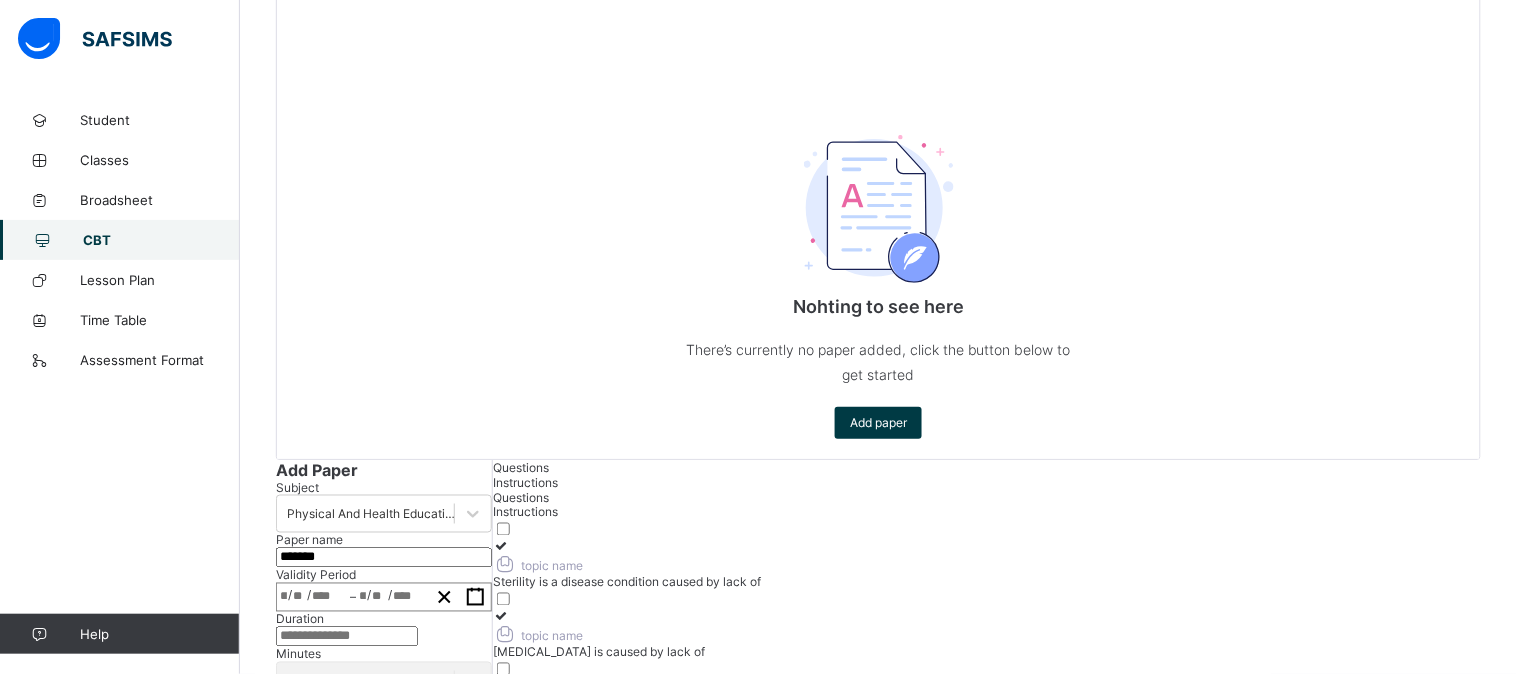 click on "6" at bounding box center [992, 1260] 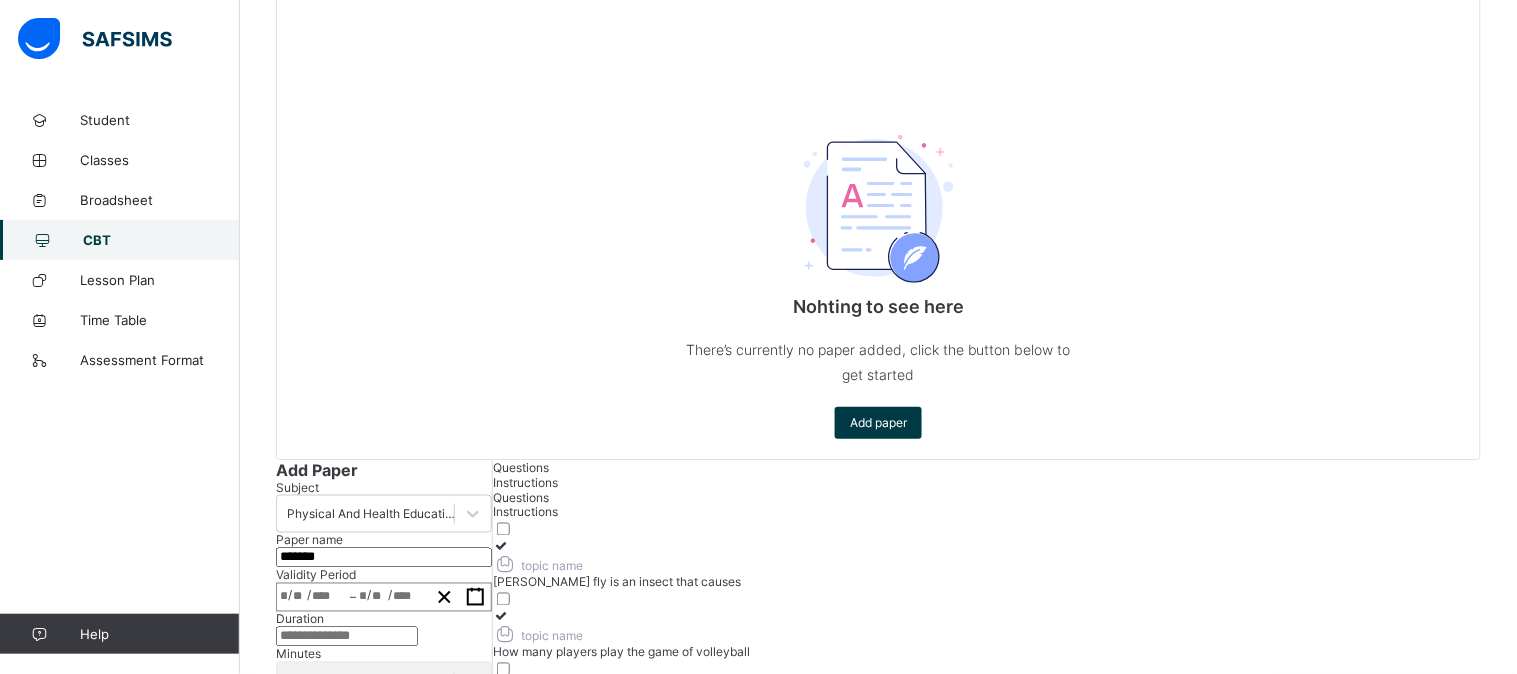 click on "topic name" at bounding box center (850, 1194) 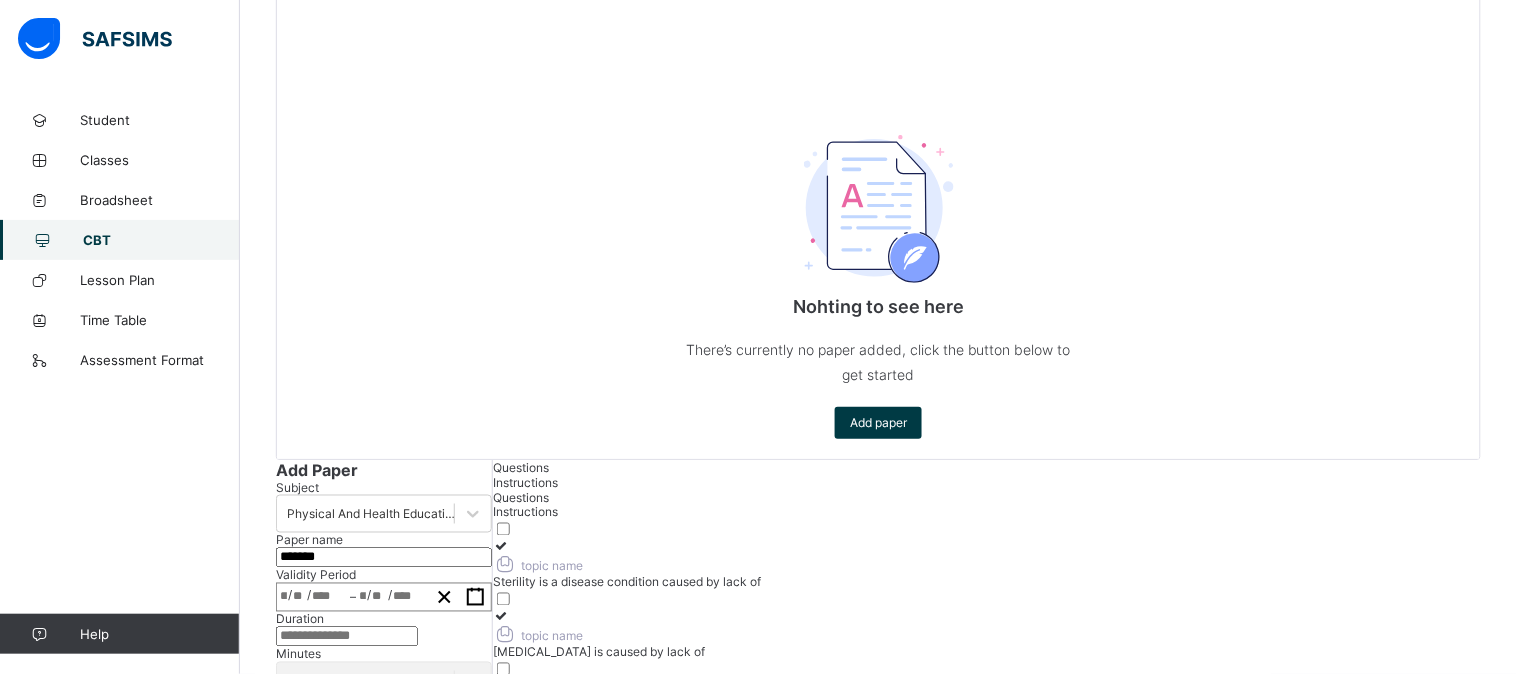 click on "topic name" at bounding box center [538, 1196] 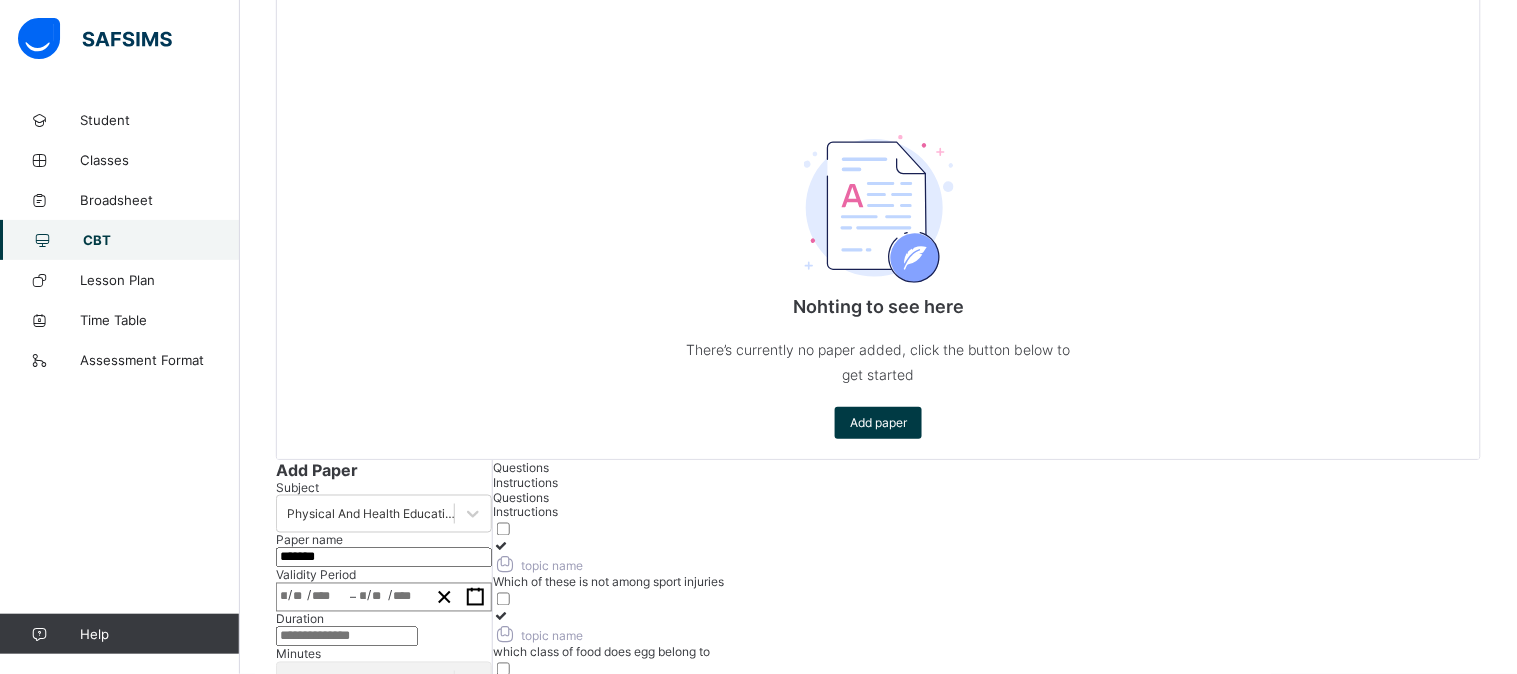 click on "topic name   A known [DEMOGRAPHIC_DATA] folk singer who died this year is" at bounding box center [833, 1194] 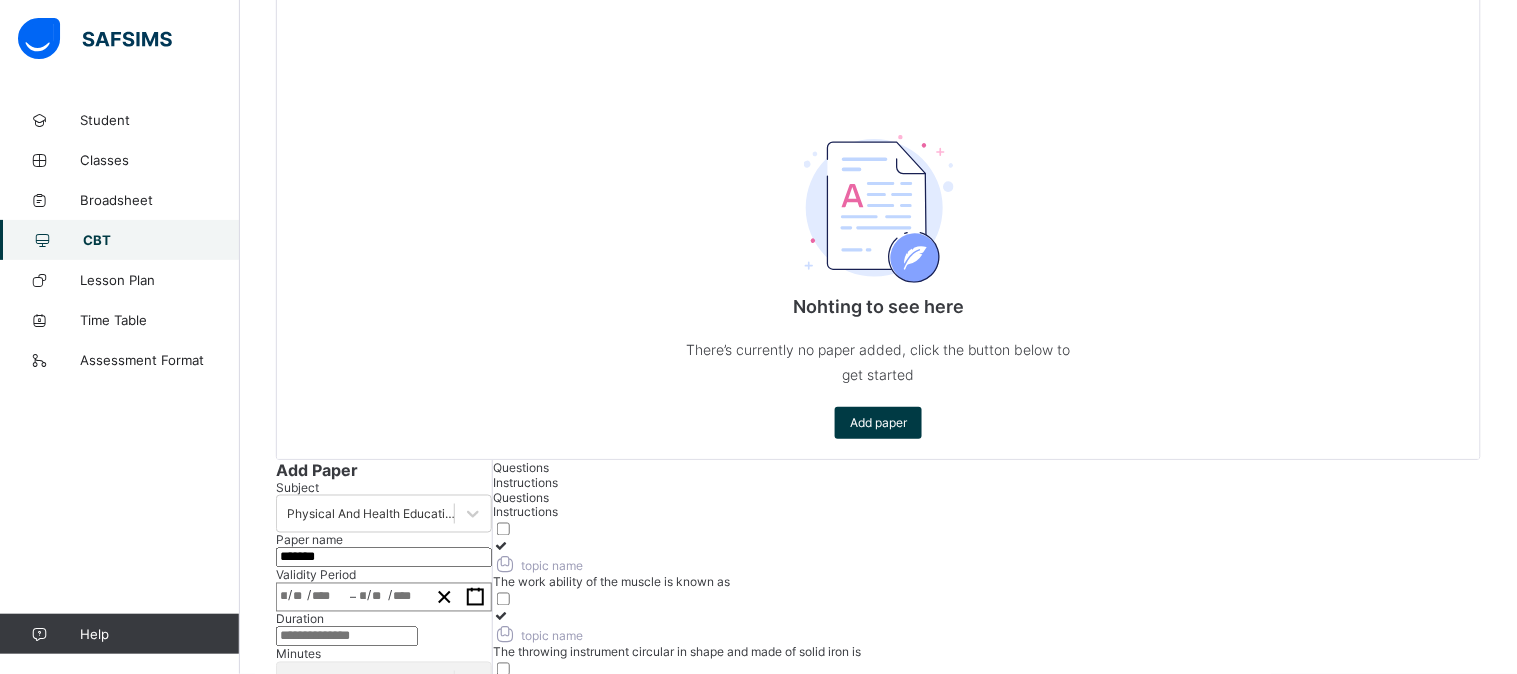 click at bounding box center [501, 1176] 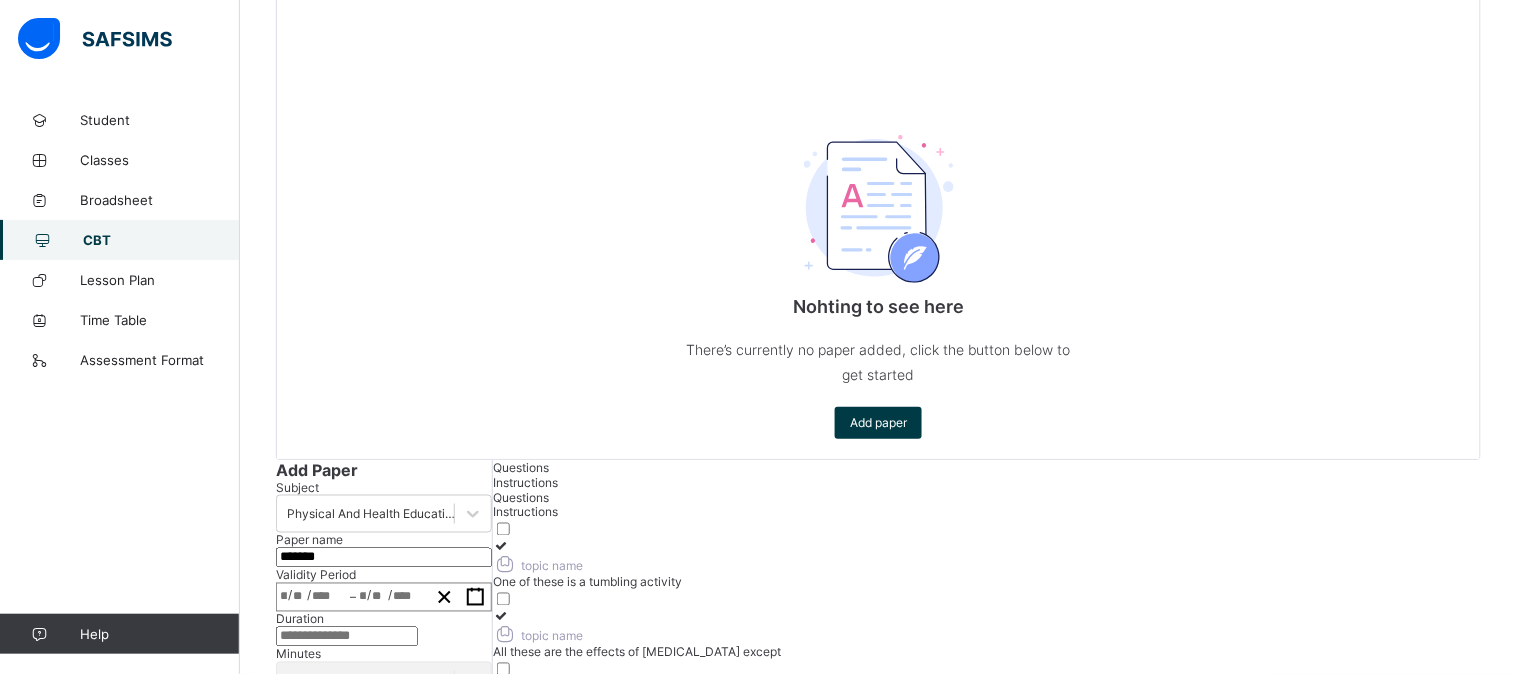 click on "One of these is a tumbling activity" at bounding box center (807, 582) 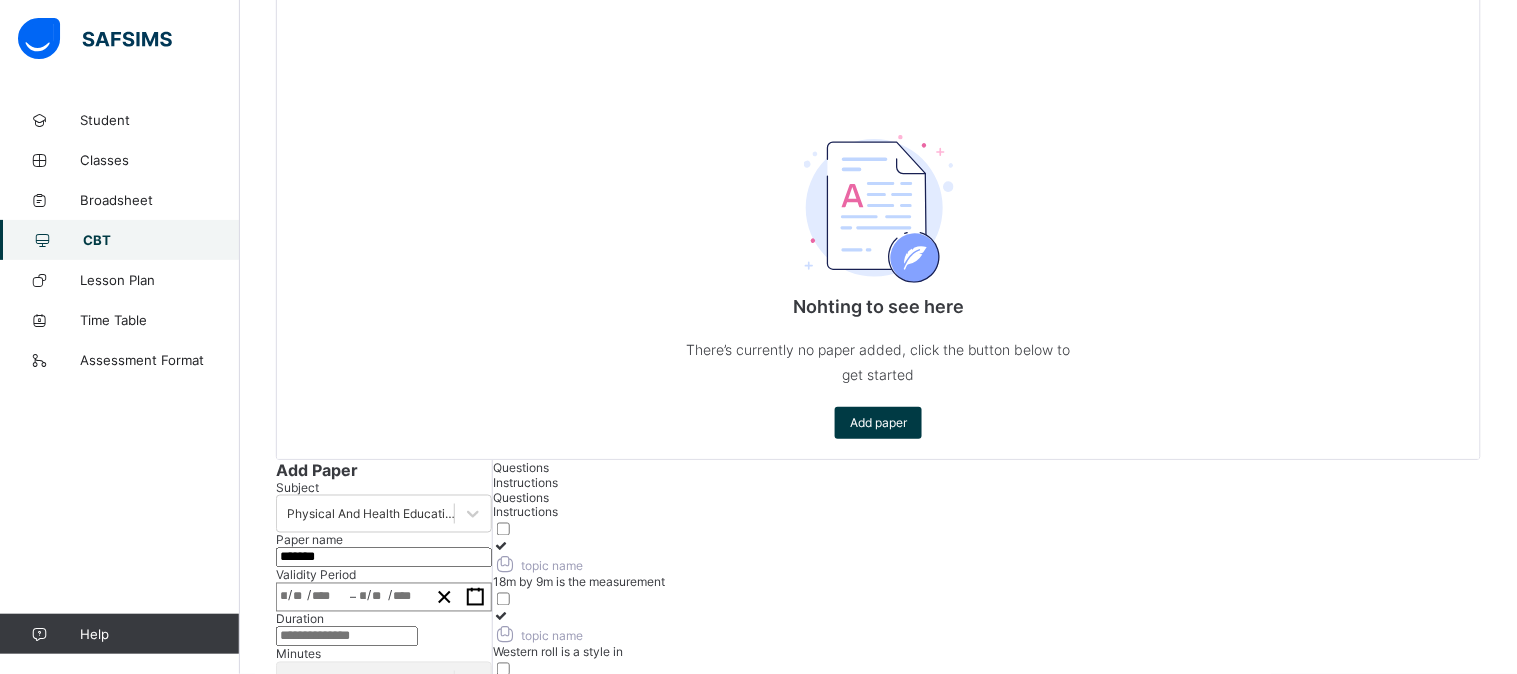 click on "topic name" at bounding box center (803, 564) 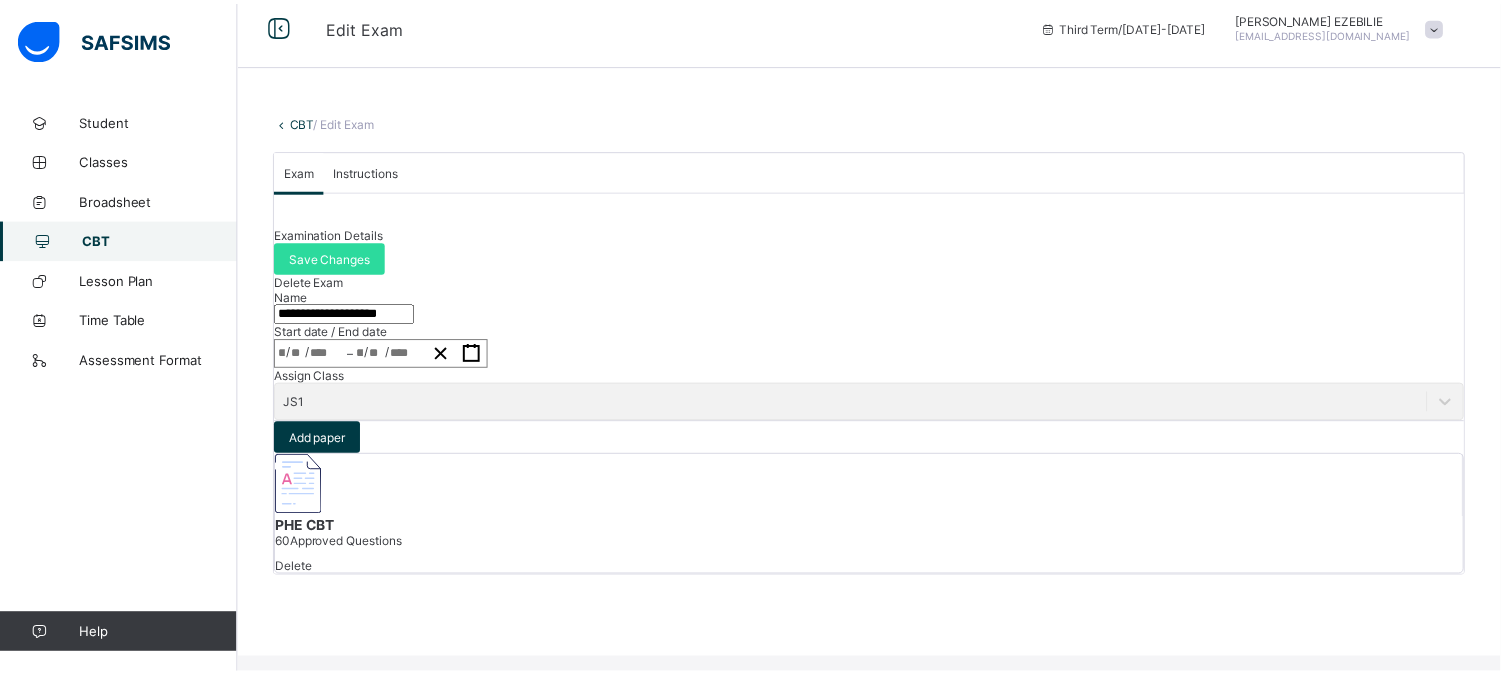 scroll, scrollTop: 217, scrollLeft: 0, axis: vertical 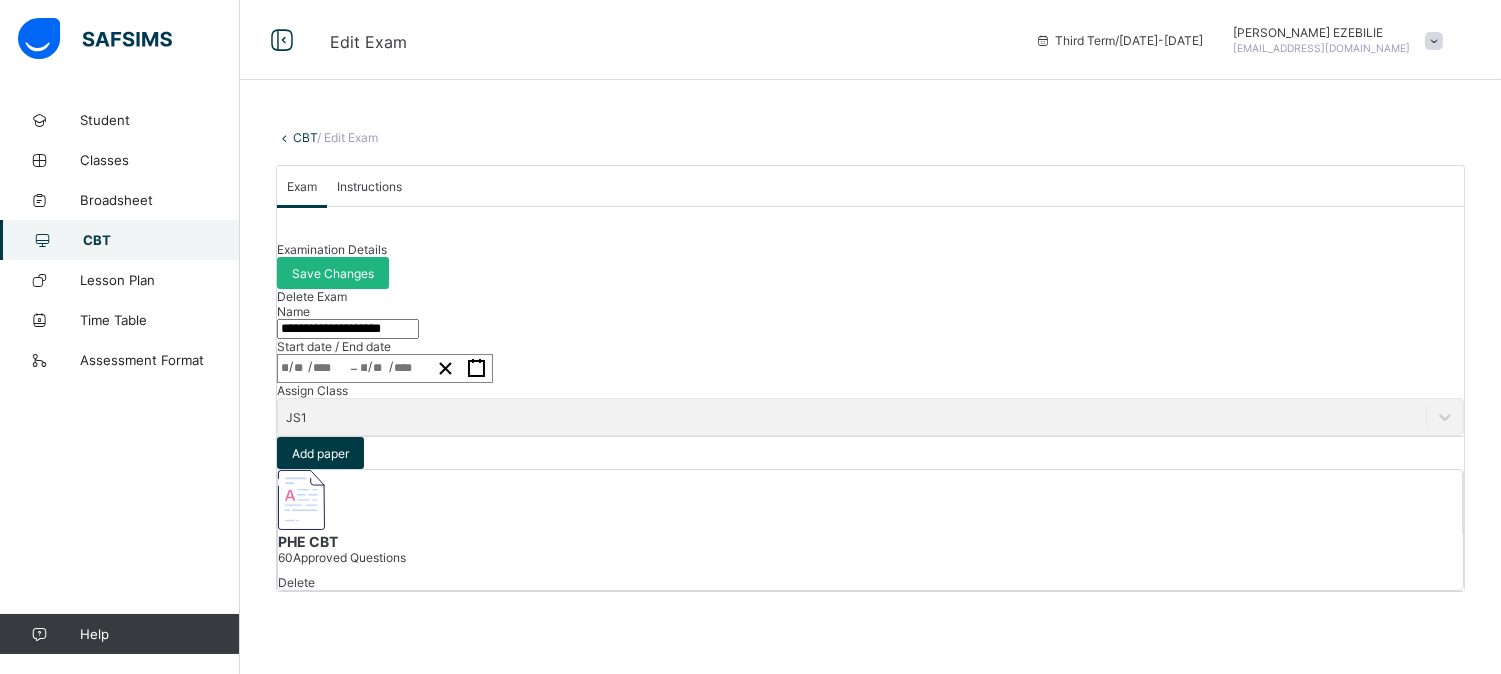 click on "Save Changes" at bounding box center [333, 273] 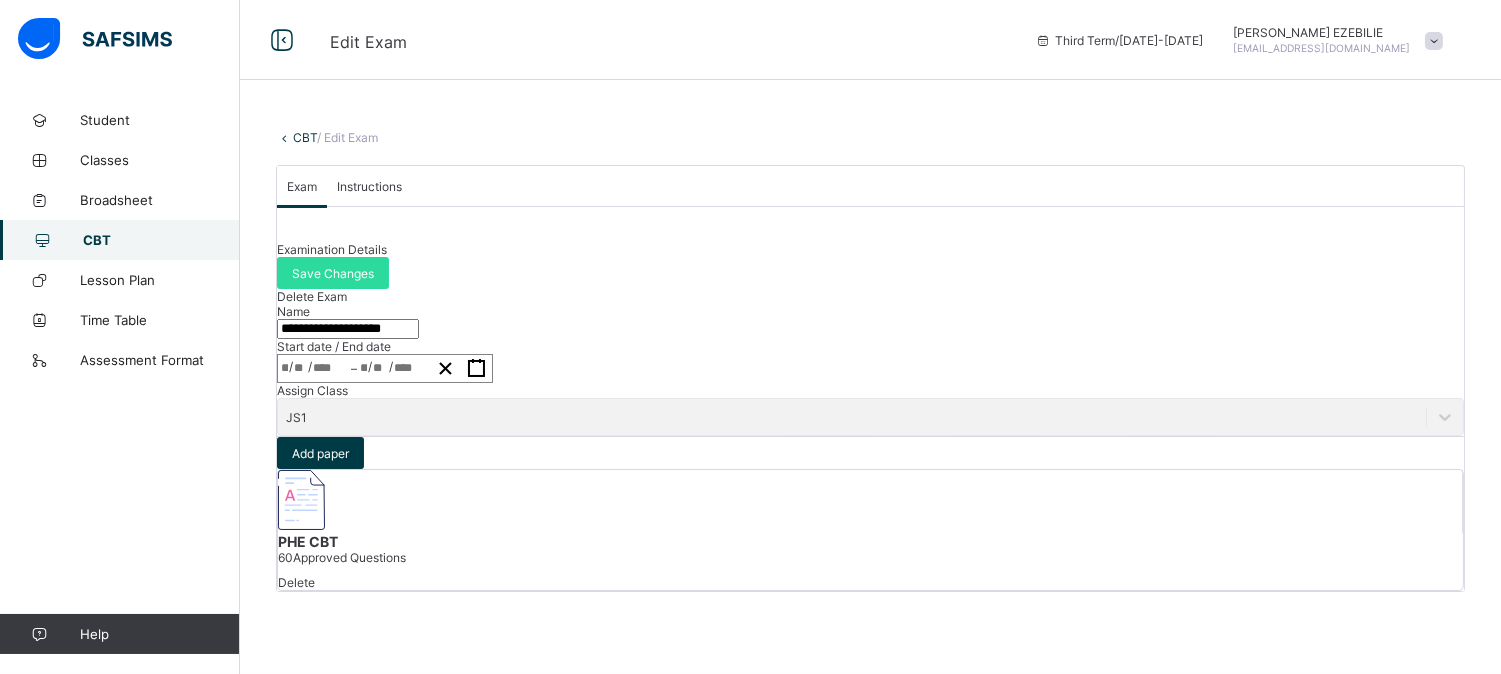 scroll, scrollTop: 12, scrollLeft: 0, axis: vertical 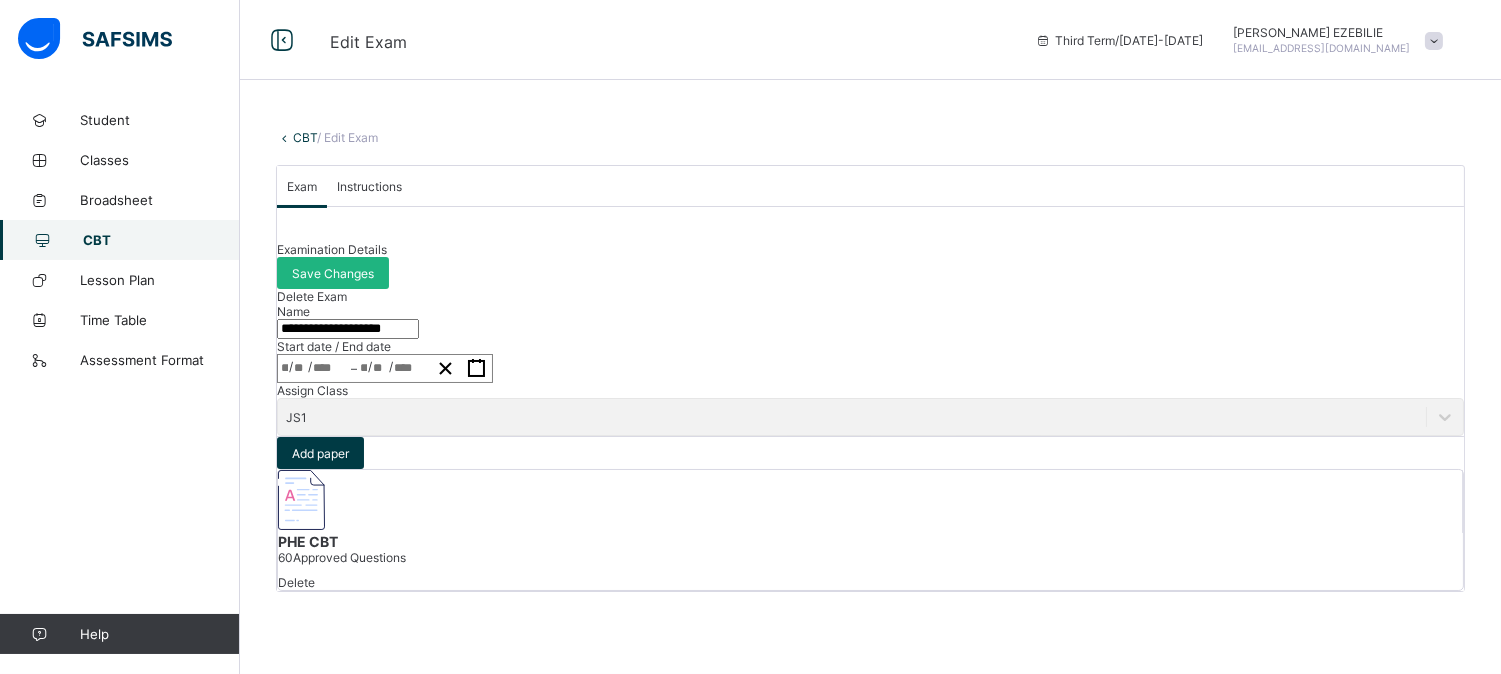 click on "Save Changes" at bounding box center (333, 273) 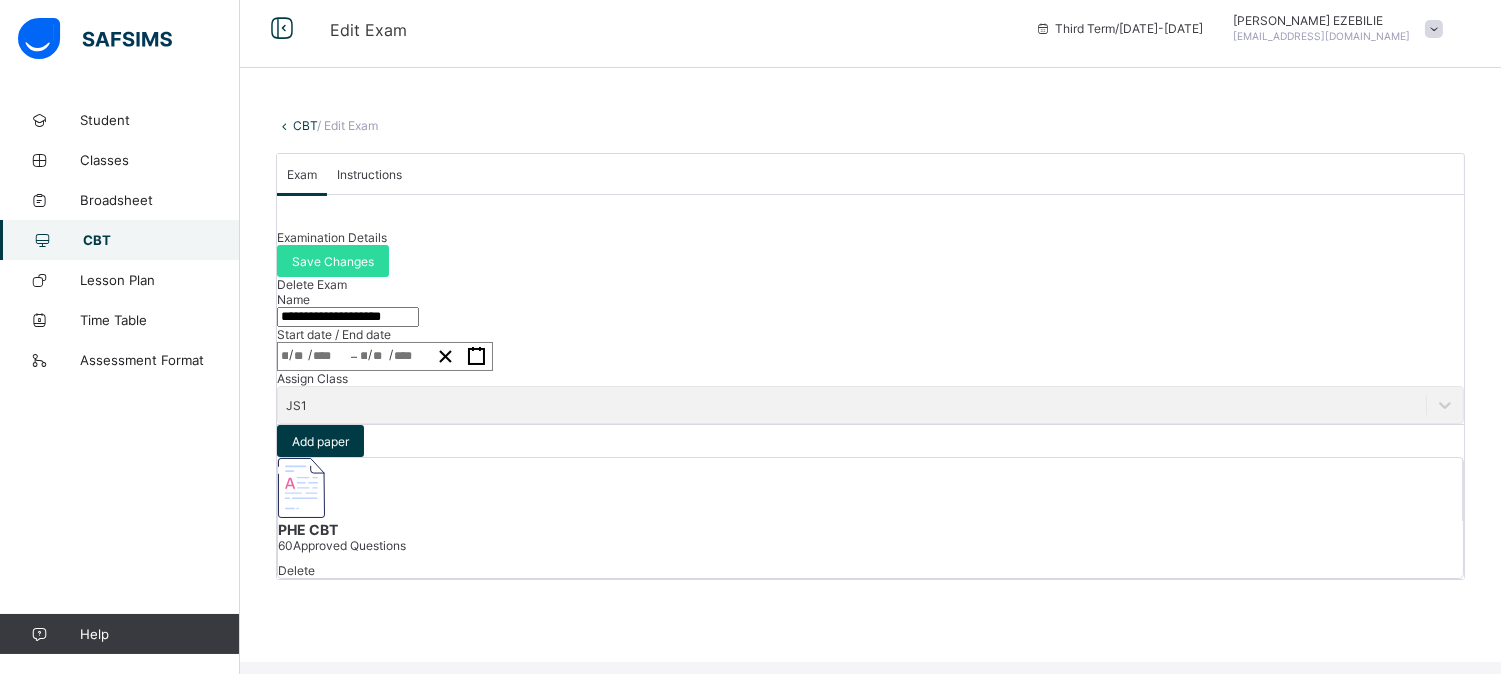 click on "CBT" at bounding box center (305, 125) 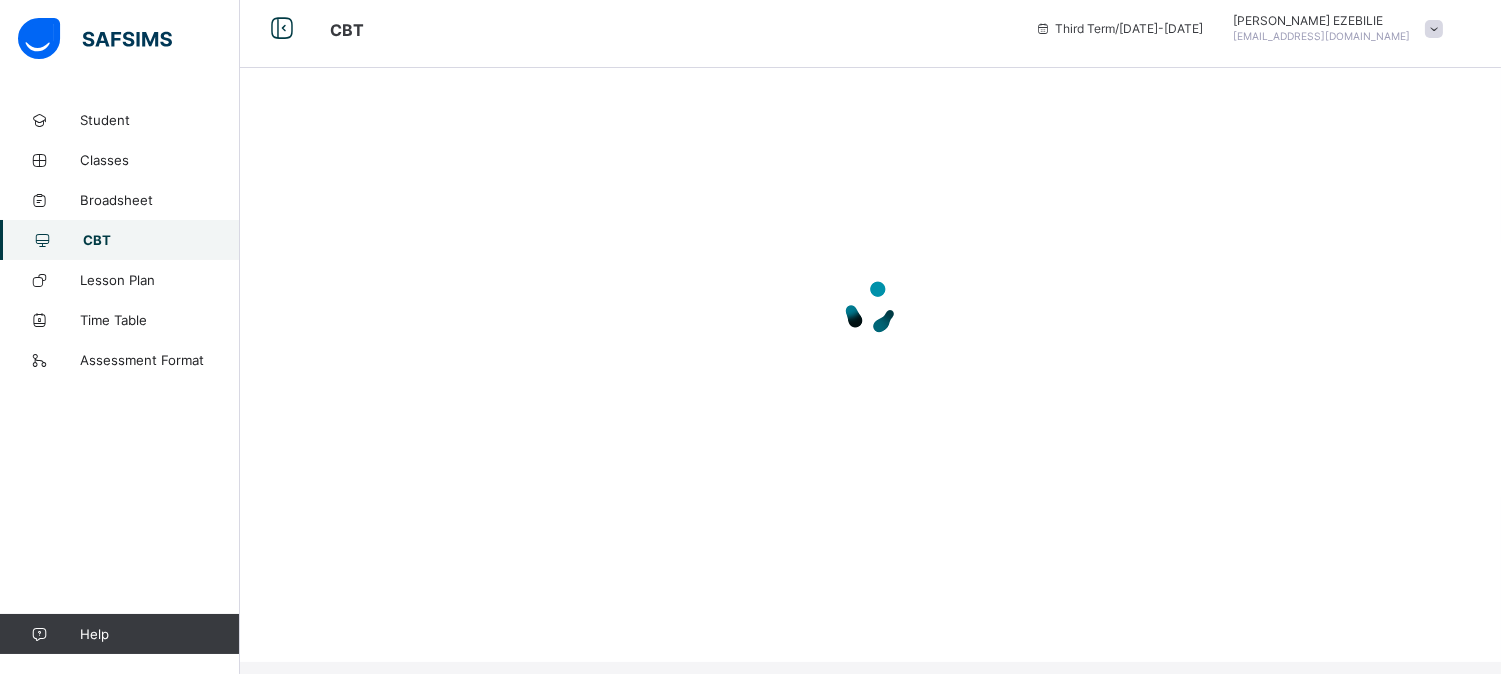 scroll, scrollTop: 0, scrollLeft: 0, axis: both 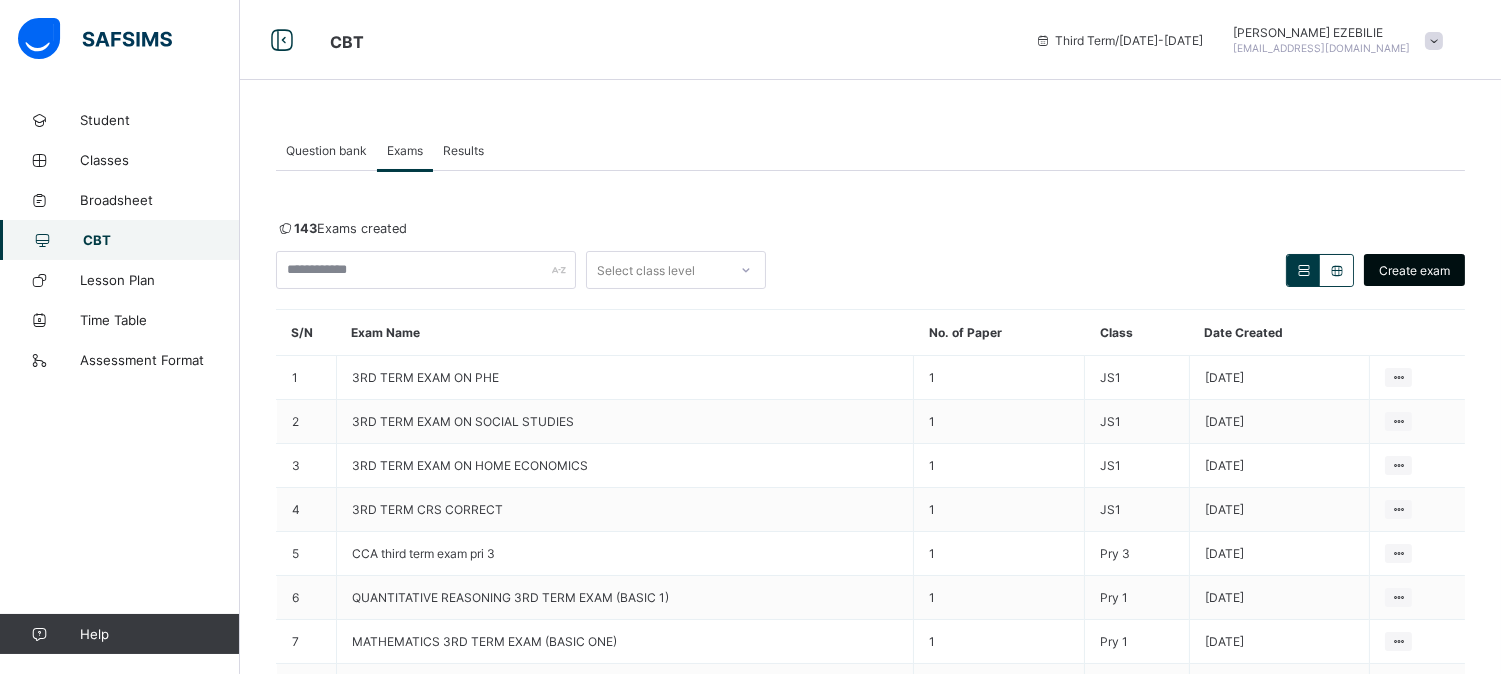 click on "Create exam" at bounding box center (1414, 270) 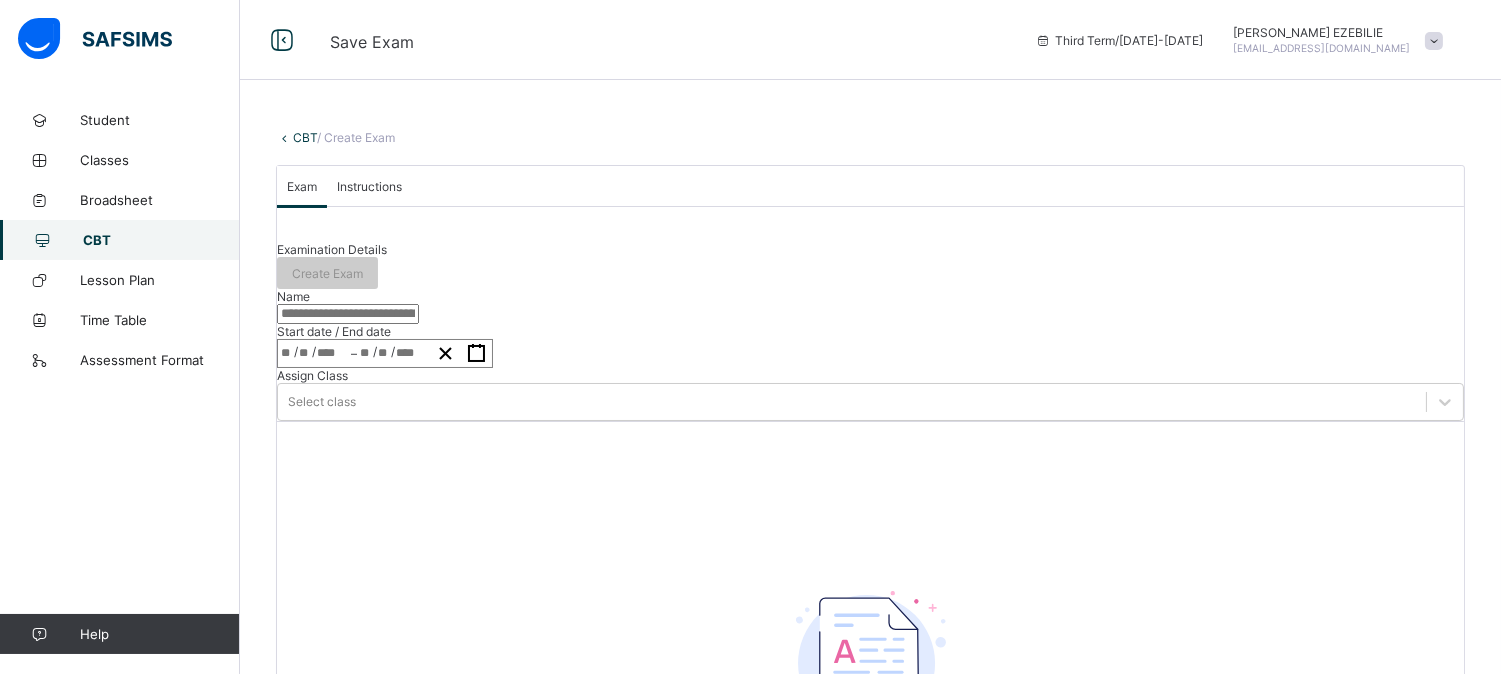 click at bounding box center [348, 314] 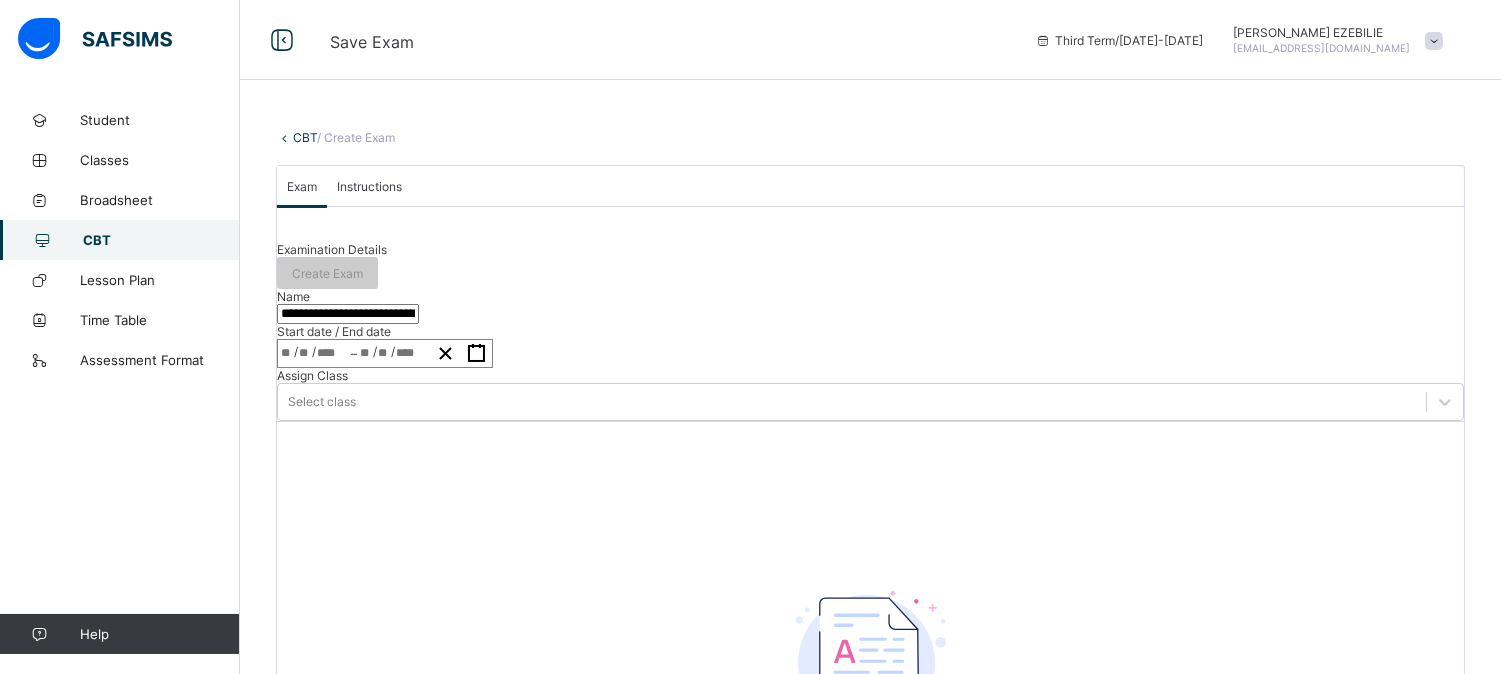 type on "**********" 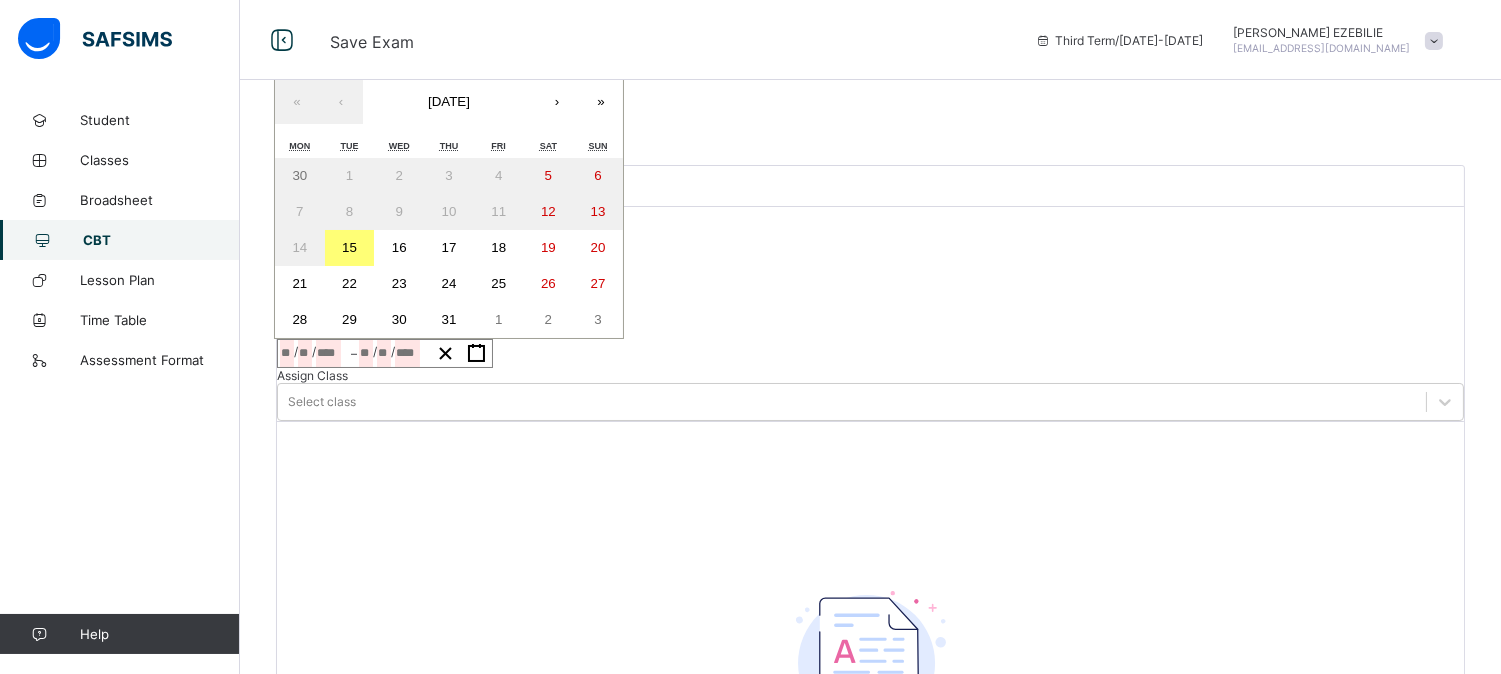 click 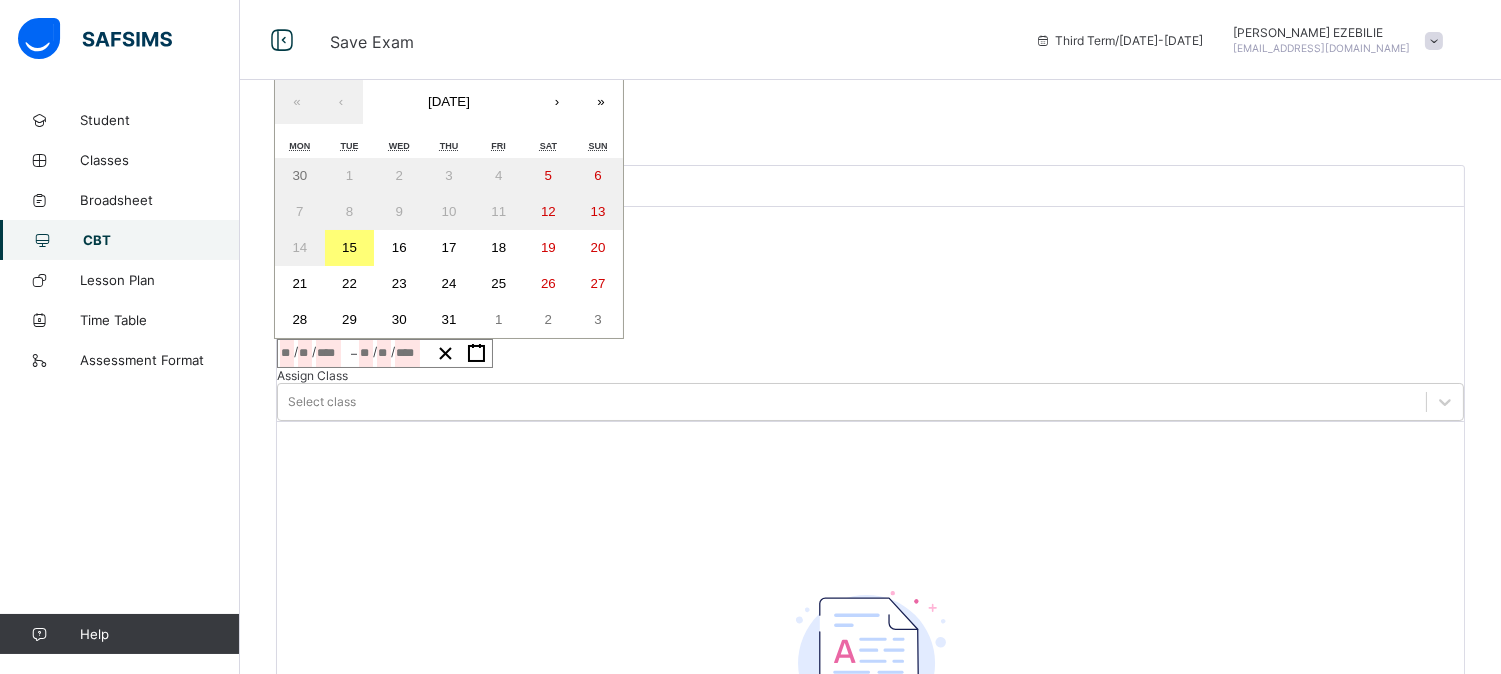 click on "15" at bounding box center [349, 247] 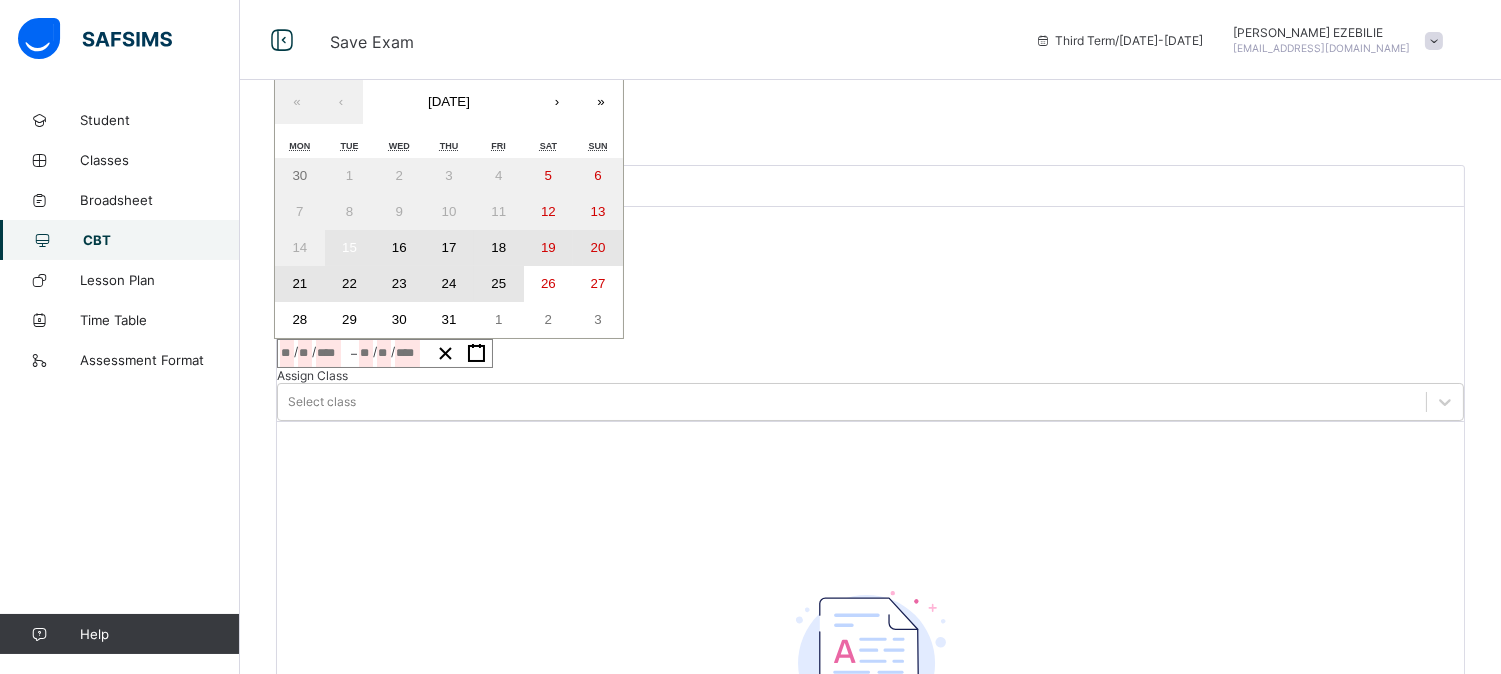 click on "25" at bounding box center (498, 283) 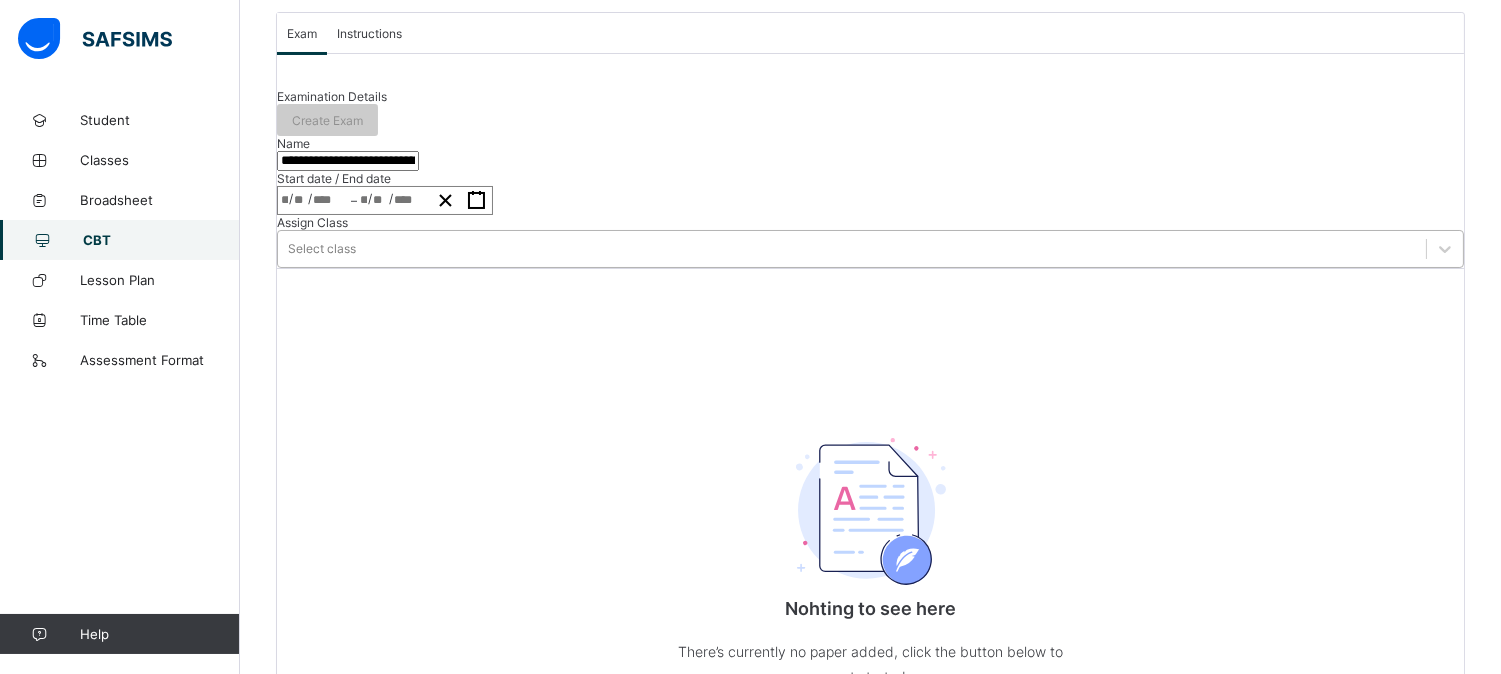 click on "Select class" at bounding box center [870, 249] 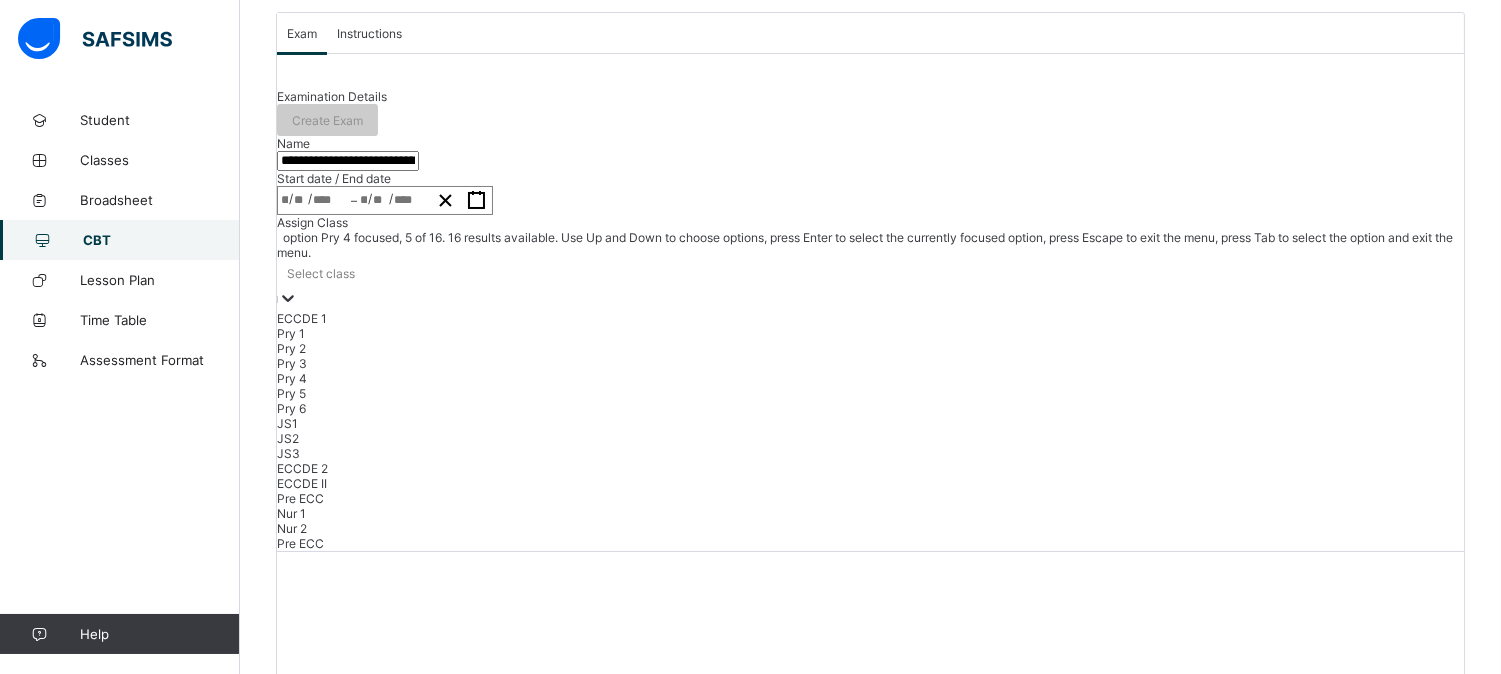 scroll, scrollTop: 167, scrollLeft: 0, axis: vertical 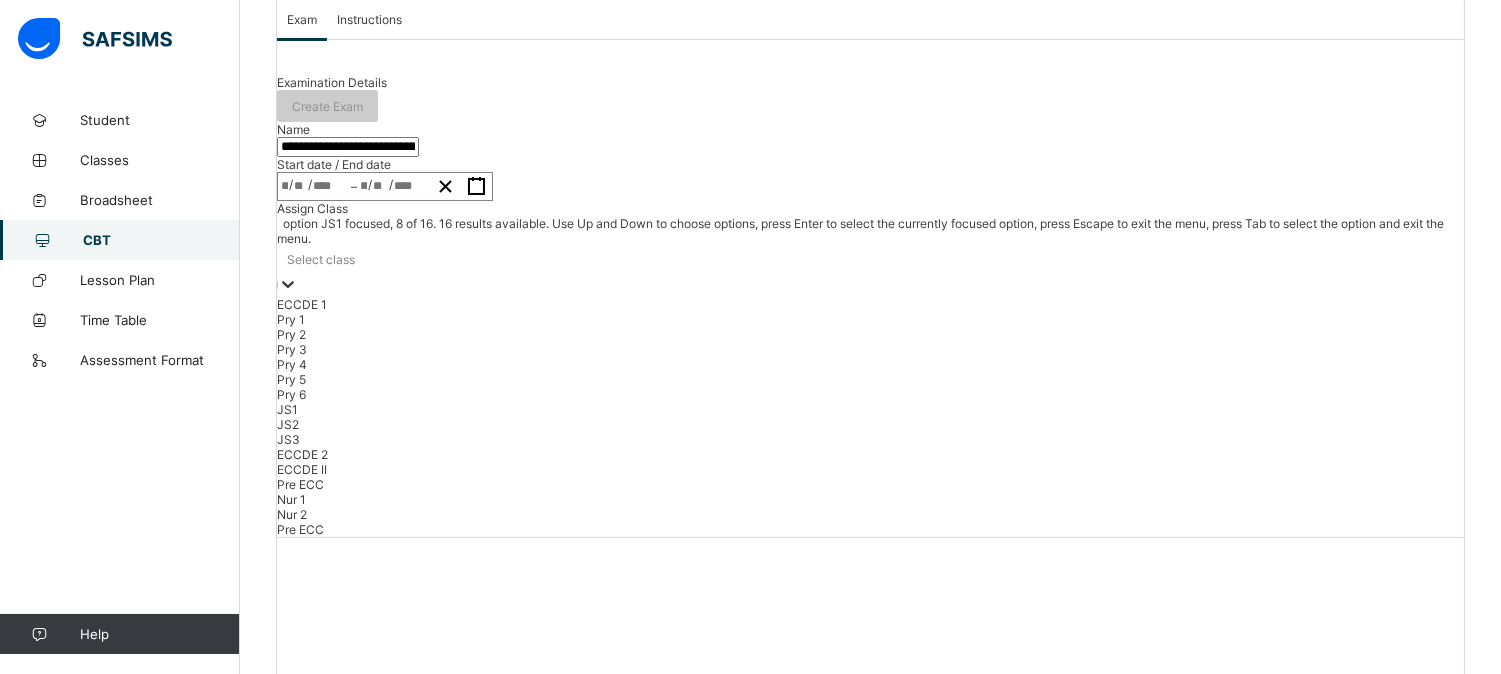 click on "JS1" at bounding box center (870, 409) 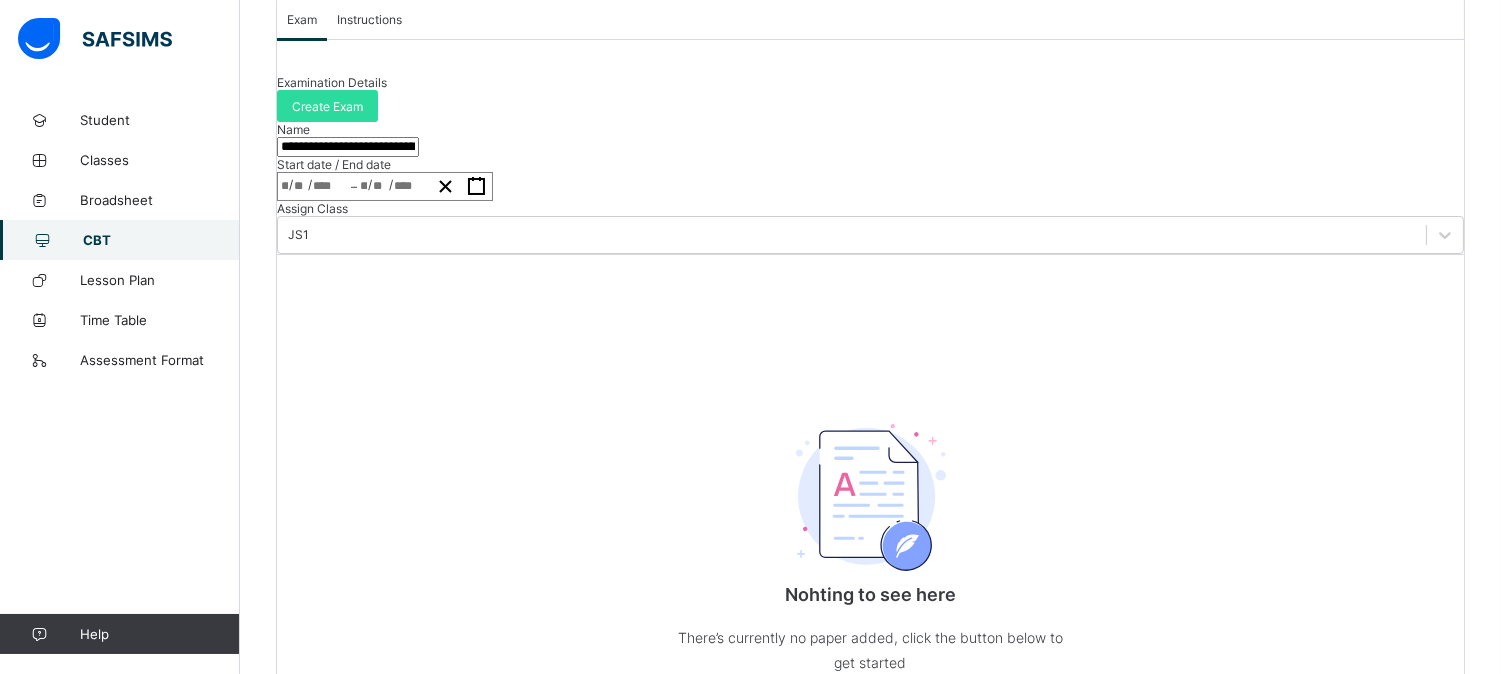 click on "Instructions" at bounding box center [369, 19] 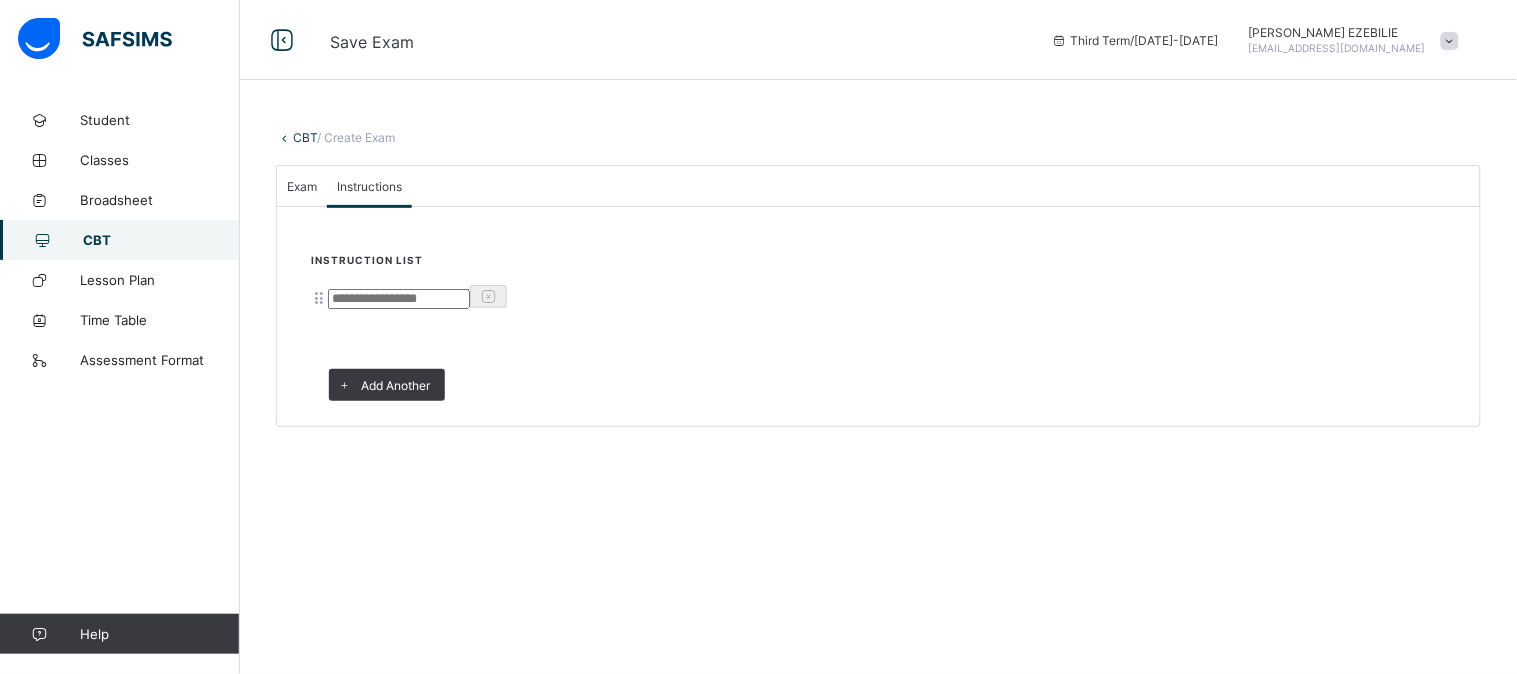 click at bounding box center (399, 299) 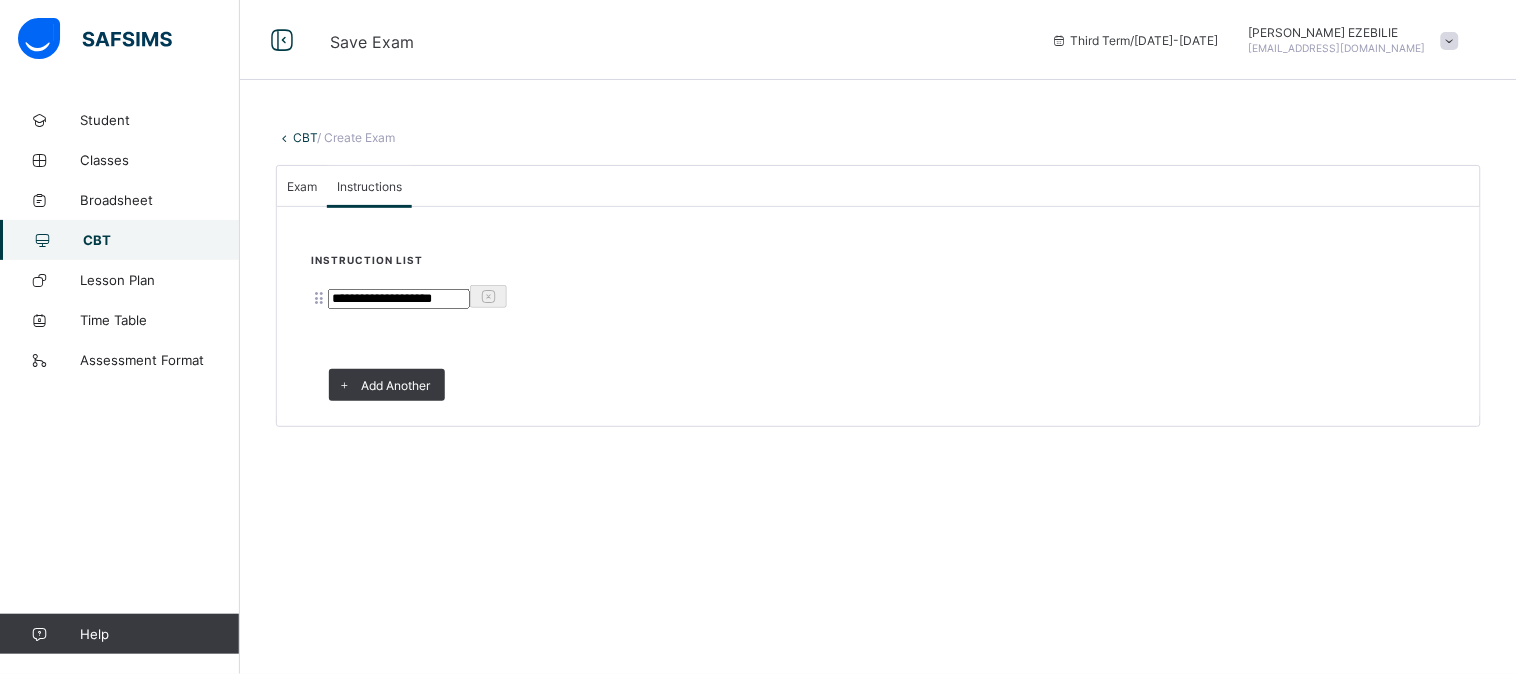 type on "**********" 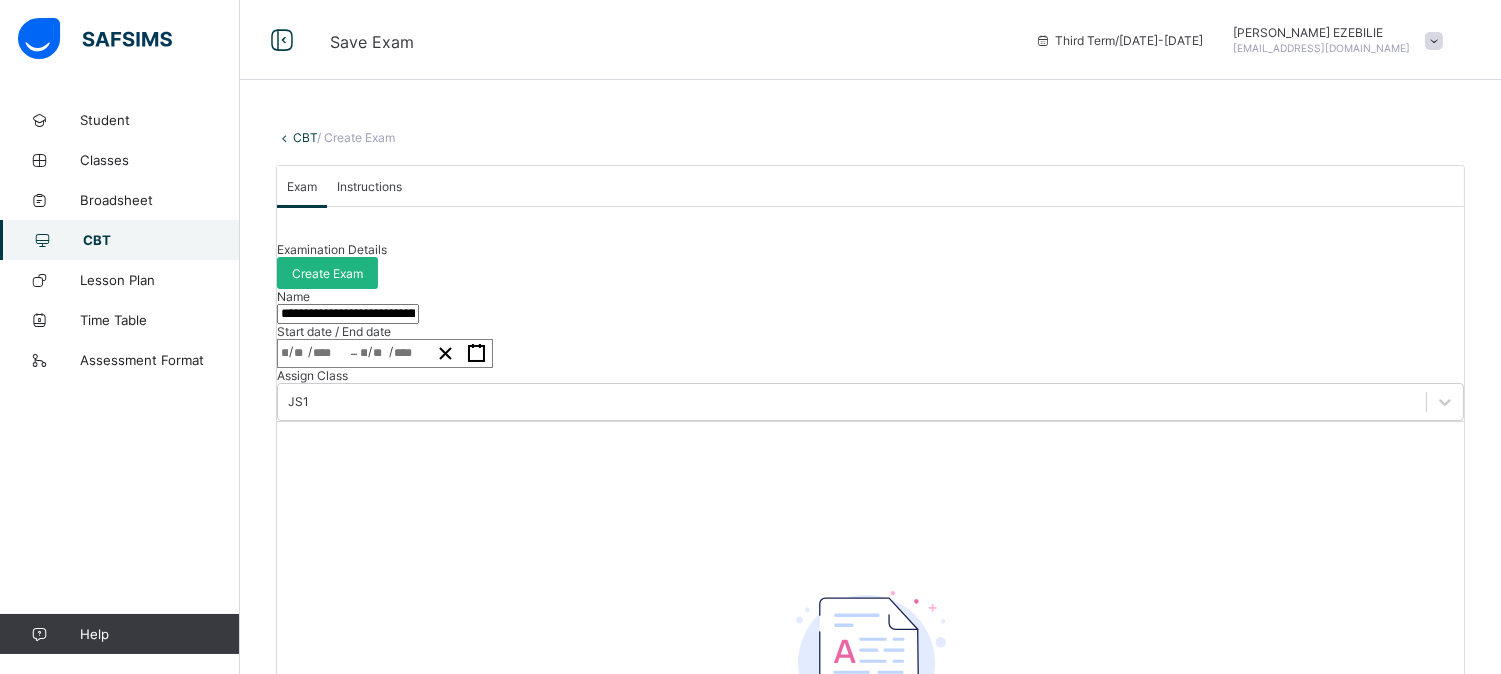 click on "Create Exam" at bounding box center (327, 273) 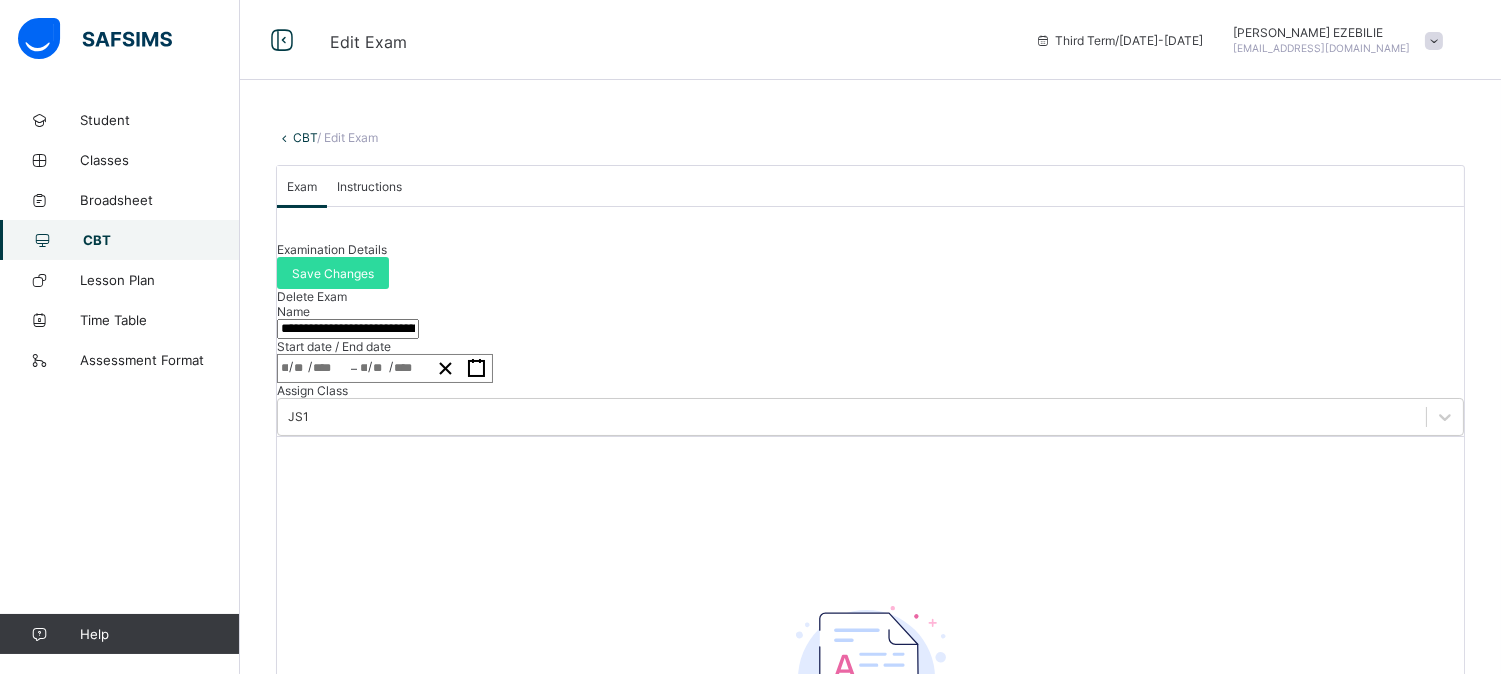 scroll, scrollTop: 472, scrollLeft: 0, axis: vertical 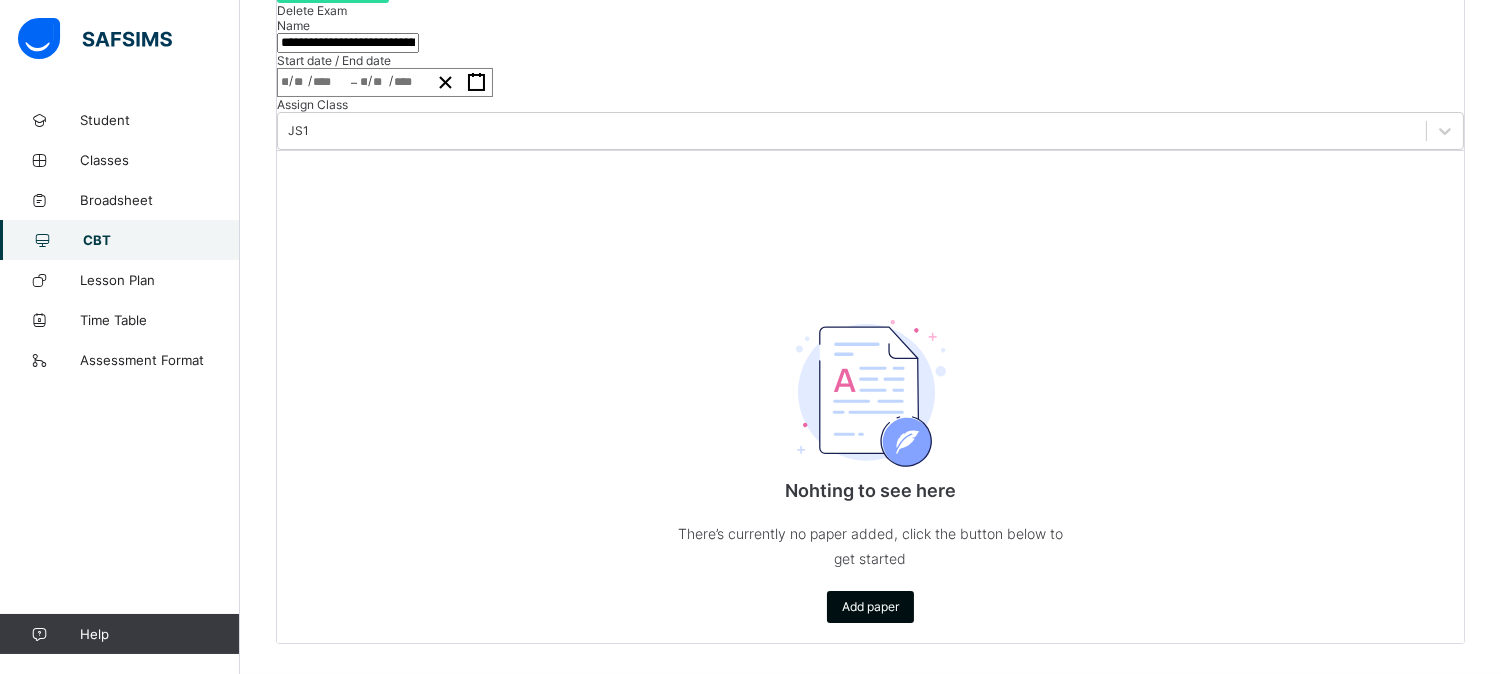 click on "Add paper" at bounding box center [870, 606] 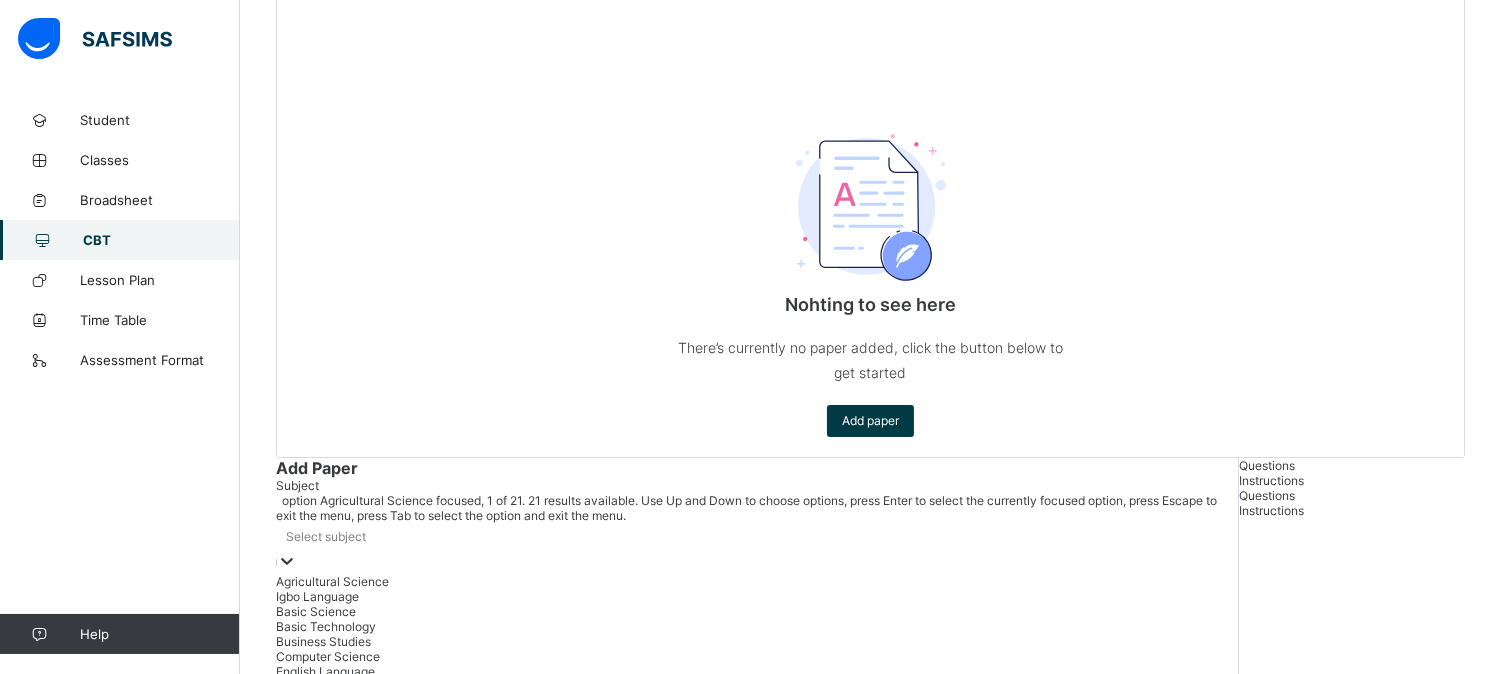 click at bounding box center (287, 562) 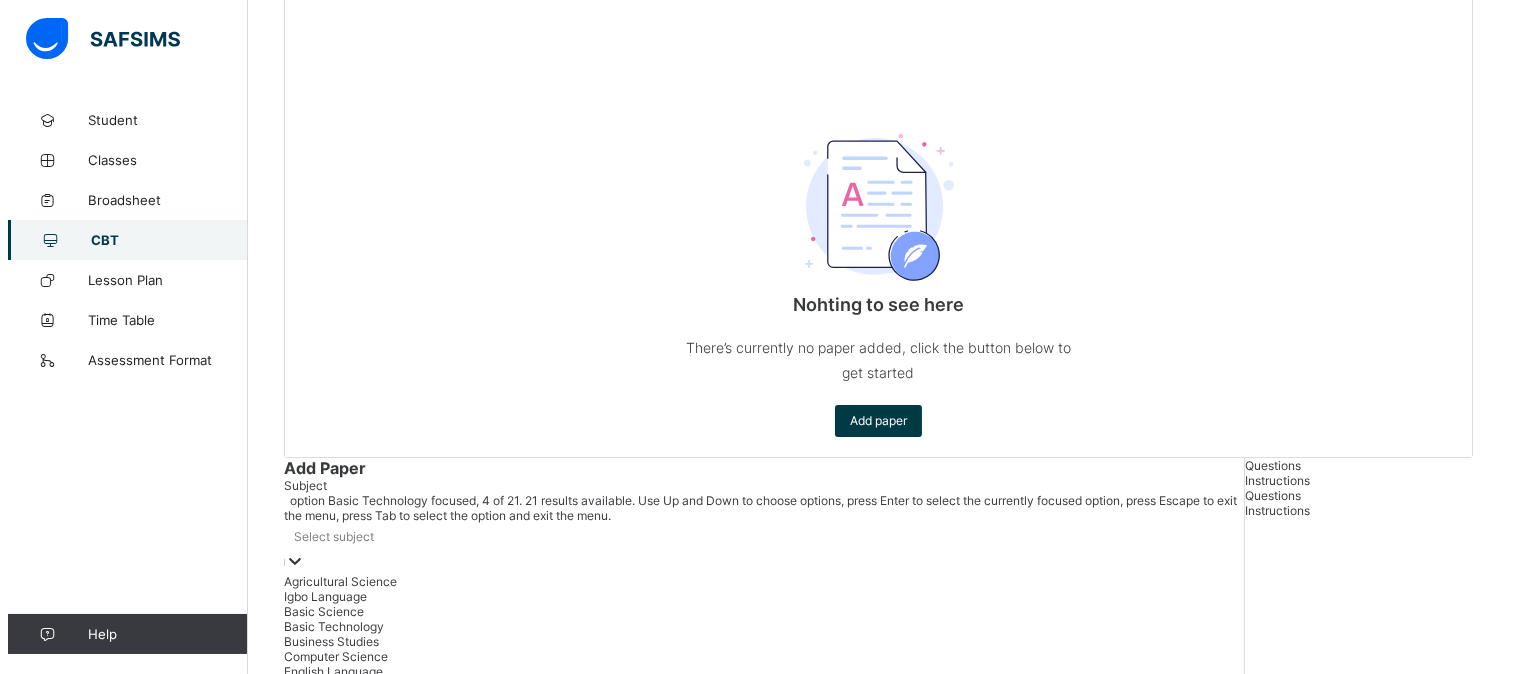 scroll, scrollTop: 0, scrollLeft: 0, axis: both 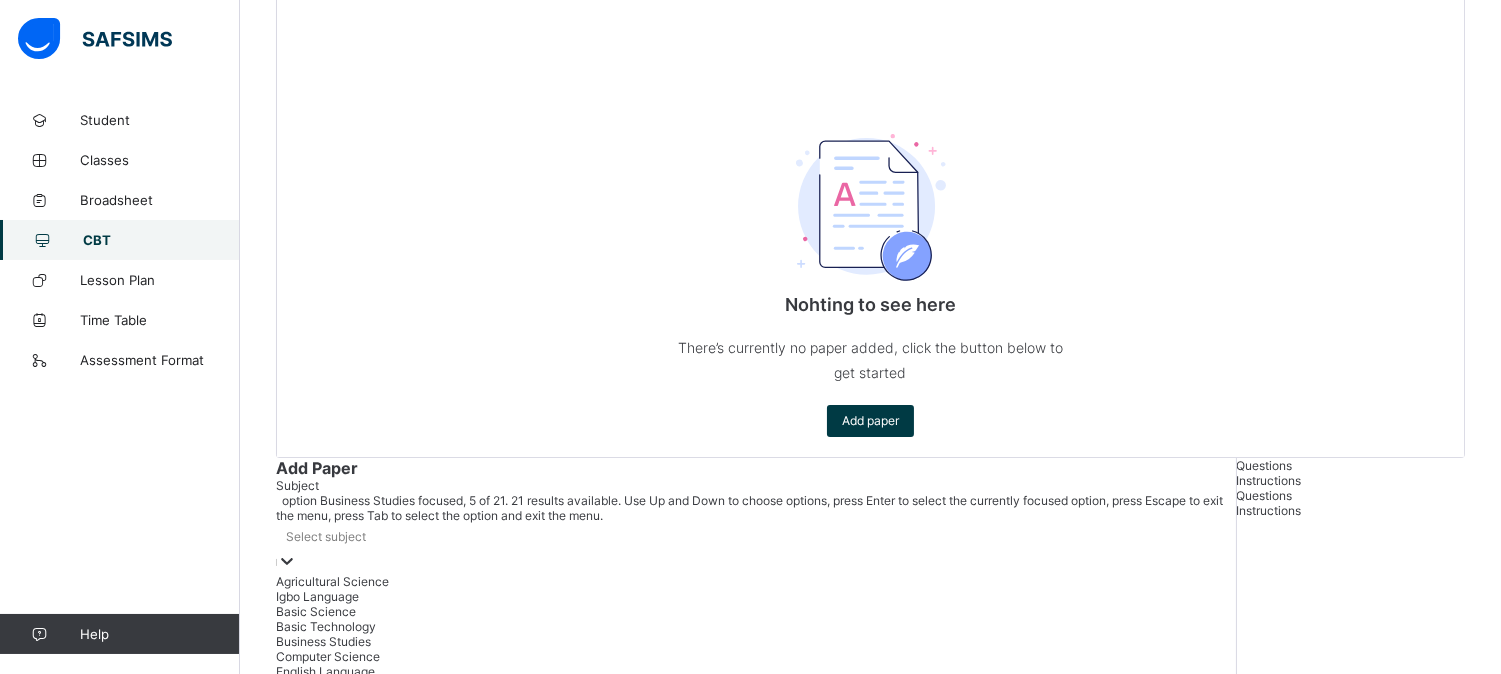 click on "Business Studies" at bounding box center (756, 641) 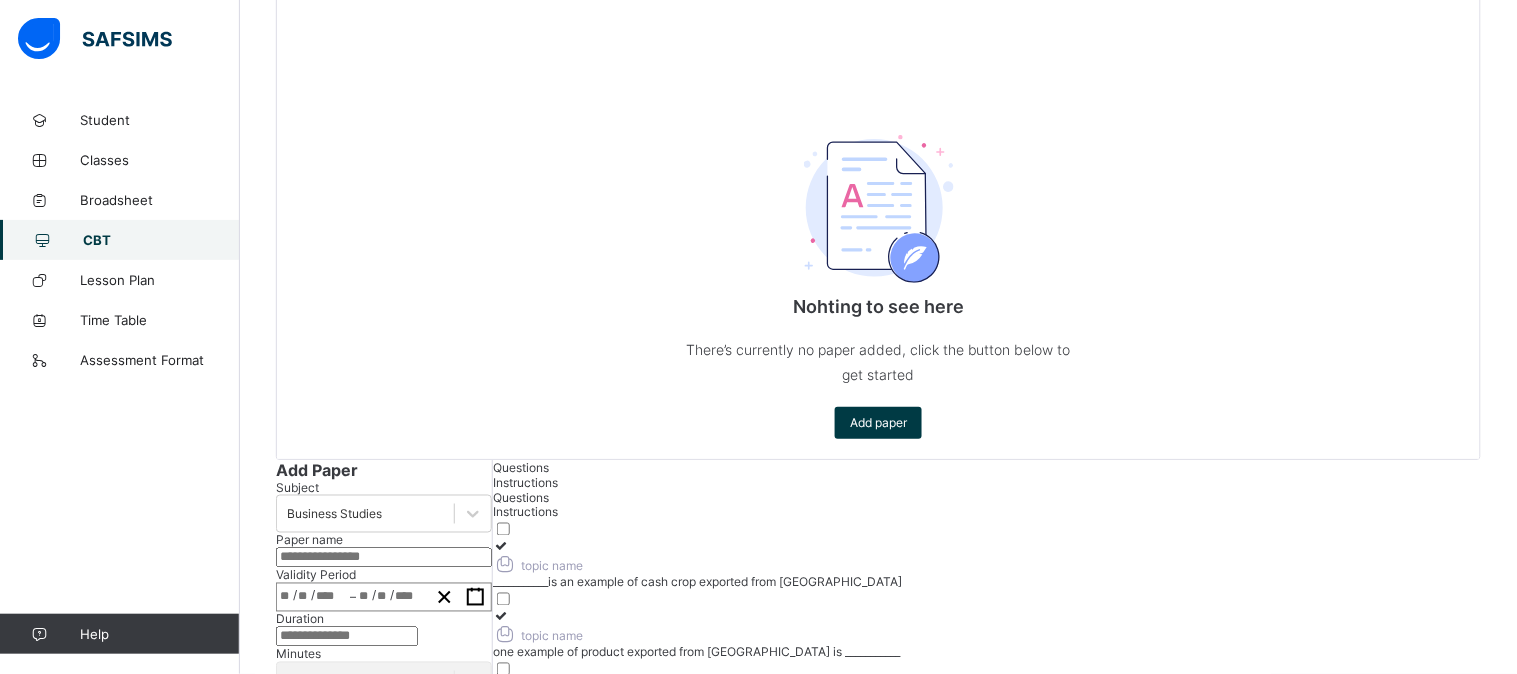 click at bounding box center [384, 558] 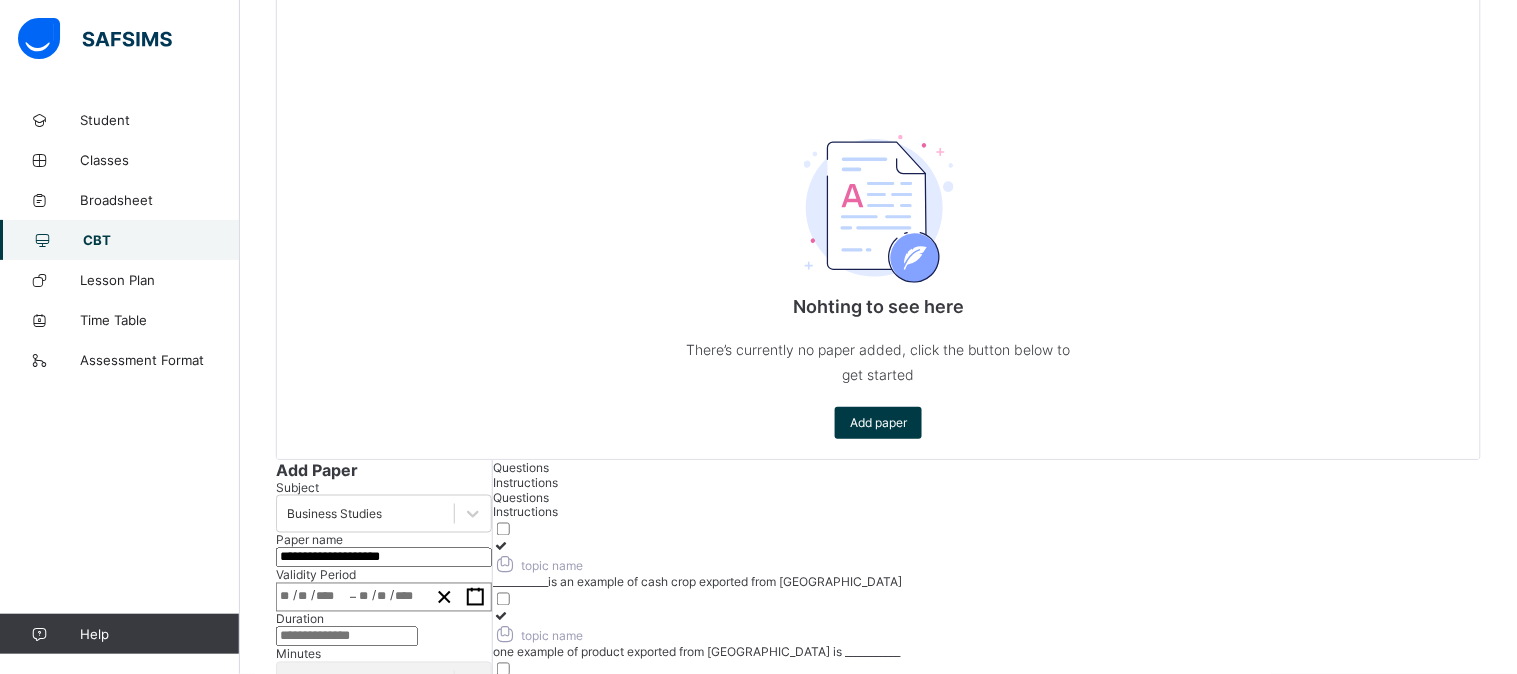 type on "**********" 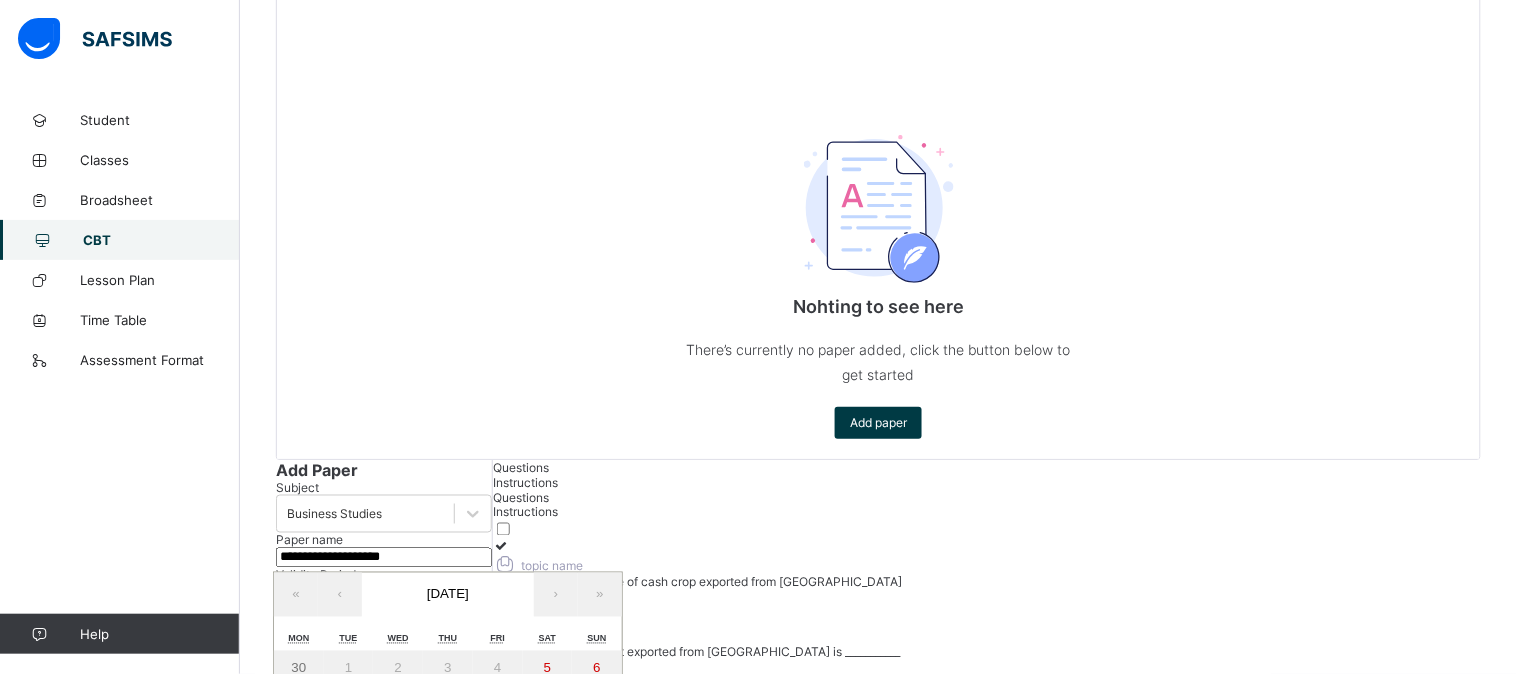 click on "/ / – / / « ‹ [DATE] › » Mon Tue Wed Thu Fri Sat Sun 30 1 2 3 4 5 6 7 8 9 10 11 12 13 14 15 16 17 18 19 20 21 22 23 24 25 26 27 28 29 30 31 1 2 3" at bounding box center (384, 597) 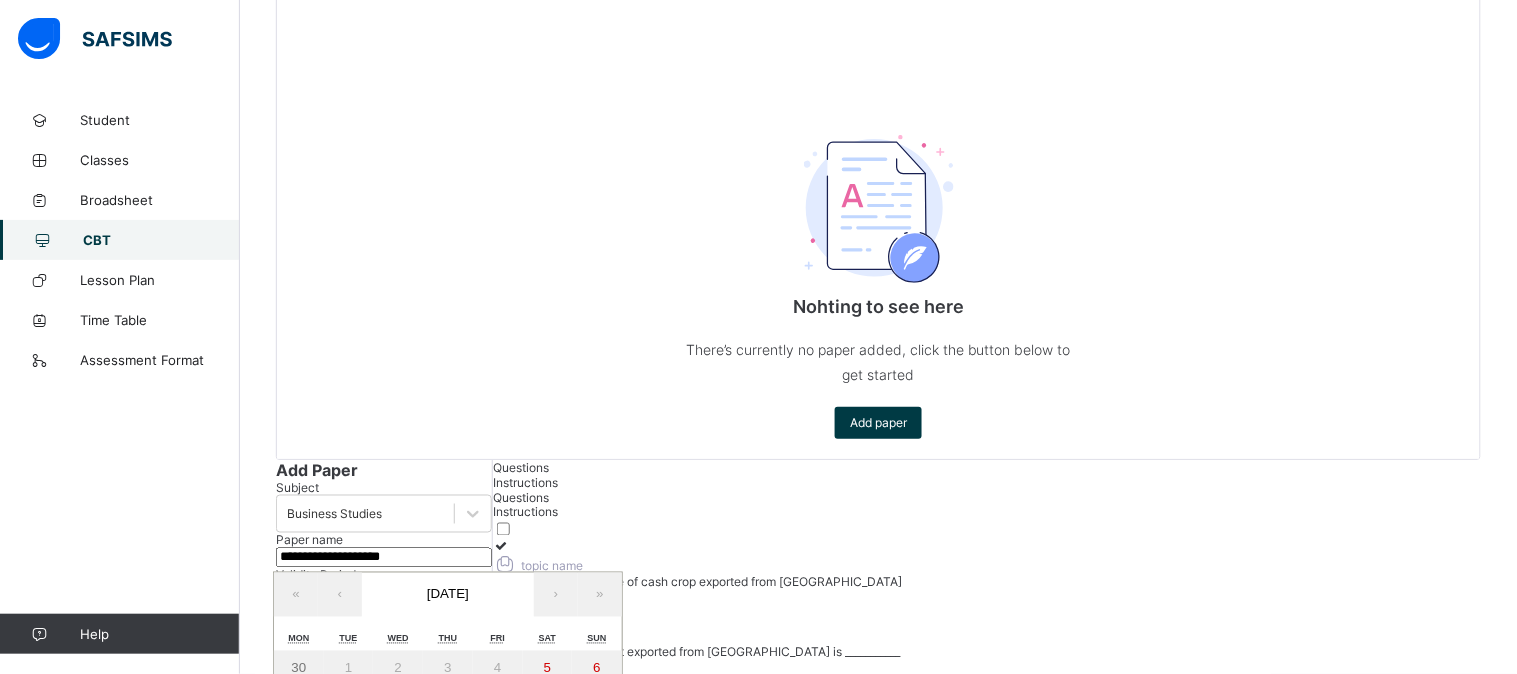 click on "15" at bounding box center (348, 740) 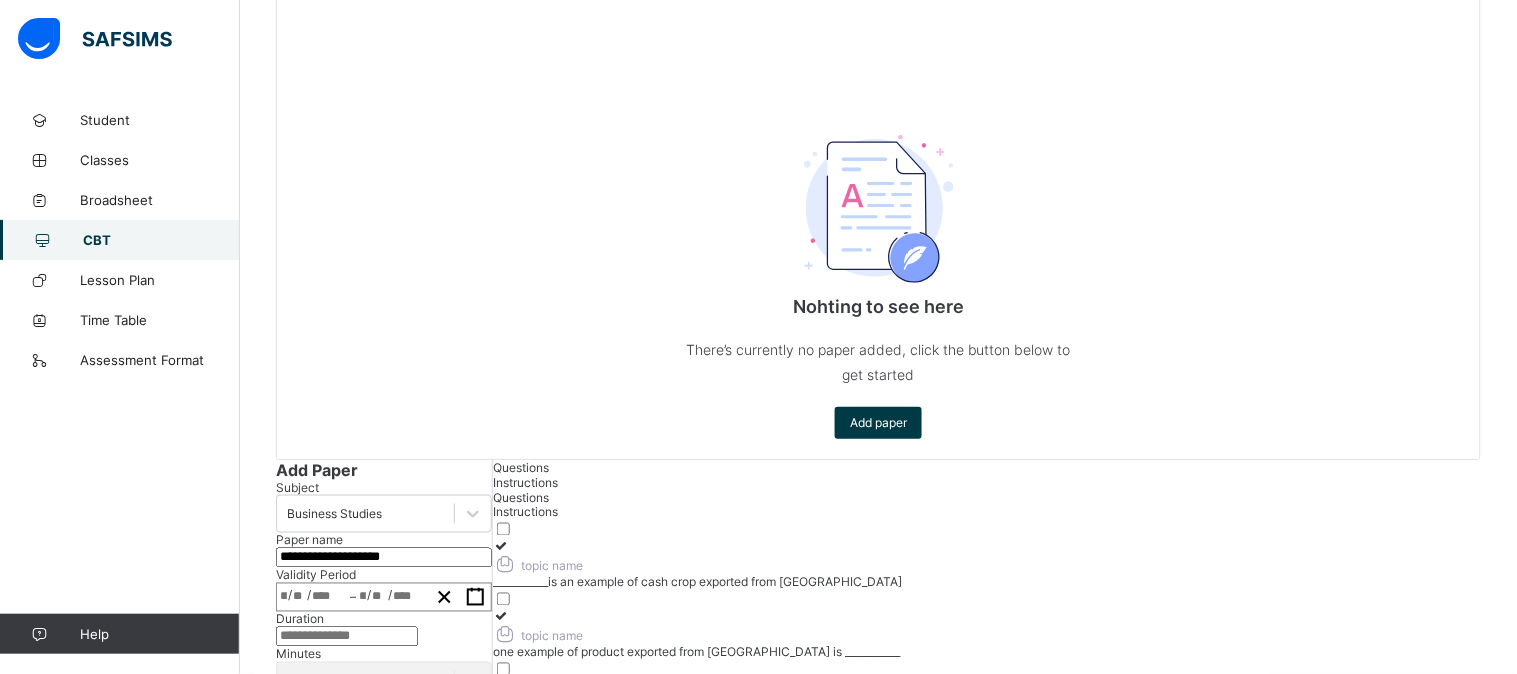 click at bounding box center [347, 637] 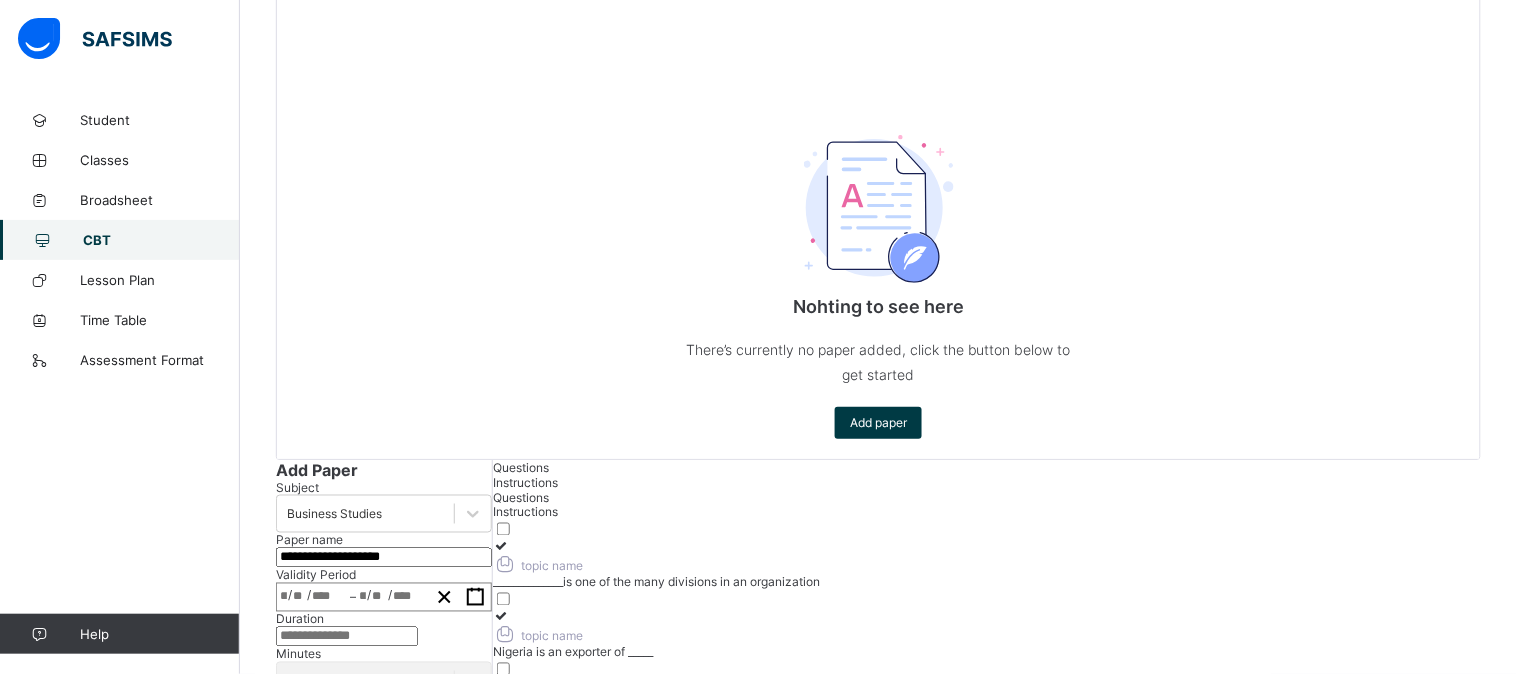 click on "topic name" at bounding box center [807, 1124] 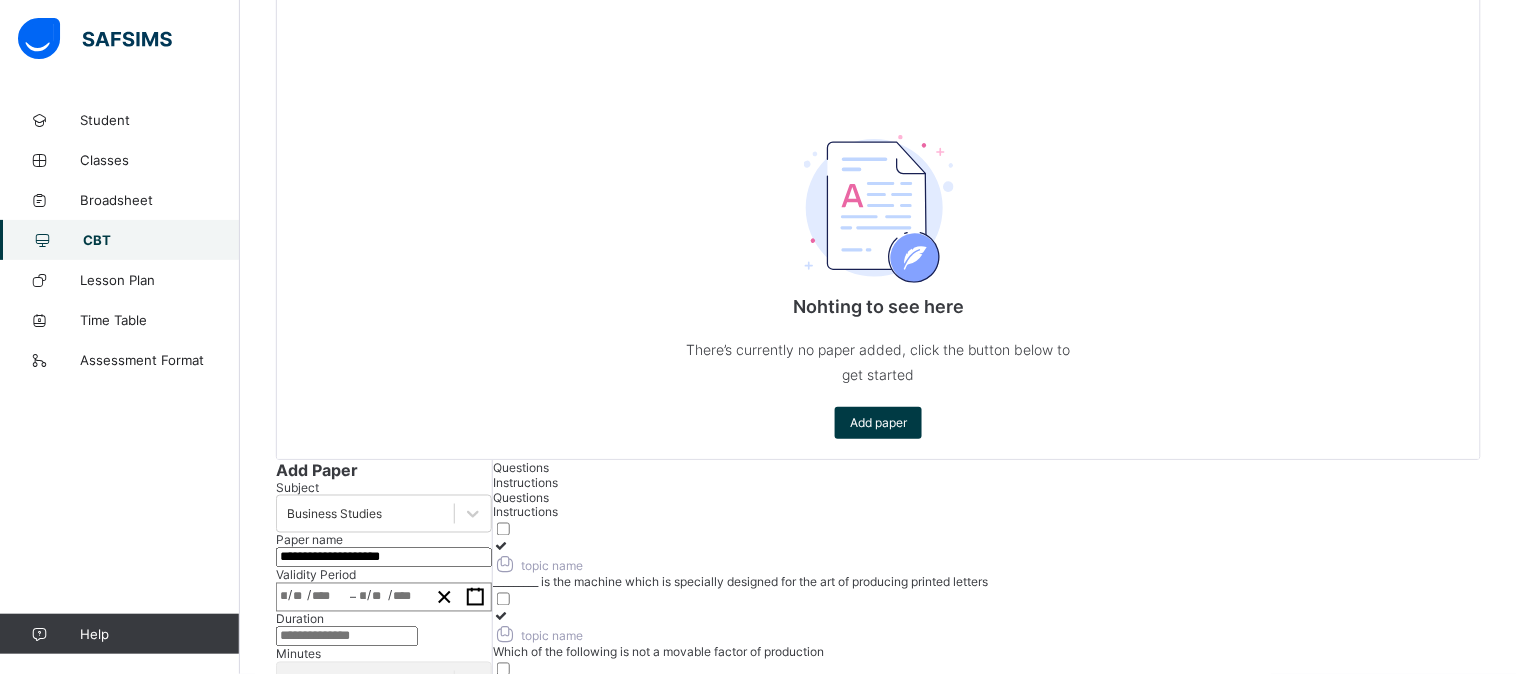 click on "Trade within the country is known as ___________" at bounding box center [808, 1142] 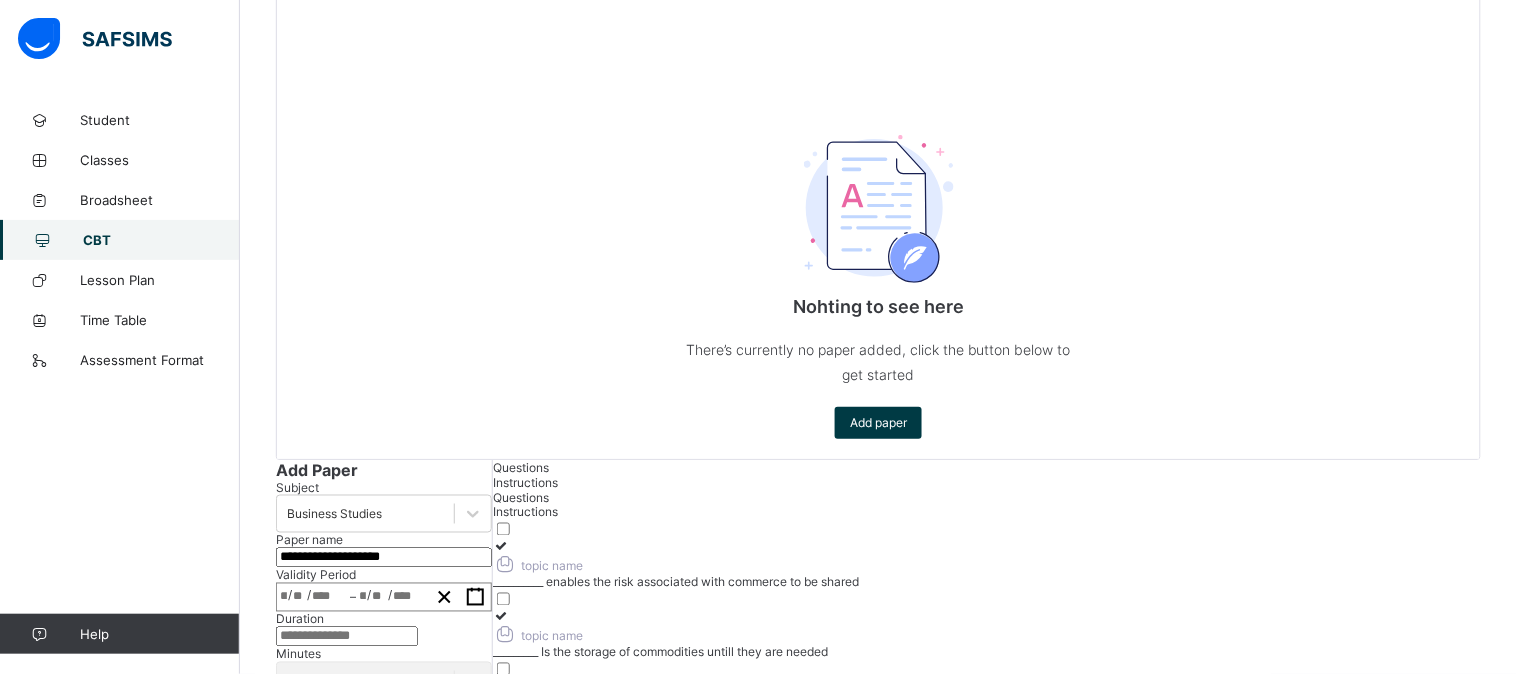 click on "The reward for capital" at bounding box center [834, 1142] 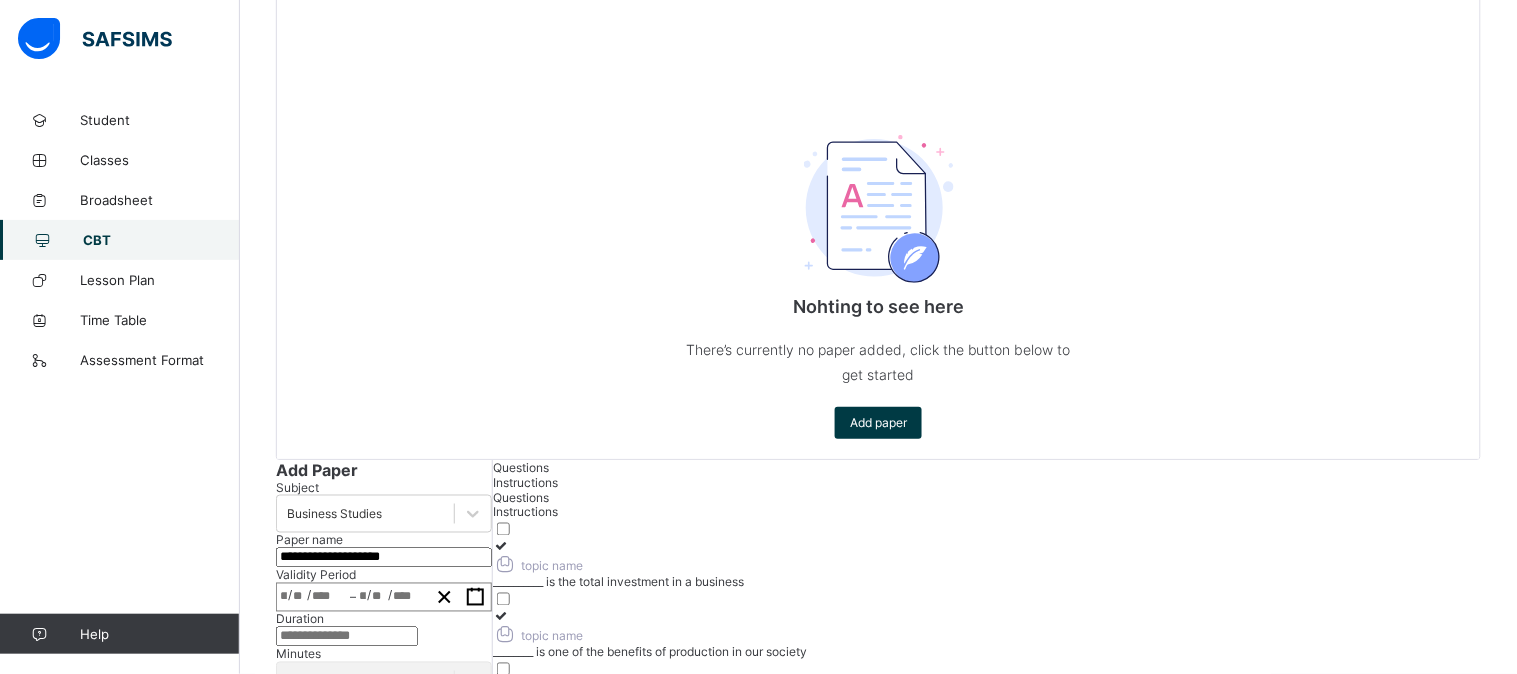 click on "topic name" at bounding box center [851, 1124] 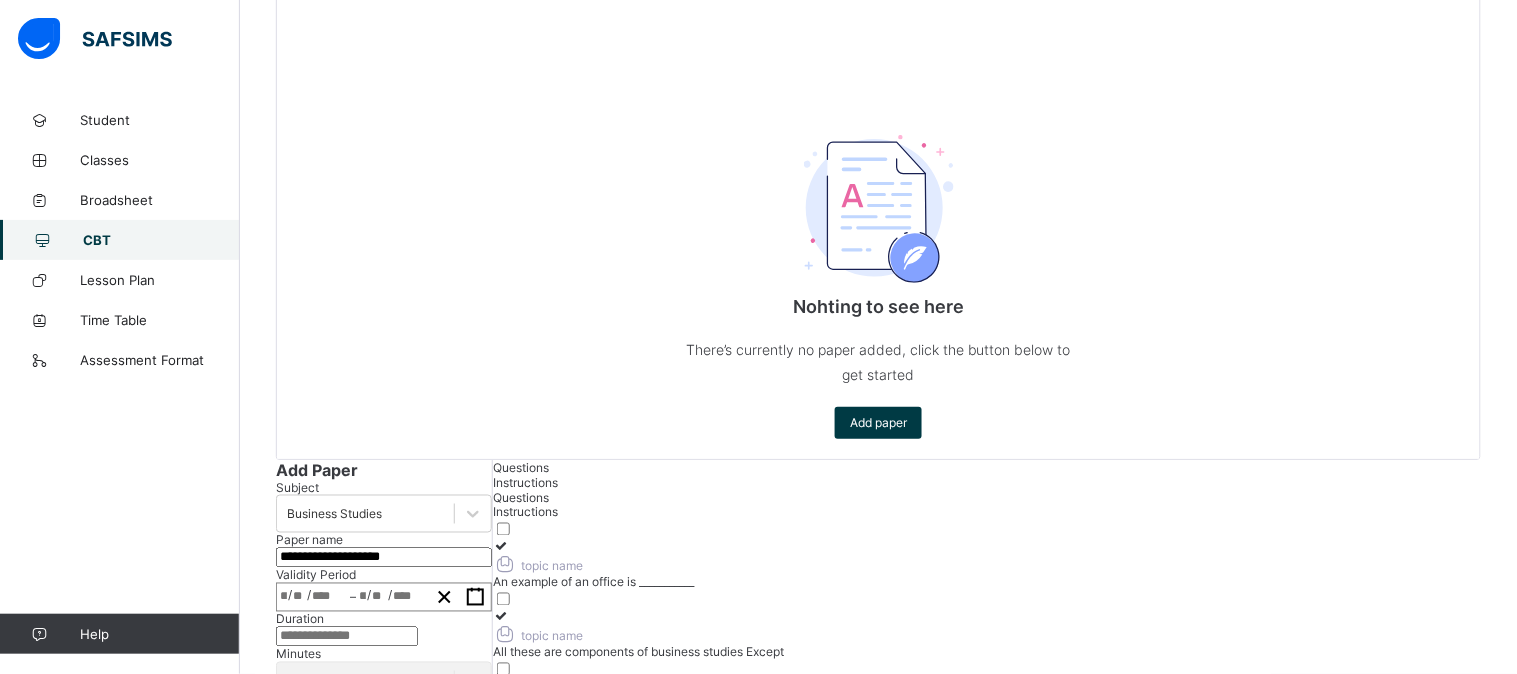scroll, scrollTop: 64, scrollLeft: 0, axis: vertical 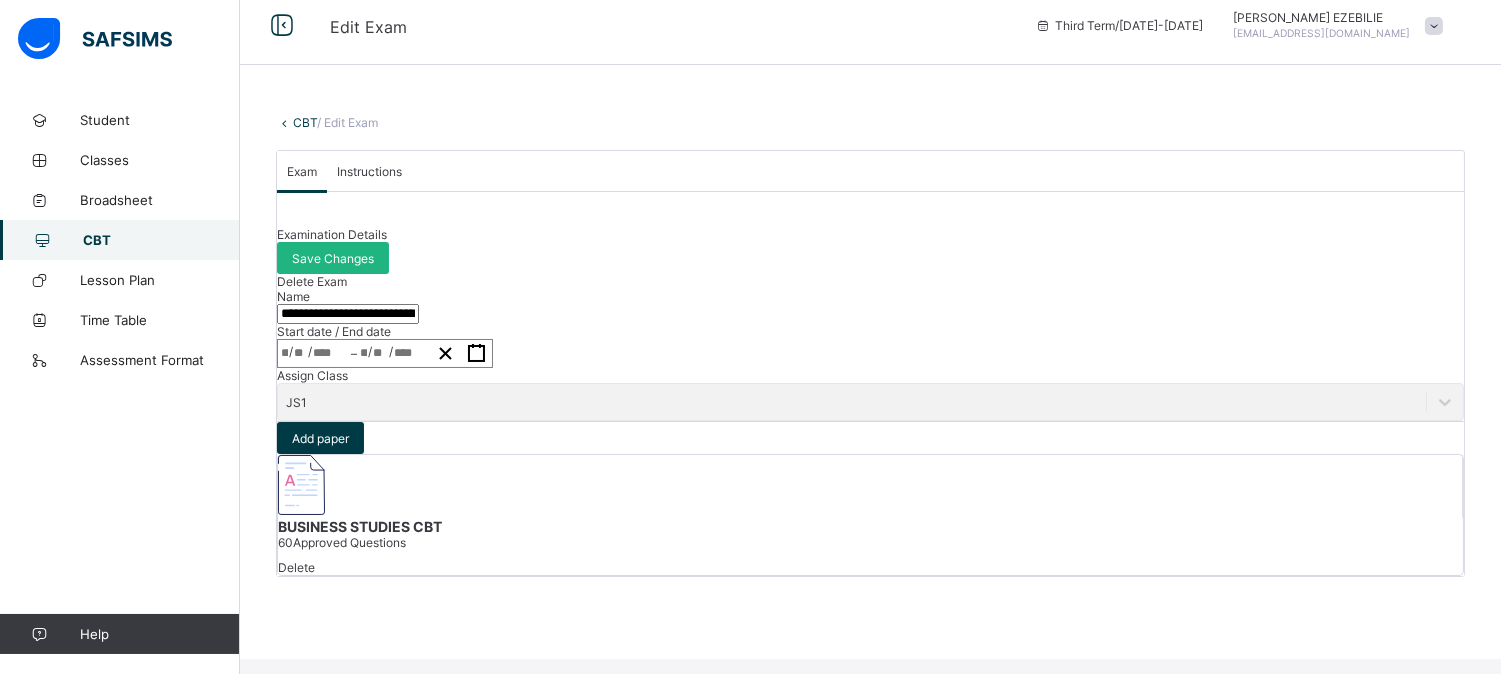click on "Save Changes" at bounding box center (333, 258) 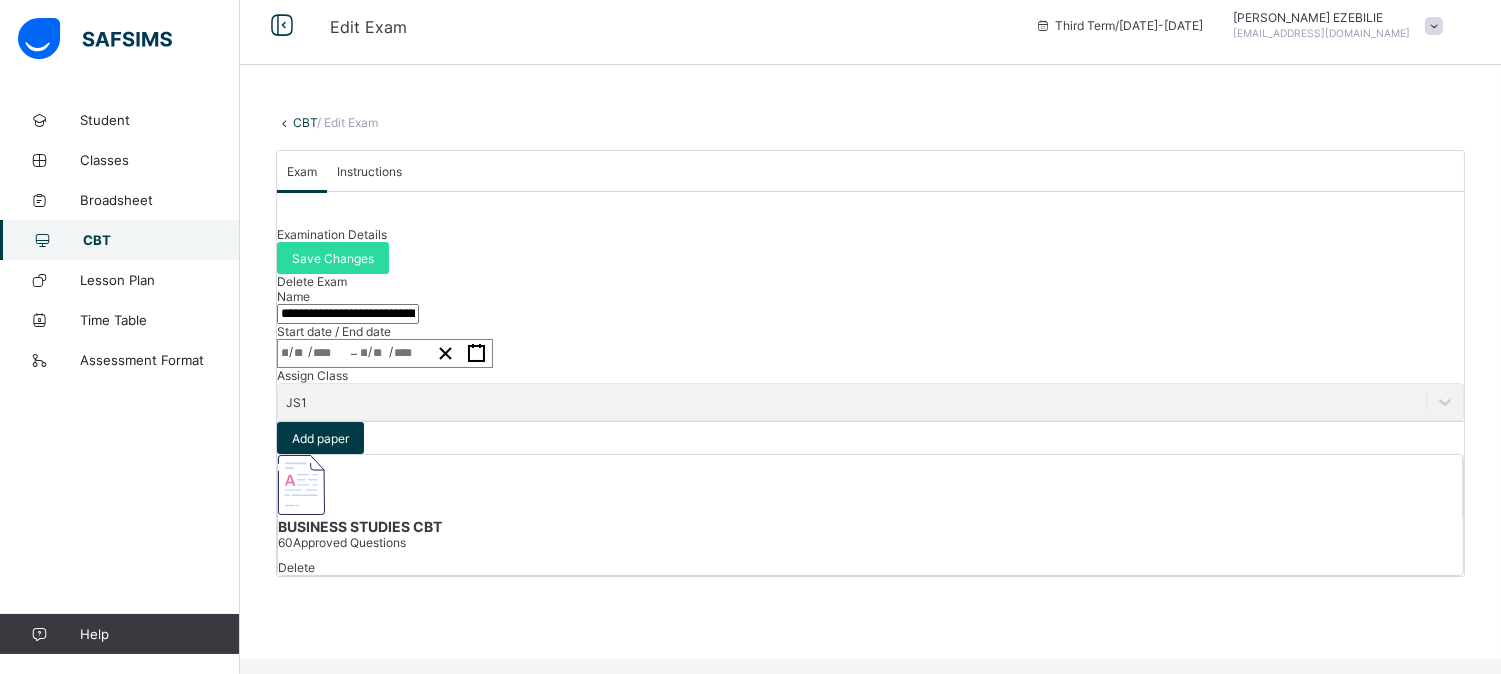 scroll, scrollTop: 0, scrollLeft: 0, axis: both 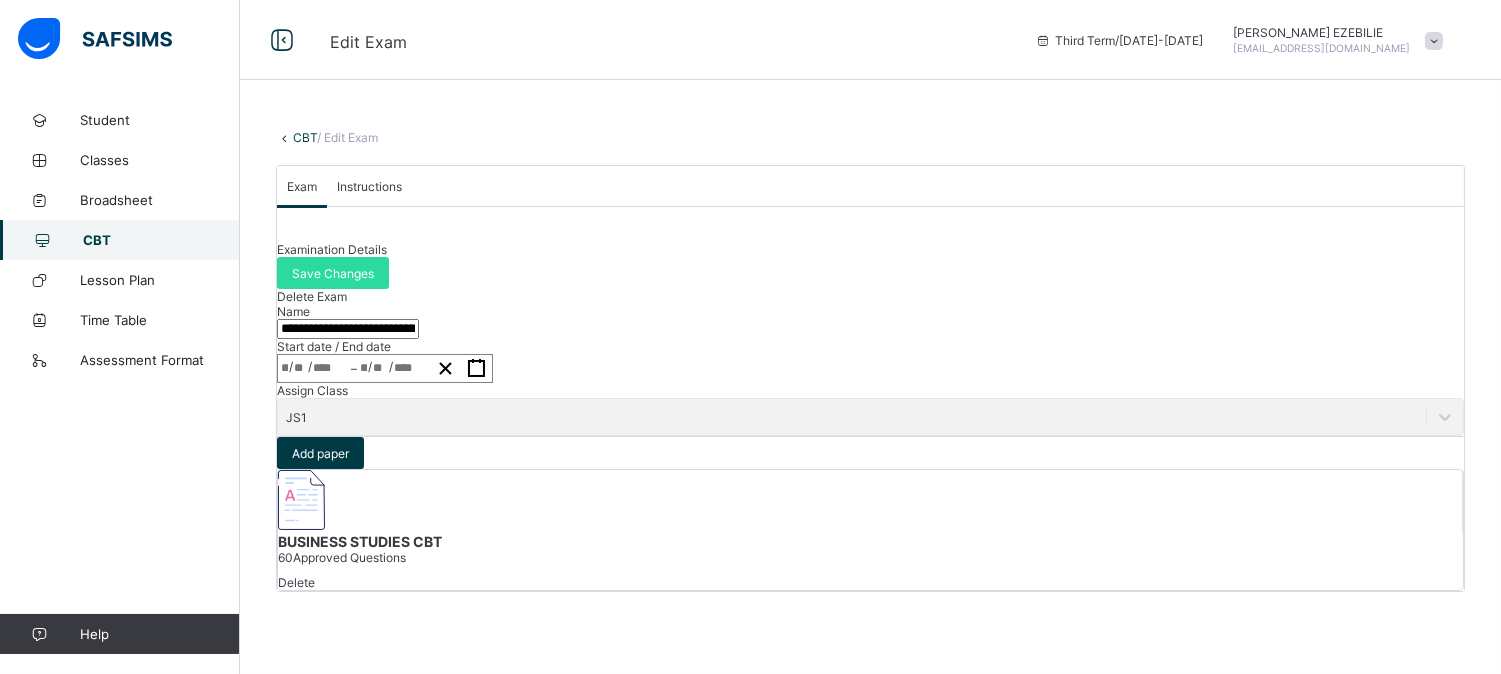 click on "CBT" at bounding box center (305, 137) 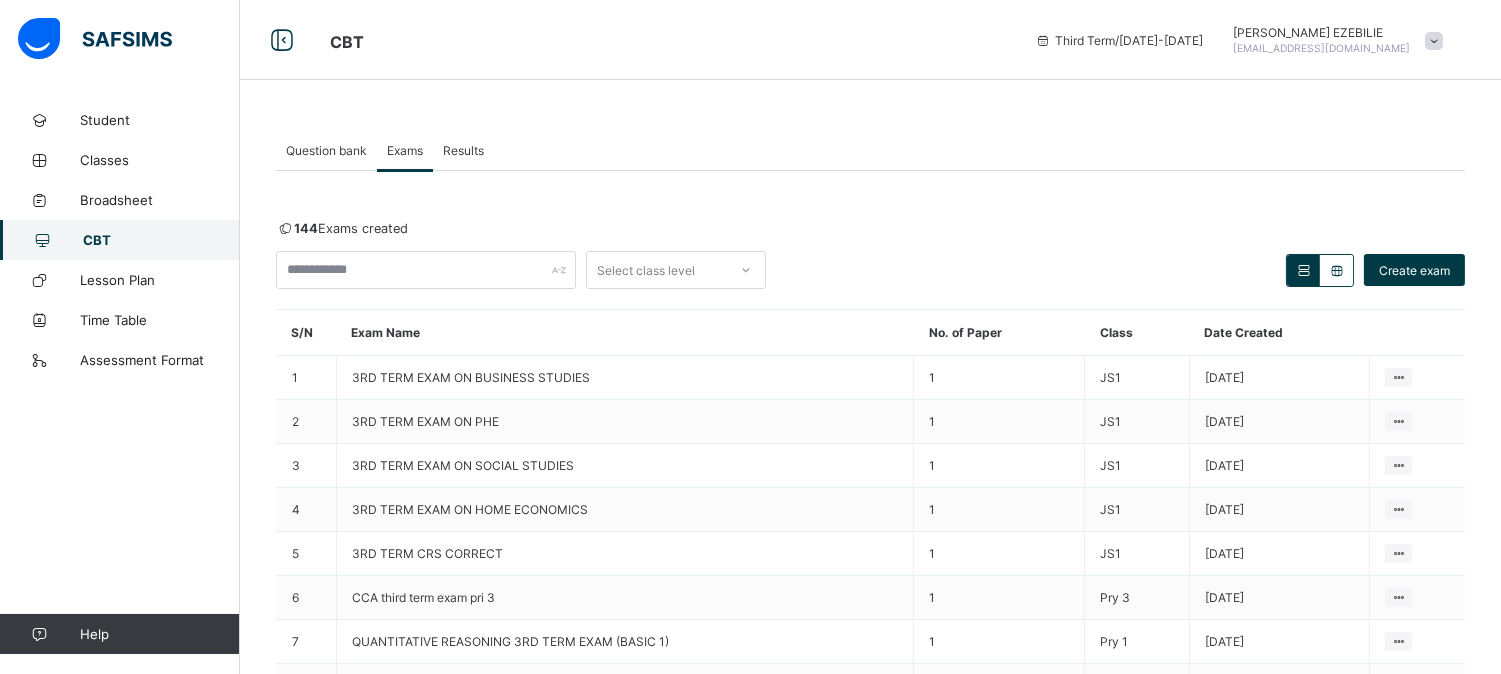 click at bounding box center [1434, 41] 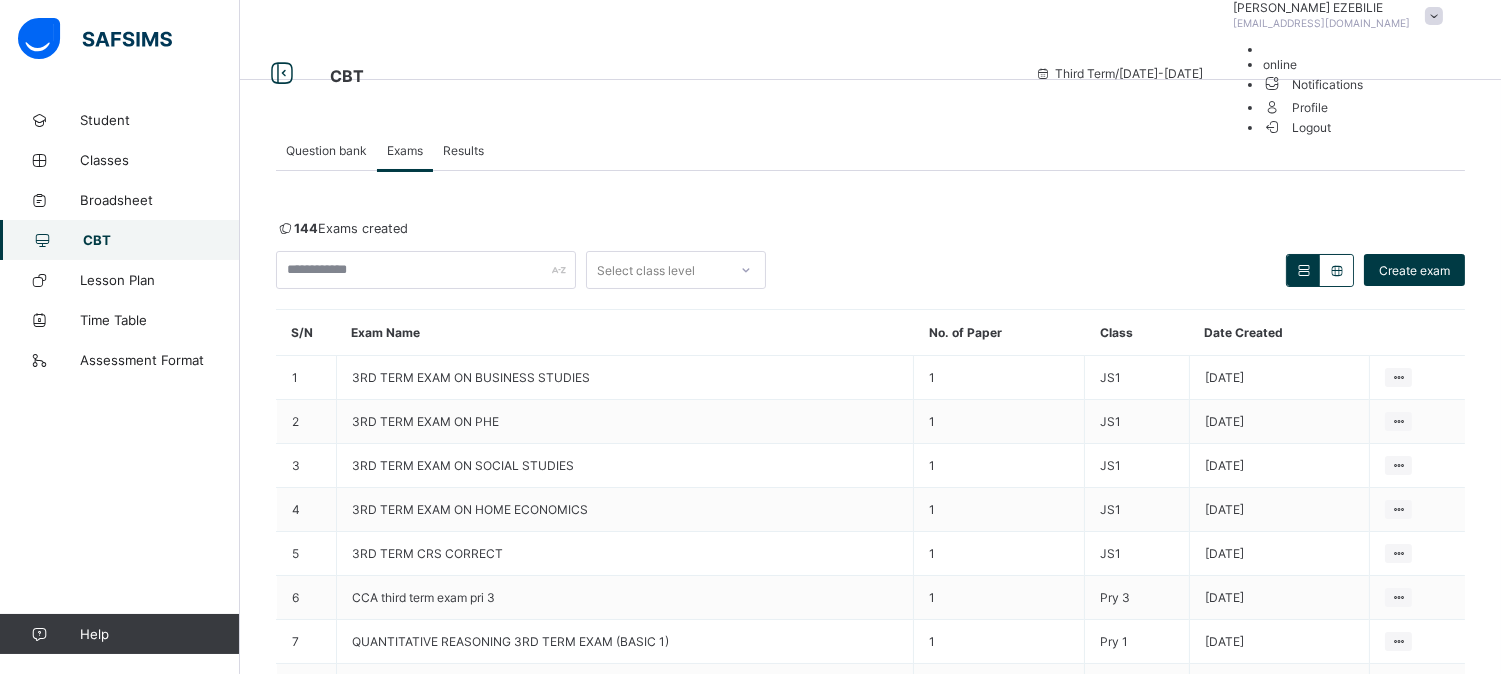 click on "Logout" at bounding box center (1297, 127) 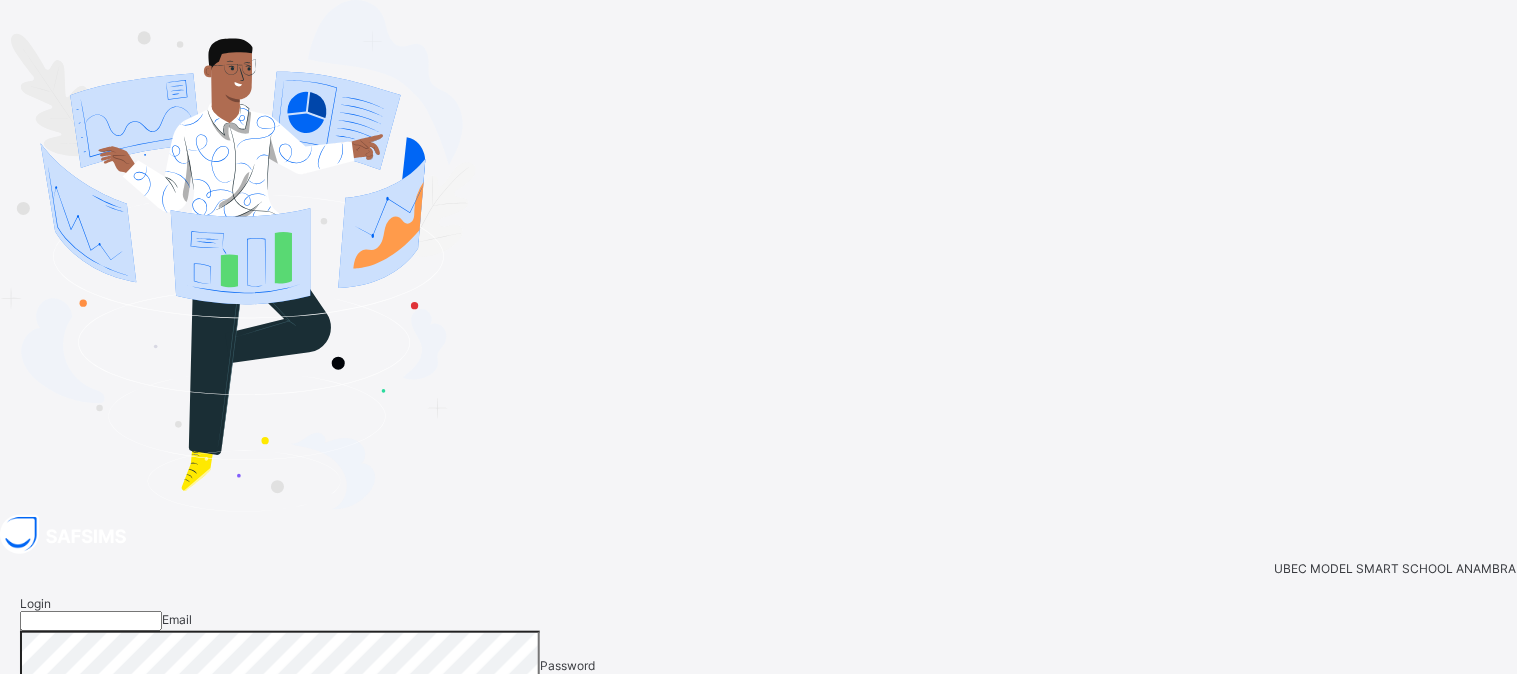 click at bounding box center [91, 621] 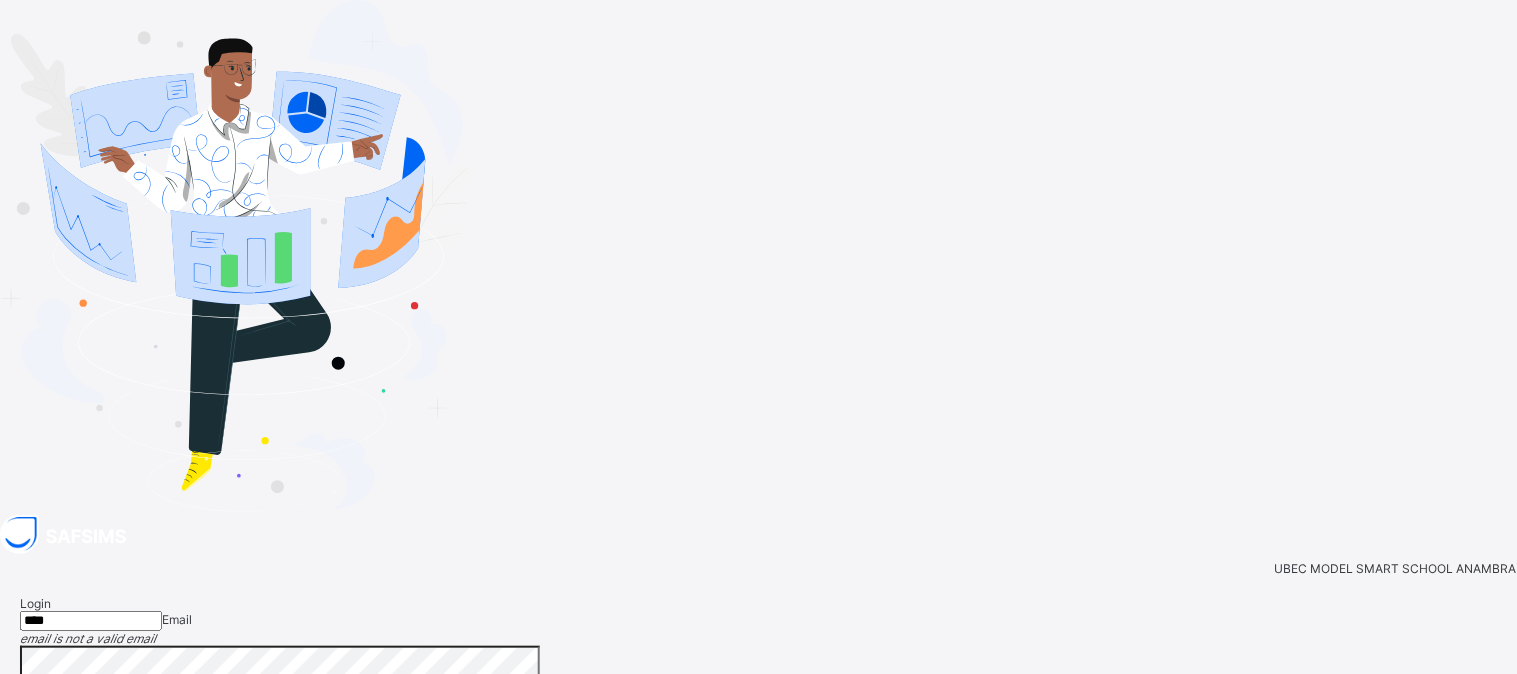 type on "**********" 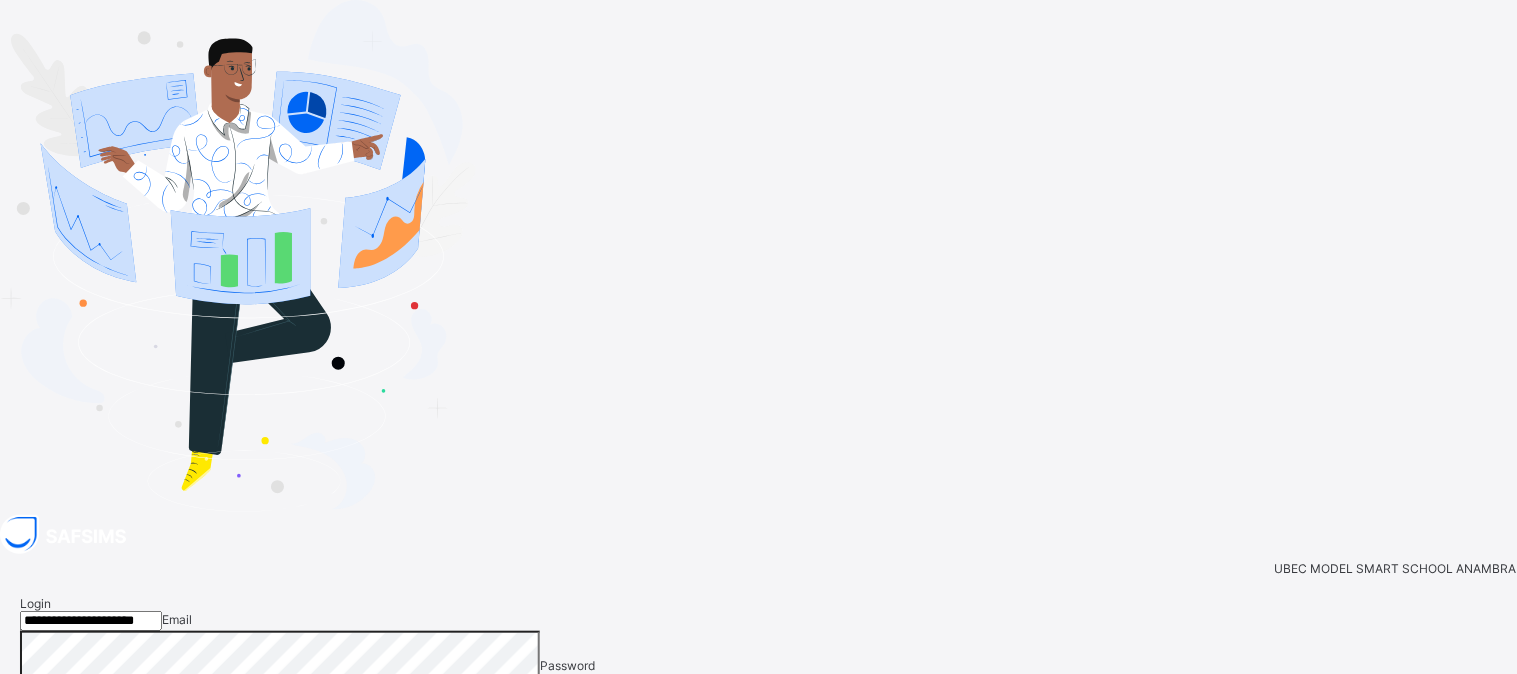 click on "View password" at bounding box center [758, 716] 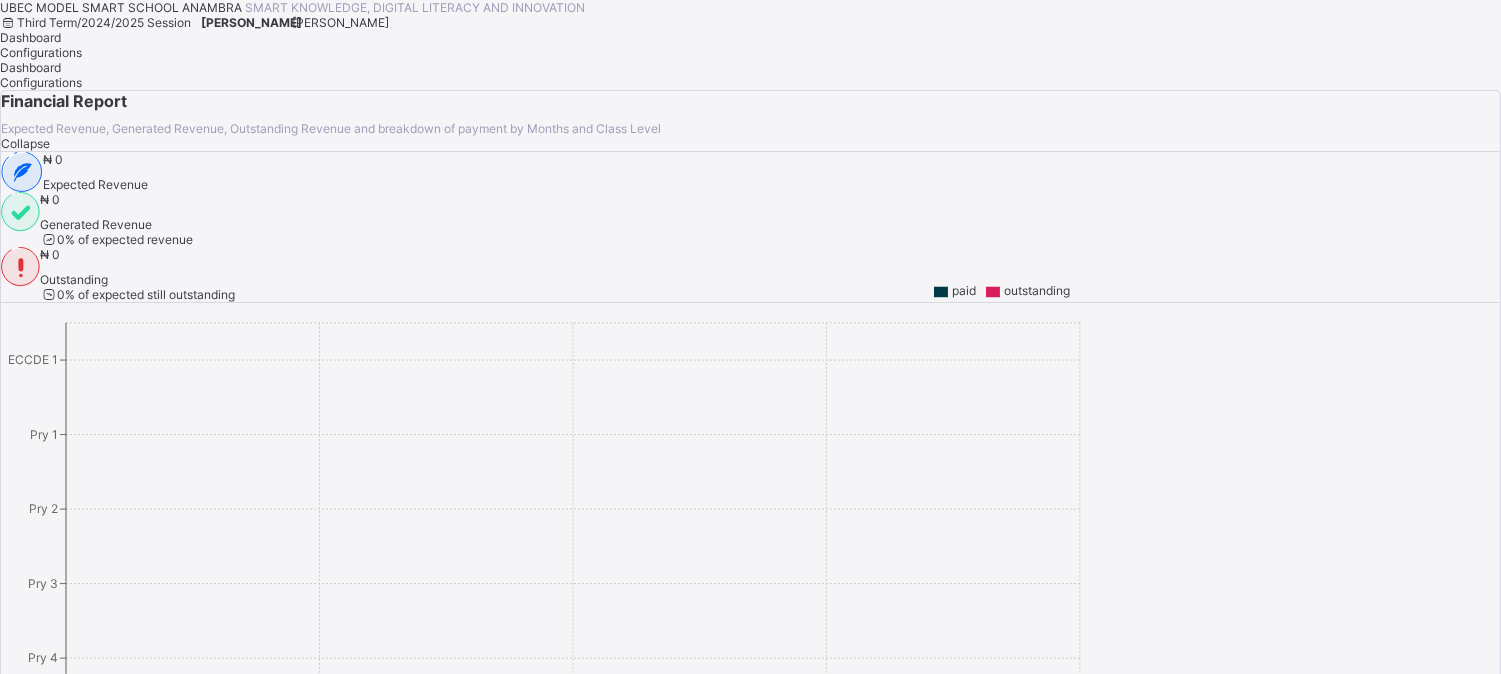 click on "[PERSON_NAME]" at bounding box center [340, 22] 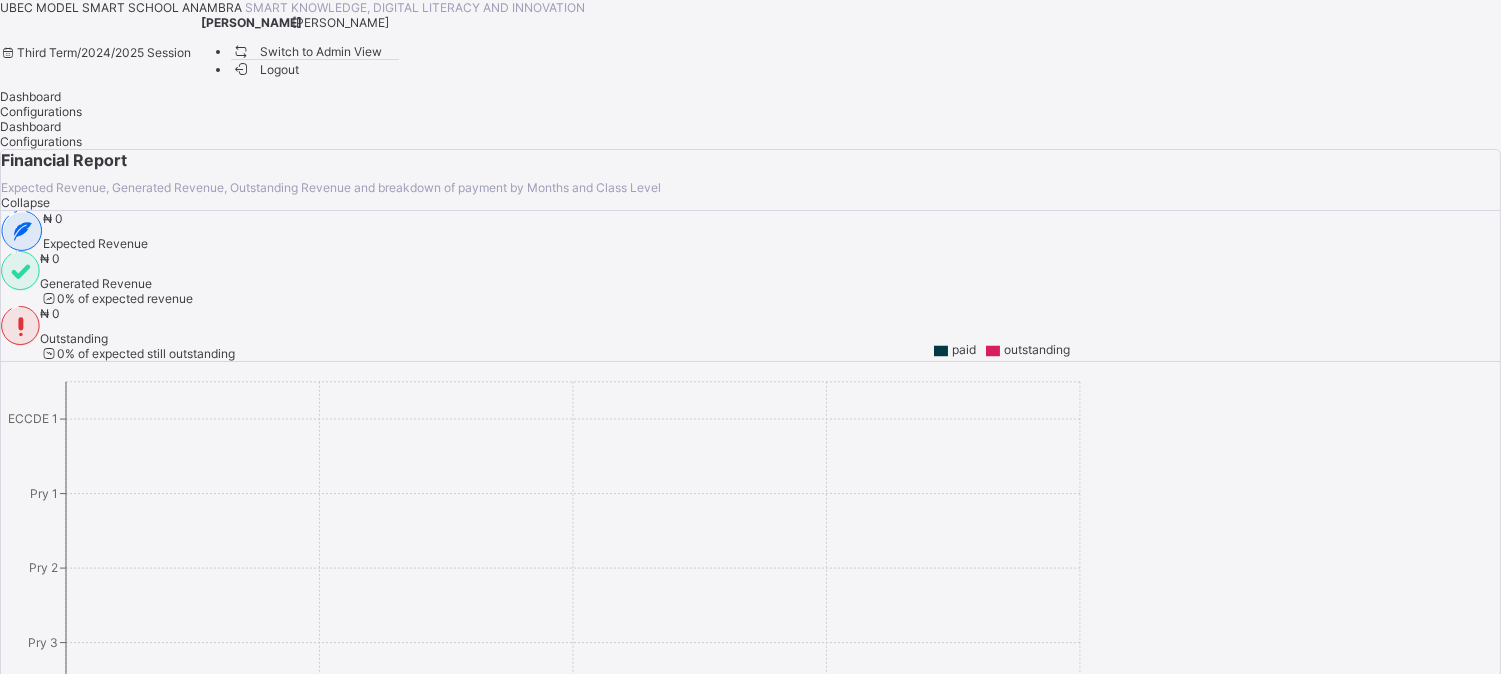 click on "Switch to Admin View" at bounding box center [307, 51] 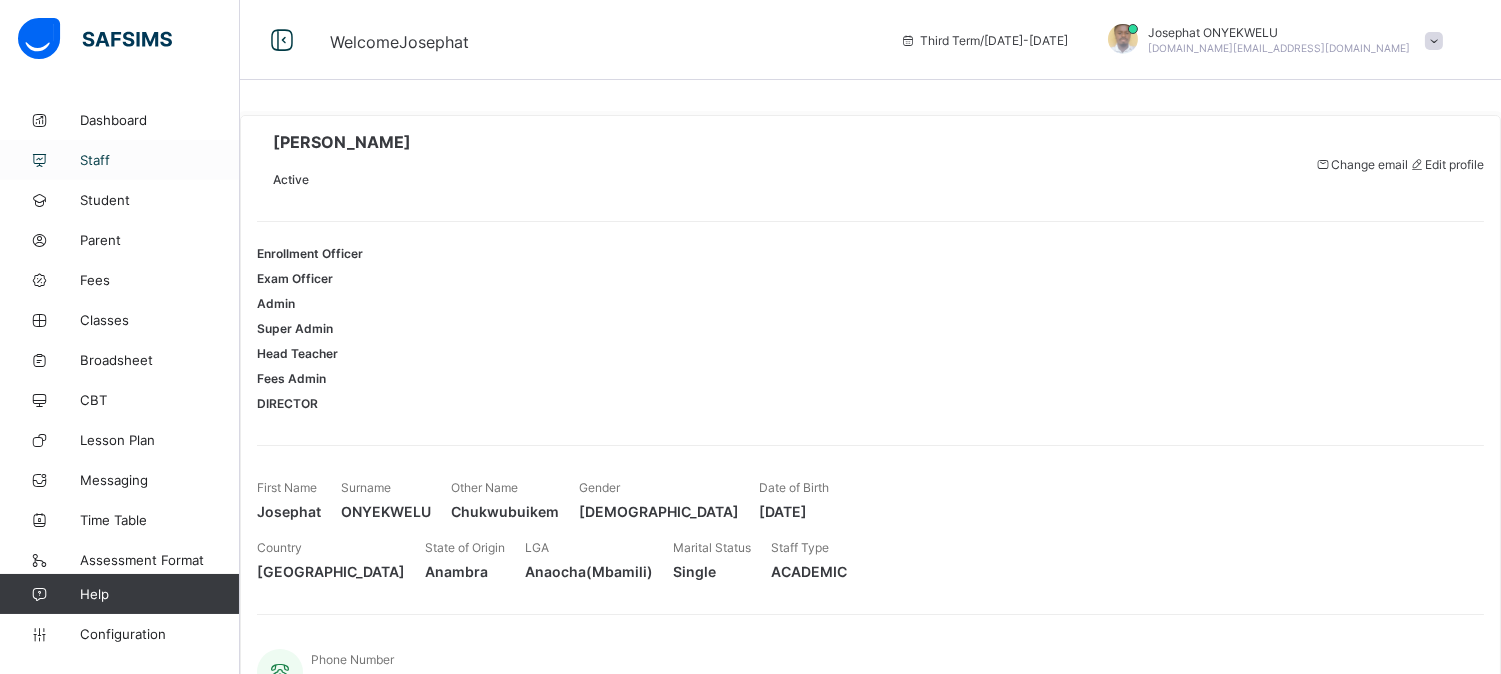 click on "Staff" at bounding box center (120, 160) 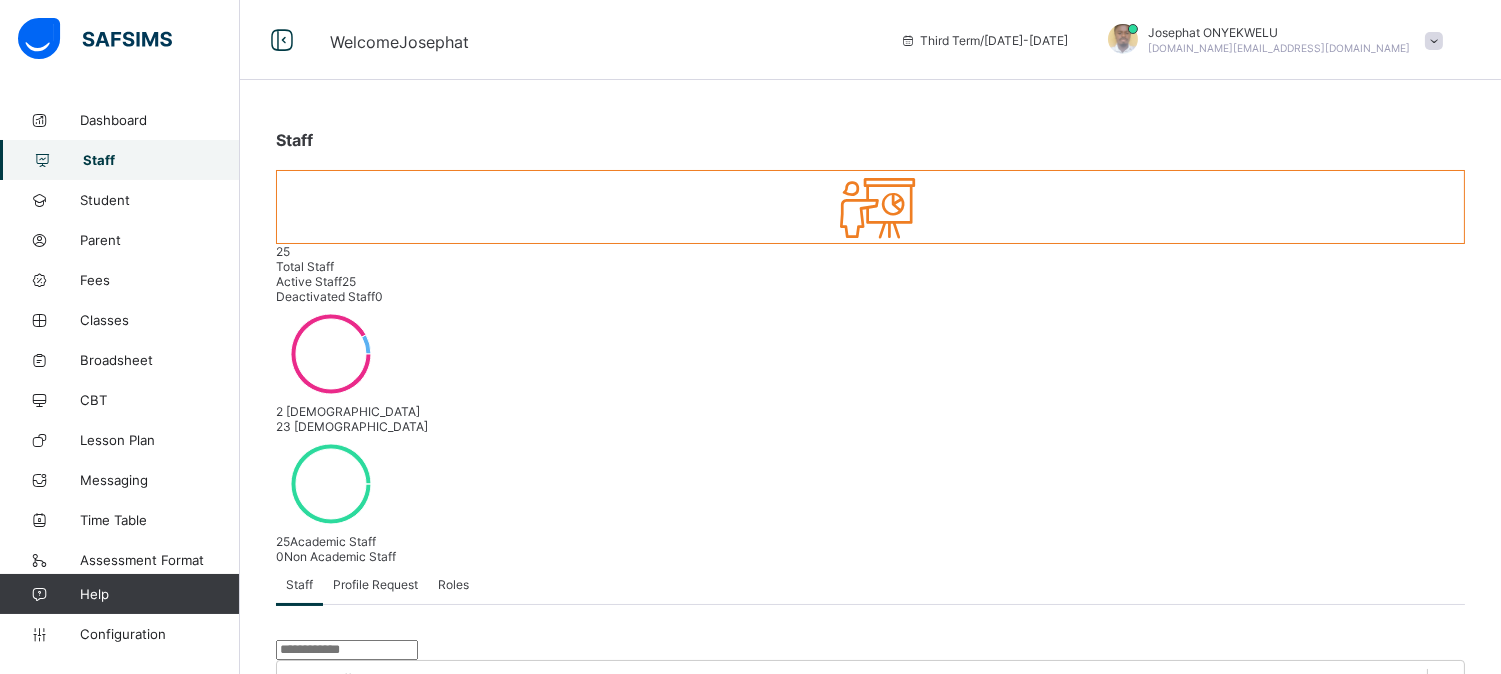 click at bounding box center (347, 650) 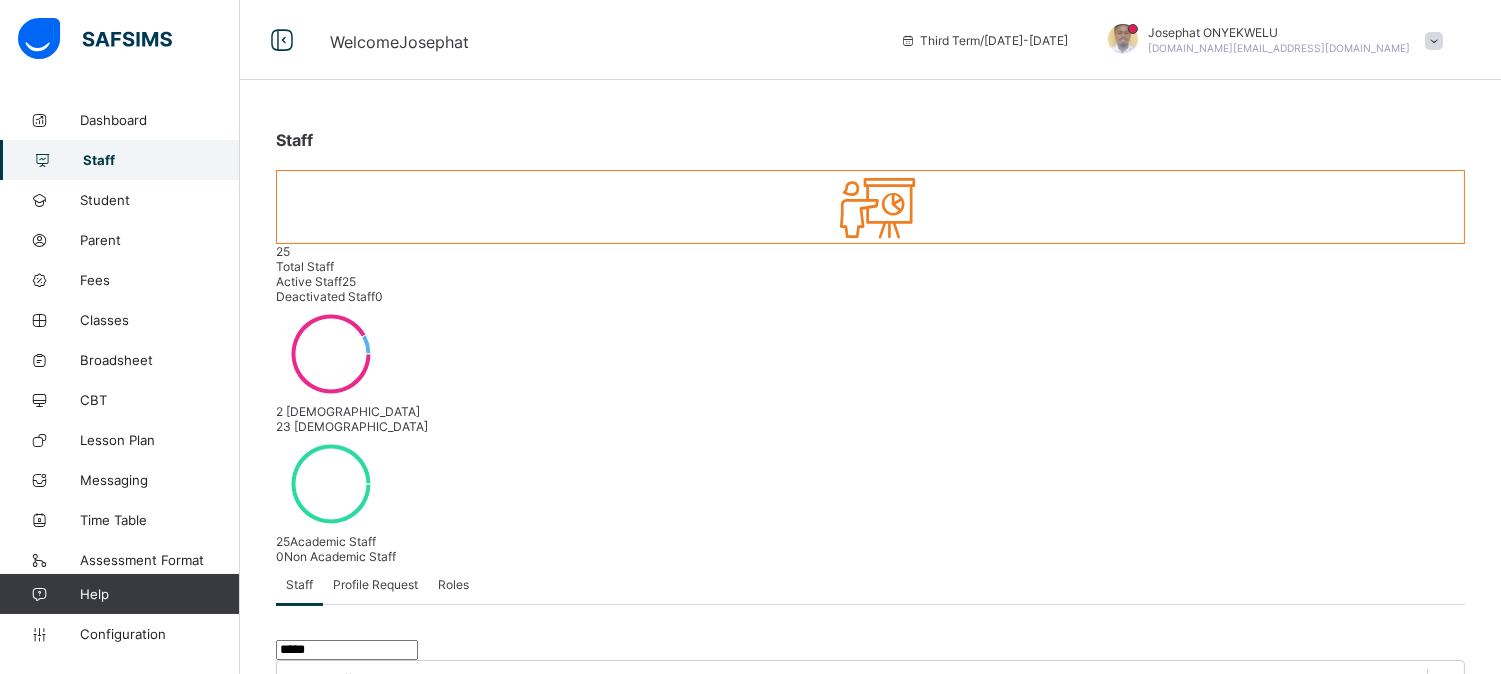 type on "********" 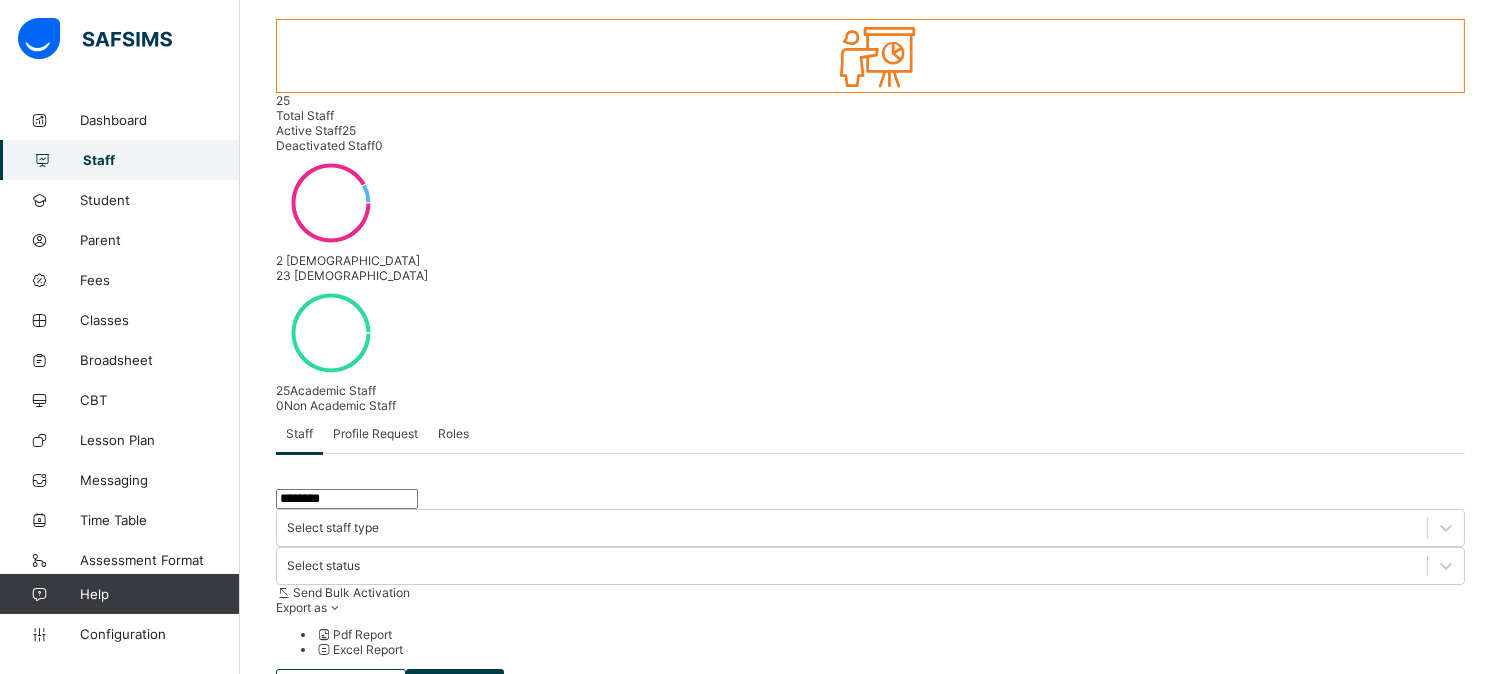 scroll, scrollTop: 226, scrollLeft: 0, axis: vertical 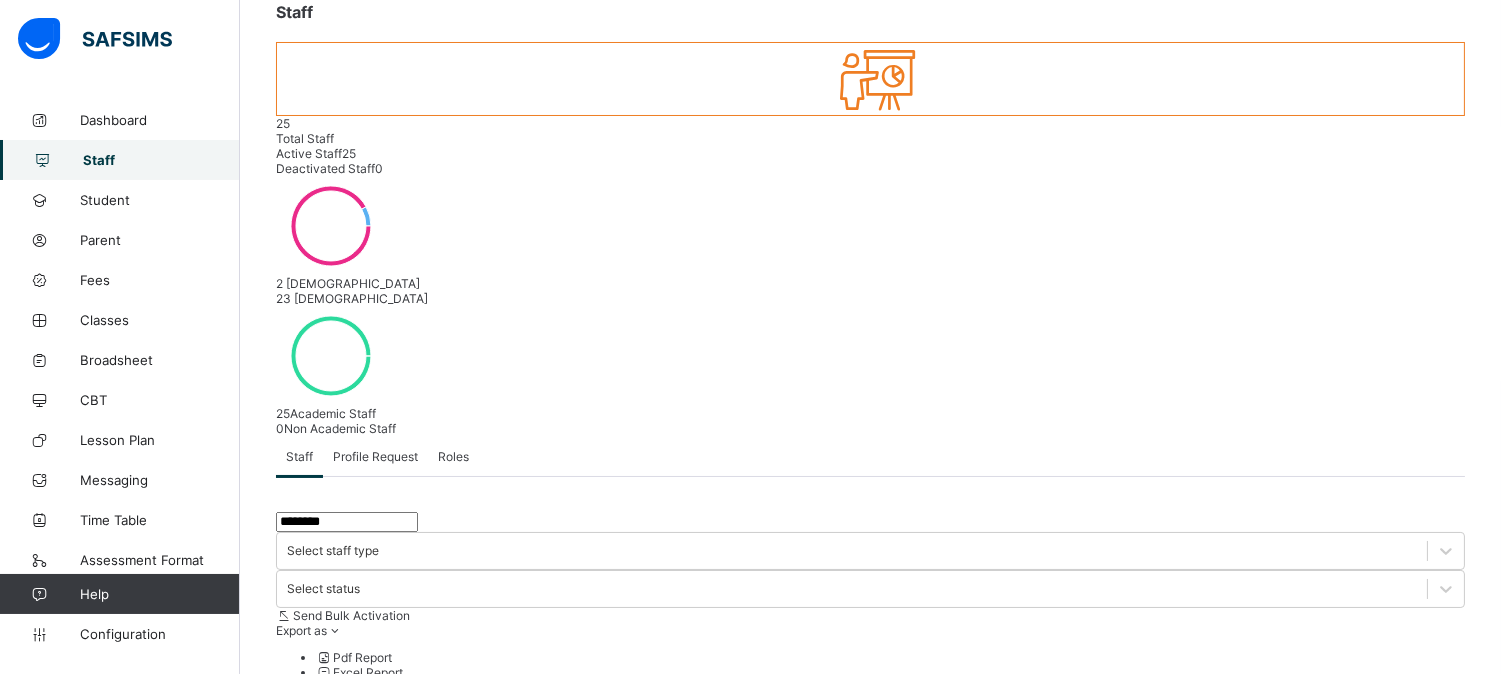 click on "View Profile" at bounding box center [1351, 857] 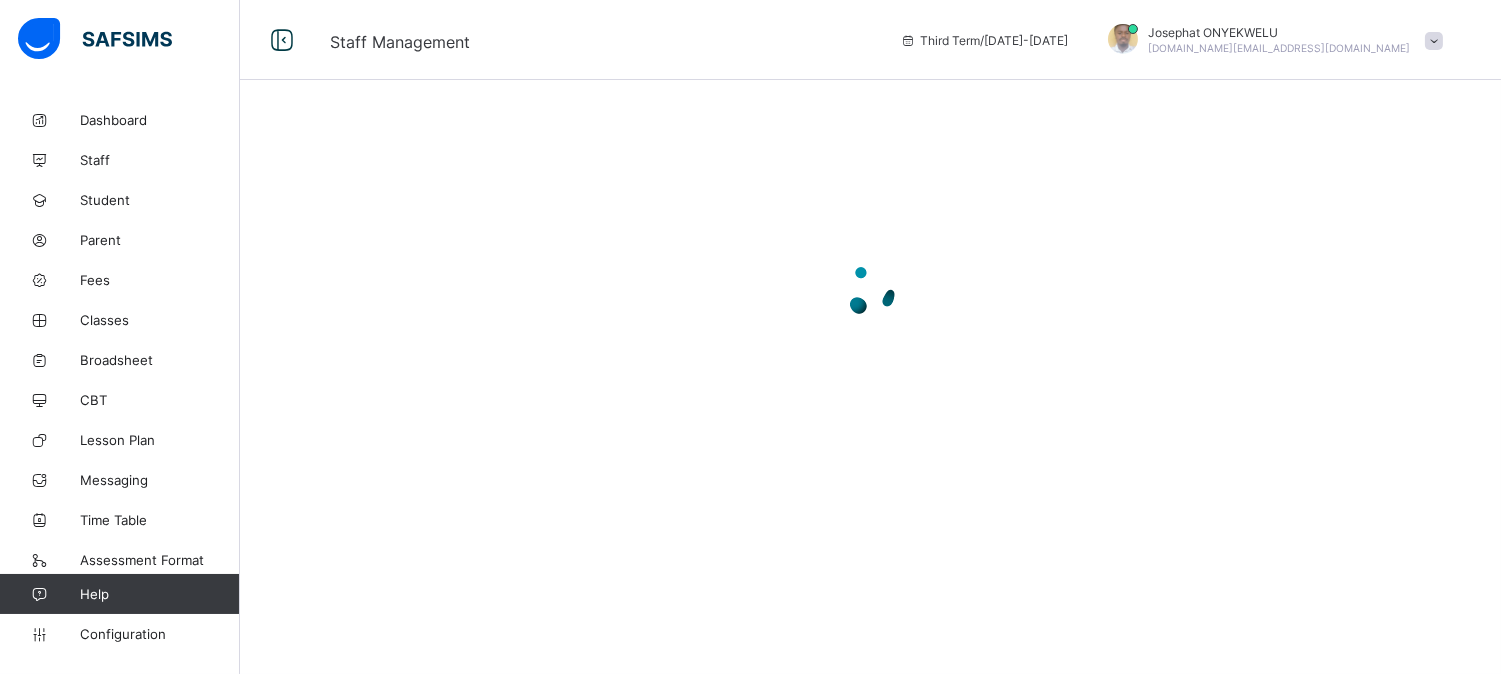 scroll, scrollTop: 0, scrollLeft: 0, axis: both 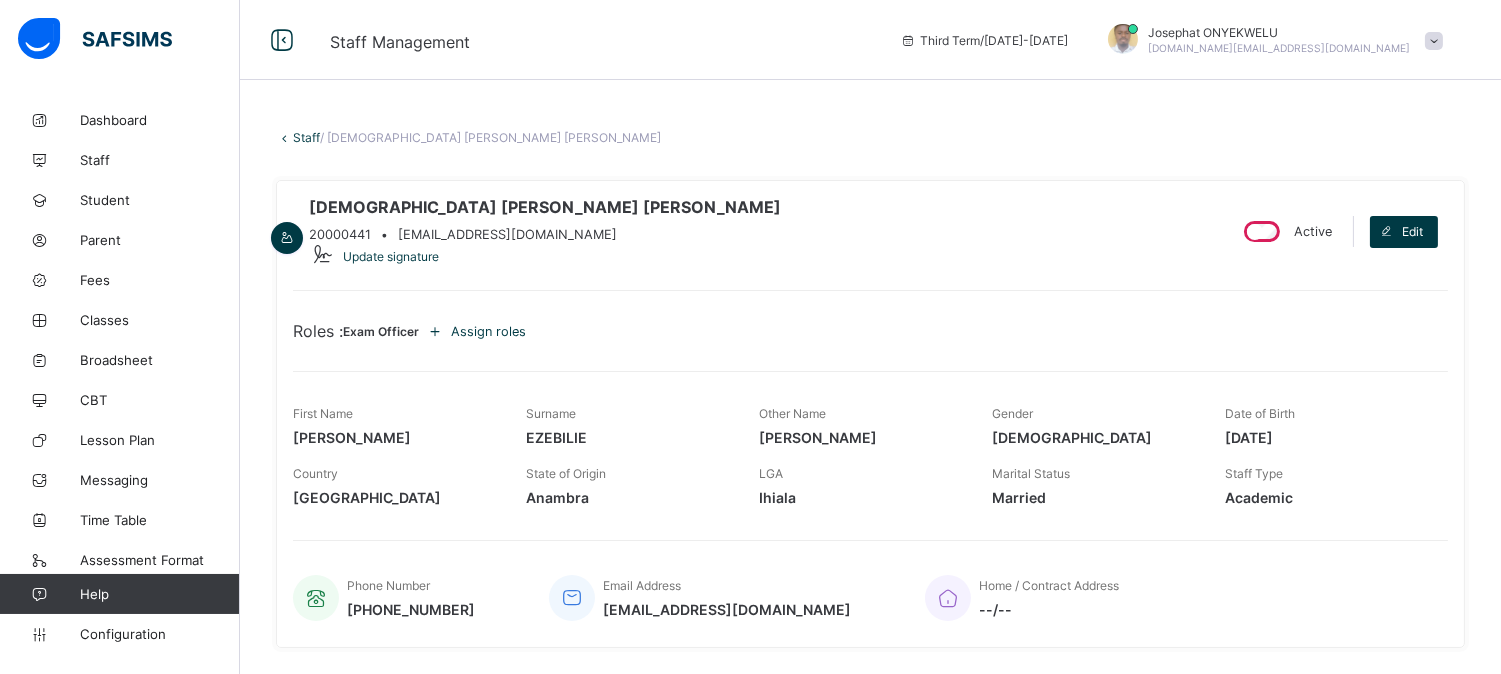click on "Assign roles" at bounding box center [488, 331] 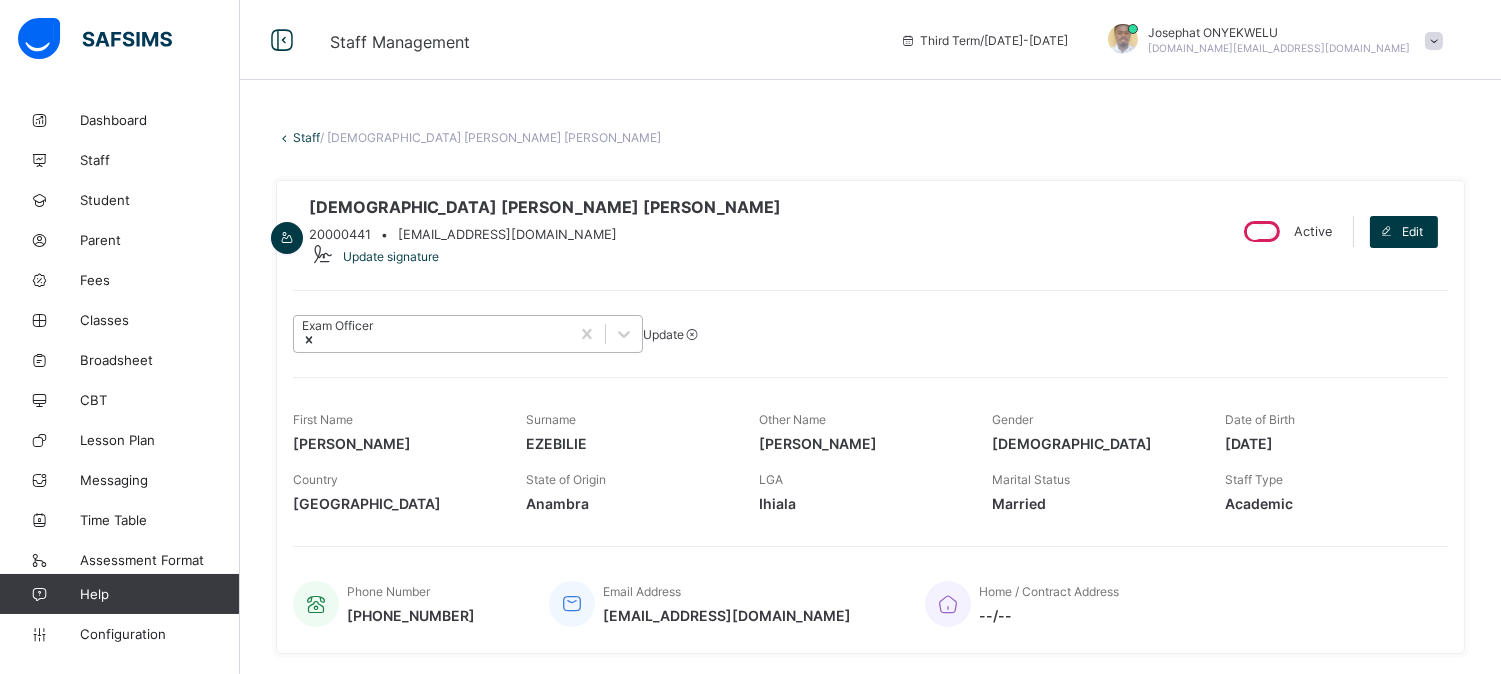 click 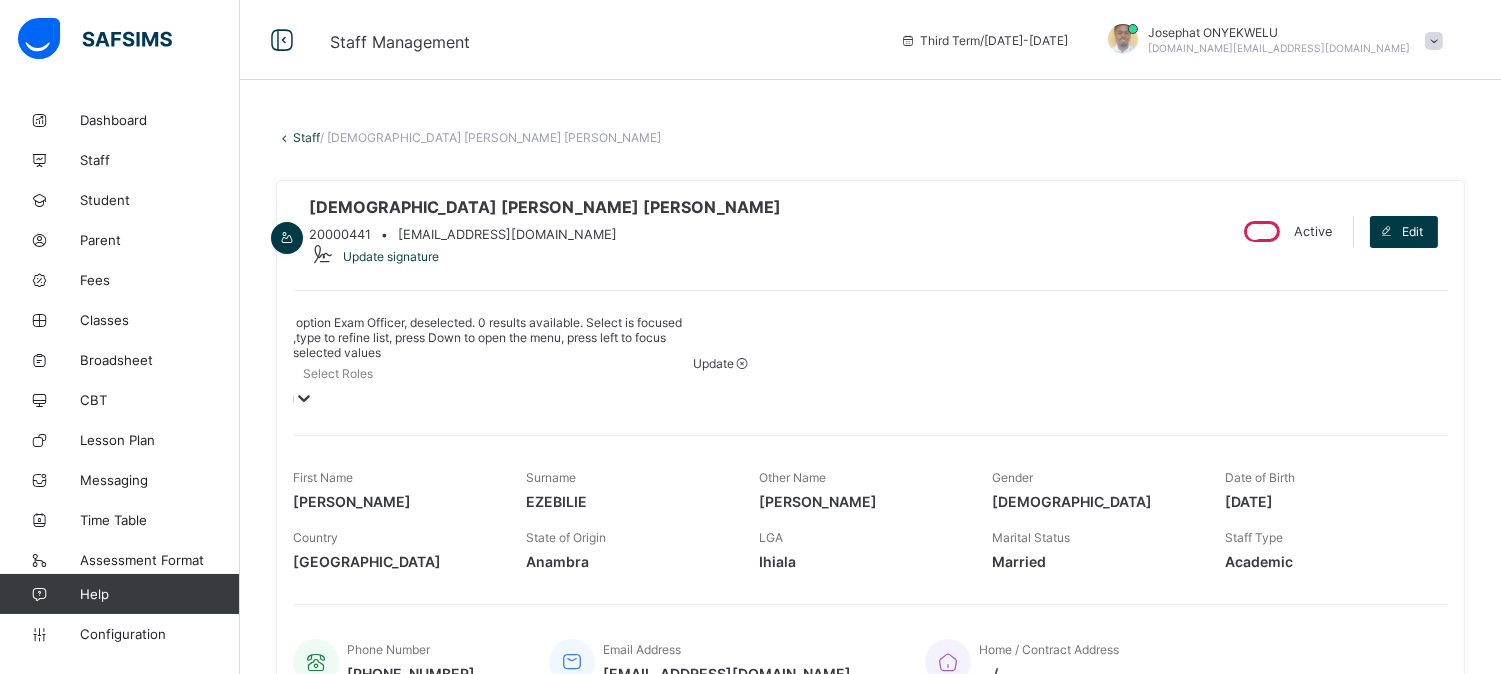 click on "Update" at bounding box center (713, 363) 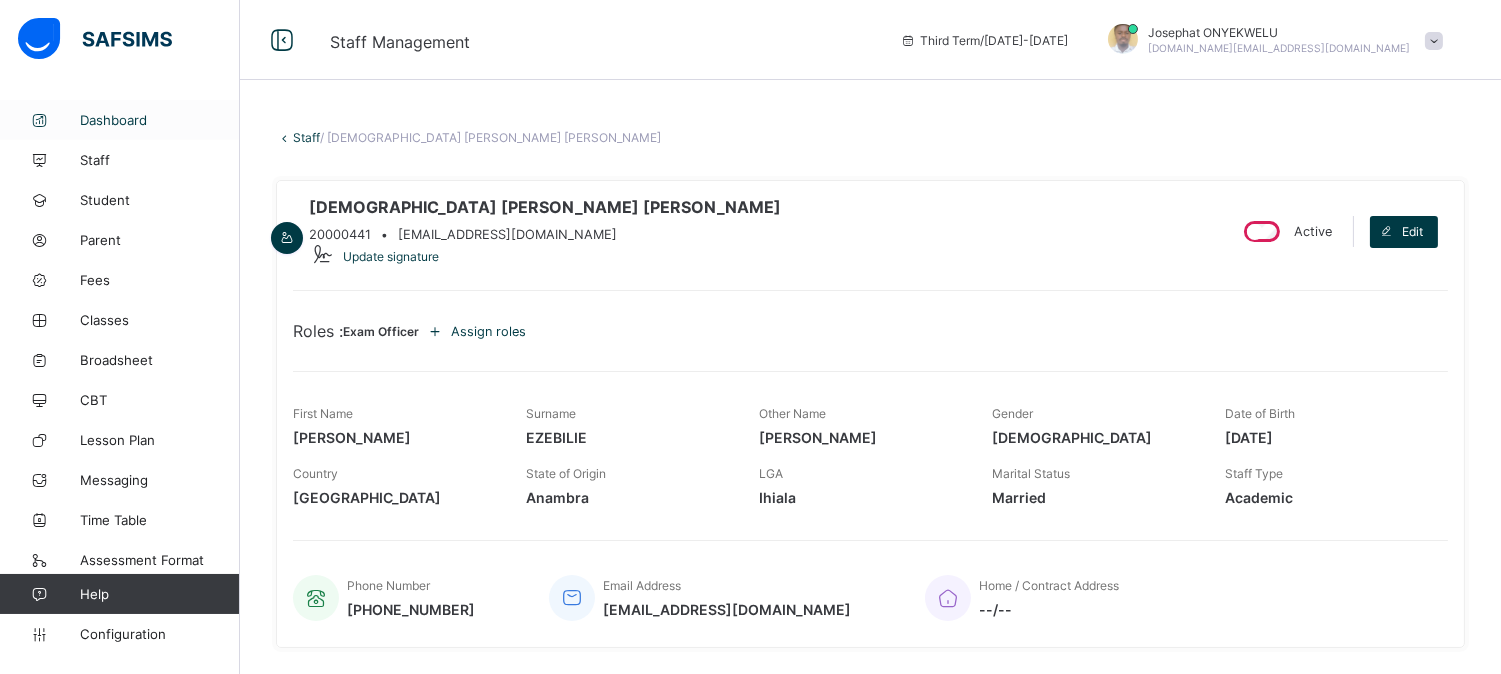 click on "Dashboard" at bounding box center [160, 120] 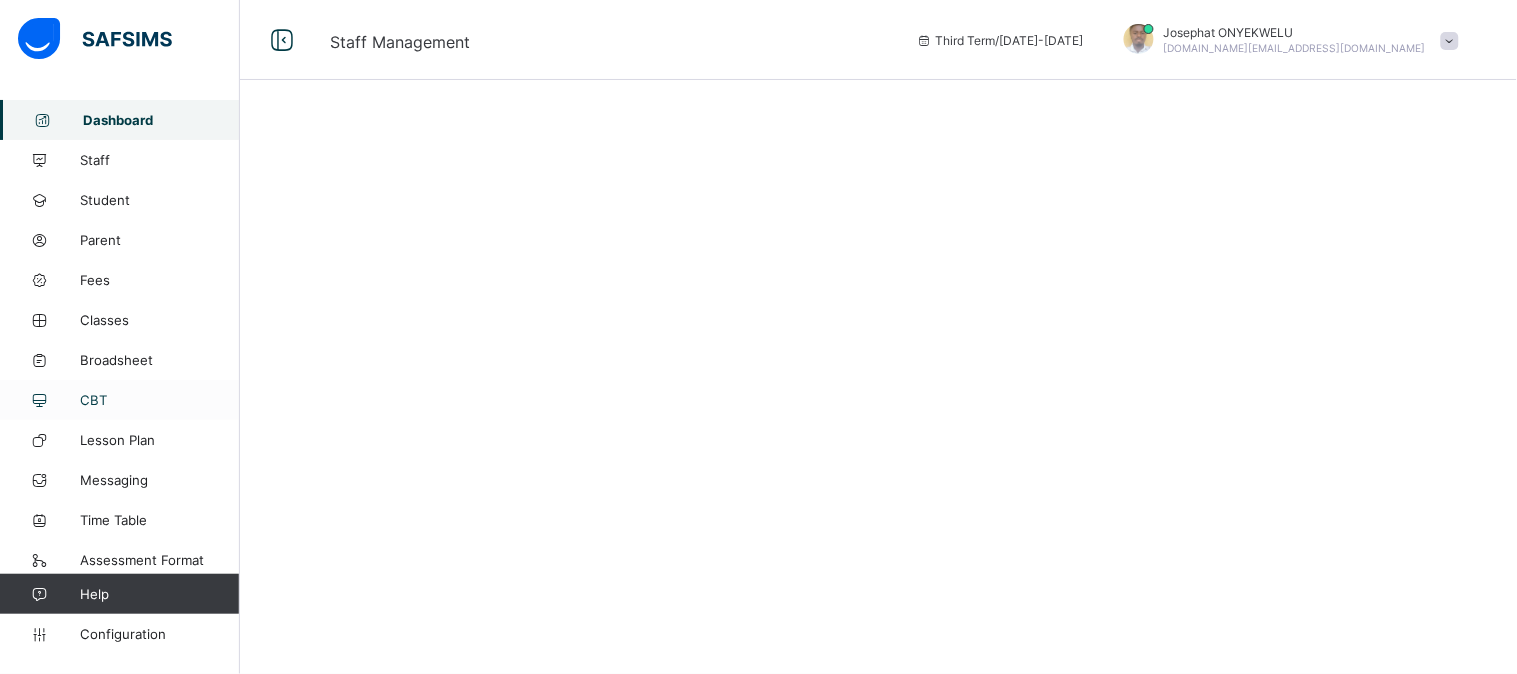click on "CBT" at bounding box center [160, 400] 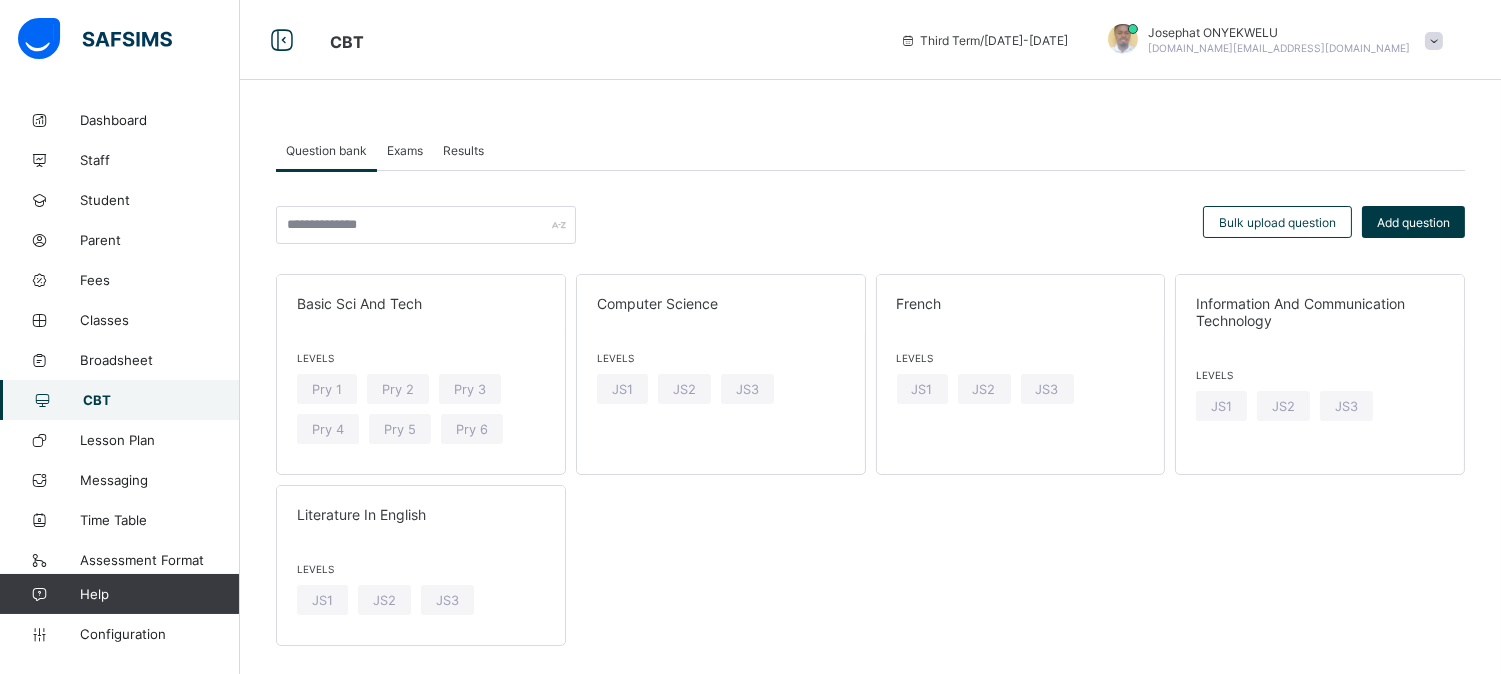 click on "Exams" at bounding box center [405, 150] 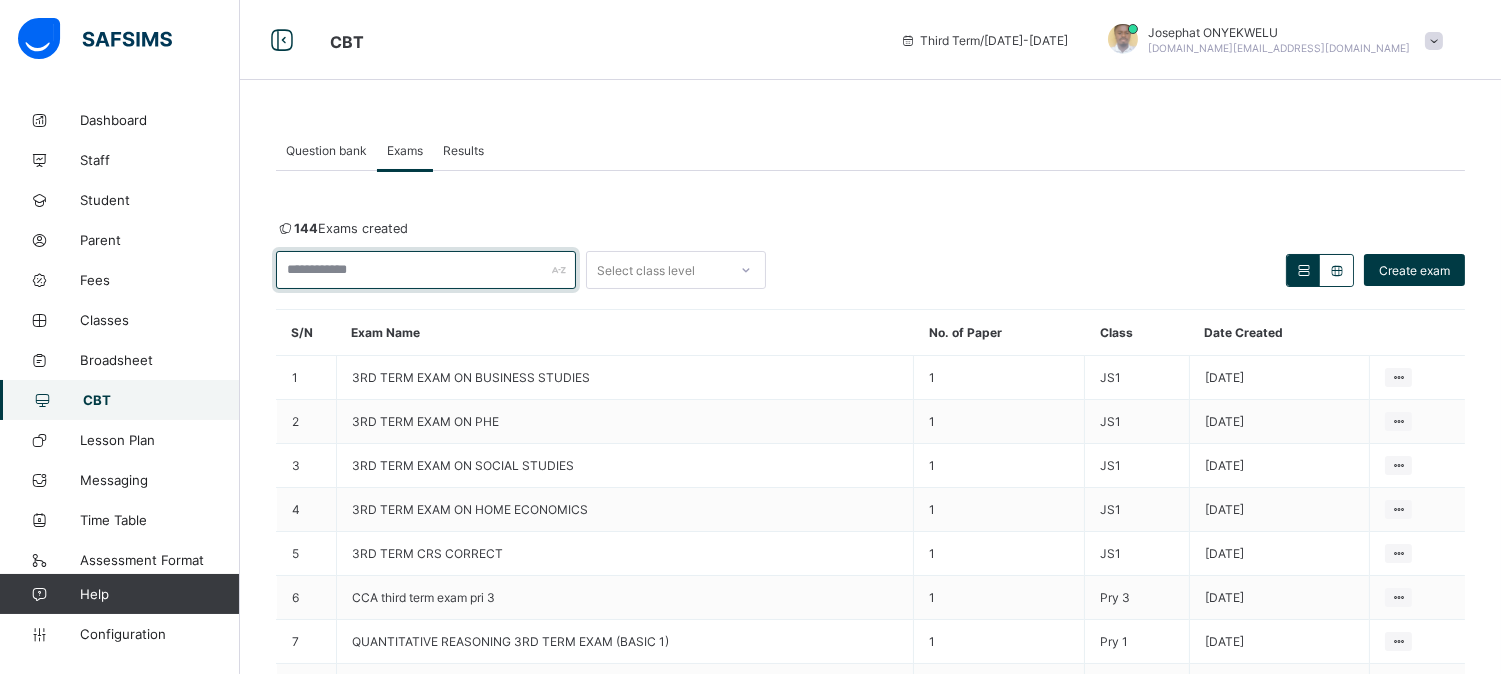 click at bounding box center (426, 270) 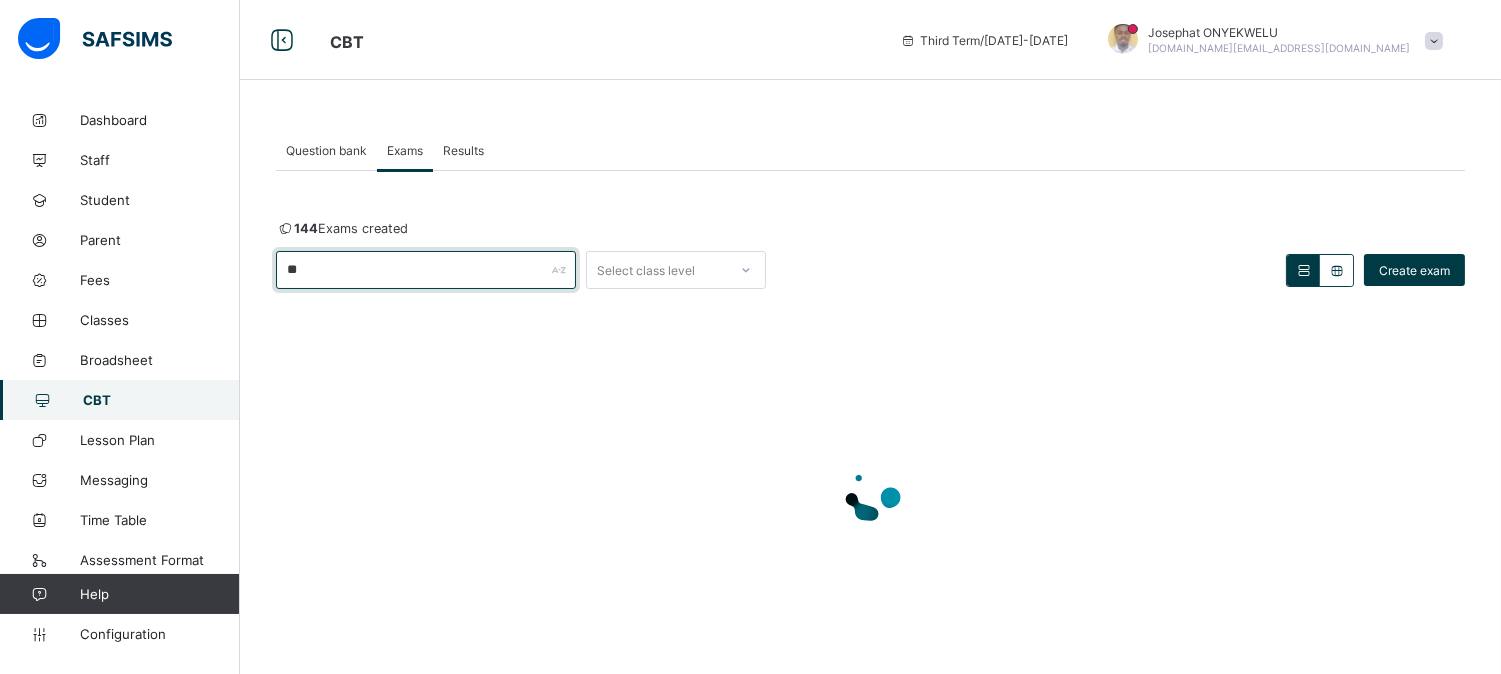 type on "*" 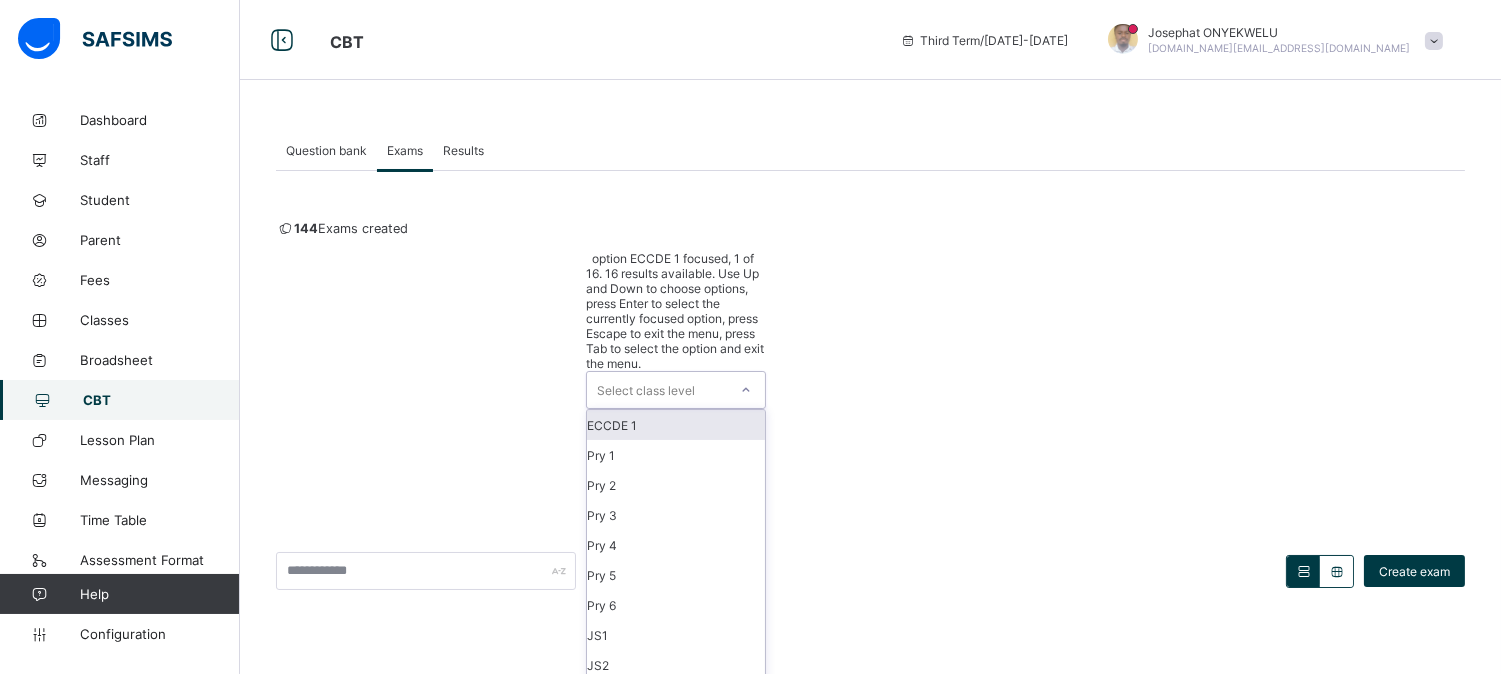 click on "Select class level" at bounding box center (676, 390) 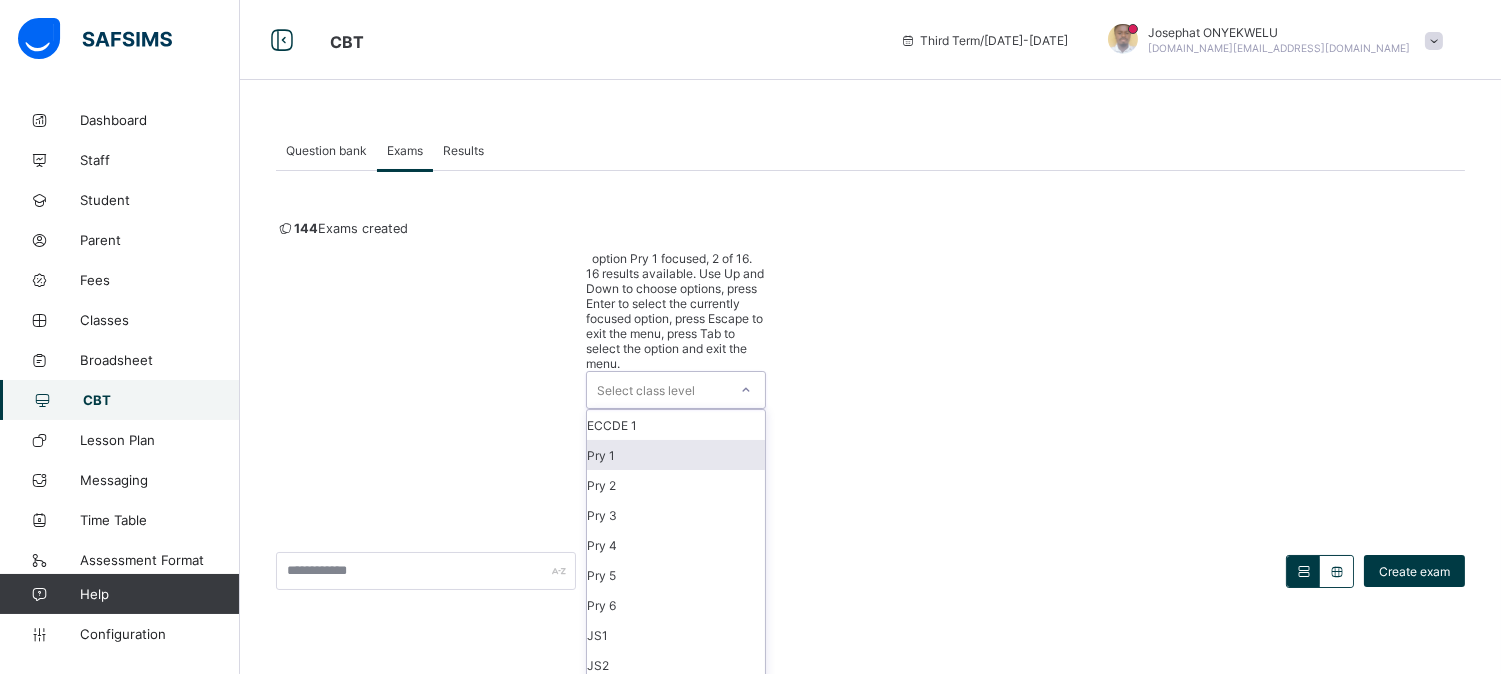 click on "Pry 1" at bounding box center (676, 455) 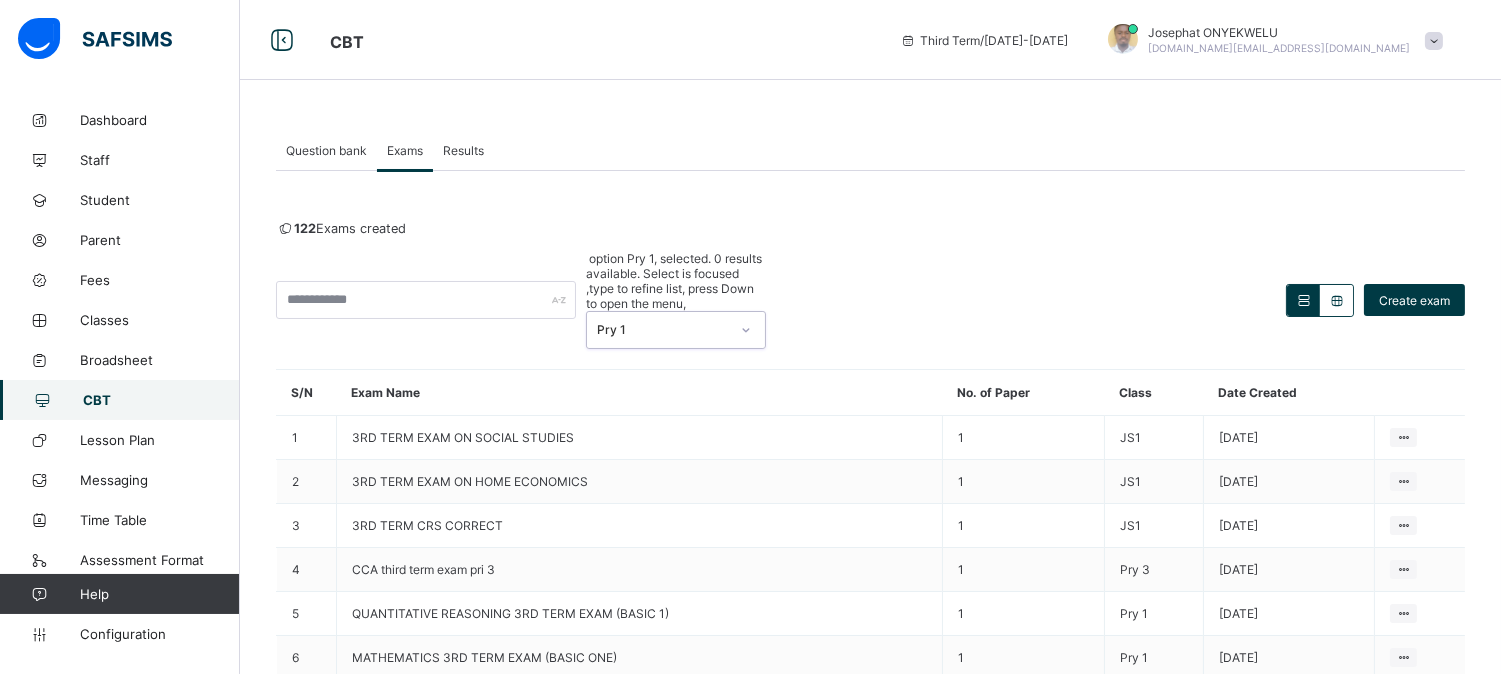 click 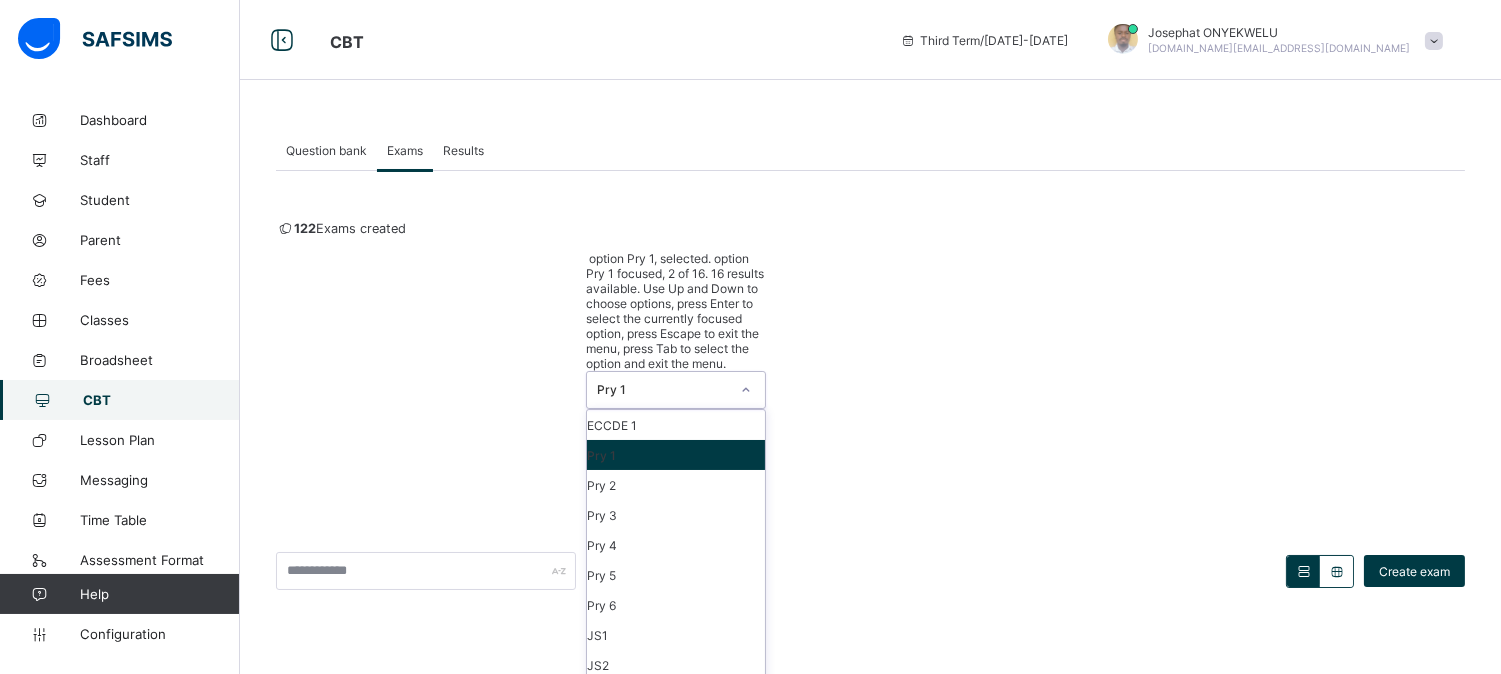click on "Pry 1" at bounding box center (676, 455) 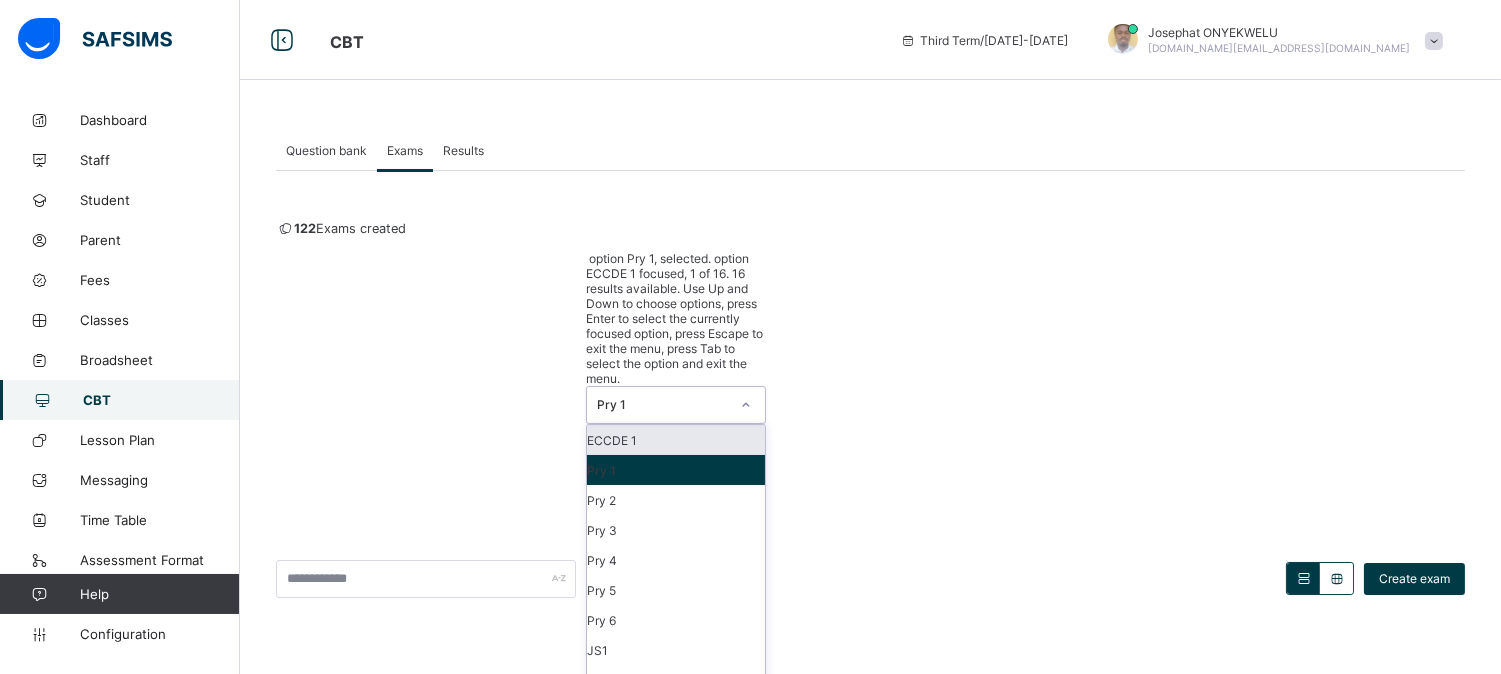 click on "Pry 1" at bounding box center (657, 405) 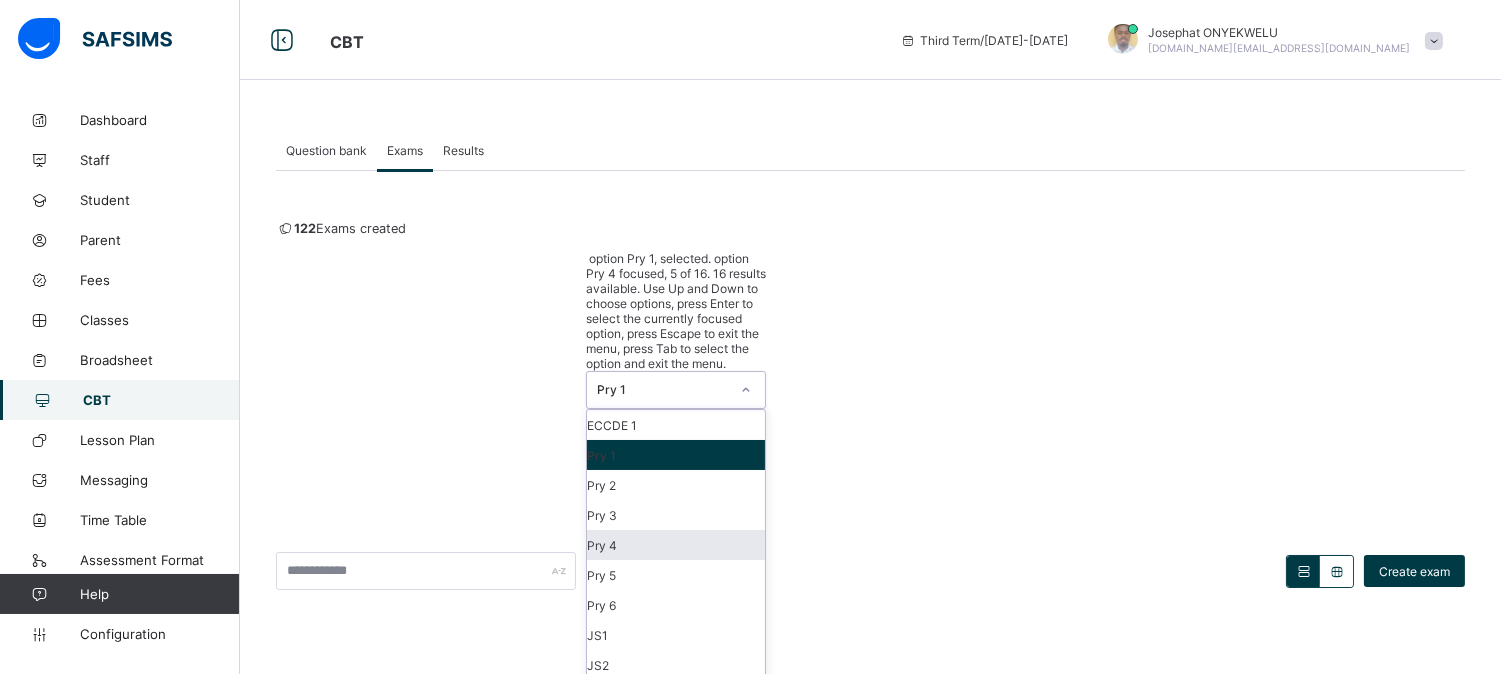 click on "Pry 4" at bounding box center [676, 545] 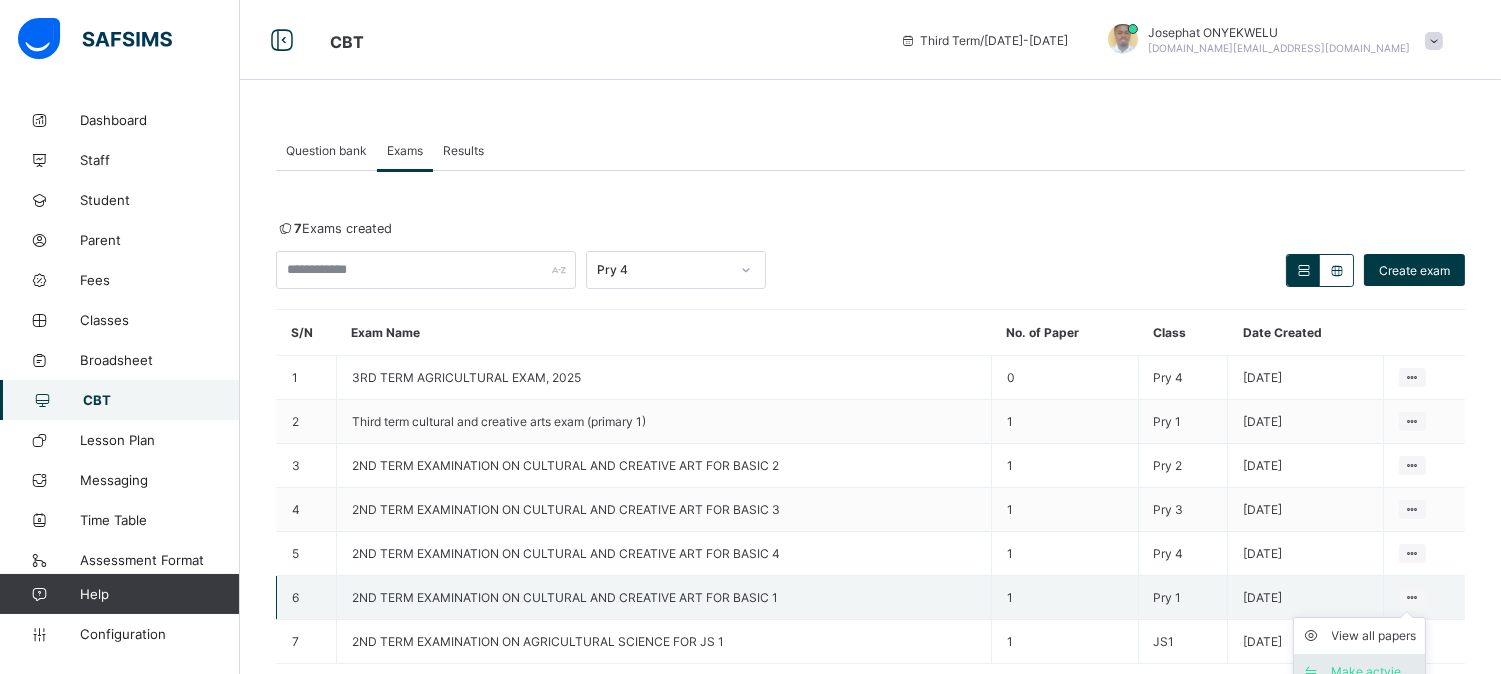 click on "Make actvie" at bounding box center (1374, 672) 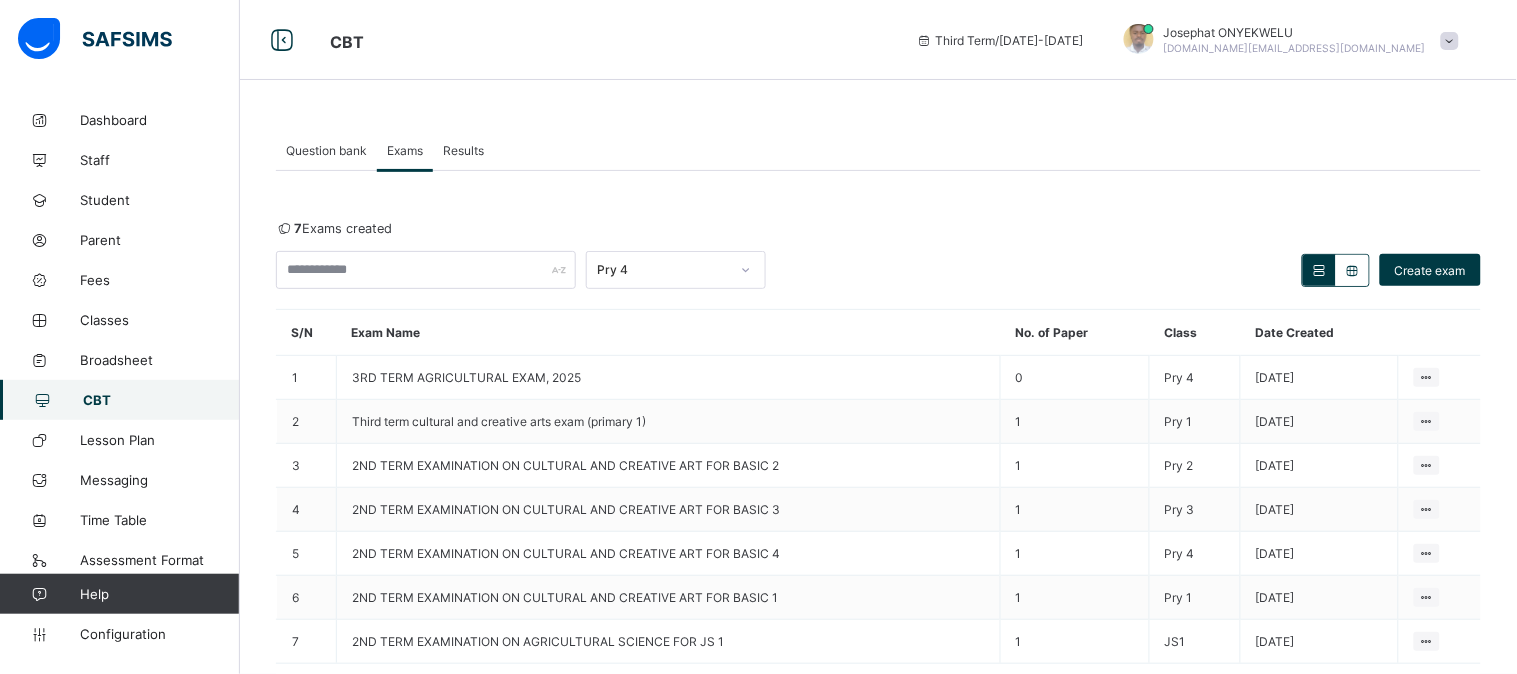 click on "Yes,  Activate" at bounding box center [1074, 1103] 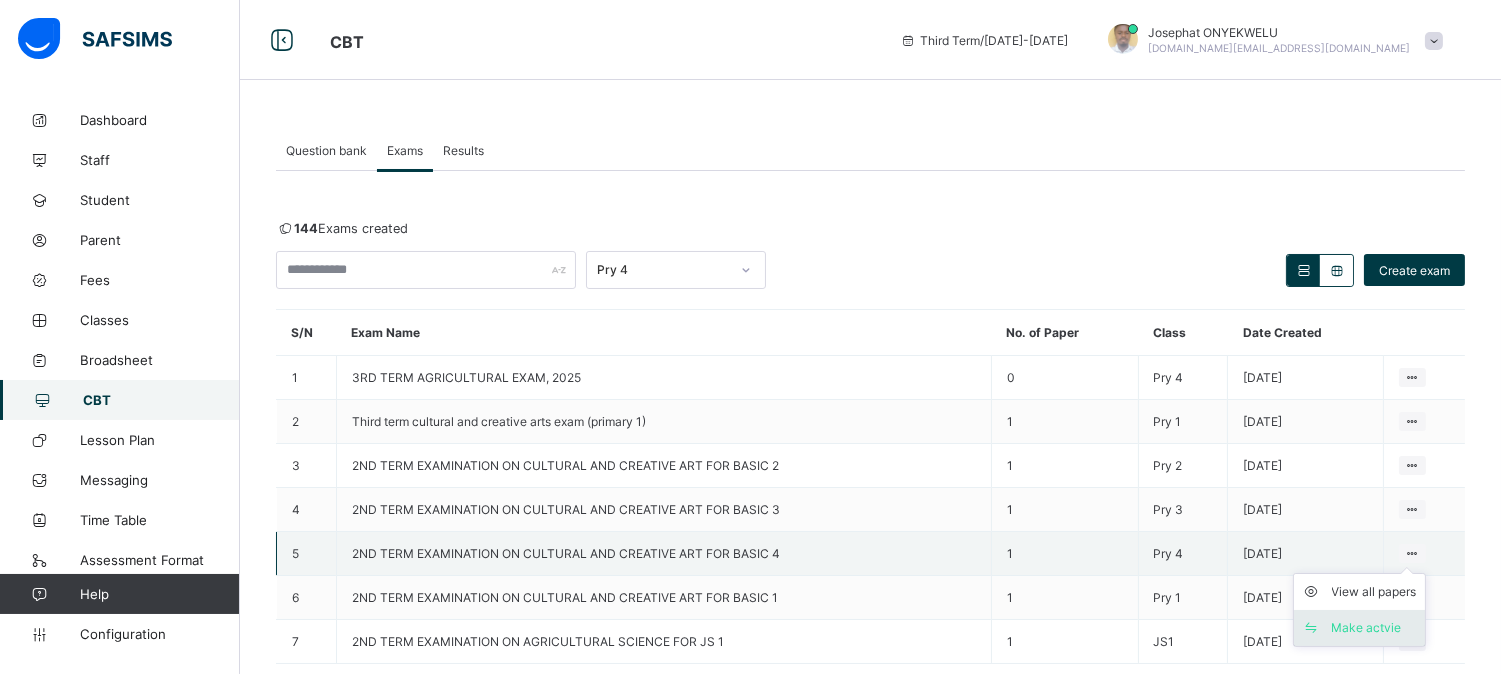 click on "Make actvie" at bounding box center (1374, 628) 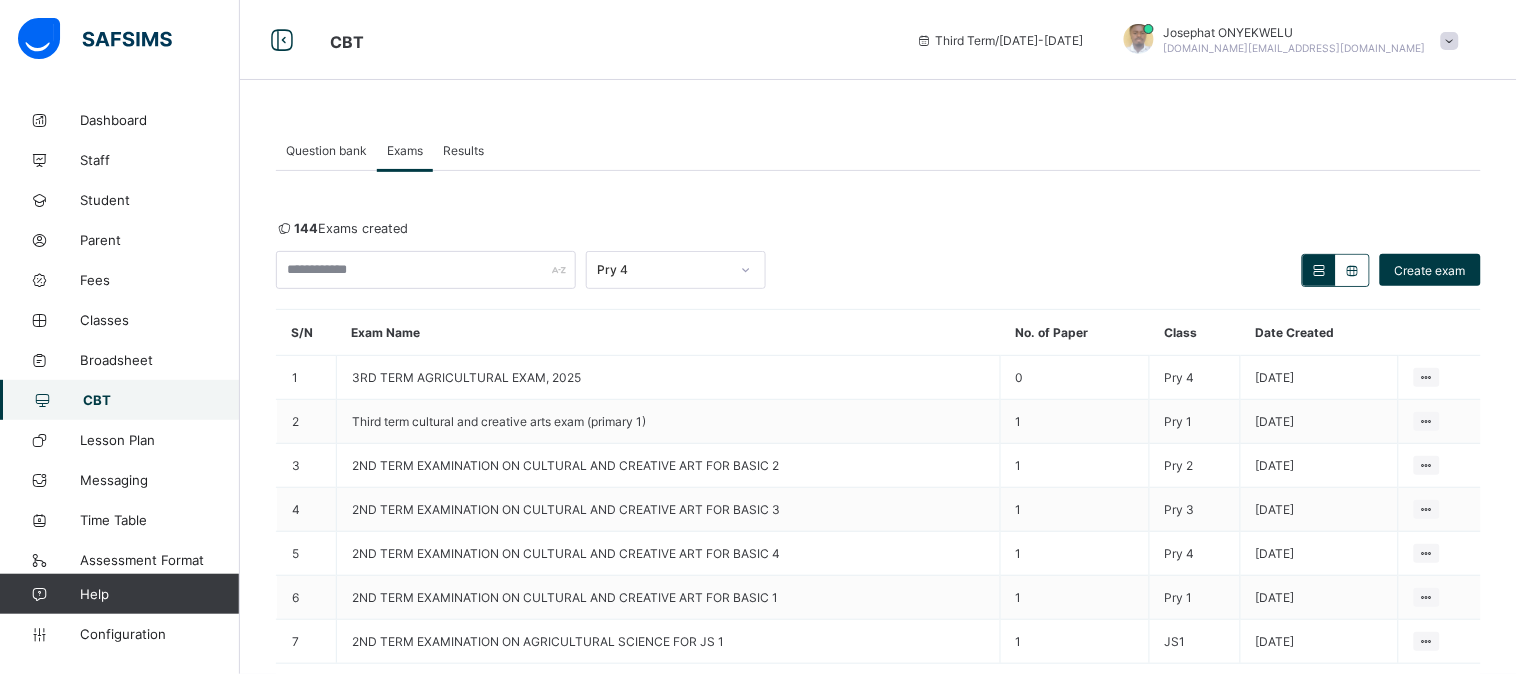 click on "Yes,  Activate" at bounding box center [1074, 1103] 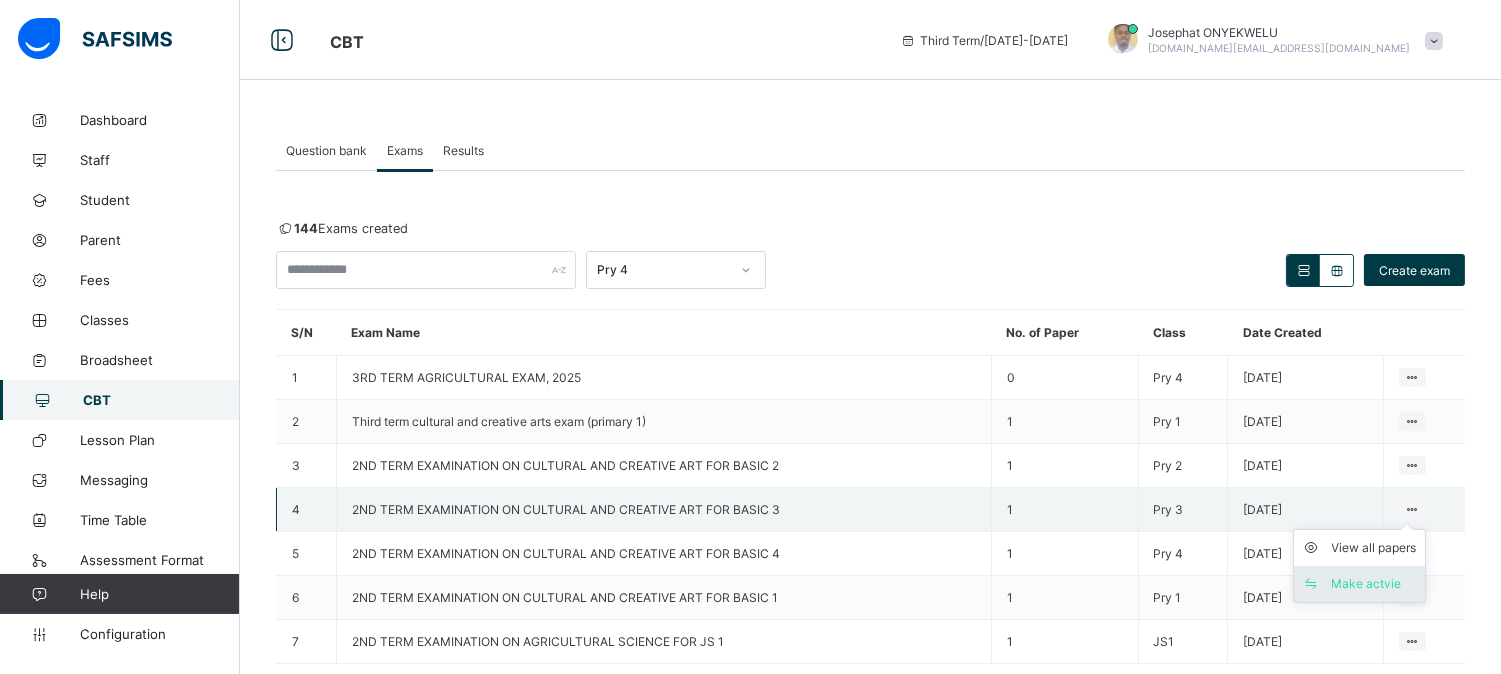 click on "Make actvie" at bounding box center [1374, 584] 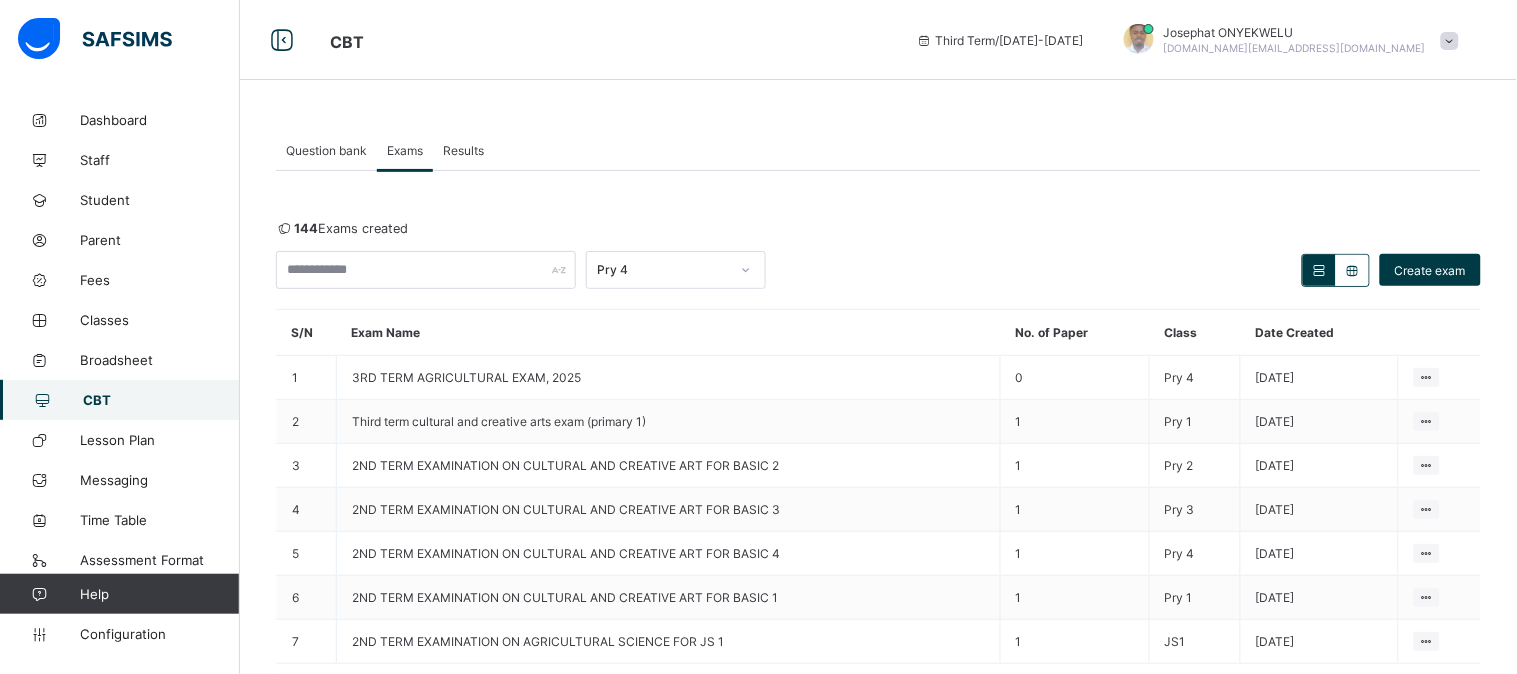 click on "Yes,  Activate" at bounding box center (1074, 1103) 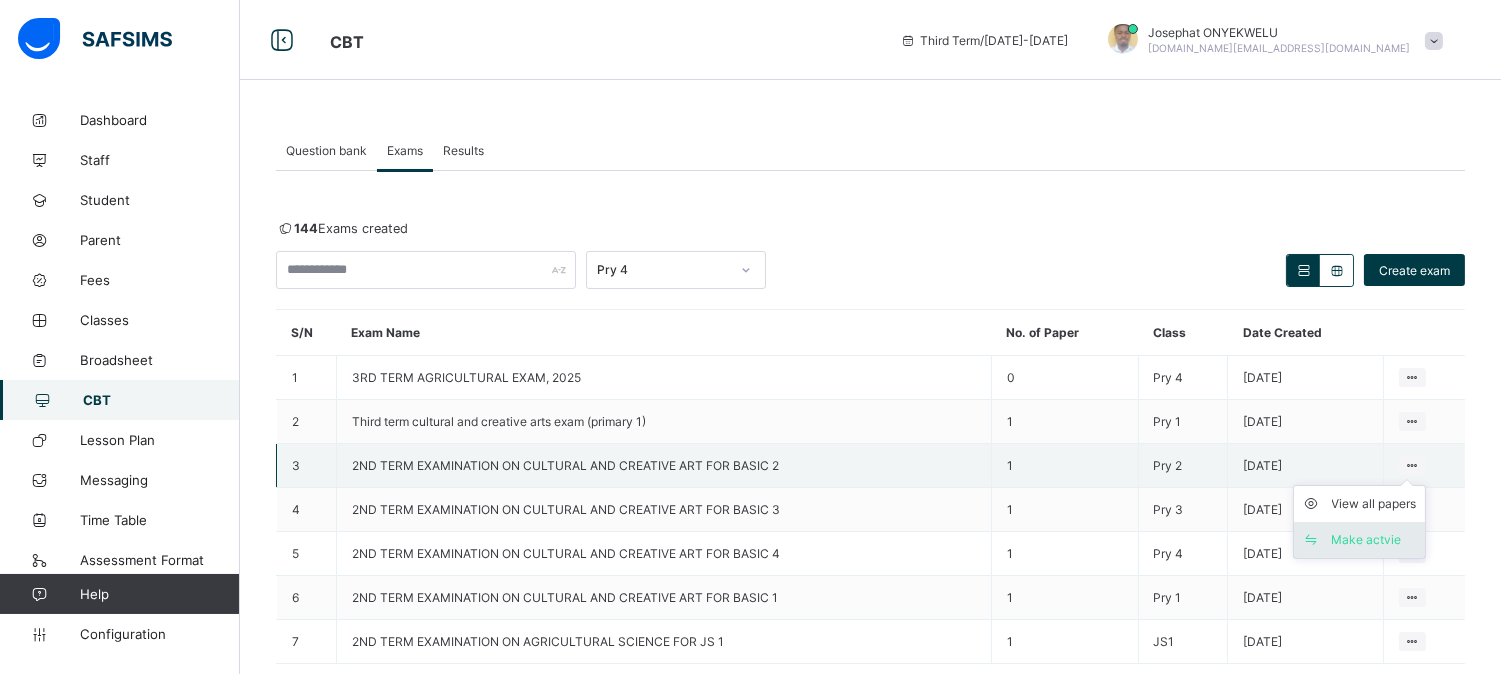 click on "Make actvie" at bounding box center [1374, 540] 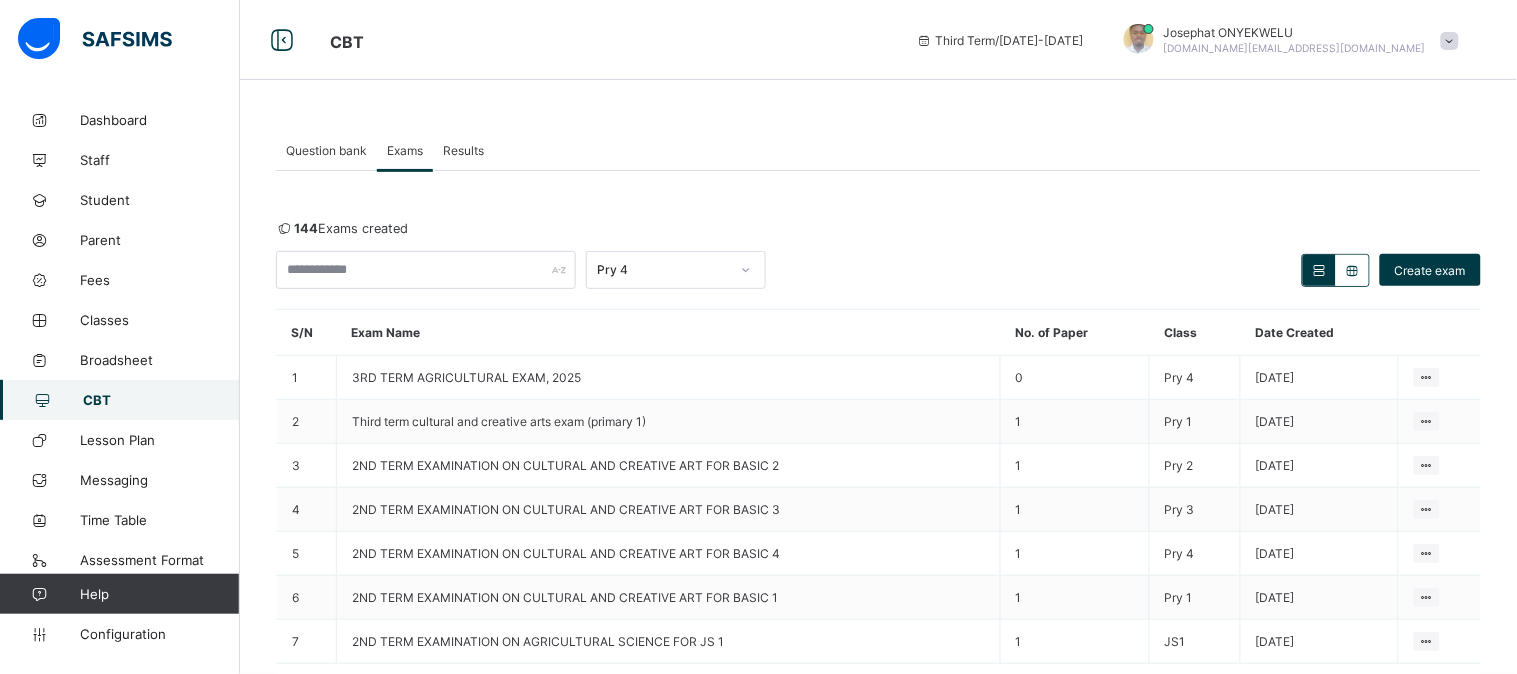 click on "Yes,  Activate" at bounding box center (1074, 1103) 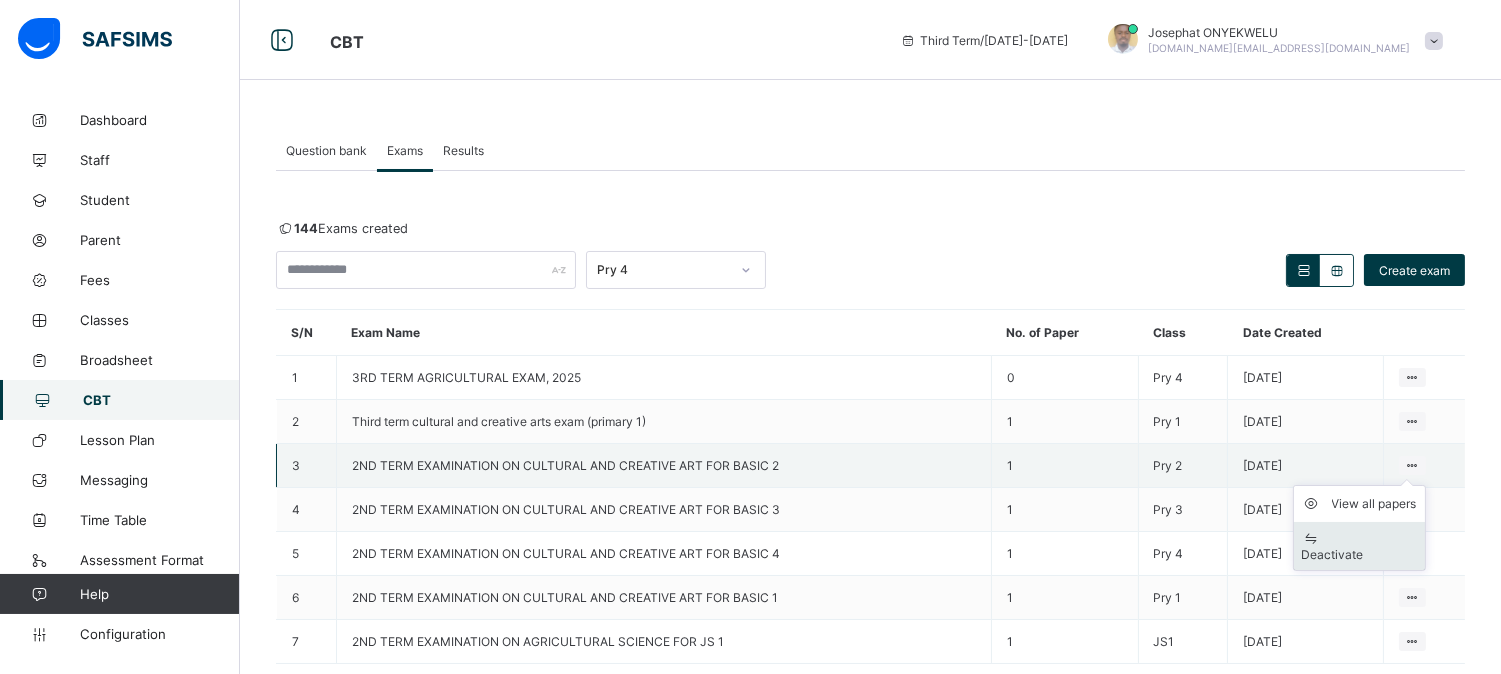 click on "Deactivate" at bounding box center [1359, 554] 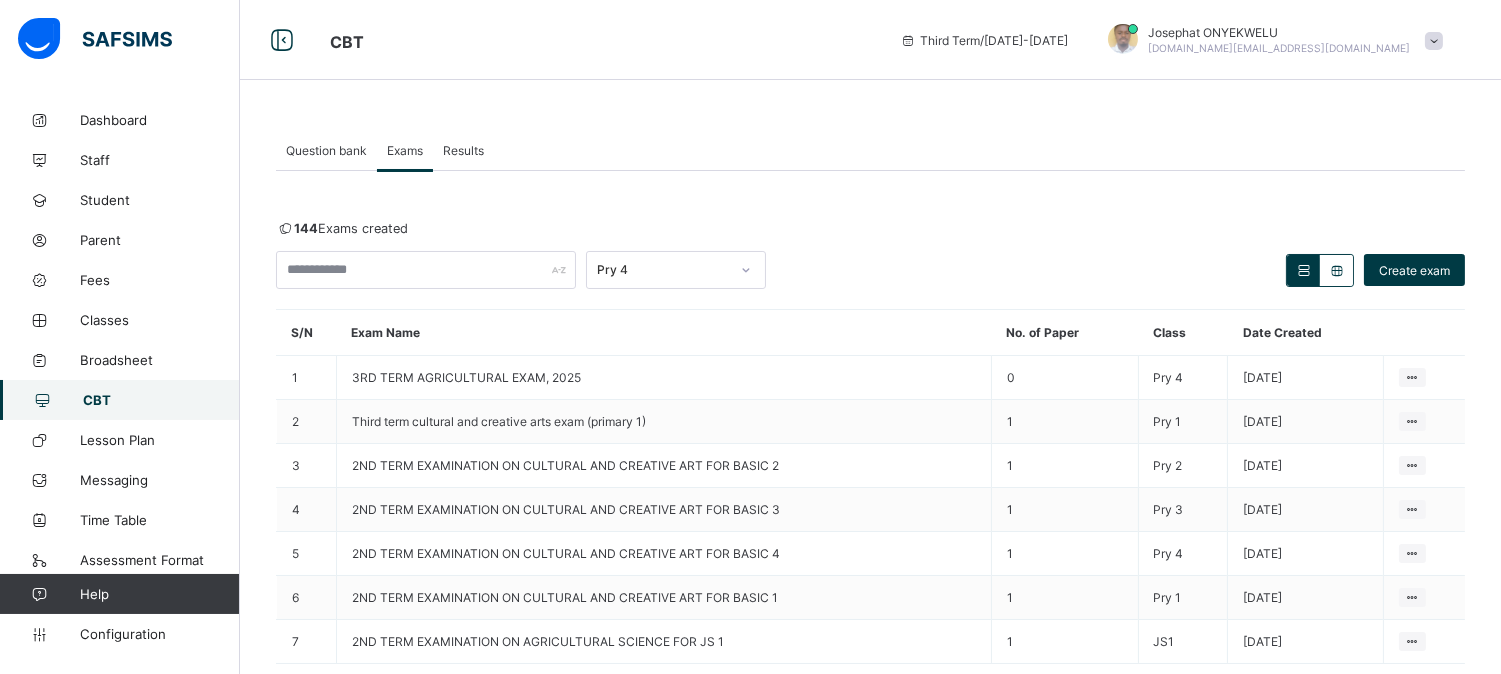 click on "Yes,  Deactivate" at bounding box center (1055, 1103) 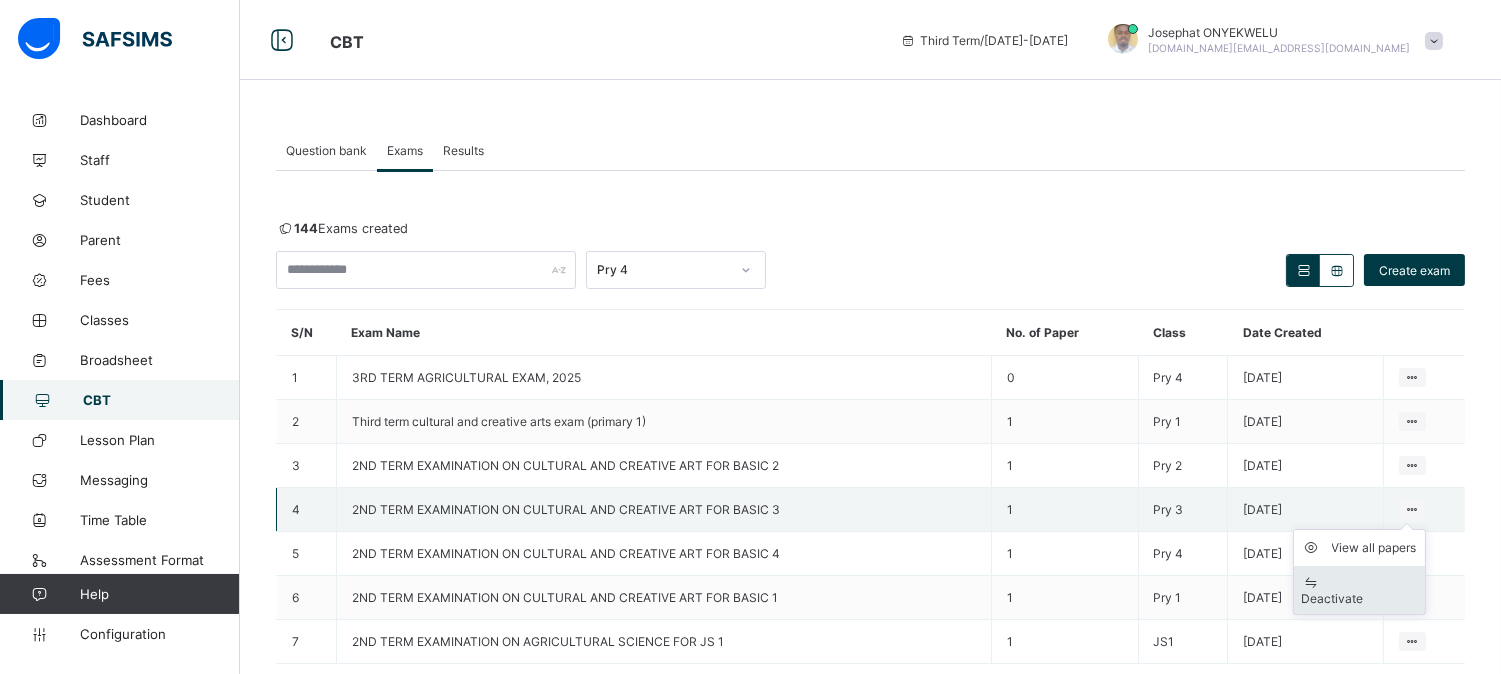 click on "Deactivate" at bounding box center (1359, 598) 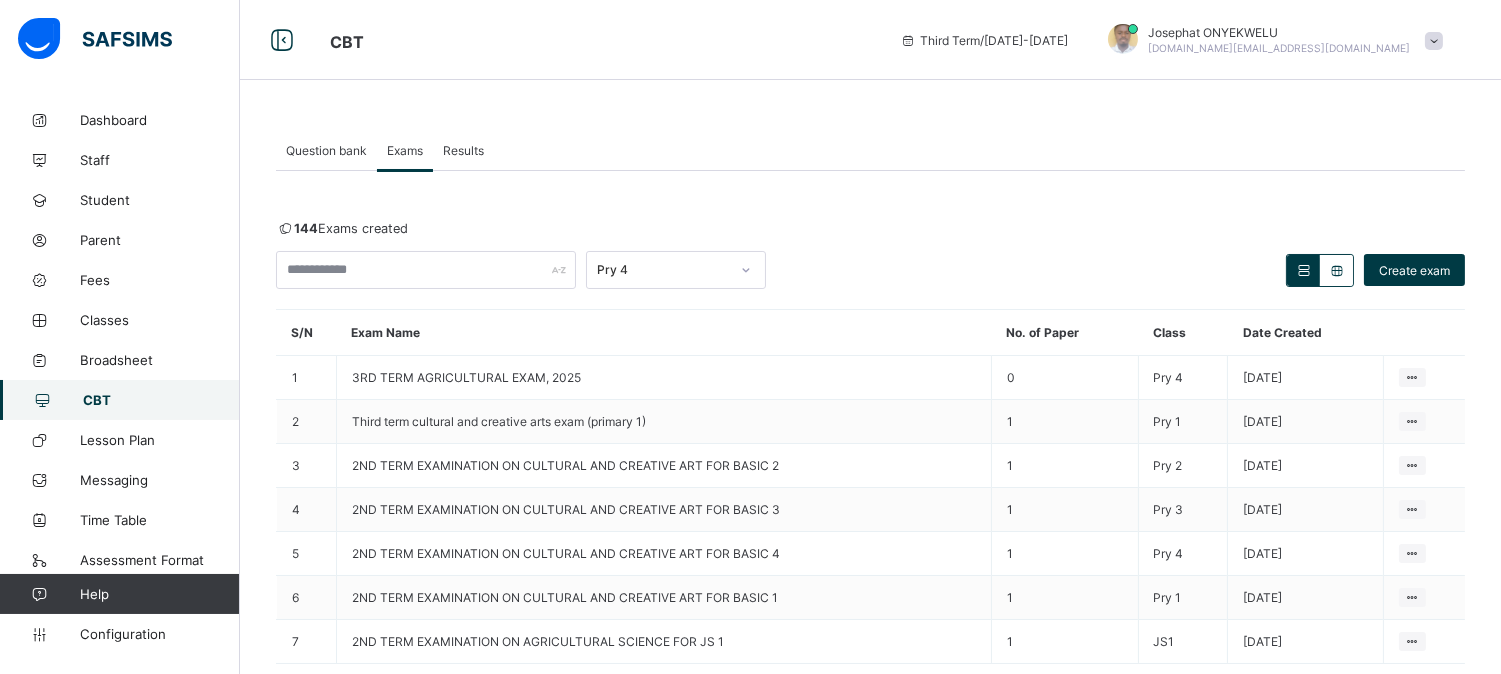 click on "Yes,  Deactivate" at bounding box center [1055, 1103] 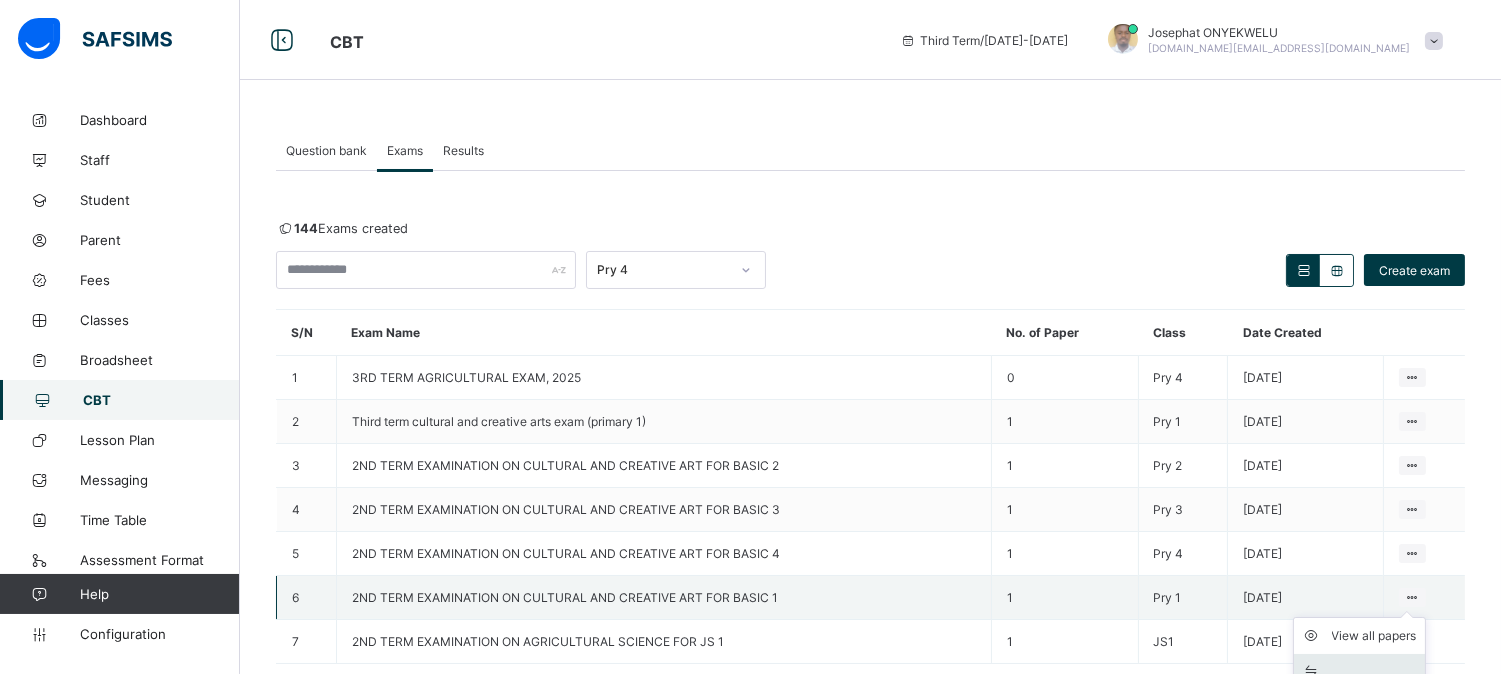 click on "Deactivate" at bounding box center [1359, 686] 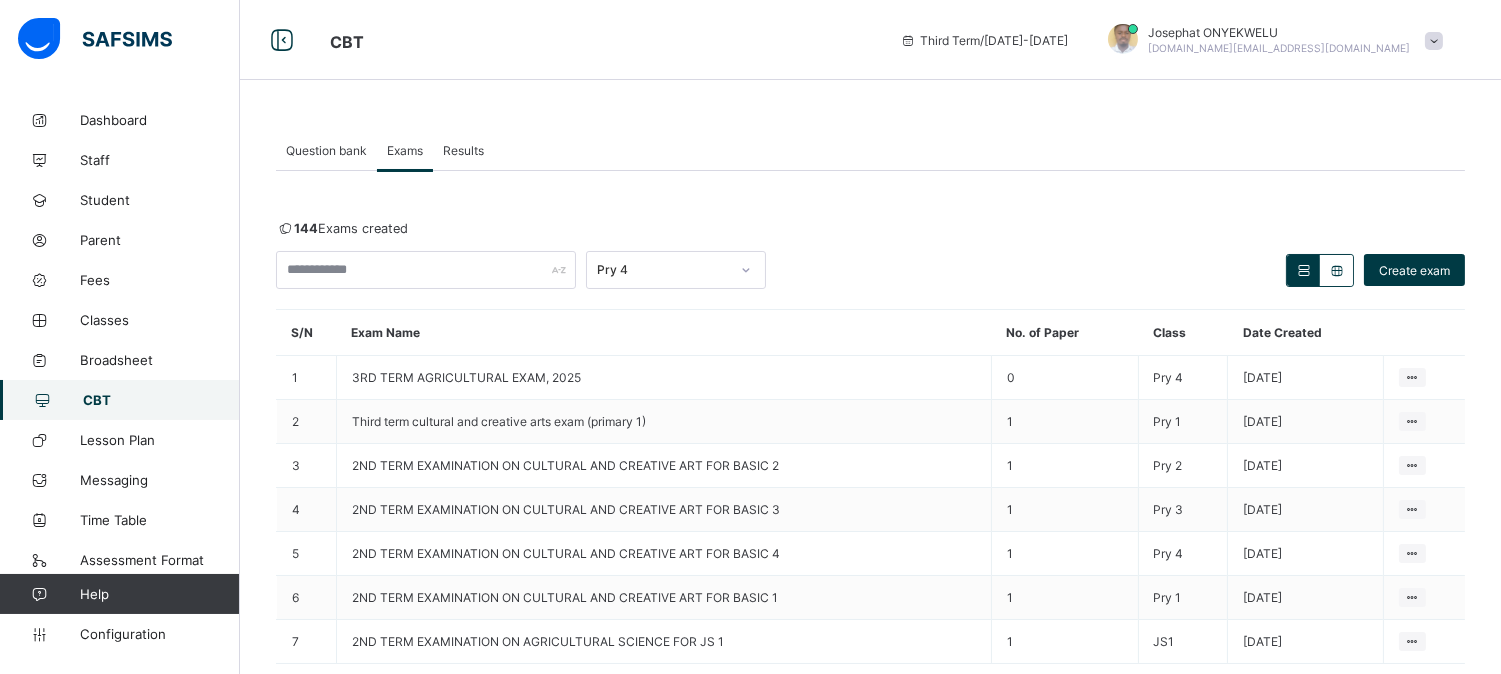 click on "Yes,  Deactivate" at bounding box center (1055, 1103) 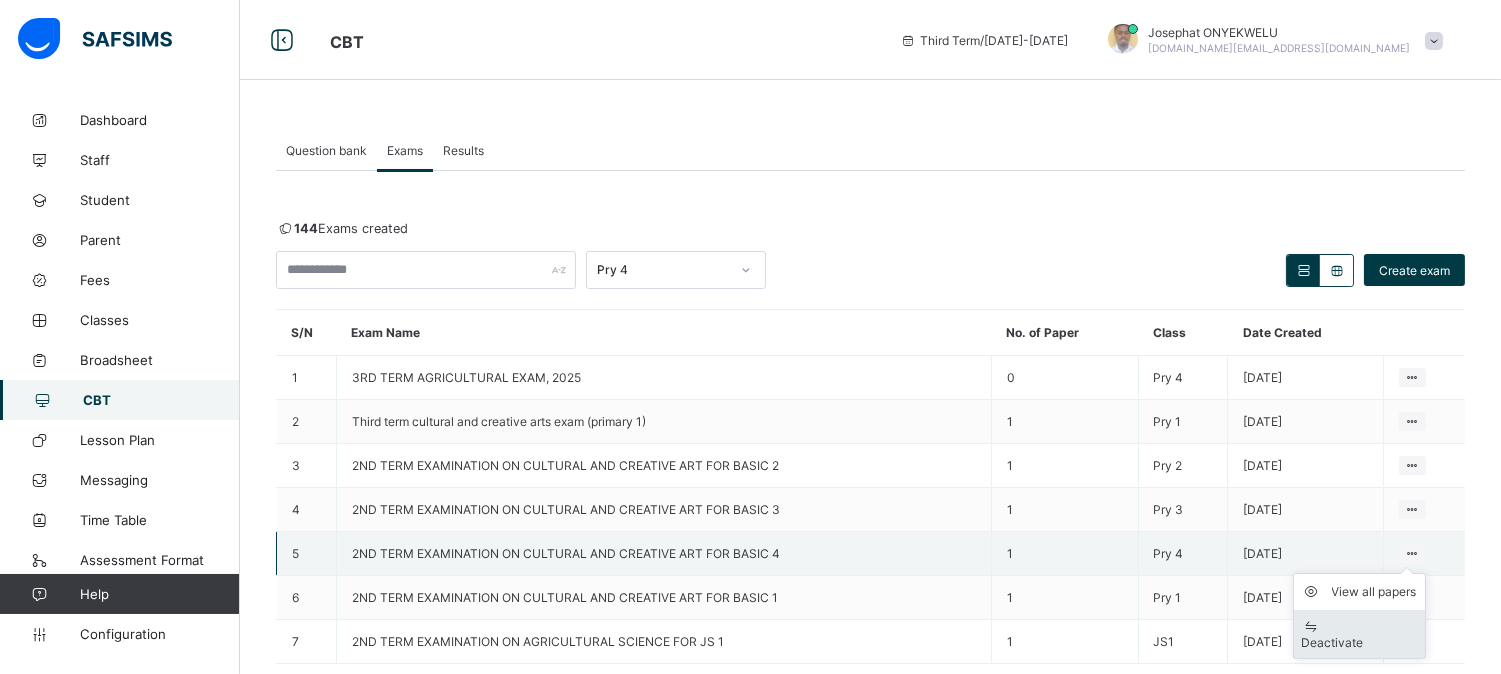 click on "Deactivate" at bounding box center [1359, 642] 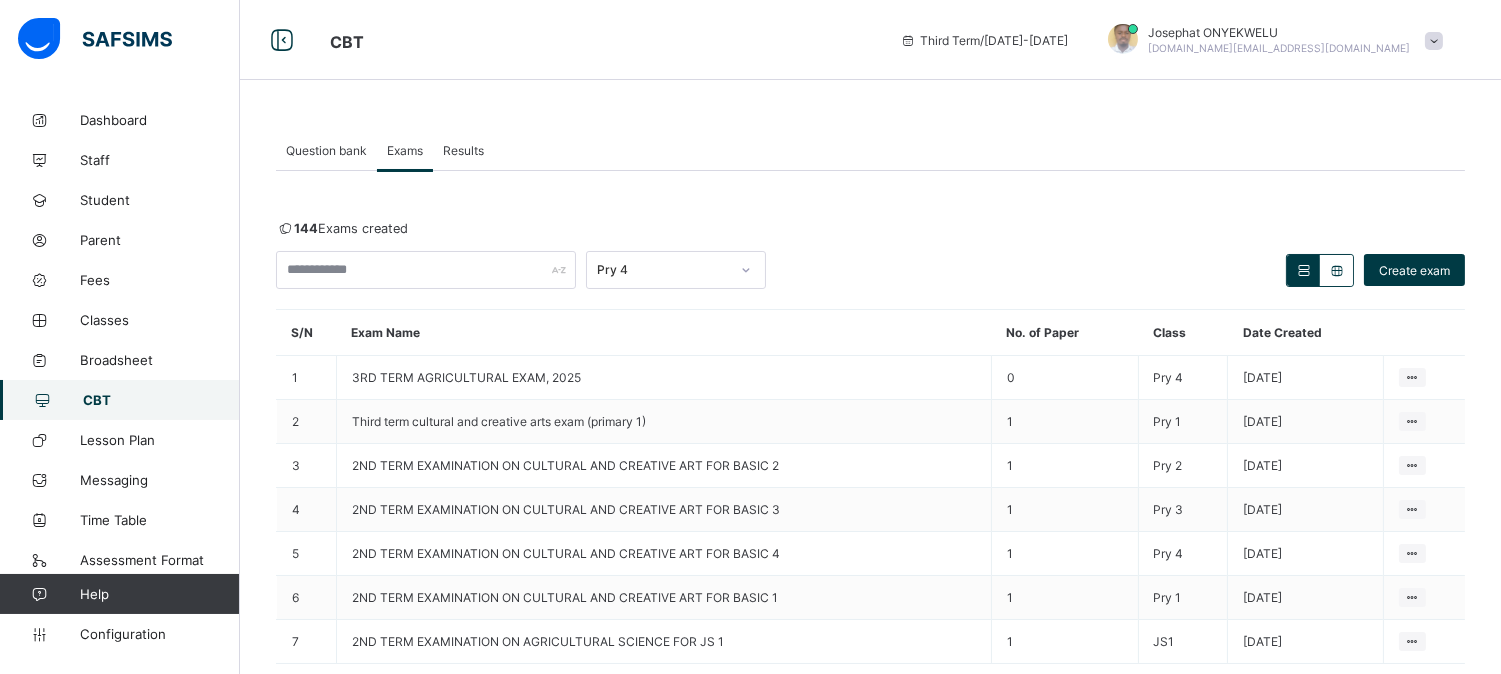 click on "Yes,  Deactivate" at bounding box center (1055, 1103) 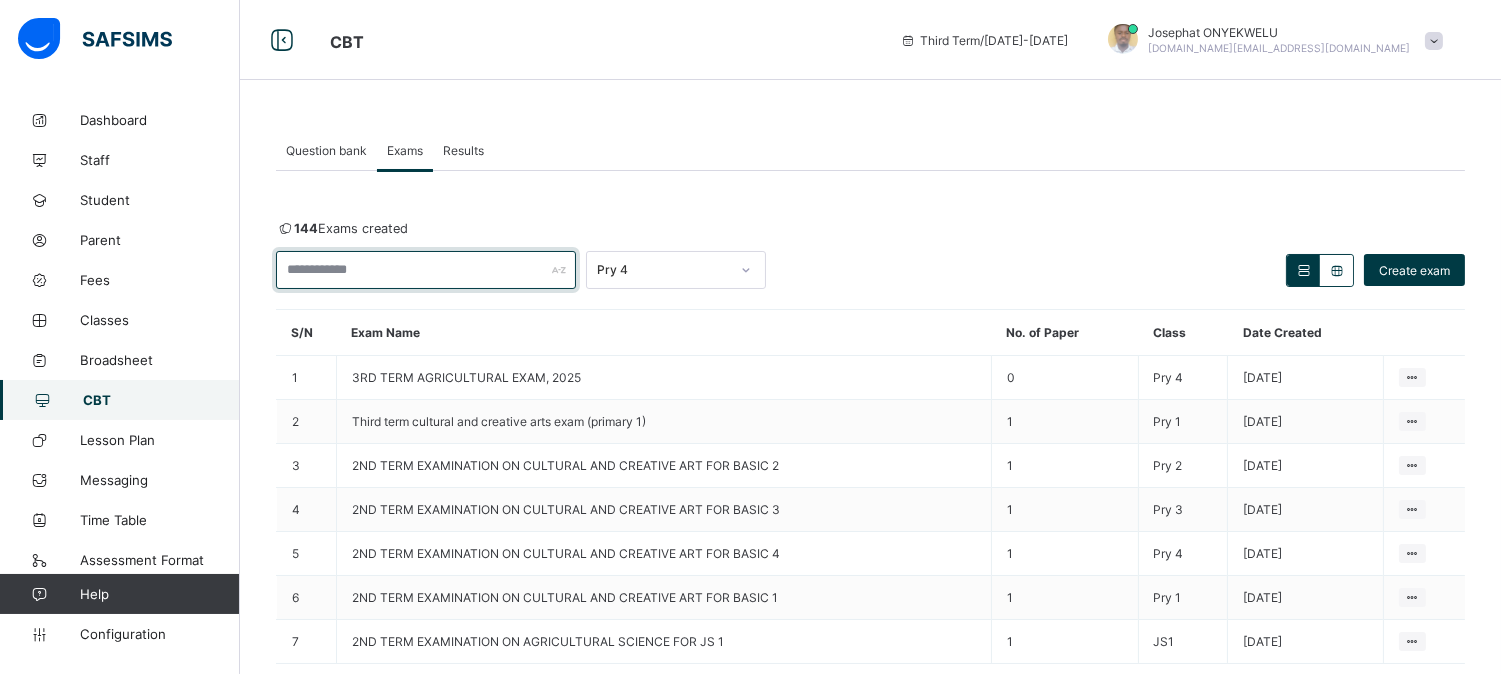 click at bounding box center [426, 270] 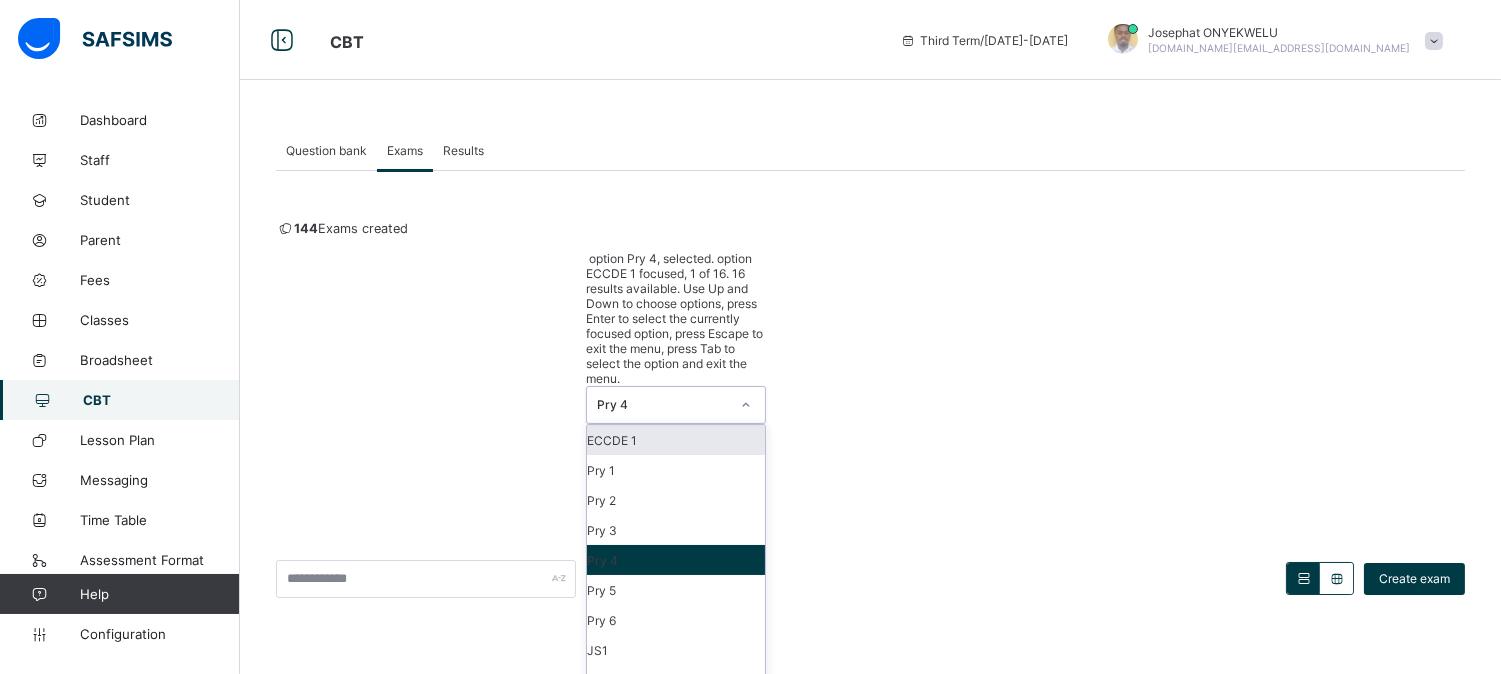 click 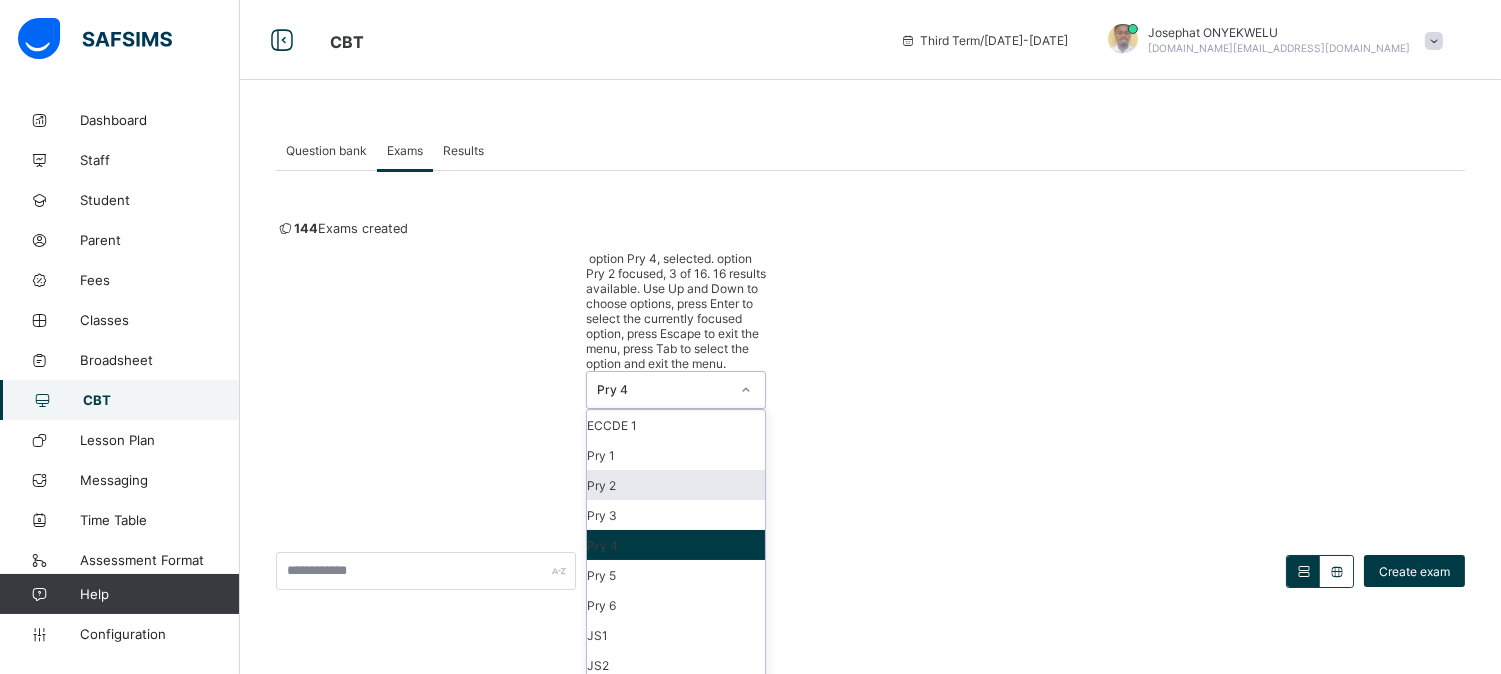 click on "144  Exams created   option Pry 4, selected.    option Pry 2 focused, 3 of 16. 16 results available. Use Up and Down to choose options, press Enter to select the currently focused option, press Escape to exit the menu, press Tab to select the option and exit the menu. Pry 4 ECCDE 1 Pry 1 Pry 2 Pry 3 Pry 4 Pry 5 Pry 6 JS1 JS2 JS3 ECCDE 2 ECCDE II Pre ECC Nur 1 Nur 2 Pre ECC Create exam S/N Exam Name No. of Paper Class Date Created 1 3RD TERM AGRICULTURAL EXAM, 2025 0 Pry 4 [DATE] View all papers Make actvie 2 Third term cultural and creative arts exam (primary 1) 1 Pry 1 [DATE] View all papers Make actvie 3 2ND TERM EXAMINATION ON CULTURAL AND CREATIVE ART FOR BASIC 2 1 Pry 2 [DATE] View all papers Make actvie 4 2ND TERM EXAMINATION ON CULTURAL AND CREATIVE ART FOR BASIC 3 1 Pry 3 [DATE] View all papers Make actvie 5 2ND TERM EXAMINATION ON CULTURAL AND CREATIVE ART FOR BASIC 4 1 Pry 4 [DATE] View all papers Make actvie 6 1 Pry 1 [DATE] View all papers Make actvie 7 1 JS1 1" at bounding box center [870, 748] 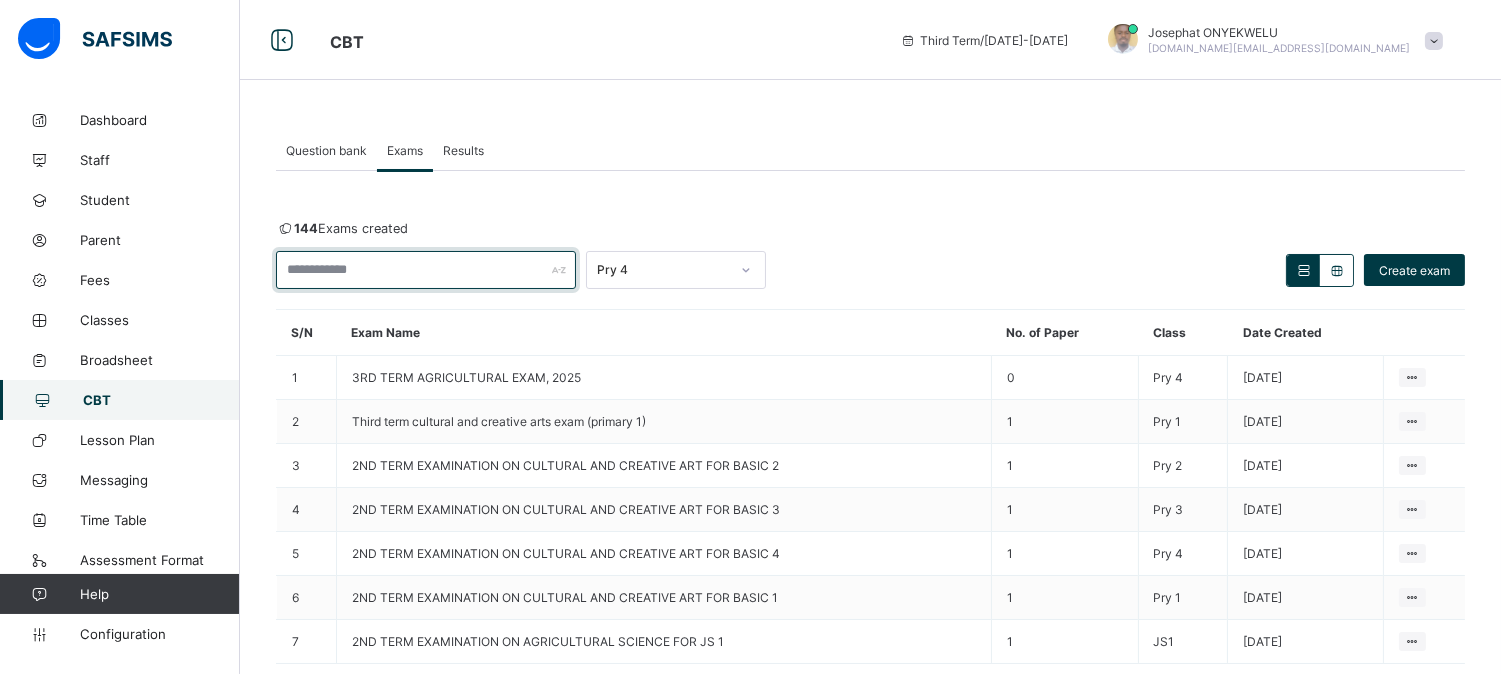 click at bounding box center (426, 270) 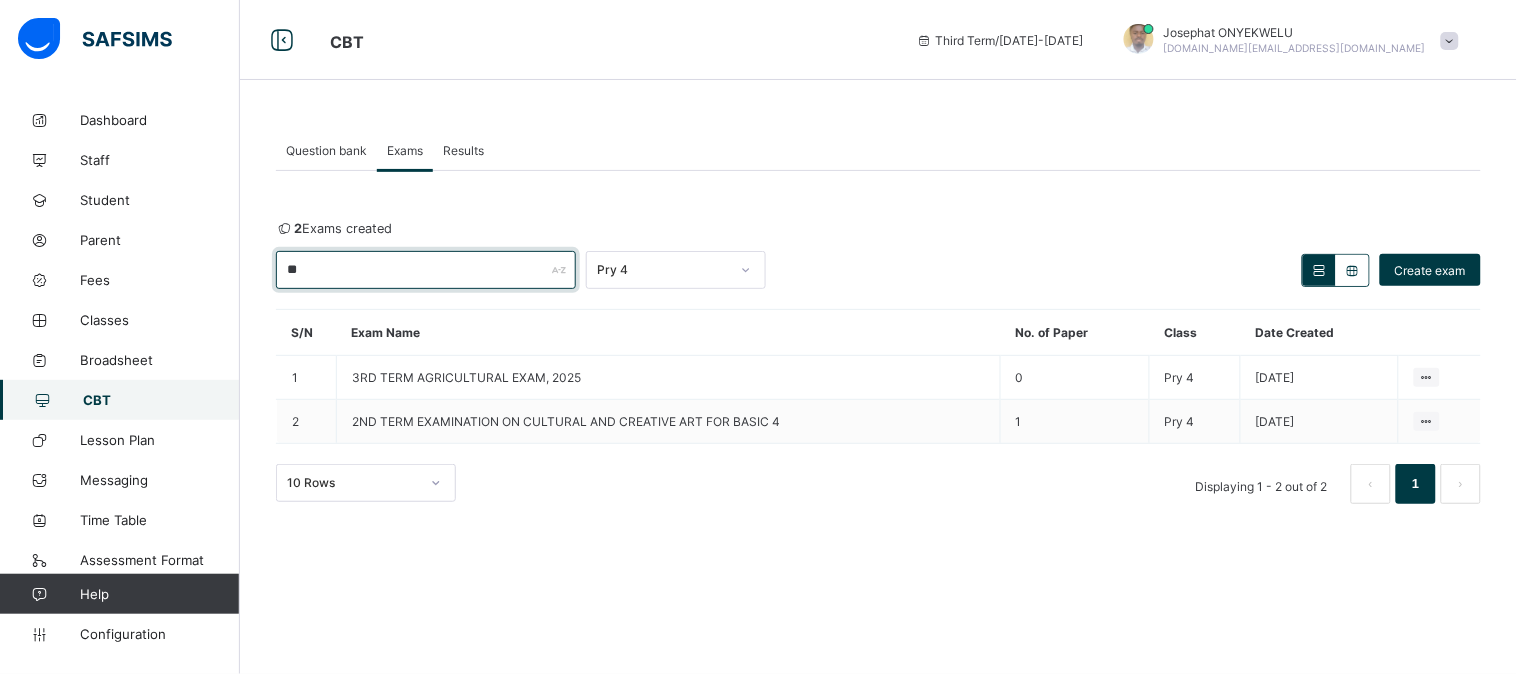 type on "*" 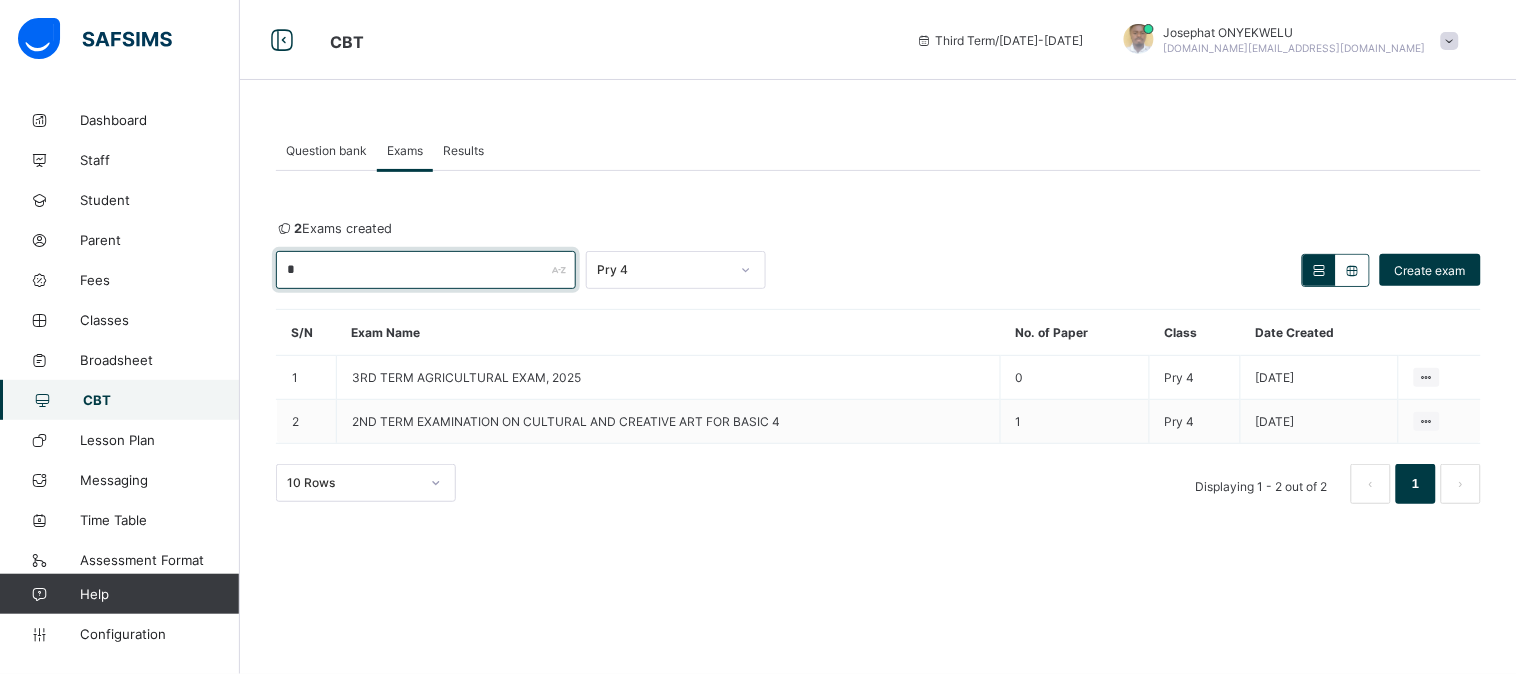 type 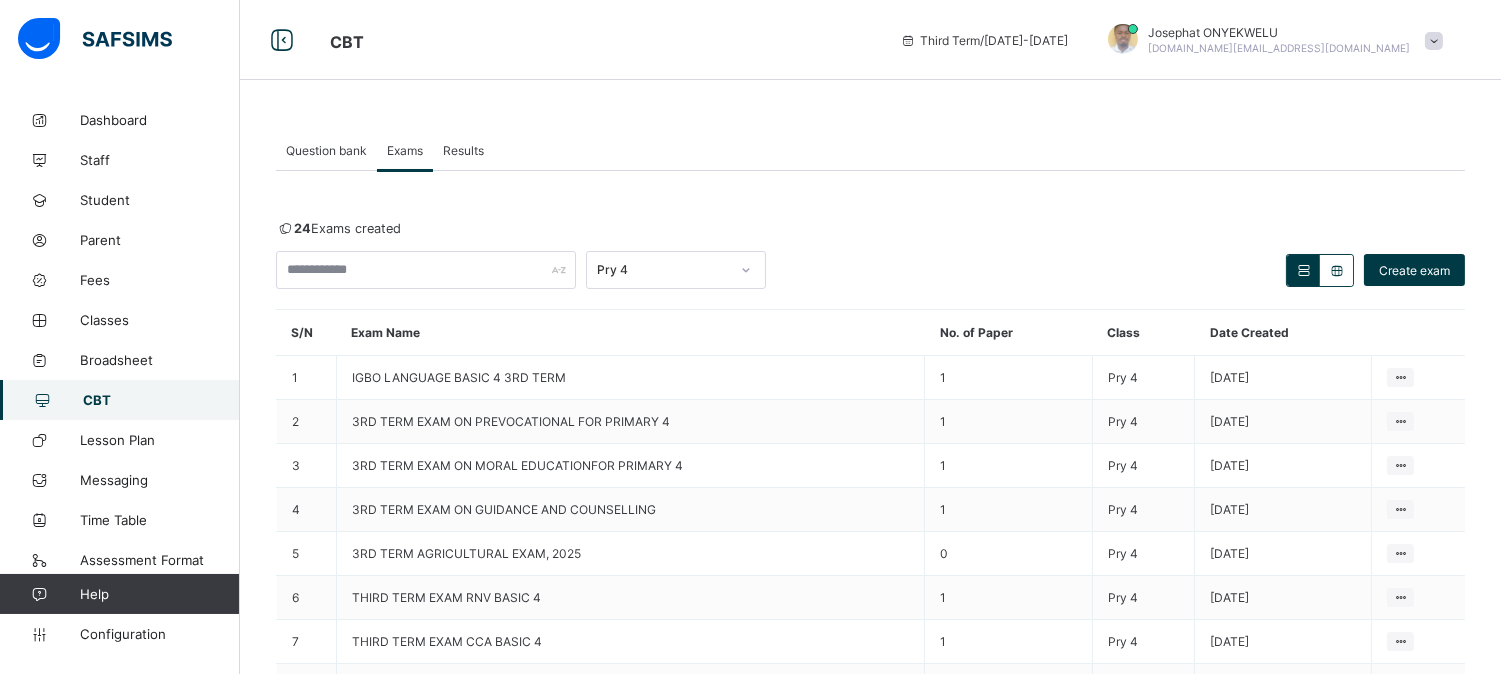 click on "Pry 4" at bounding box center (663, 270) 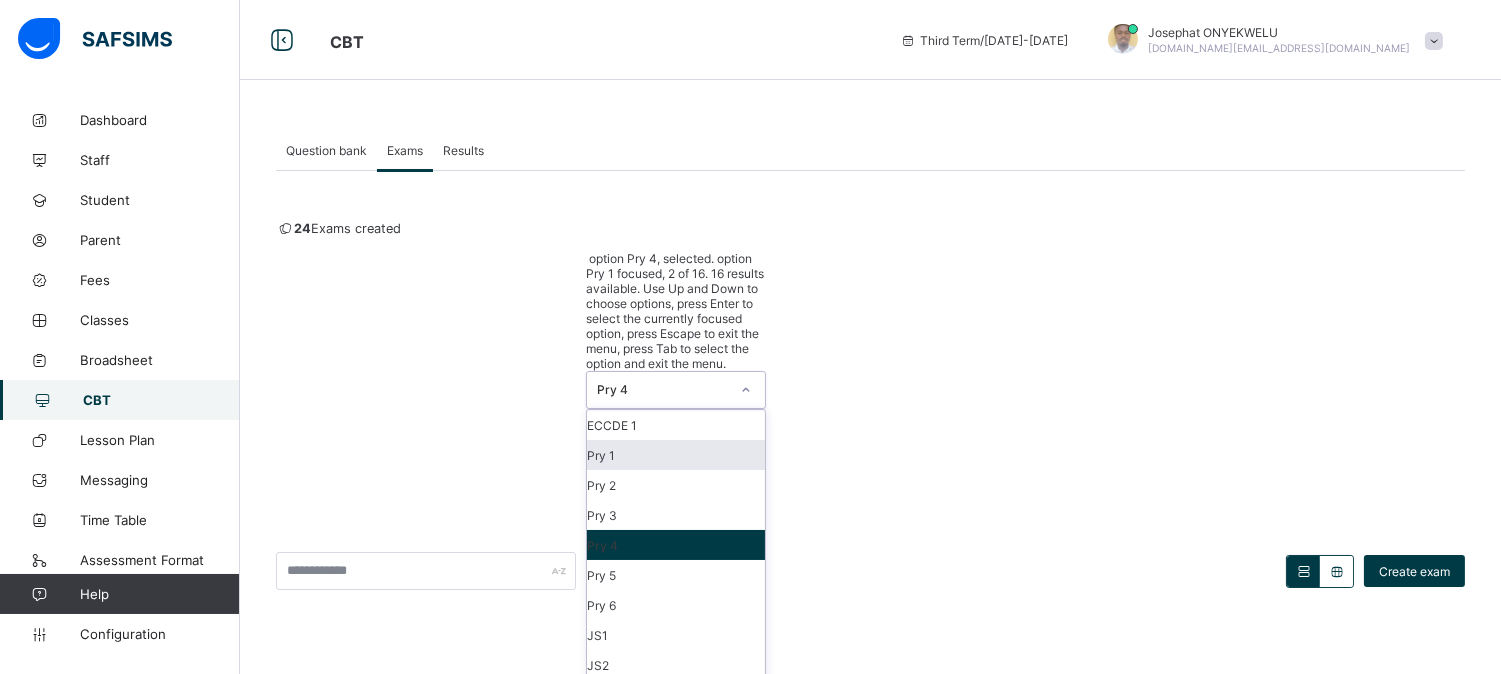 click on "Pry 1" at bounding box center [676, 455] 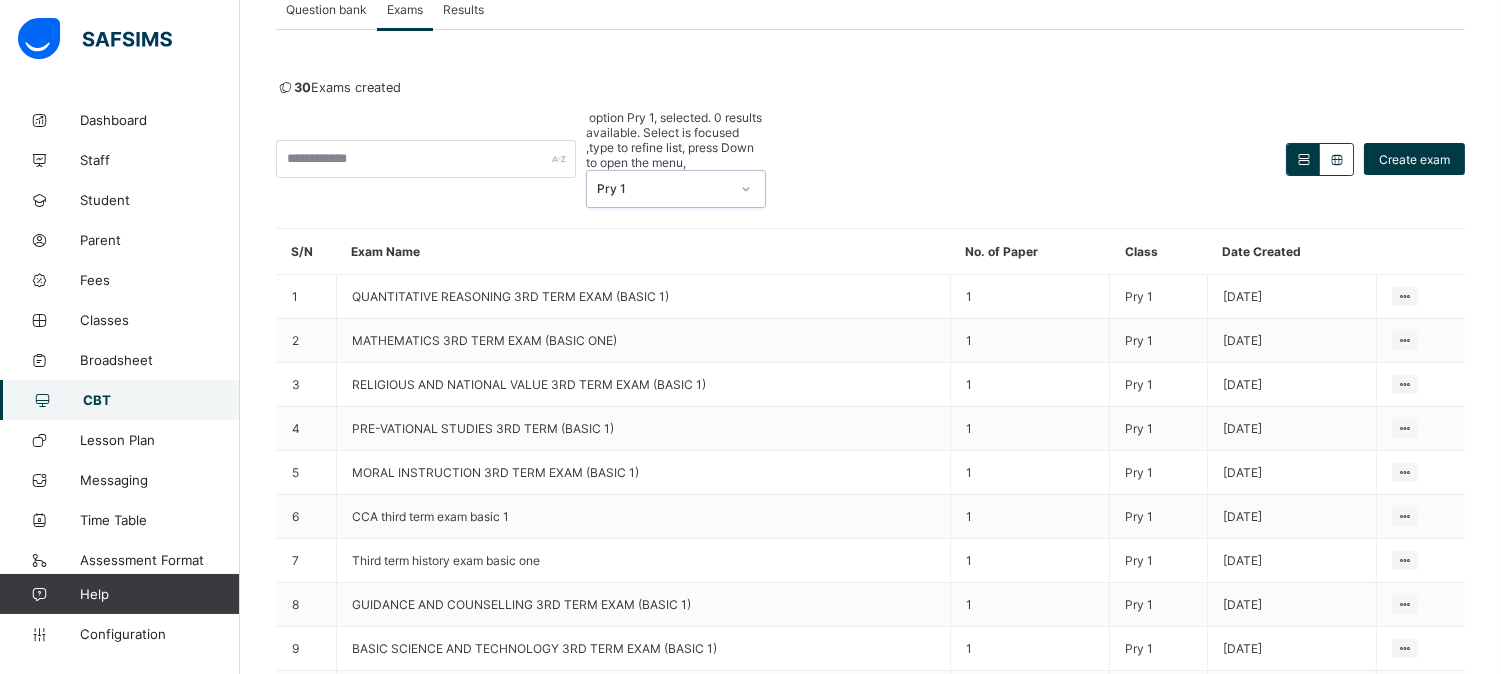 scroll, scrollTop: 165, scrollLeft: 0, axis: vertical 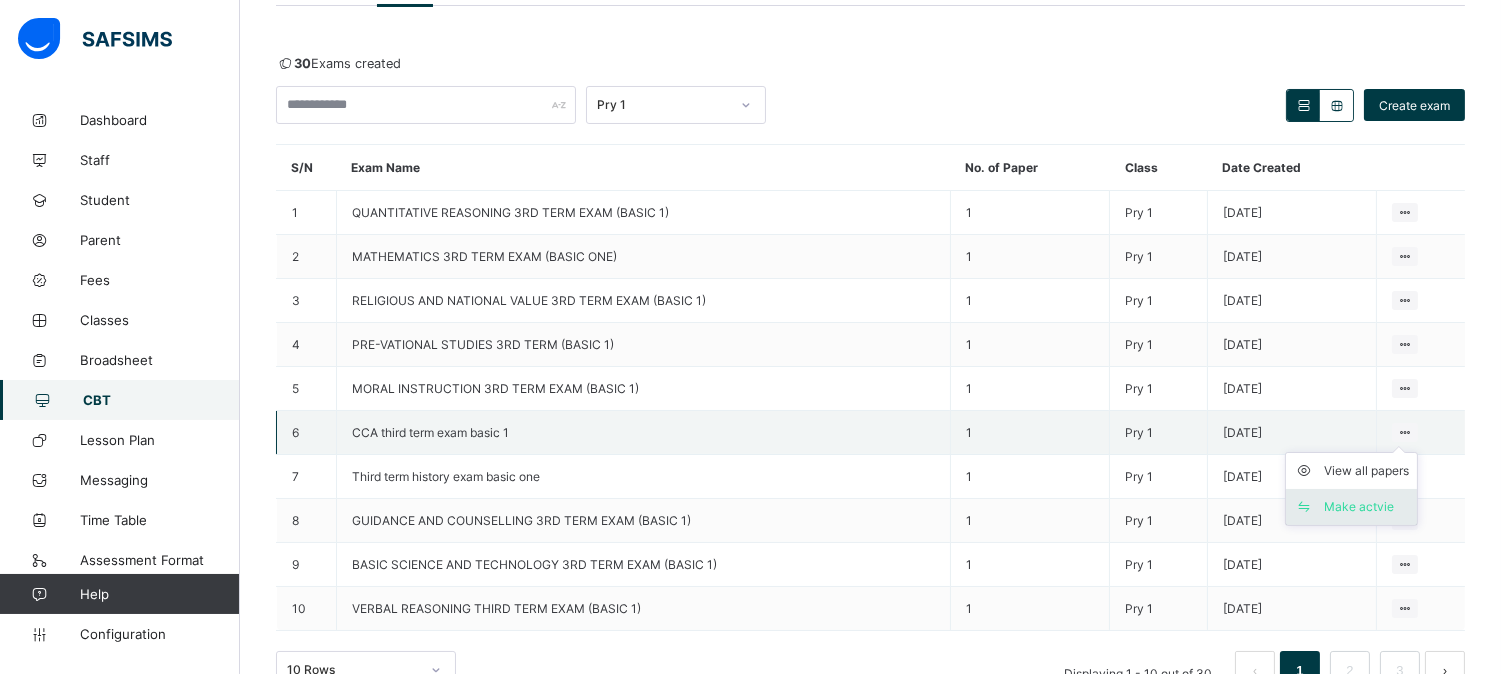click on "Make actvie" at bounding box center (1366, 507) 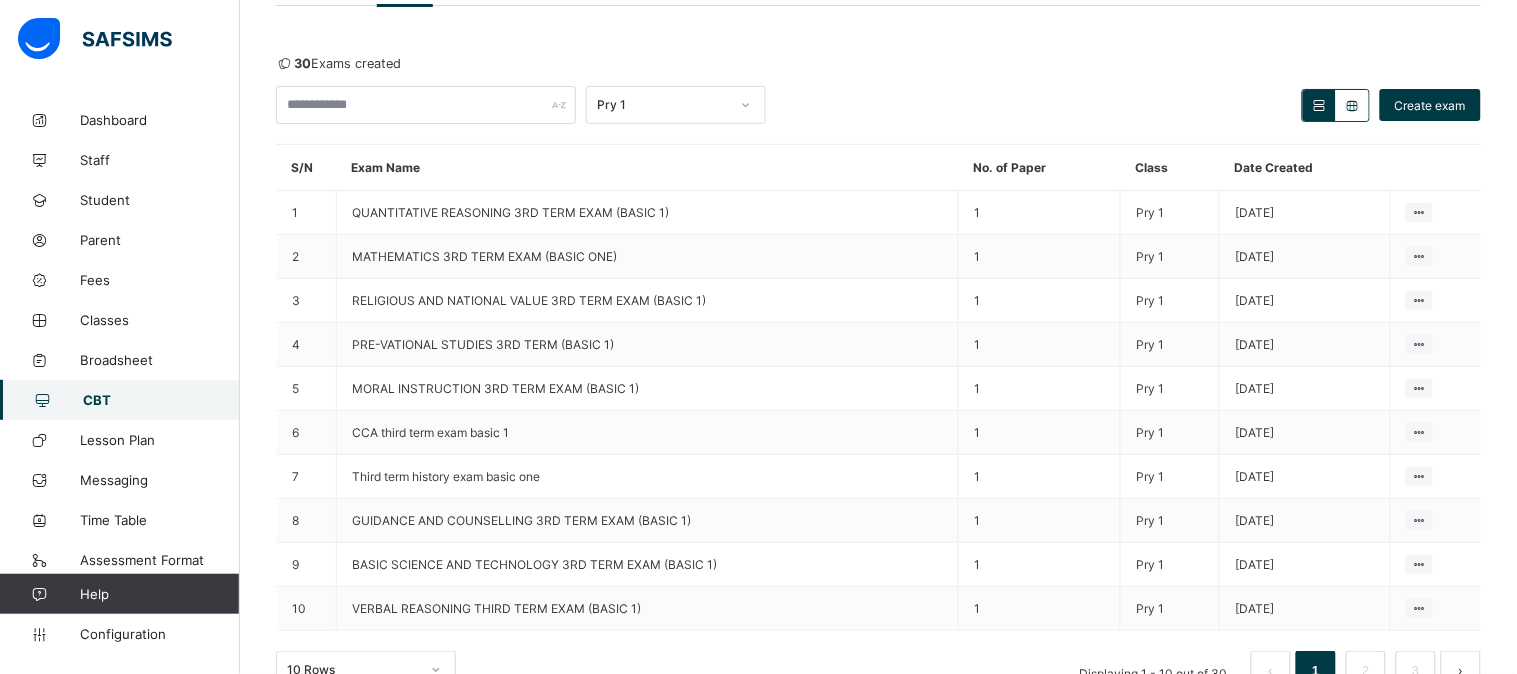 click on "Yes,  Activate" at bounding box center (1074, 1026) 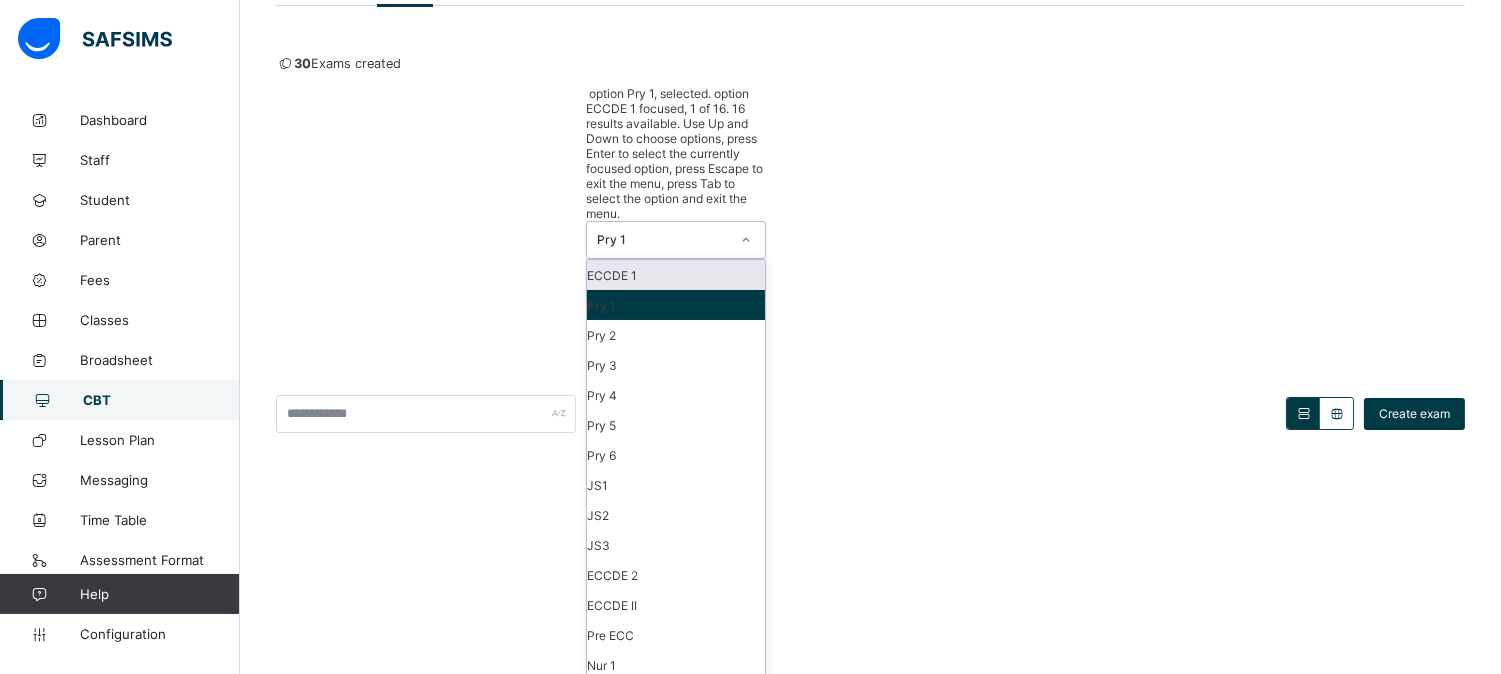 click at bounding box center (746, 240) 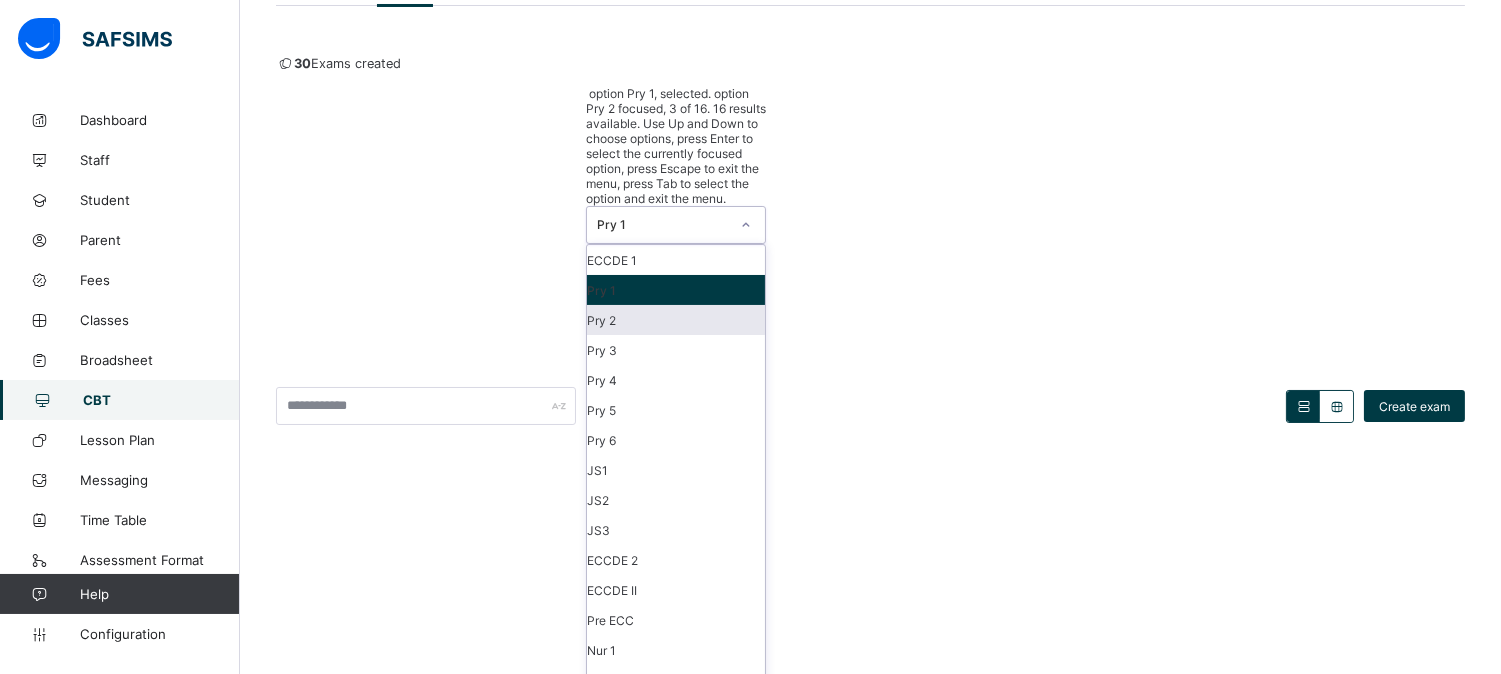click on "Pry 2" at bounding box center (676, 320) 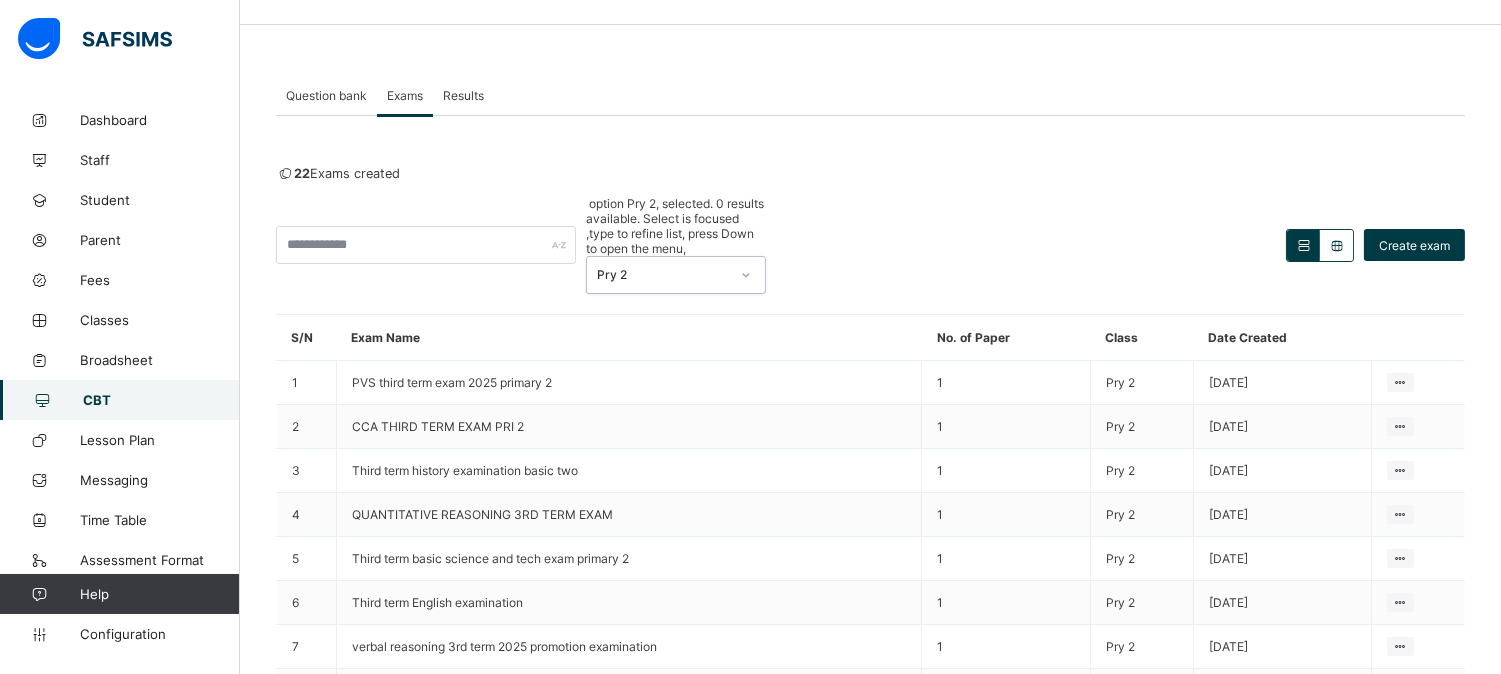 scroll, scrollTop: 165, scrollLeft: 0, axis: vertical 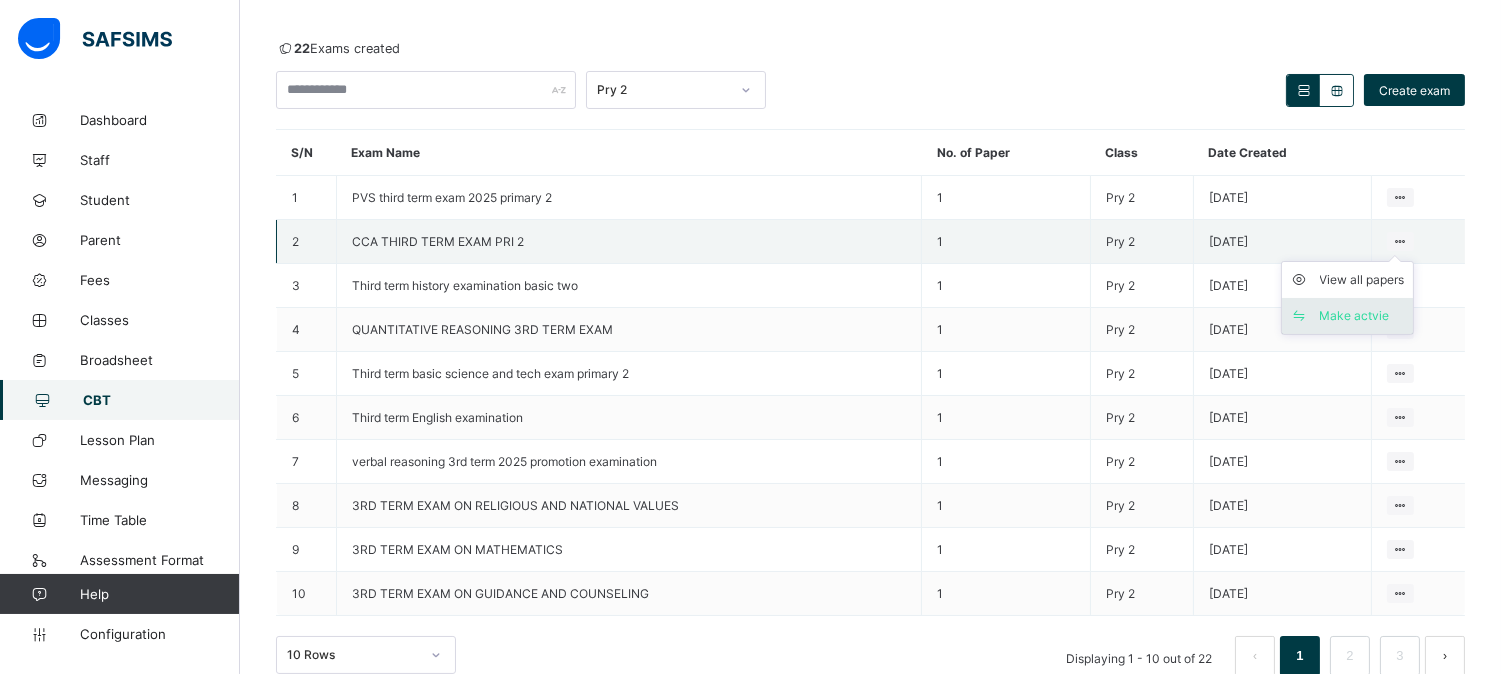 click on "Make actvie" at bounding box center [1362, 316] 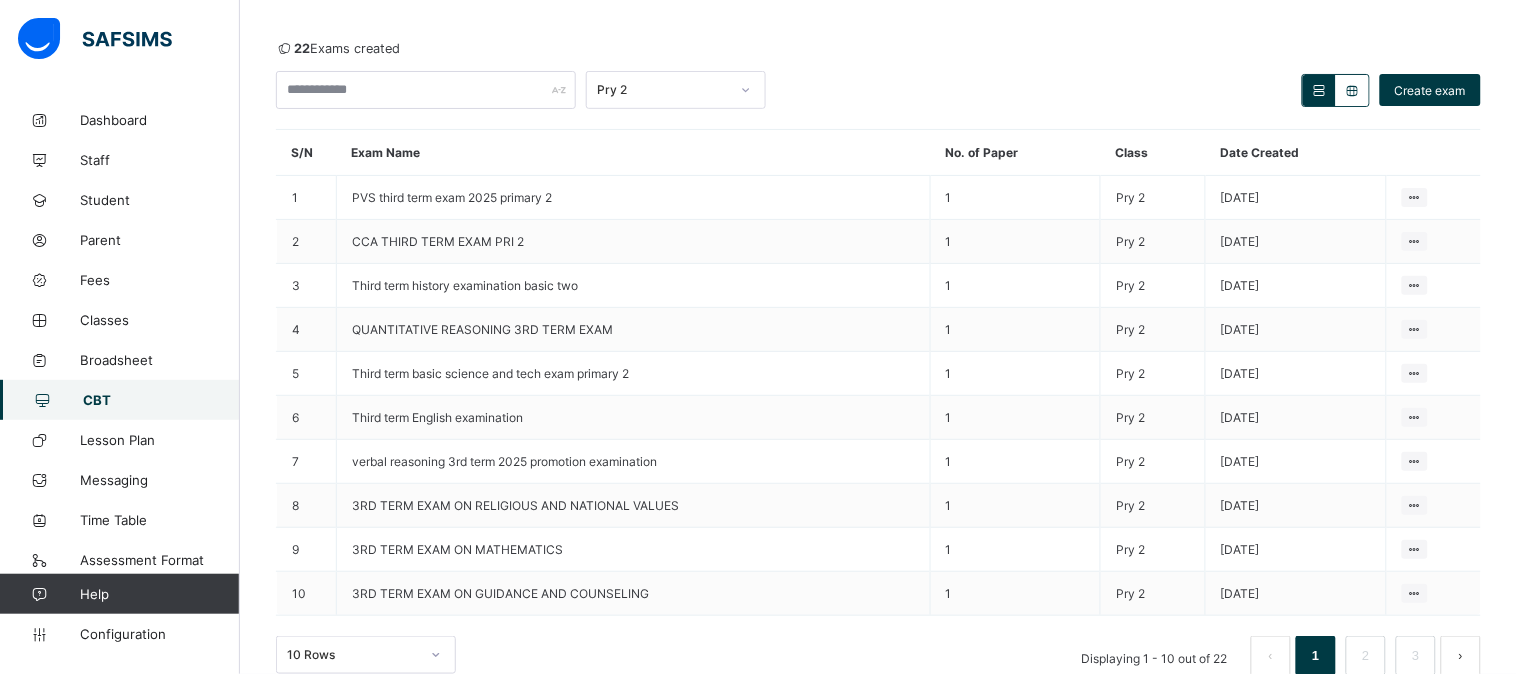 click on "Yes,  Activate" at bounding box center (1074, 1031) 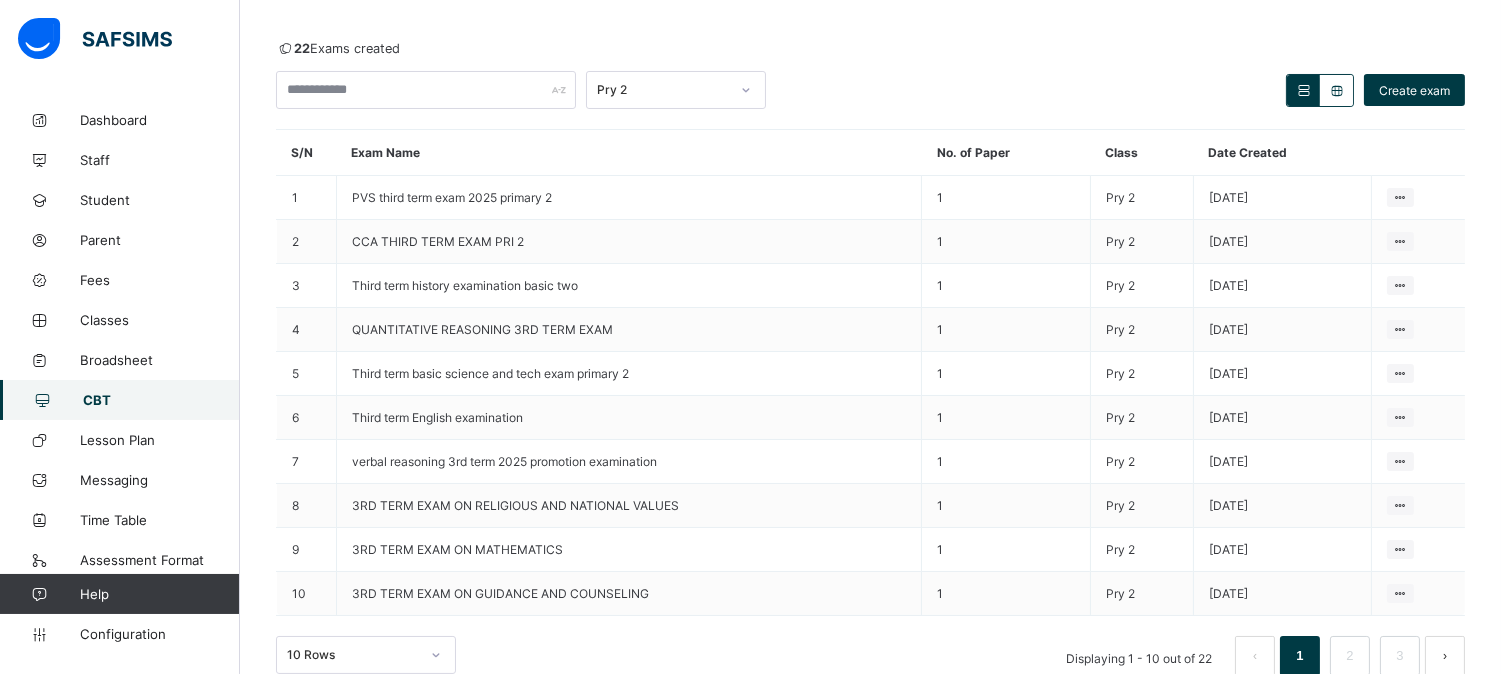 click 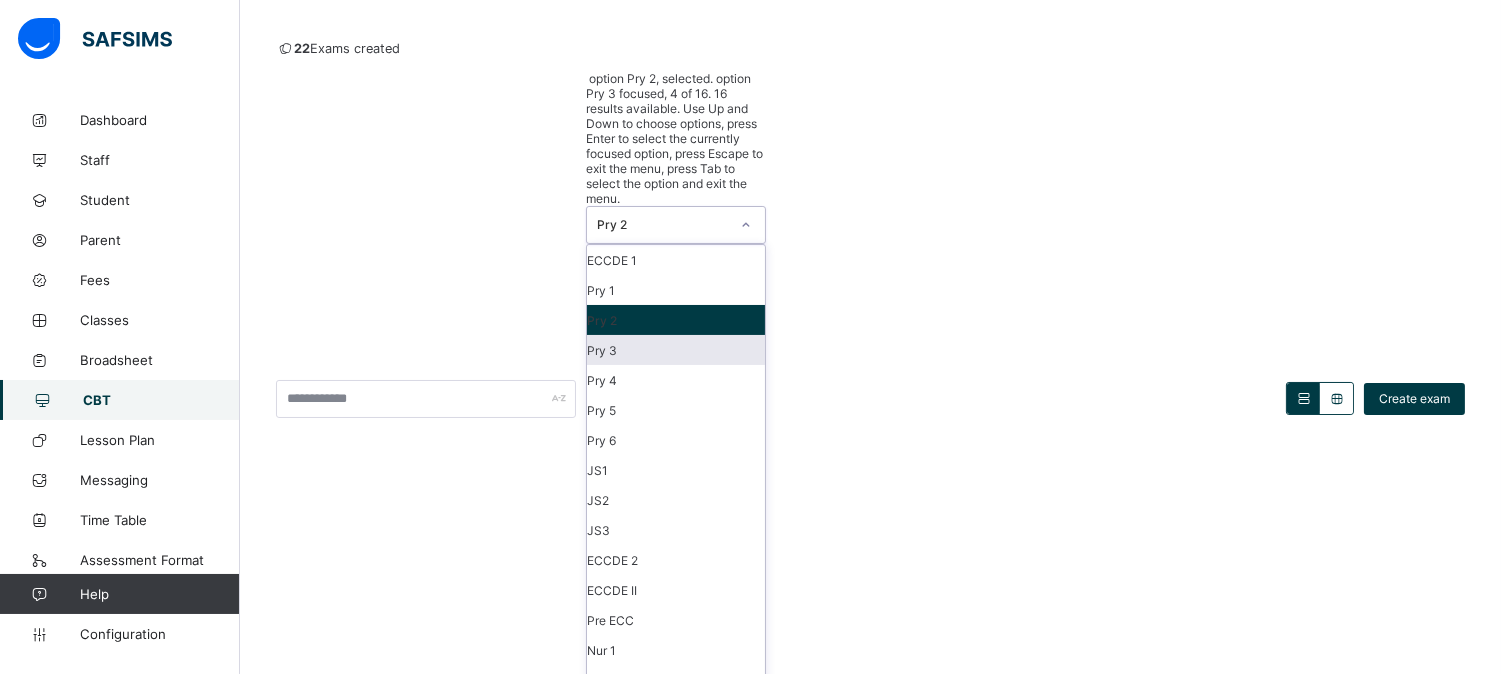 click on "Pry 3" at bounding box center (676, 350) 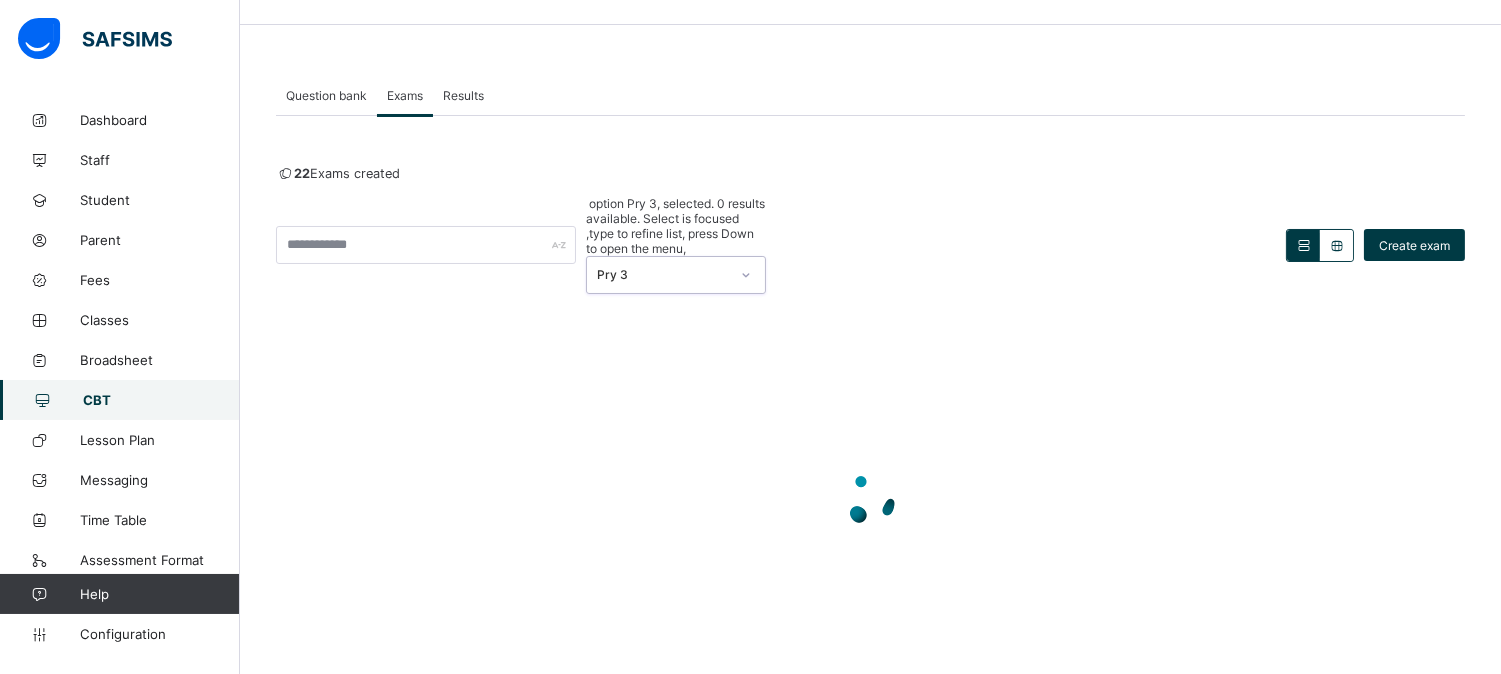 scroll, scrollTop: 180, scrollLeft: 0, axis: vertical 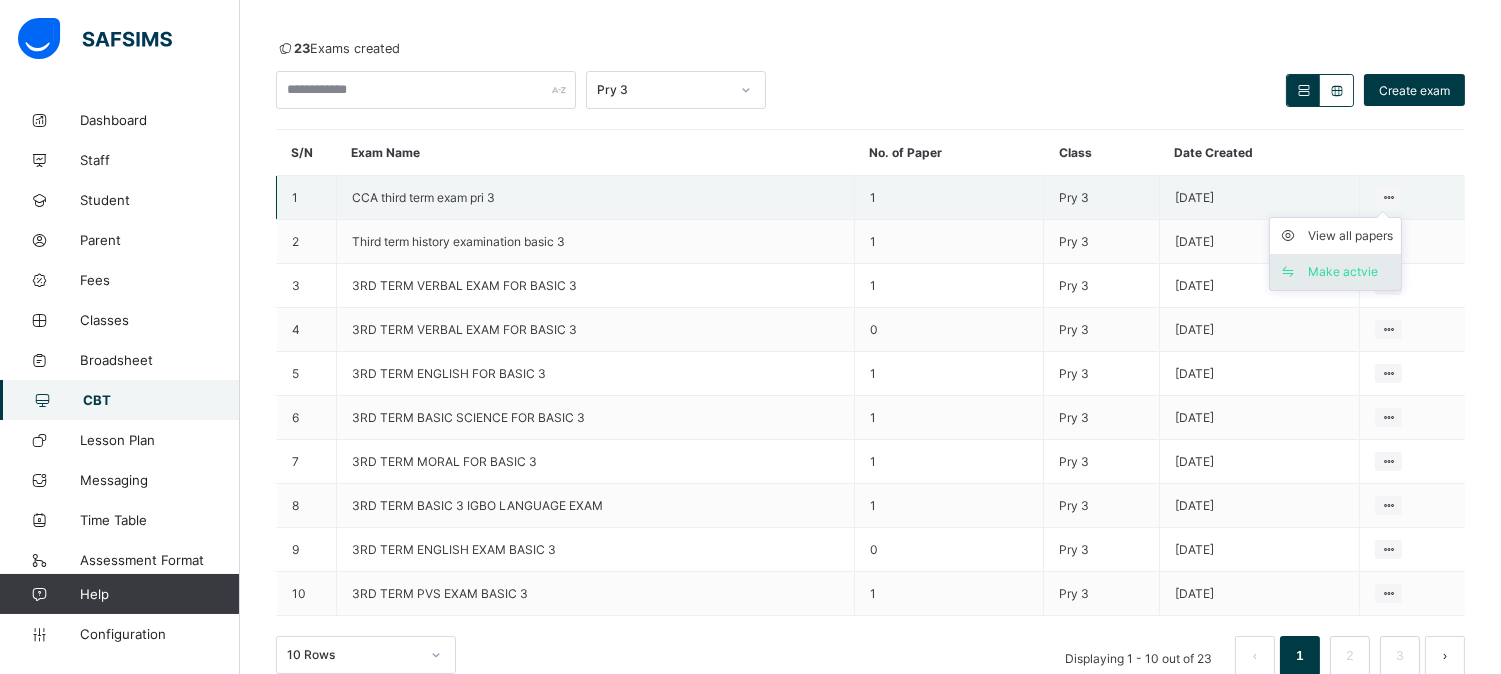 click on "Make actvie" at bounding box center (1350, 272) 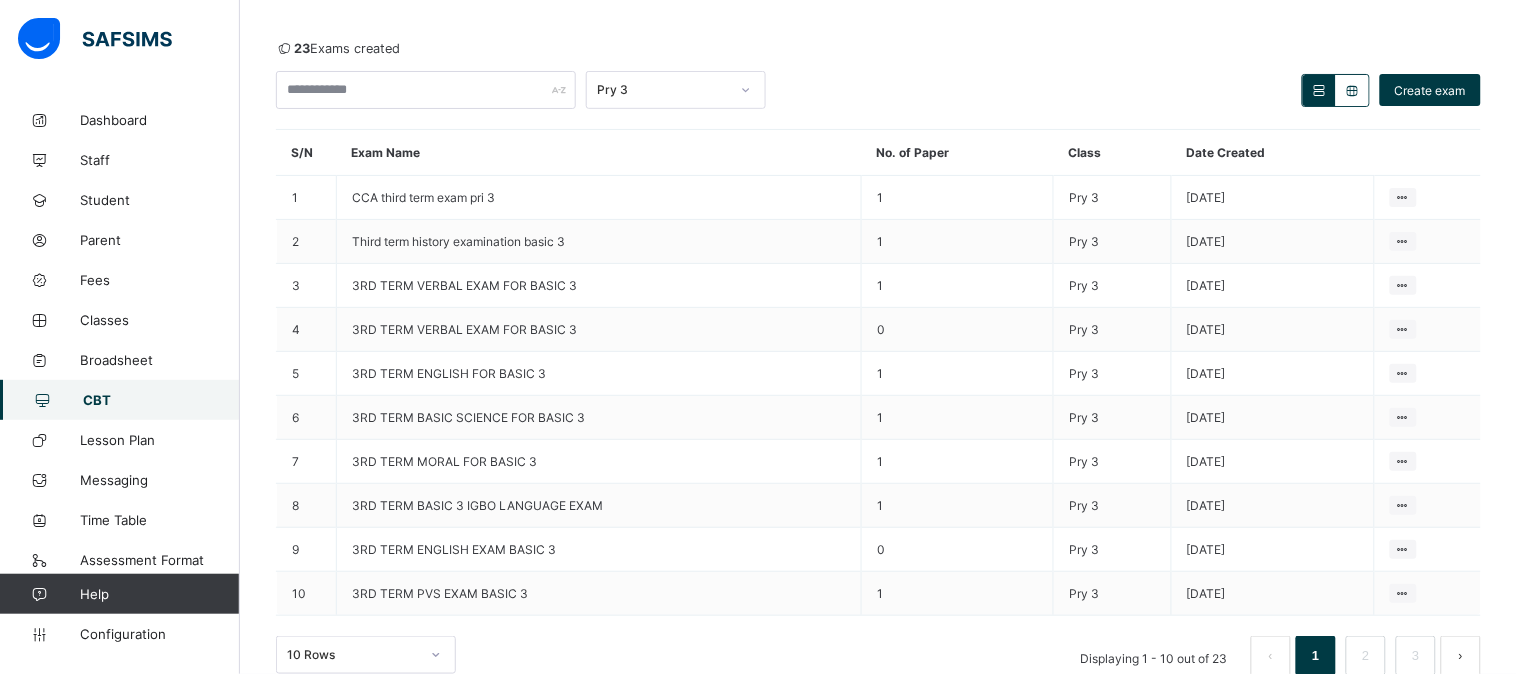 click on "Yes,  Activate" at bounding box center [1074, 1011] 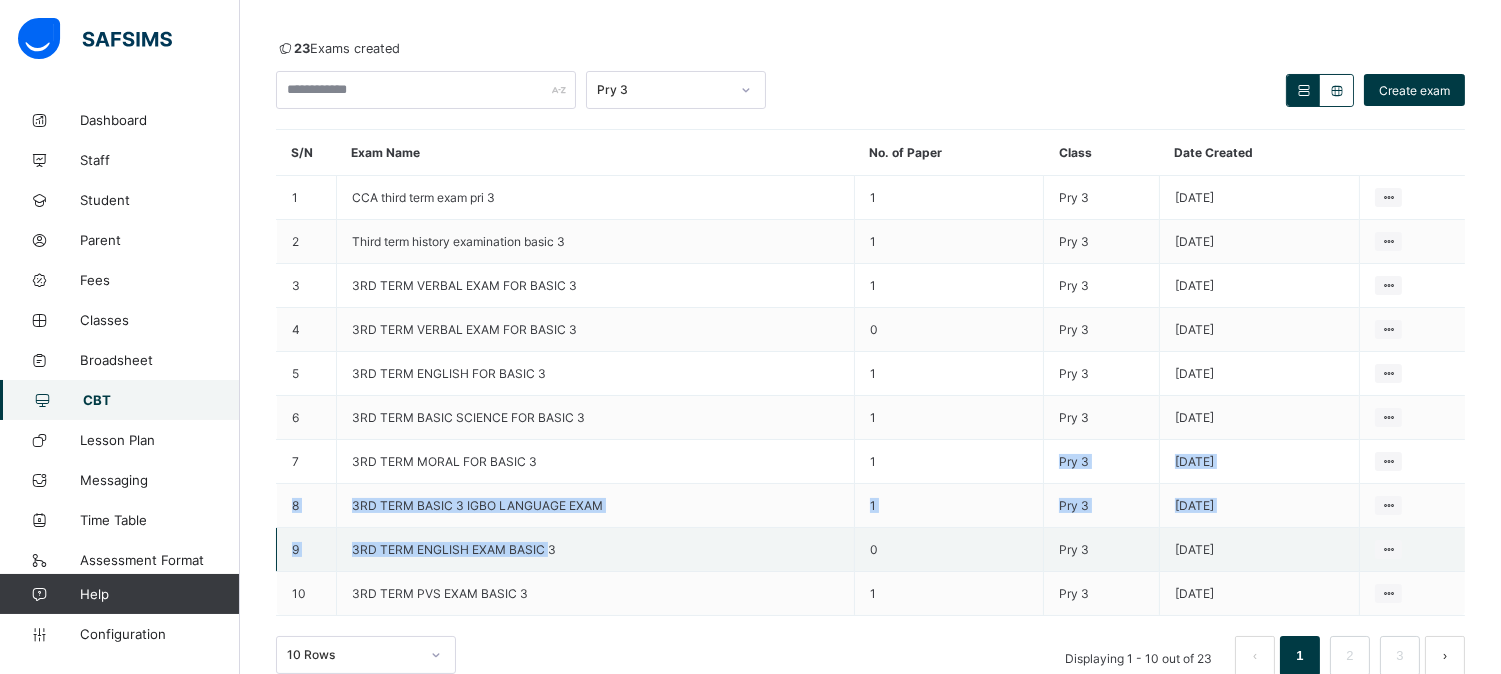 drag, startPoint x: 944, startPoint y: 478, endPoint x: 546, endPoint y: 545, distance: 403.60004 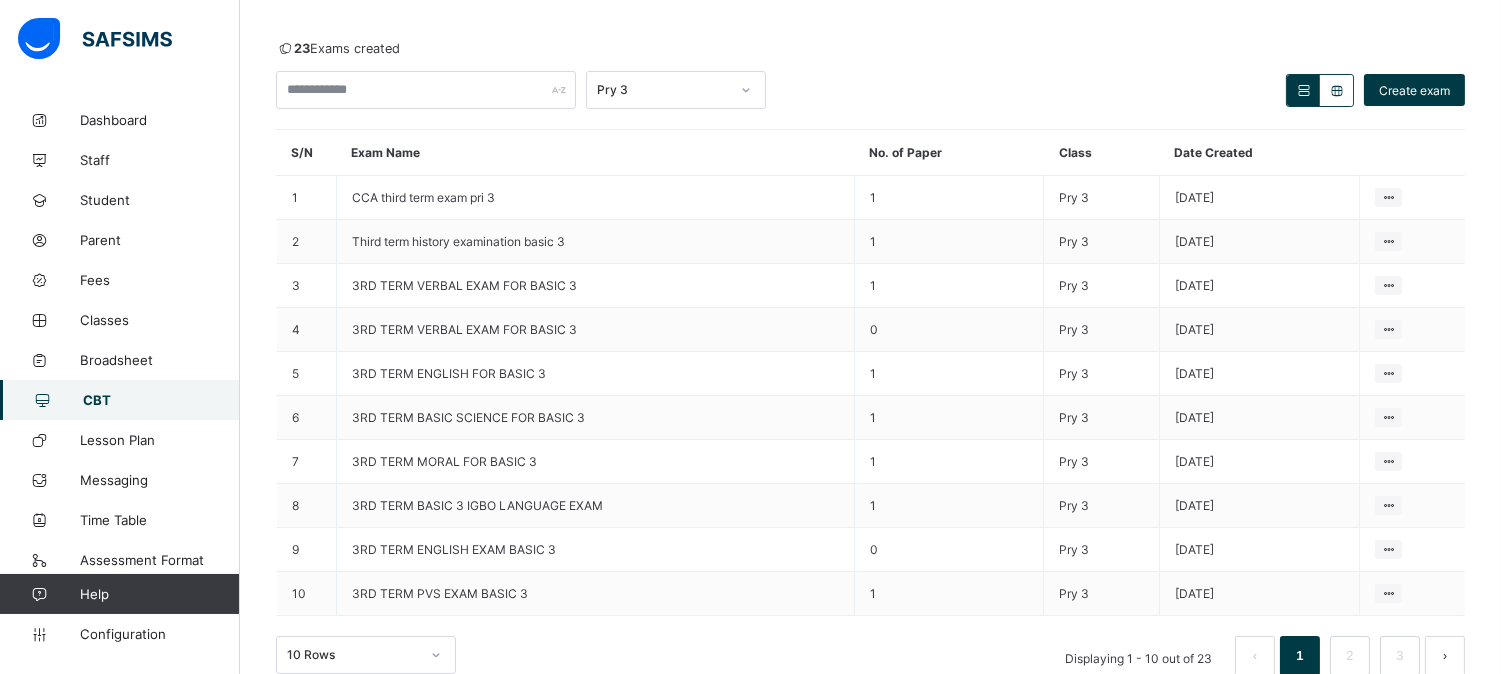 click on "23  Exams created Pry 3 Create exam S/N Exam Name No. of Paper Class Date Created 1 CCA third term exam pri 3  1 Pry 3 [DATE] View all papers Deactivate 2 Third term history examination basic 3 1 Pry 3 [DATE] View all papers Make actvie 3 3RD TERM VERBAL EXAM FOR BASIC 3 1 Pry 3 [DATE] View all papers Make actvie 4 3RD TERM VERBAL EXAM FOR BASIC 3 0 Pry 3 [DATE] View all papers Make actvie 5 3RD TERM ENGLISH FOR BASIC 3 1 Pry 3 [DATE] View all papers Make actvie 6 3RD TERM BASIC SCIENCE FOR BASIC 3 1 Pry 3 [DATE] View all papers Make actvie 7 3RD TERM MORAL FOR BASIC 3 1 Pry 3 [DATE] View all papers Make actvie 8 3RD TERM BASIC 3 IGBO LANGUAGE EXAM 1 Pry 3 [DATE] View all papers Make actvie 9 3RD TERM ENGLISH EXAM BASIC 3 0 Pry 3 [DATE] View all papers Make actvie 10 3RD TERM PVS EXAM BASIC 3 1 Pry 3 [DATE] View all papers Make actvie 10 Rows Displaying 1 - 10 out of 23 1 2 3 × Deactivate CCA third term exam pri 3  Cancel Yes,  Deactivate × Cancel Yes," at bounding box center [870, 358] 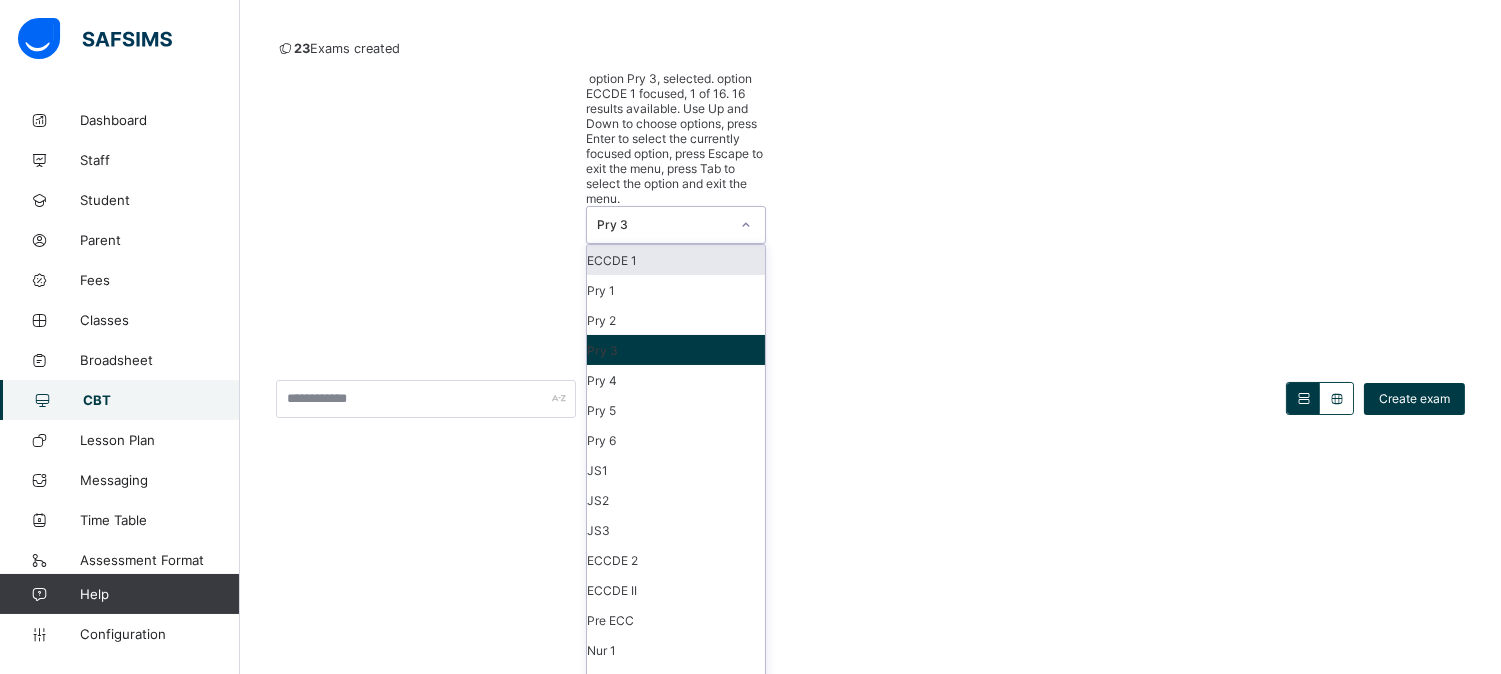 click 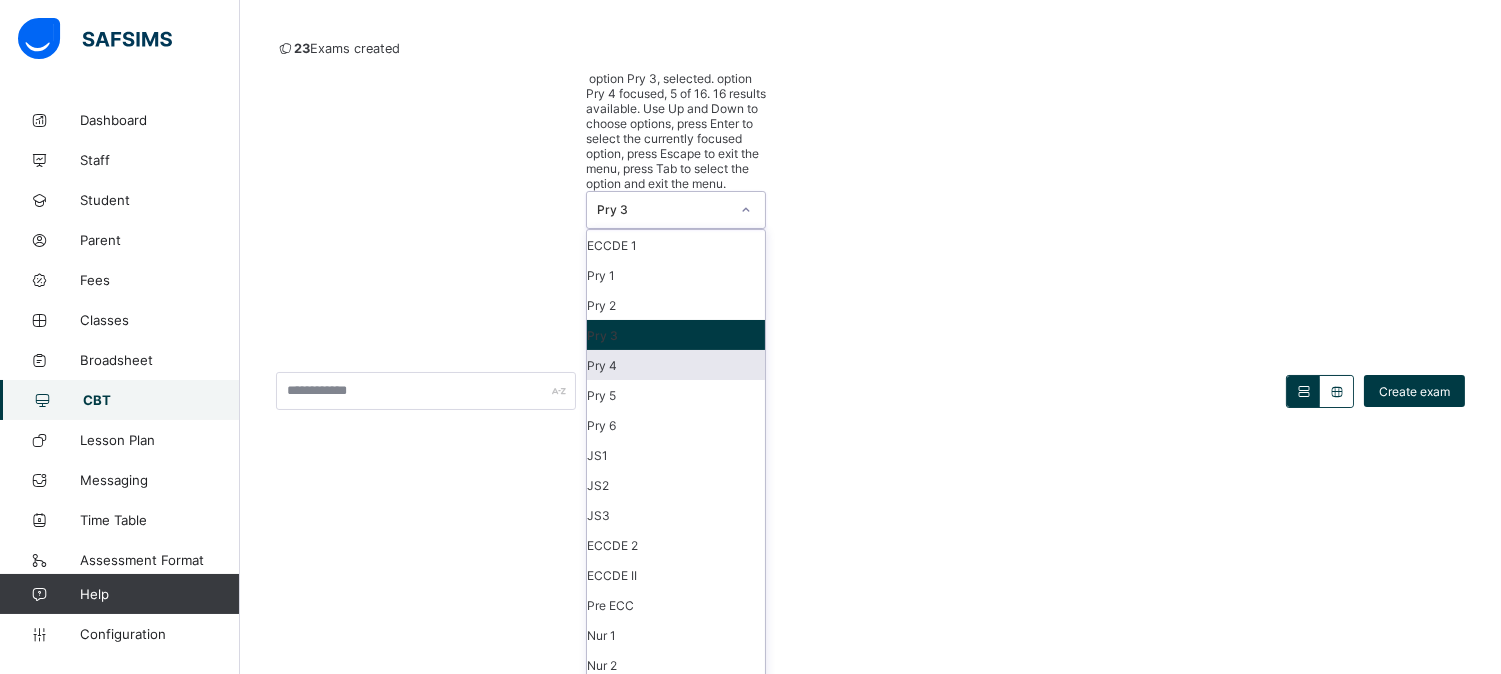 click on "Pry 4" at bounding box center [676, 365] 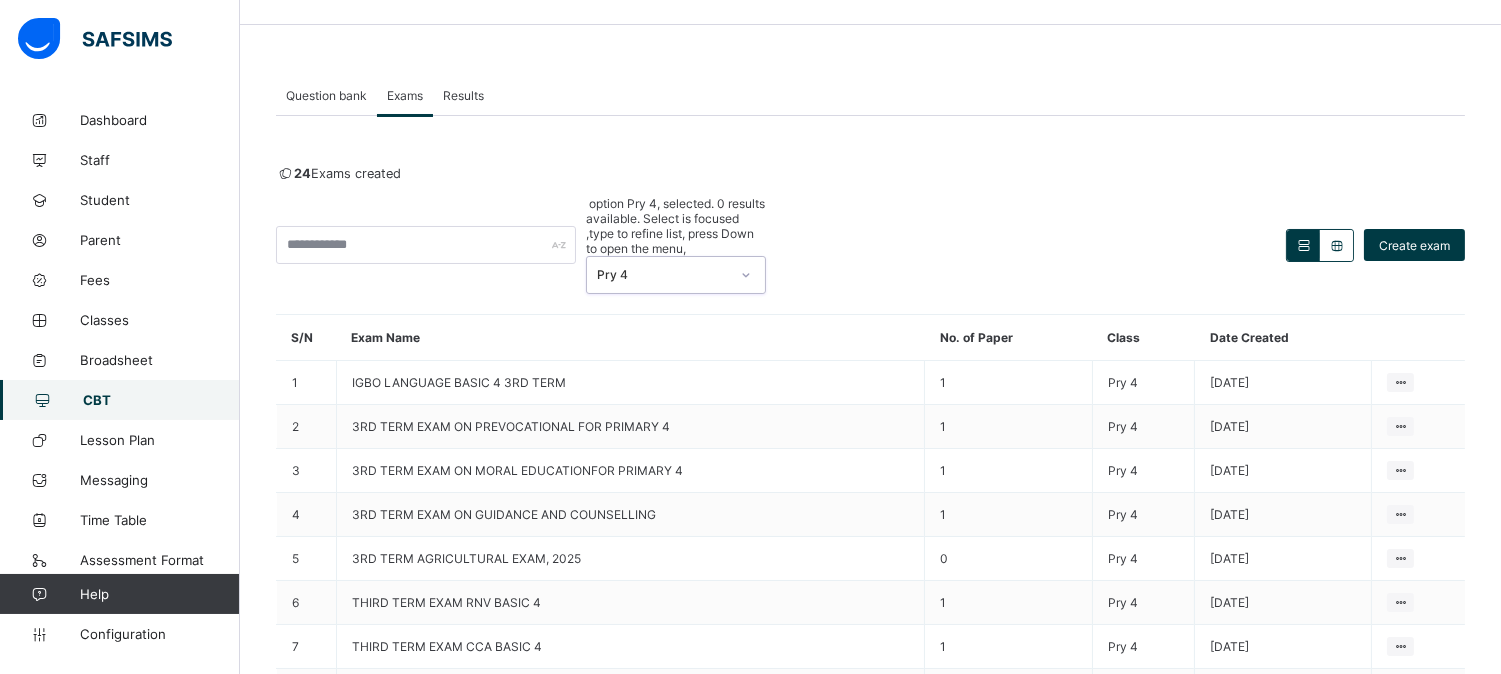 scroll, scrollTop: 180, scrollLeft: 0, axis: vertical 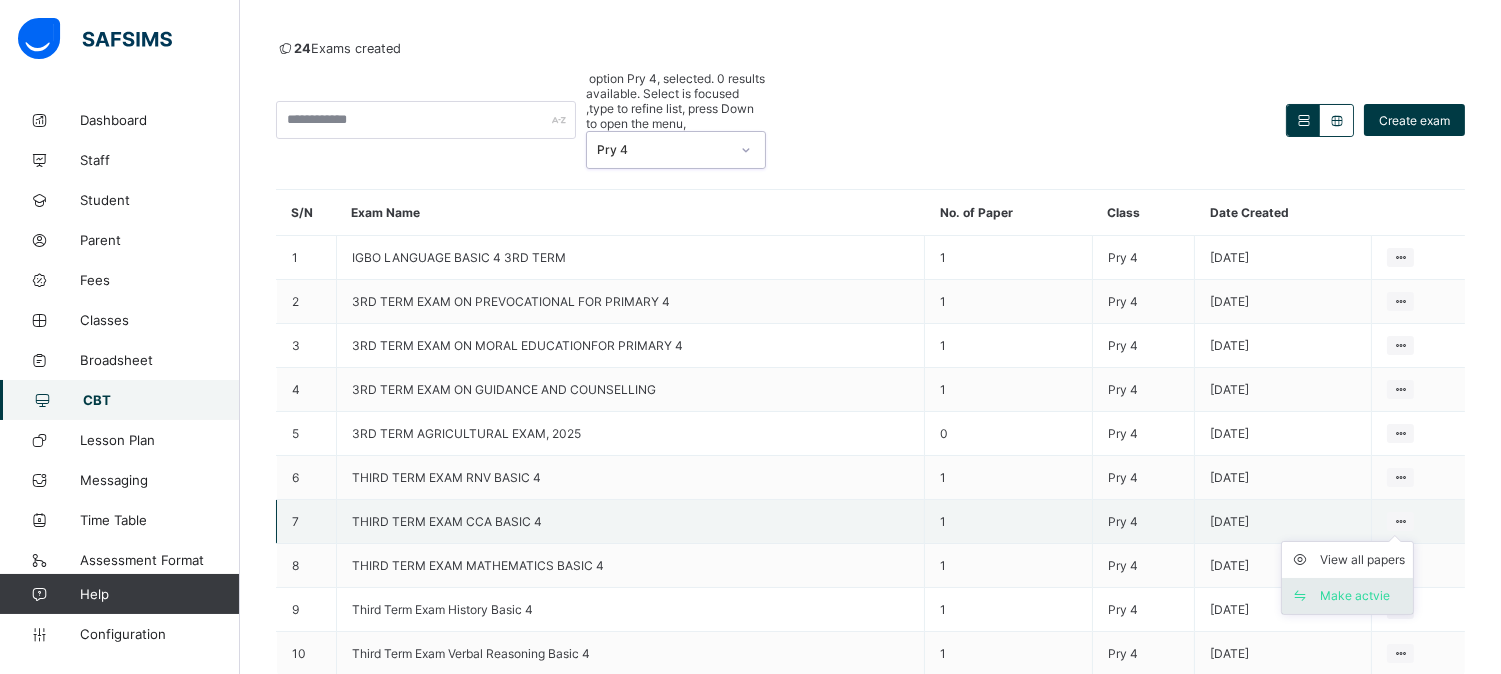 click on "Make actvie" at bounding box center [1362, 596] 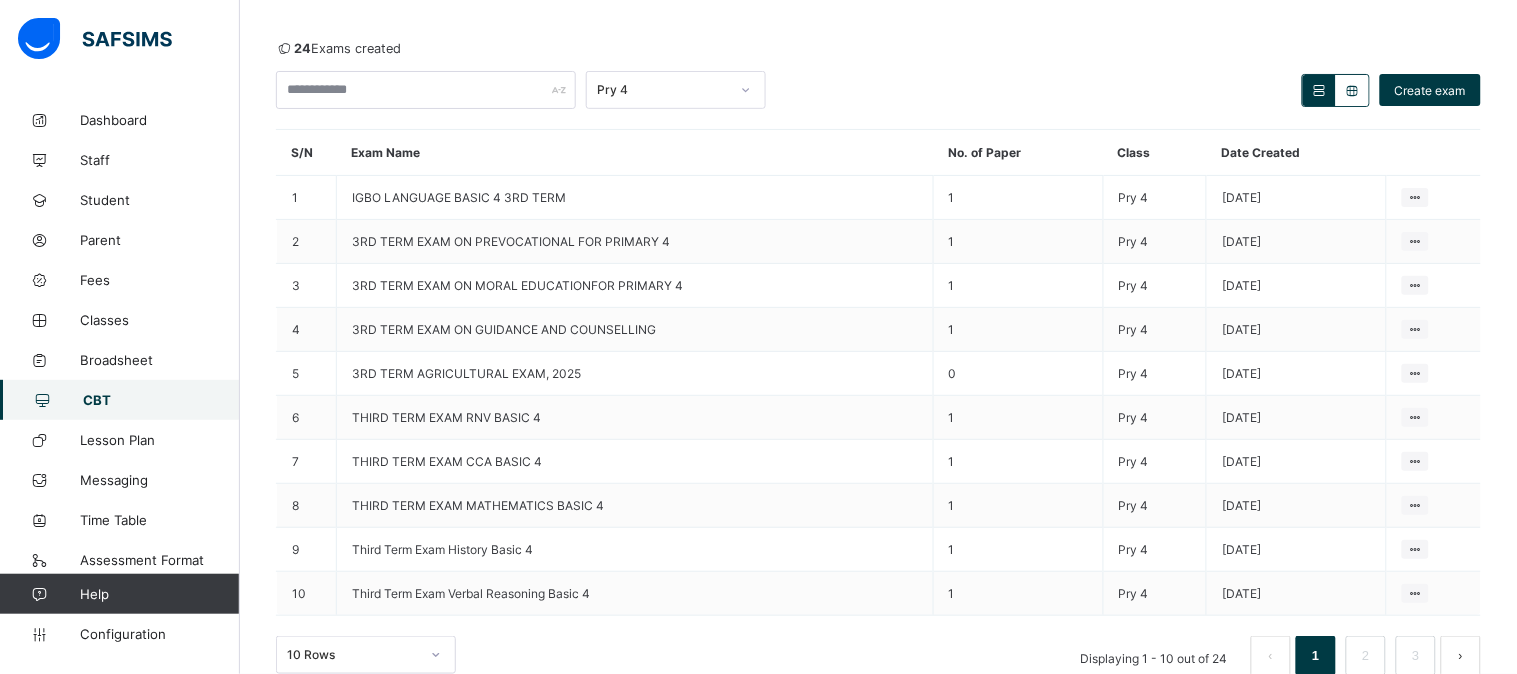 click on "Yes,  Activate" at bounding box center (1074, 1031) 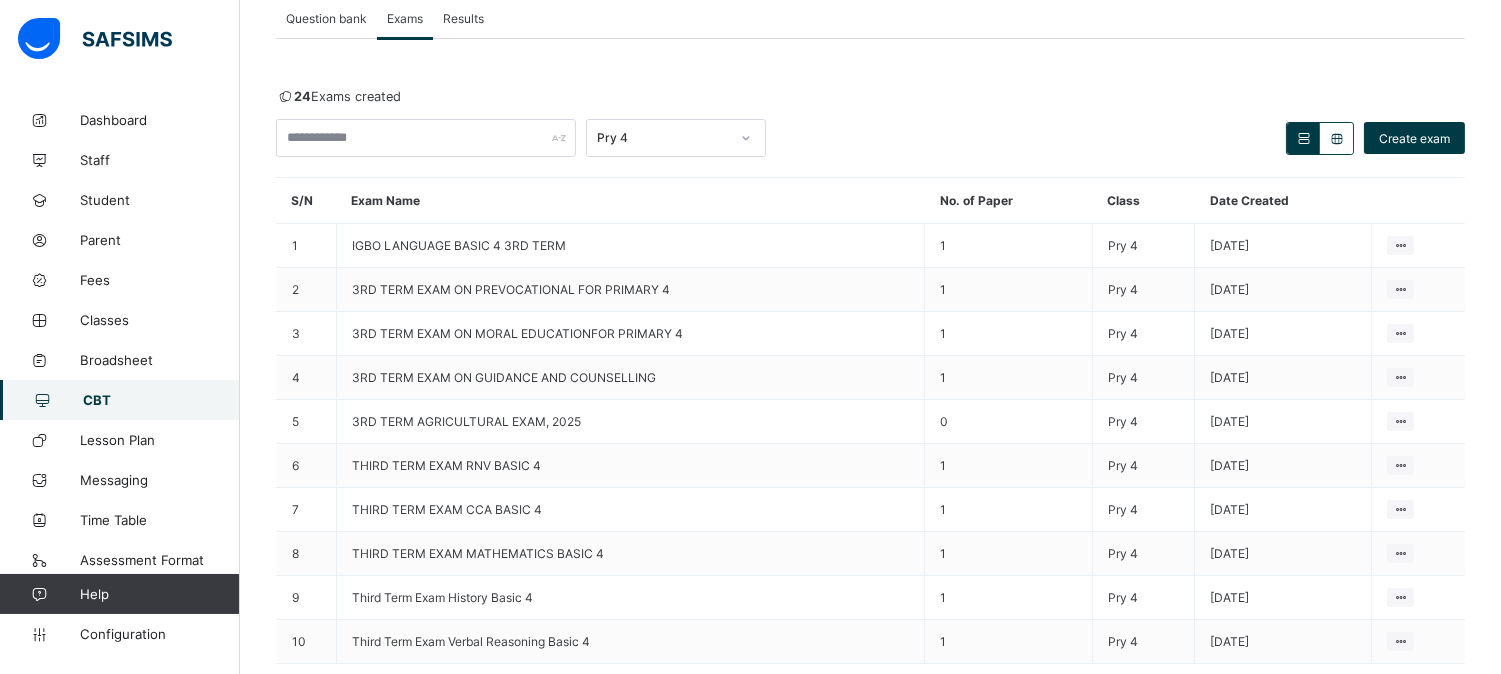 scroll, scrollTop: 131, scrollLeft: 0, axis: vertical 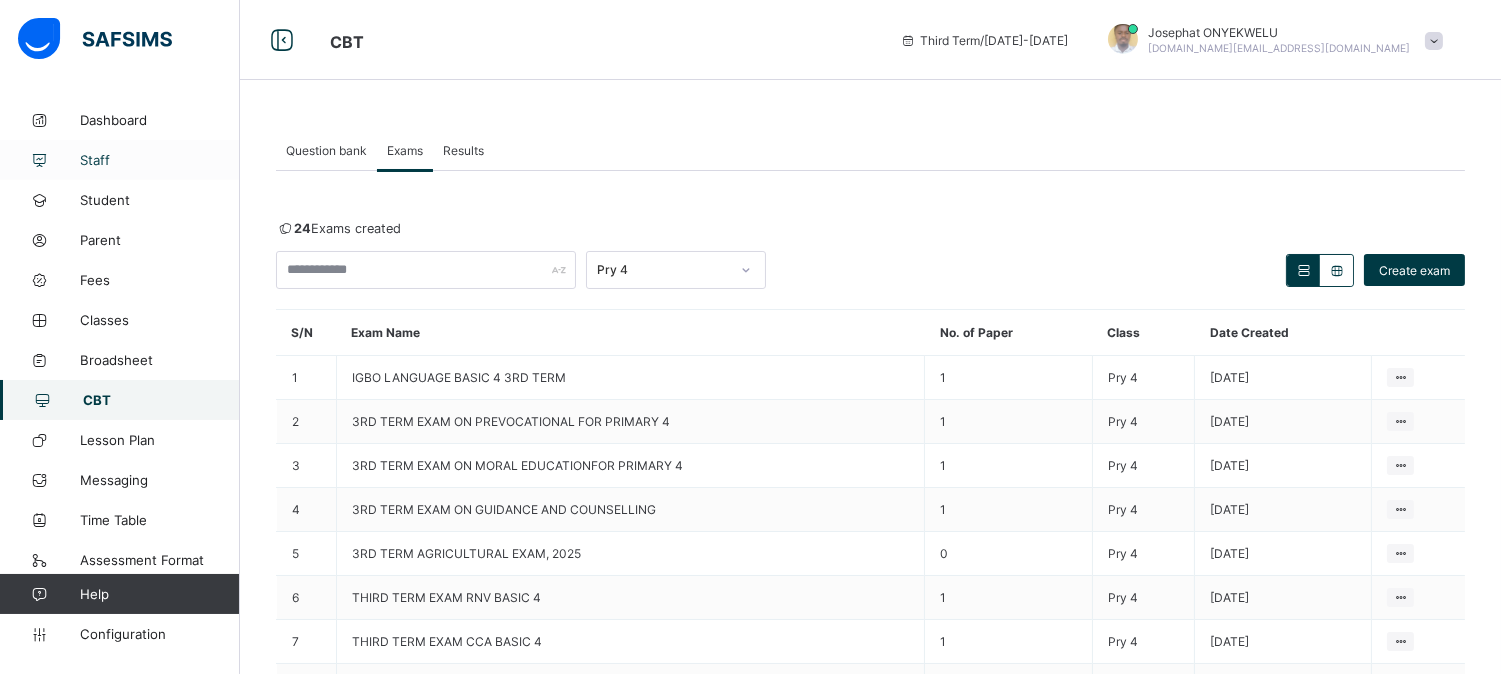 click on "Staff" at bounding box center [160, 160] 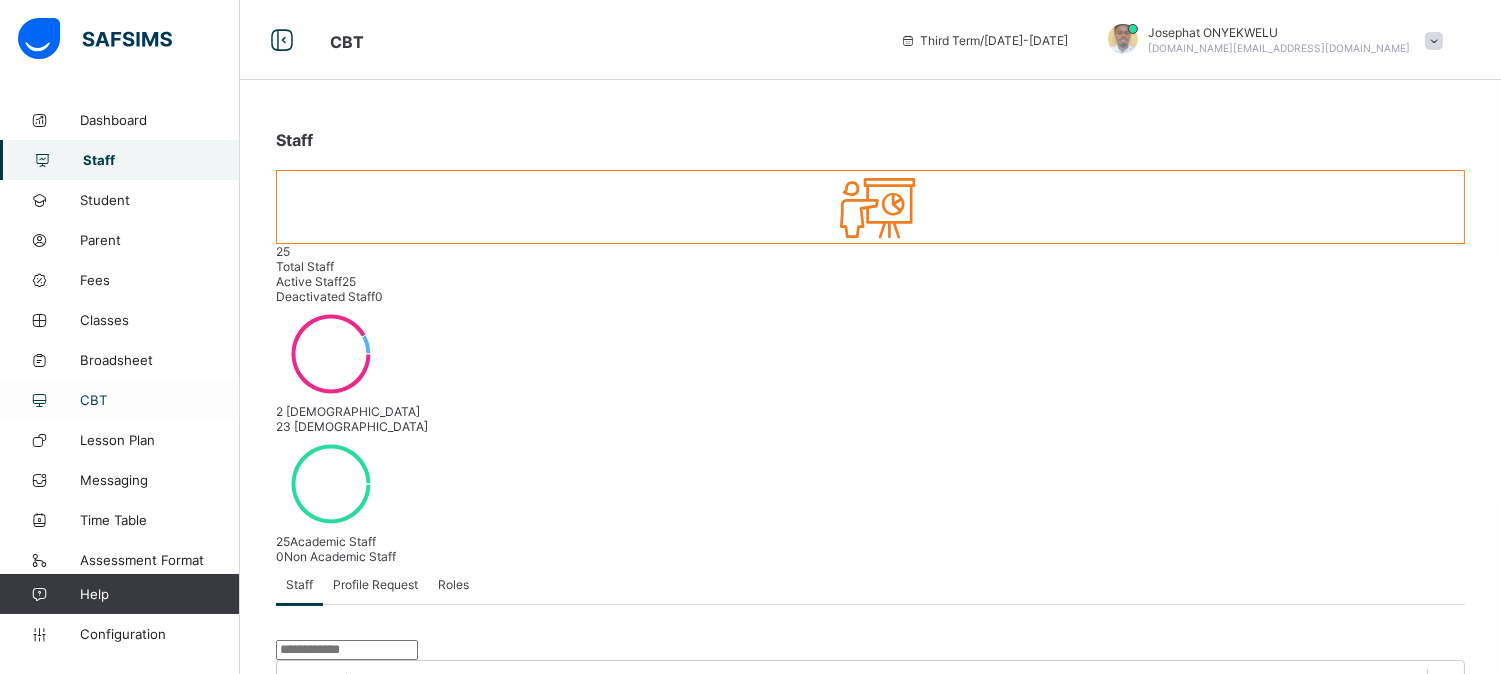 click on "CBT" at bounding box center [160, 400] 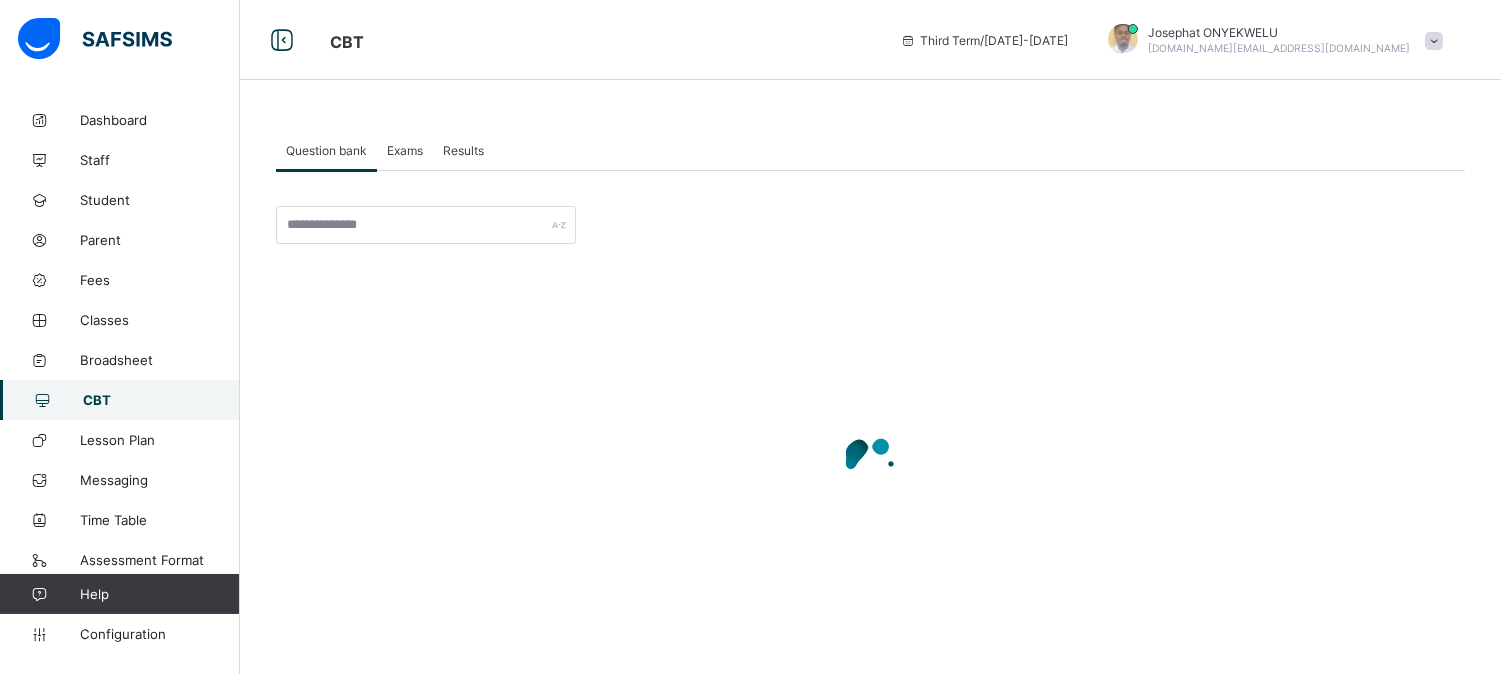 click on "Exams" at bounding box center (405, 150) 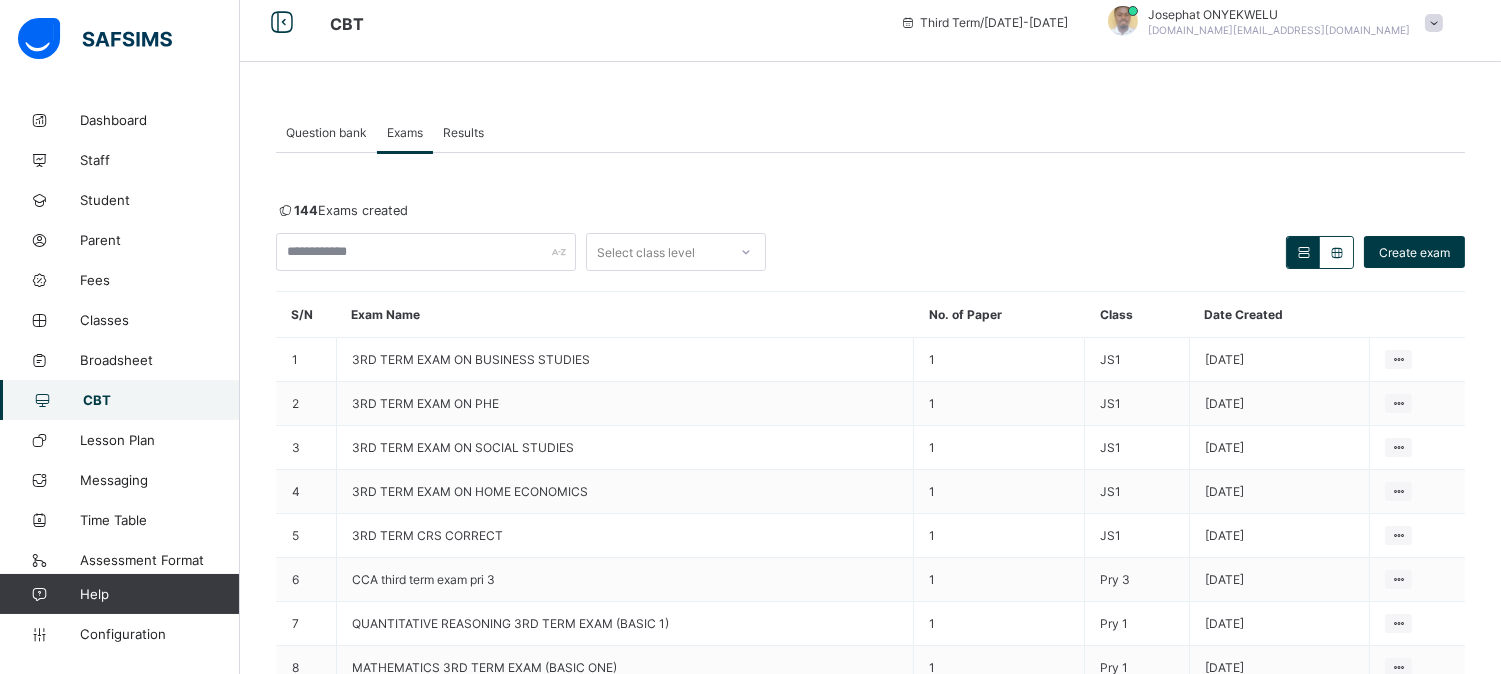 scroll, scrollTop: 0, scrollLeft: 0, axis: both 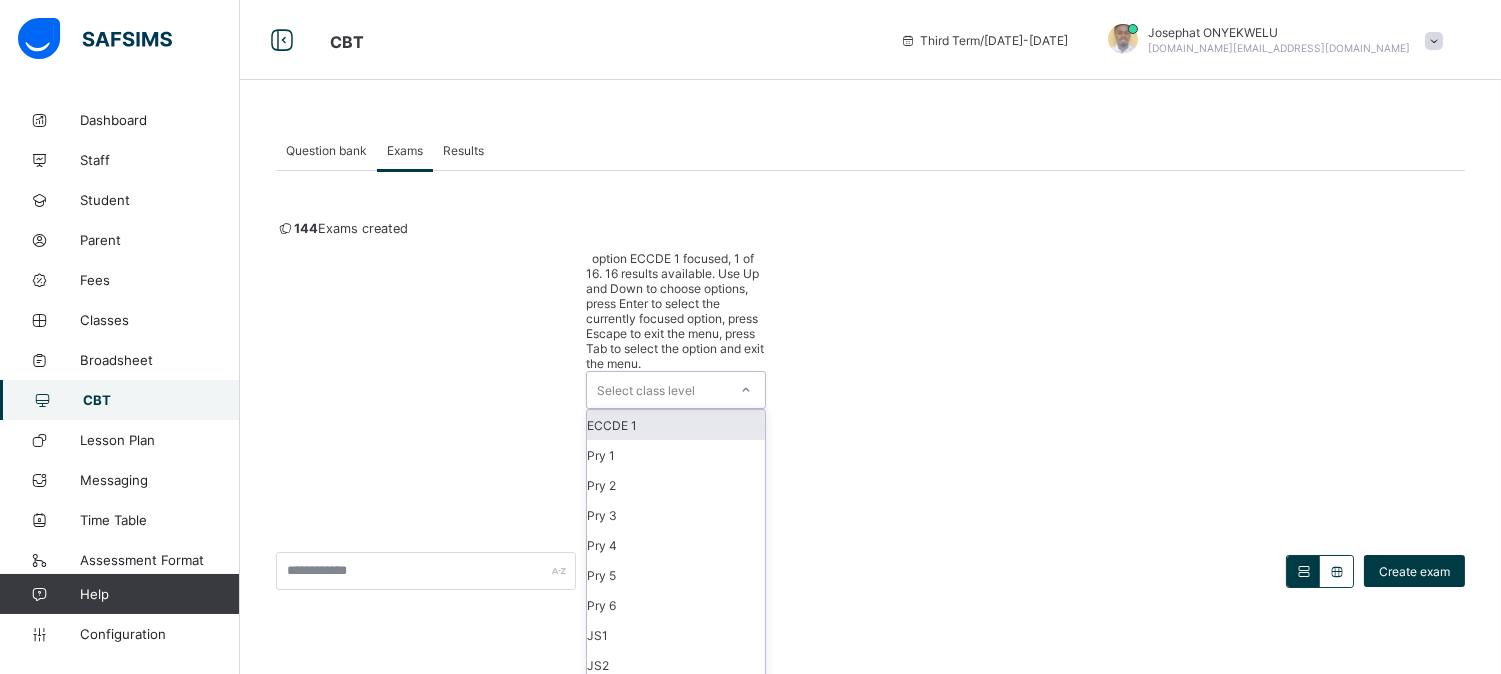 click at bounding box center [746, 390] 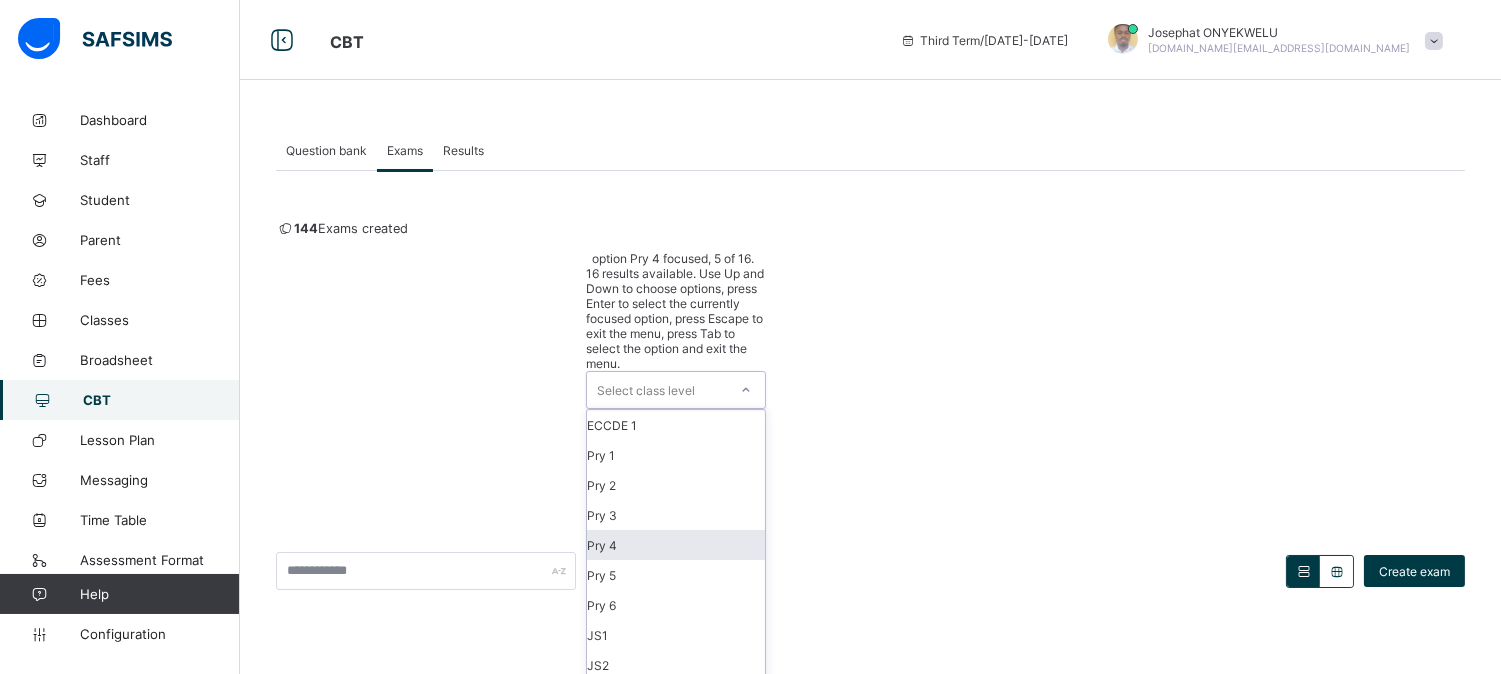 click on "Pry 4" at bounding box center [676, 545] 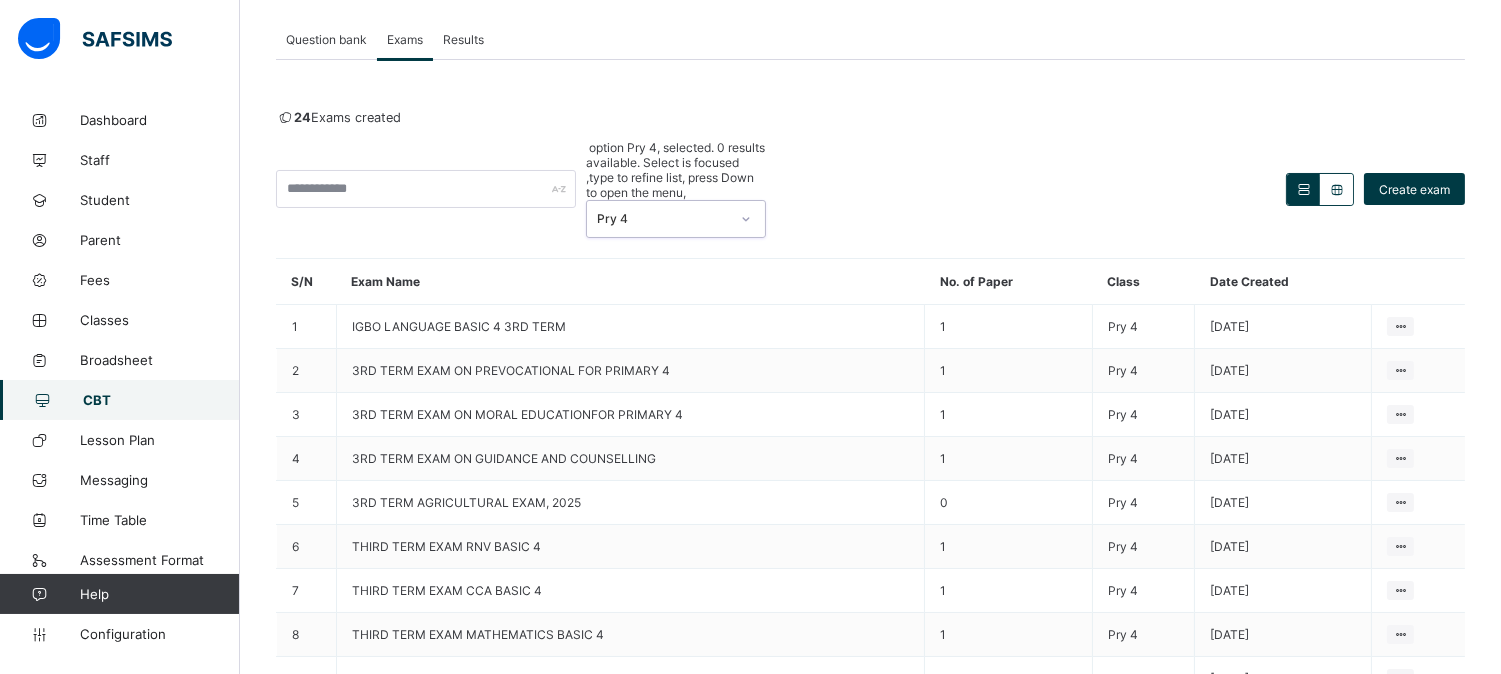 scroll, scrollTop: 110, scrollLeft: 0, axis: vertical 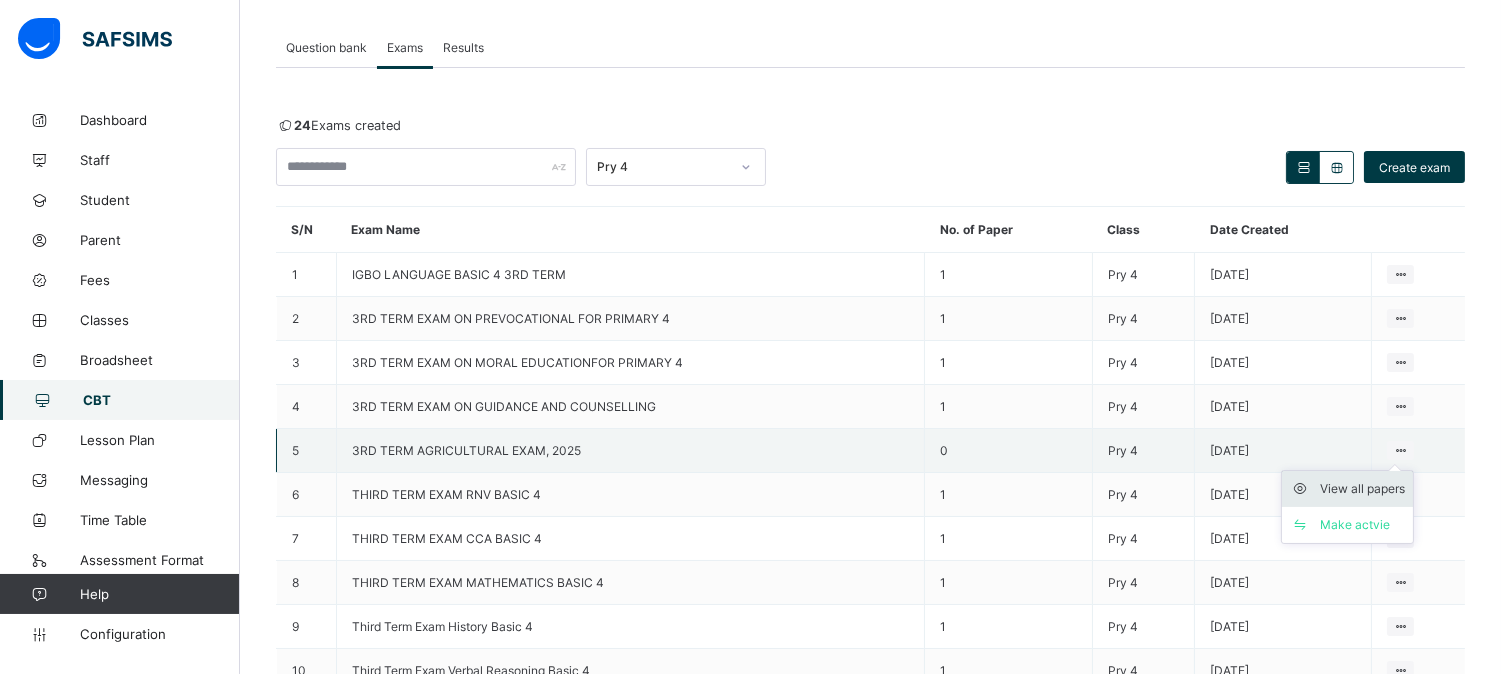 click on "View all papers" at bounding box center (1362, 489) 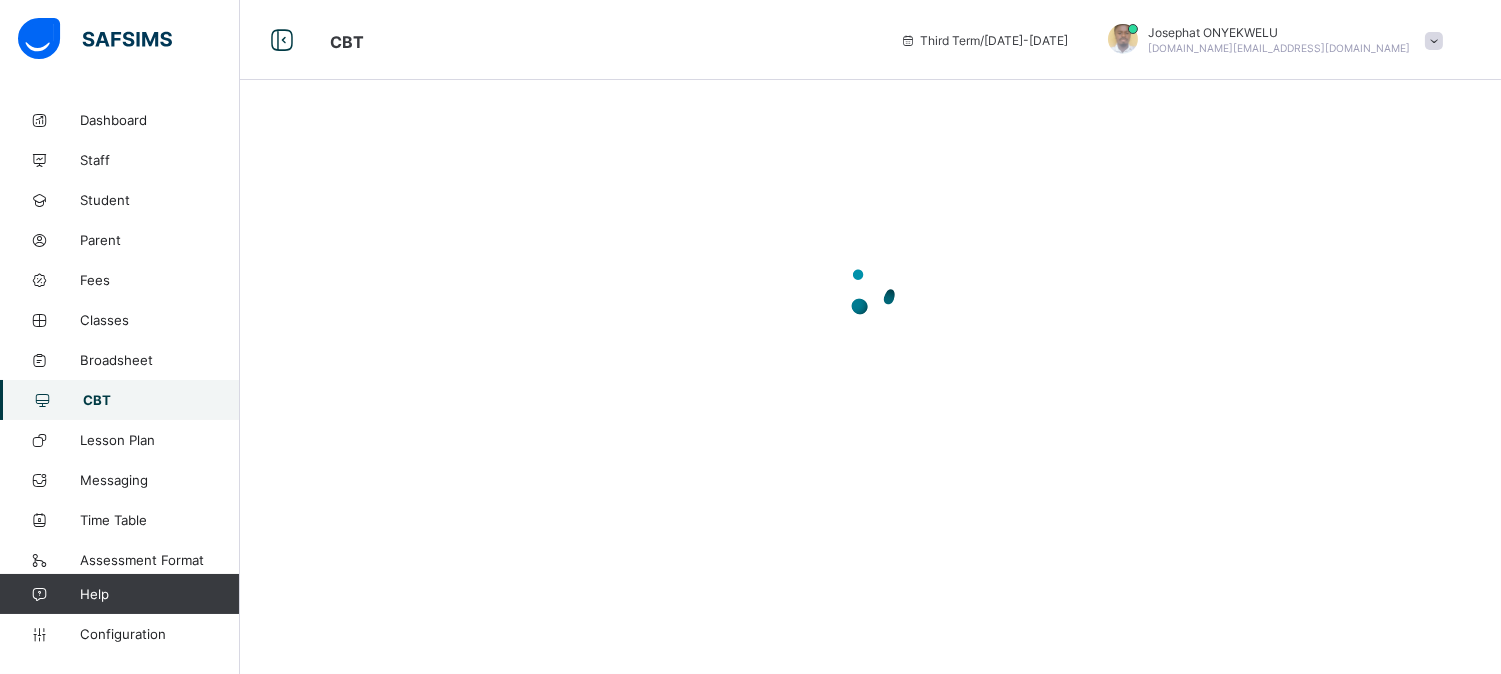 scroll, scrollTop: 0, scrollLeft: 0, axis: both 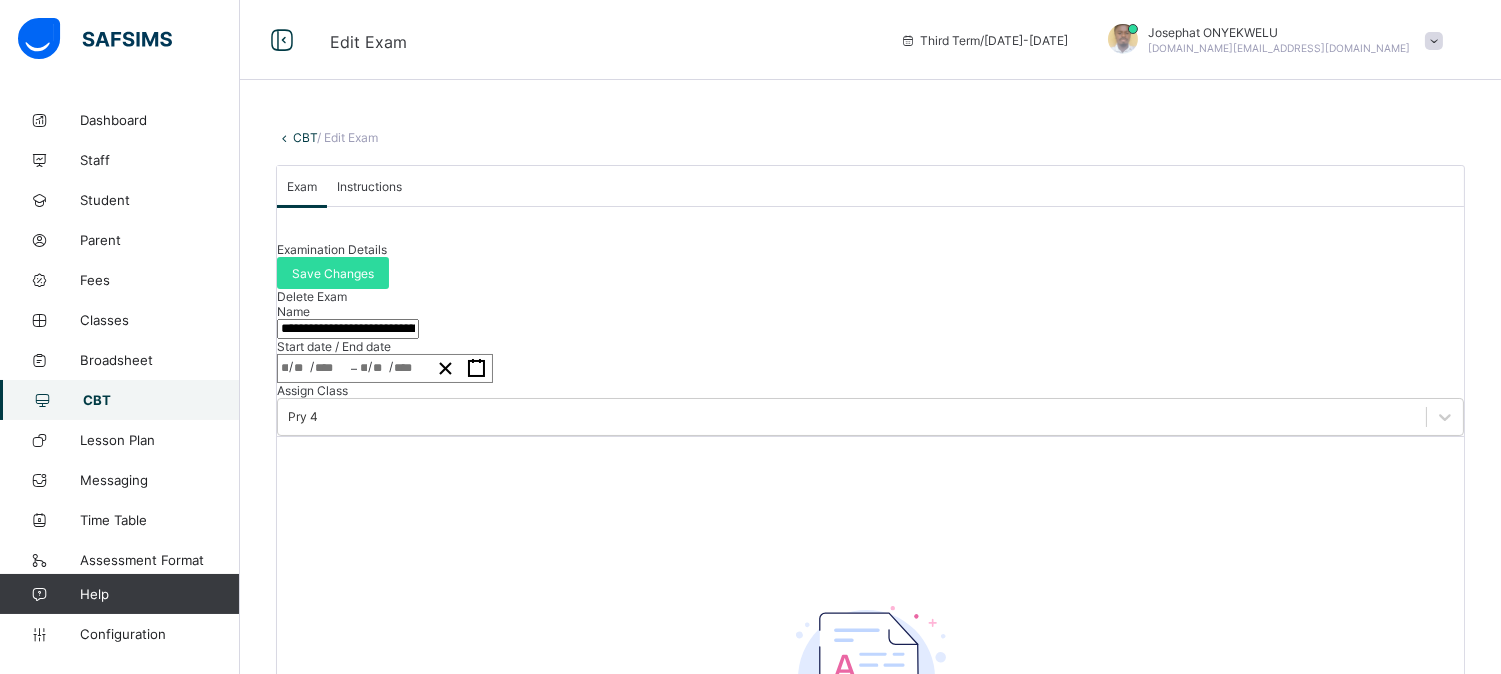 click on "Delete Exam" at bounding box center [312, 296] 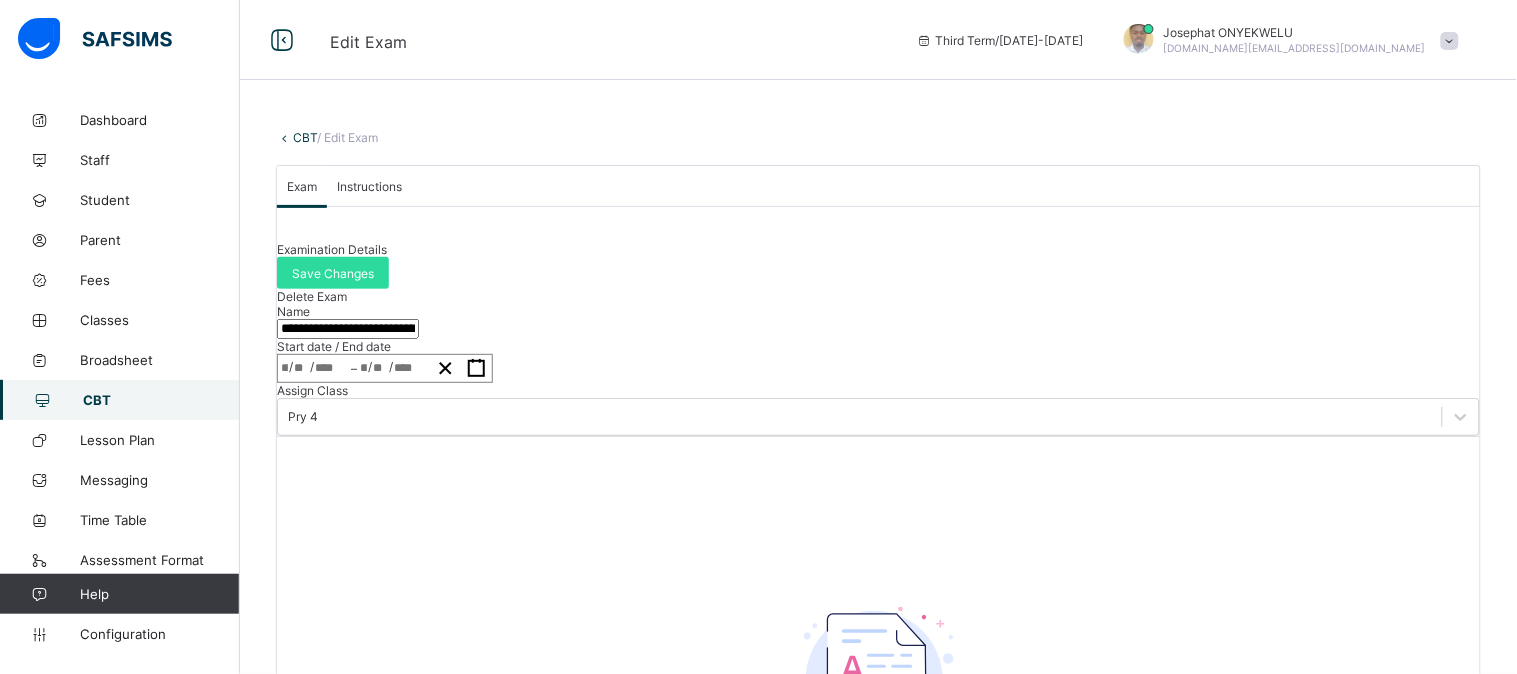 click on "Yes,  Delete" at bounding box center [1079, 1251] 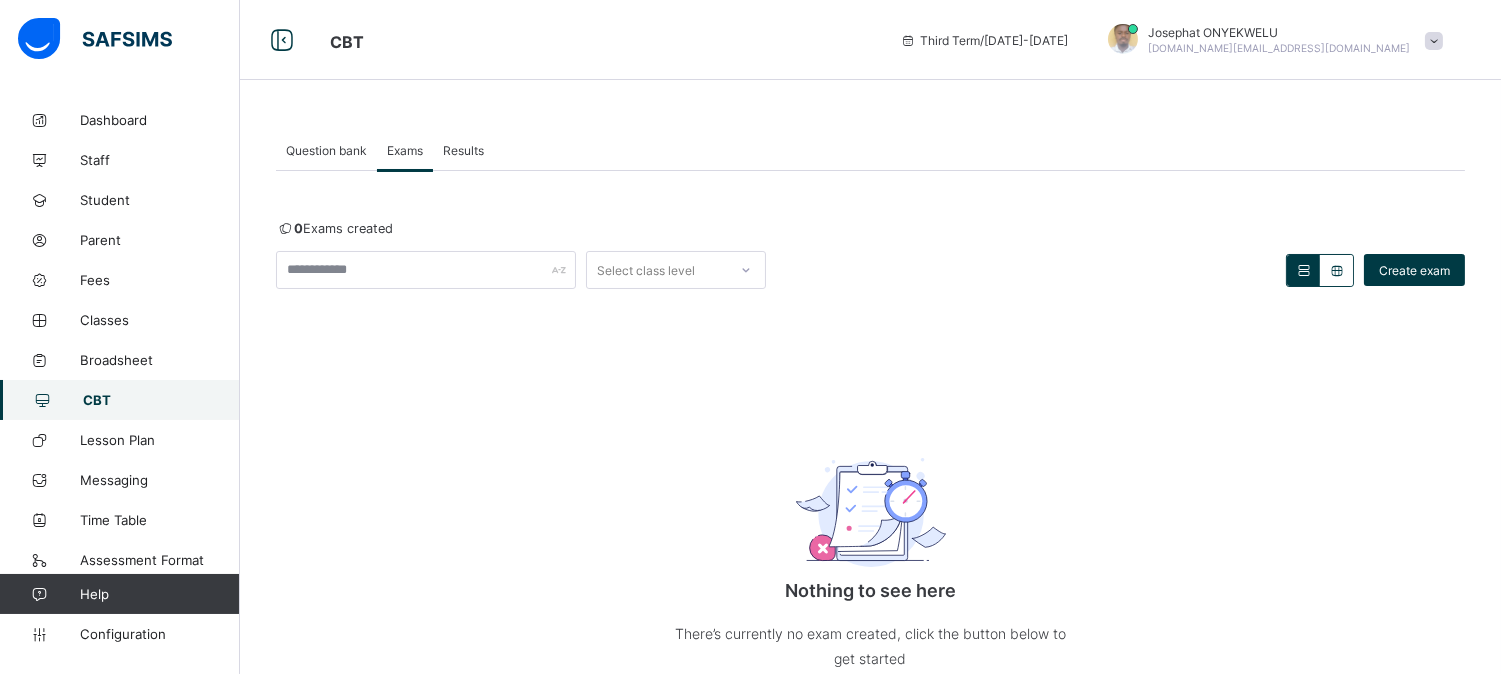click on "Select class level Create exam" at bounding box center (870, 270) 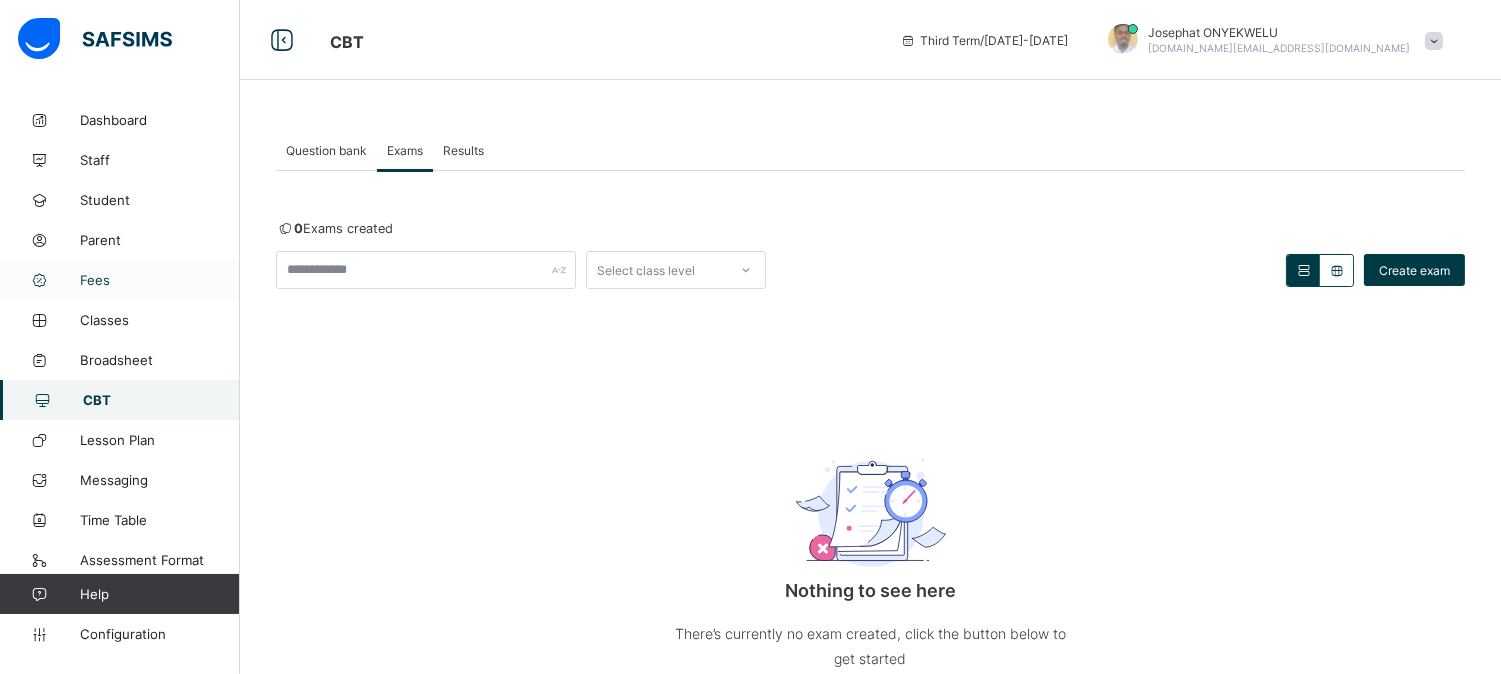 click on "Fees" at bounding box center (160, 280) 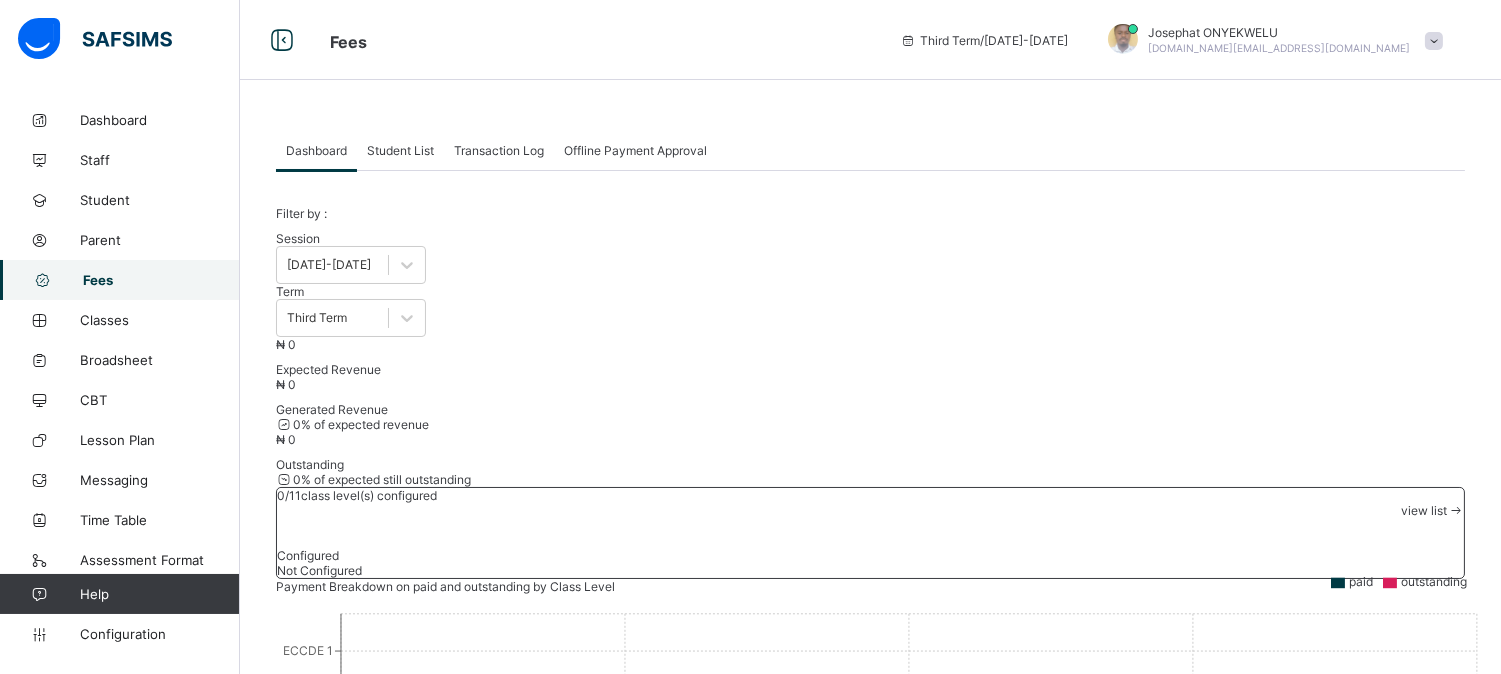 click on "Offline Payment Approval" at bounding box center (635, 150) 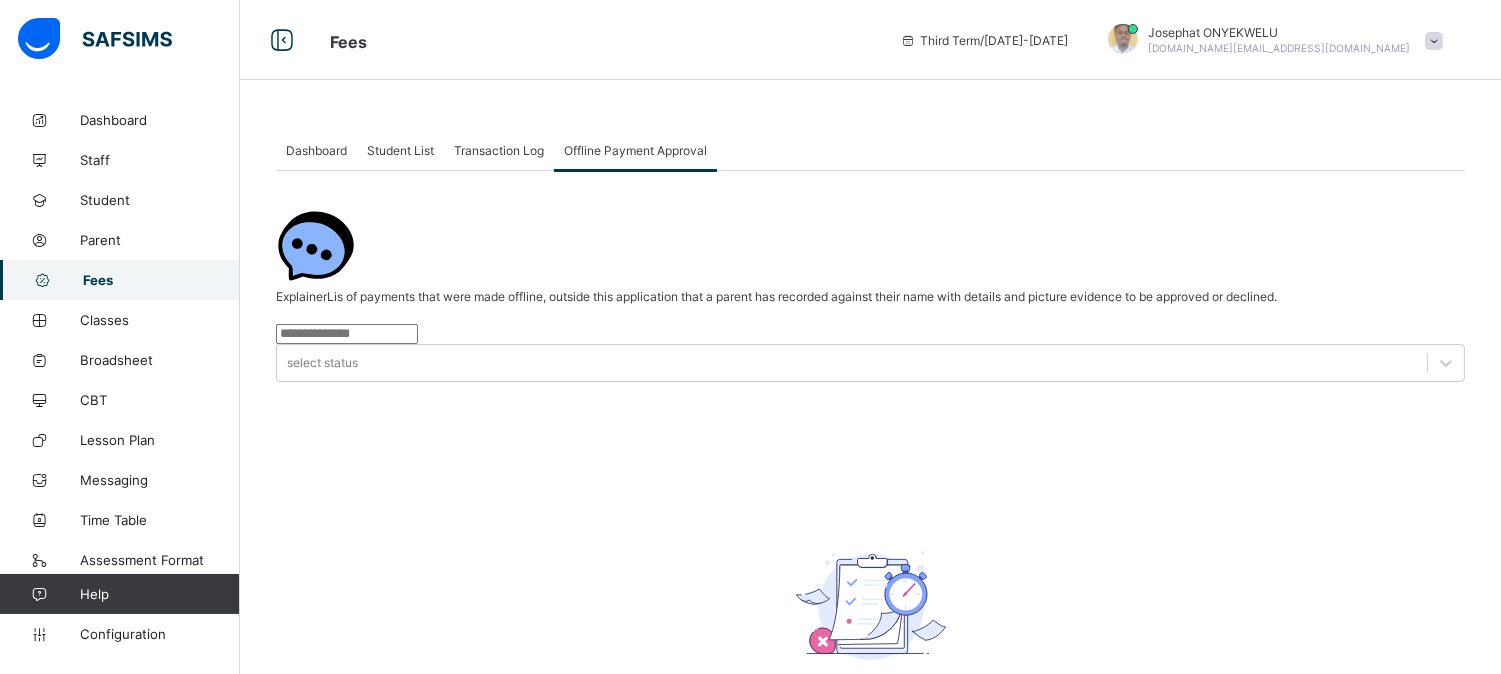 click on "Transaction Log" at bounding box center (499, 150) 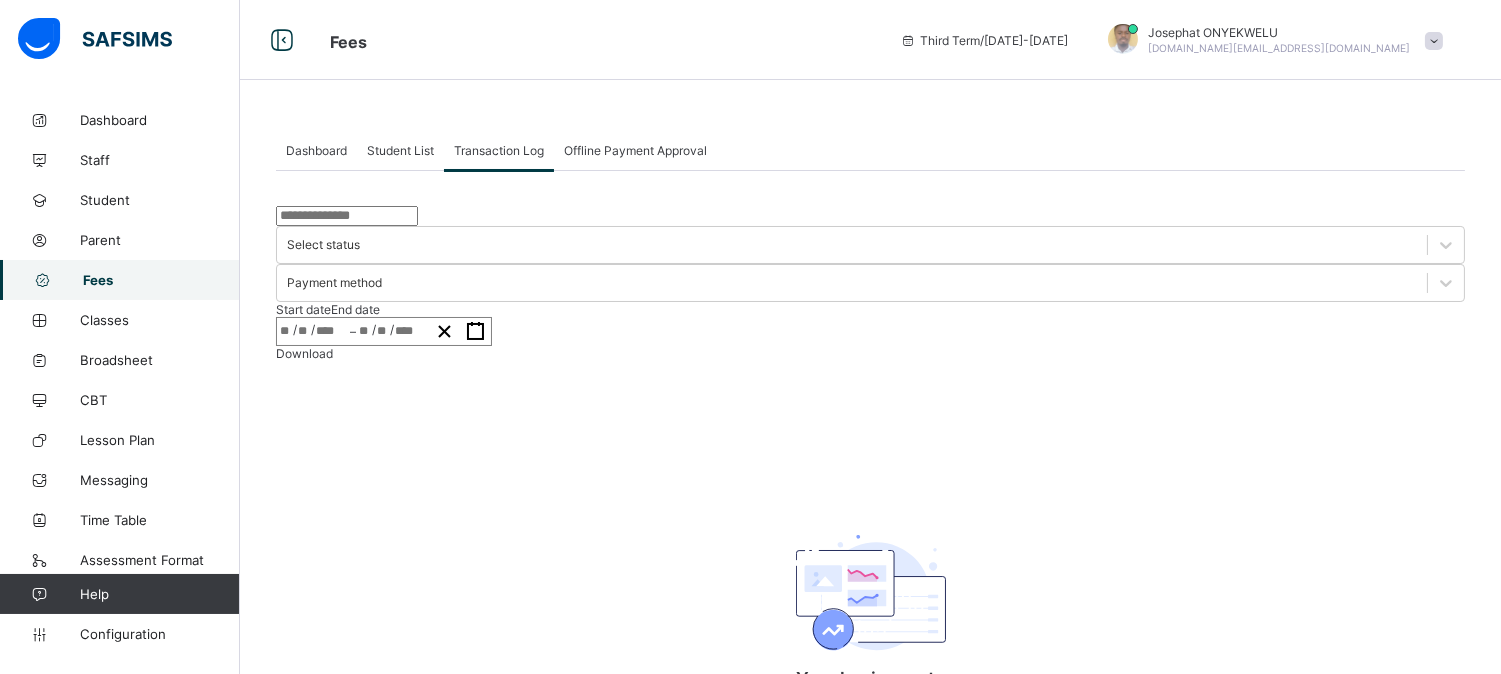 click on "Student List" at bounding box center (400, 150) 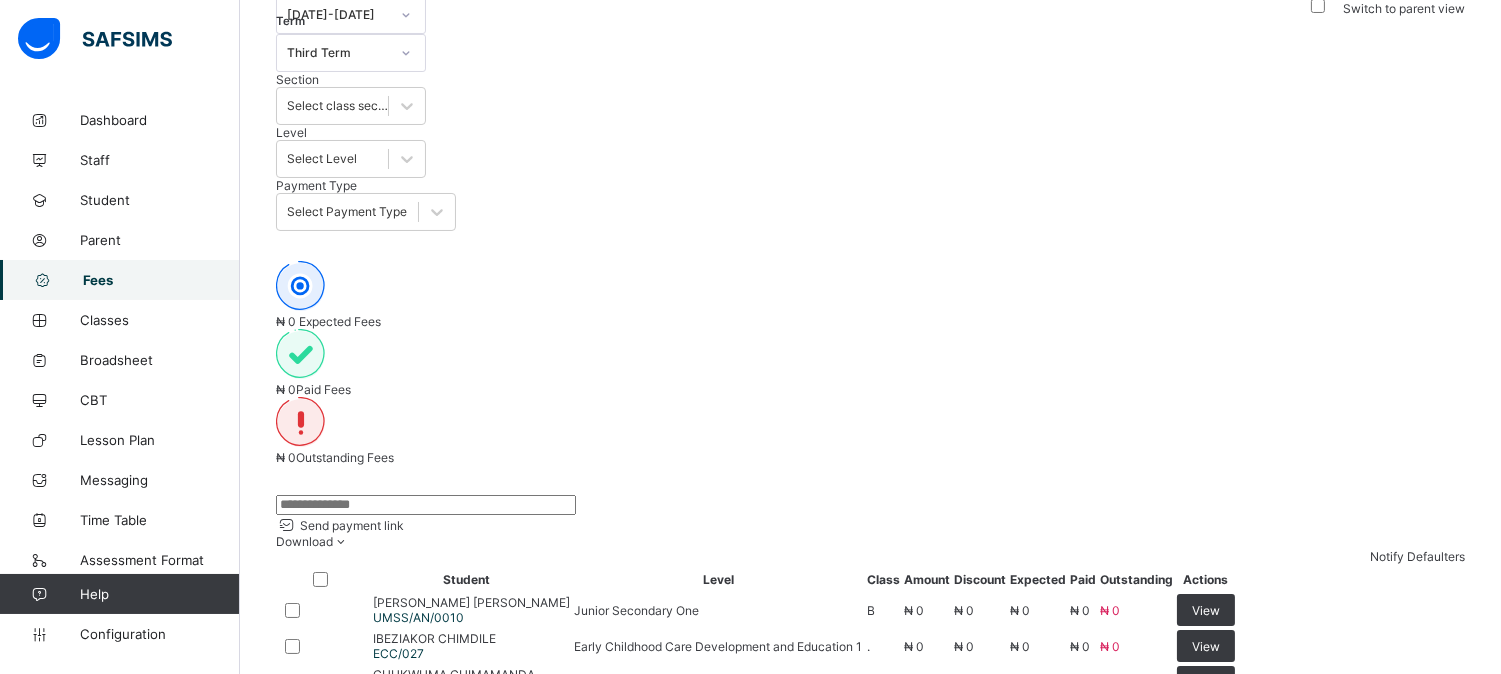 scroll, scrollTop: 262, scrollLeft: 0, axis: vertical 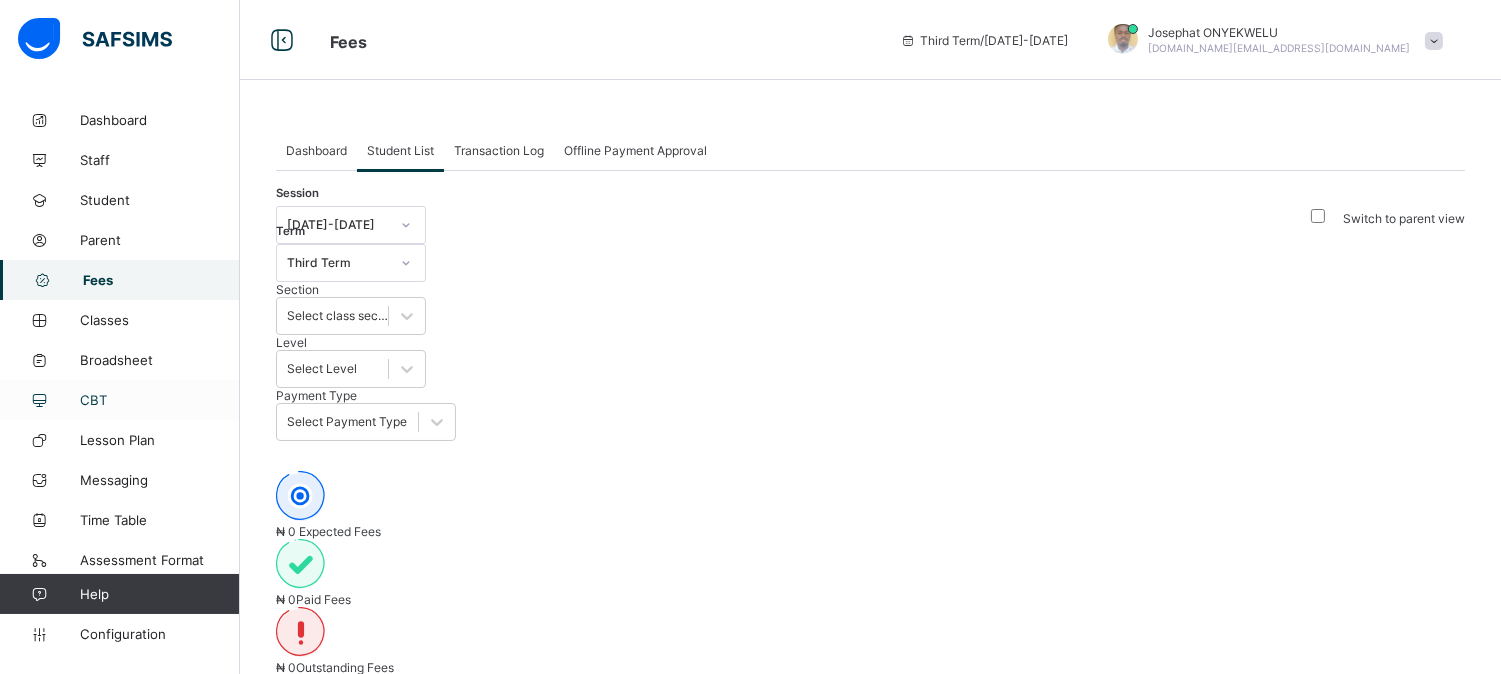 click on "CBT" at bounding box center [120, 400] 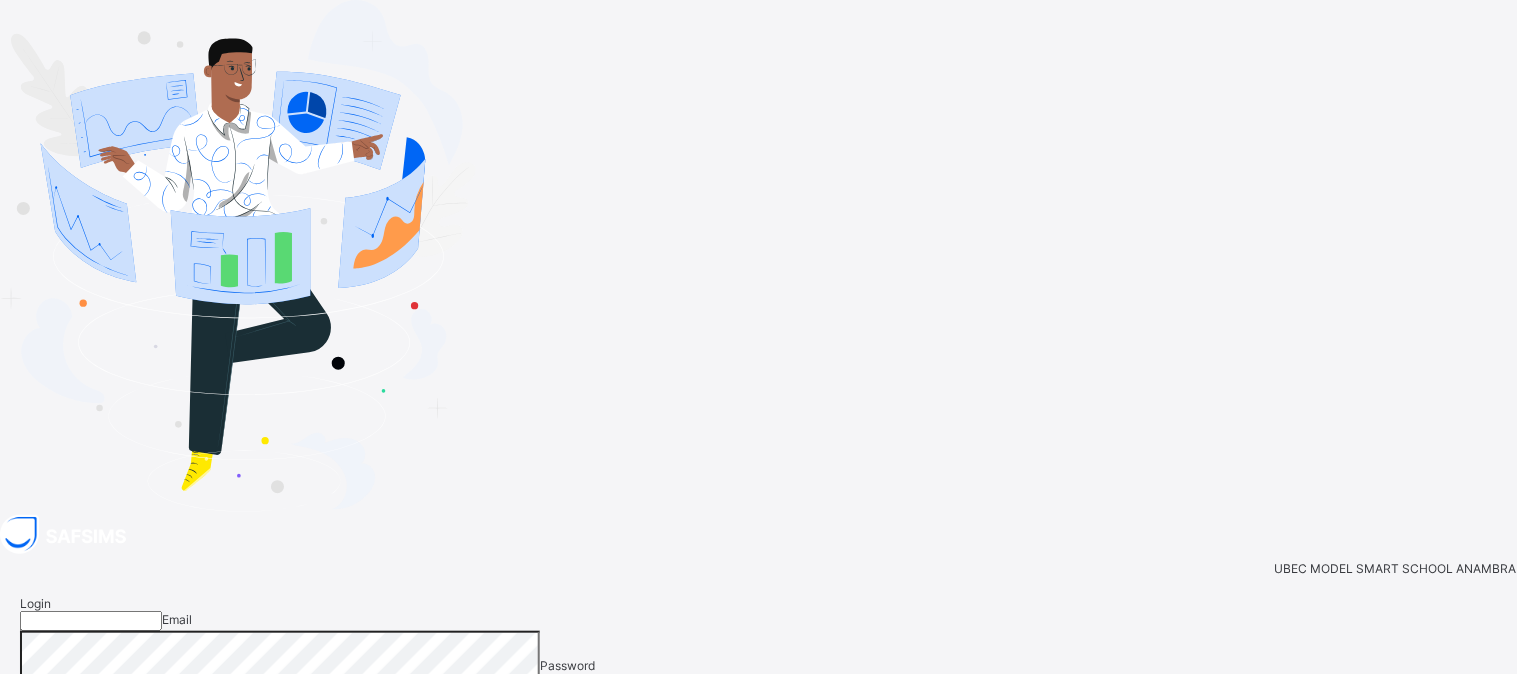 click at bounding box center [91, 621] 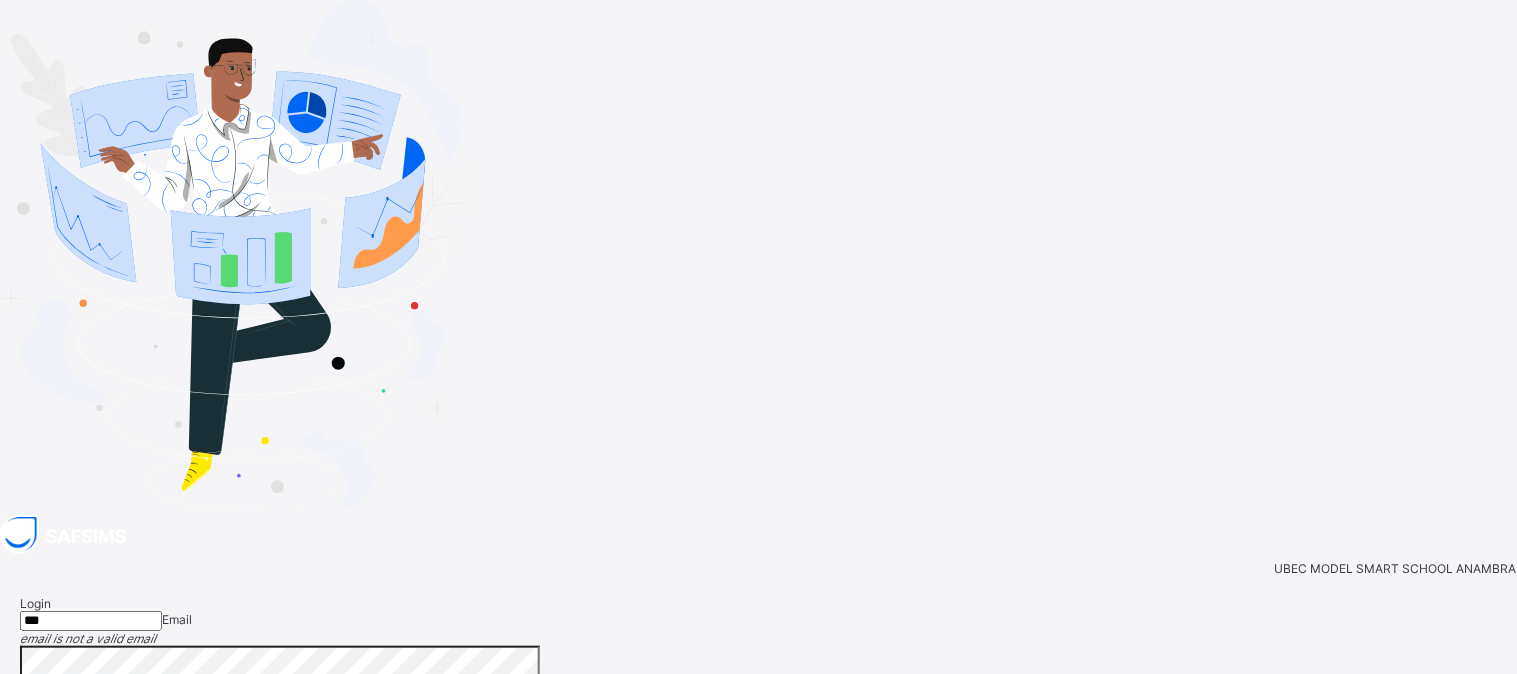 type on "**********" 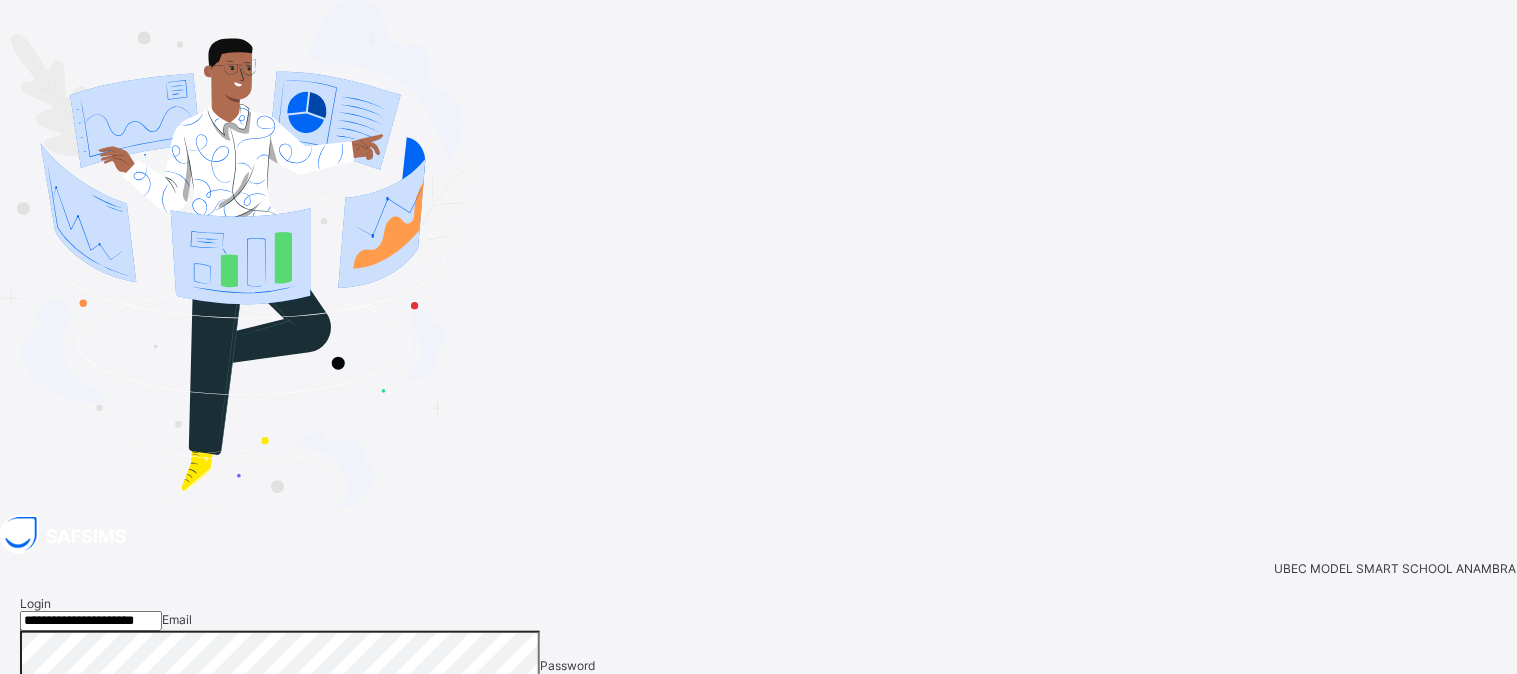 click on "Login" at bounding box center (1473, 790) 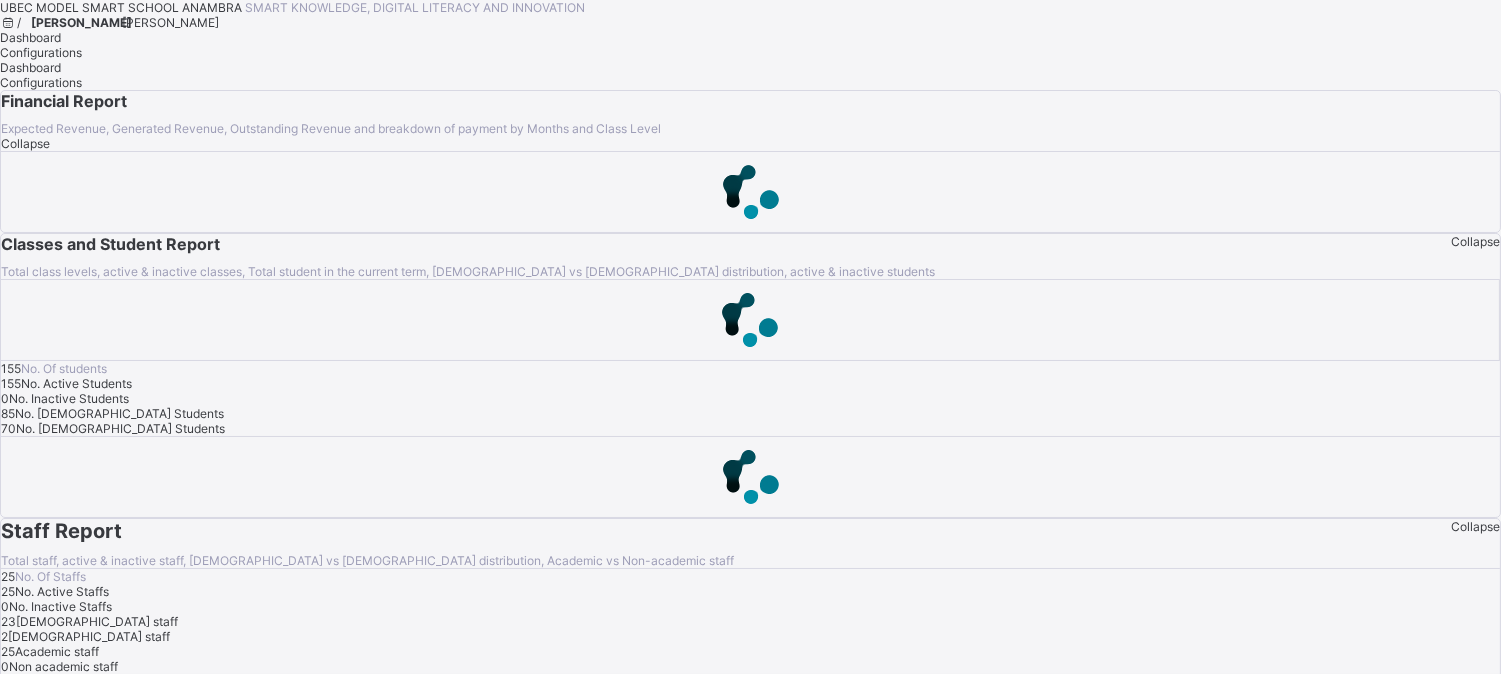 click on "[PERSON_NAME]" at bounding box center [170, 22] 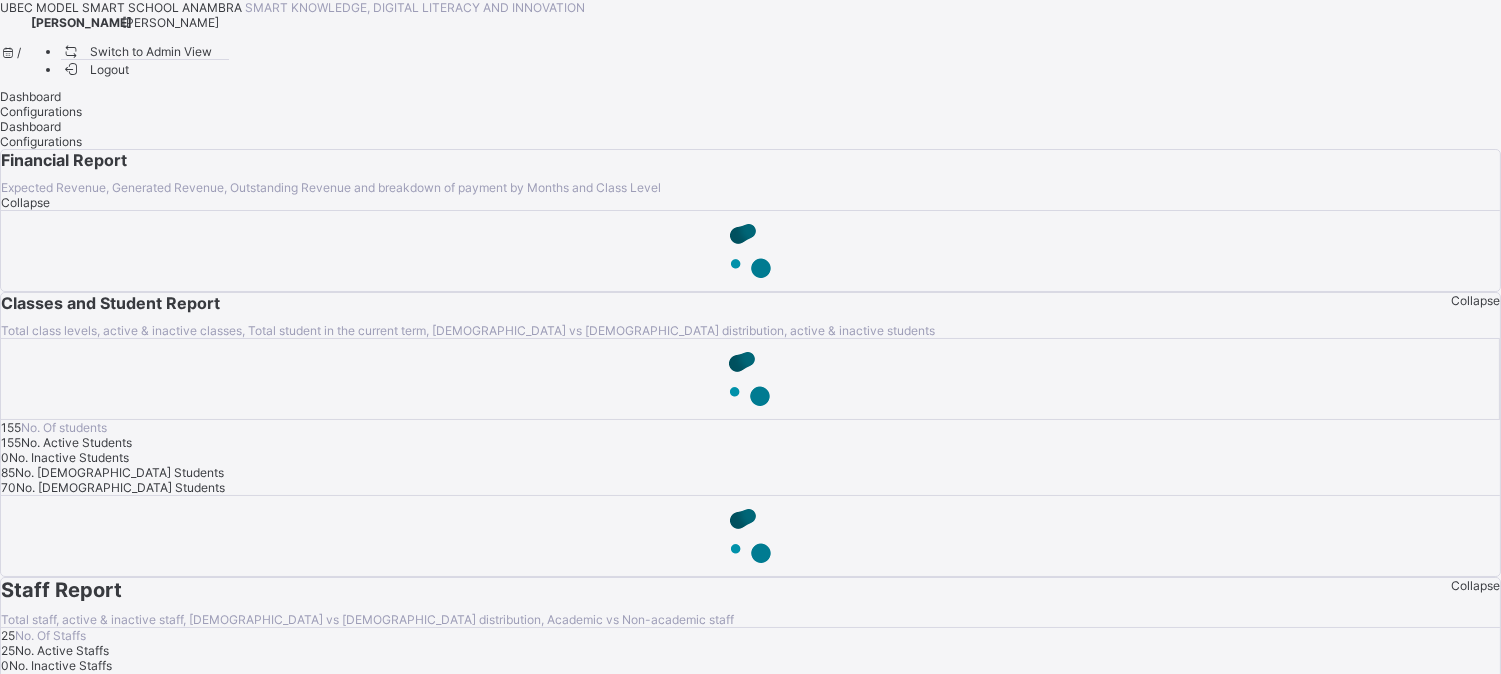 click on "Switch to Admin View" at bounding box center [137, 51] 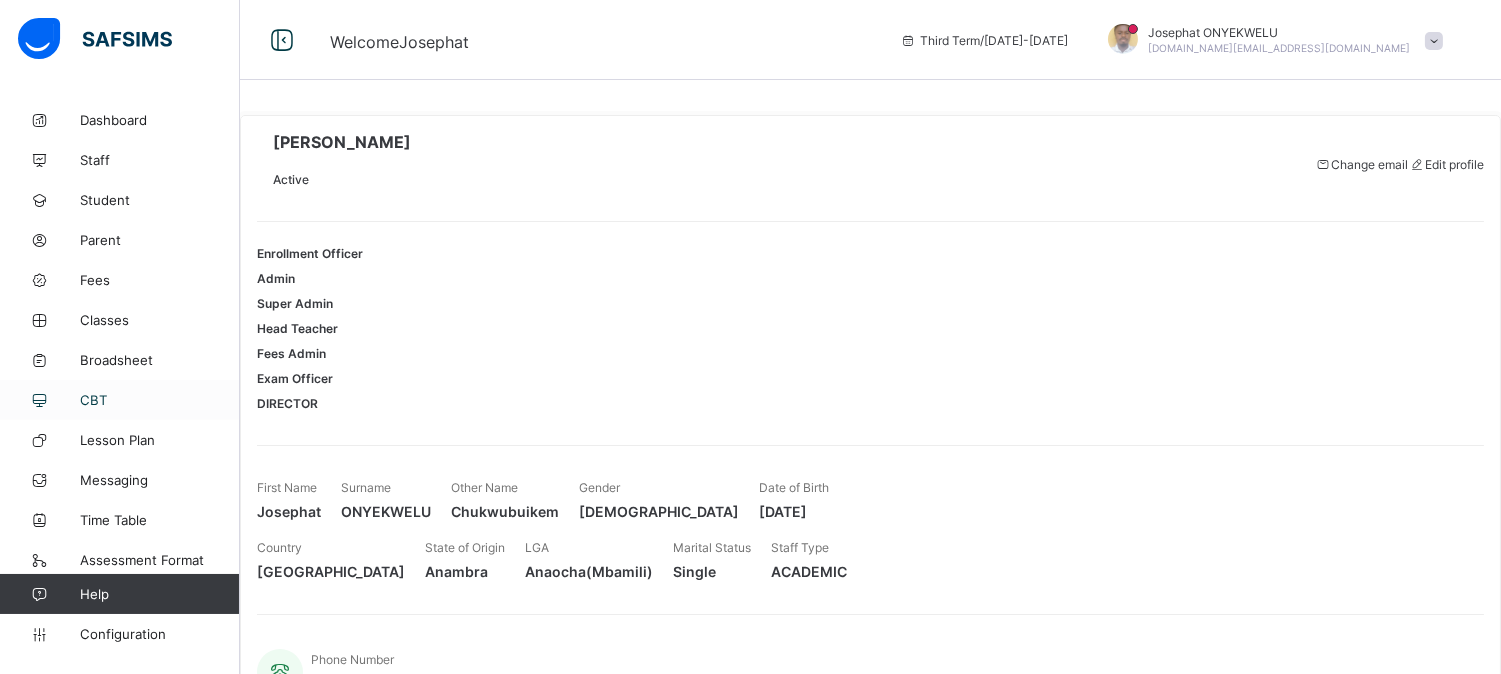 click on "CBT" at bounding box center [160, 400] 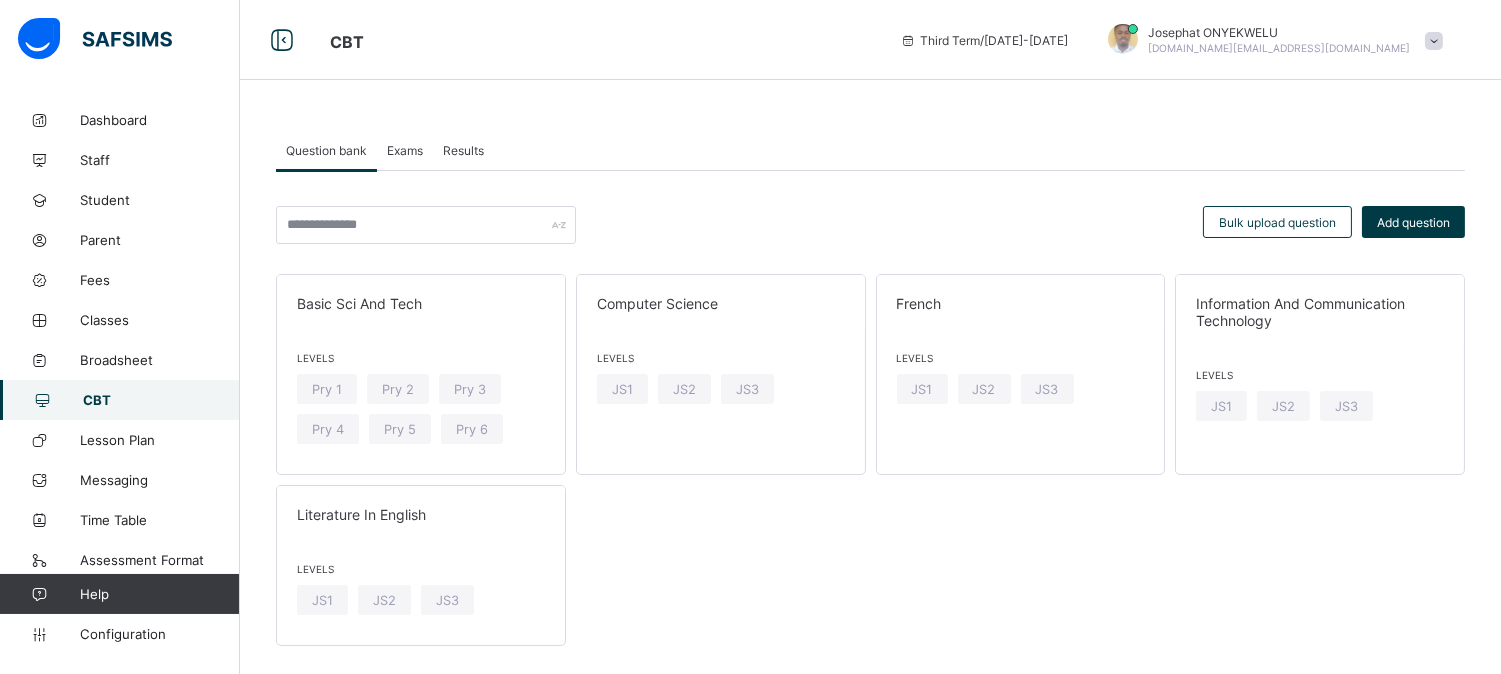click on "Exams" at bounding box center [405, 150] 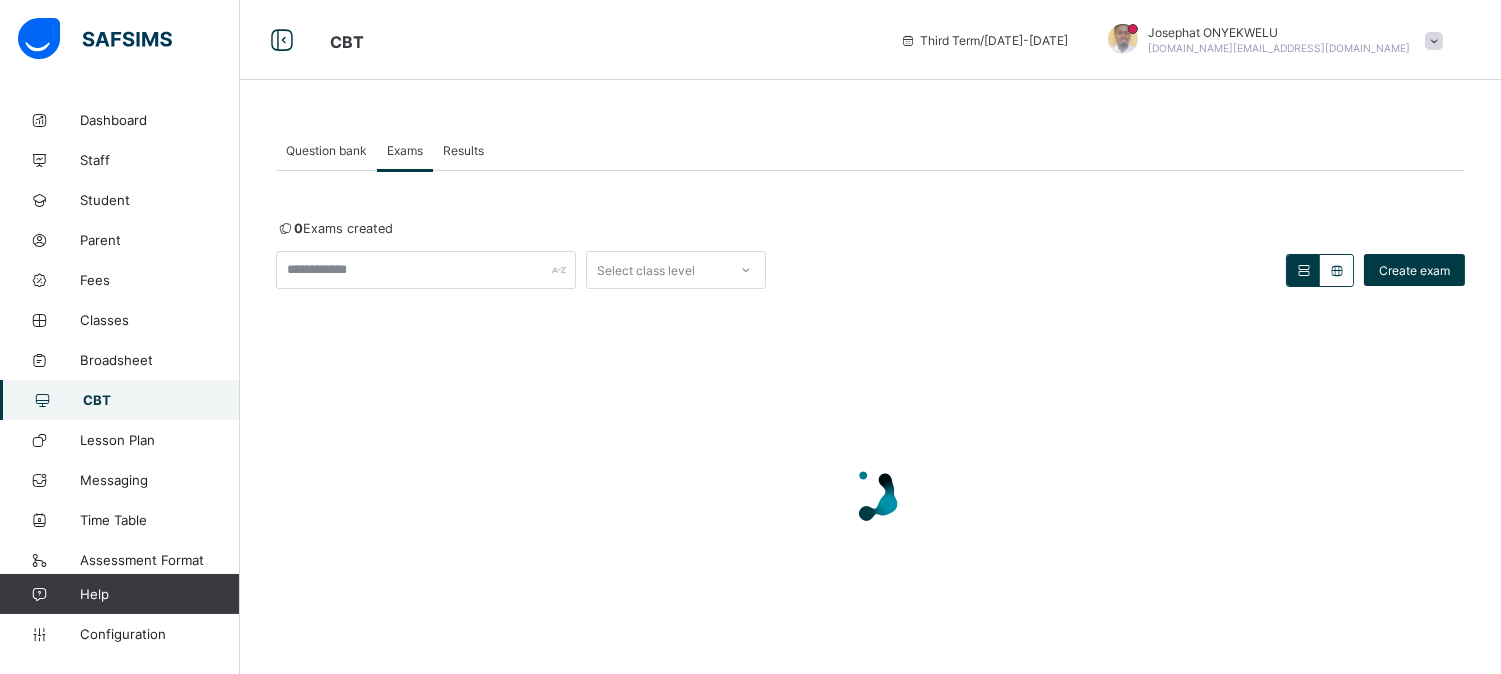 click on "0  Exams created Select class level Create exam × Deactivate undefined This action will deactivate undefined for the class level undefined. Cancel Yes,  Deactivate × Activate undefined This action will activate undefined for the class level undefined. Cancel Yes,  Activate" at bounding box center [870, 427] 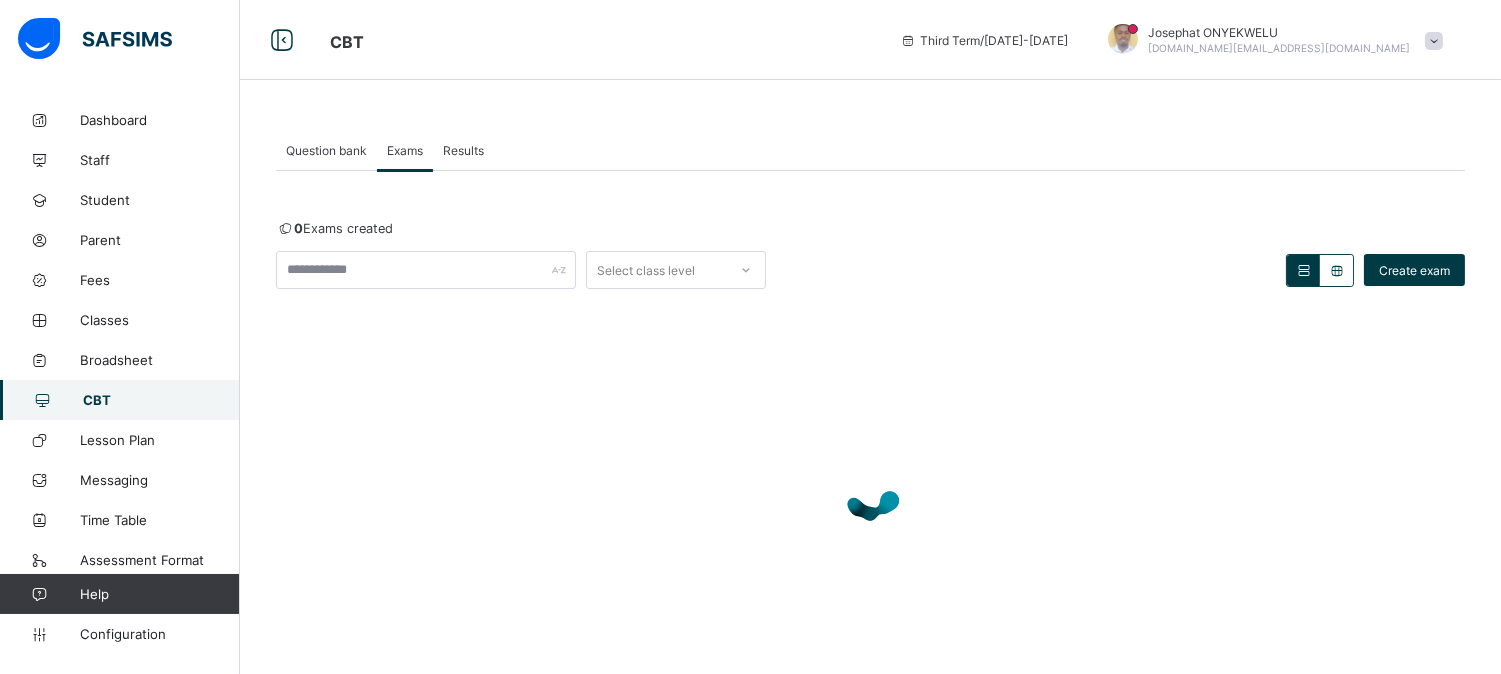click on "0  Exams created Select class level Create exam × Deactivate undefined This action will deactivate undefined for the class level undefined. Cancel Yes,  Deactivate × Activate undefined This action will activate undefined for the class level undefined. Cancel Yes,  Activate" at bounding box center (870, 452) 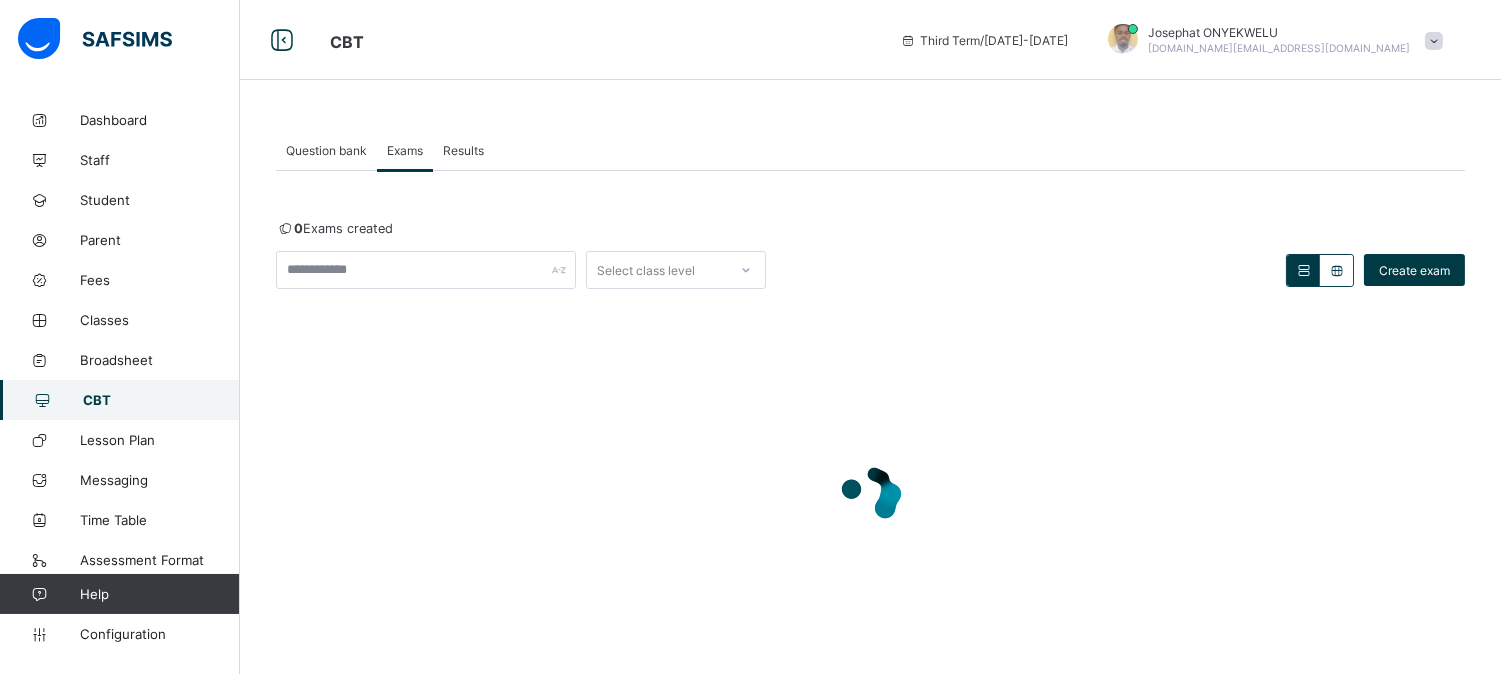 click at bounding box center [870, 494] 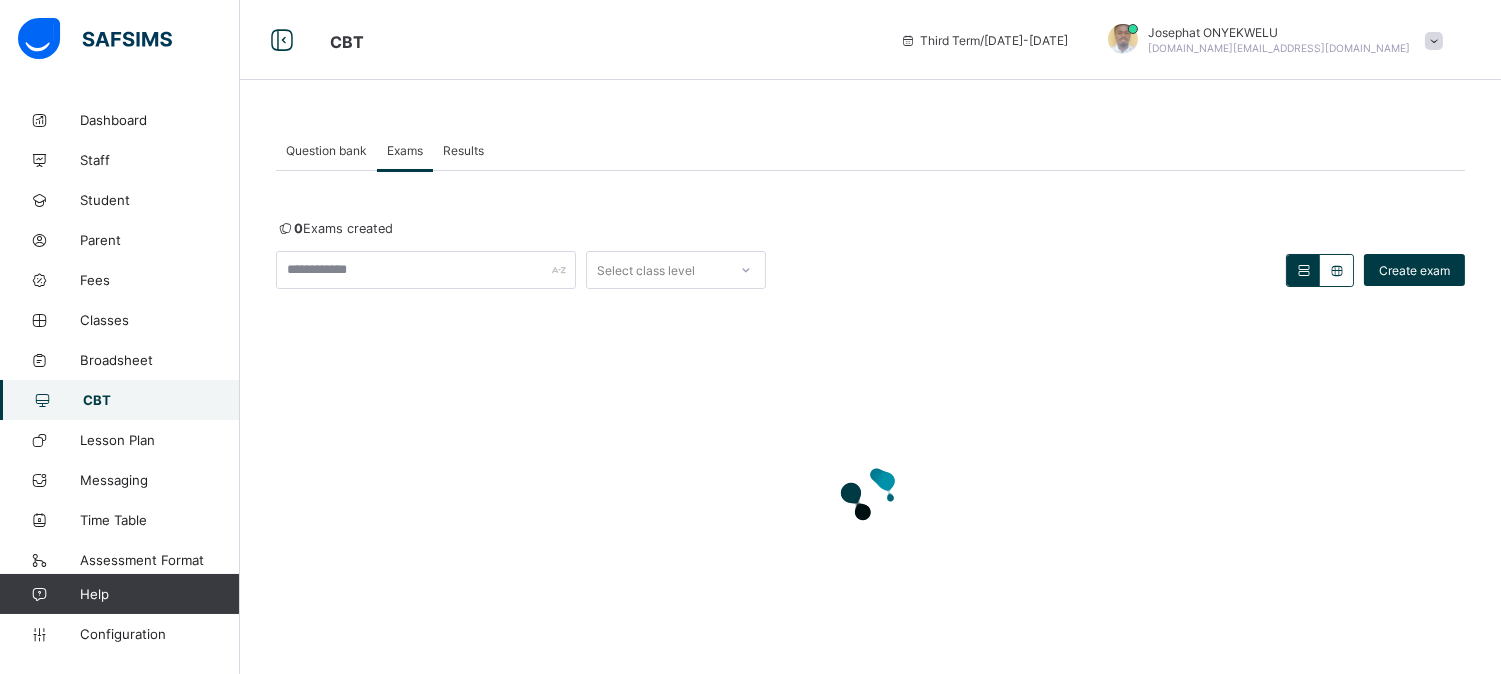 click on "Exams" at bounding box center (405, 150) 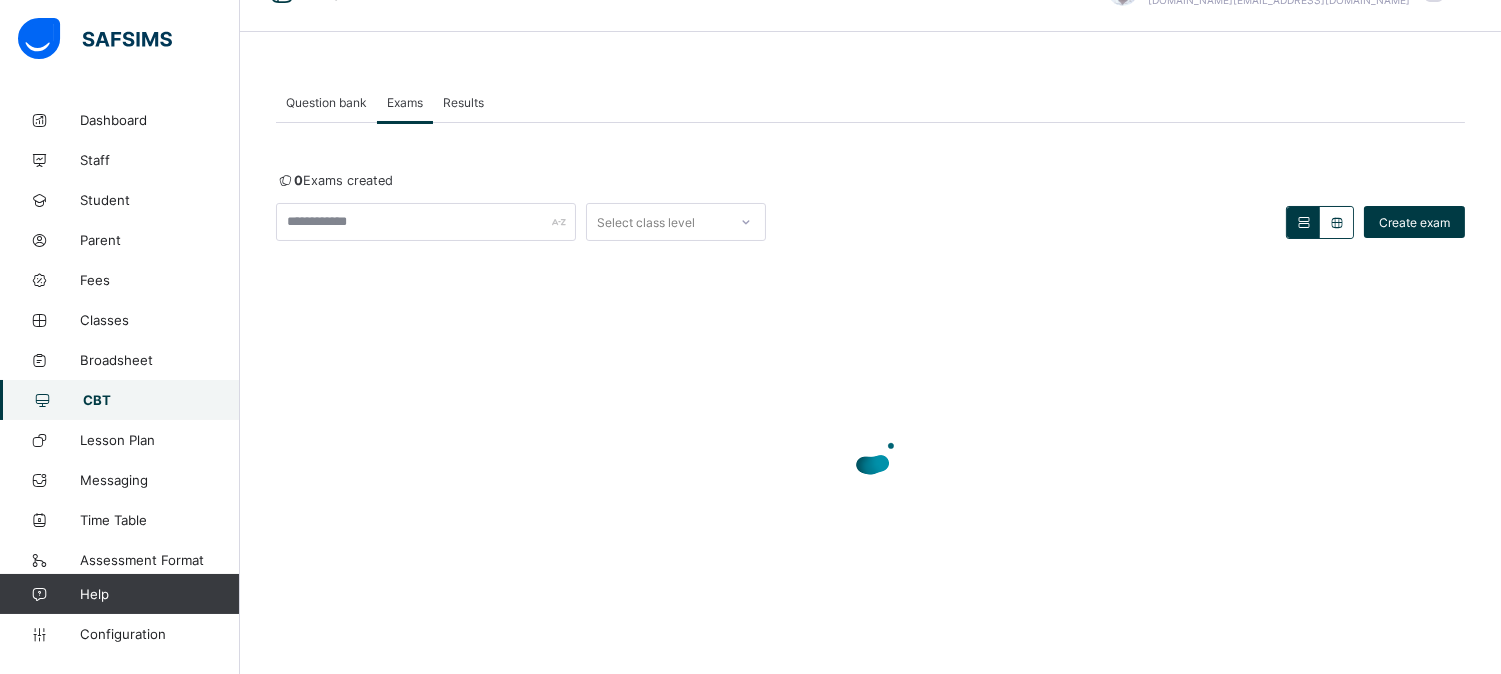 scroll, scrollTop: 55, scrollLeft: 0, axis: vertical 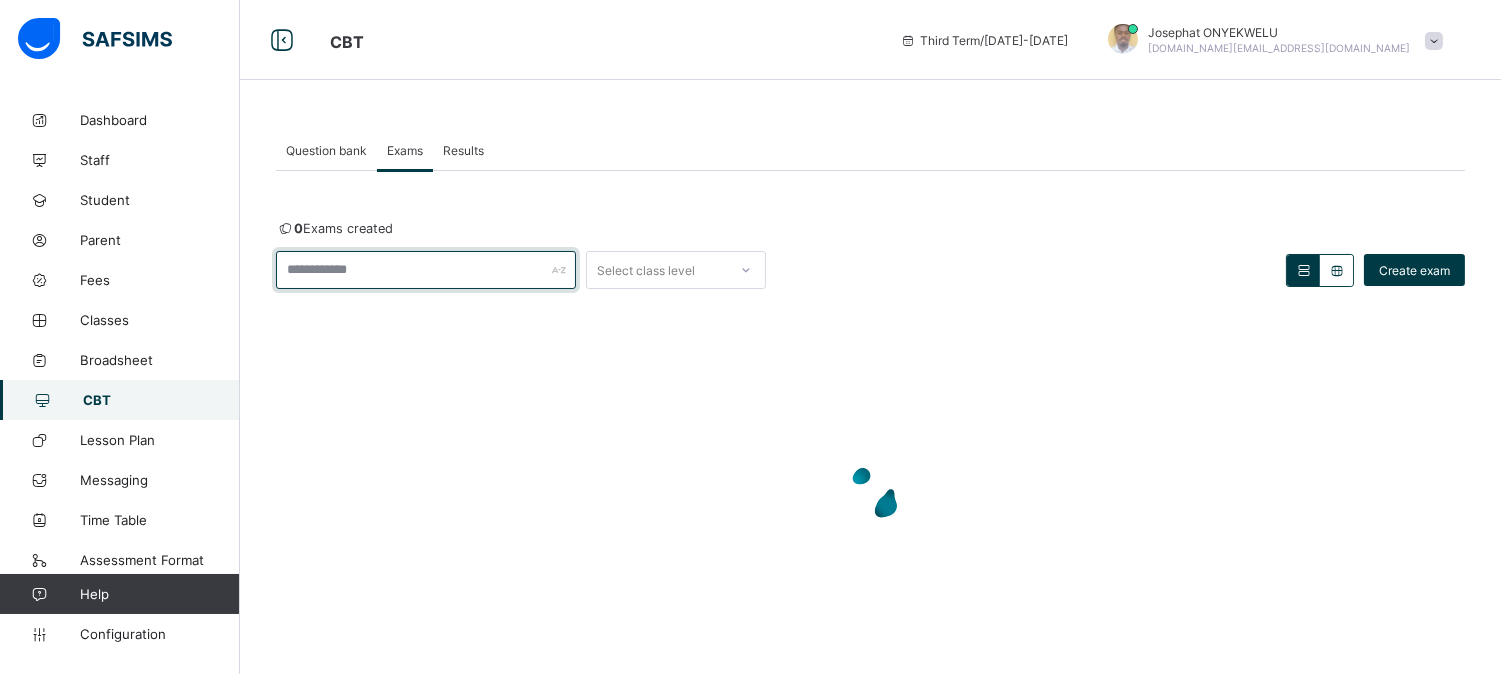 click at bounding box center (426, 270) 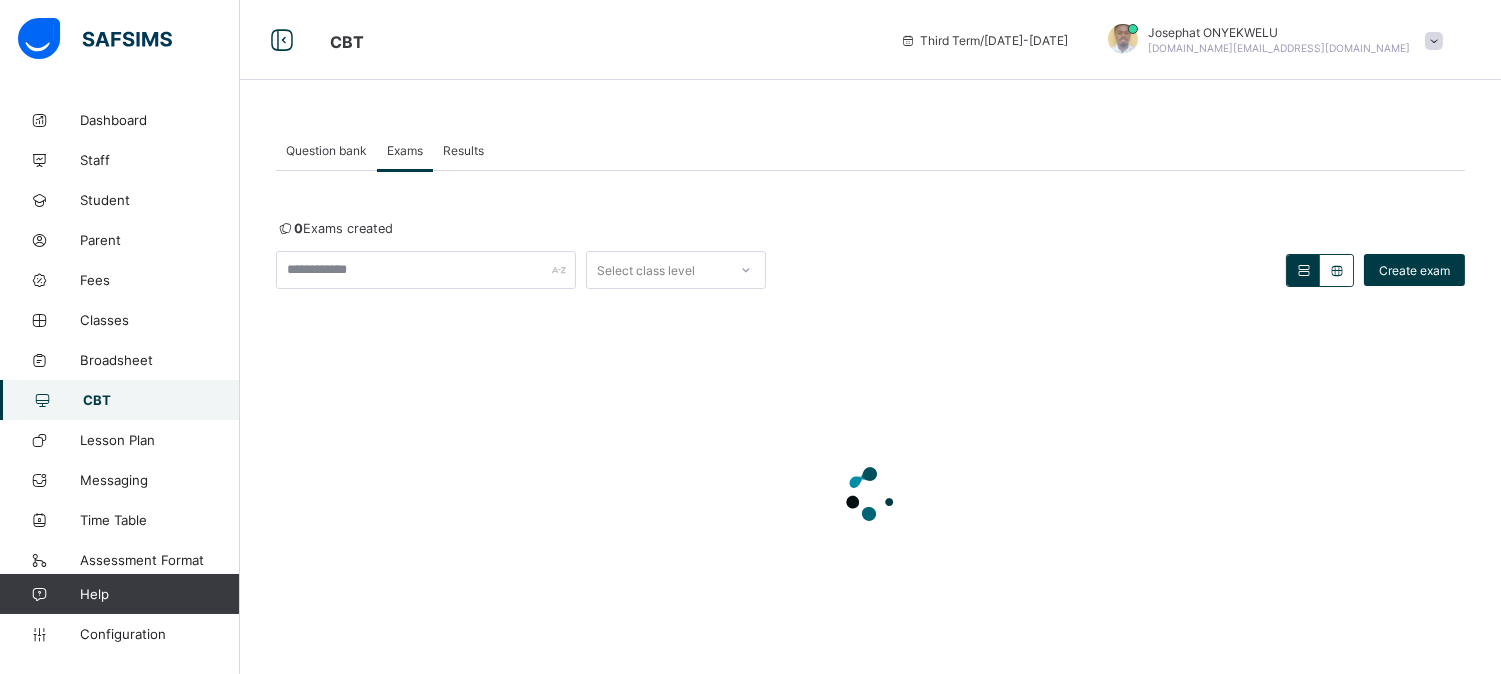 click at bounding box center (870, 494) 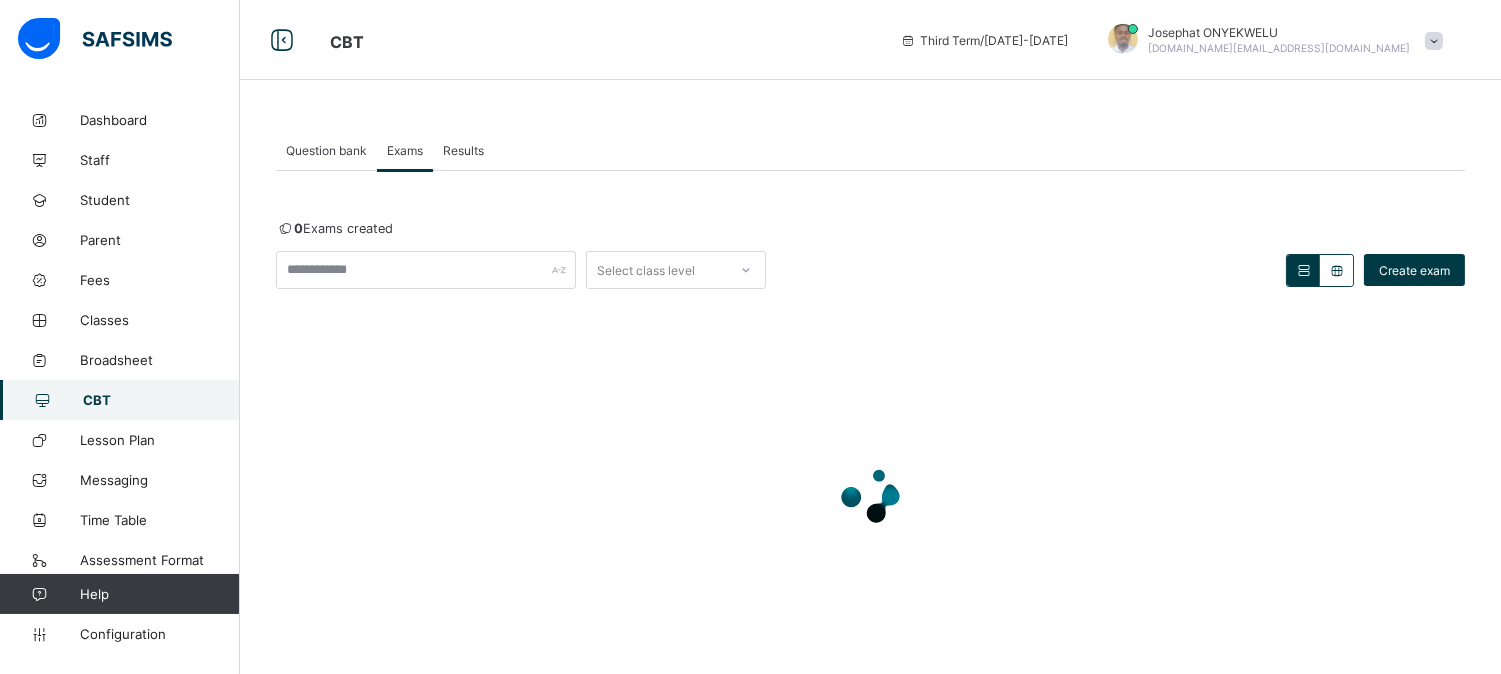 click on "Question bank" at bounding box center [326, 150] 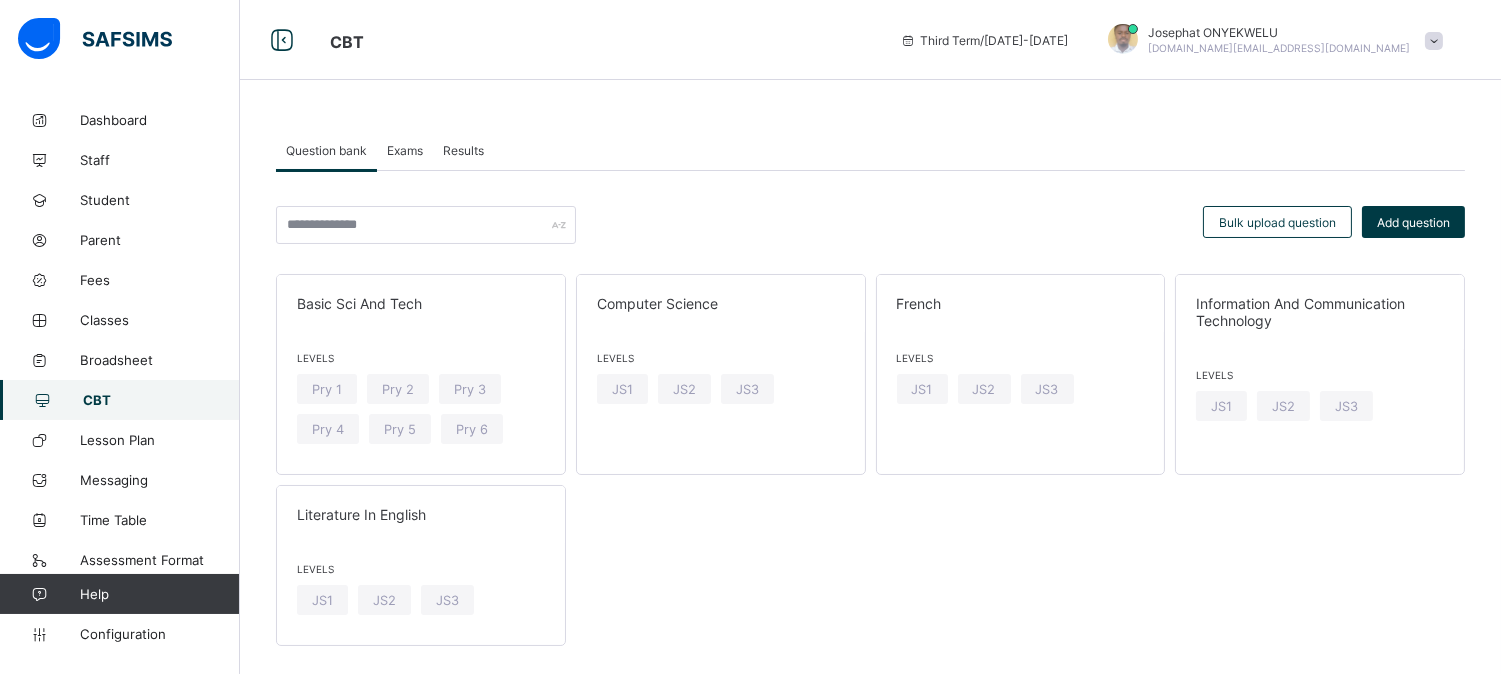 click on "Exams" at bounding box center [405, 150] 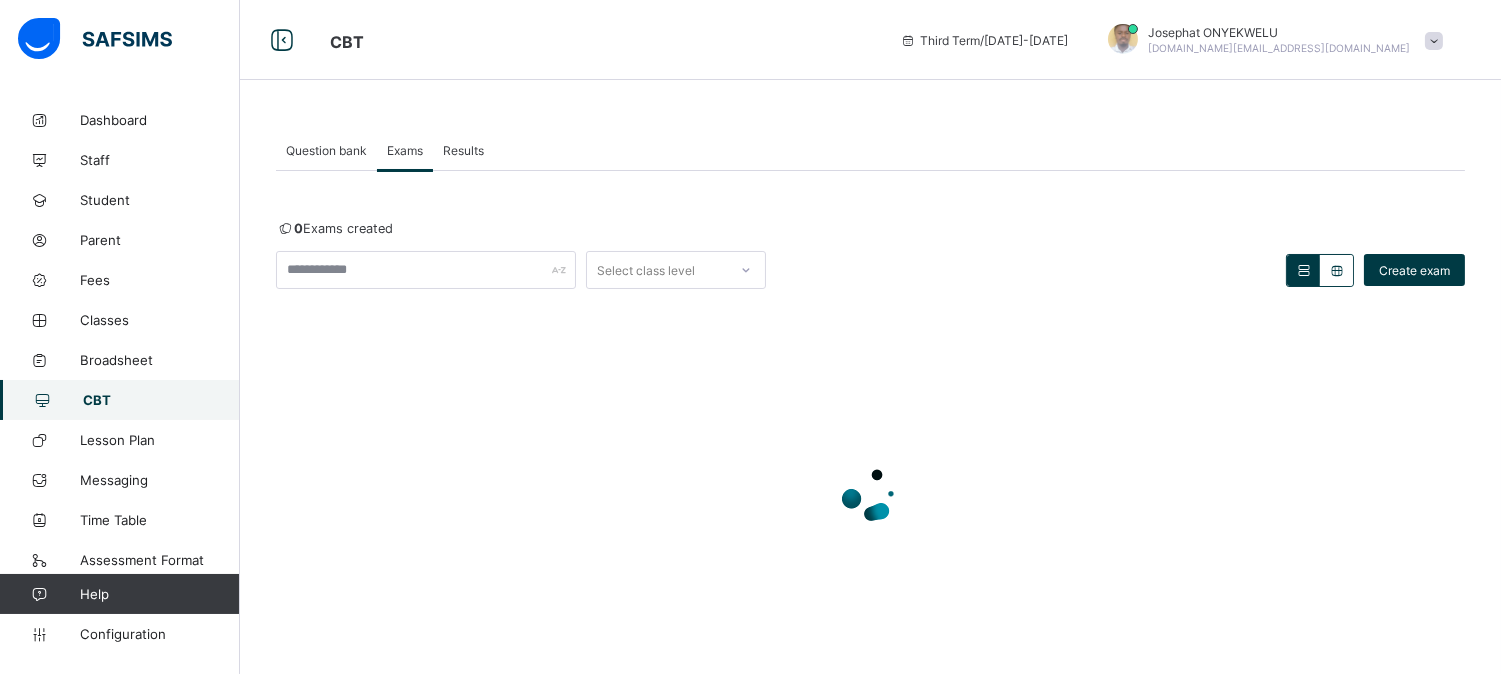 scroll, scrollTop: 55, scrollLeft: 0, axis: vertical 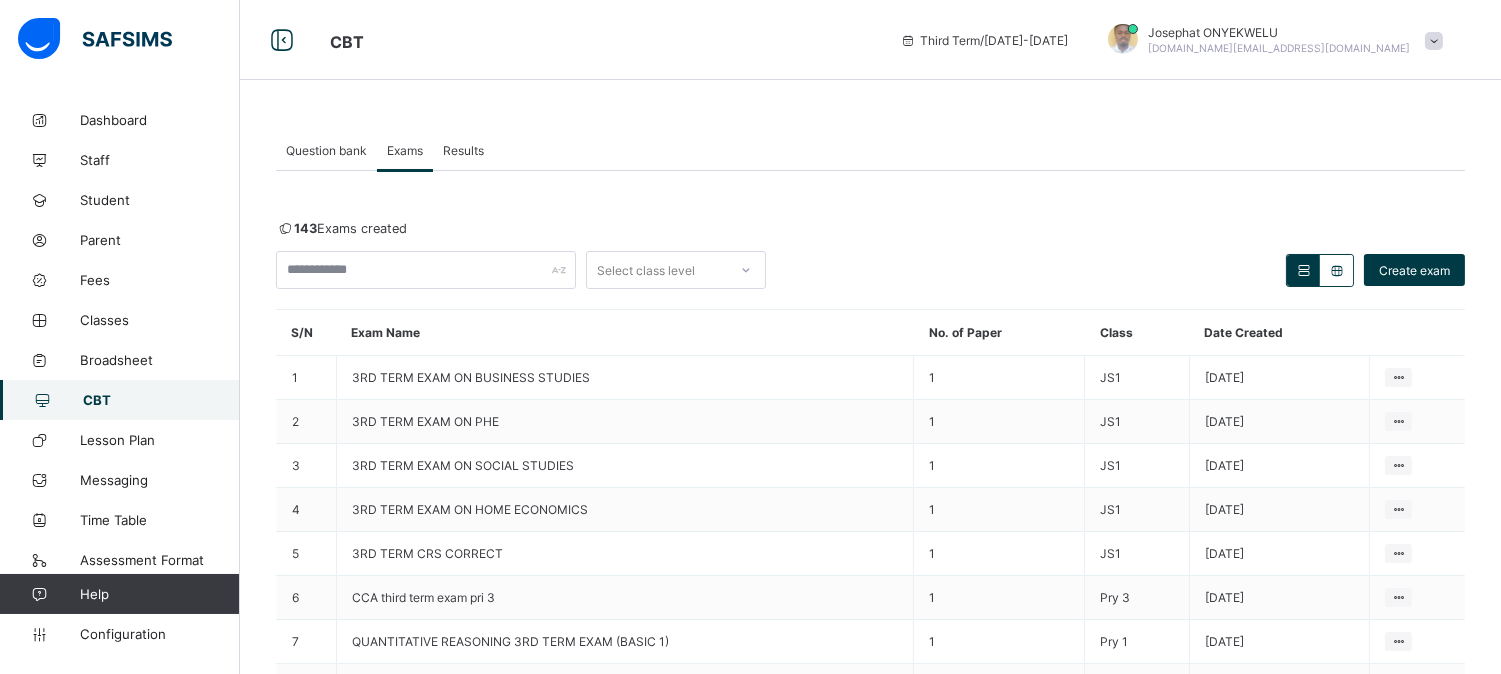click on "Select class level" at bounding box center [657, 270] 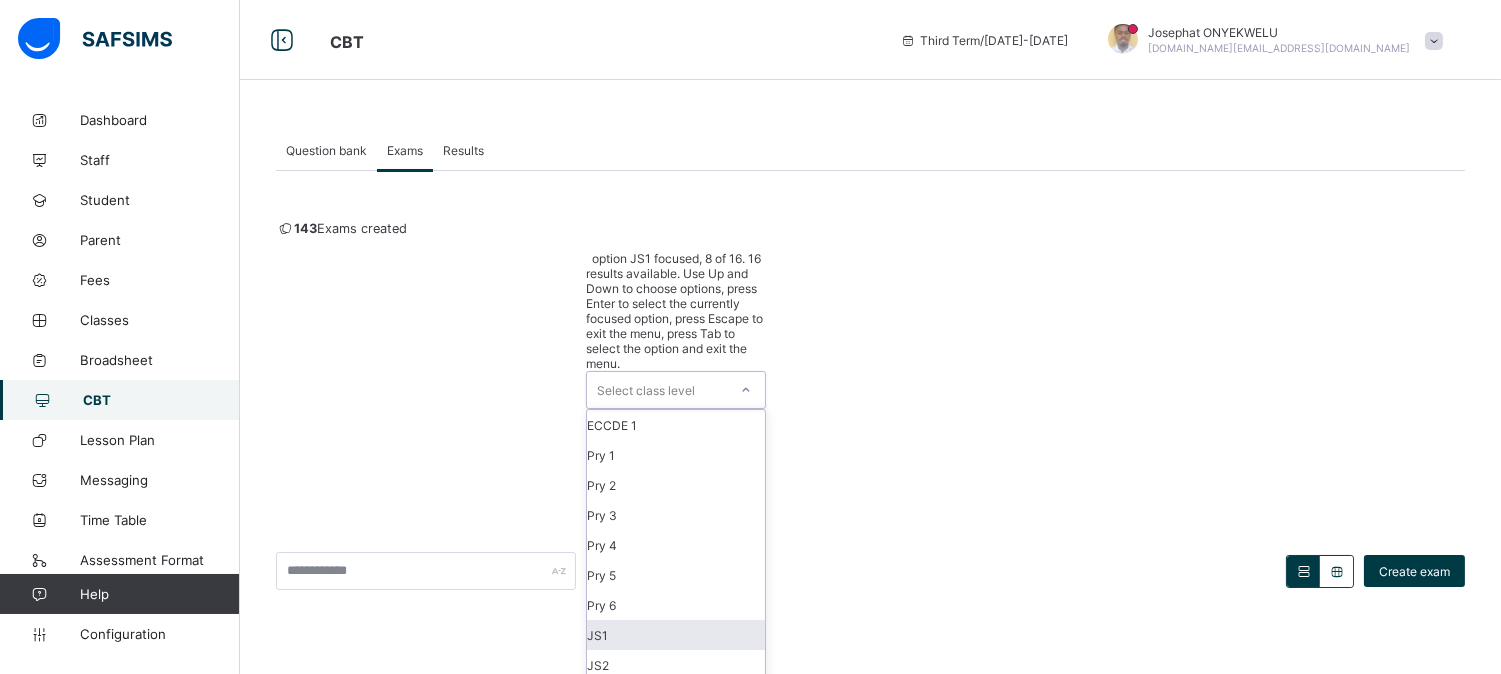 click on "JS1" at bounding box center (676, 635) 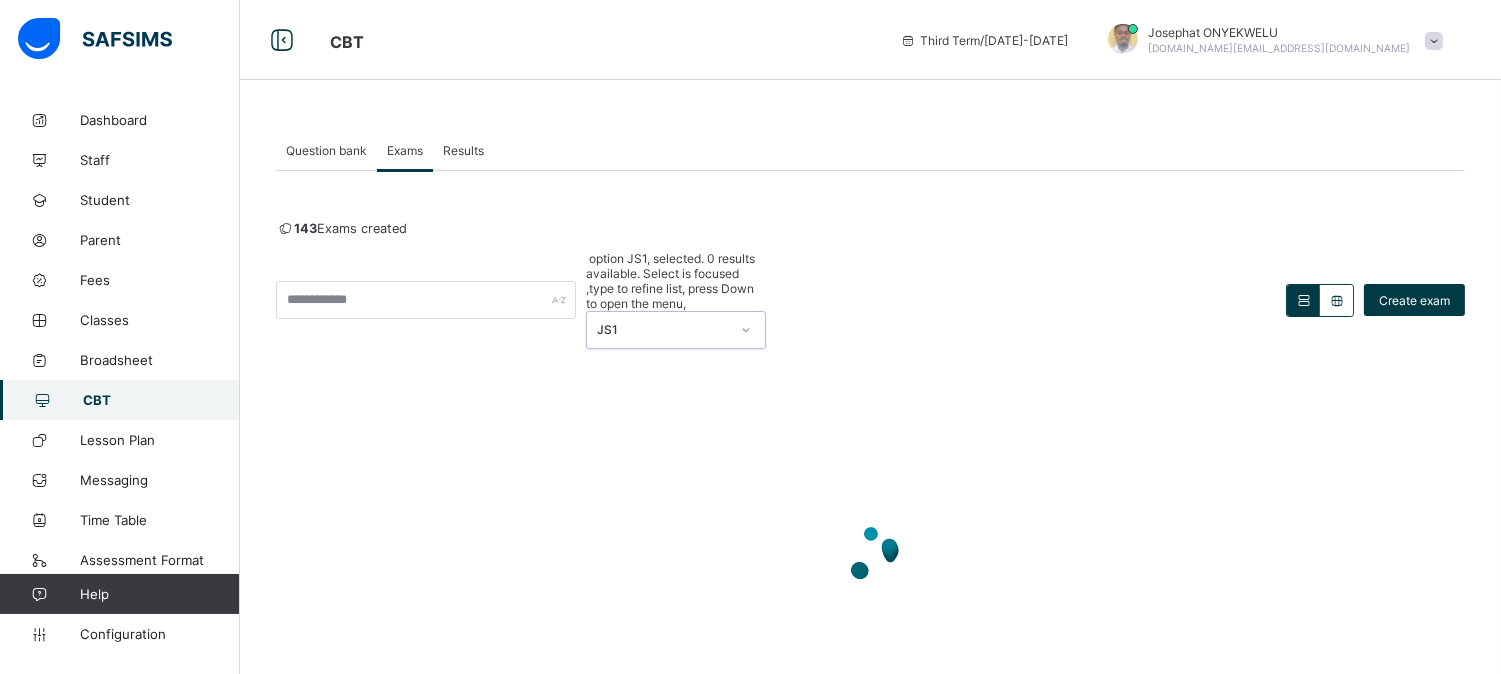 scroll, scrollTop: 55, scrollLeft: 0, axis: vertical 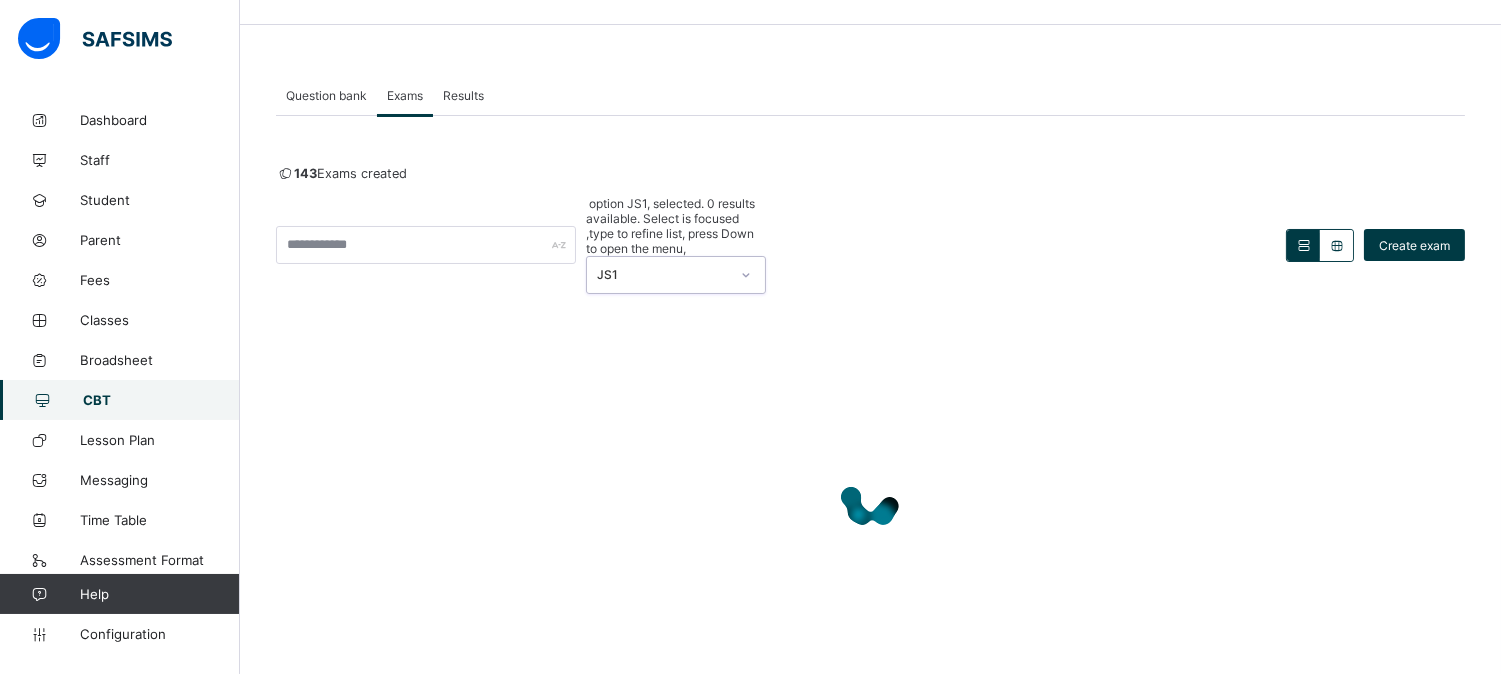 click on "143  Exams created" at bounding box center [870, 173] 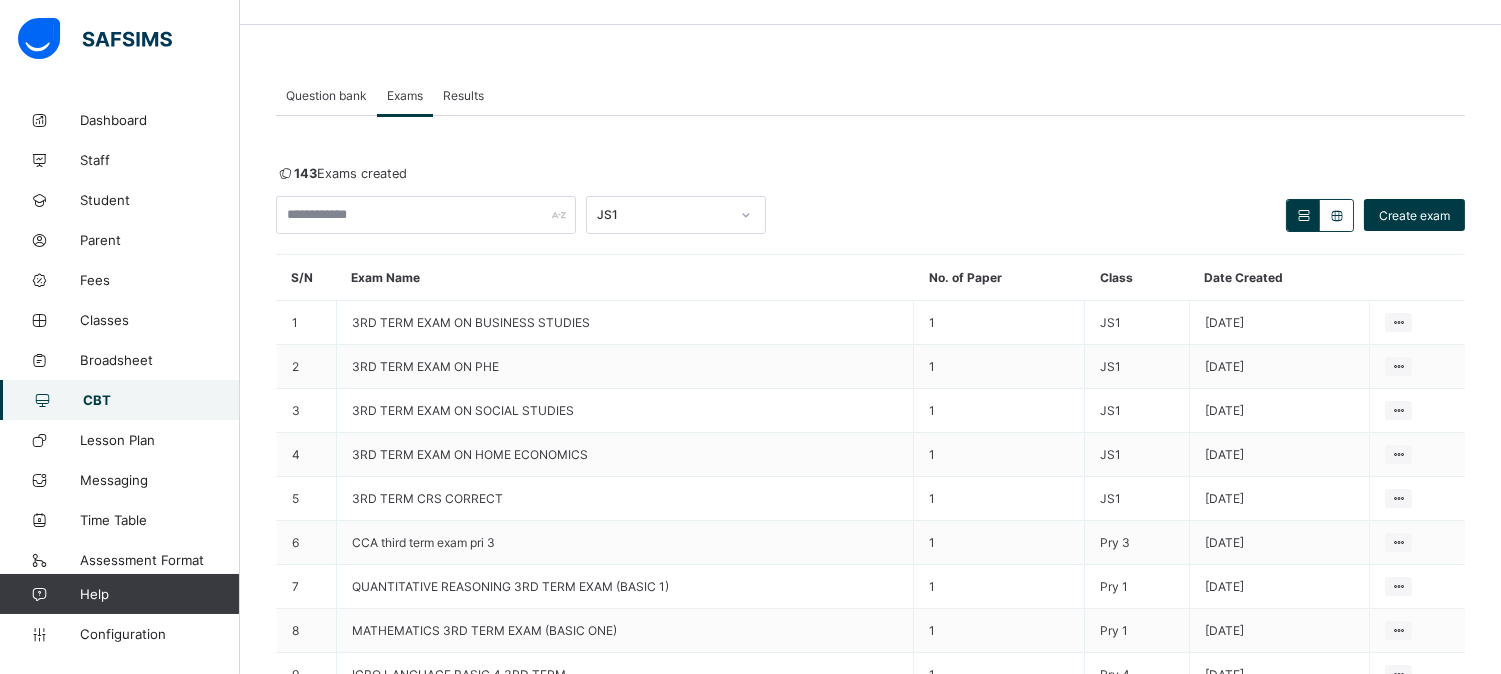 click on "143  Exams created JS1 Create exam S/N Exam Name No. of Paper Class Date Created 1 3RD TERM EXAM ON BUSINESS STUDIES 1 JS1 [DATE] View all papers Make actvie 2 3RD TERM EXAM ON PHE 1 JS1 [DATE] View all papers Make actvie 3 3RD TERM EXAM ON SOCIAL STUDIES 1 JS1 [DATE] View all papers Make actvie 4 3RD TERM EXAM ON HOME ECONOMICS 1 JS1 [DATE] View all papers Make actvie 5 3RD TERM CRS CORRECT 1 JS1 [DATE] View all papers Deactivate 6 CCA third term exam pri 3  1 Pry 3 [DATE] View all papers Deactivate 7 QUANTITATIVE REASONING 3RD TERM EXAM (BASIC 1) 1 Pry 1 [DATE] View all papers Make actvie 8 MATHEMATICS 3RD TERM EXAM (BASIC ONE) 1 Pry 1 [DATE] View all papers Make actvie 9 IGBO LANGUAGE BASIC 4 3RD TERM 1 Pry 4 [DATE] View all papers Make actvie 10 IGBO LANGUAGE JS1 3RD TERM 1 JS1 [DATE] View all papers Make actvie 10 Rows Displaying 1 - 10 out of 143 1 2 3 4 5 15 × Deactivate undefined Cancel Yes,  Deactivate × Activate undefined Cancel Yes," at bounding box center (870, 458) 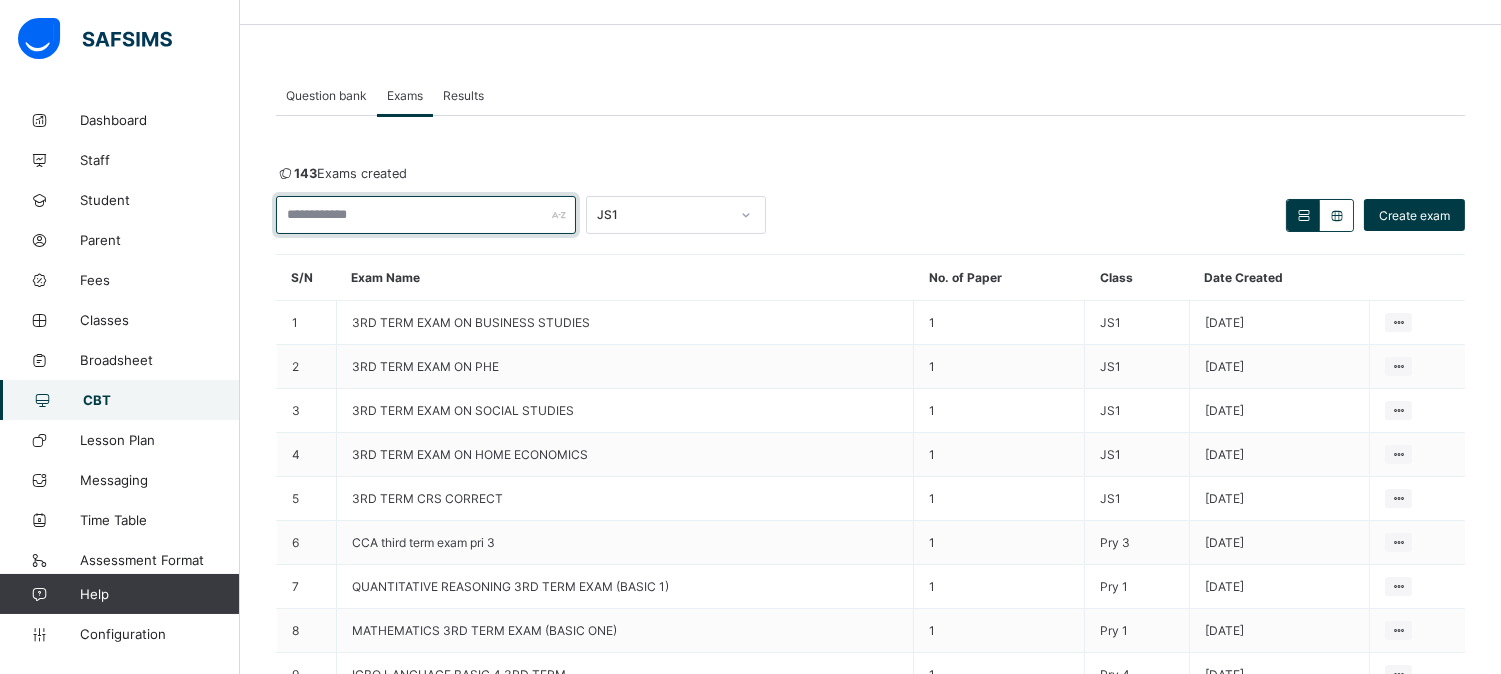 click at bounding box center (426, 215) 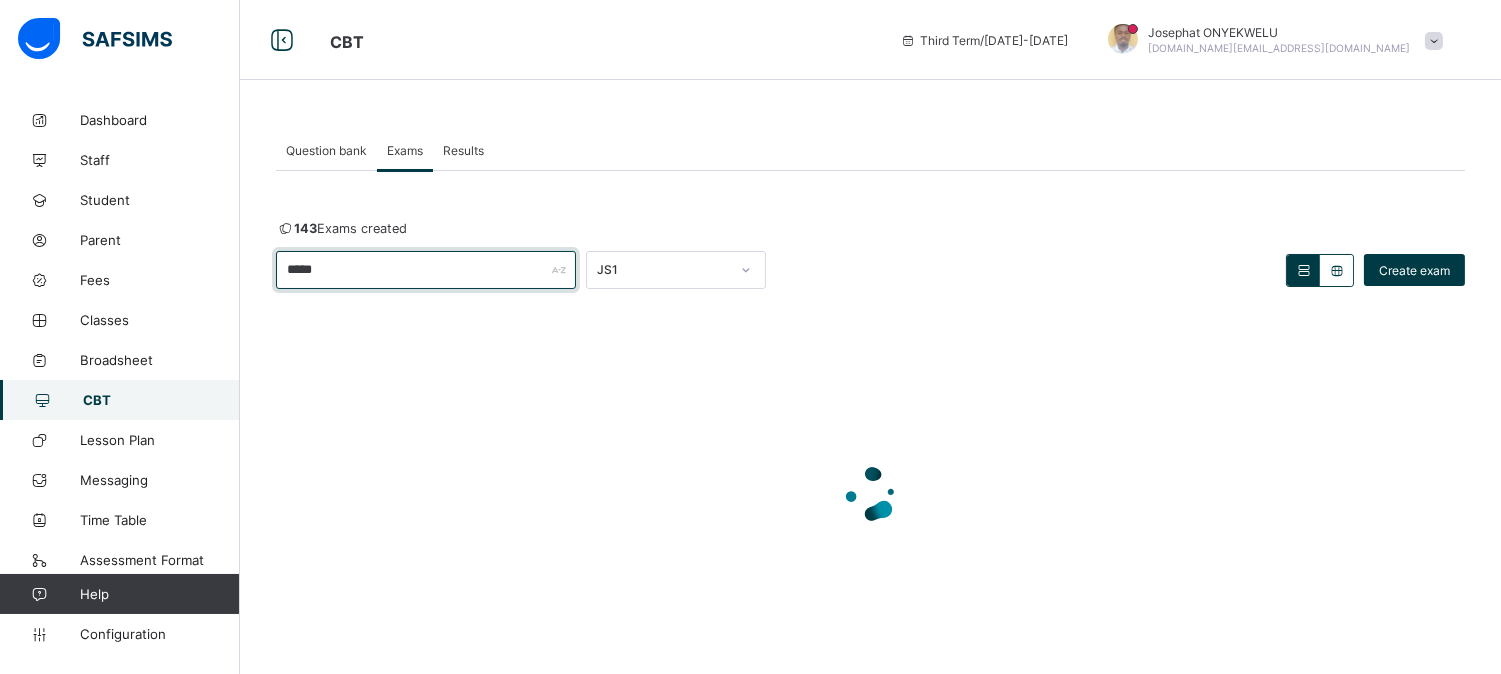 scroll, scrollTop: 55, scrollLeft: 0, axis: vertical 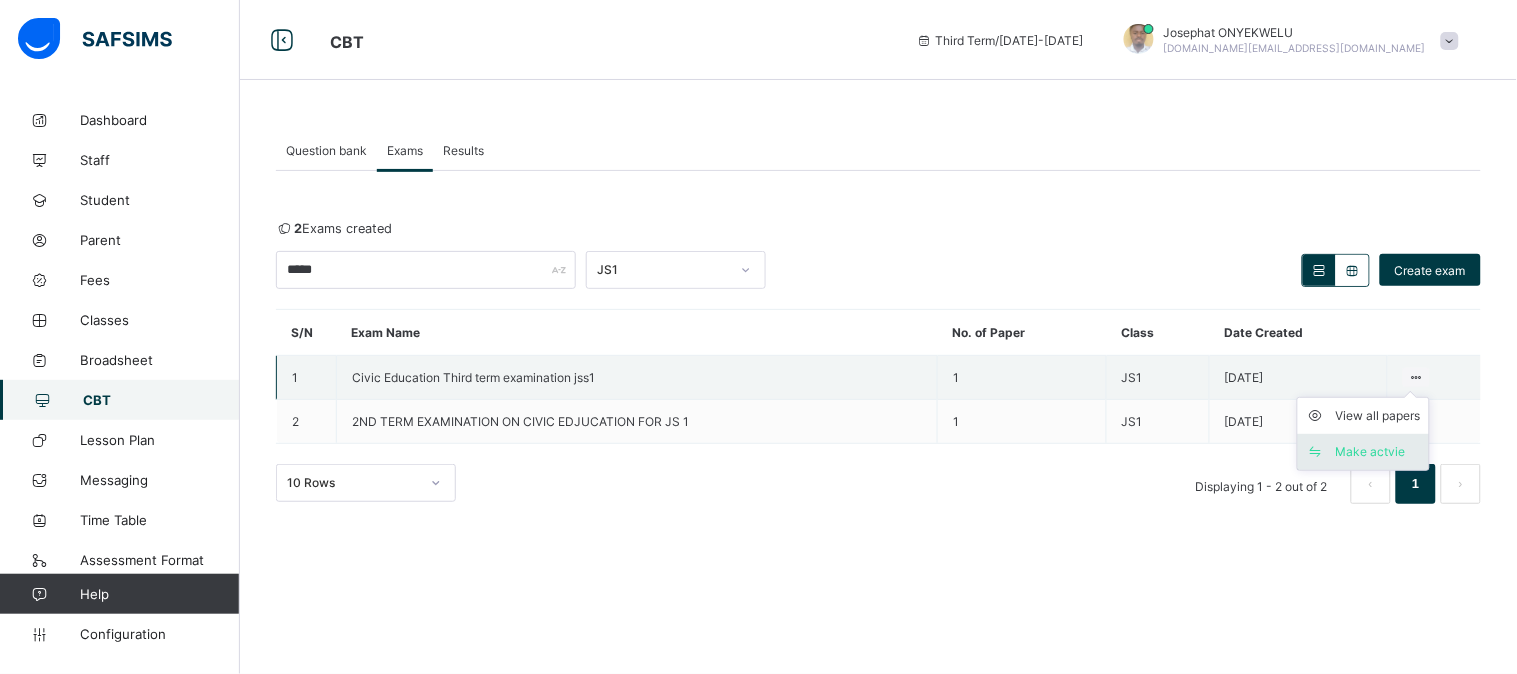 click on "Make actvie" at bounding box center (1378, 452) 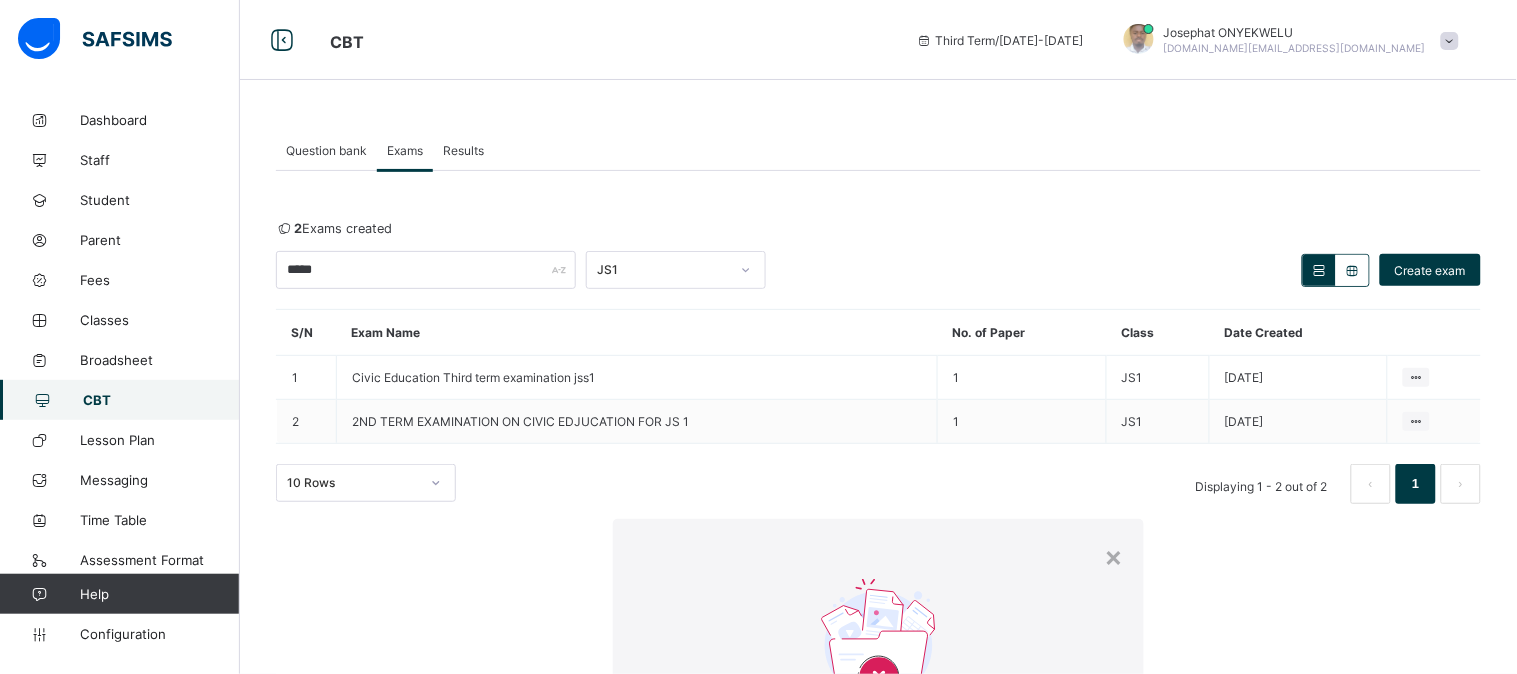 click on "Yes,  Activate" at bounding box center [1074, 883] 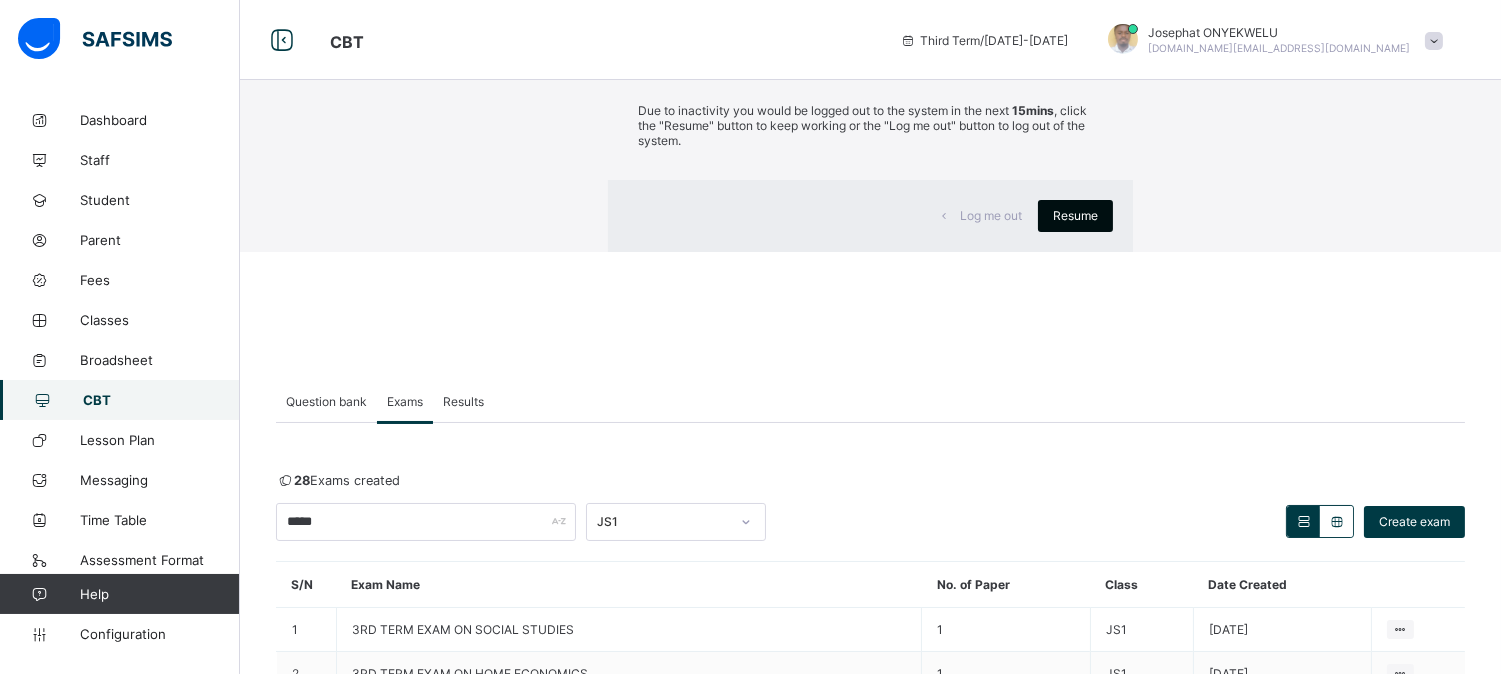 click on "Resume" at bounding box center [1075, 215] 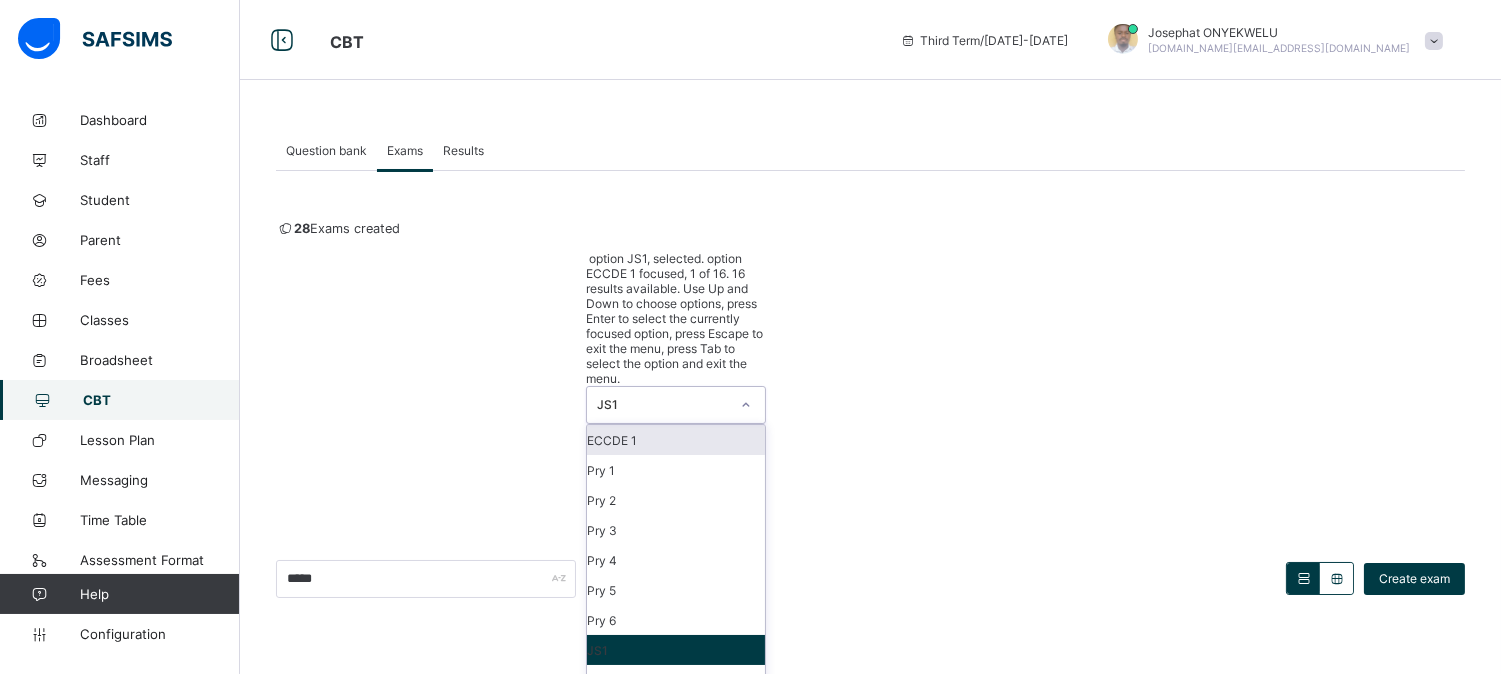 click 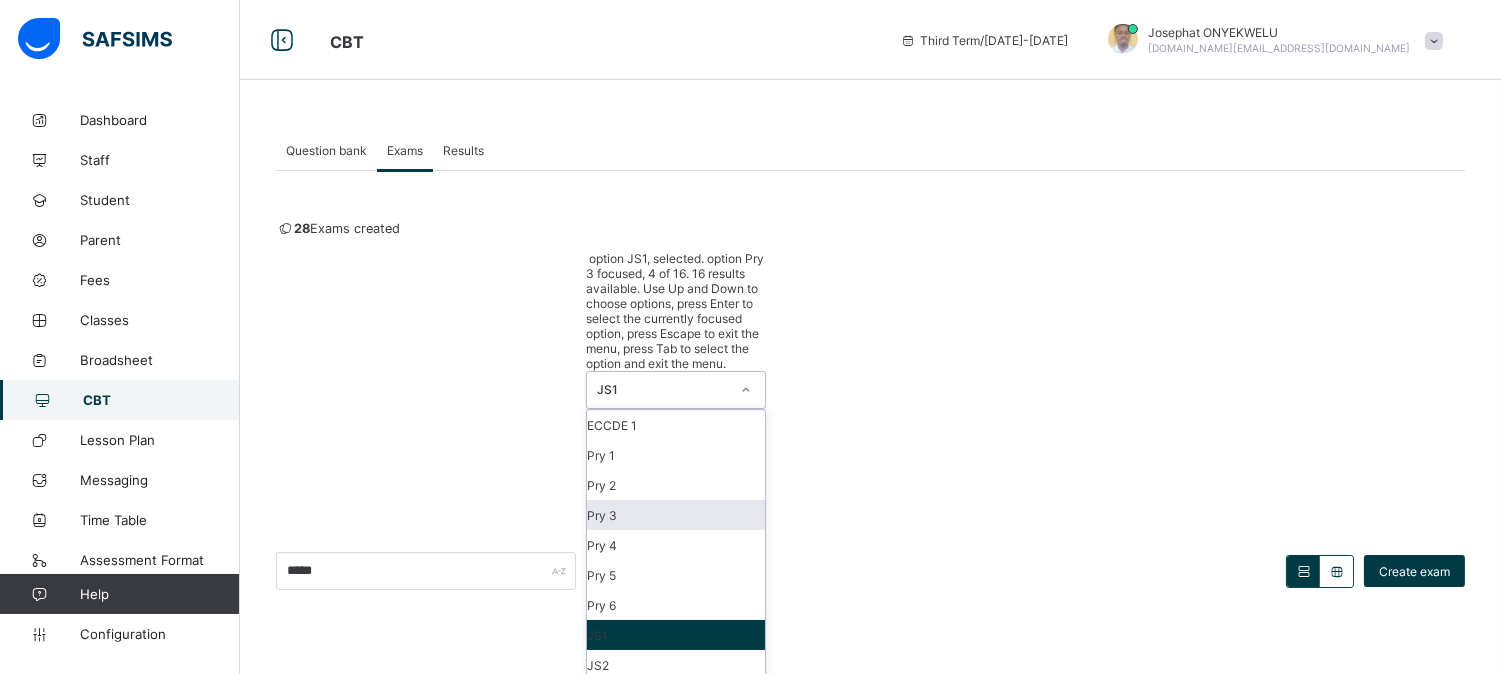 click on "Pry 3" at bounding box center (676, 515) 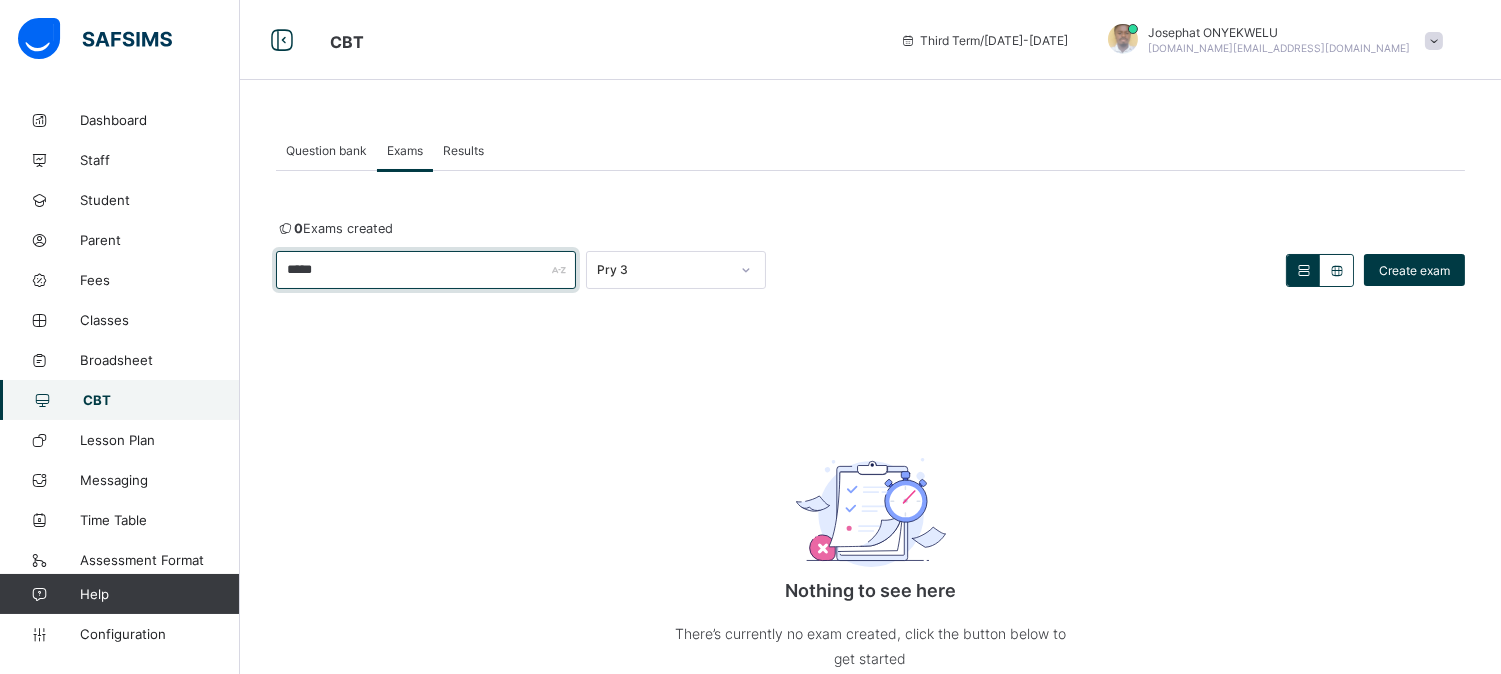 click on "*****" at bounding box center [426, 270] 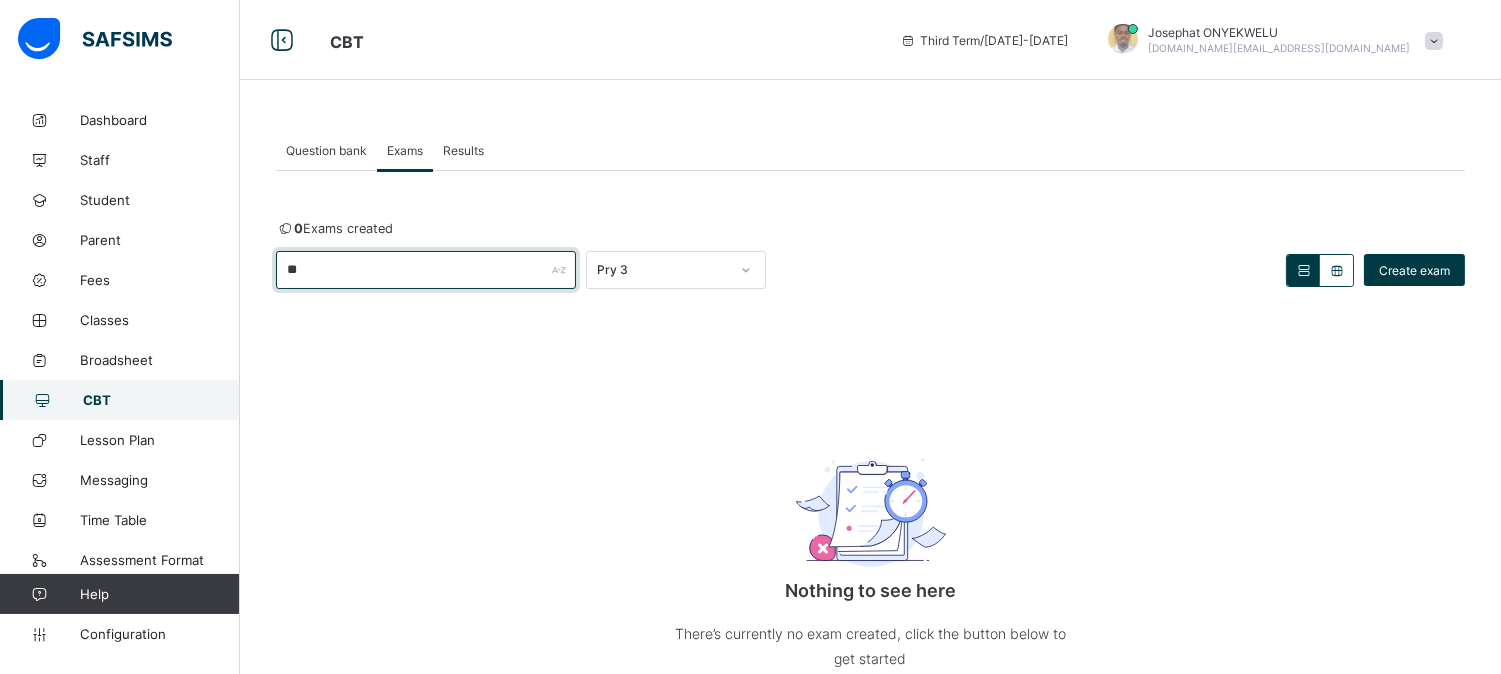 type on "*" 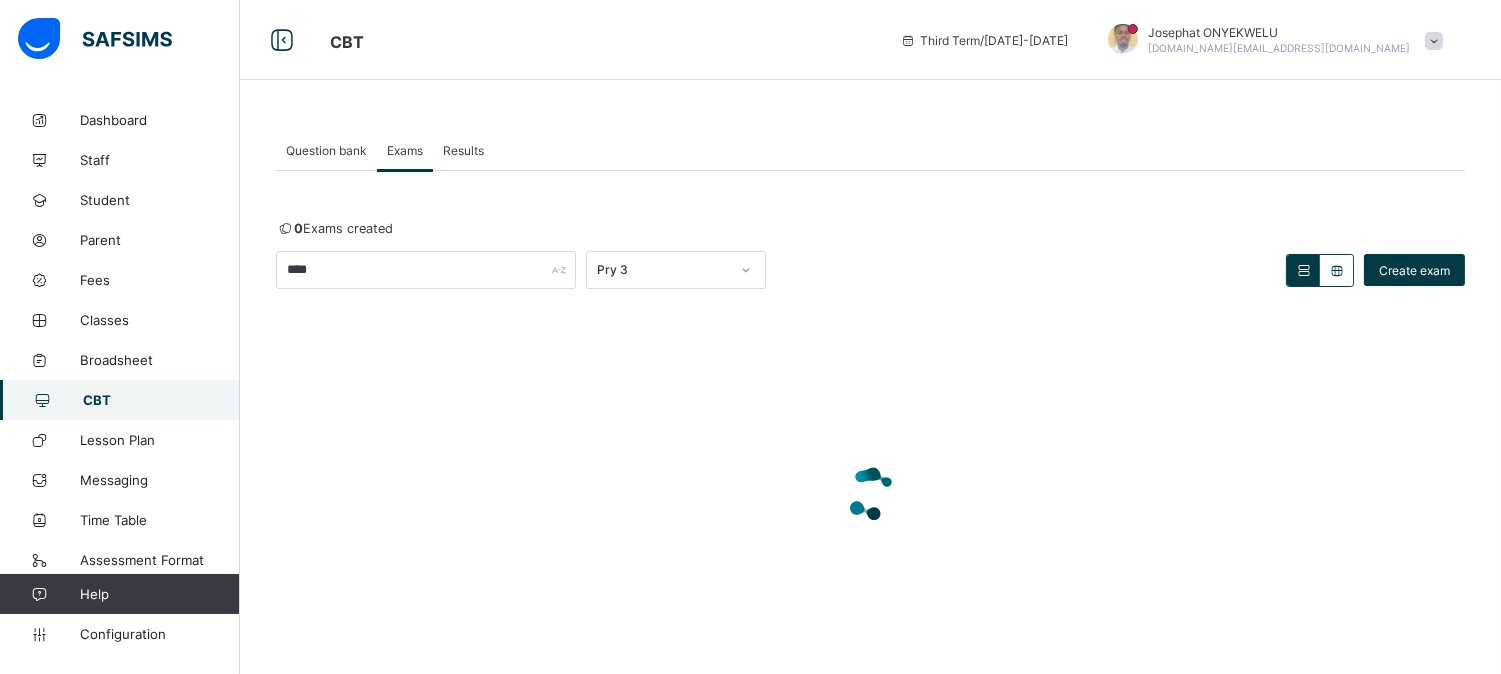 click at bounding box center [870, 494] 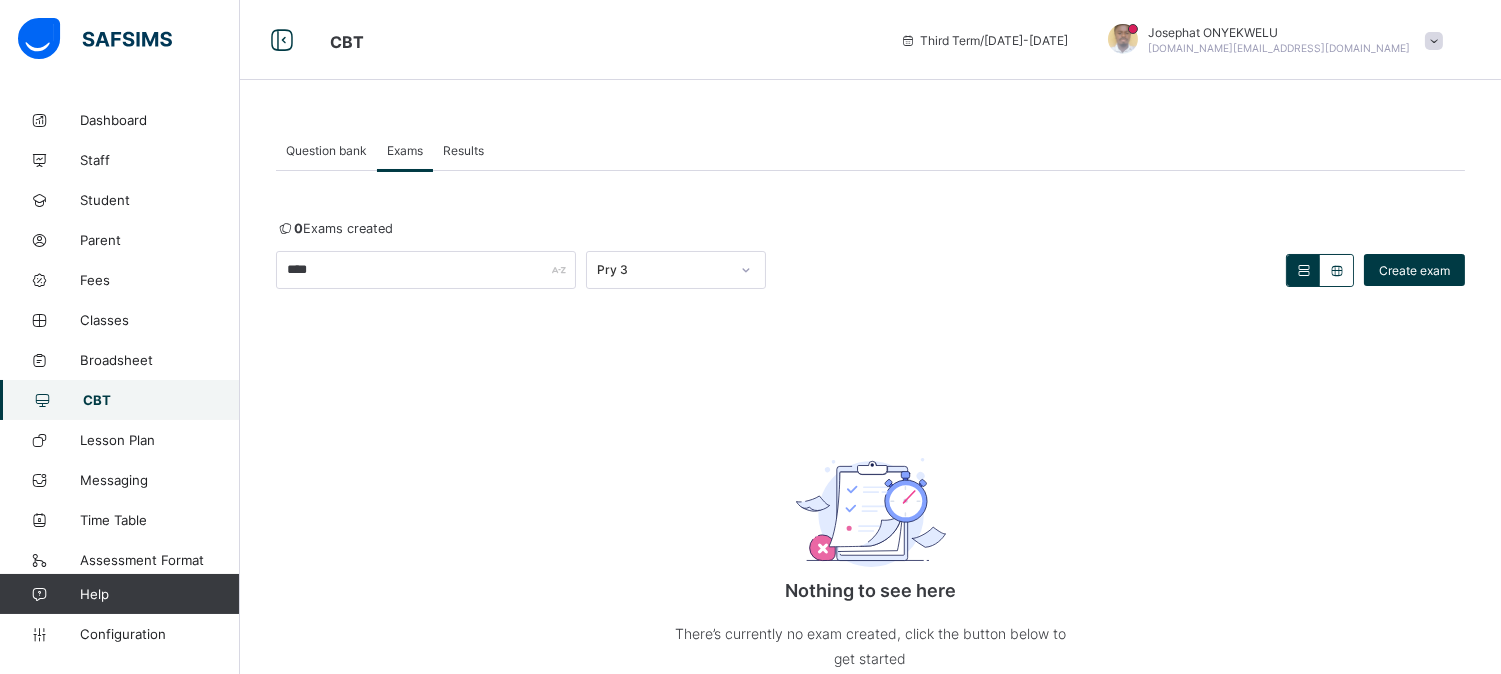 click on "0  Exams created **** Pry 3 Create exam Nothing to see here There’s currently no exam created, click the button below to get started Create exam × Deactivate Civic Education Third term examination jss1 This action will deactivate Civic Education Third term examination jss1 for the class level JS1. Cancel Yes,  Deactivate × Activate Civic Education Third term examination jss1 This action will activate Civic Education Third term examination jss1 for the class level JS1. Cancel Yes,  Activate" at bounding box center [870, 482] 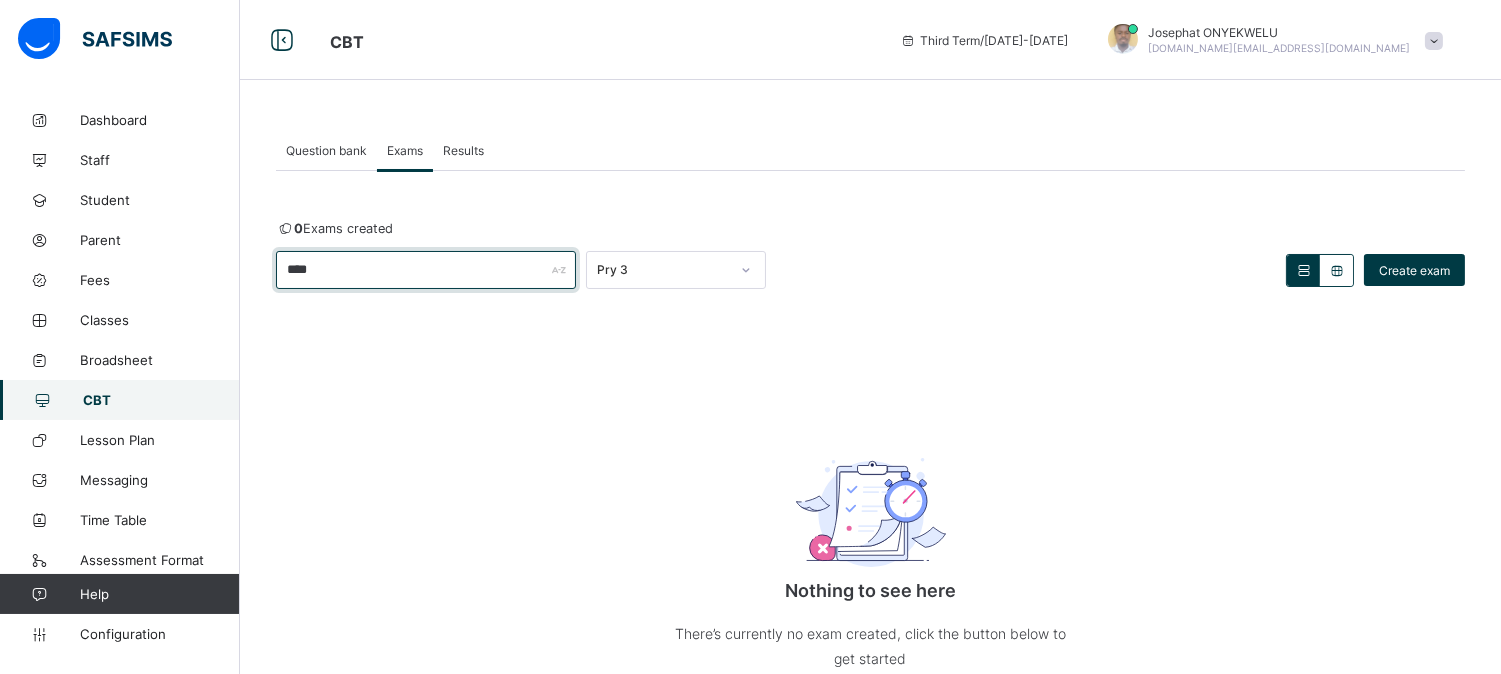 click on "****" at bounding box center [426, 270] 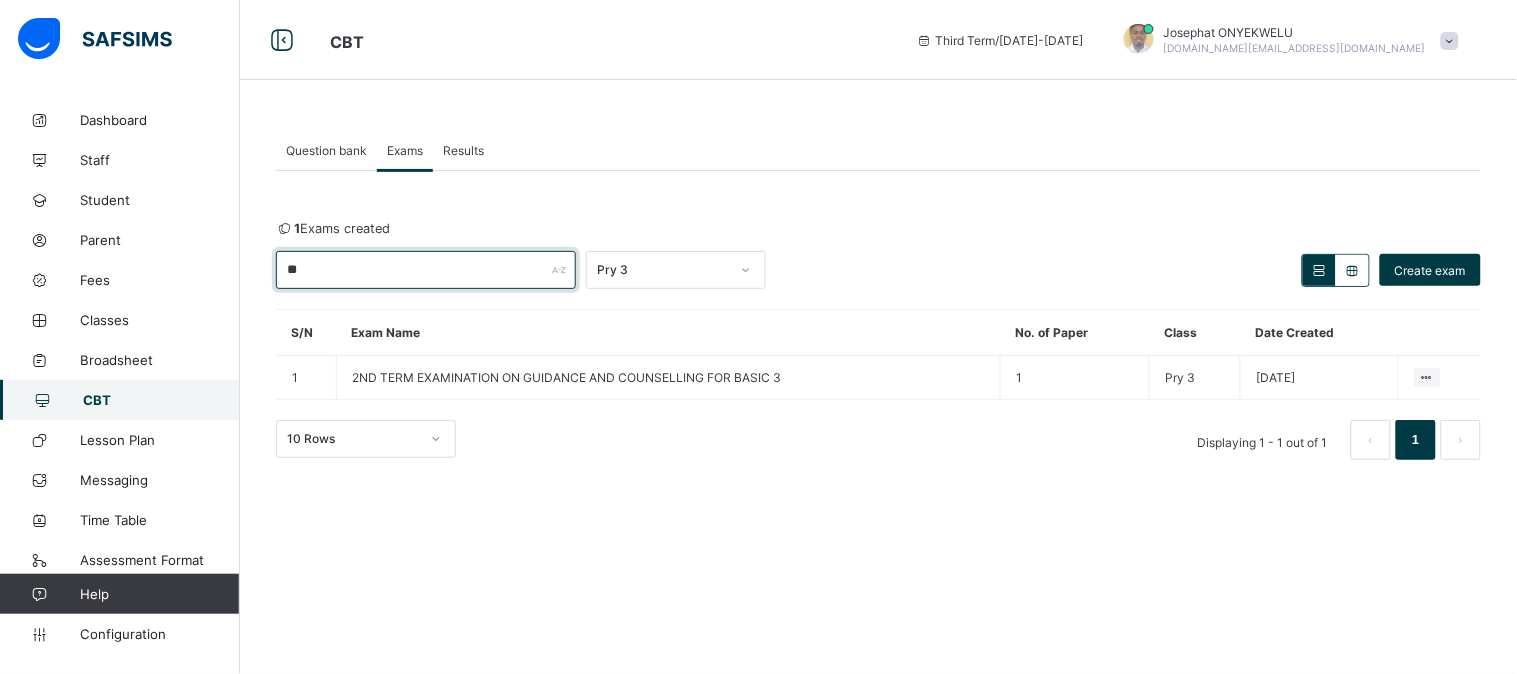 type on "*" 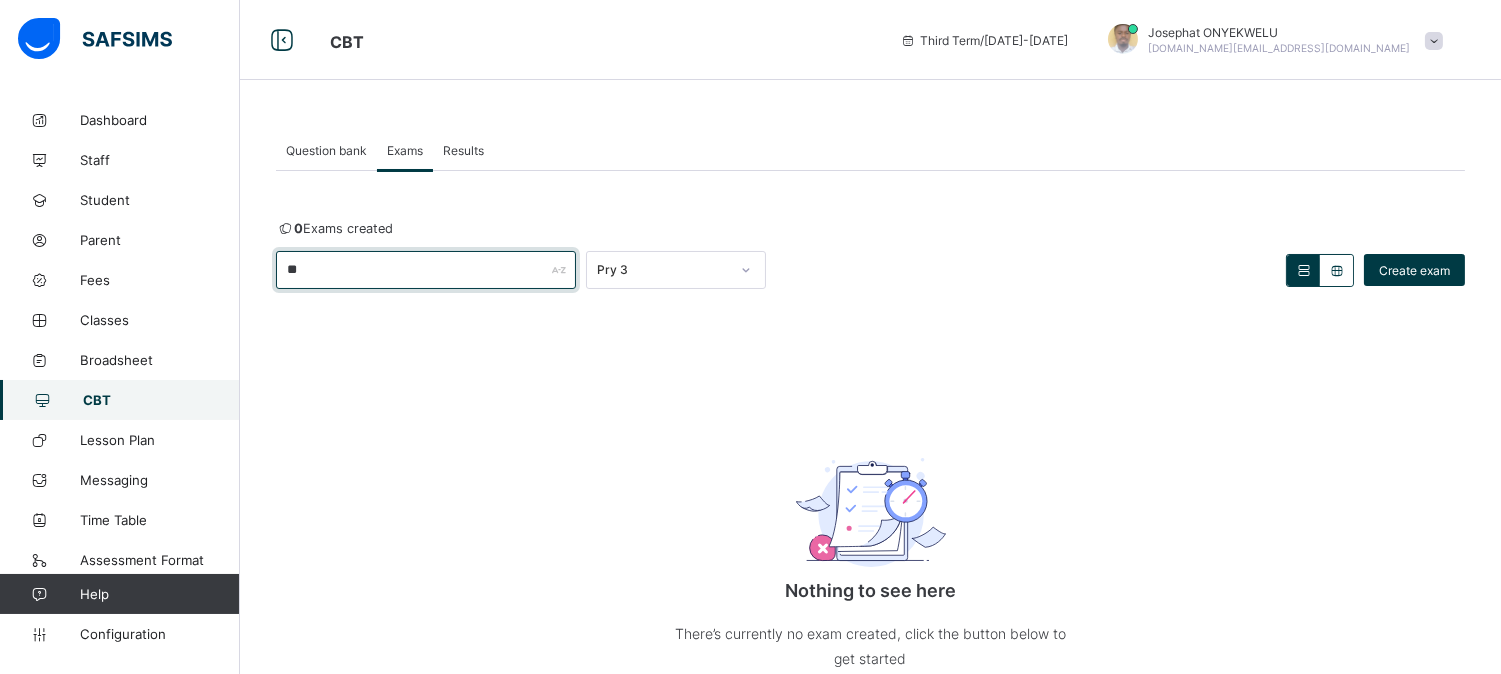 type on "*" 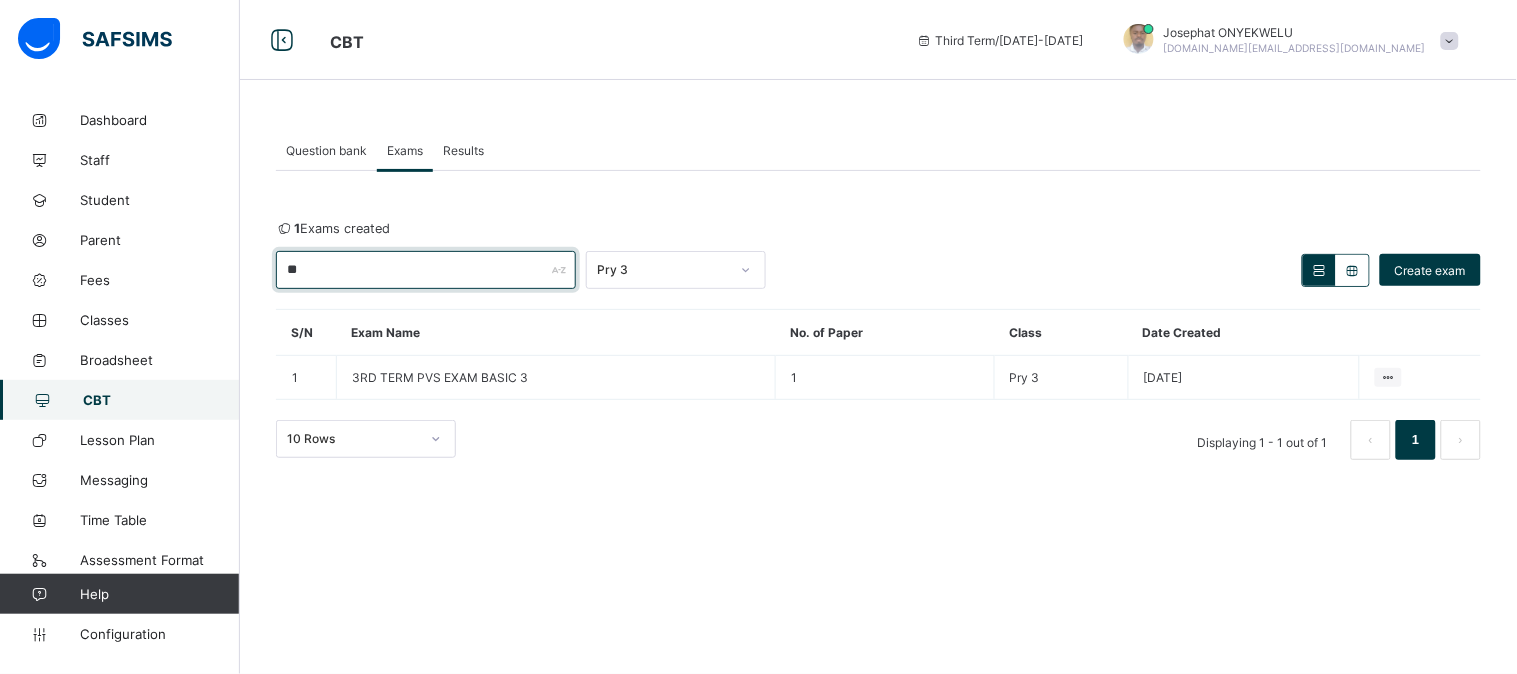 type on "*" 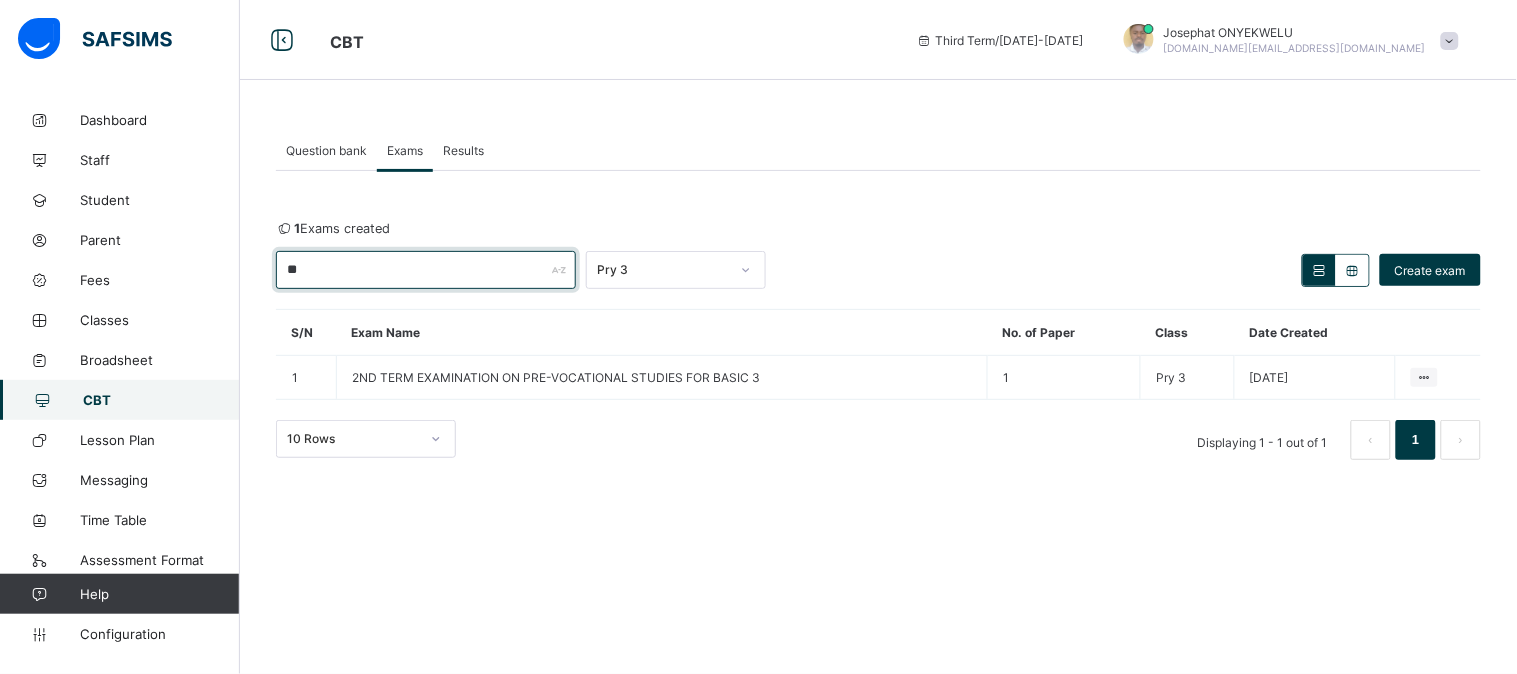 type on "*" 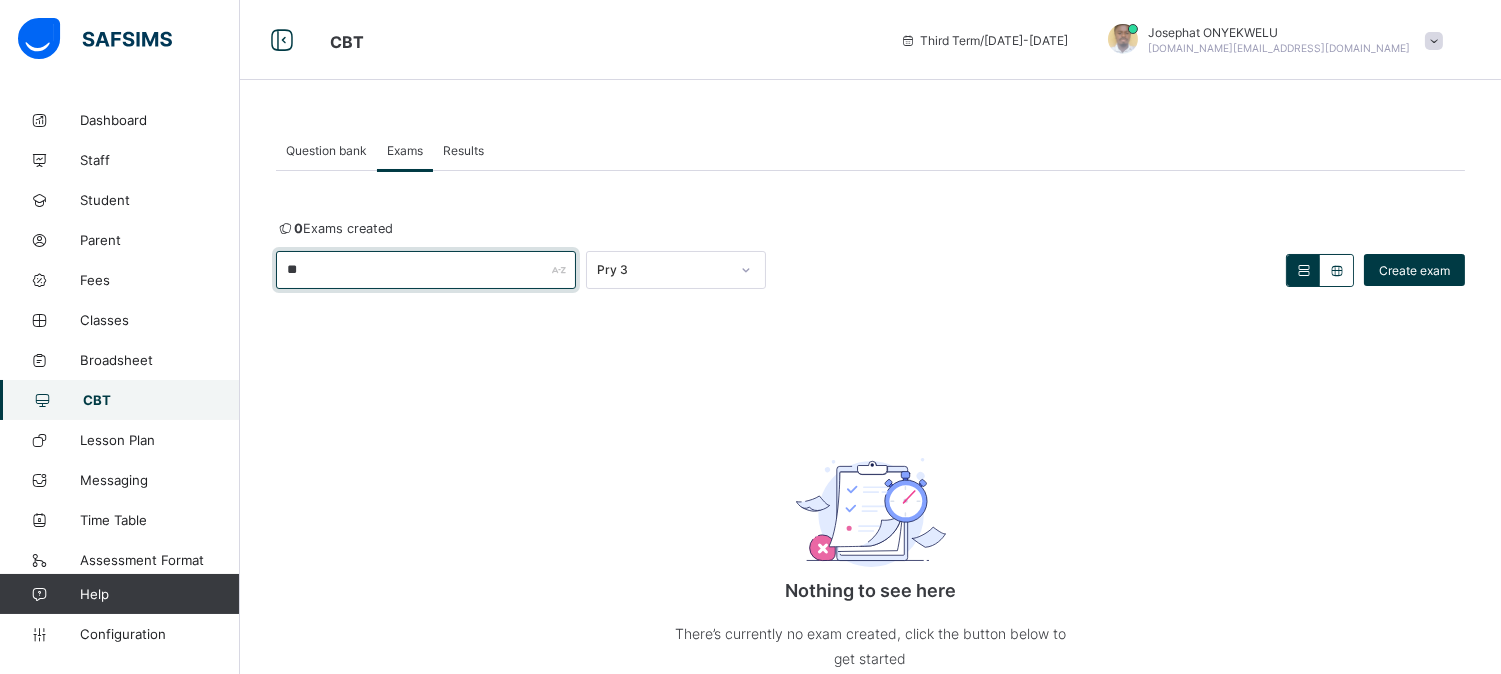 type on "*" 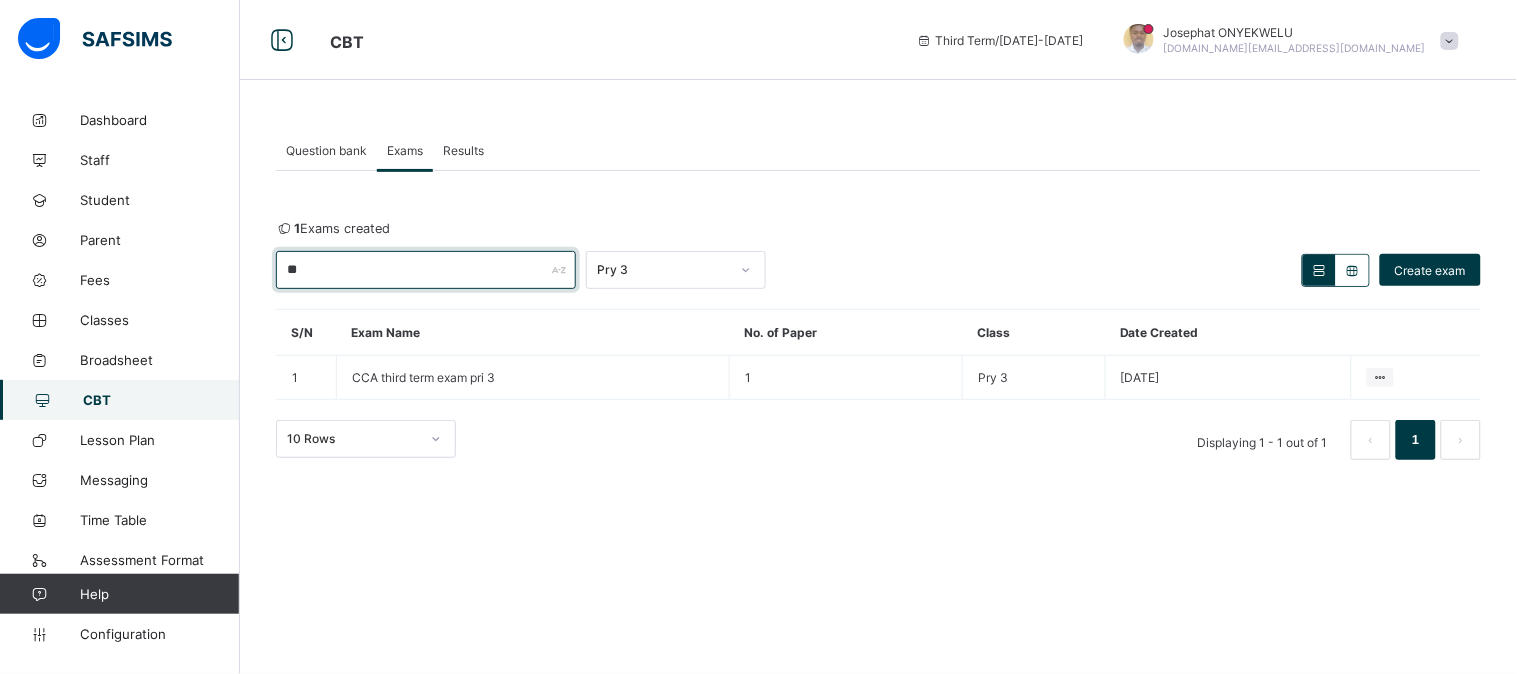type on "*" 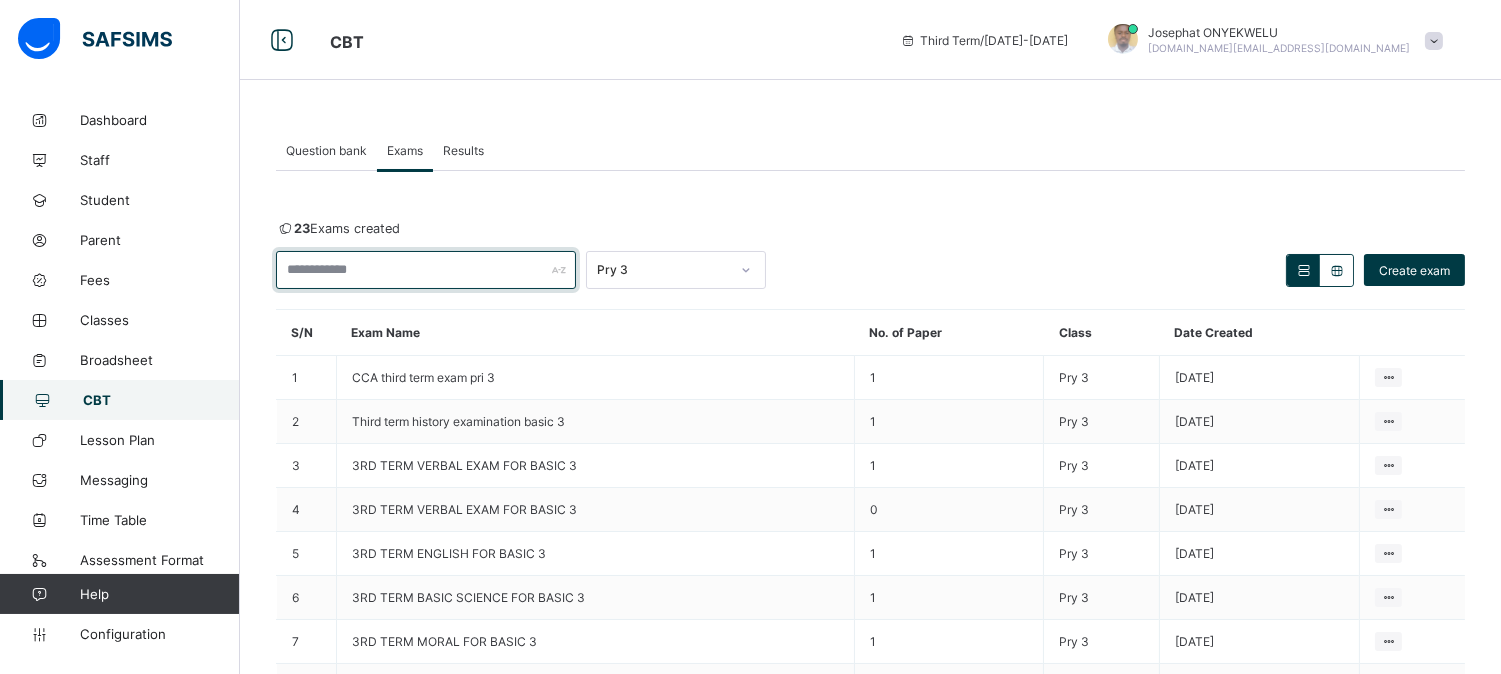 type 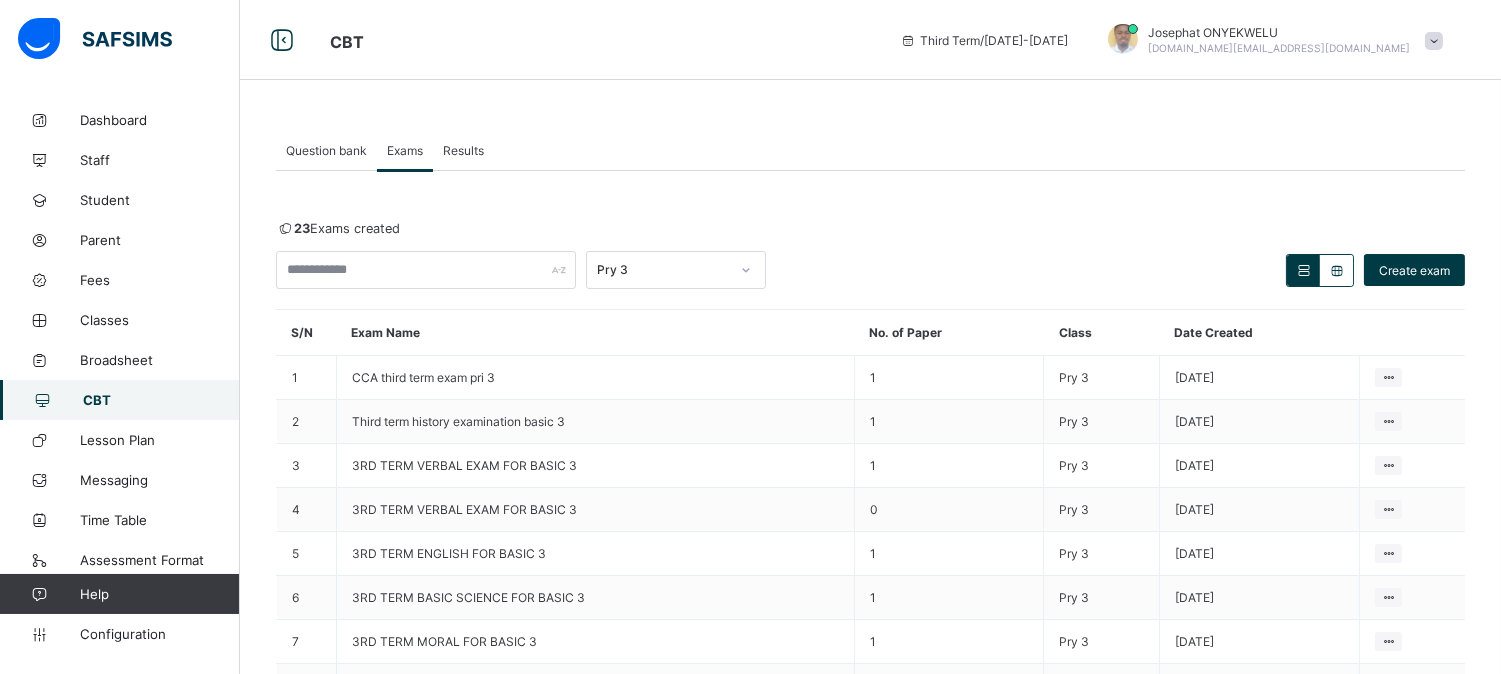 click on "Question bank" at bounding box center [326, 150] 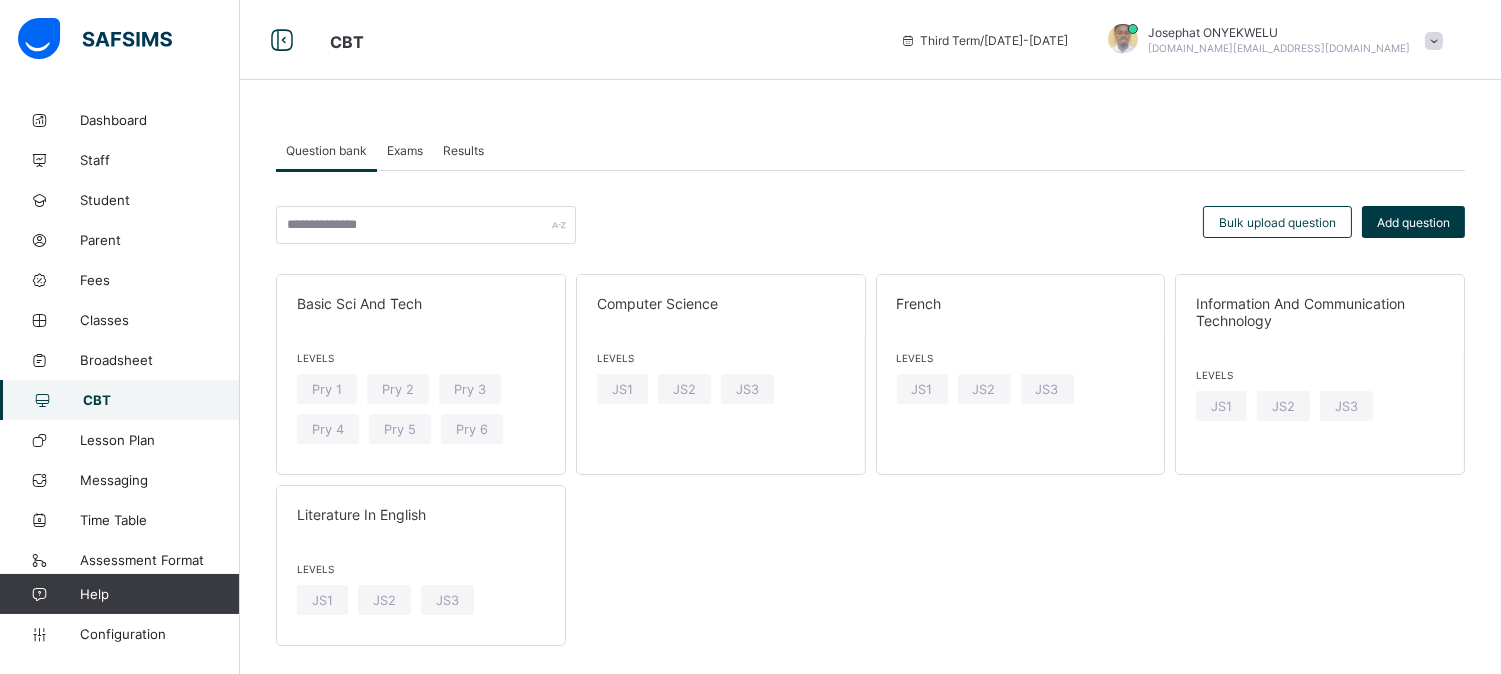 click on "Exams" at bounding box center [405, 150] 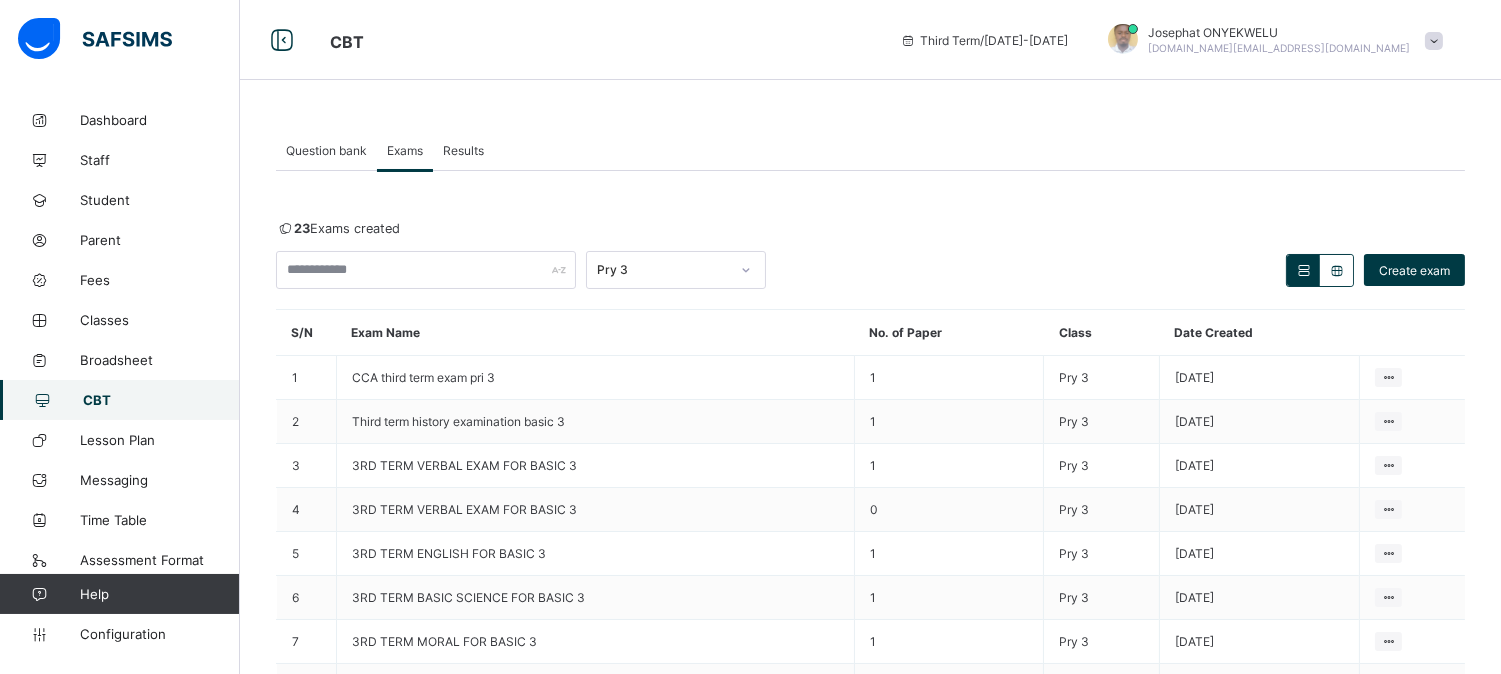 click on "Question bank" at bounding box center (326, 150) 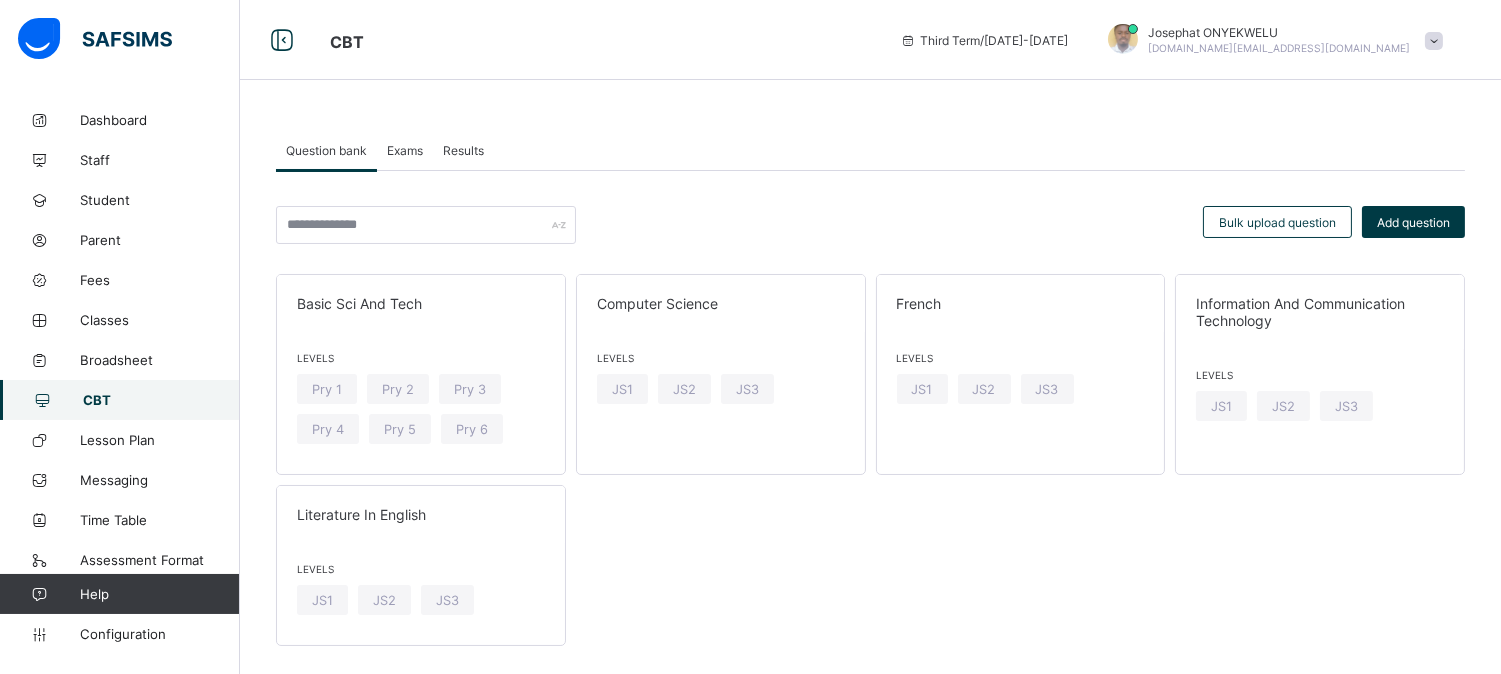 click on "Basic Sci And Tech Levels Pry 1 Pry 2 Pry 3 Pry 4 Pry 5 Pry 6 Computer Science Levels JS1 JS2 JS3 French Levels JS1 JS2 JS3 Information And Communication Technology Levels JS1 JS2 JS3 Literature In English Levels JS1 JS2 JS3" at bounding box center (870, 460) 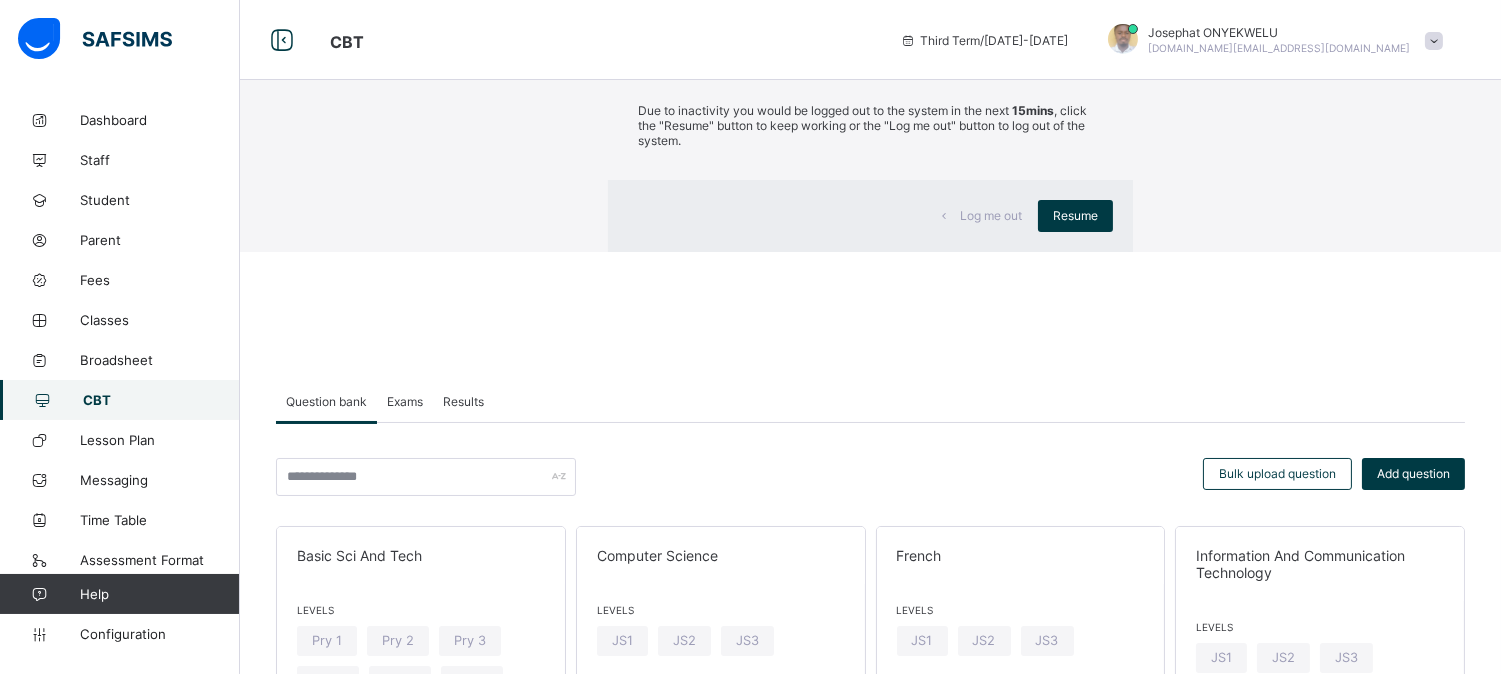 click on "×" at bounding box center (1103, 37) 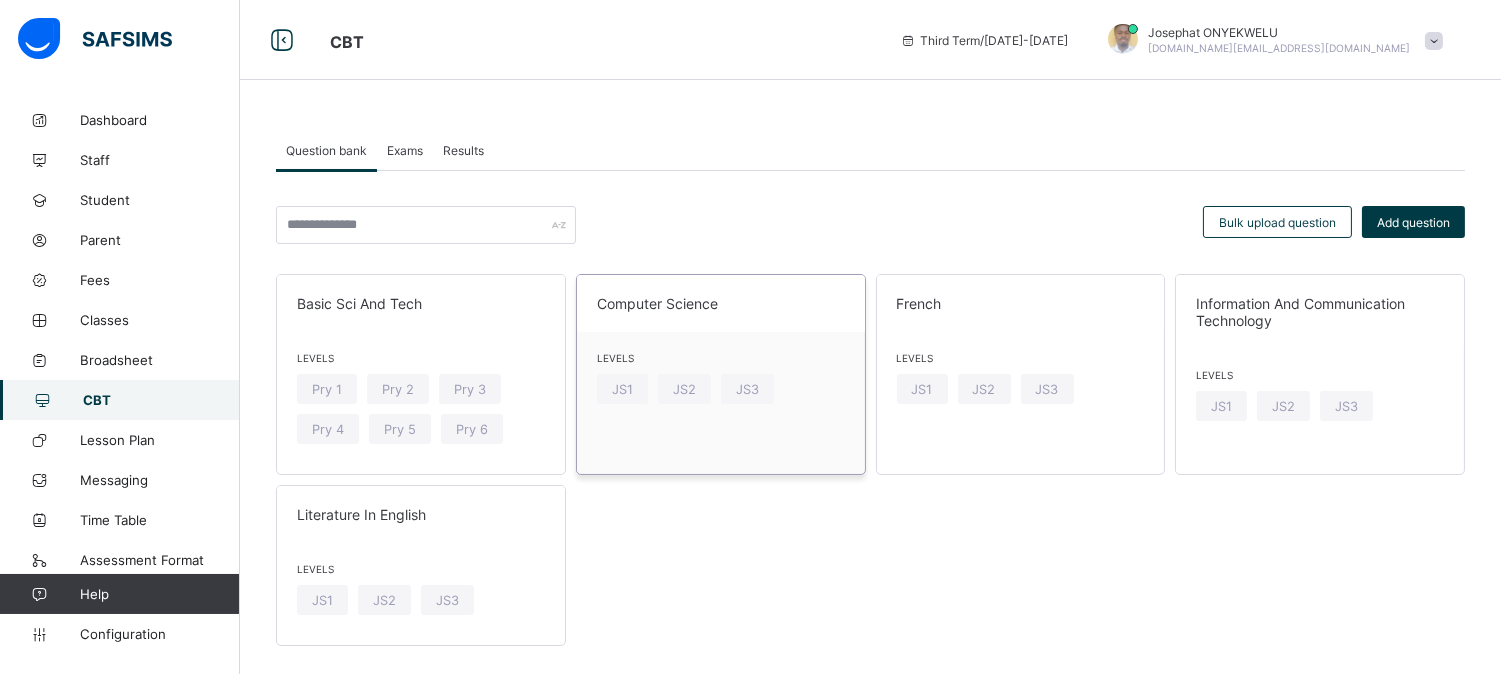 click at bounding box center [721, 317] 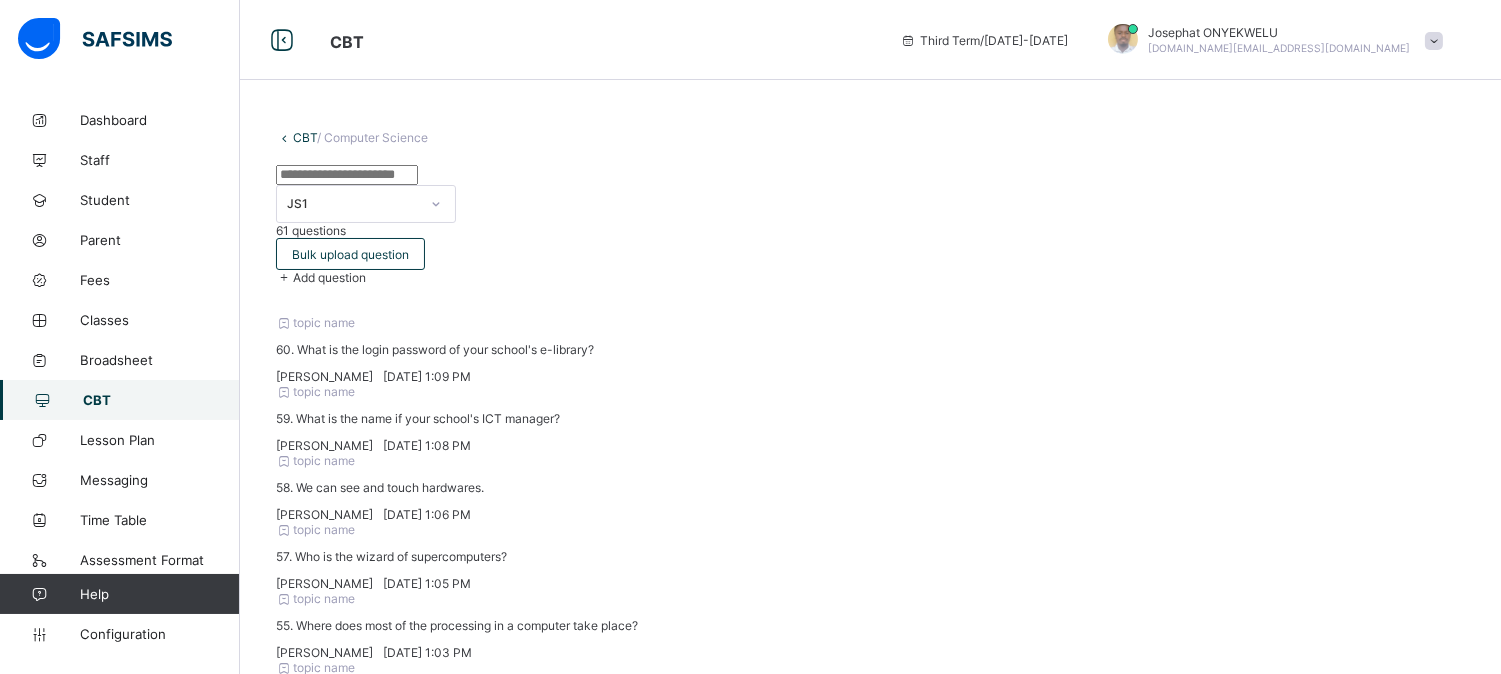 click on "CBT" at bounding box center (161, 400) 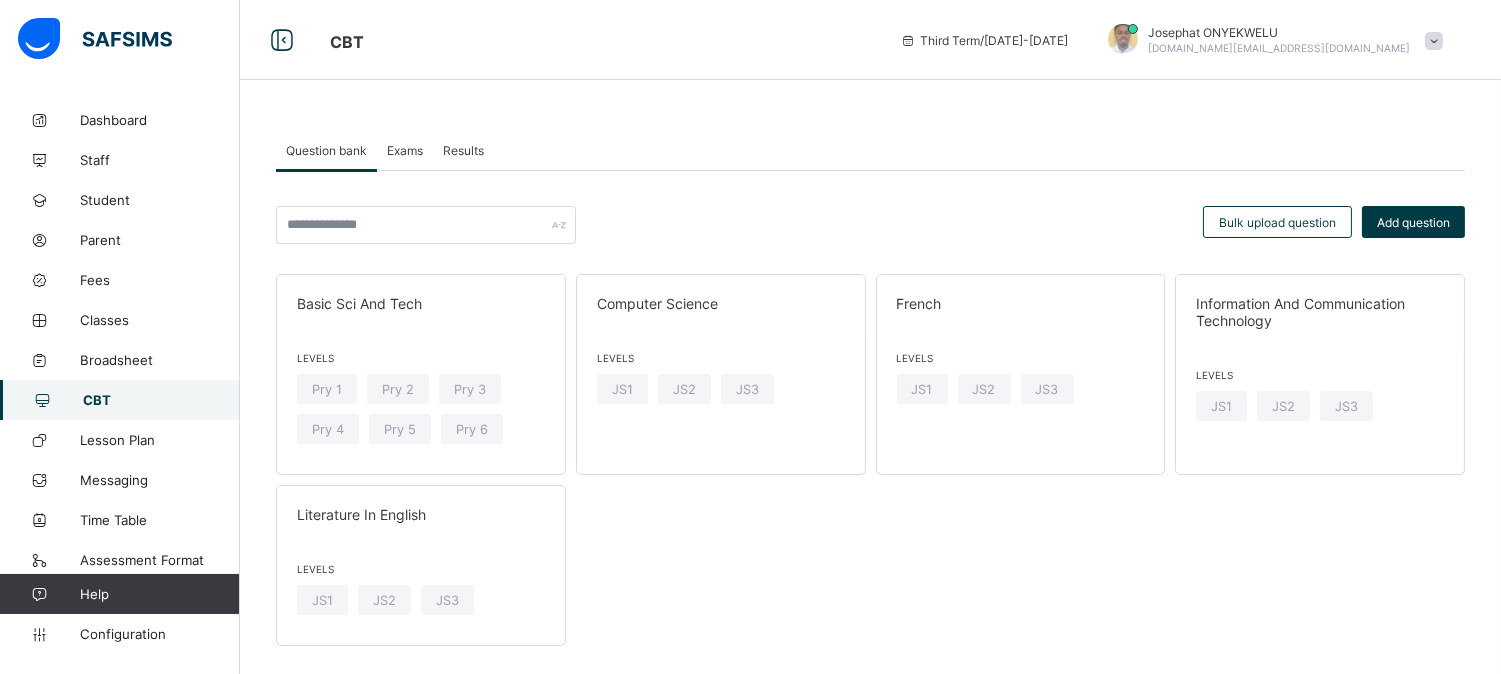 click on "Basic Sci And Tech Levels Pry 1 Pry 2 Pry 3 Pry 4 Pry 5 Pry 6 Computer Science Levels JS1 JS2 JS3 French Levels JS1 JS2 JS3 Information And Communication Technology Levels JS1 JS2 JS3 Literature In English Levels JS1 JS2 JS3" at bounding box center [870, 460] 